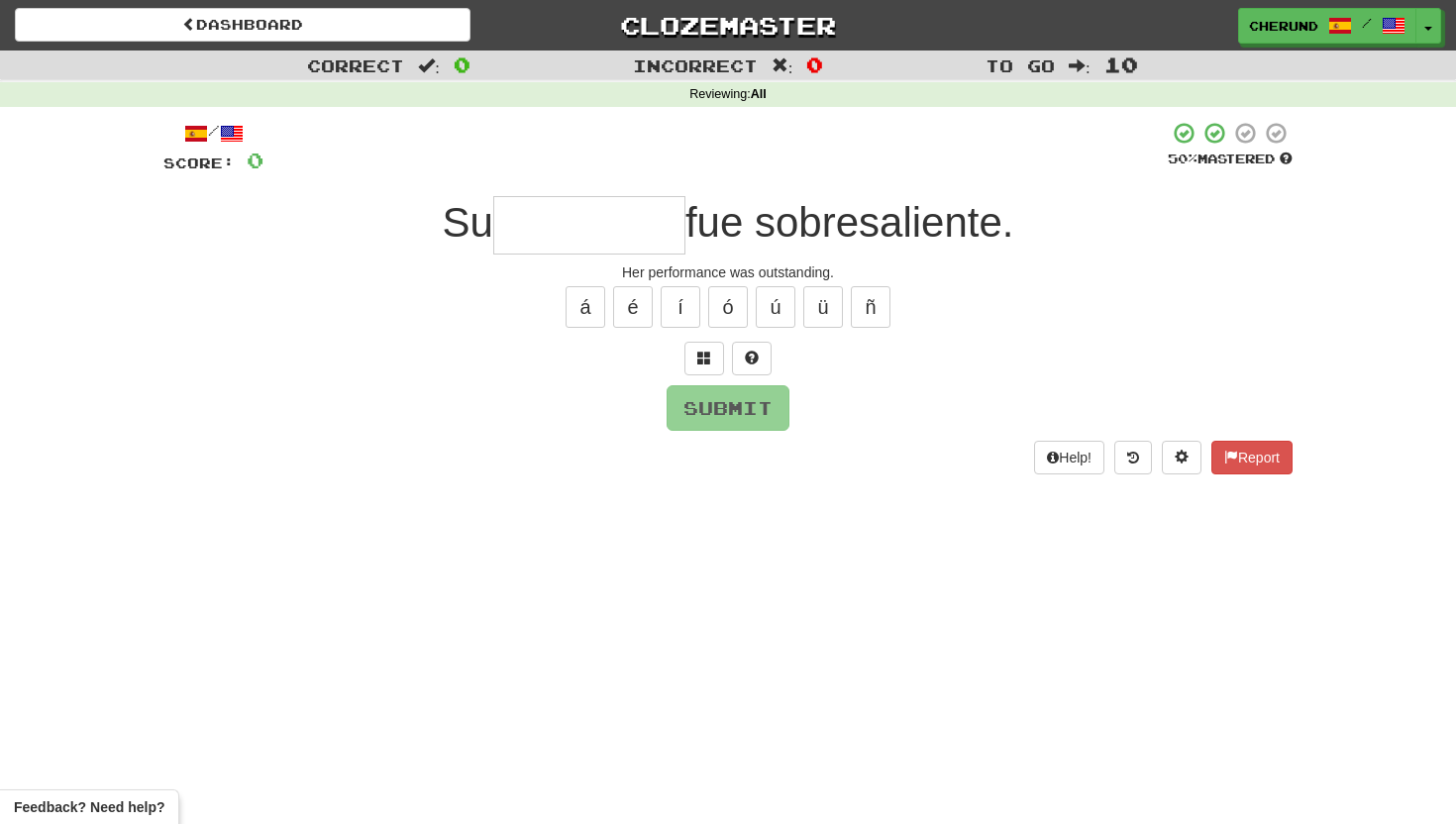 scroll, scrollTop: 0, scrollLeft: 0, axis: both 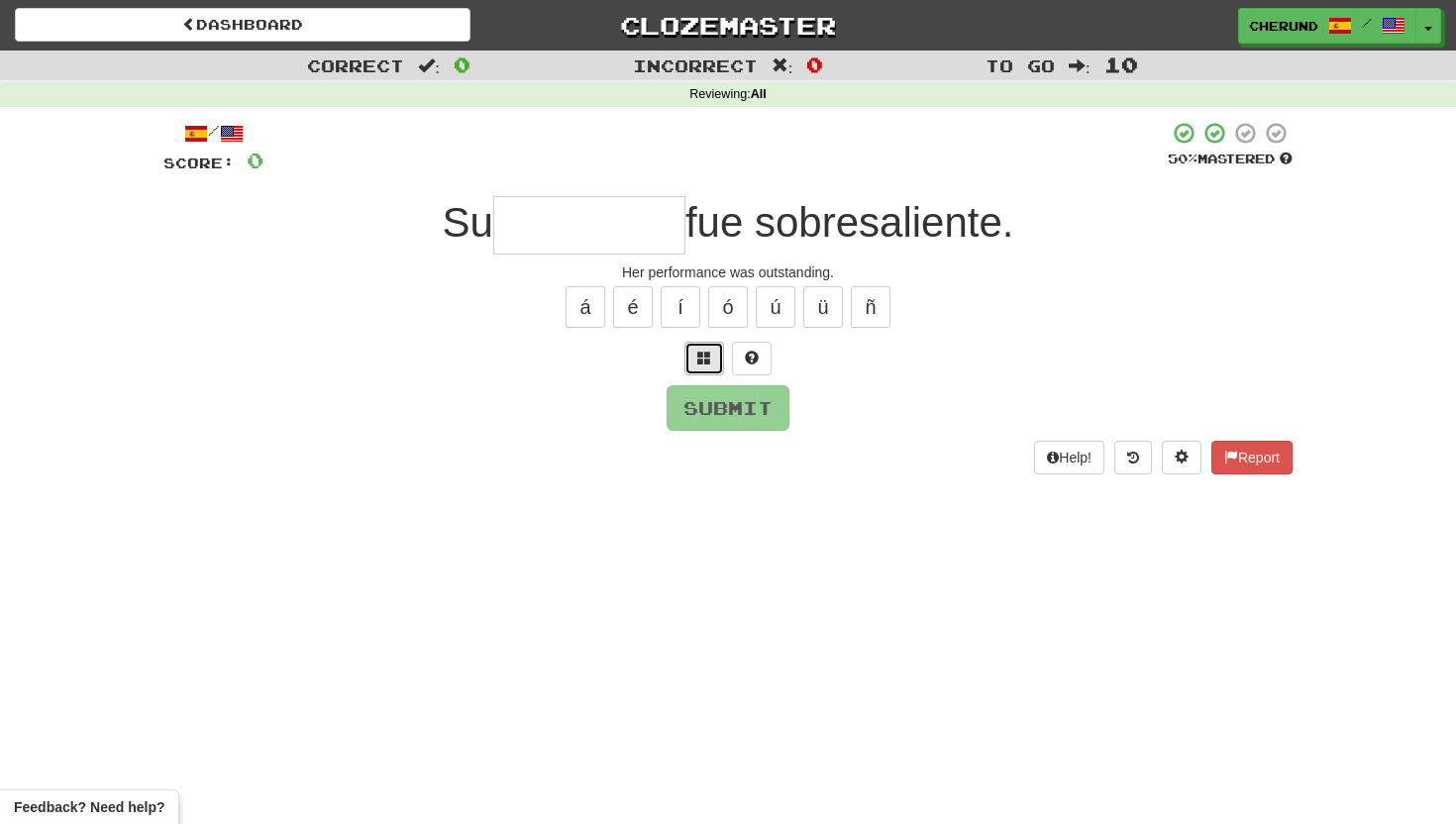 click at bounding box center [704, 358] 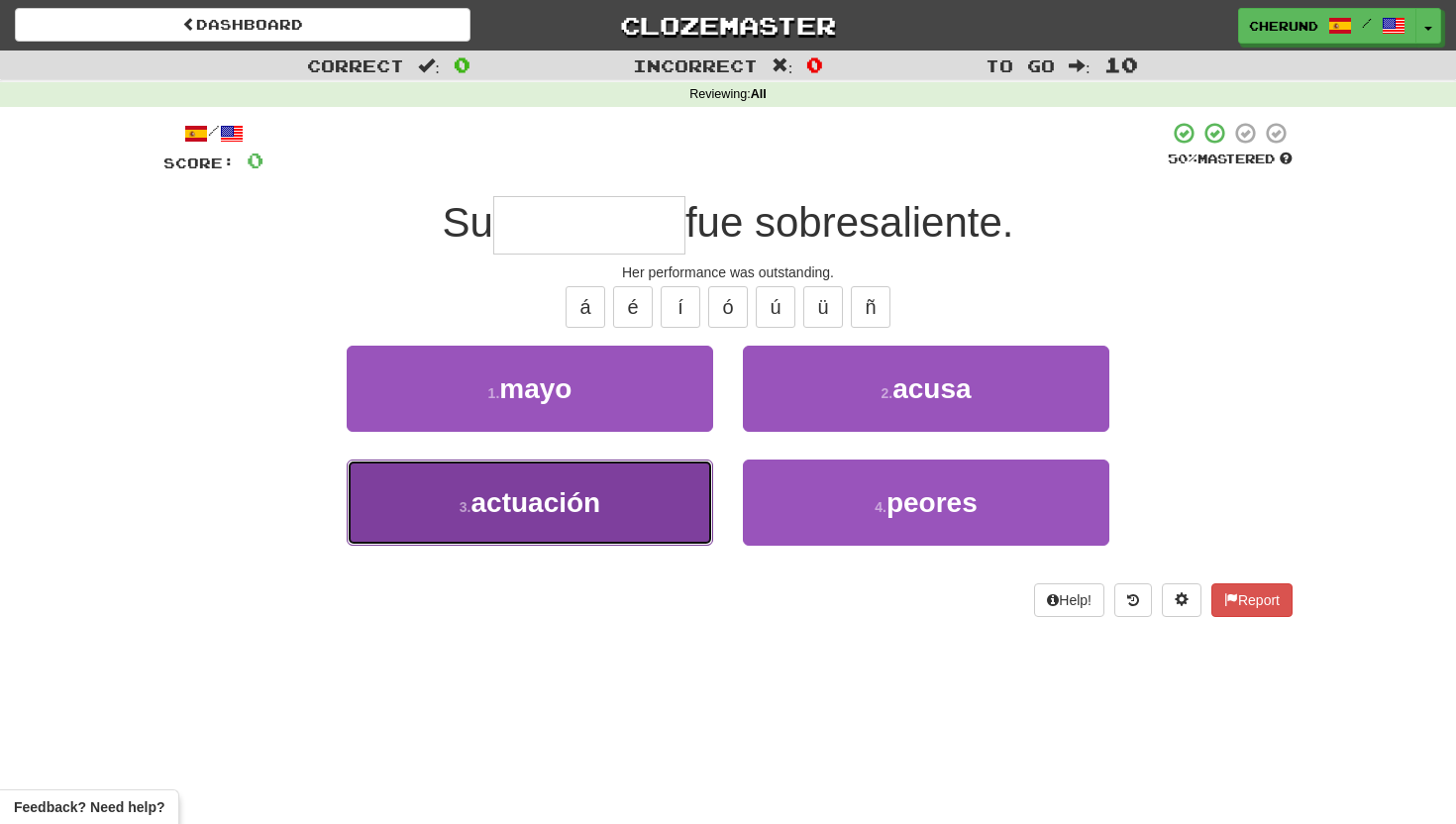 click on "3 .  actuación" at bounding box center [530, 502] 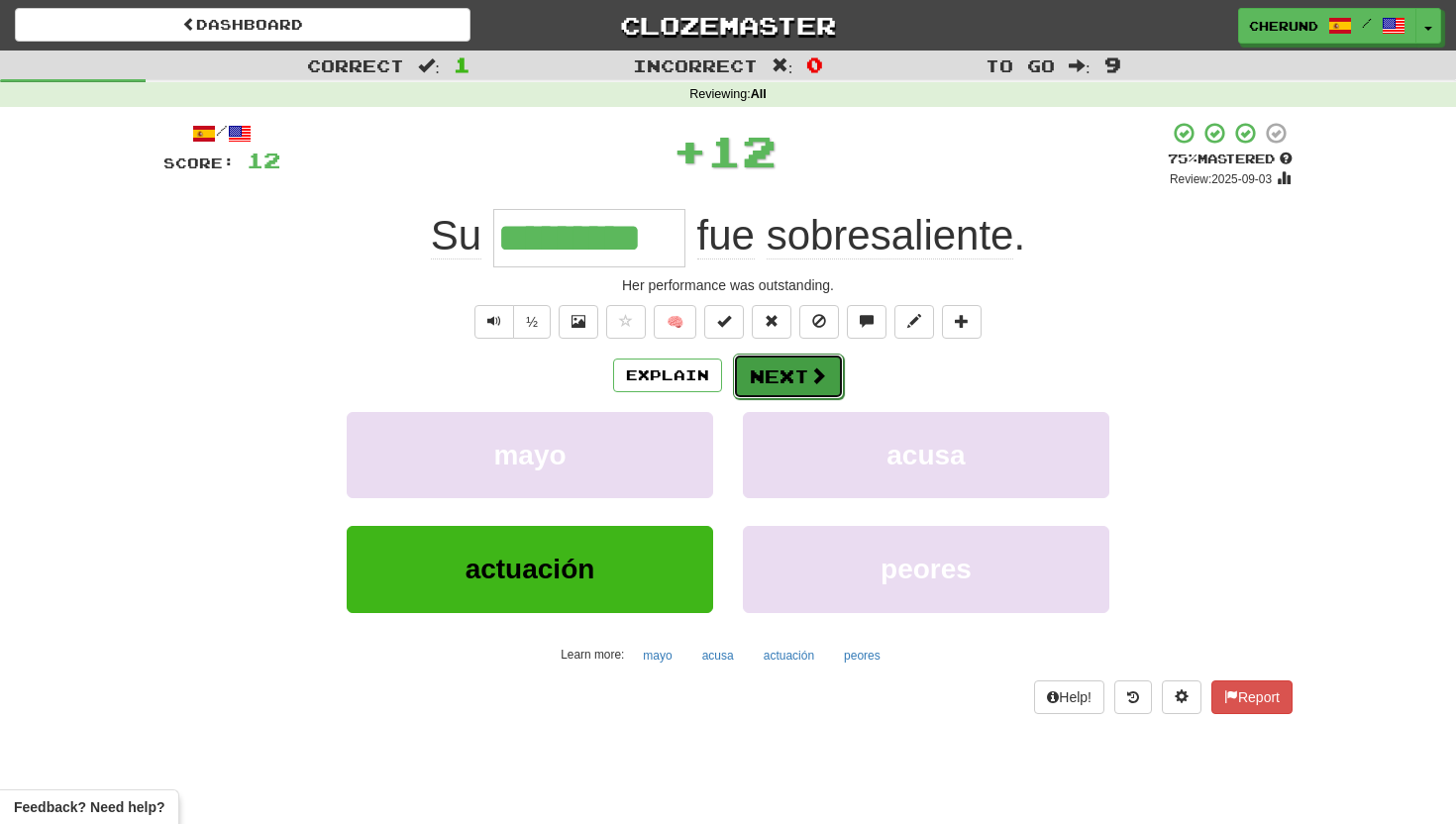 click on "Next" at bounding box center (788, 376) 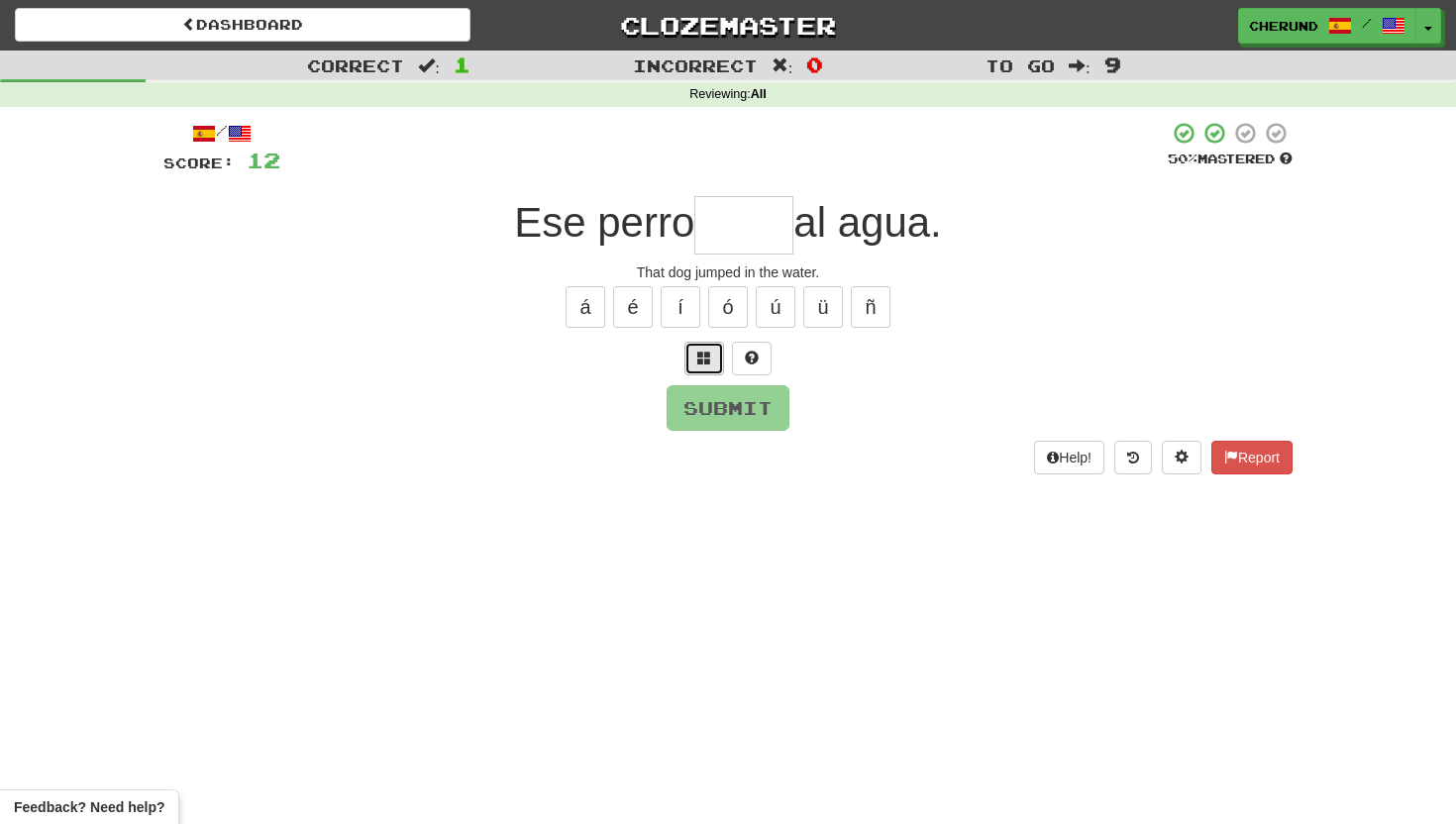 click at bounding box center [704, 358] 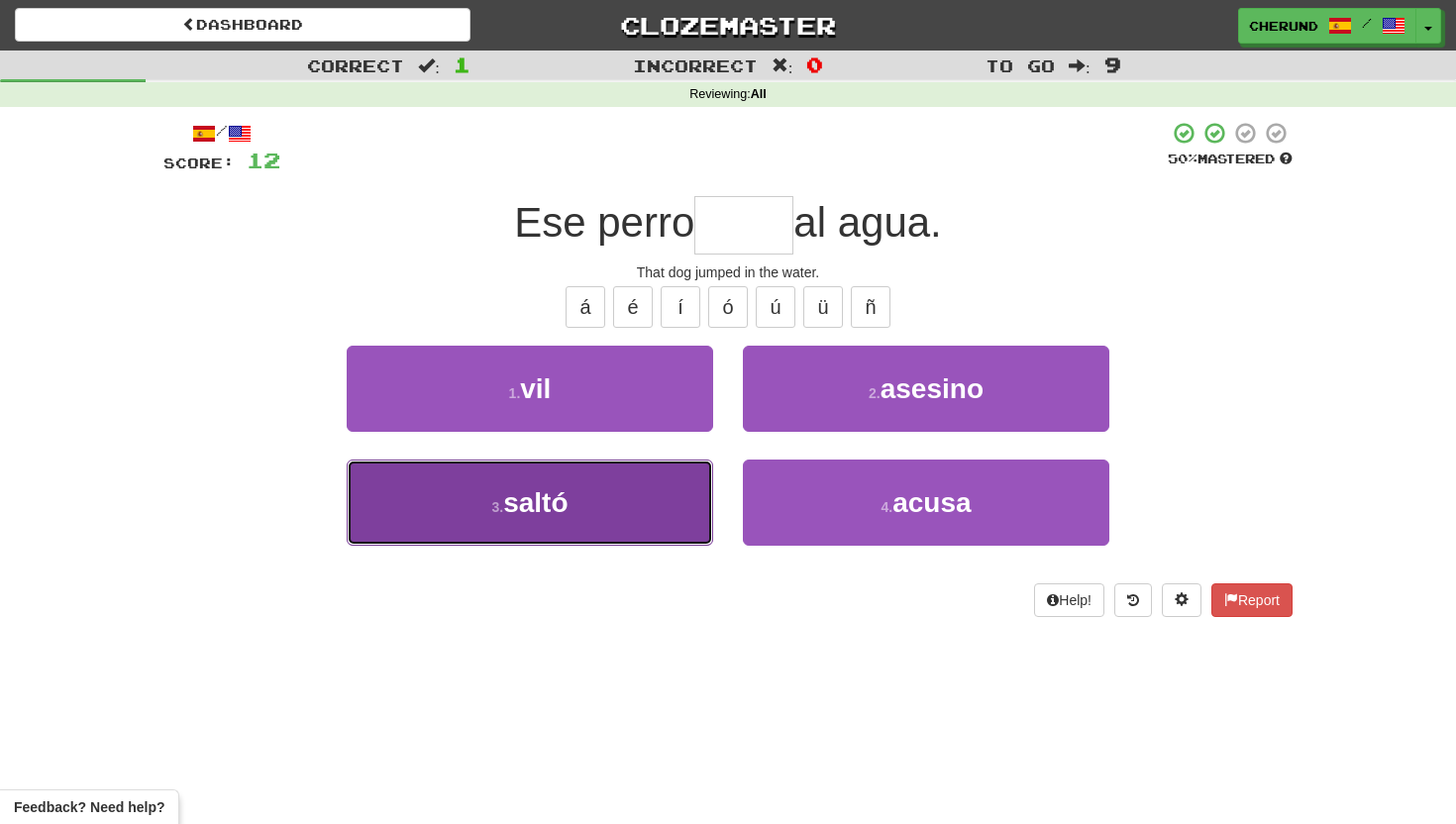 click on "3 .  saltó" at bounding box center (530, 502) 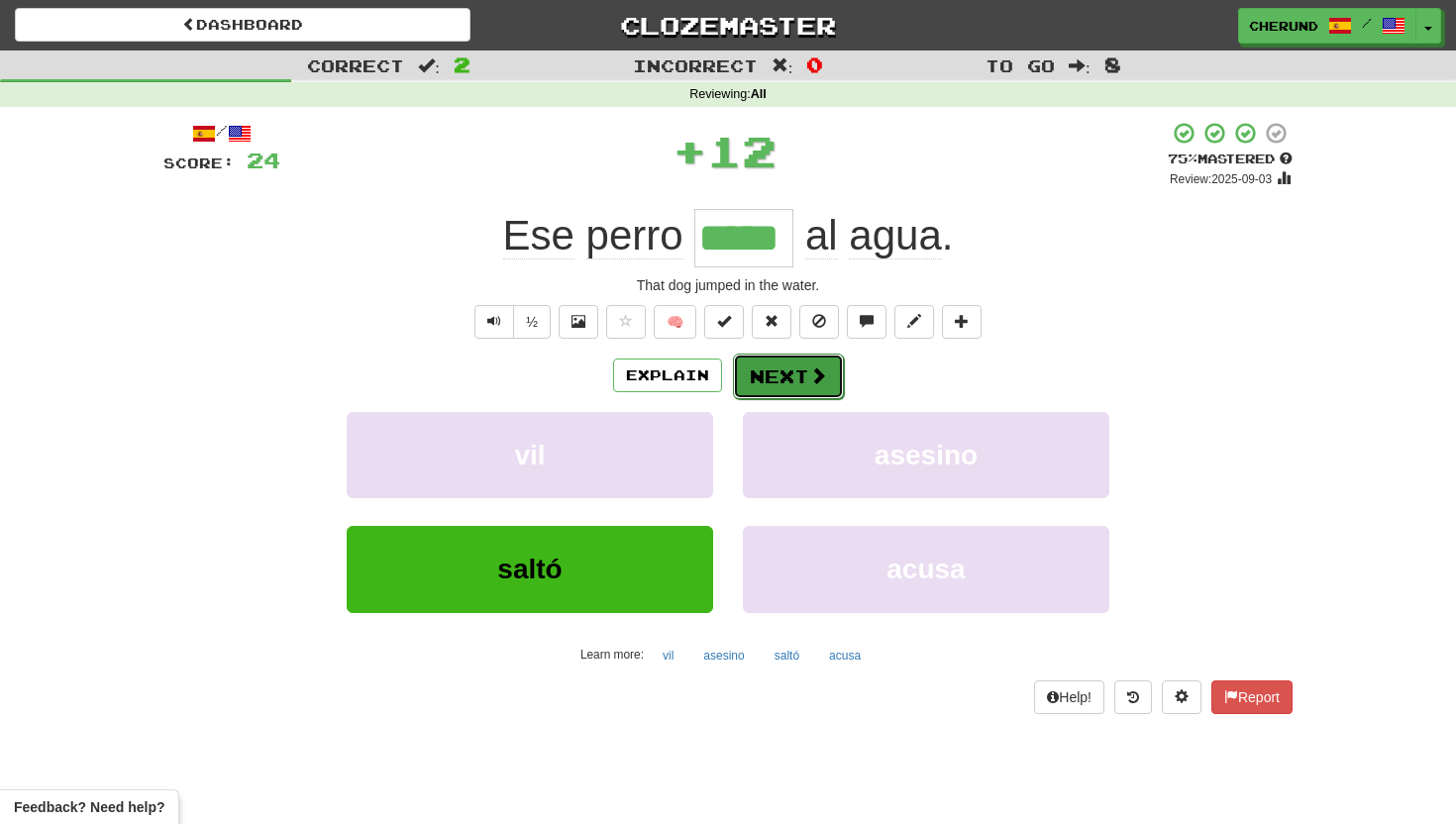 click on "Next" at bounding box center (788, 376) 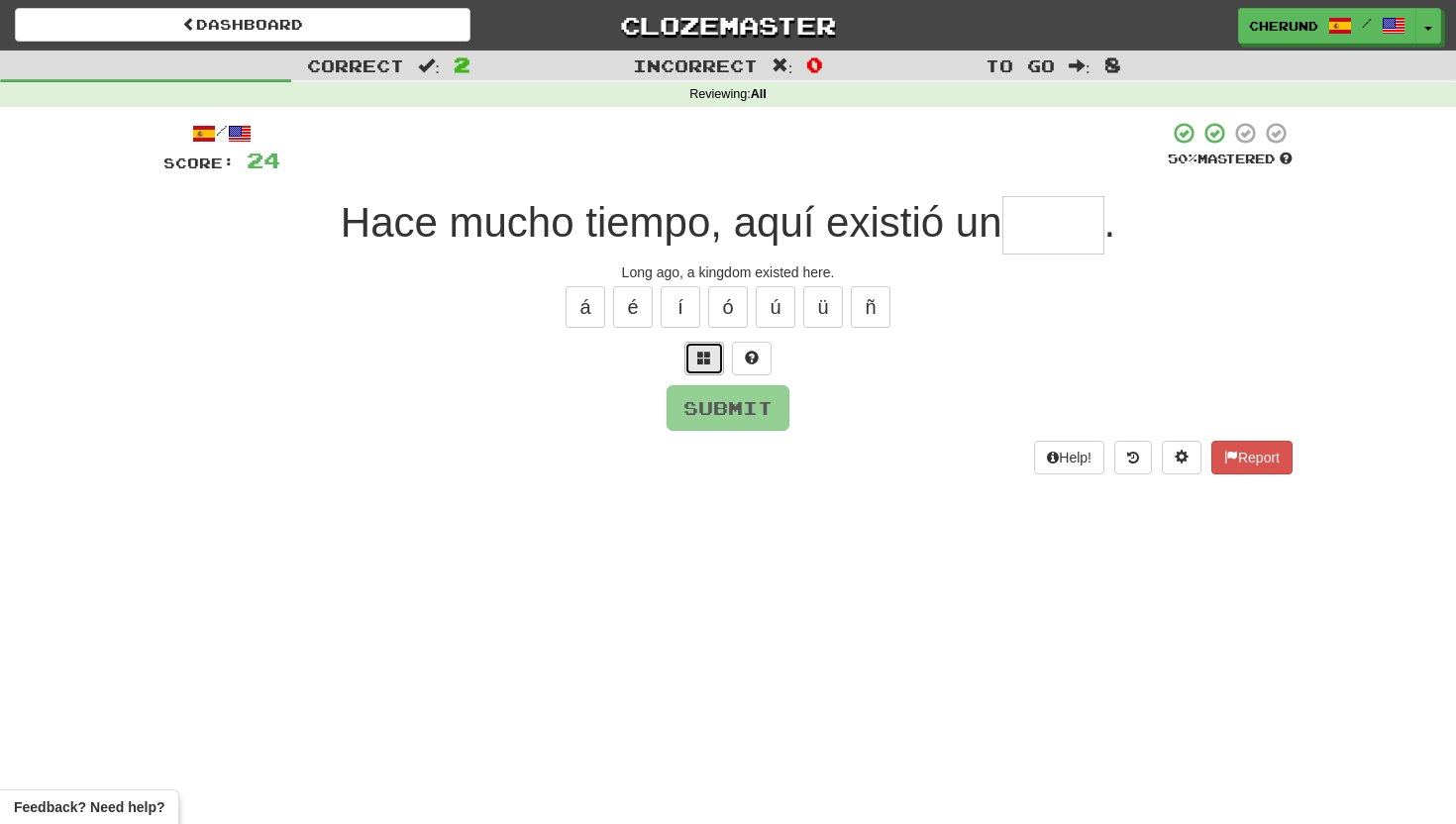 click at bounding box center (704, 358) 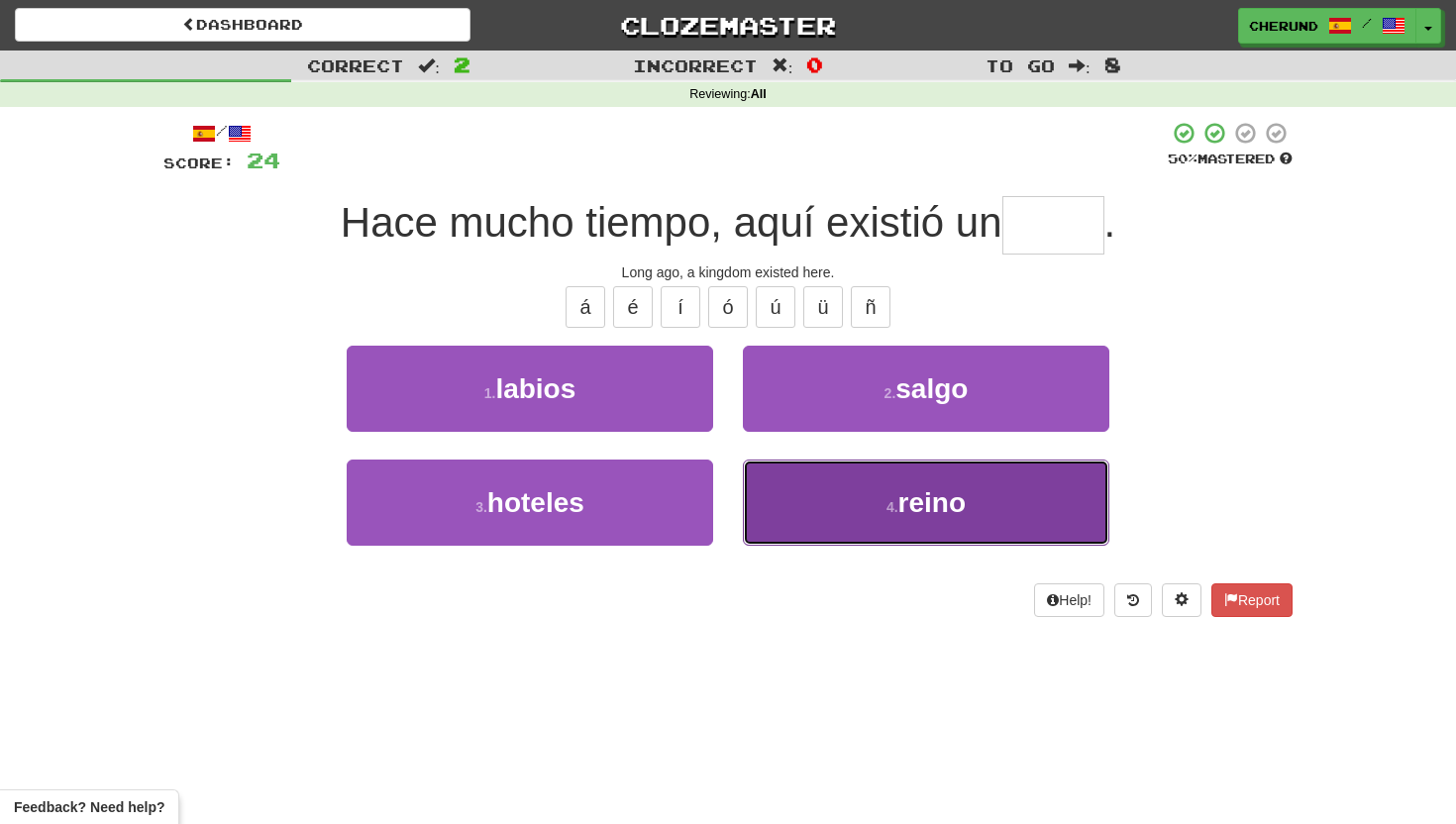 click on "reino" at bounding box center [932, 502] 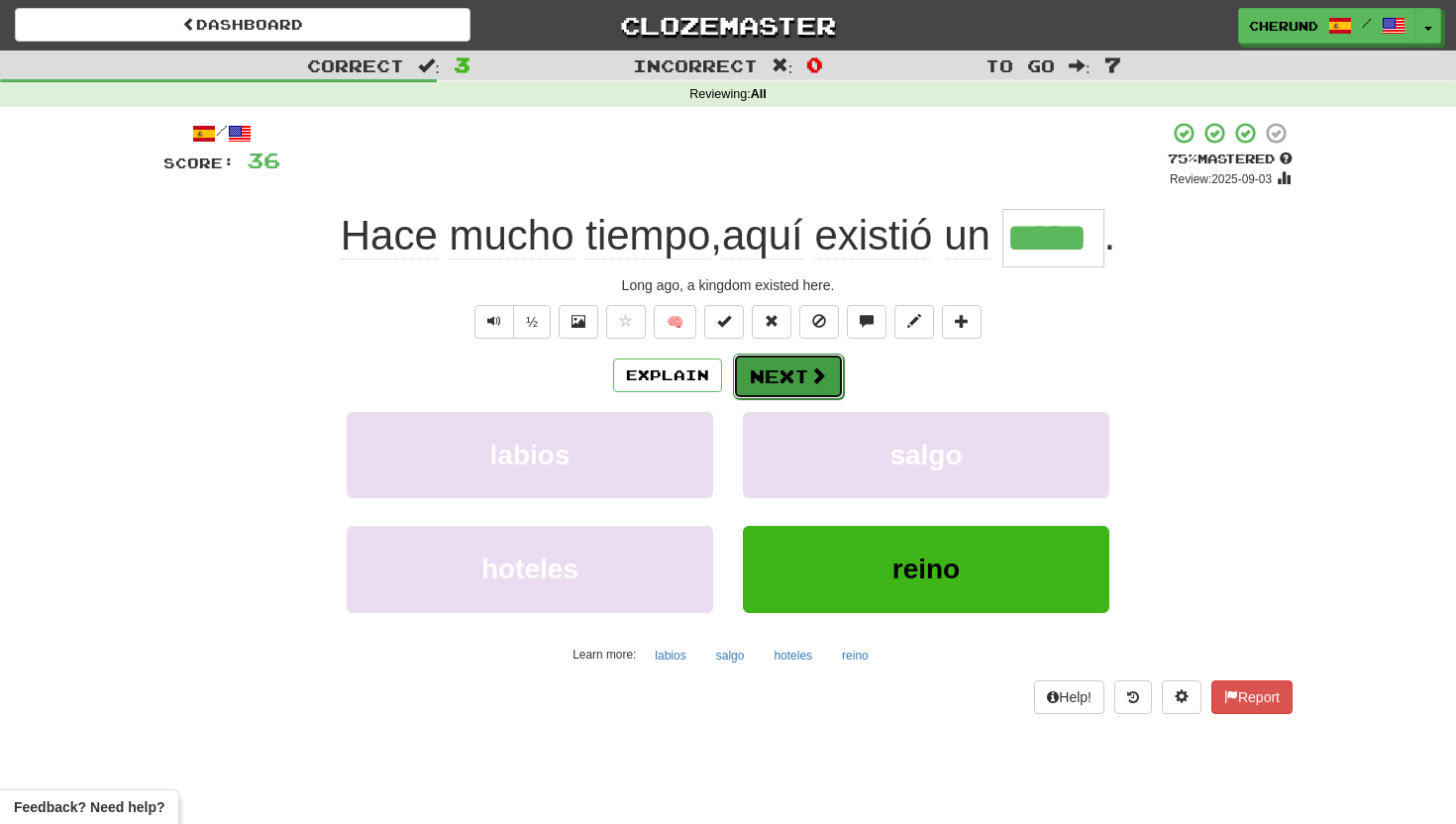 click at bounding box center [818, 375] 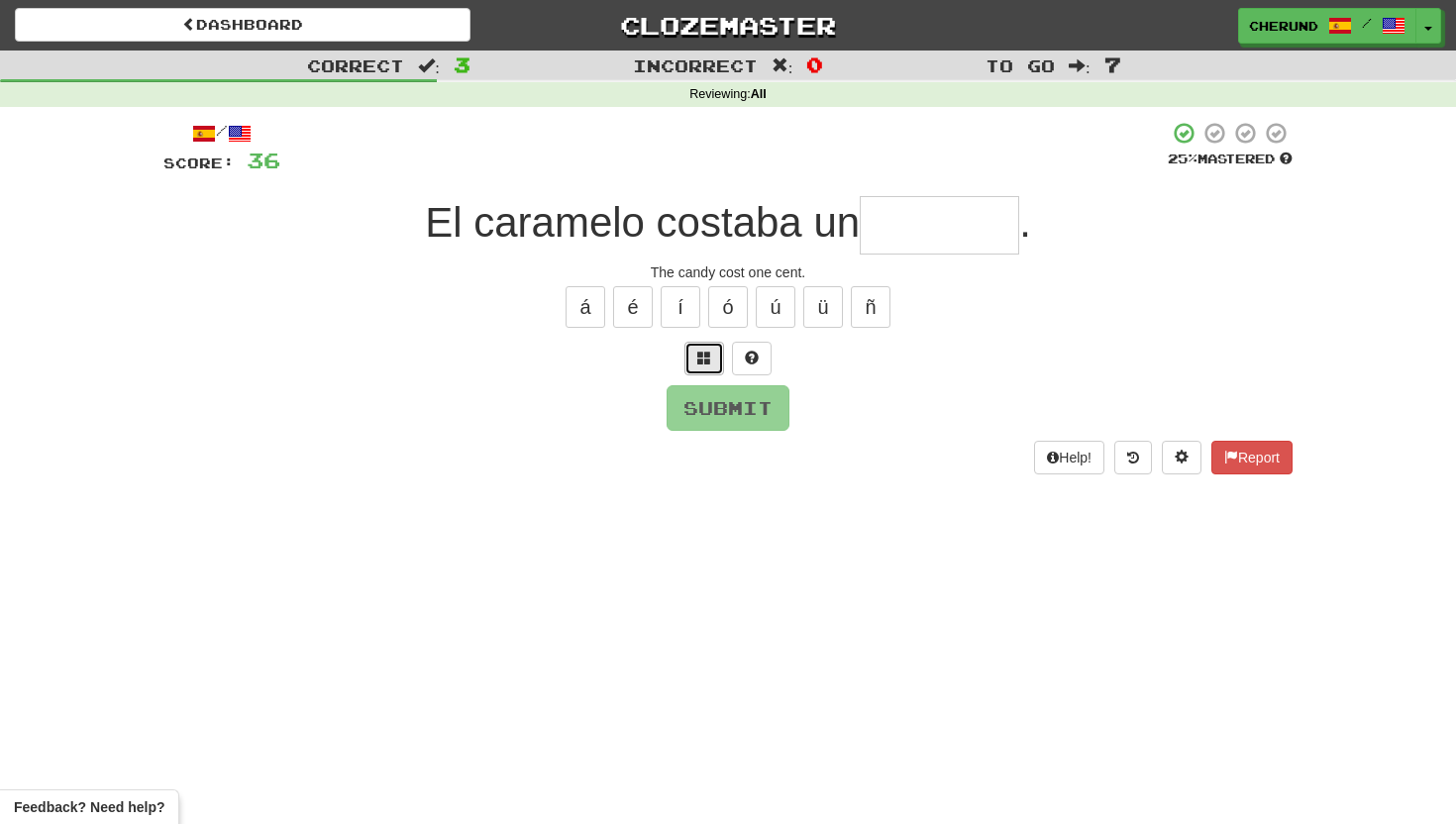 click at bounding box center [704, 358] 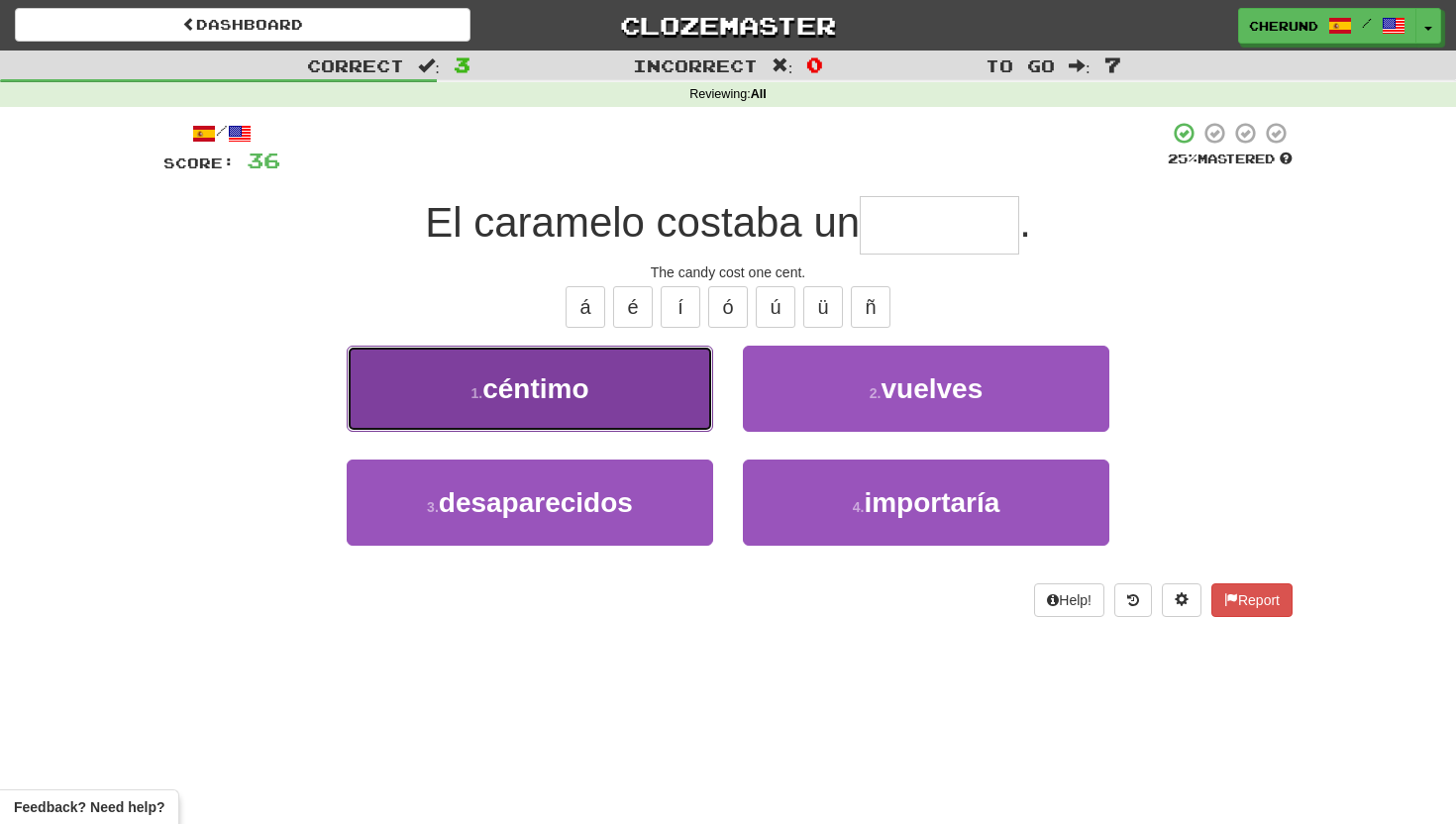 click on "1 .  céntimo" at bounding box center [530, 388] 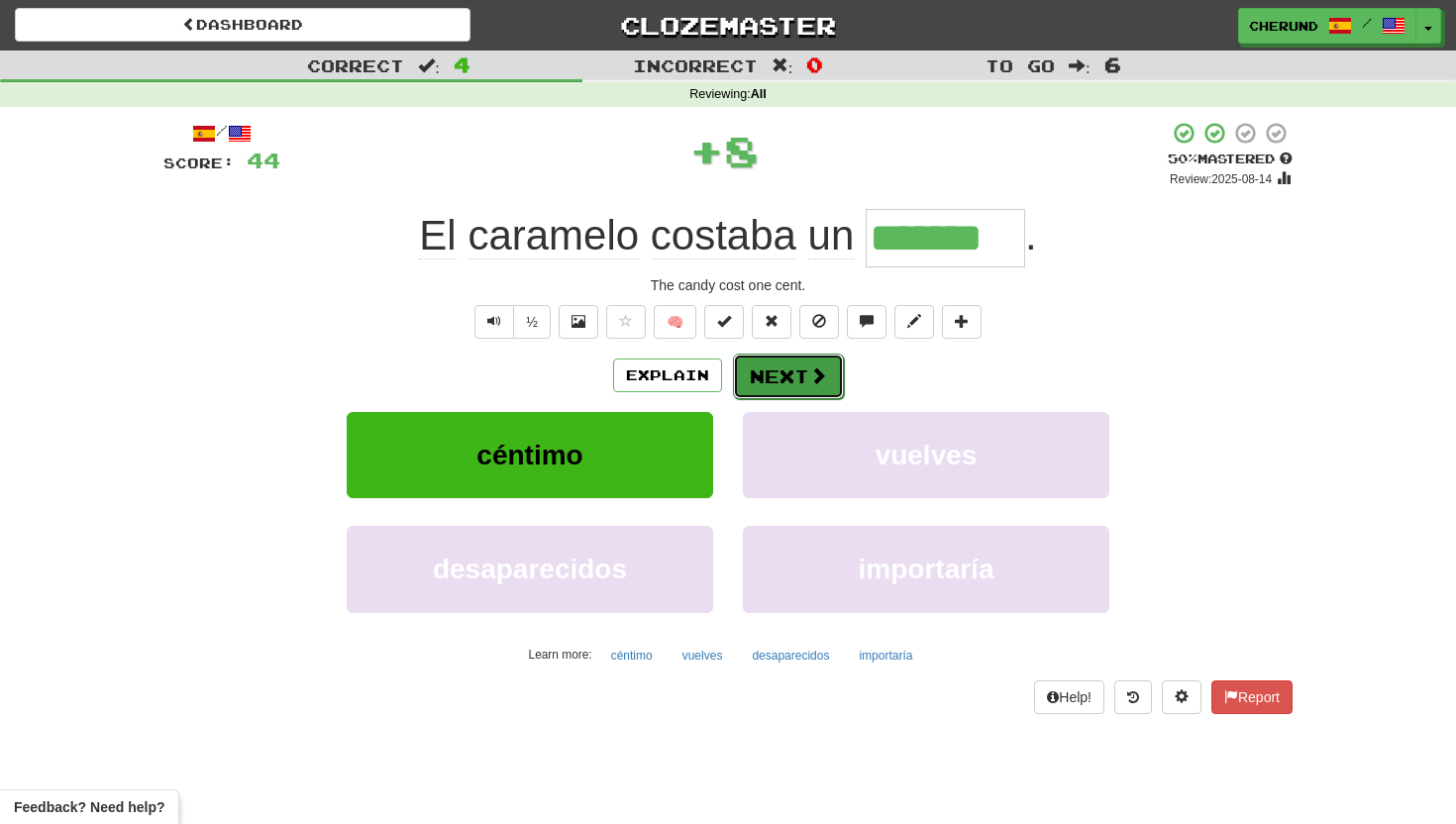 click on "Next" at bounding box center [788, 376] 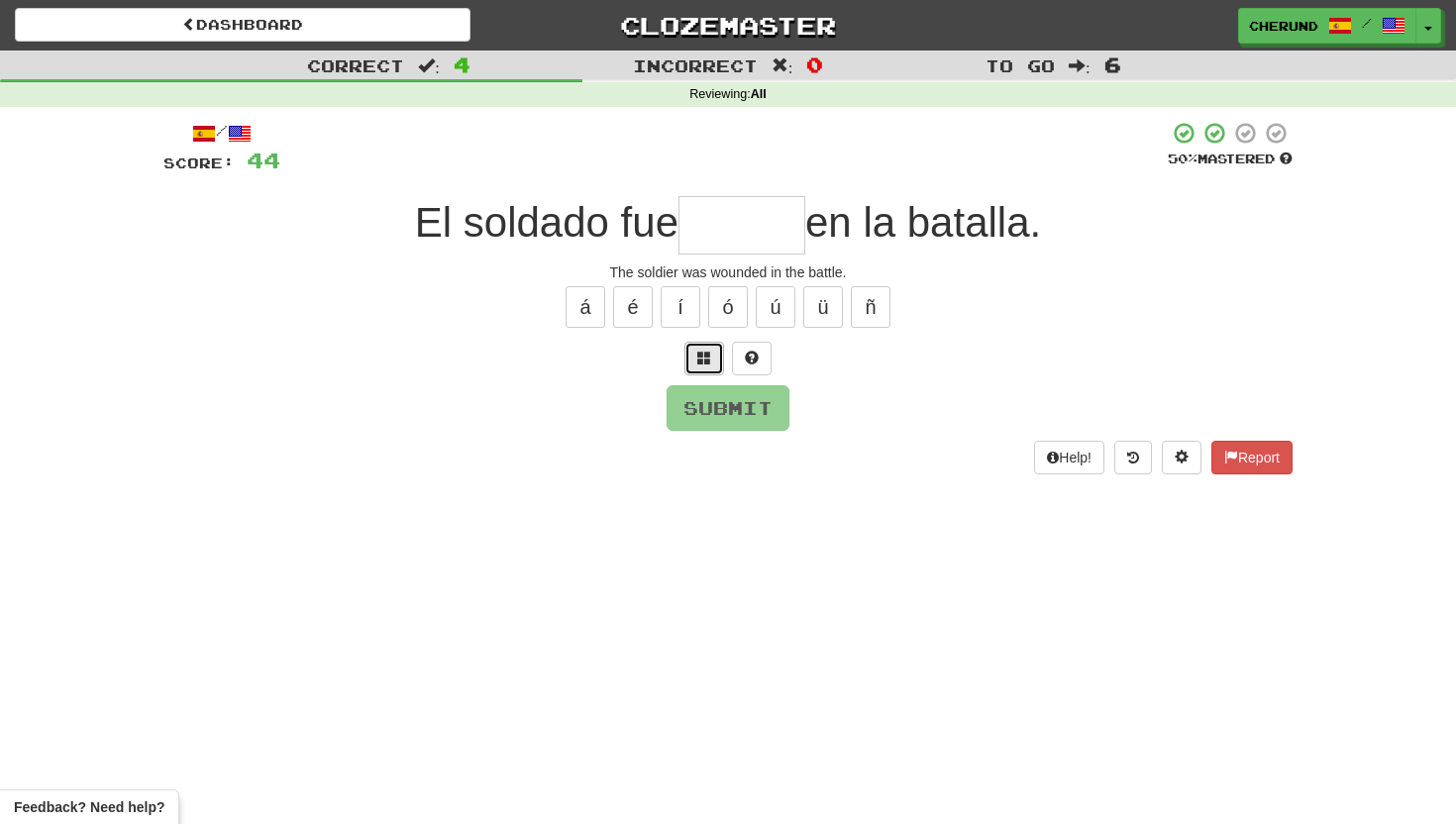 click at bounding box center [704, 359] 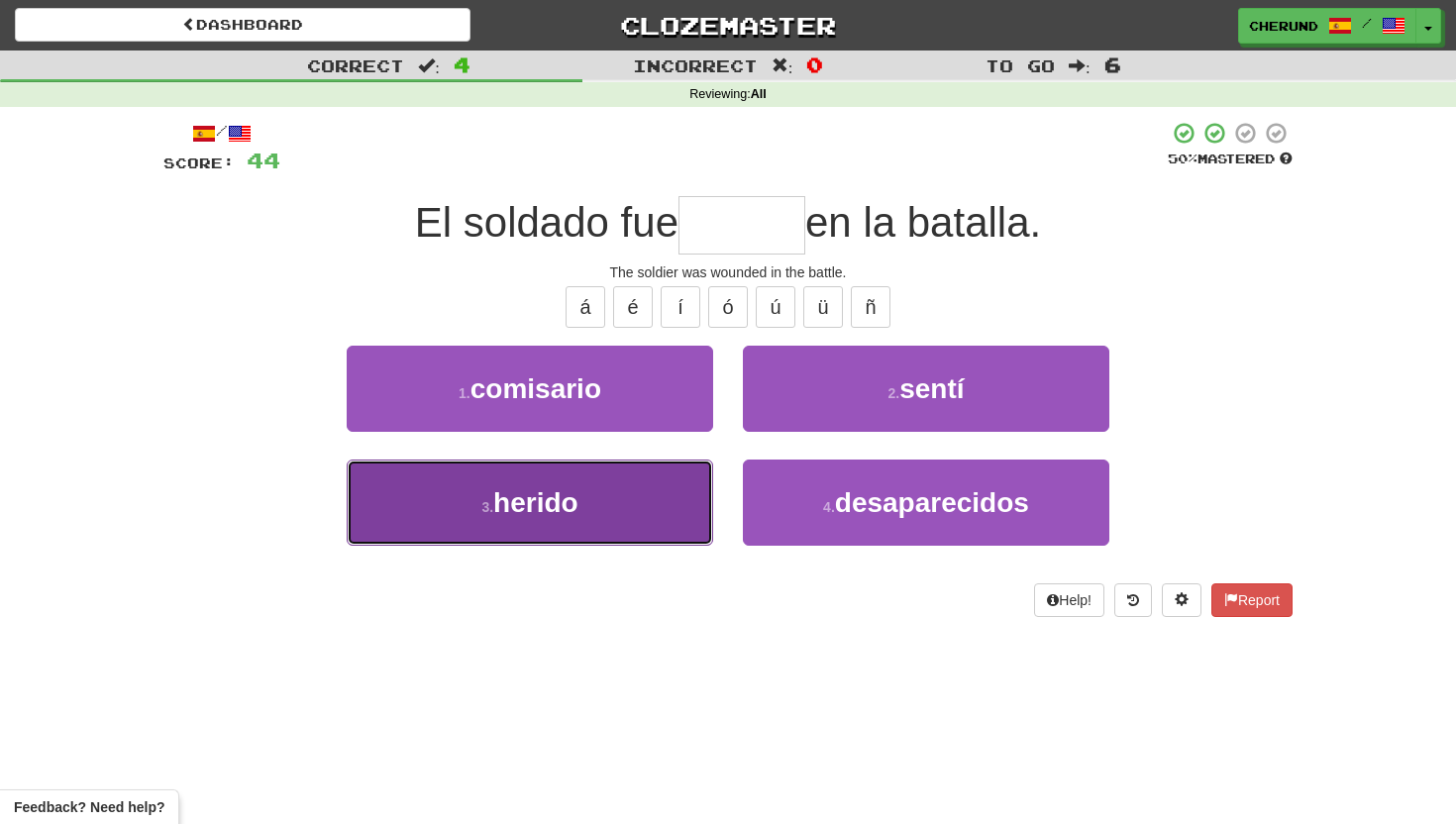 click on "3 .  herido" at bounding box center (530, 502) 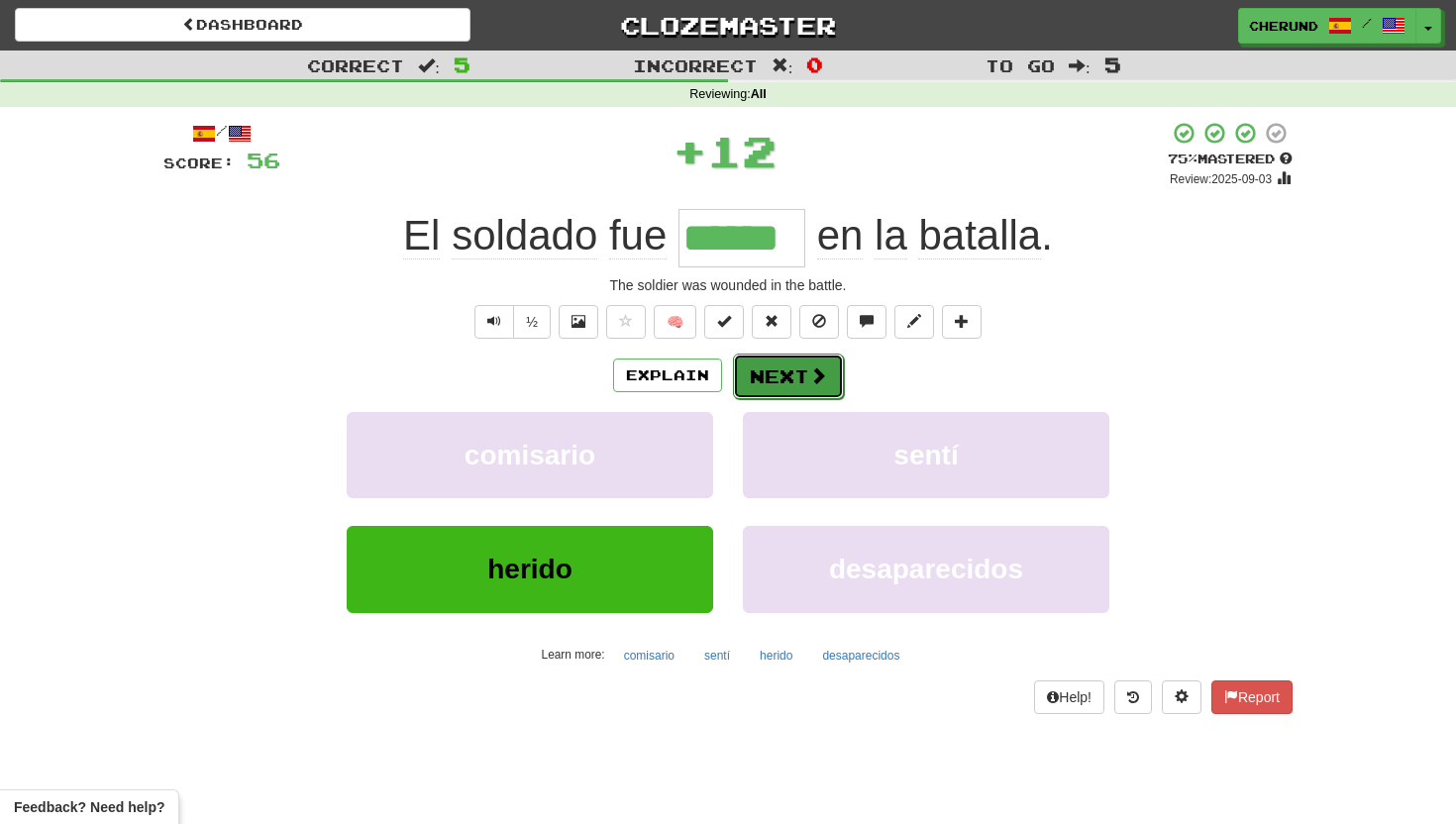 click on "Next" at bounding box center [788, 376] 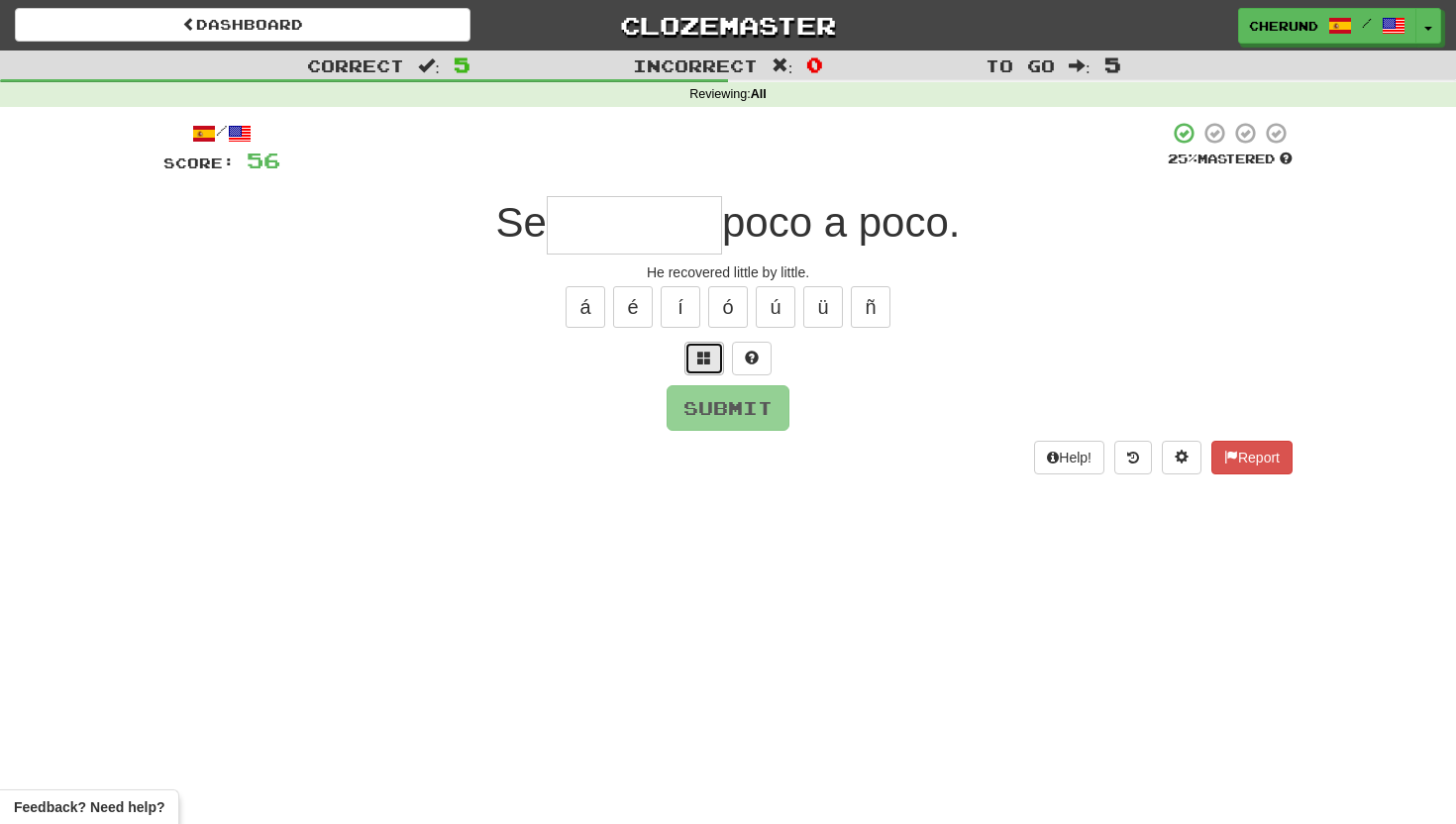 click at bounding box center [704, 358] 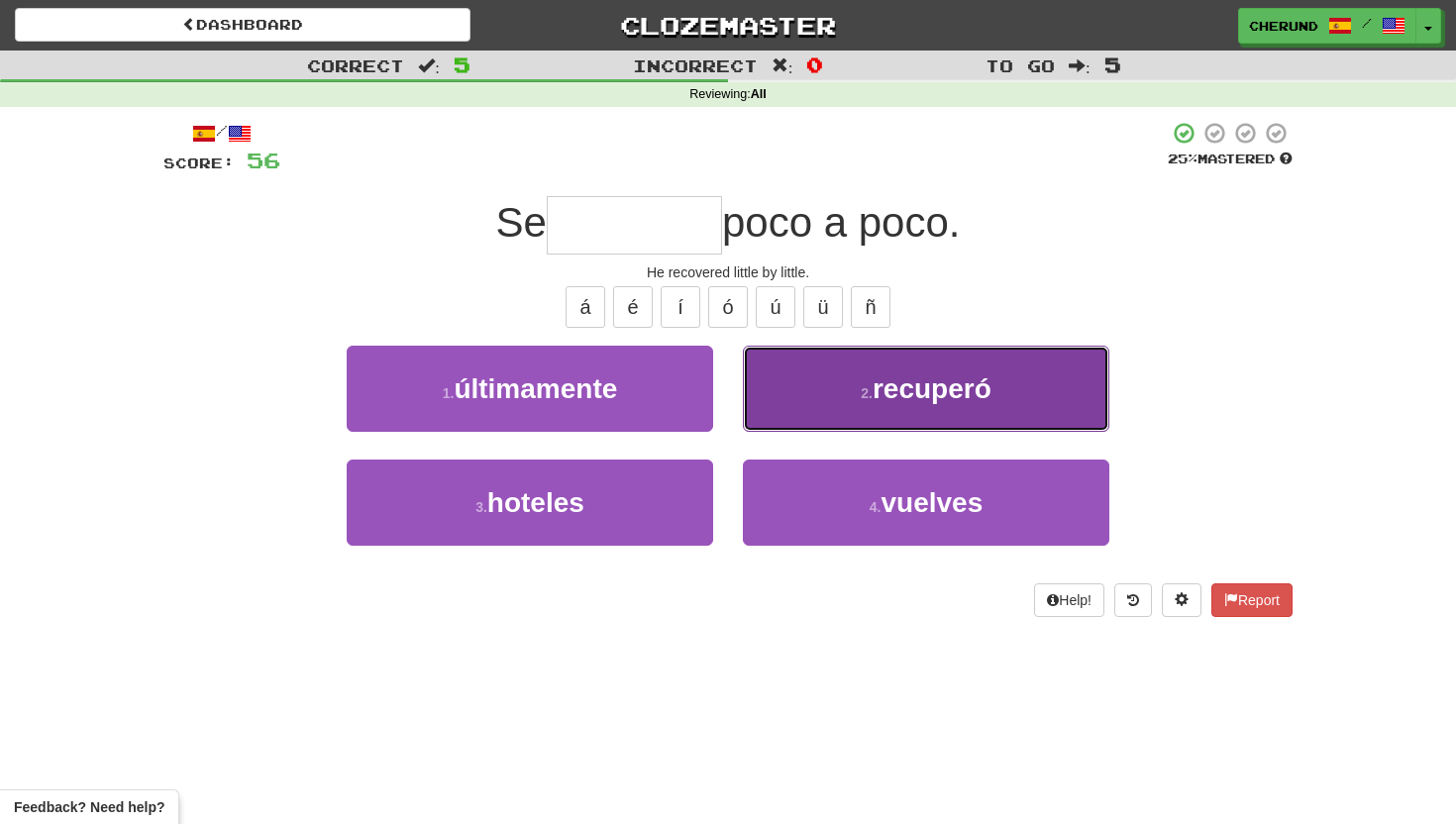 click on "recuperó" at bounding box center (932, 388) 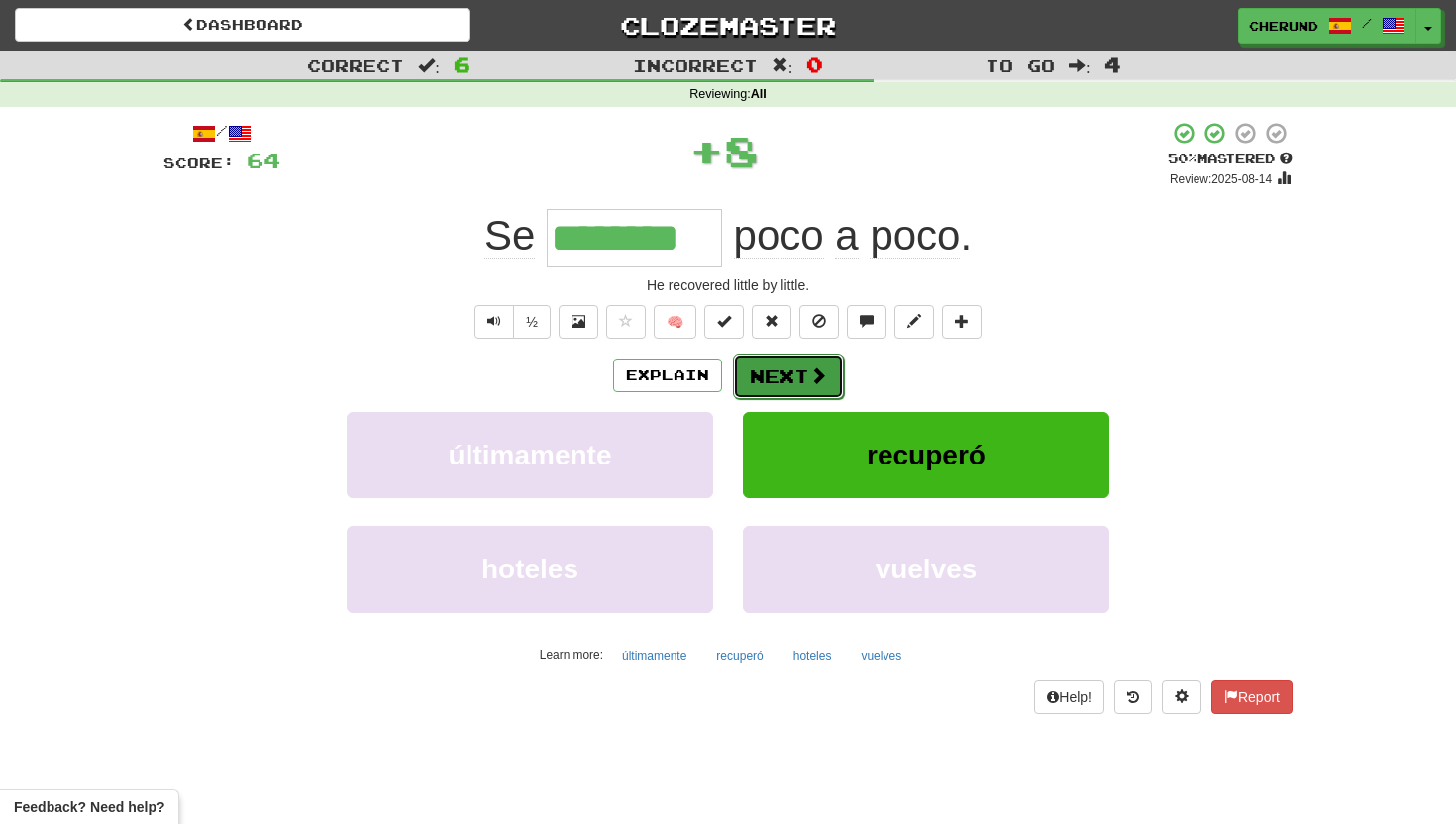 click on "Next" at bounding box center [788, 376] 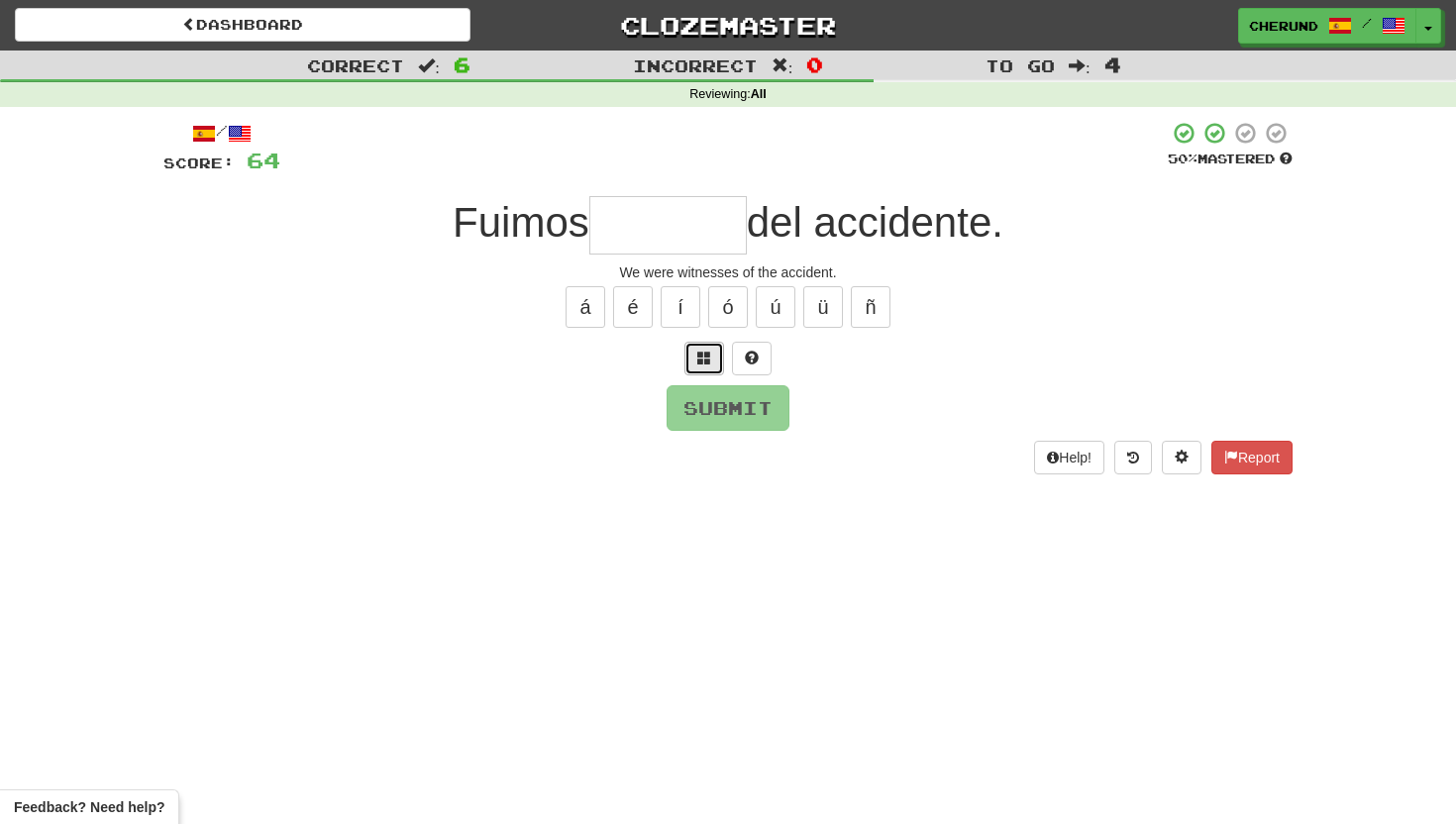 click at bounding box center (704, 358) 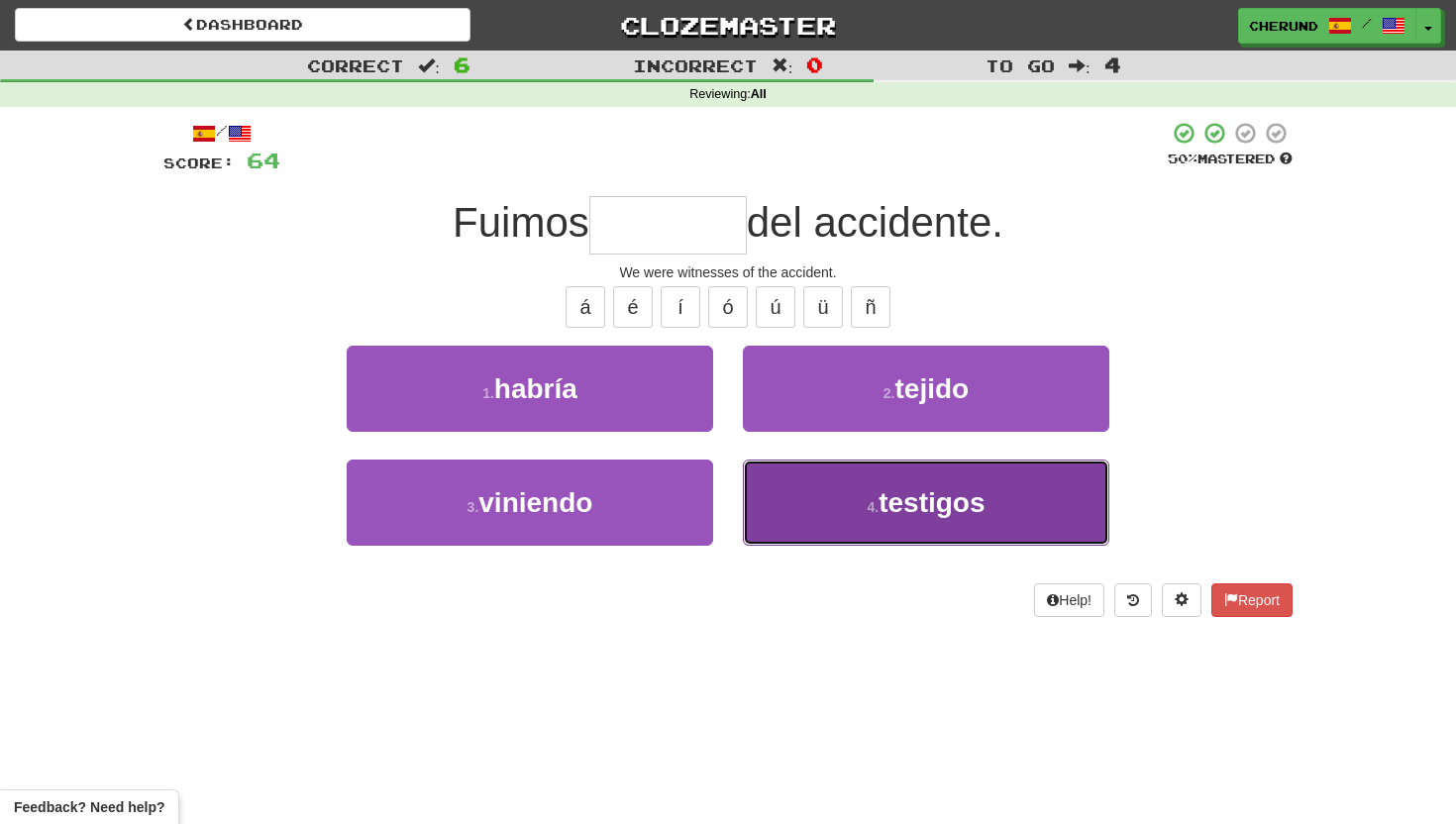 click on "testigos" at bounding box center (931, 502) 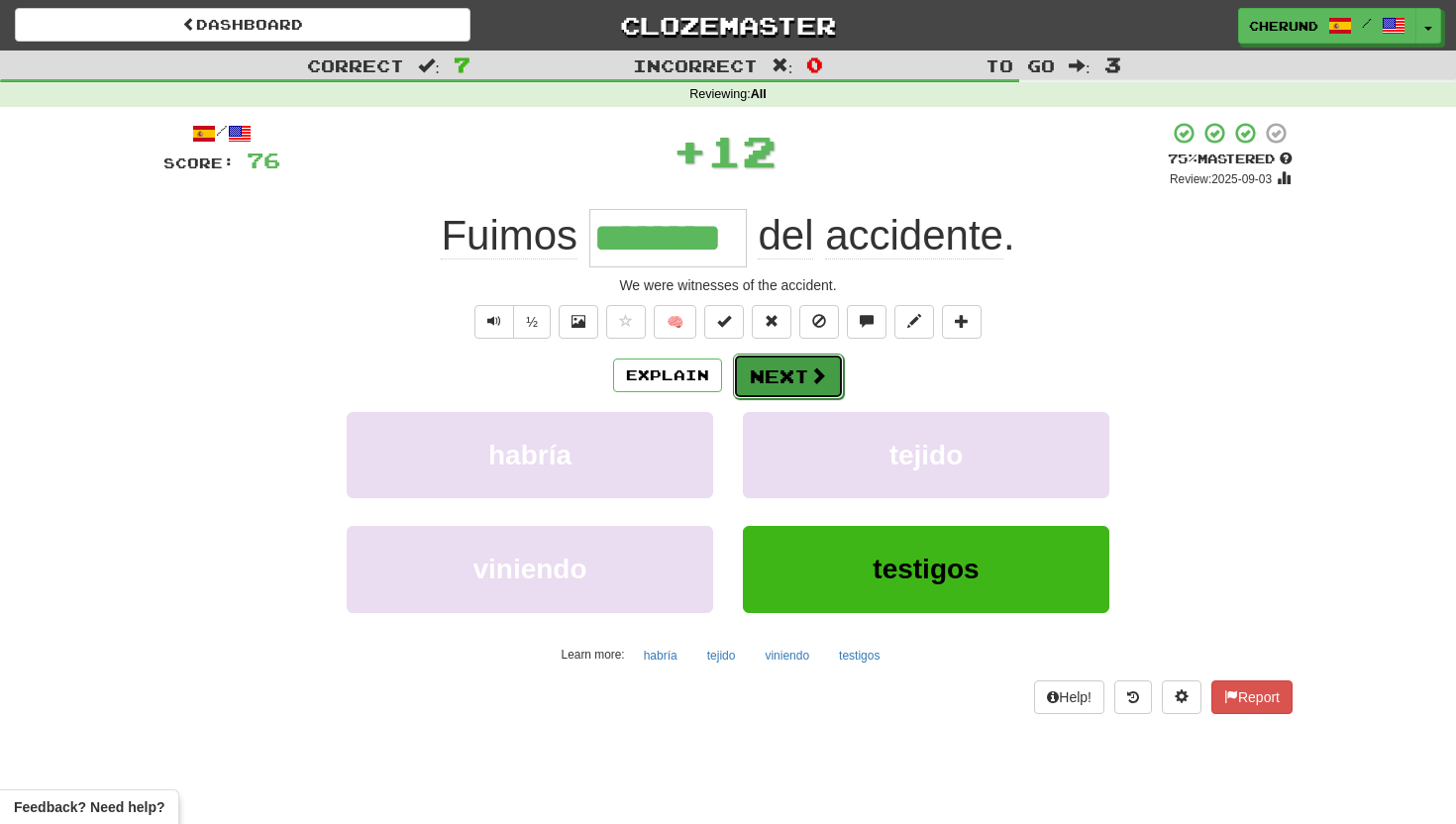 click on "Next" at bounding box center (788, 376) 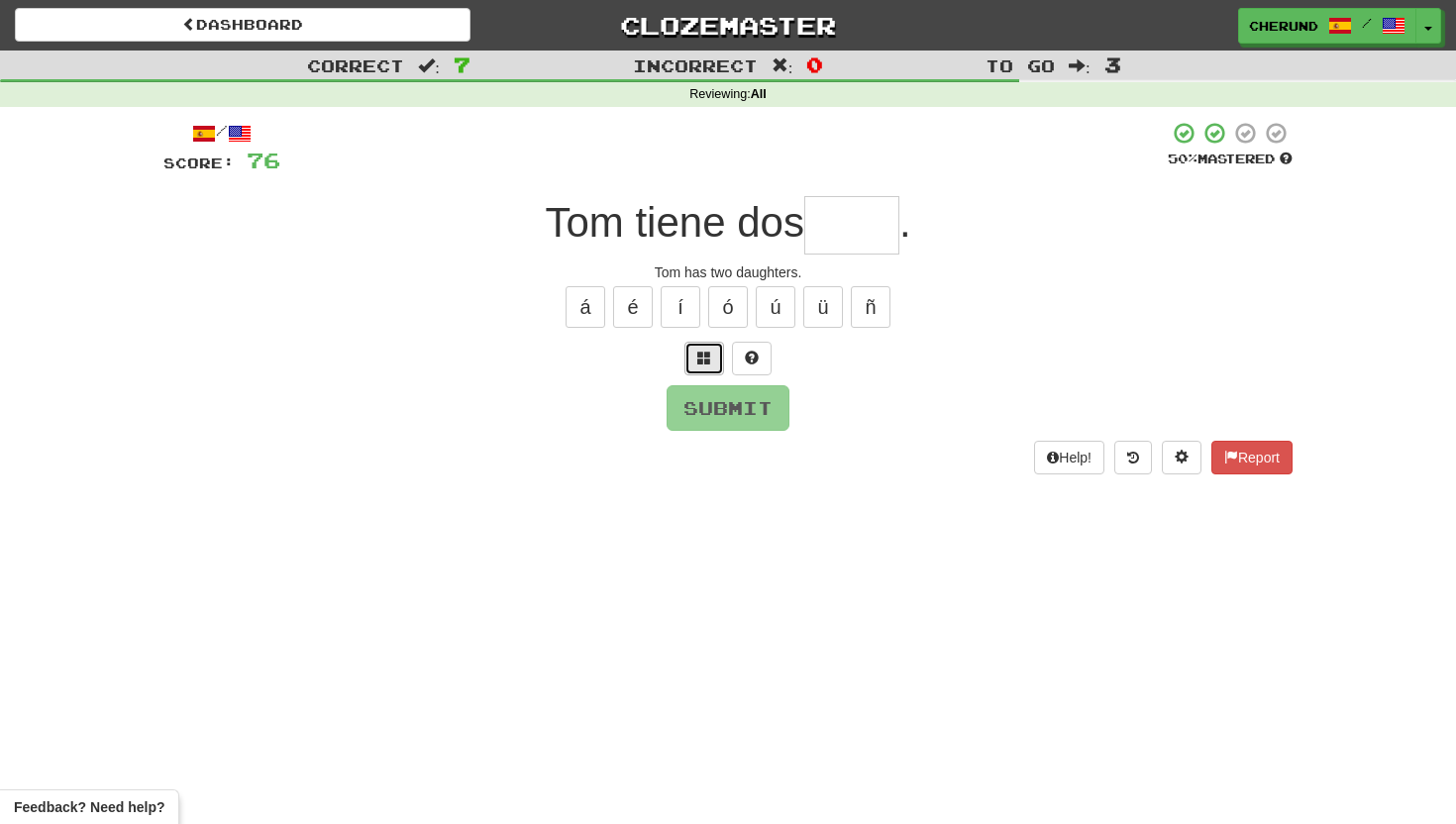 click at bounding box center (704, 358) 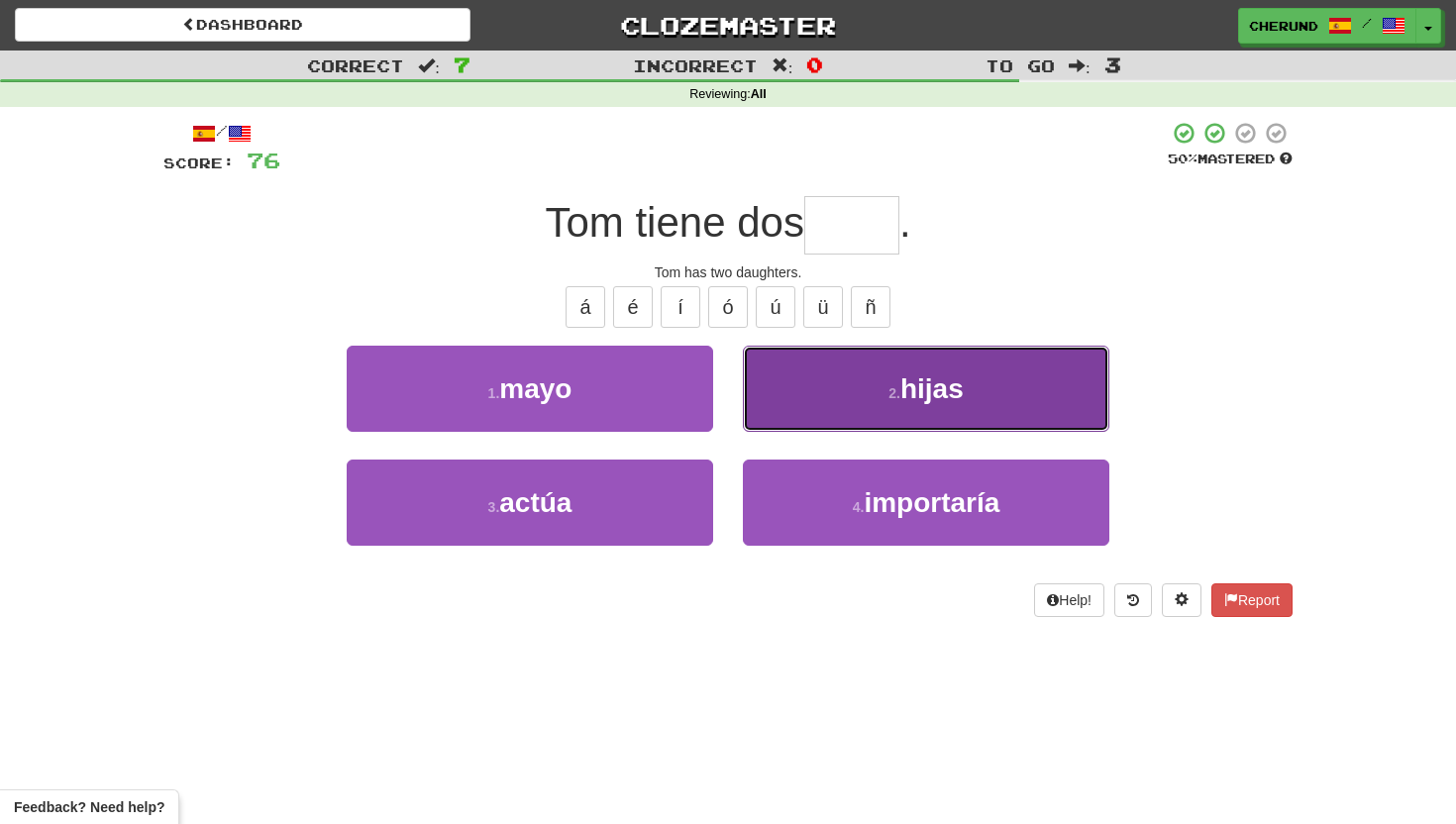 click on "2 .  hijas" at bounding box center [926, 388] 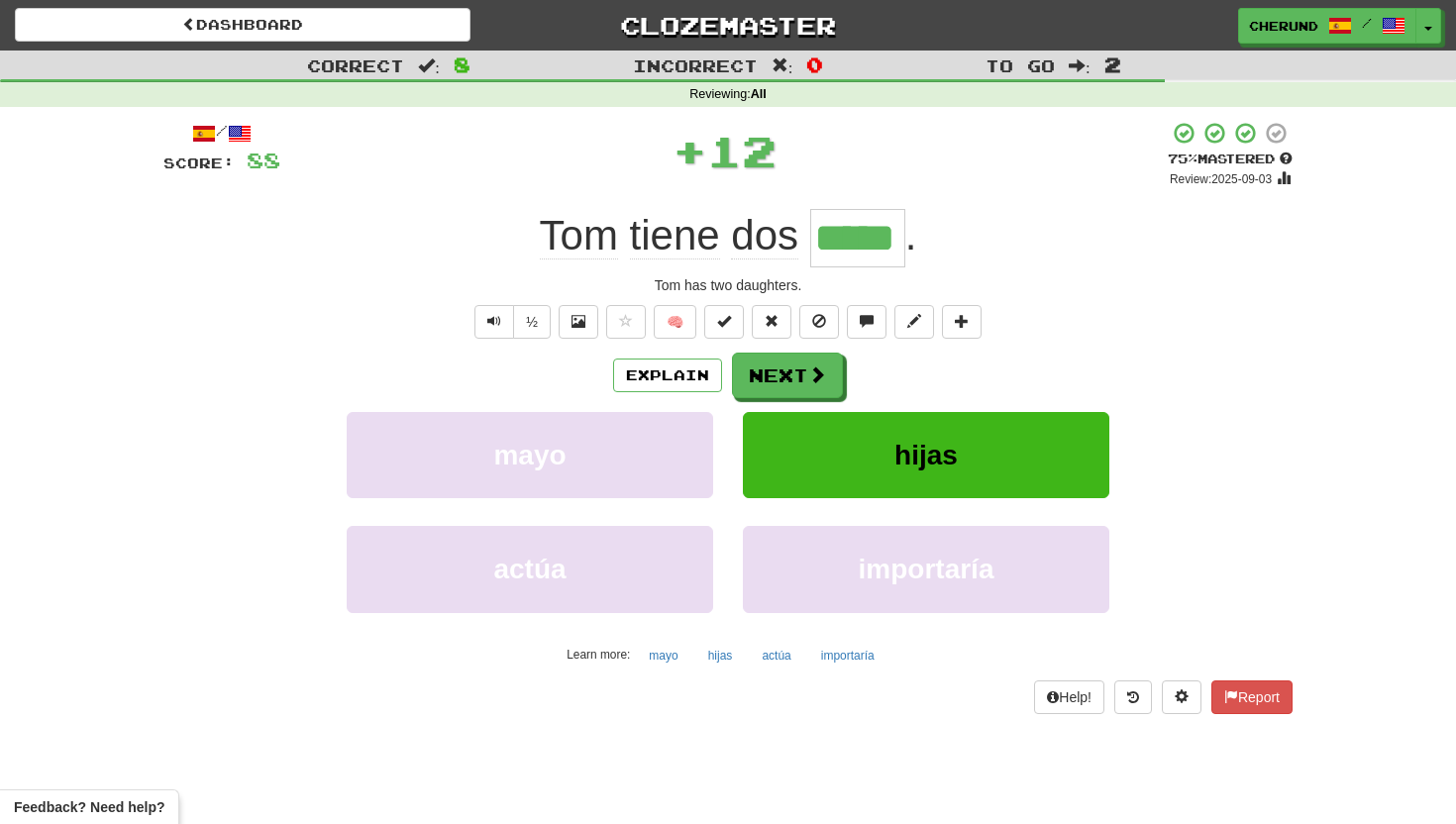 click on "Explain Next [MONTH] hijas actúa importaría Learn more: [MONTH] hijas actúa importaría" at bounding box center (728, 511) 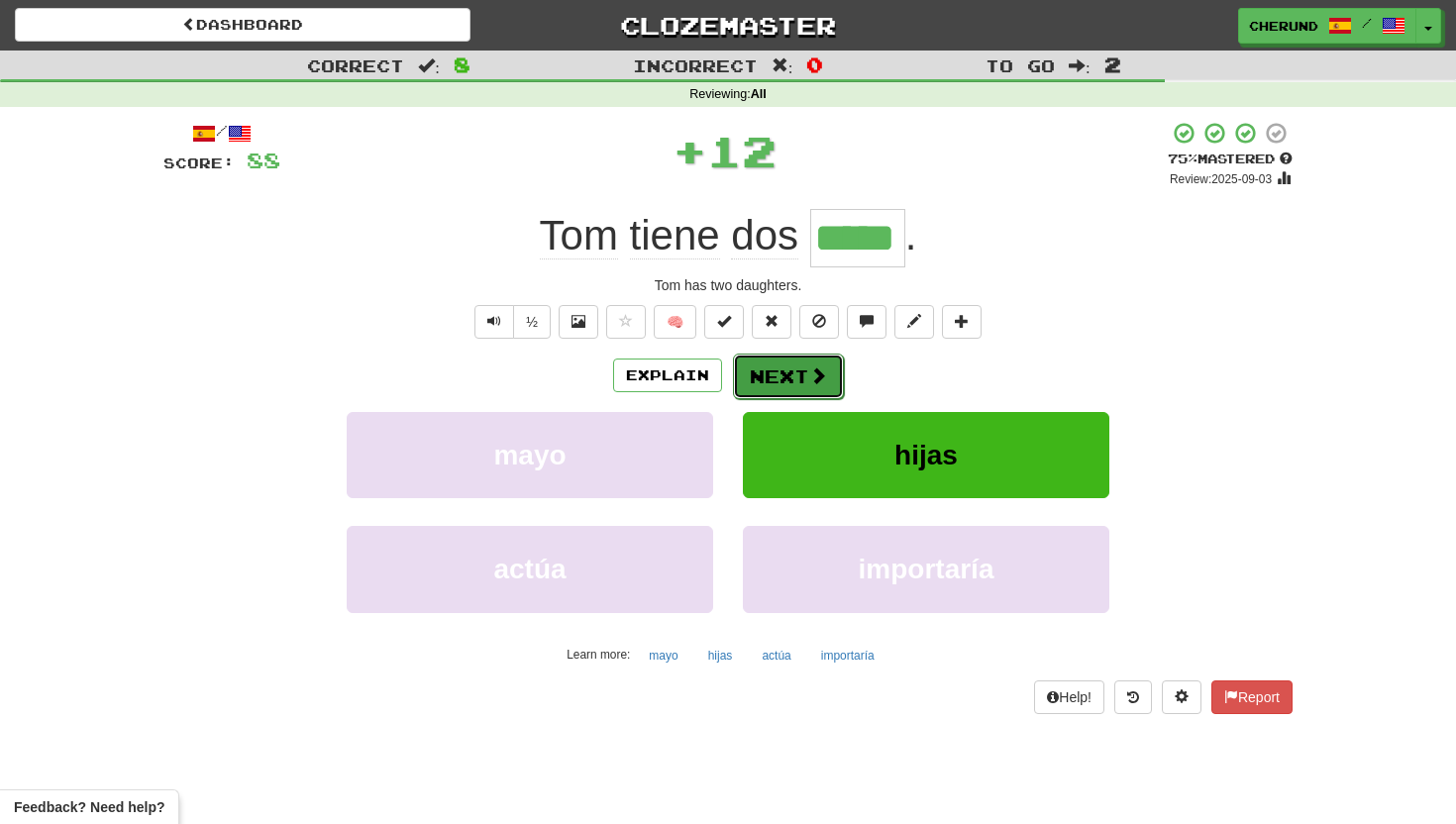 click on "Next" at bounding box center [788, 376] 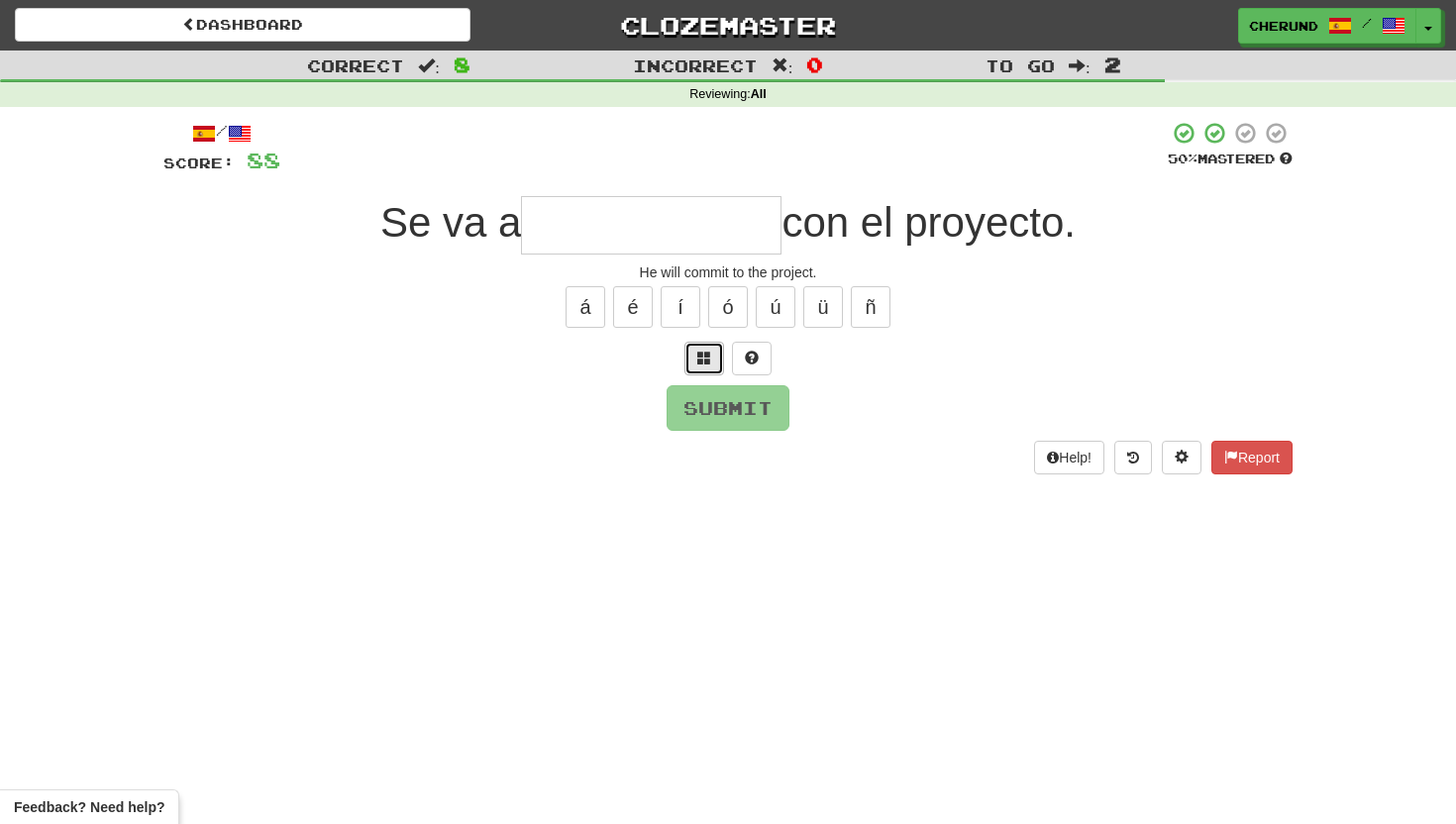 click at bounding box center (704, 358) 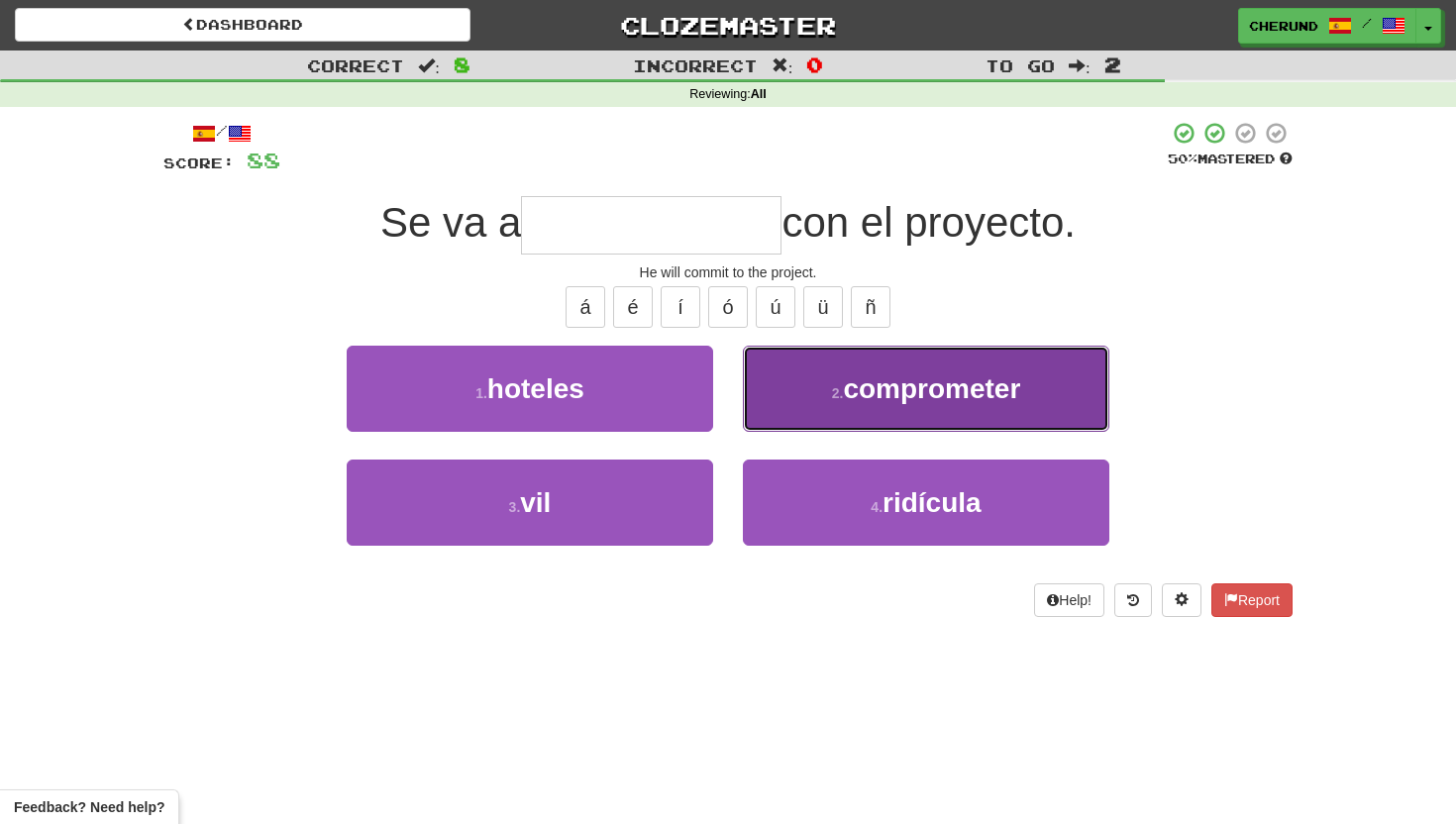 click on "comprometer" at bounding box center [931, 388] 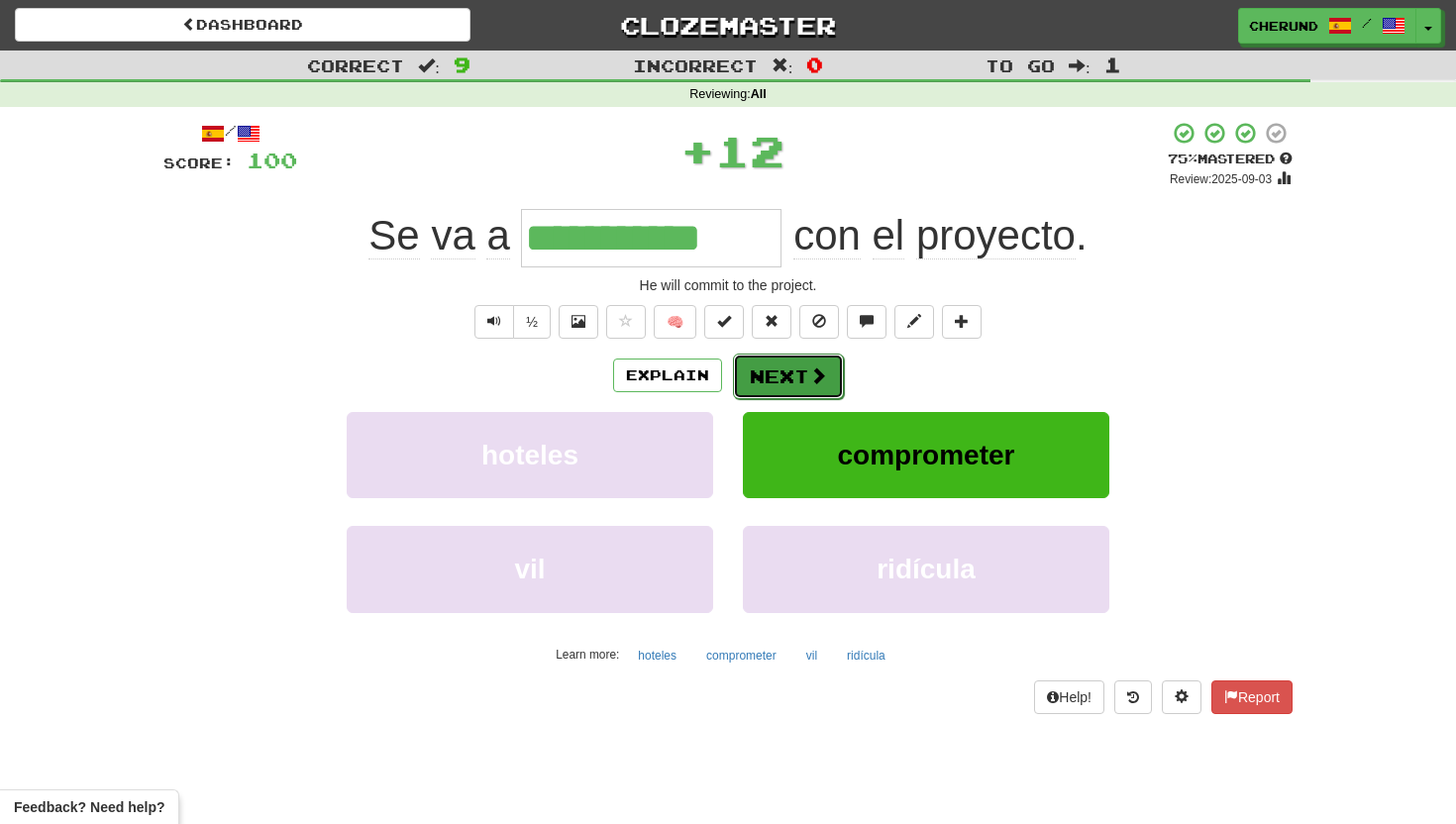 click on "Next" at bounding box center [788, 376] 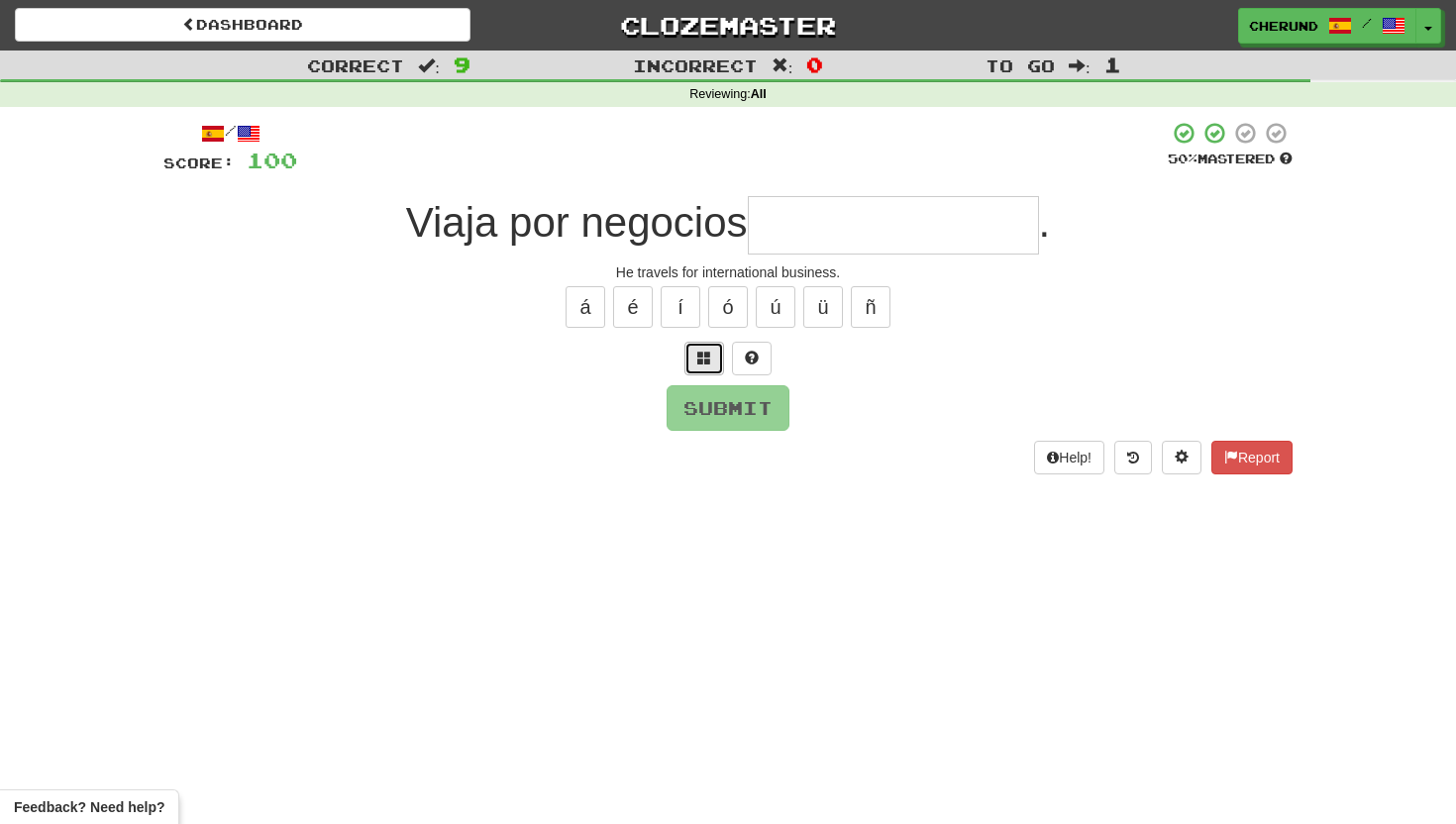 click at bounding box center (704, 359) 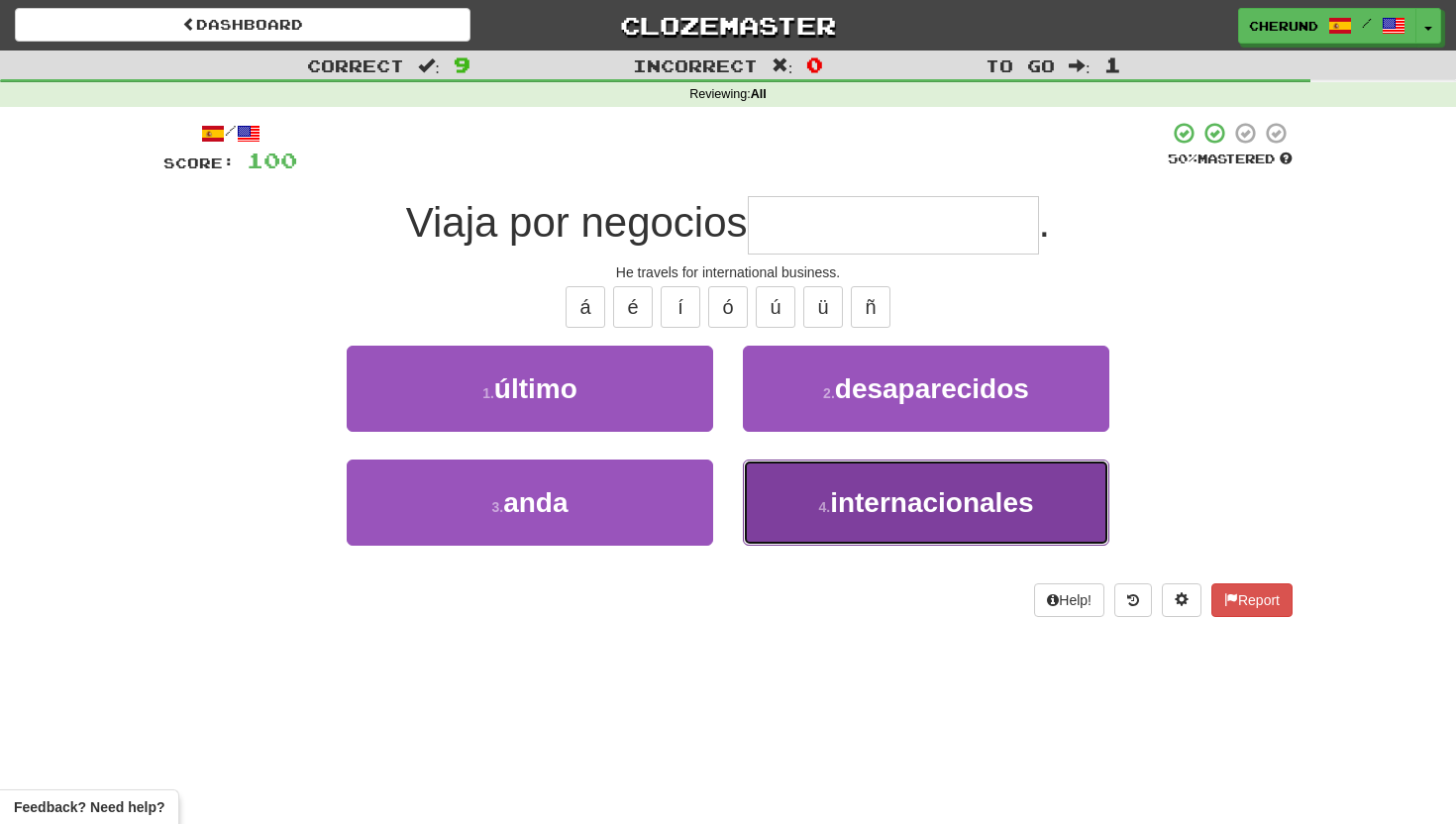 click on "4 .  internacionales" at bounding box center (926, 502) 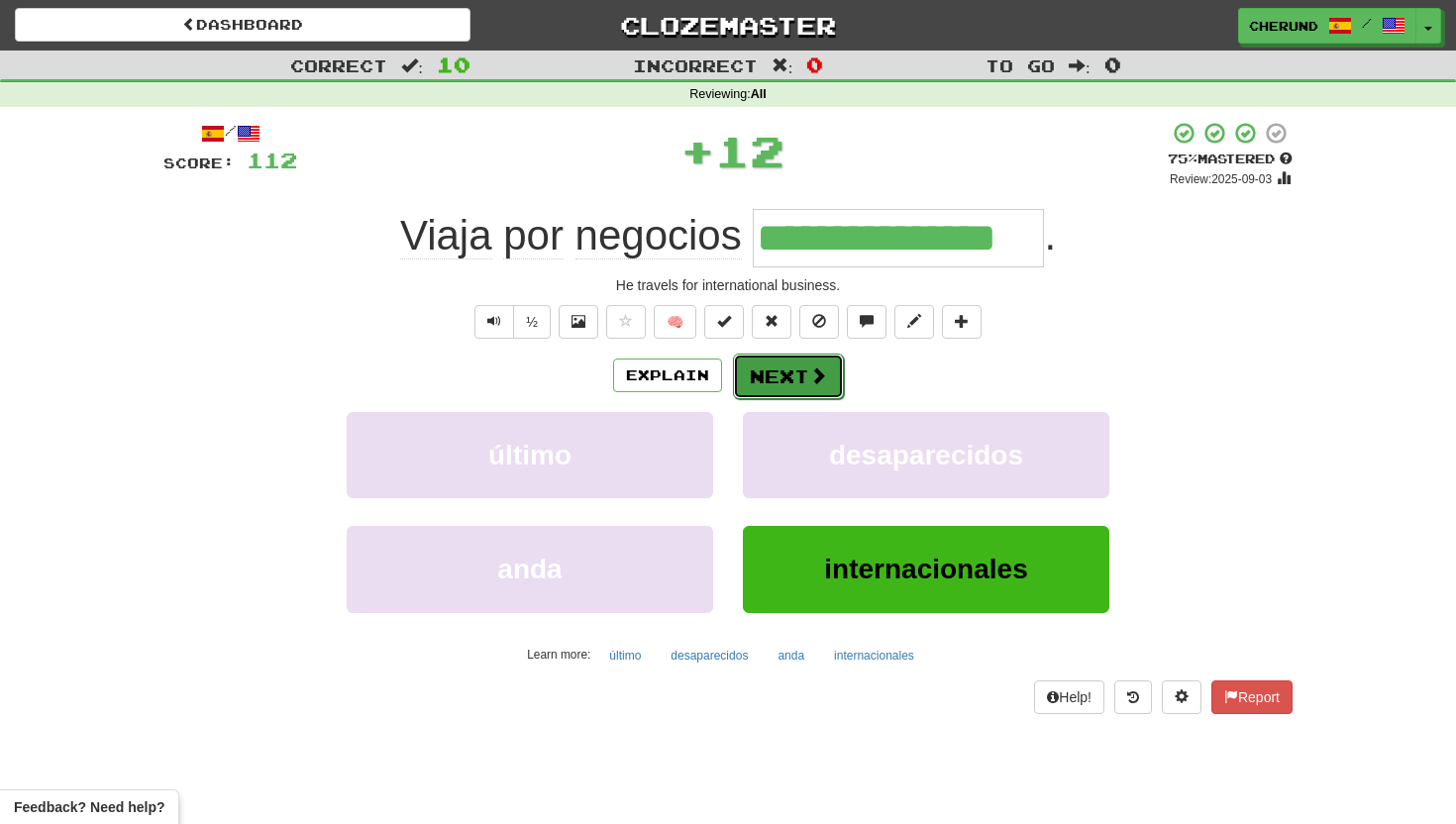 click on "Next" at bounding box center (788, 376) 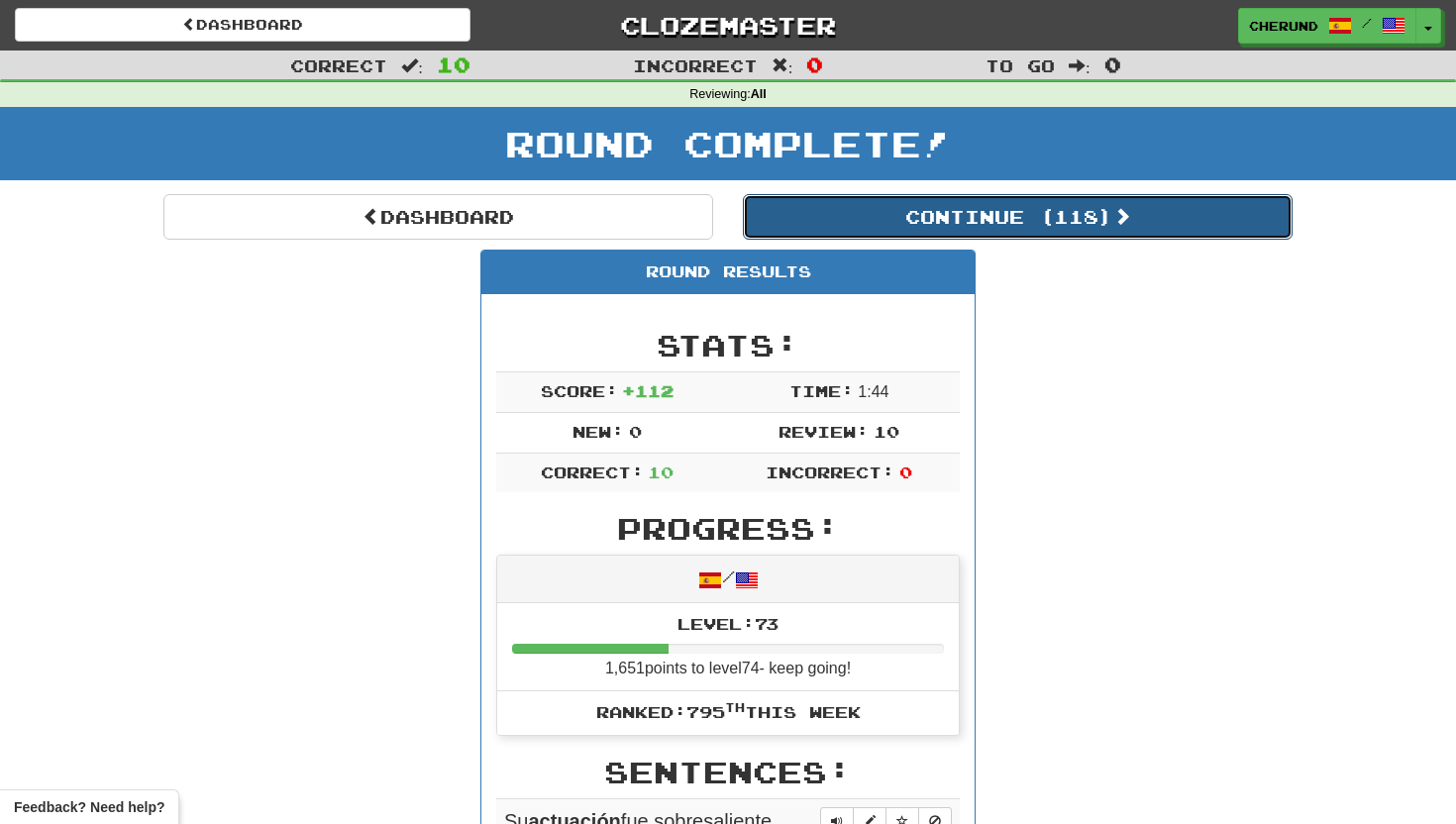 click on "Continue ( 118 )" at bounding box center [1017, 217] 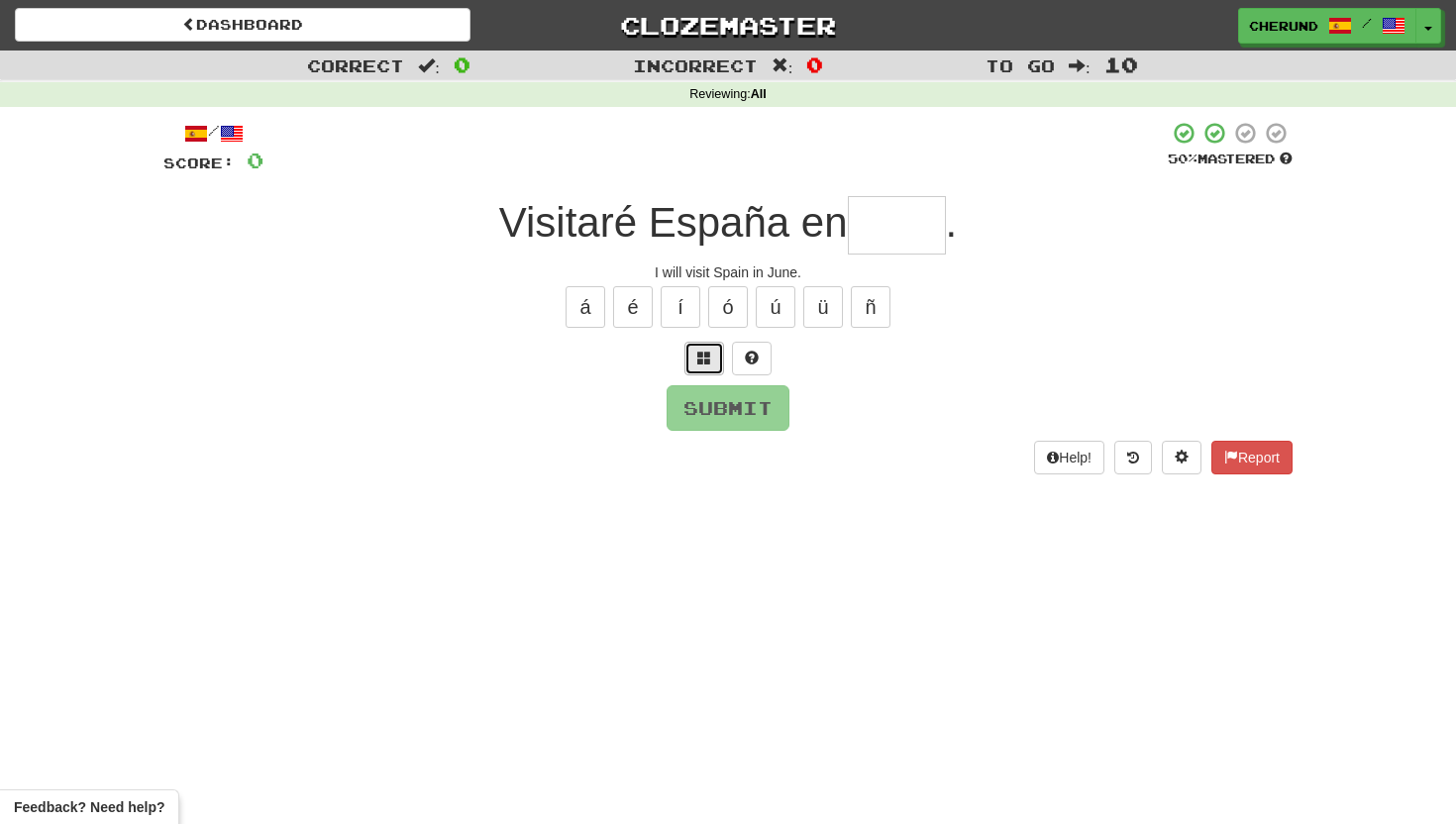click at bounding box center (704, 359) 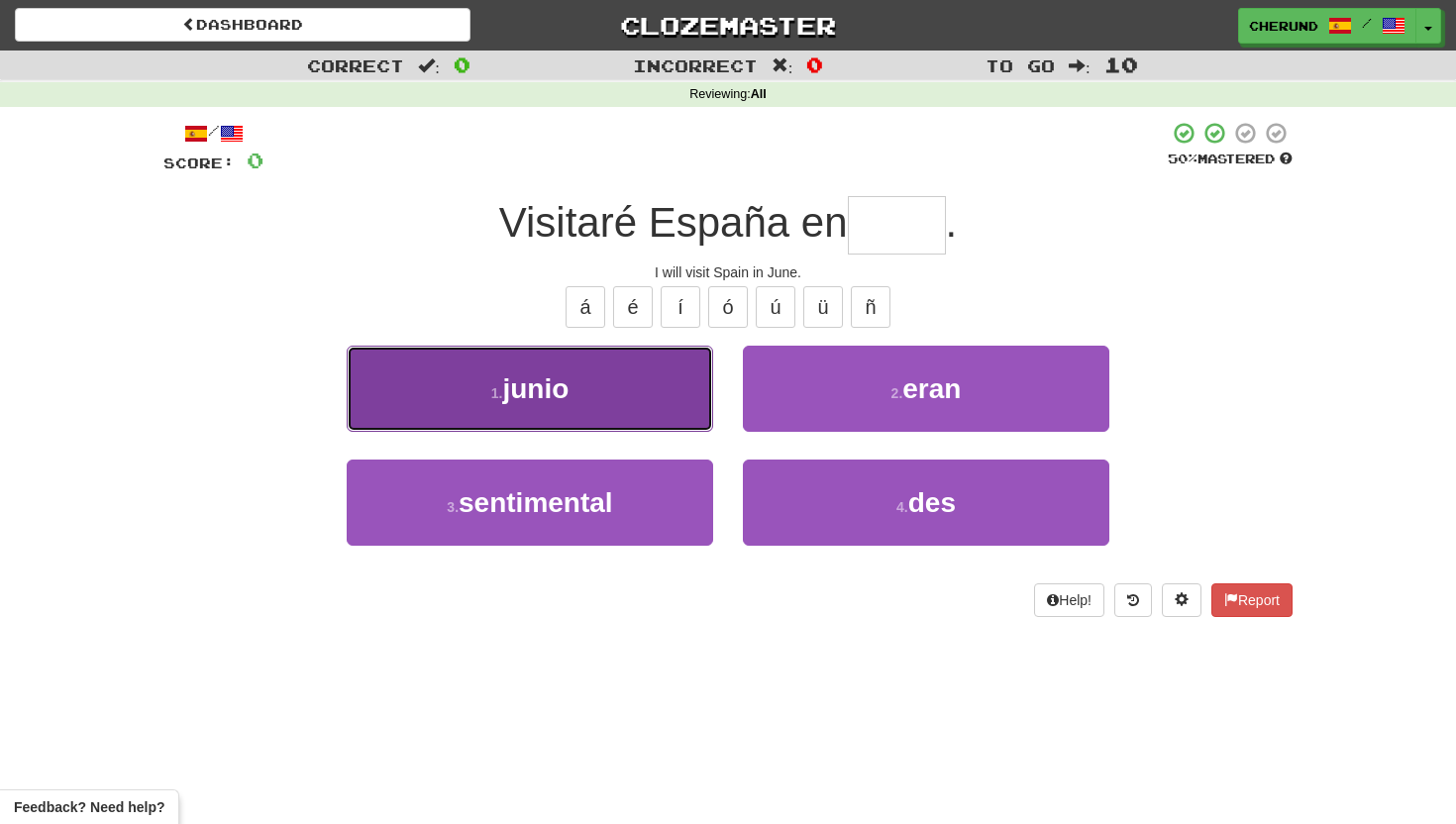 click on "1 .  junio" at bounding box center (530, 388) 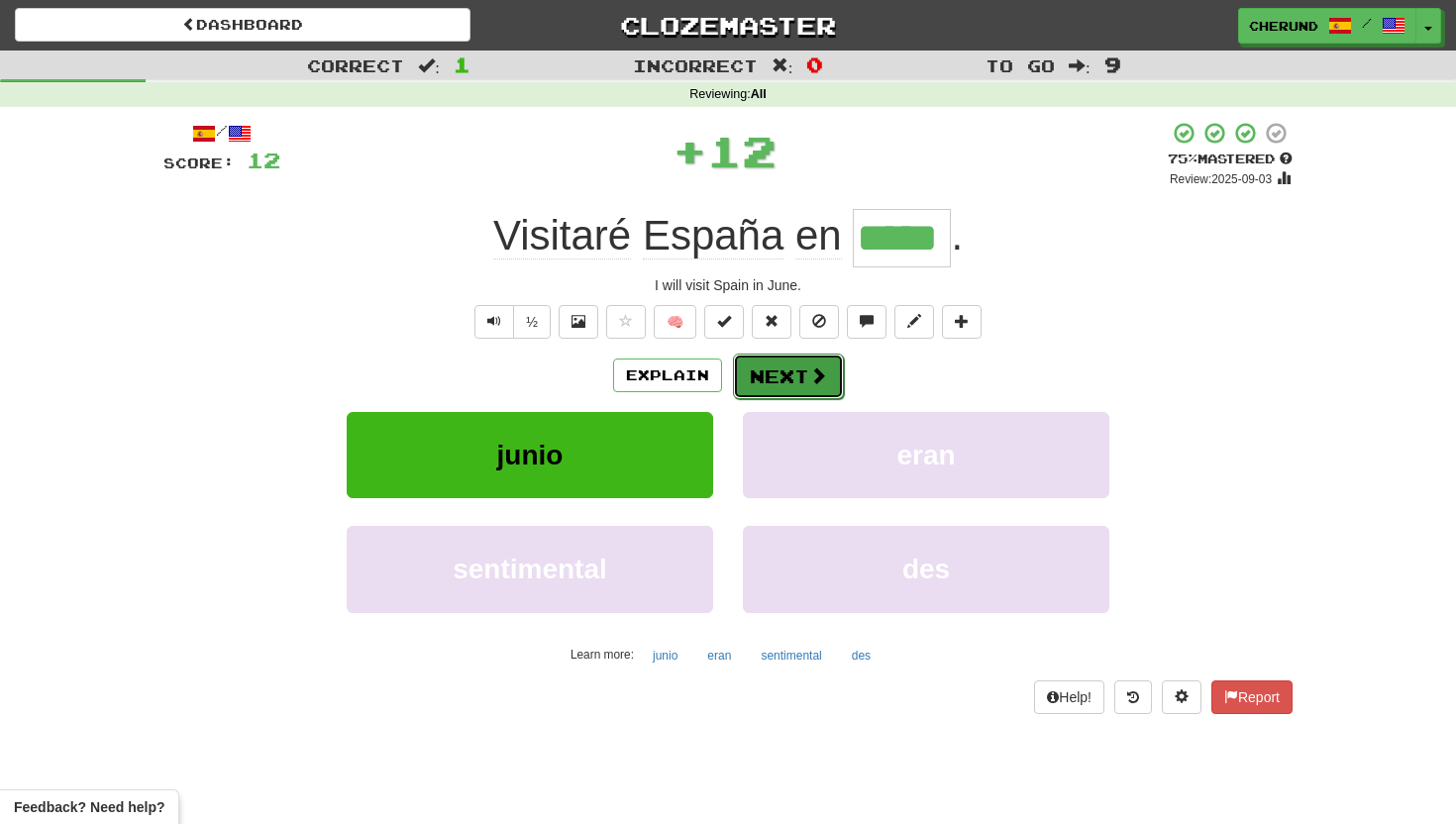 click on "Next" at bounding box center [788, 376] 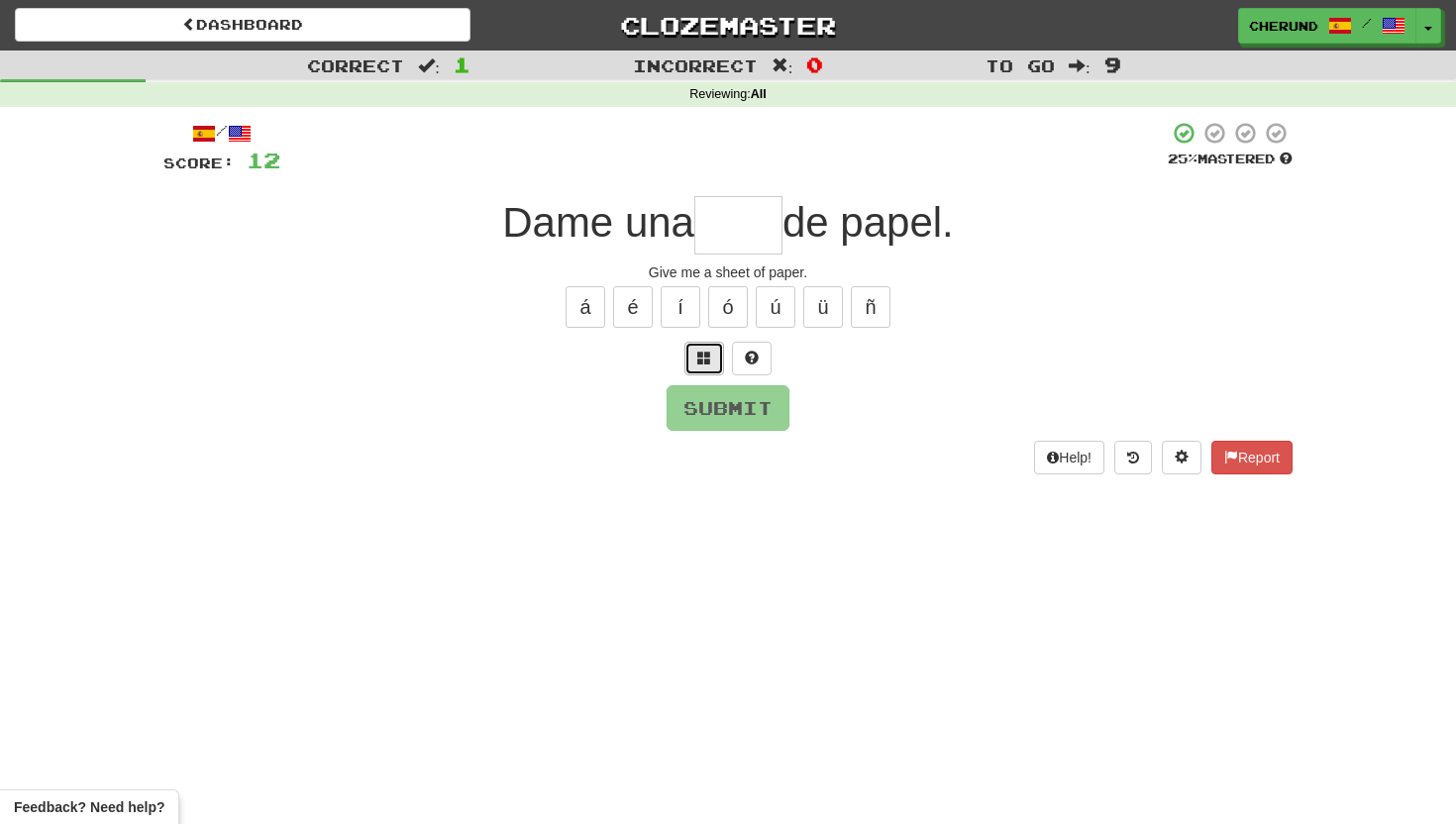 click at bounding box center [704, 358] 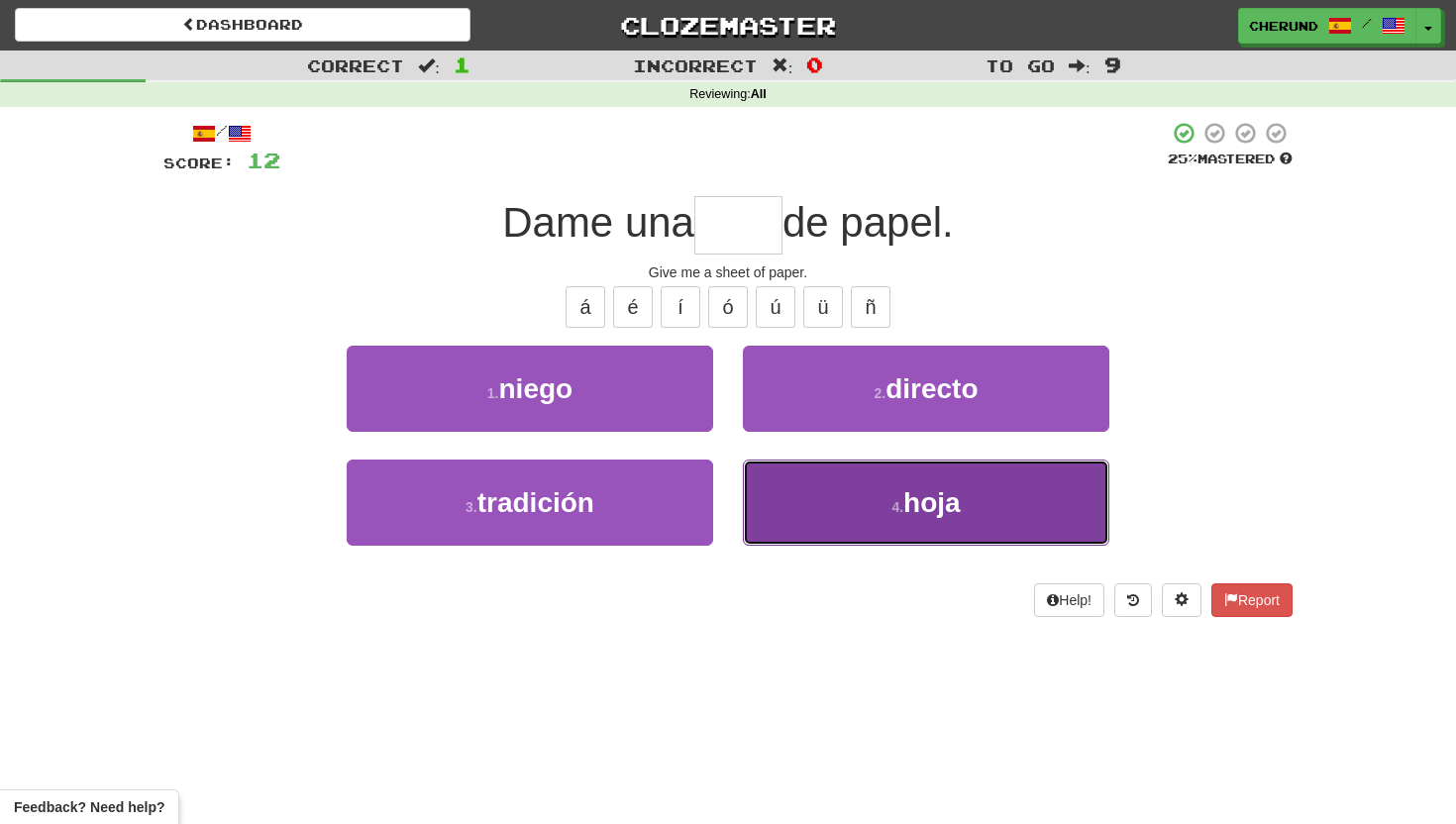 click on "4 .  hoja" at bounding box center [926, 502] 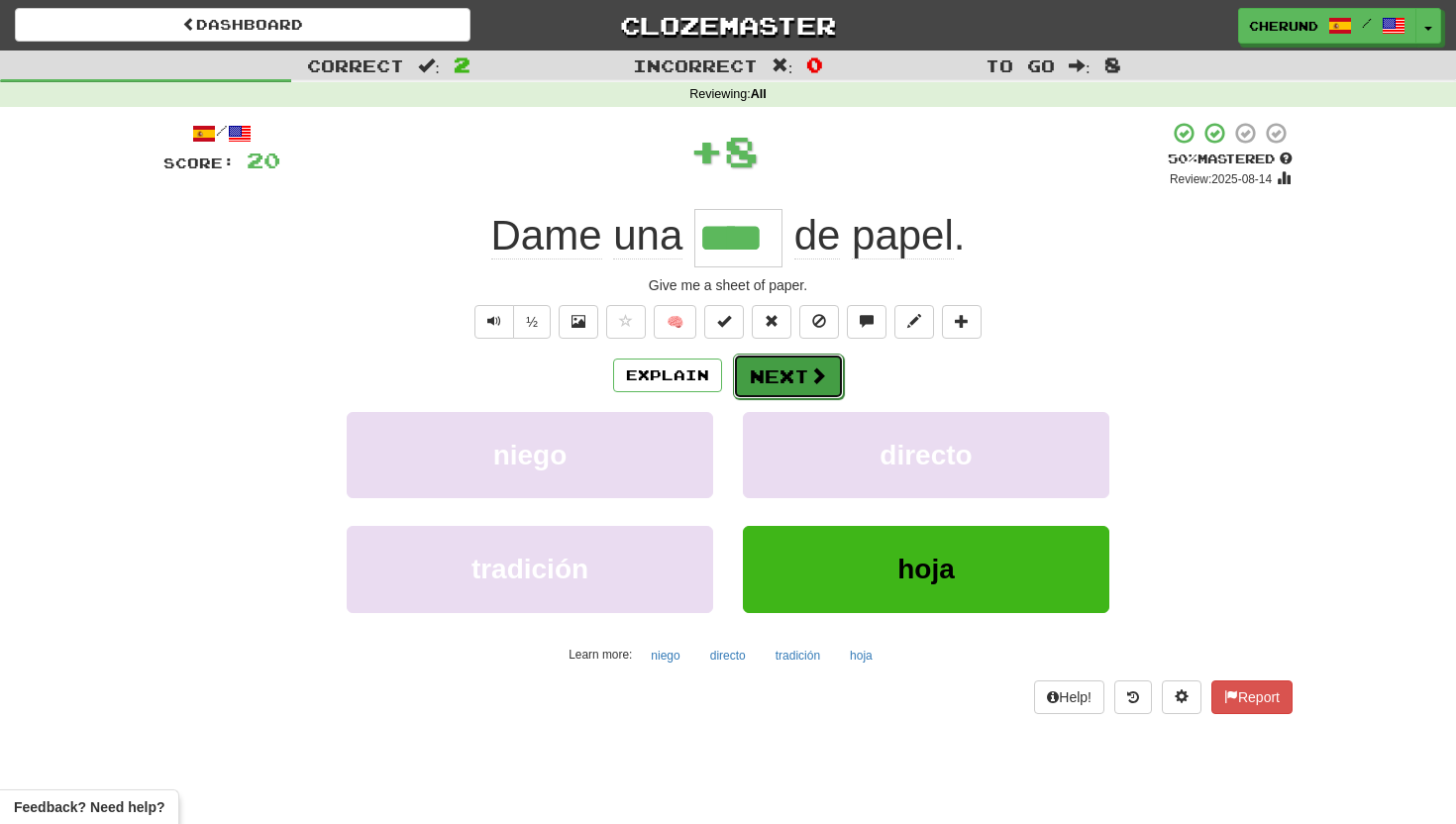 click at bounding box center (818, 375) 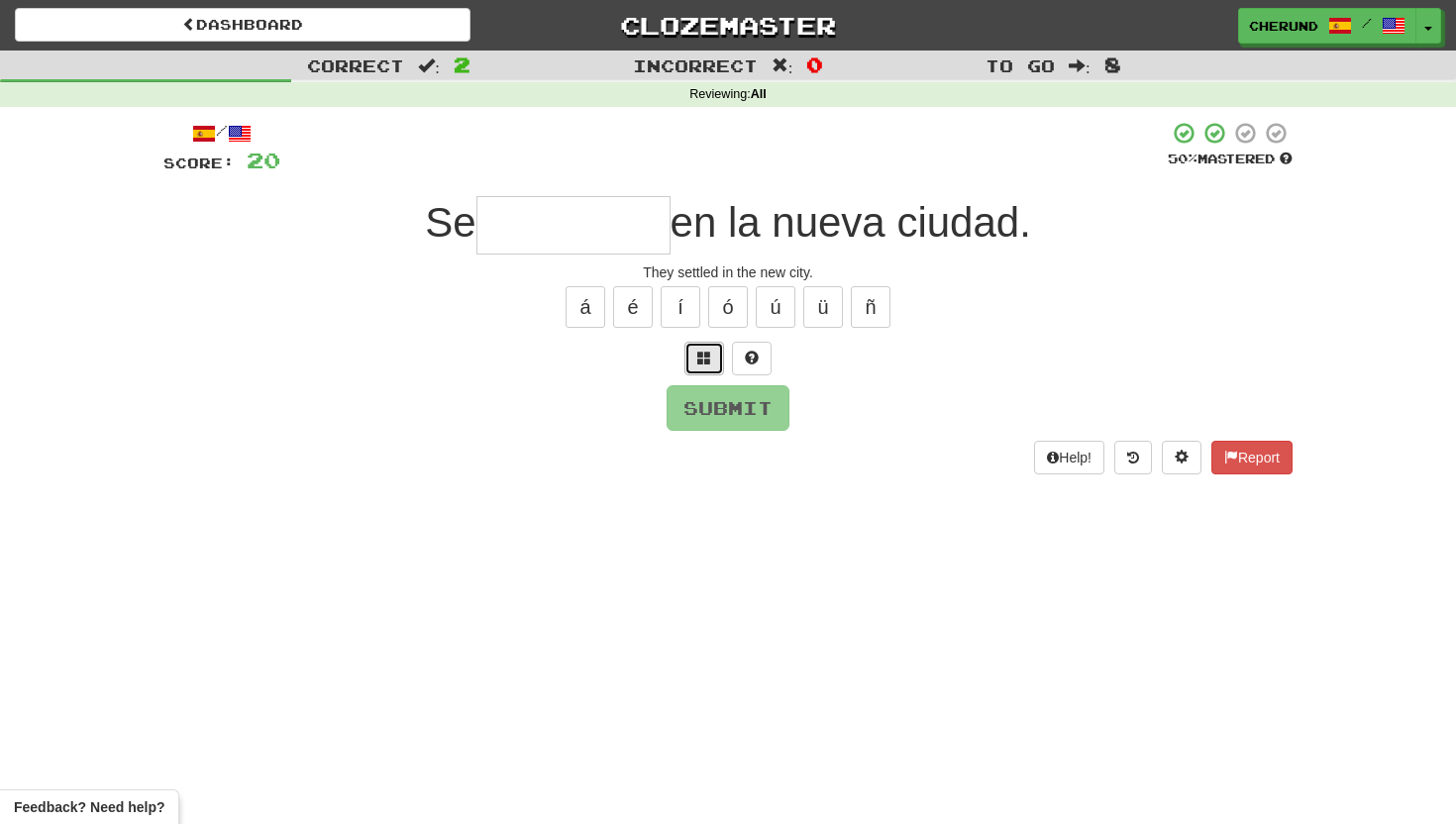 click at bounding box center [704, 358] 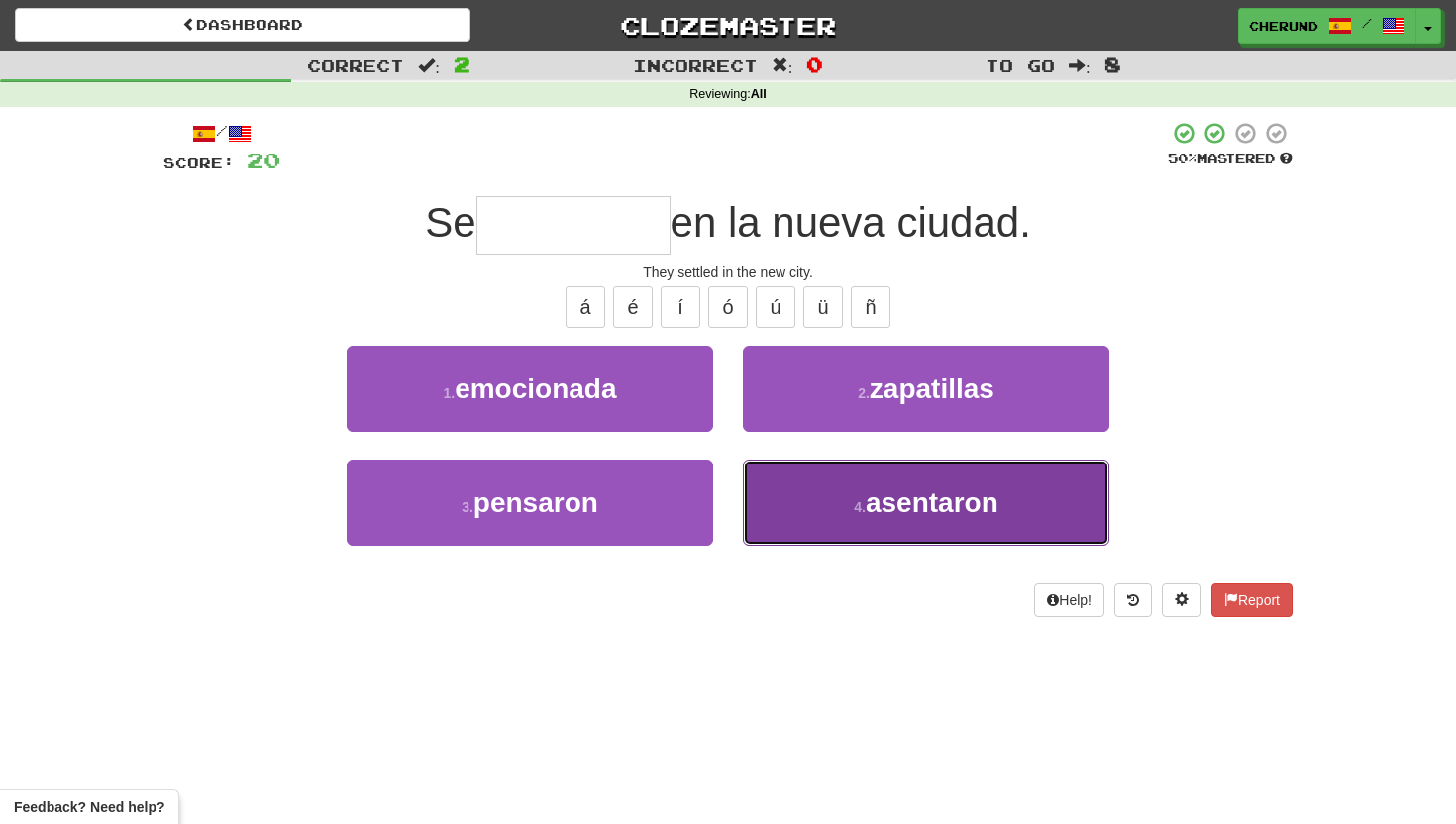 click on "4 .  asentaron" at bounding box center (926, 502) 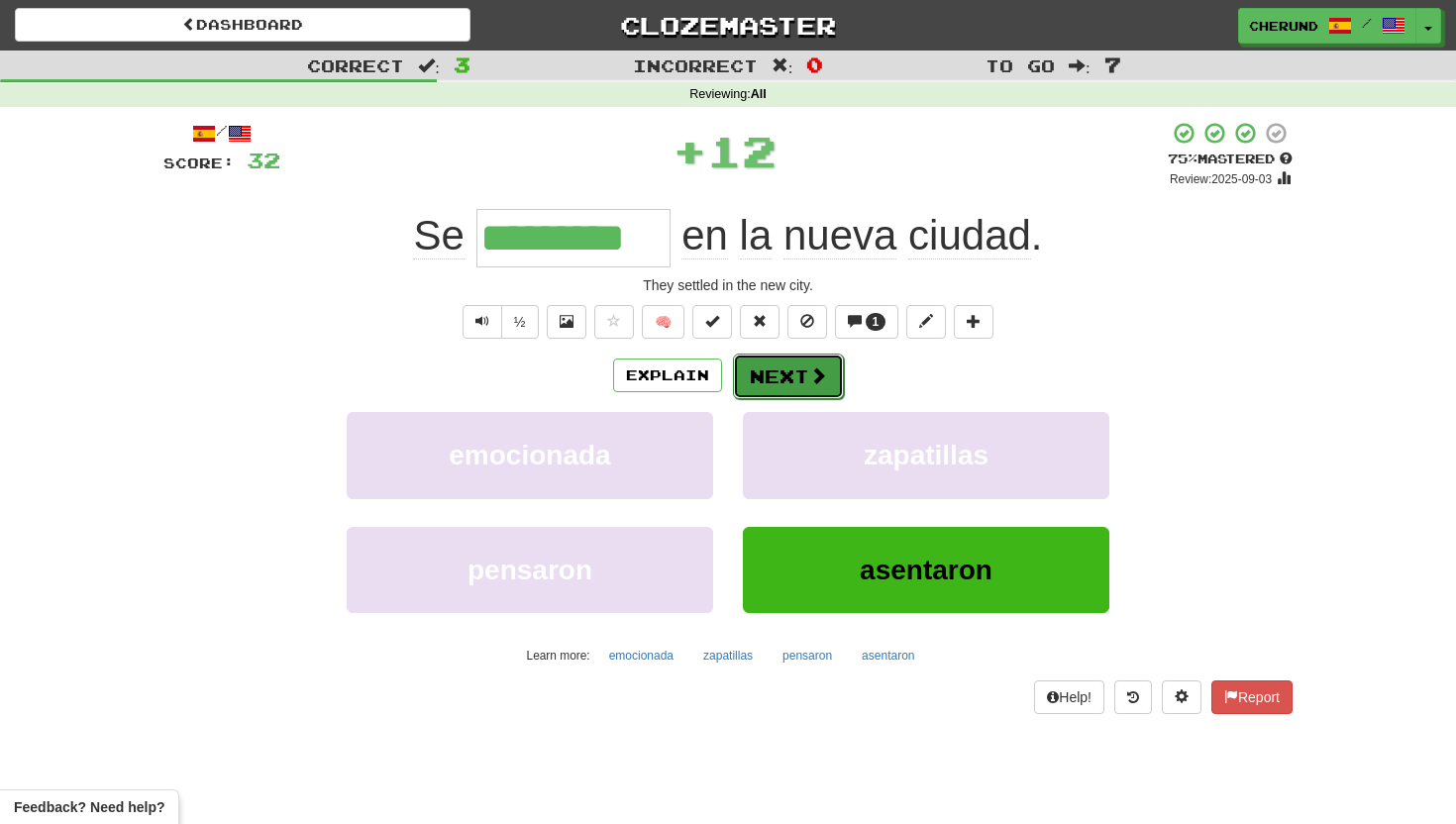 click on "Next" at bounding box center [788, 376] 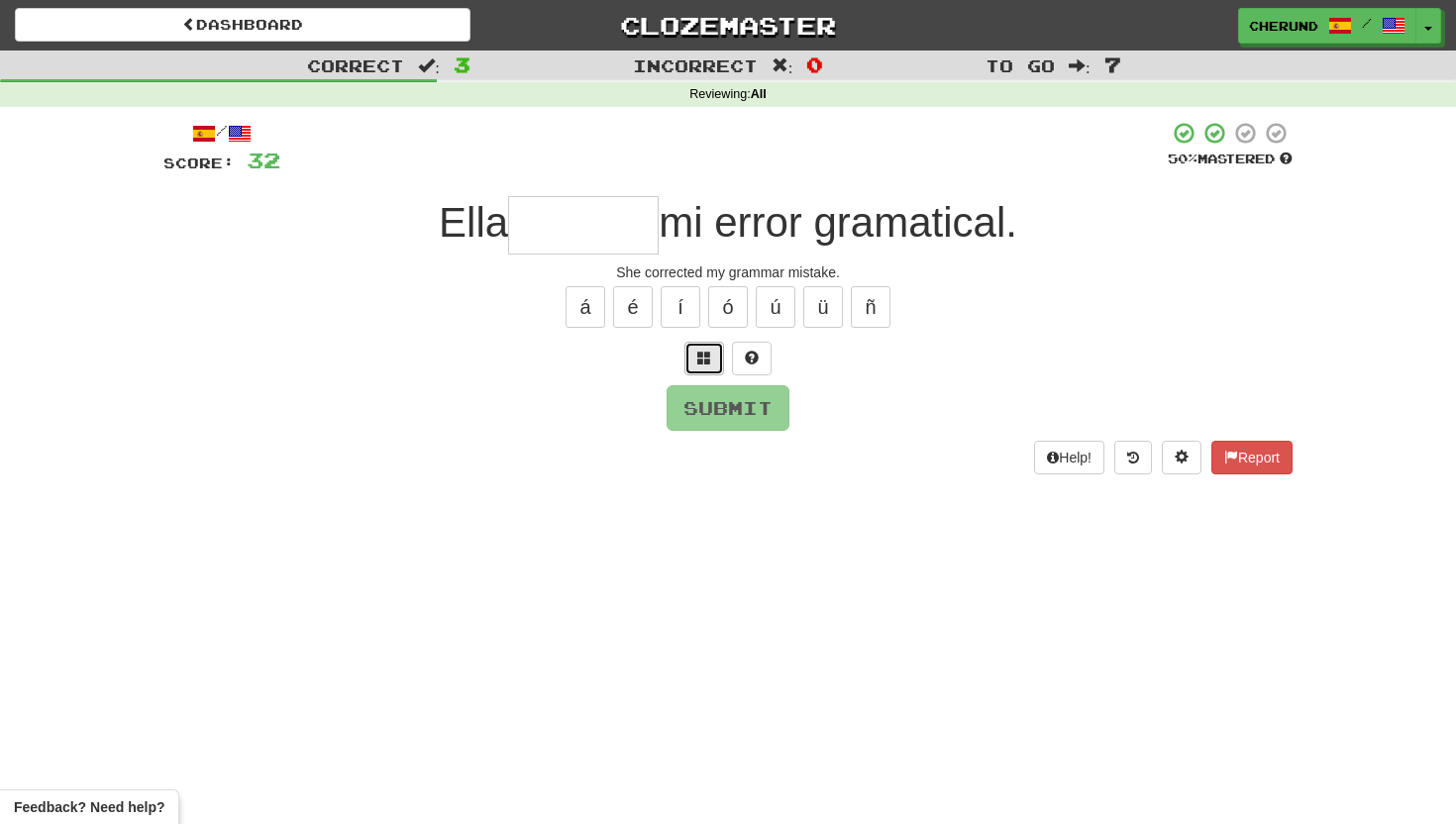 click at bounding box center [704, 358] 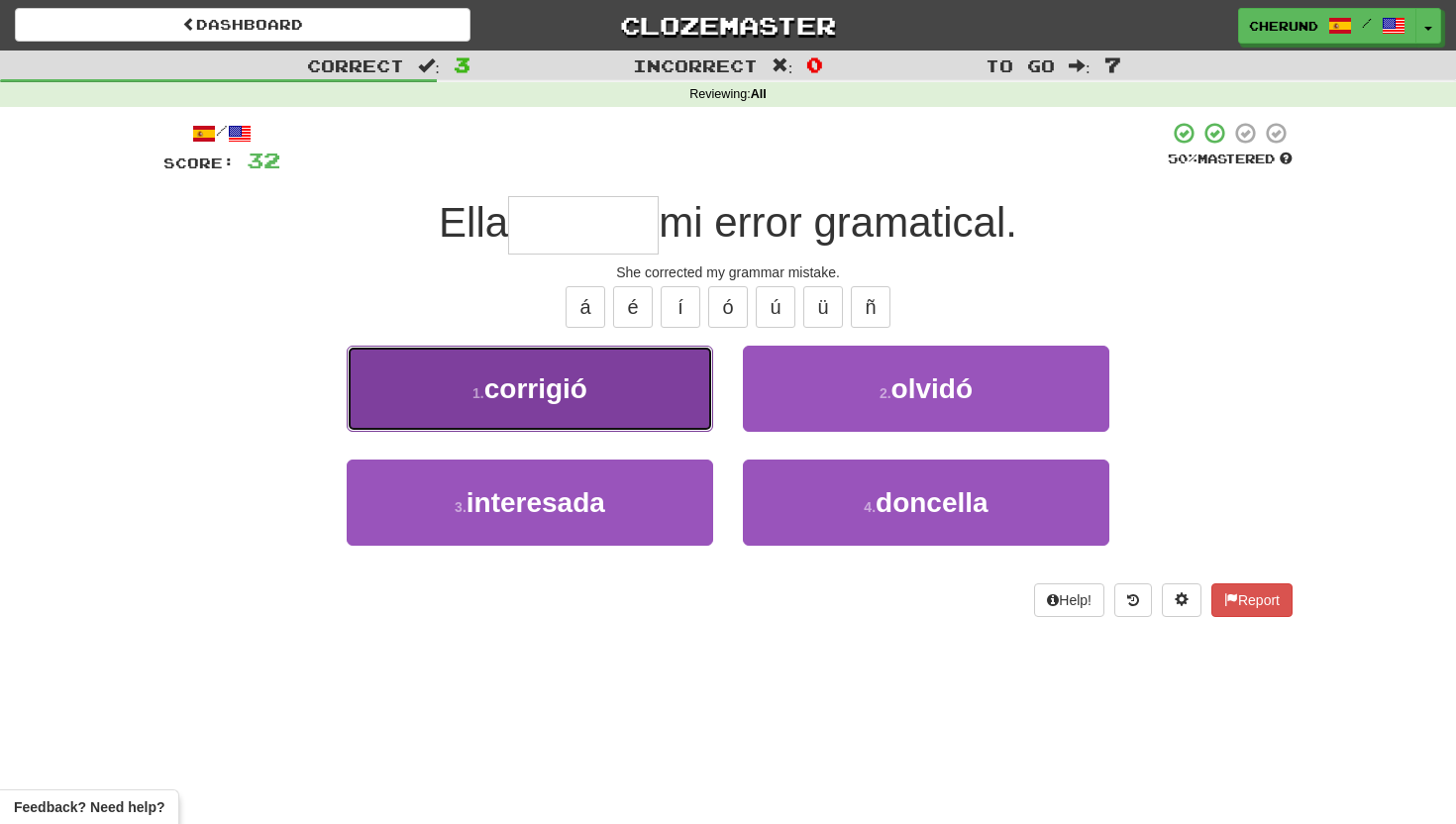 click on "1 .  corrigió" at bounding box center (530, 388) 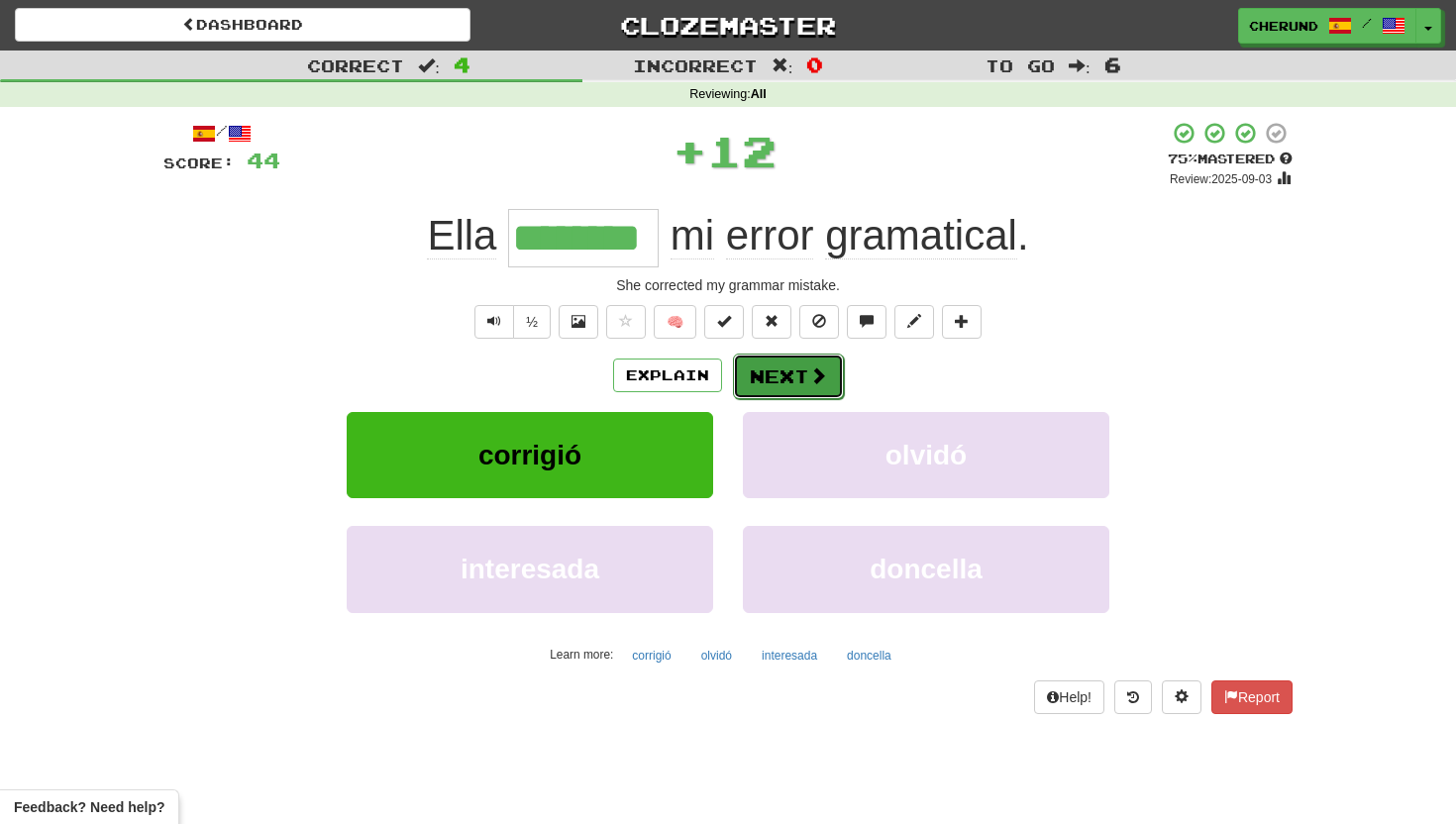 click on "Next" at bounding box center (788, 376) 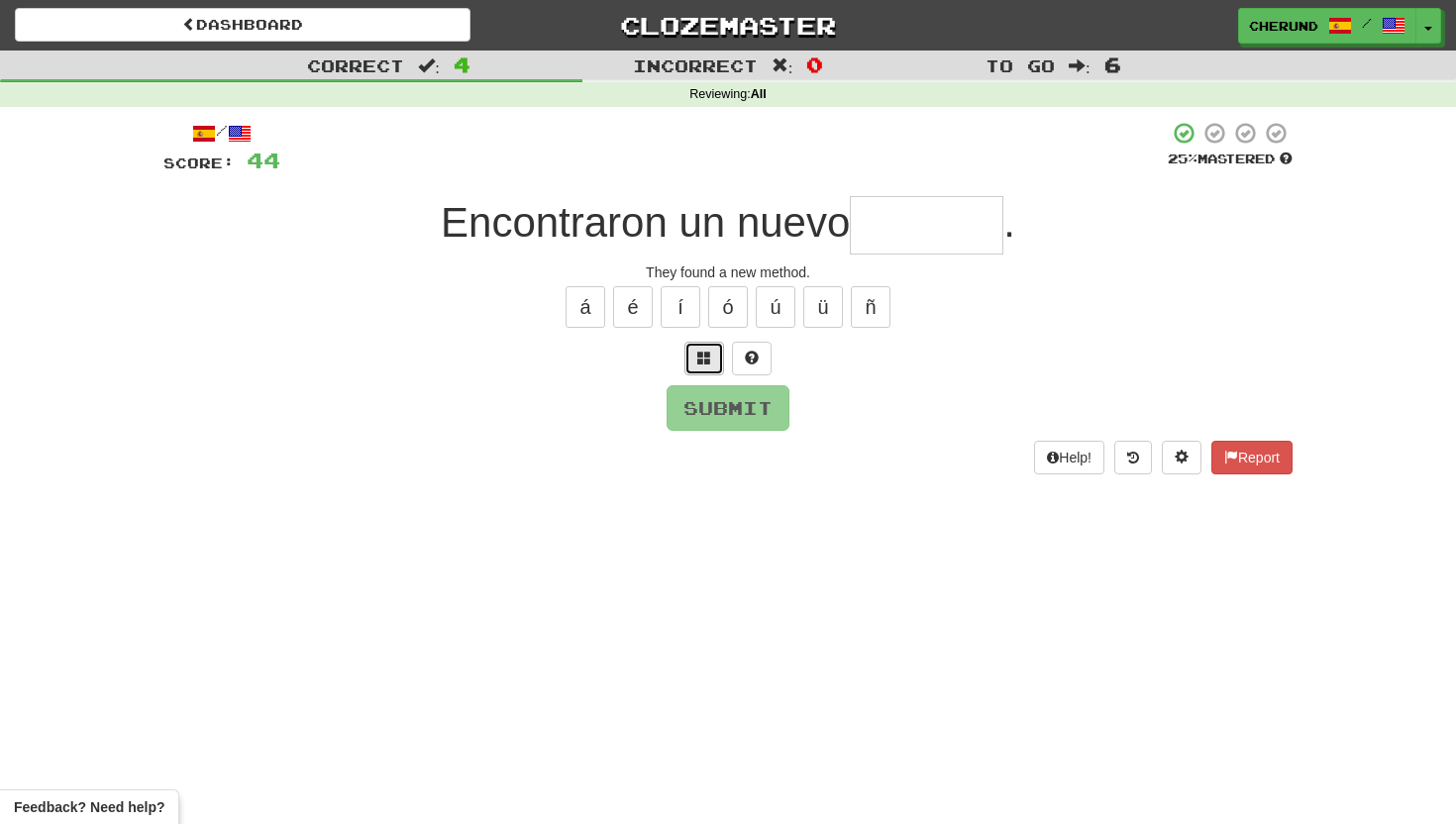 click at bounding box center [704, 358] 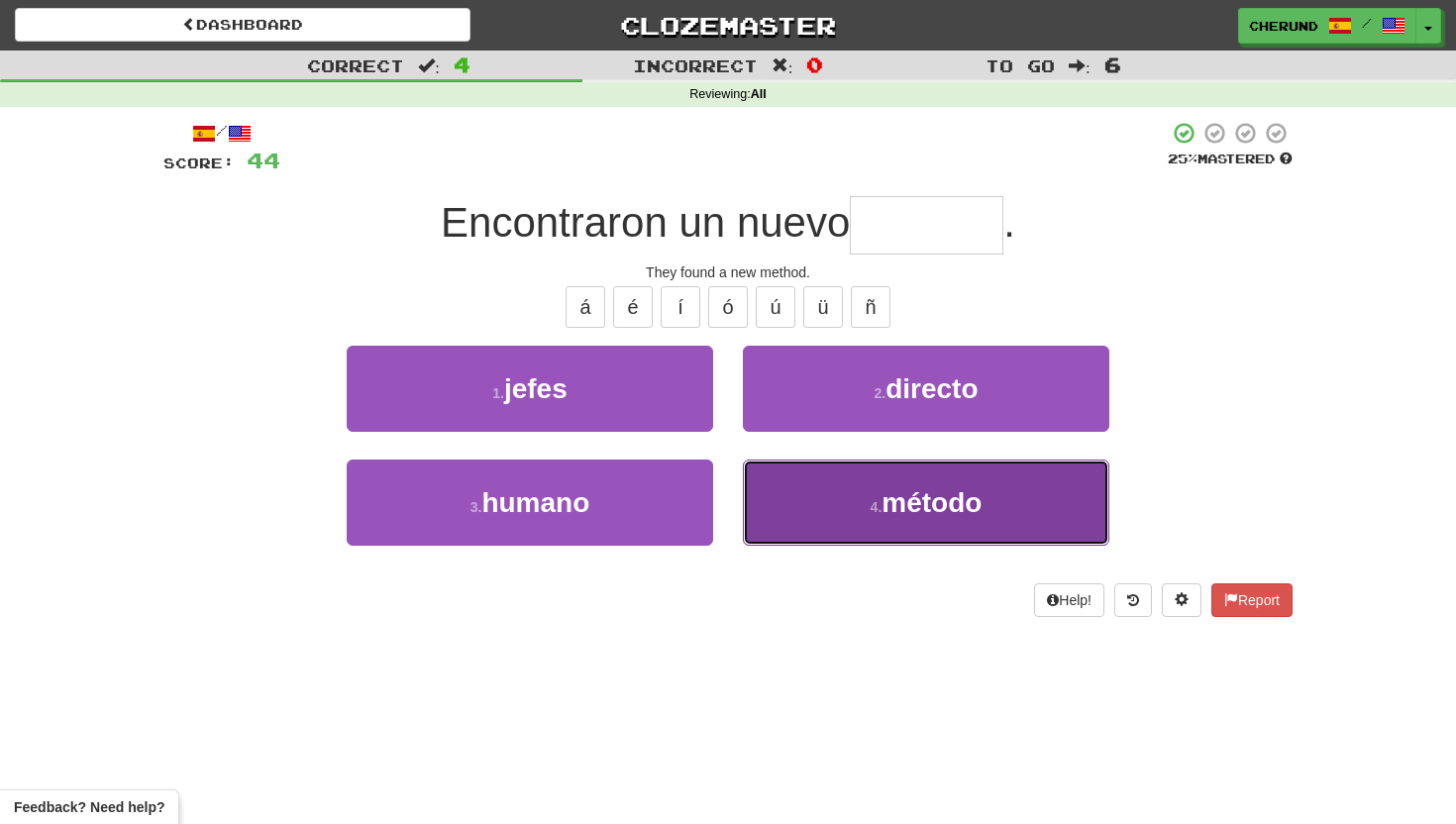 click on "4 .  método" at bounding box center (926, 502) 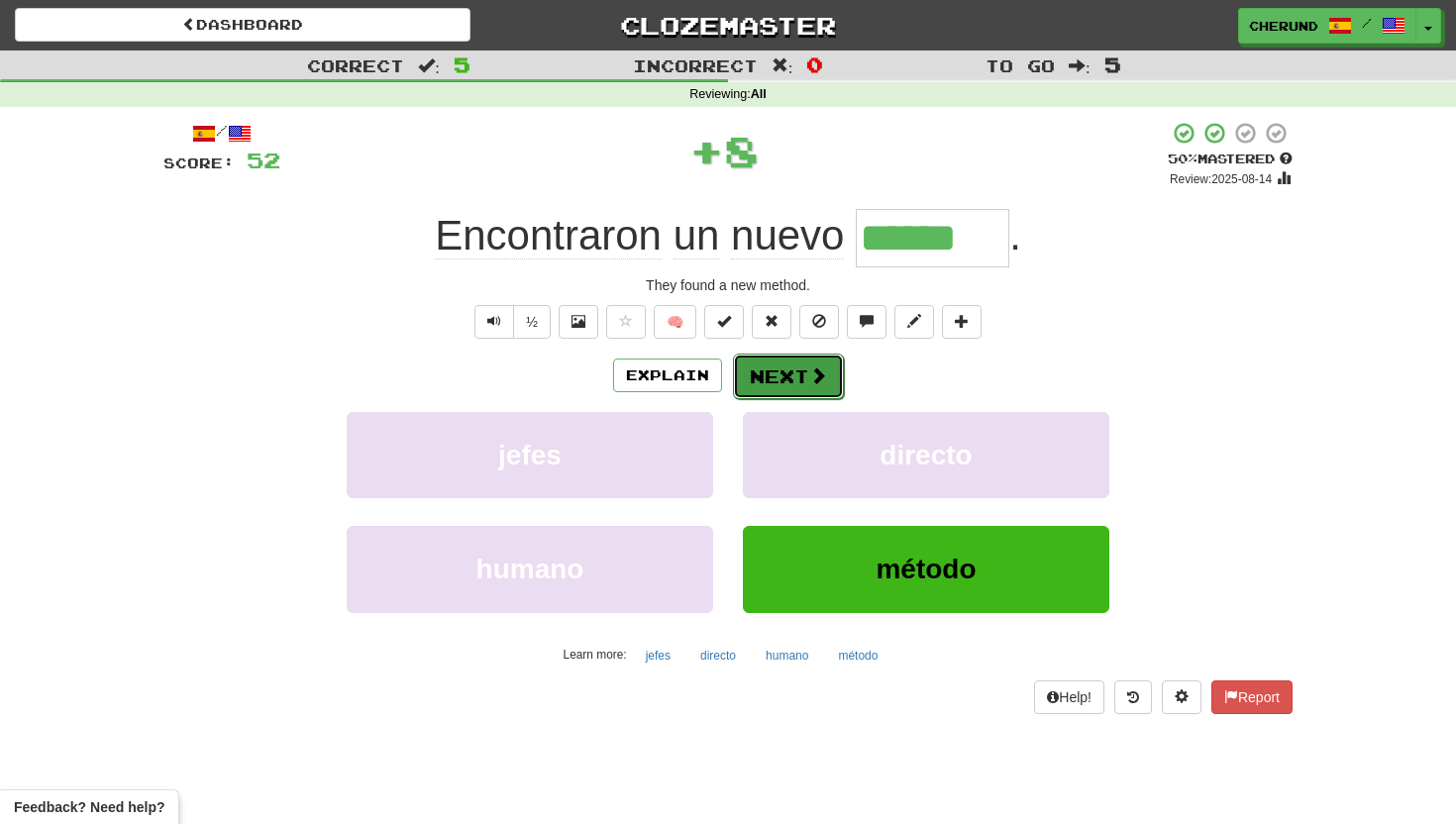 click on "Next" at bounding box center [788, 376] 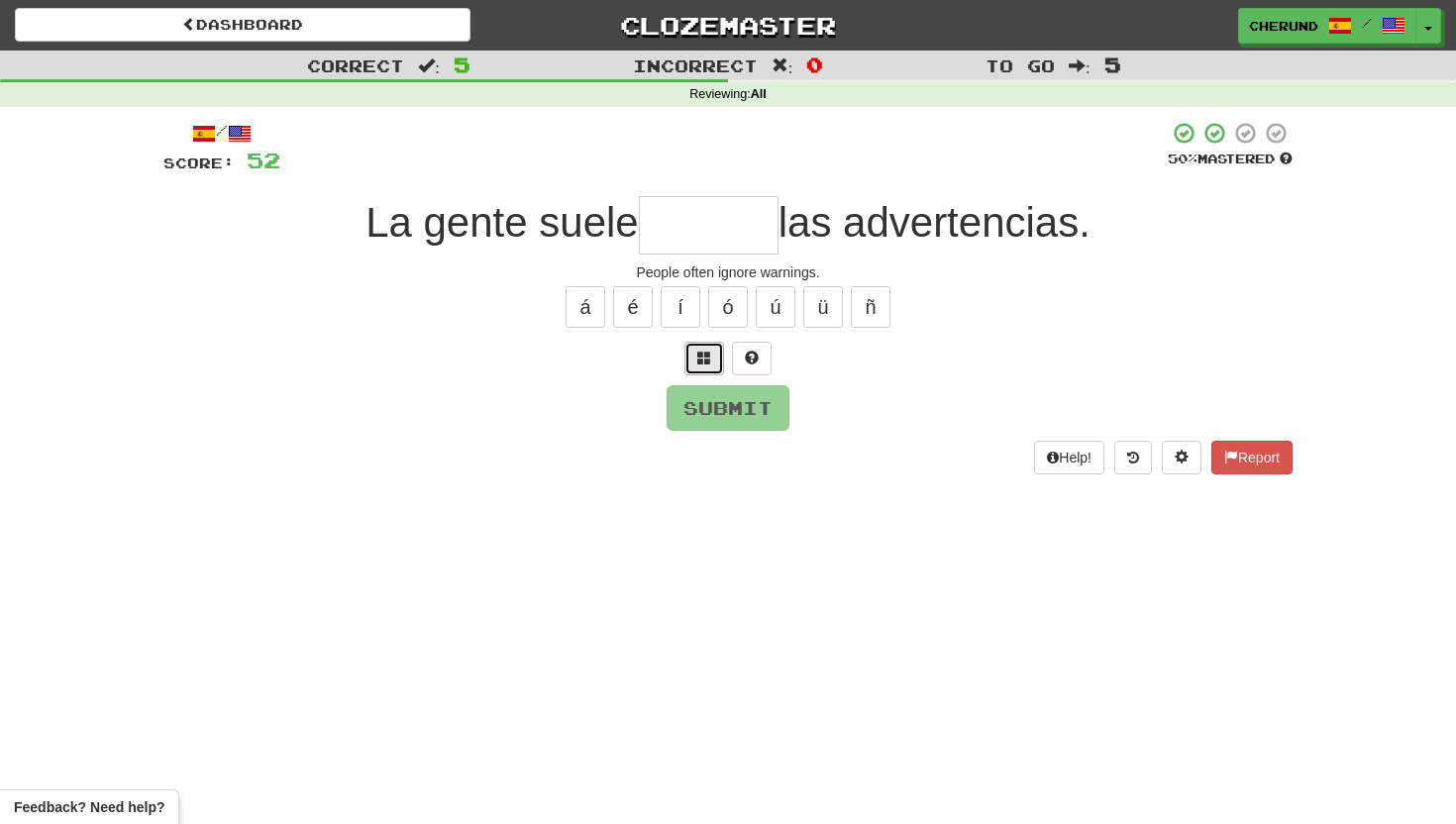 click at bounding box center [704, 358] 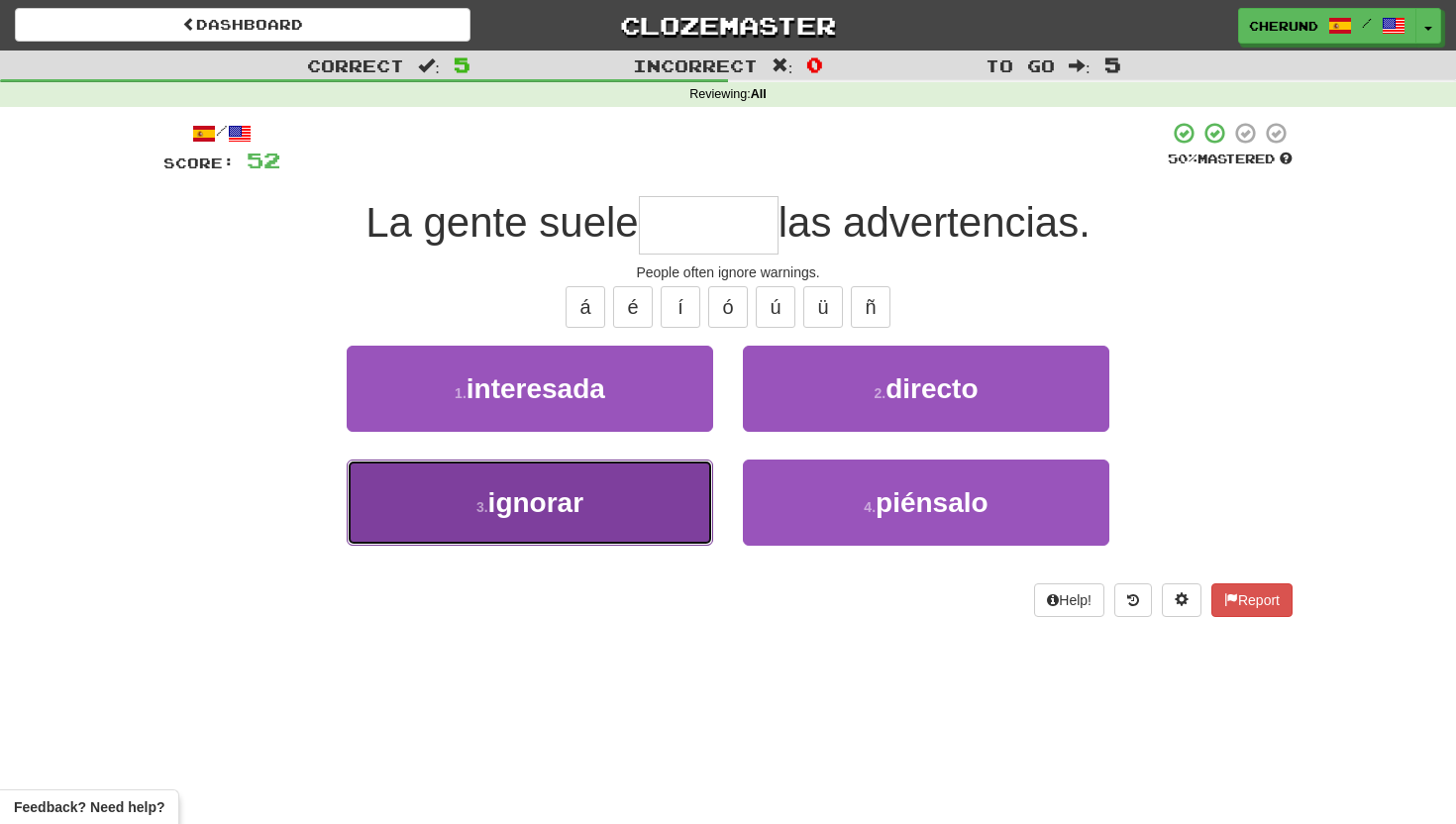 click on "3 .  ignorar" at bounding box center (530, 502) 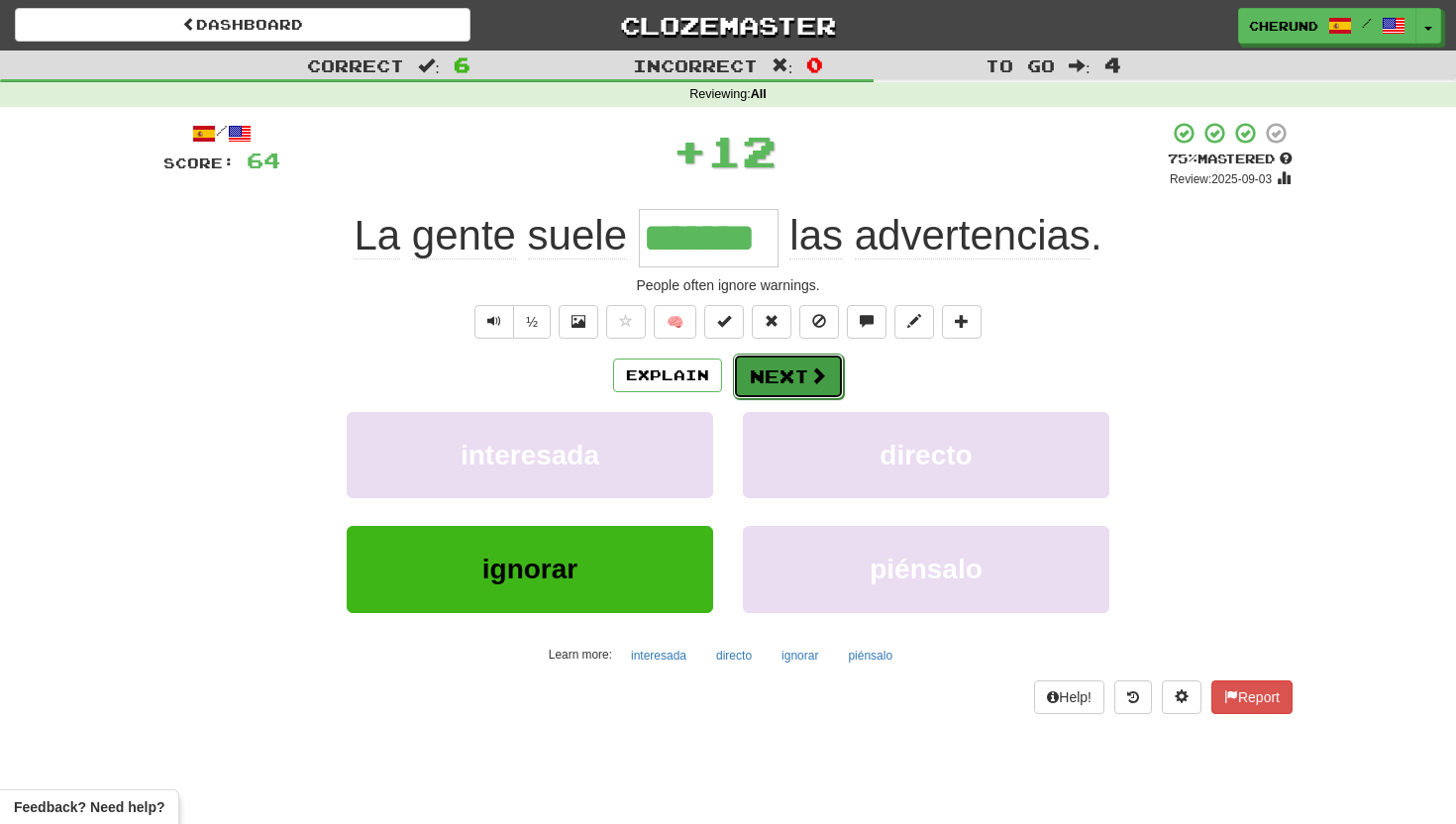 click on "Next" at bounding box center (788, 376) 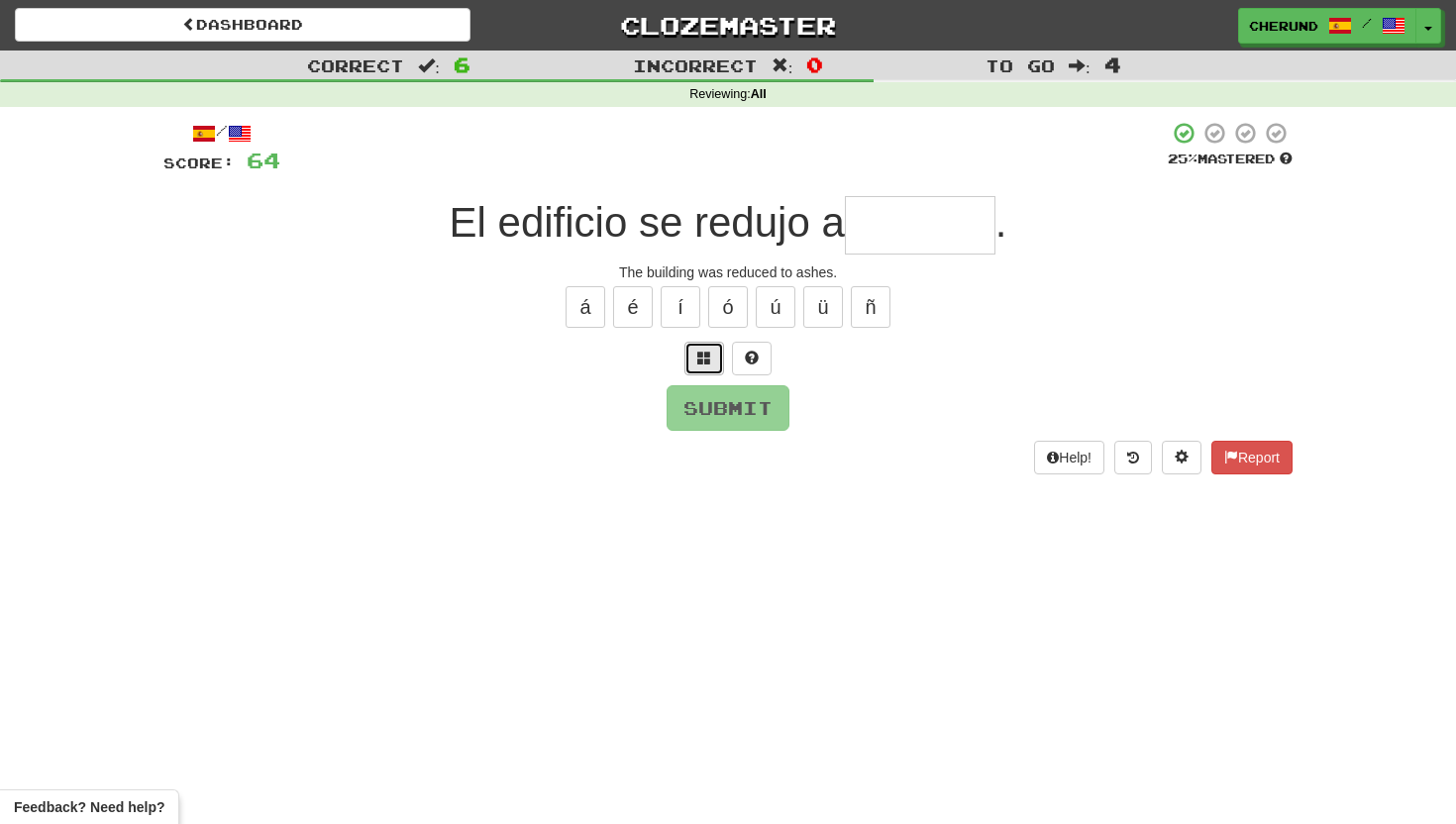 click at bounding box center [704, 358] 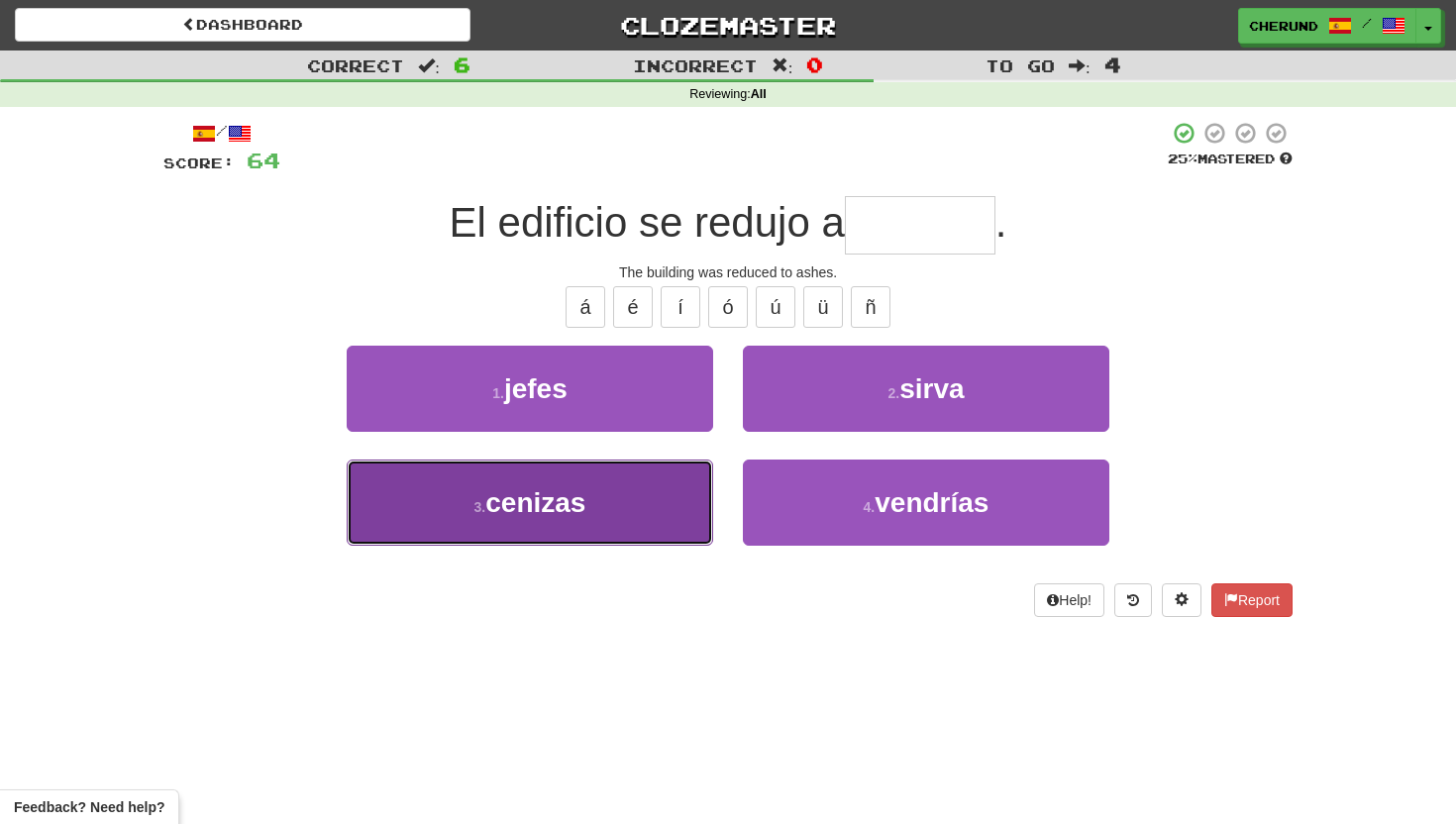 click on "3 .  cenizas" at bounding box center (530, 502) 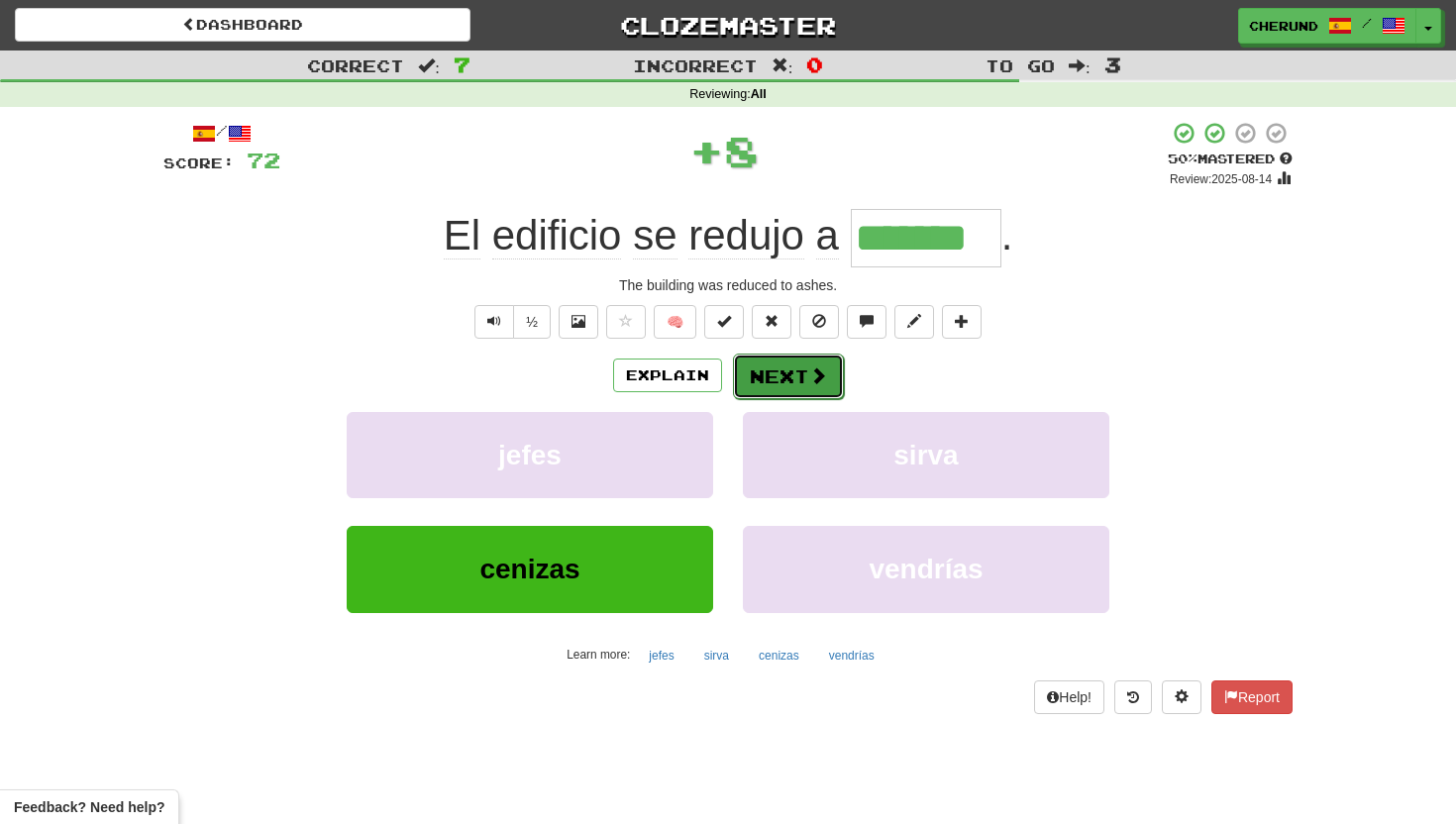 click on "Next" at bounding box center (788, 376) 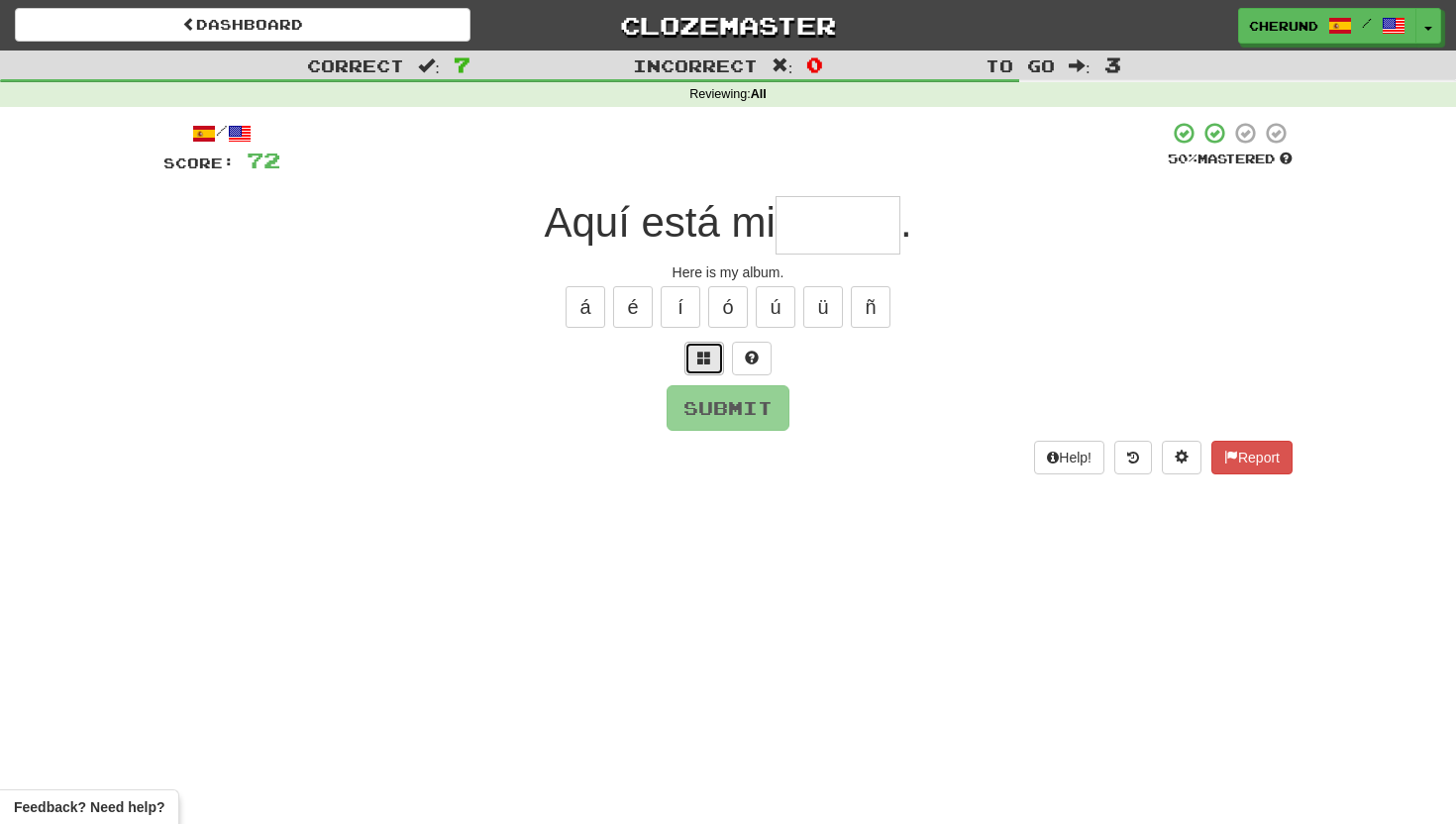 click at bounding box center [704, 359] 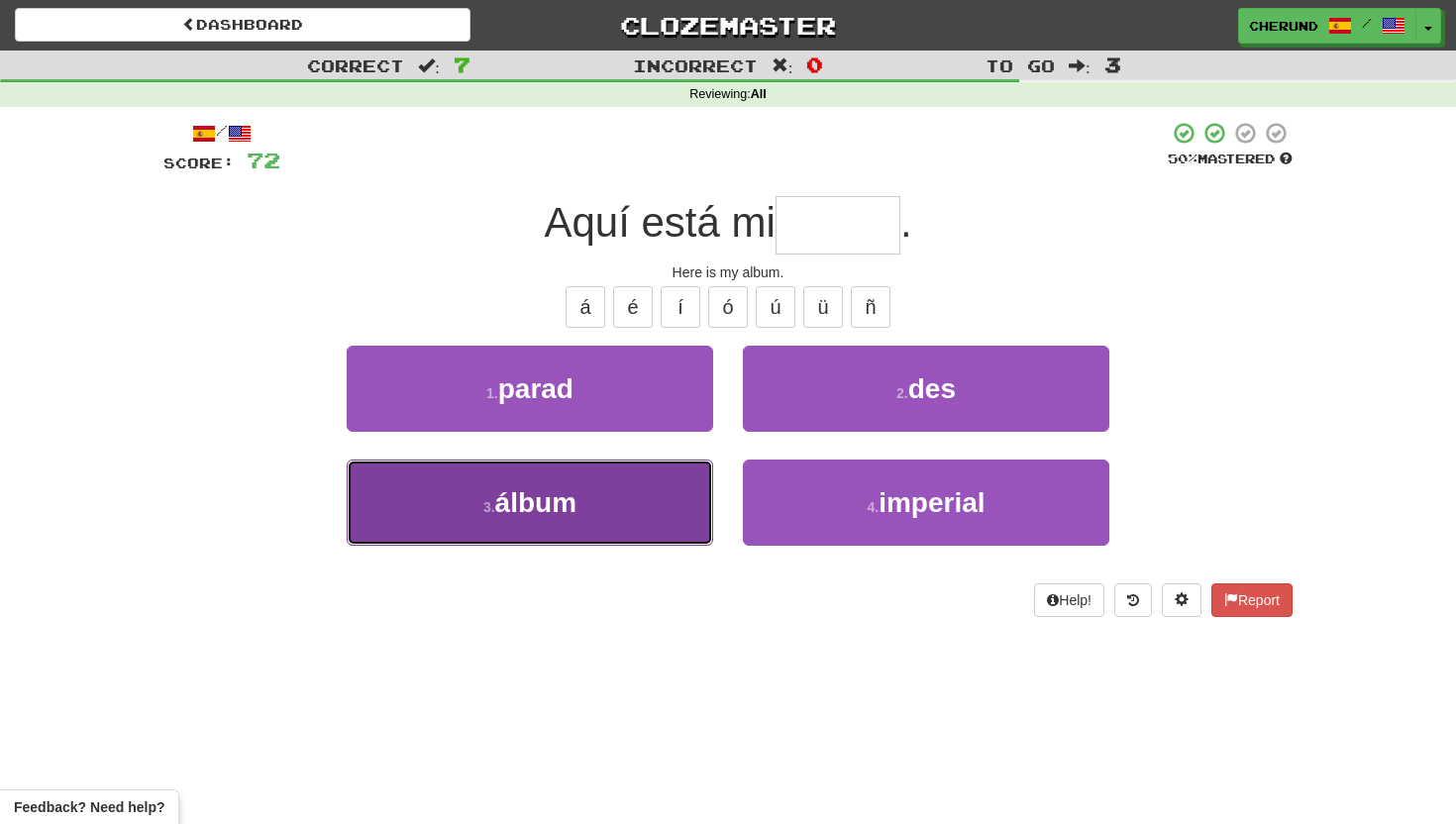 click on "3 .  álbum" at bounding box center (530, 502) 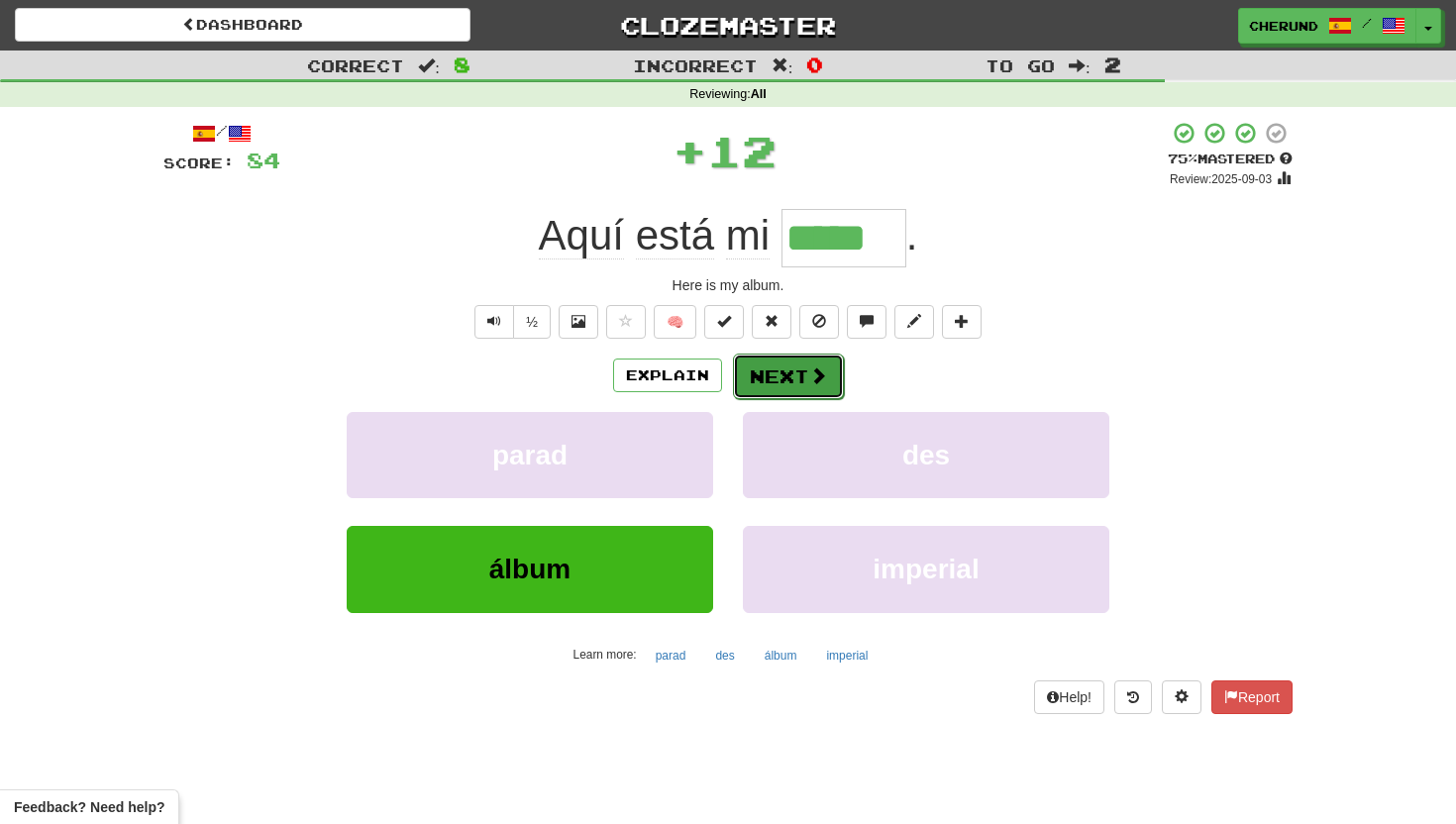 click at bounding box center [818, 375] 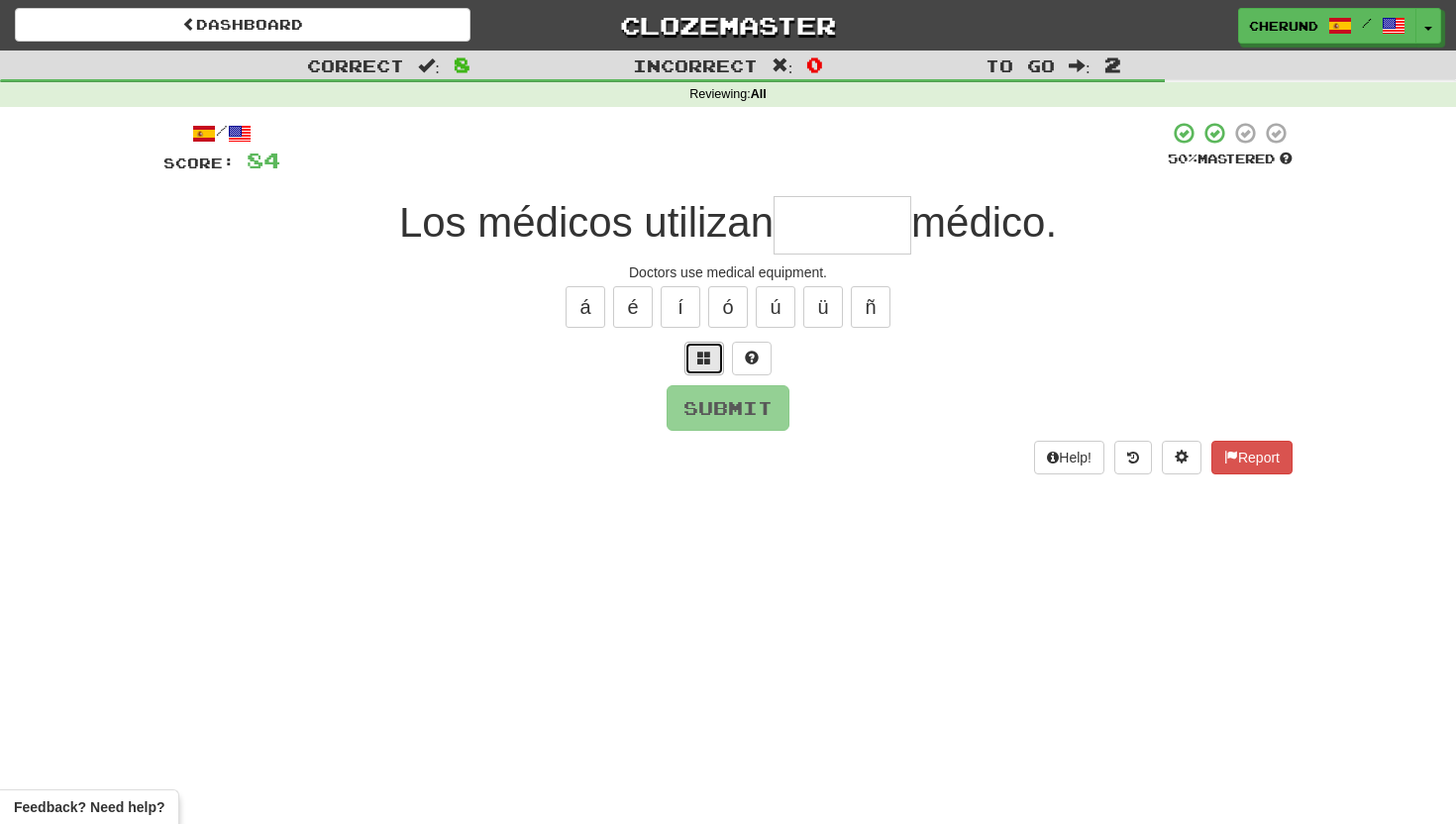 click at bounding box center [704, 358] 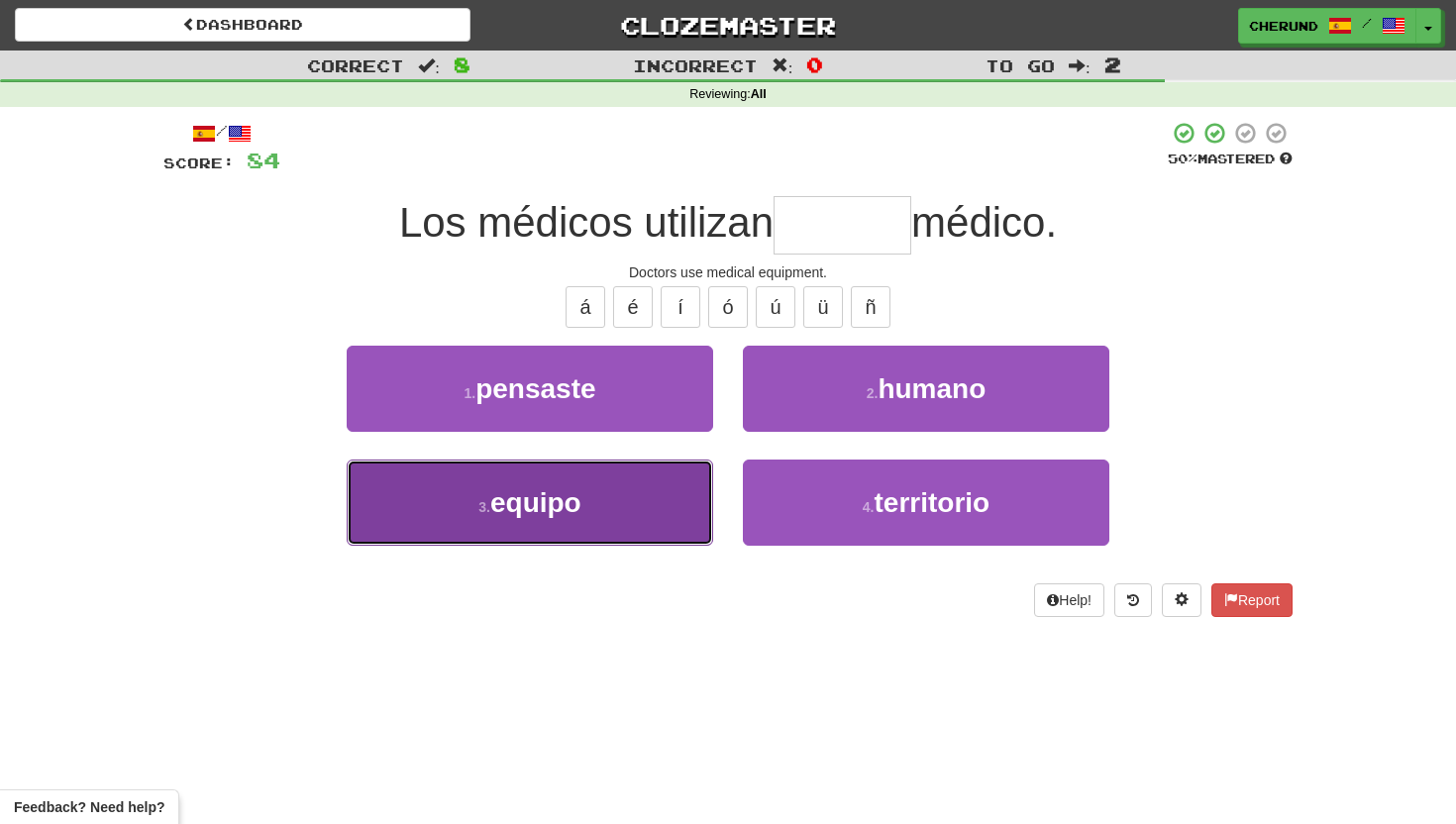 click on "3 .  equipo" at bounding box center [530, 502] 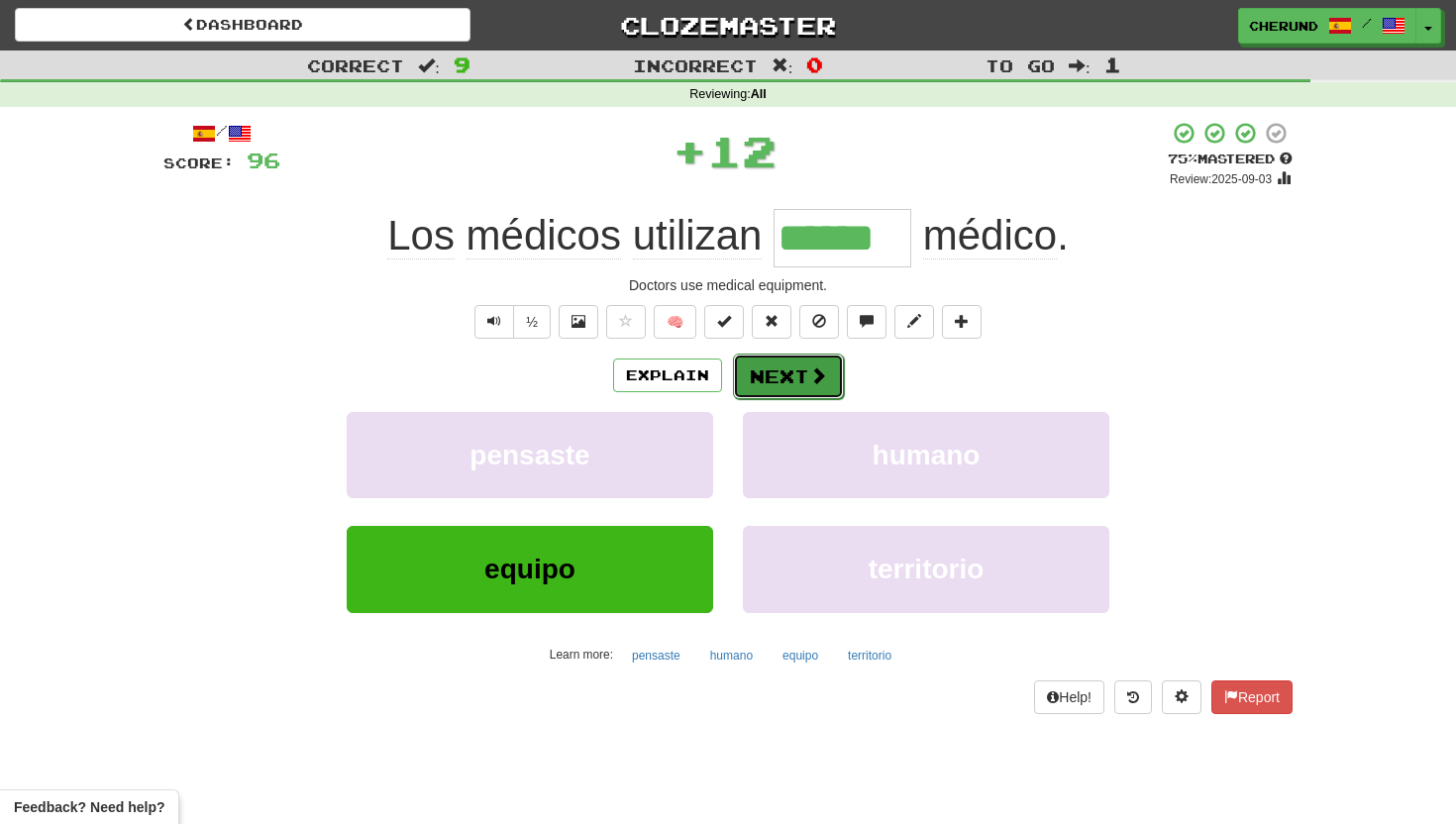 click on "Next" at bounding box center (788, 376) 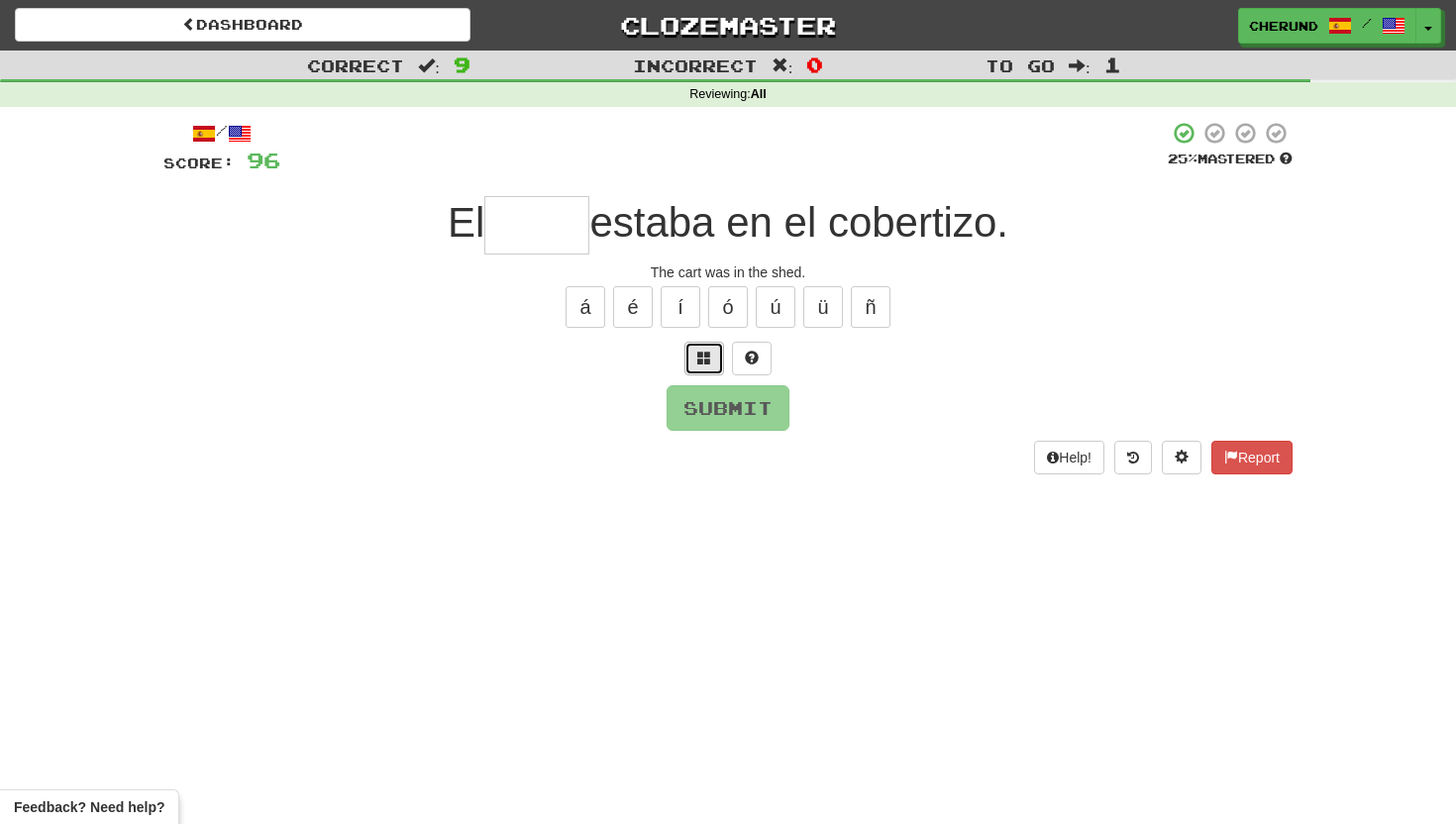 click at bounding box center [704, 358] 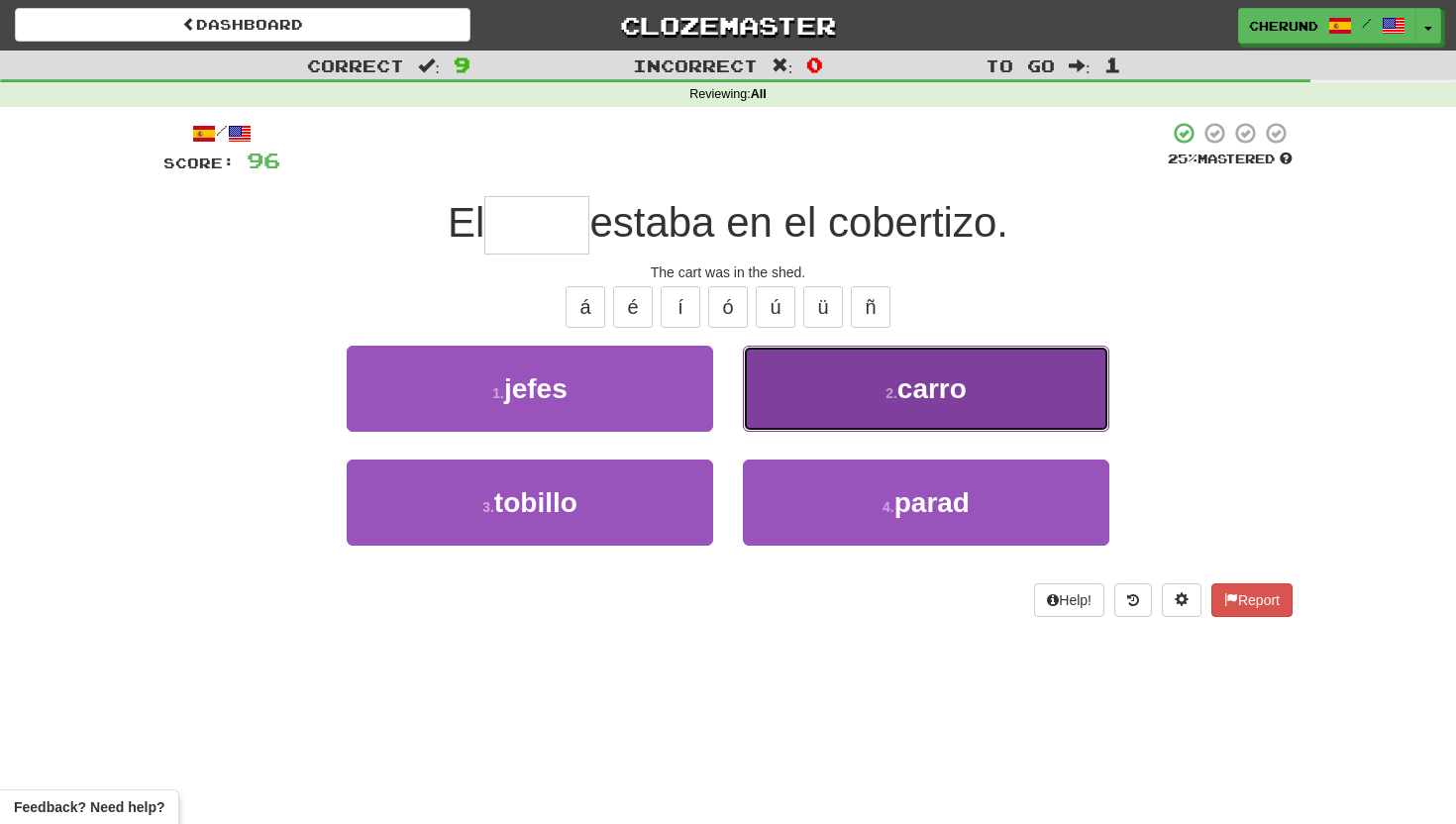 click on "2 .  carro" at bounding box center [926, 388] 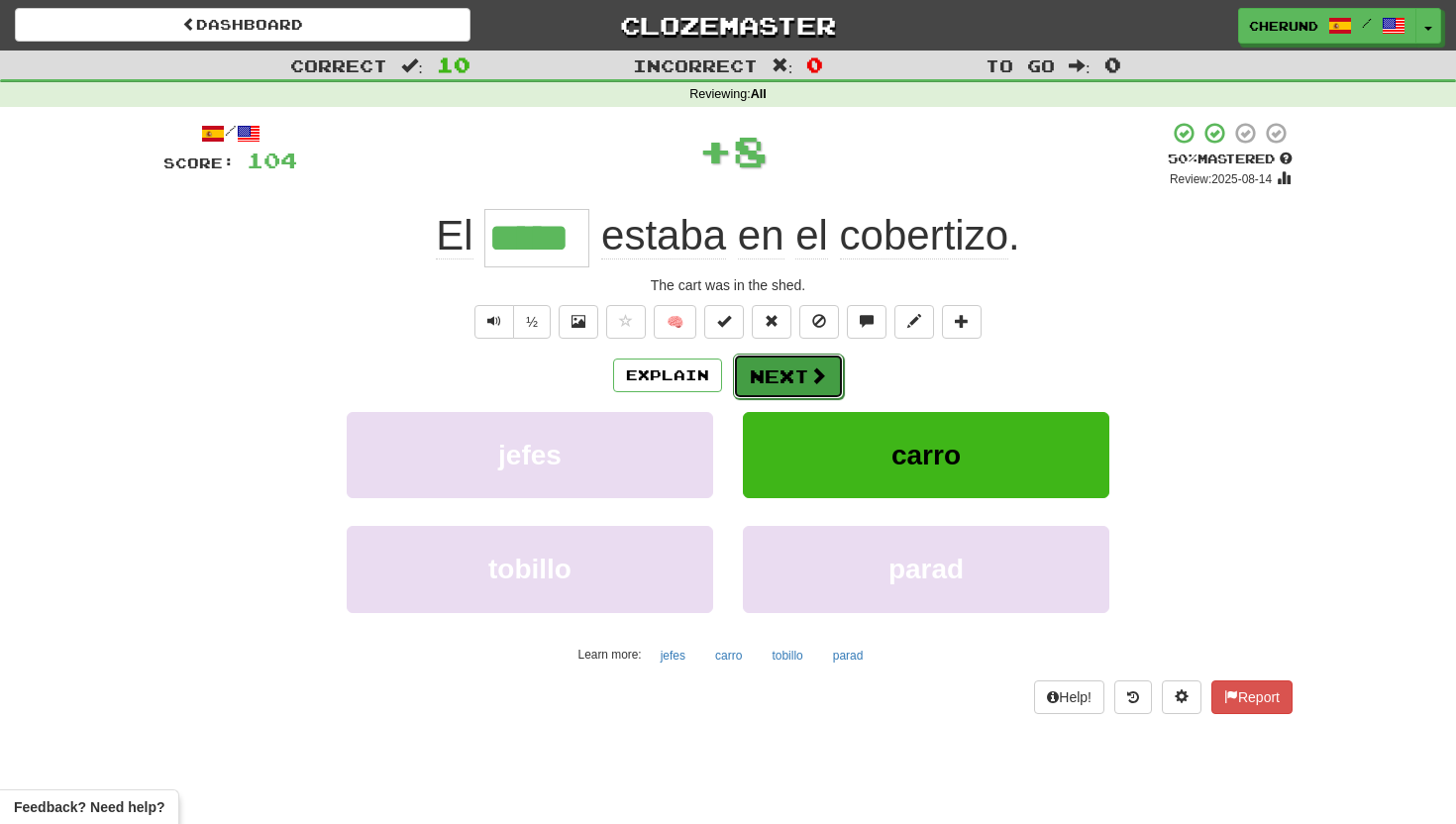 click on "Next" at bounding box center (788, 376) 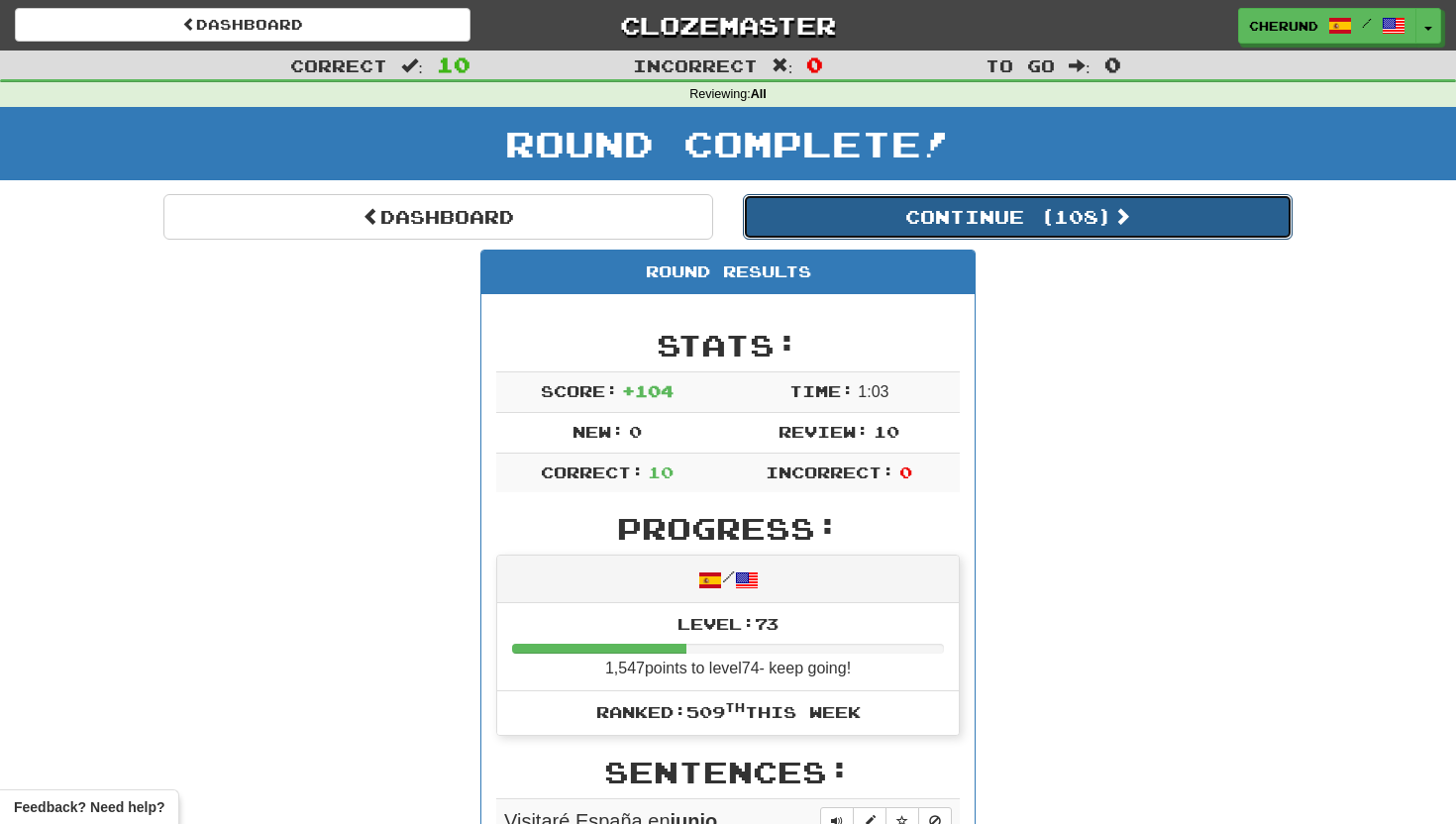 click on "Continue ( 108 )" at bounding box center (1017, 217) 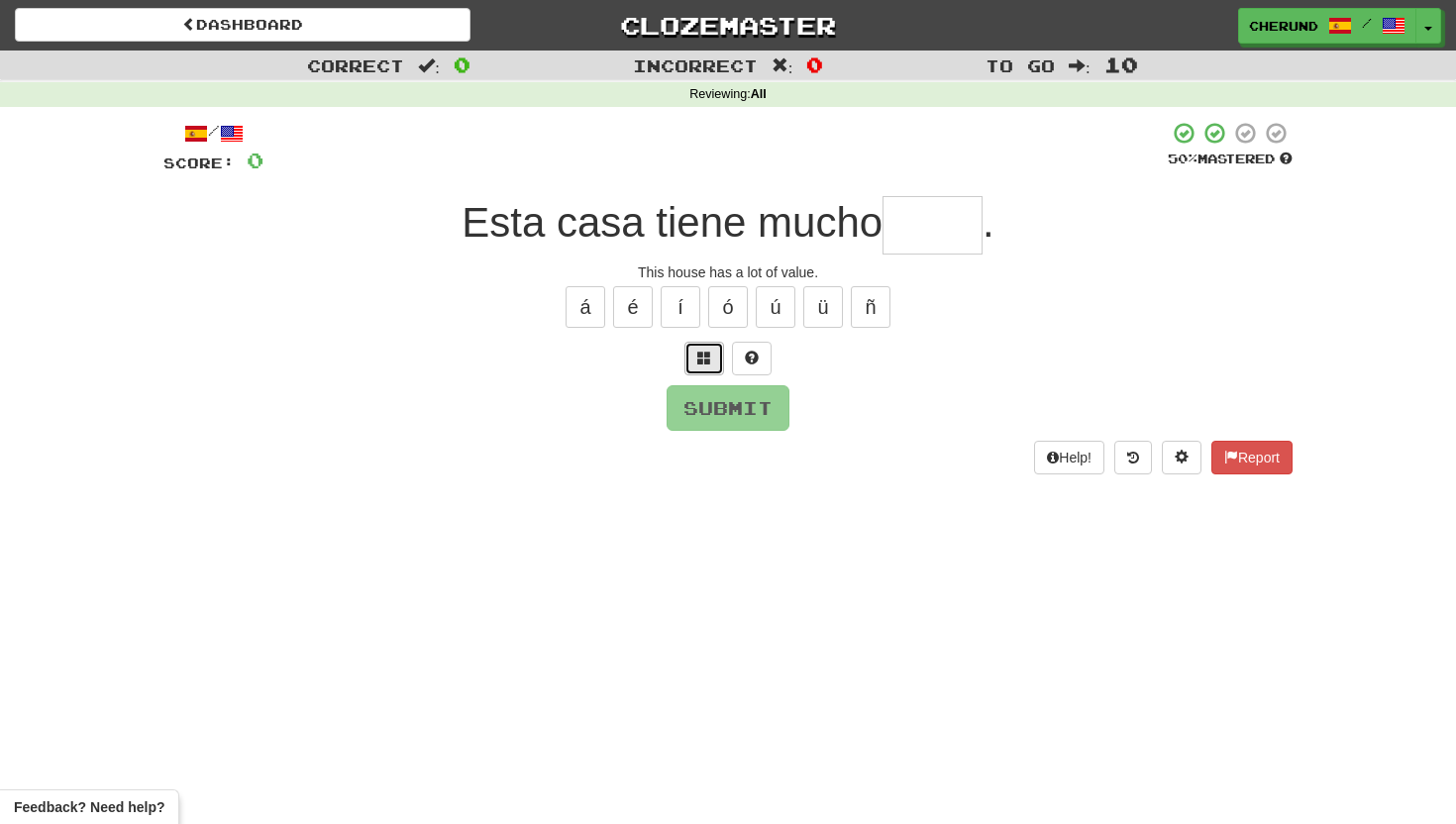 click at bounding box center (704, 359) 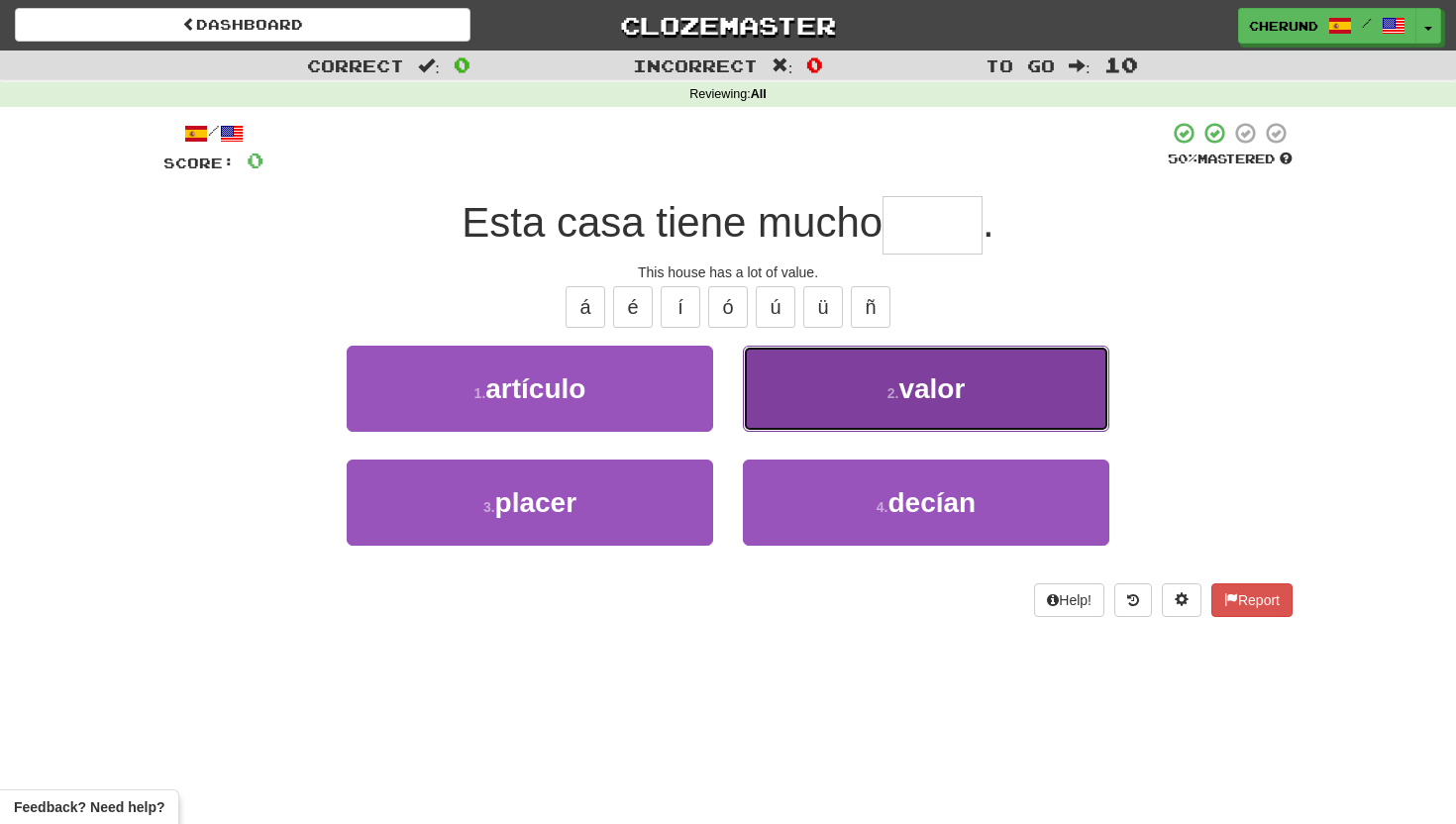 click on "2 .  valor" at bounding box center [926, 388] 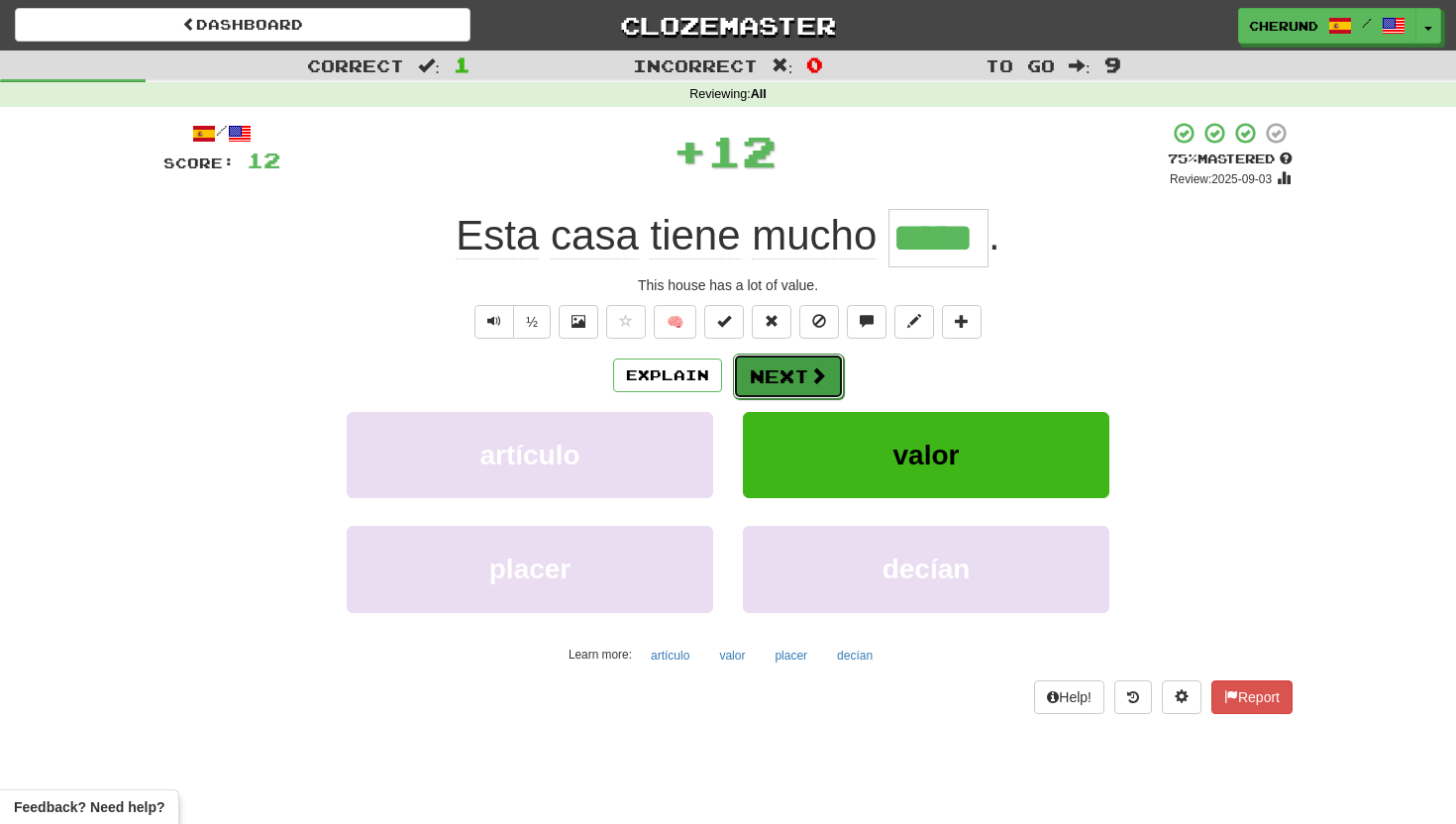 click on "Next" at bounding box center (788, 376) 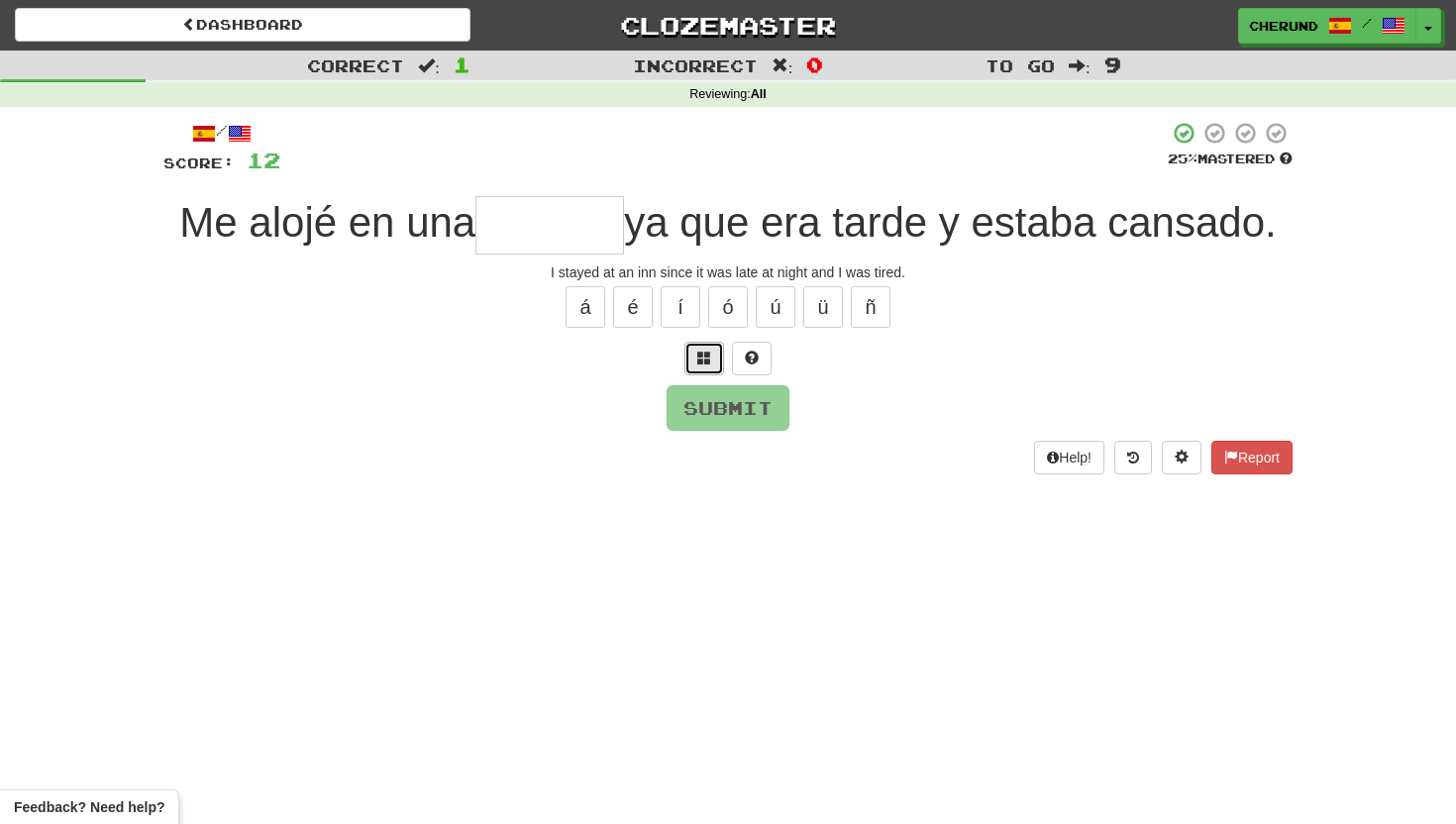 click at bounding box center [704, 359] 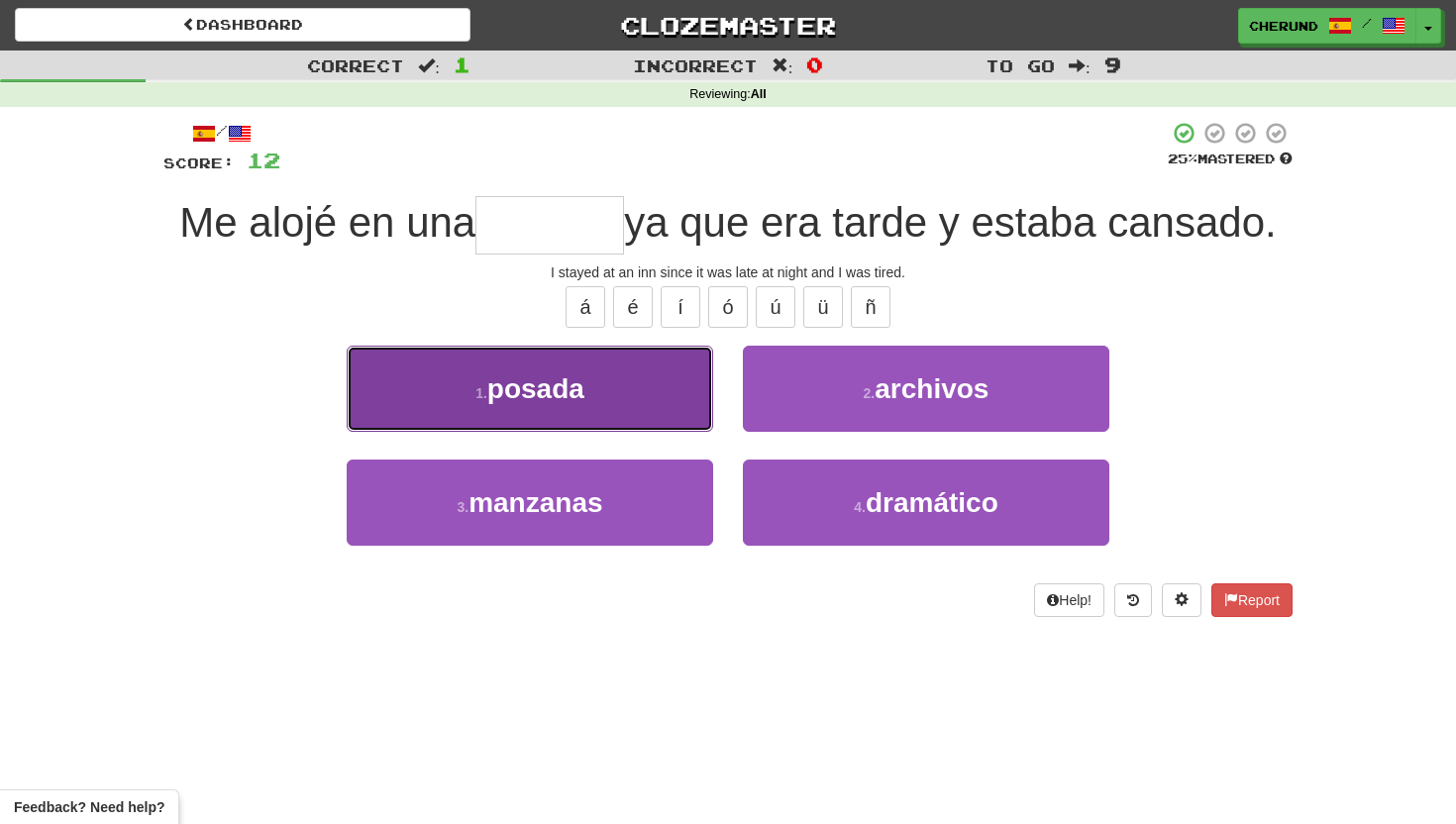 click on "1 .  posada" at bounding box center [530, 388] 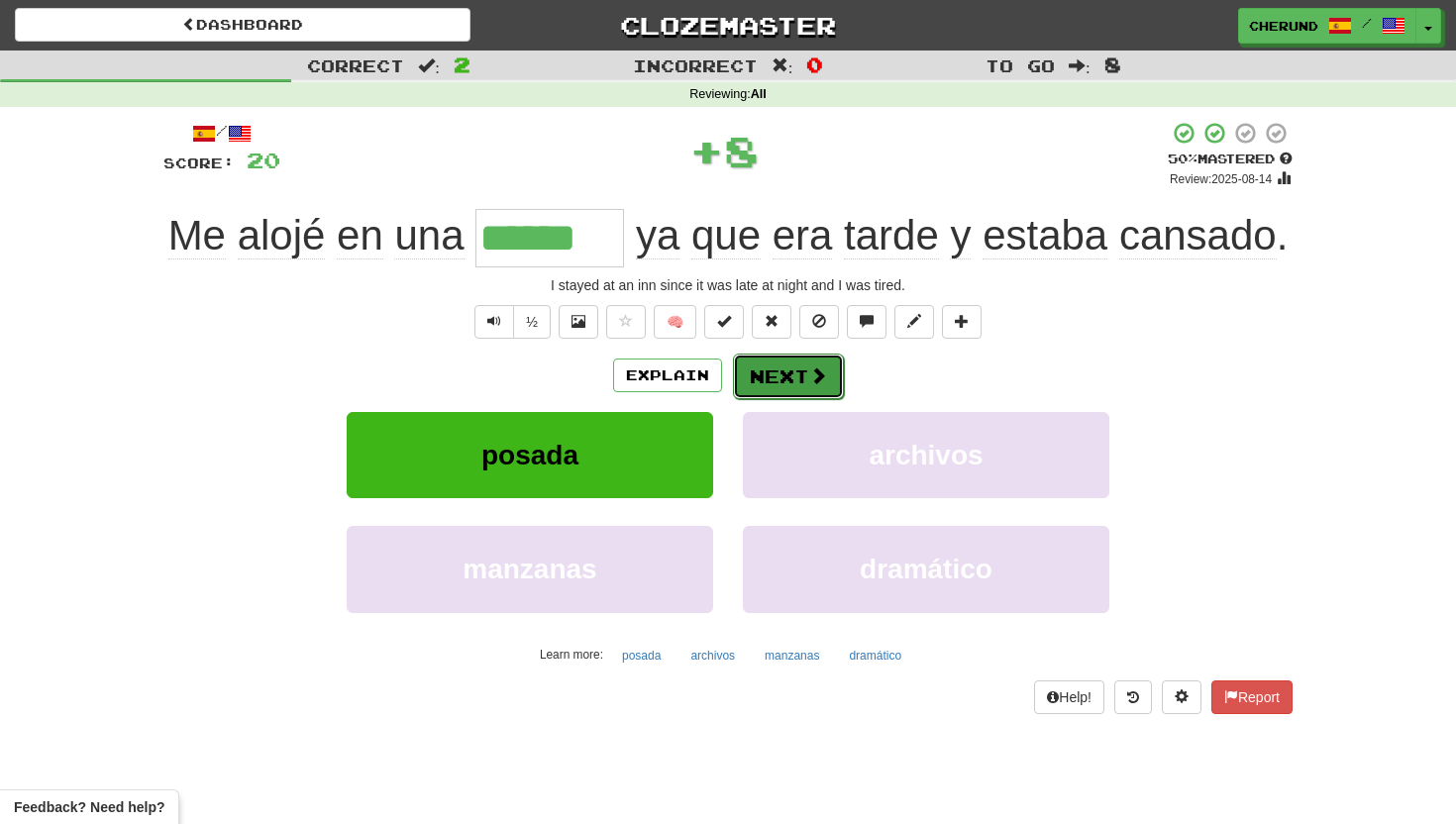 click on "Next" at bounding box center (788, 376) 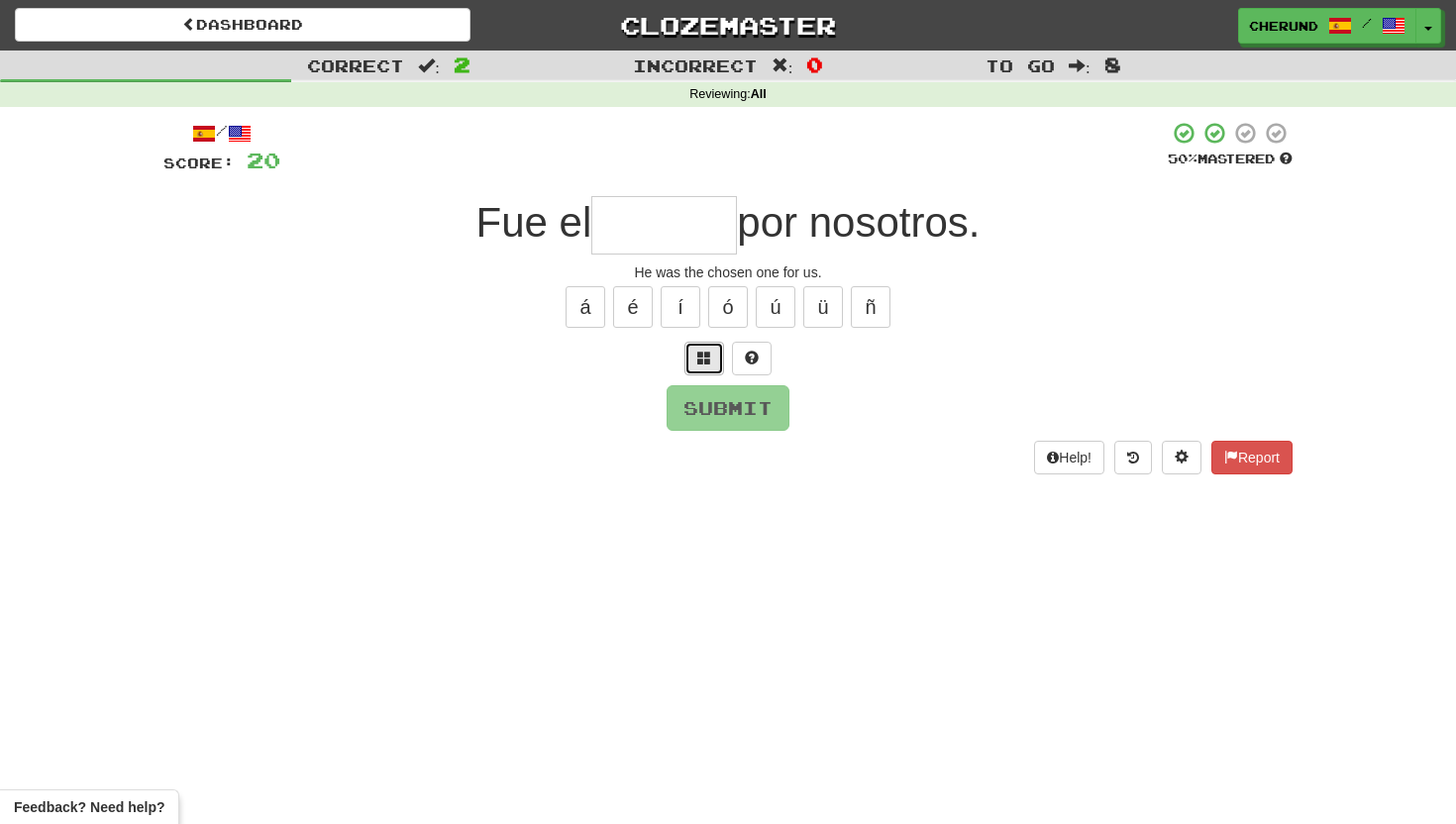 click at bounding box center (704, 358) 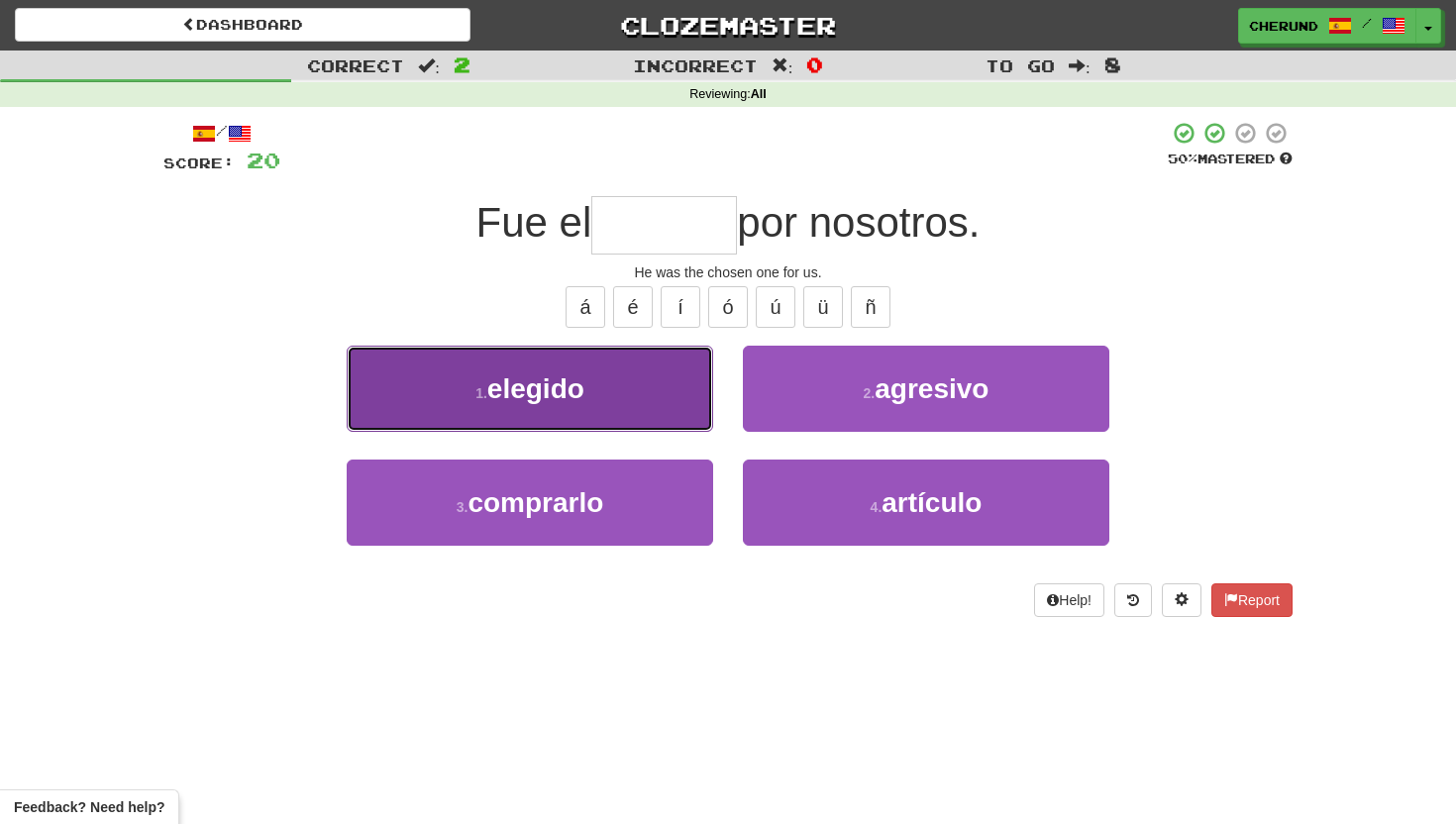 click on "1 .  elegido" at bounding box center [530, 388] 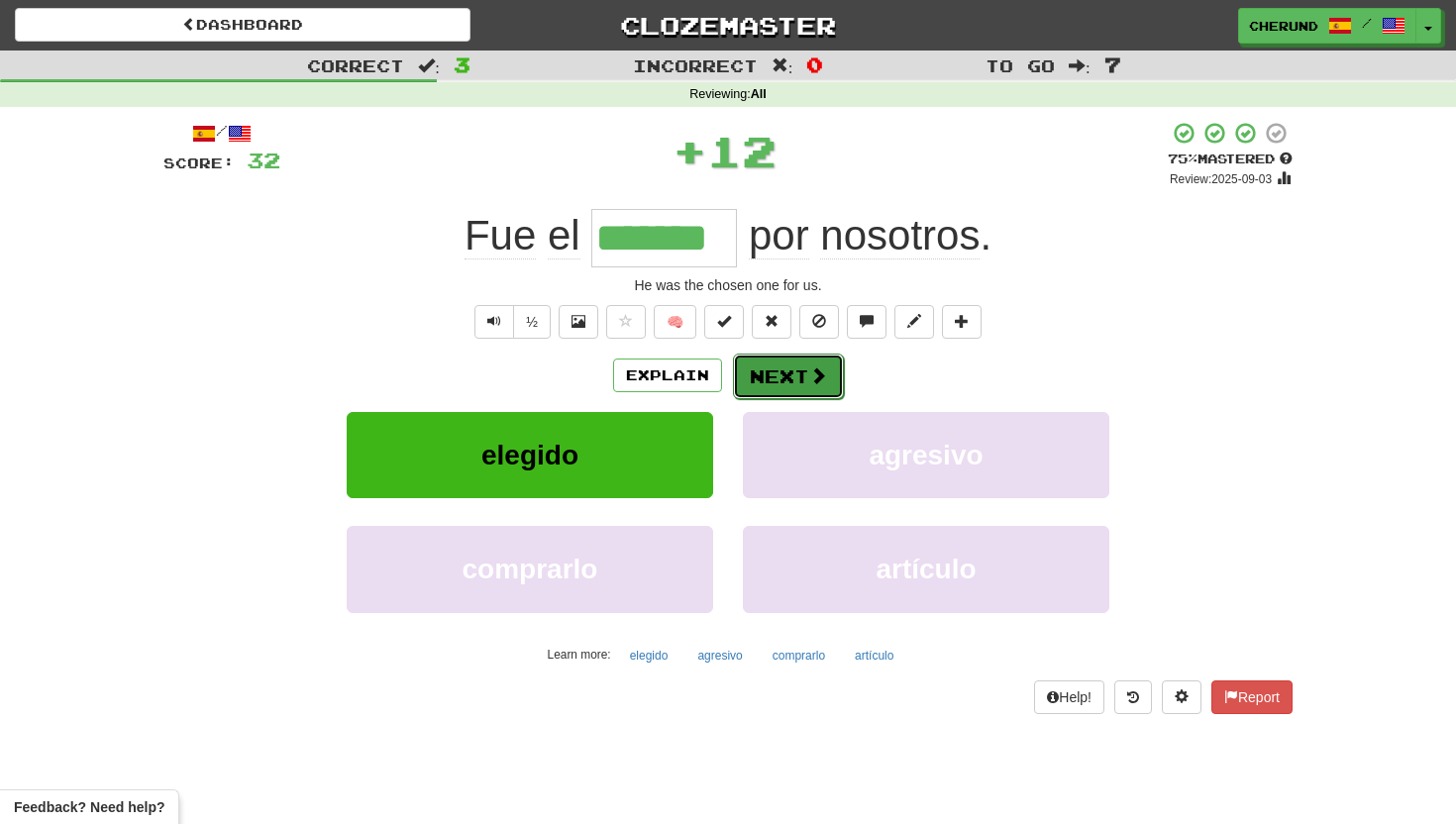 click on "Next" at bounding box center (788, 376) 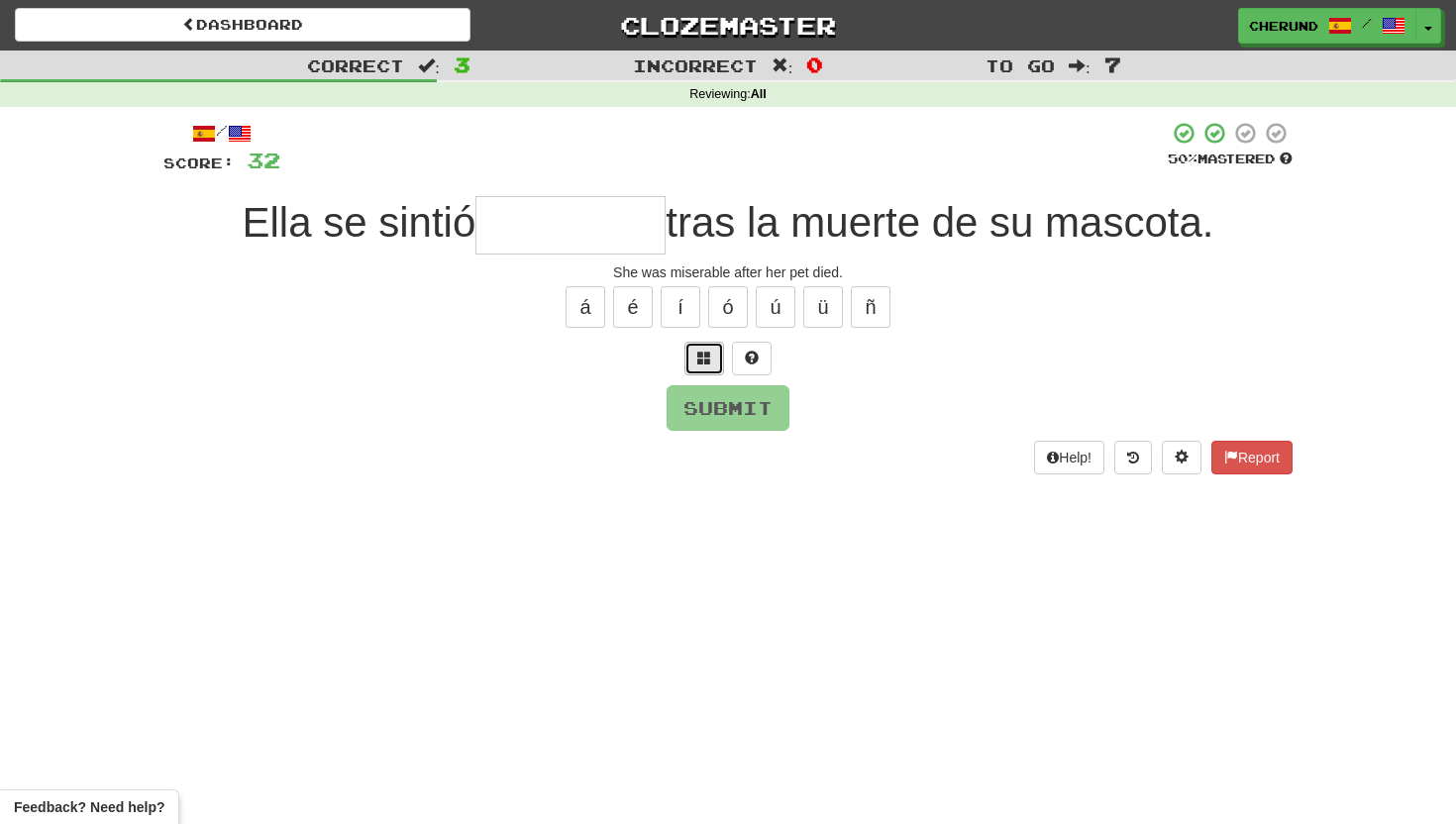 click at bounding box center (704, 358) 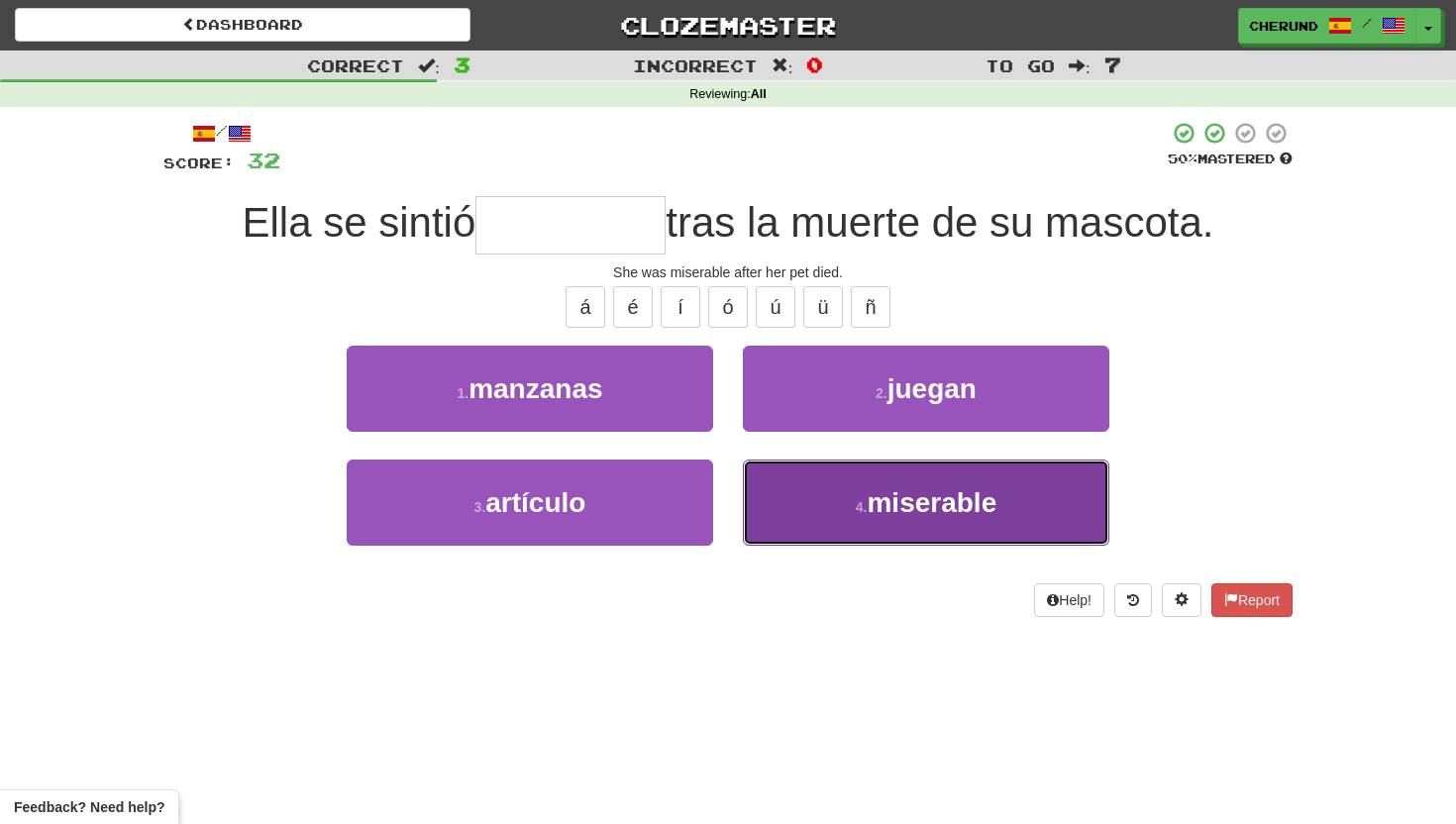 click on "4 .  miserable" at bounding box center [926, 502] 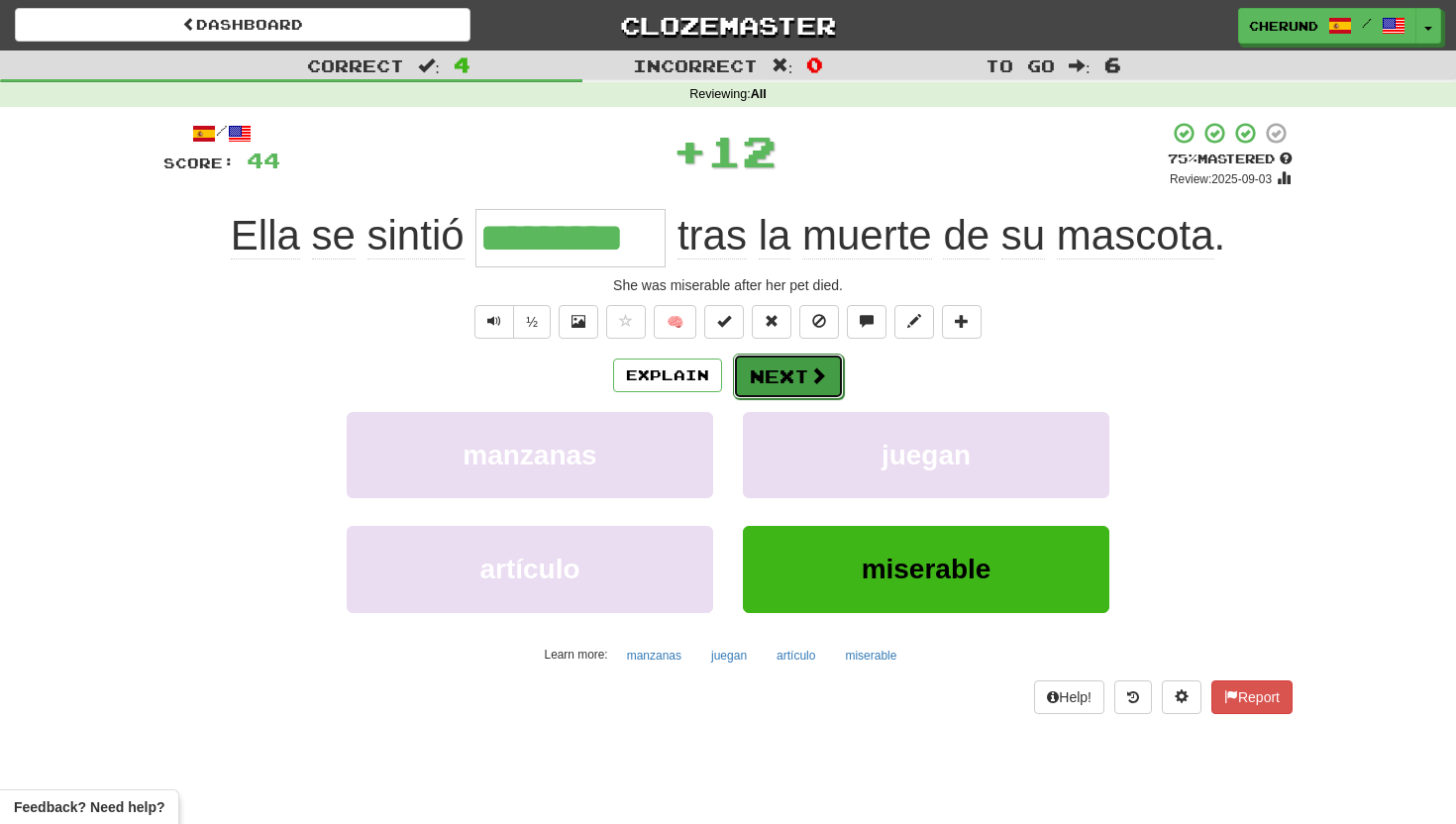 click on "Next" at bounding box center (788, 376) 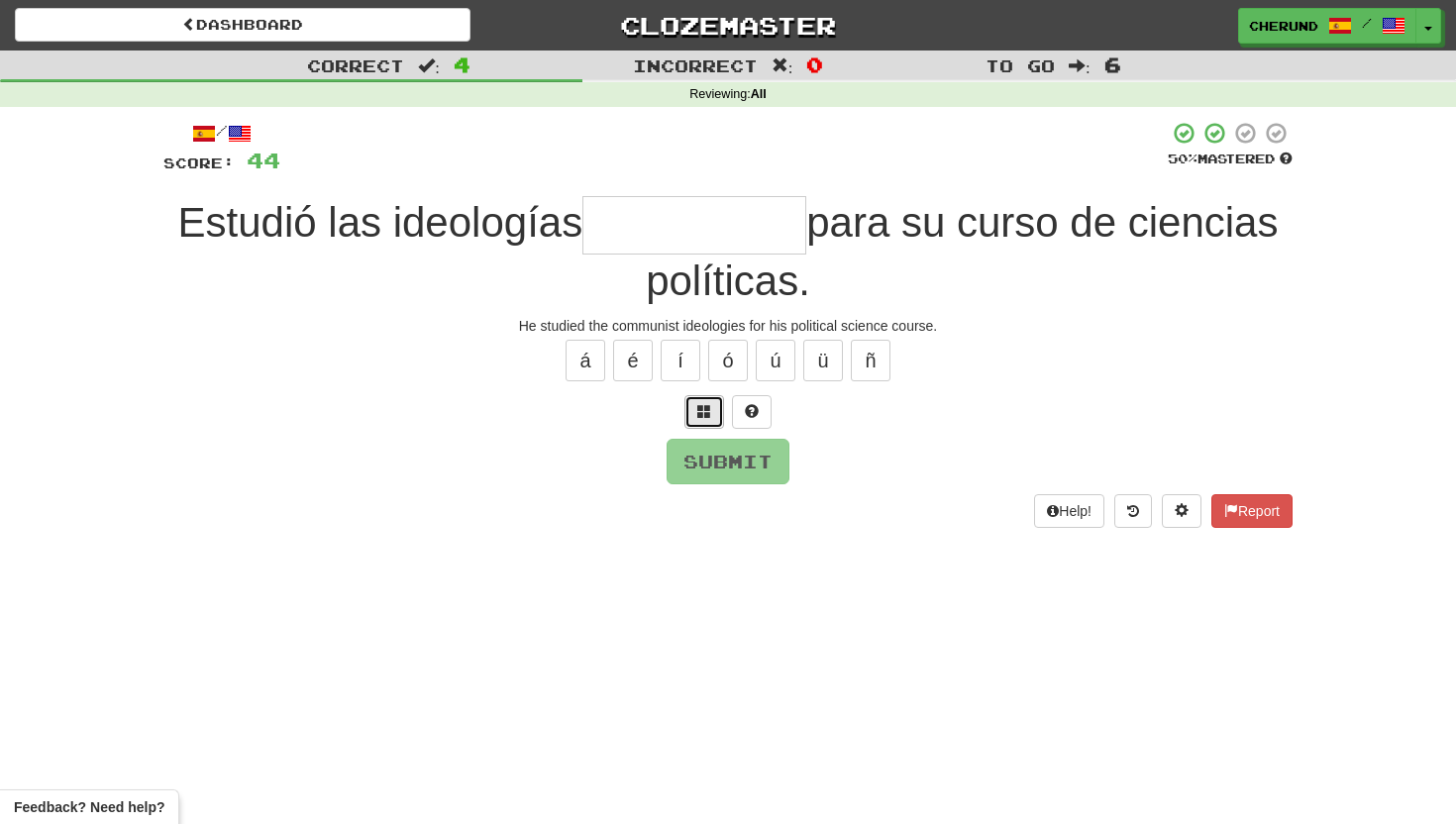 click at bounding box center (704, 411) 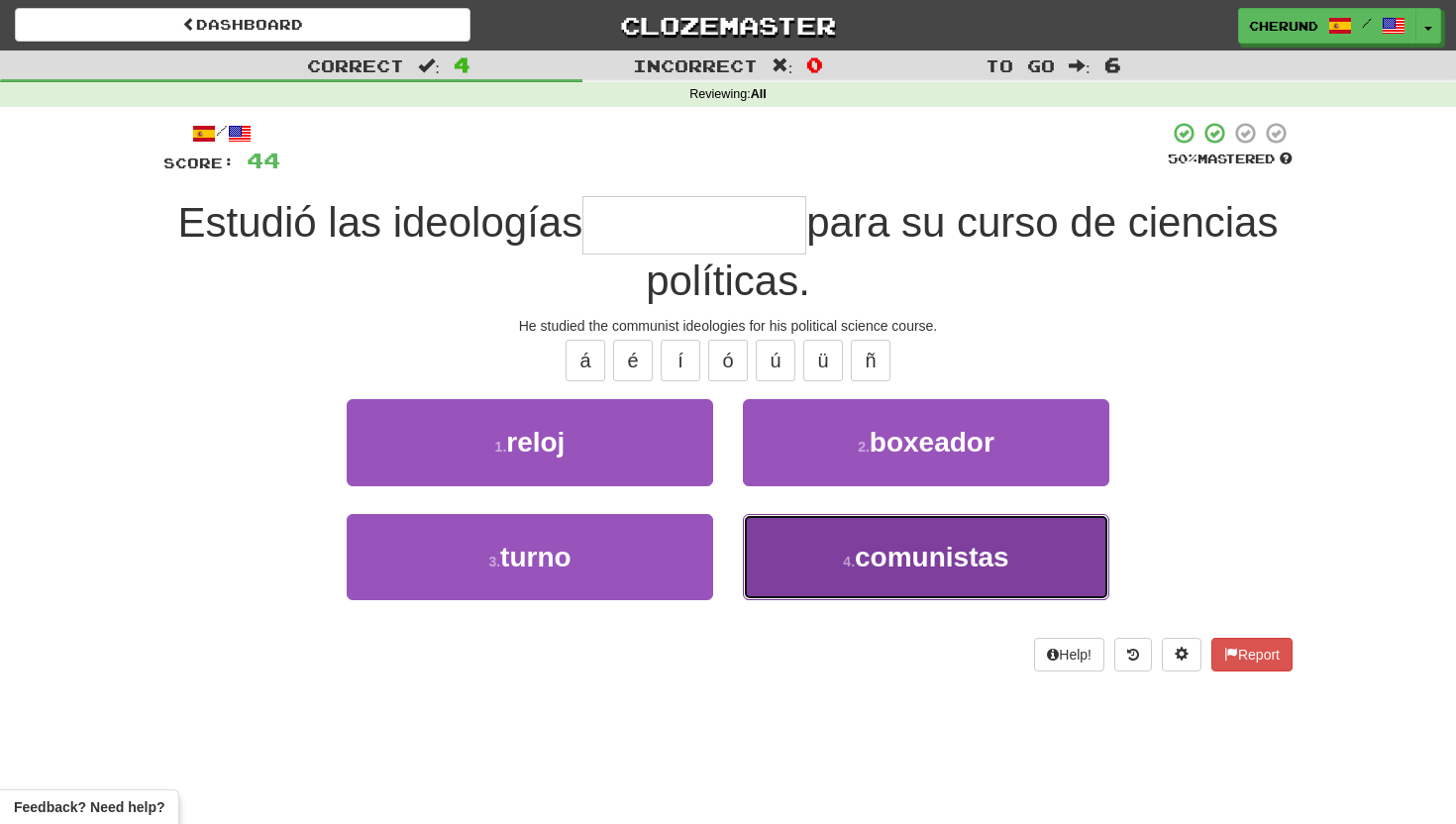 click on "comunistas" at bounding box center (932, 557) 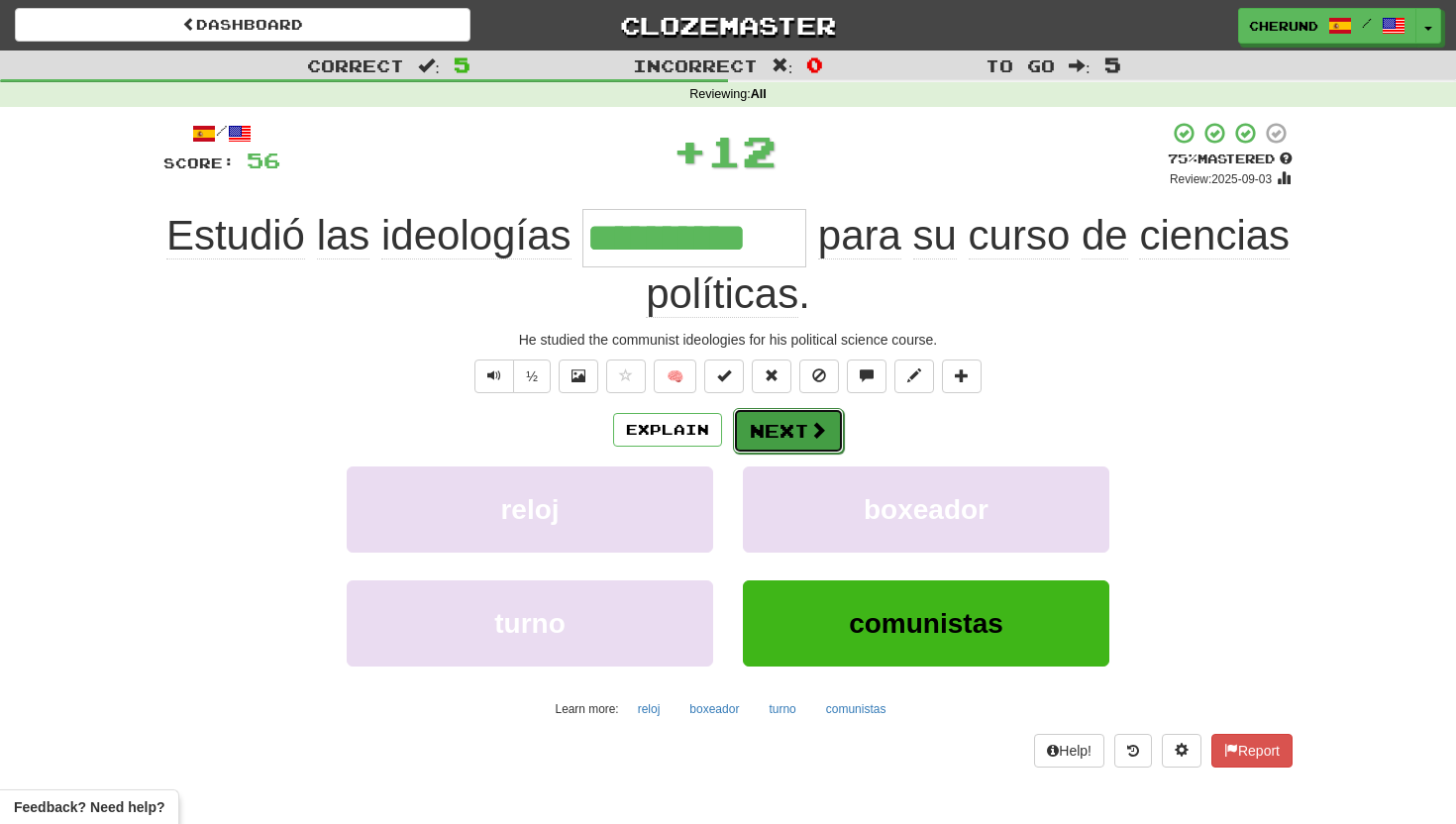 click on "Next" at bounding box center [788, 431] 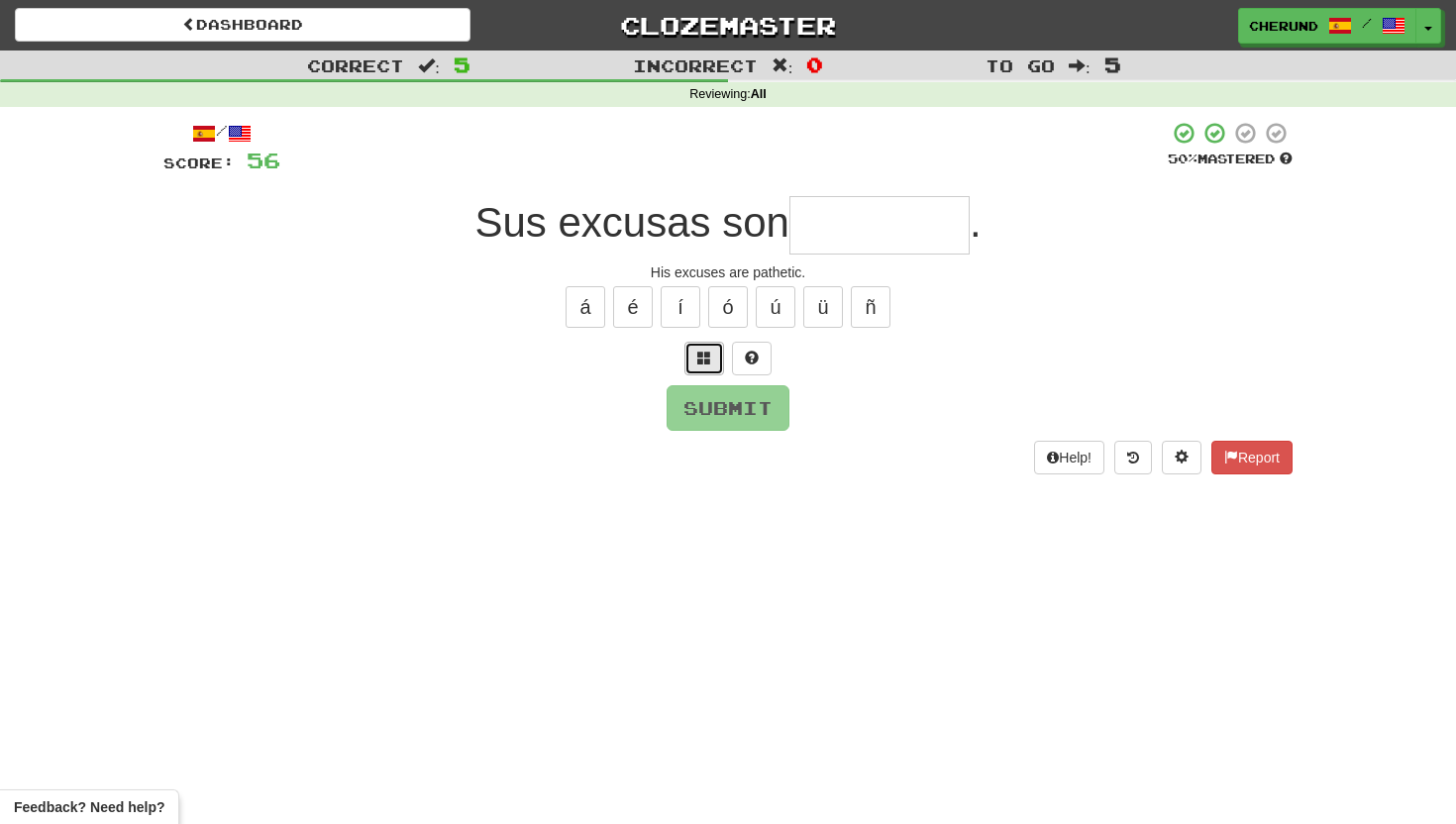 click at bounding box center [704, 359] 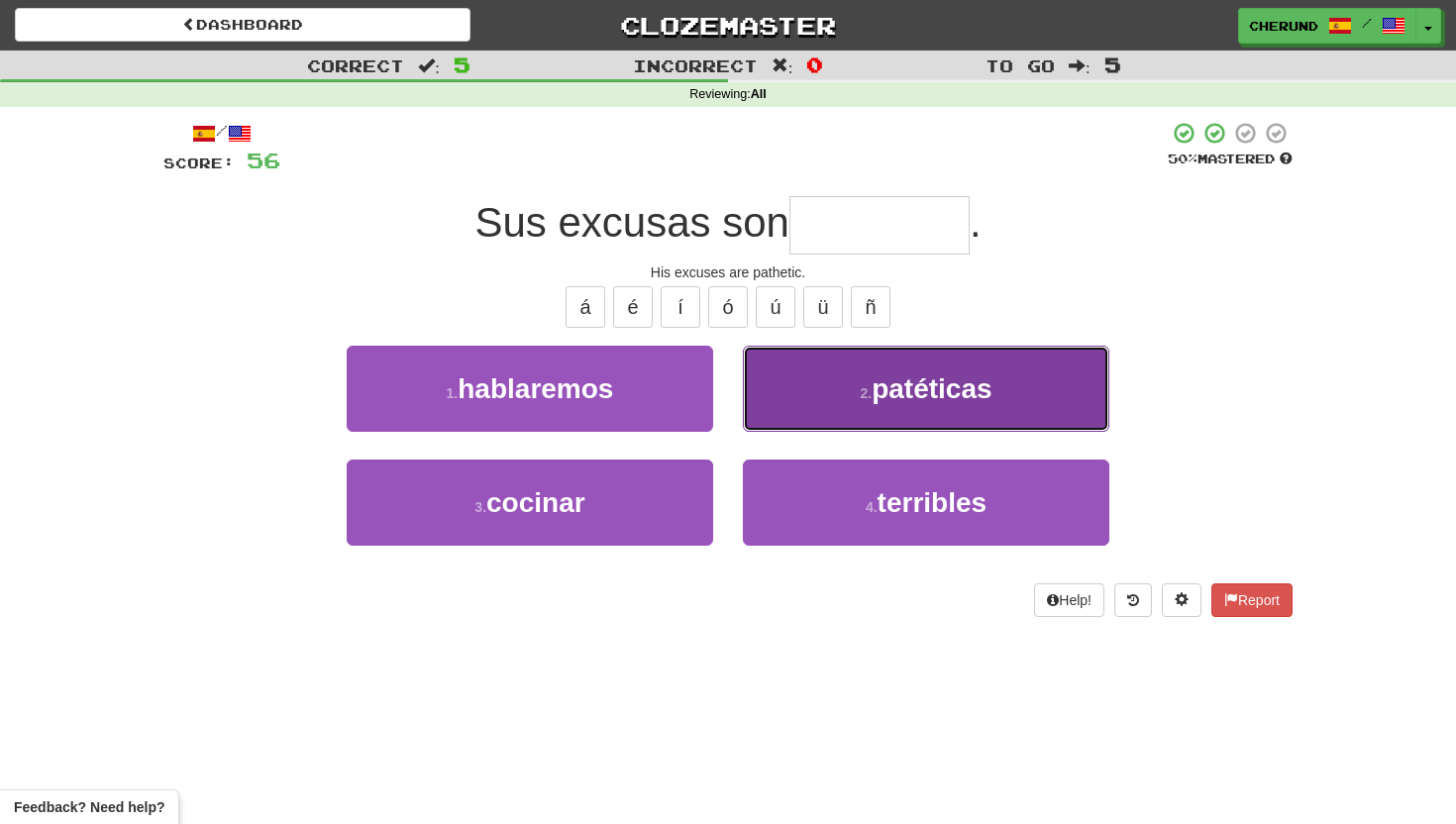 click on "patéticas" at bounding box center (931, 388) 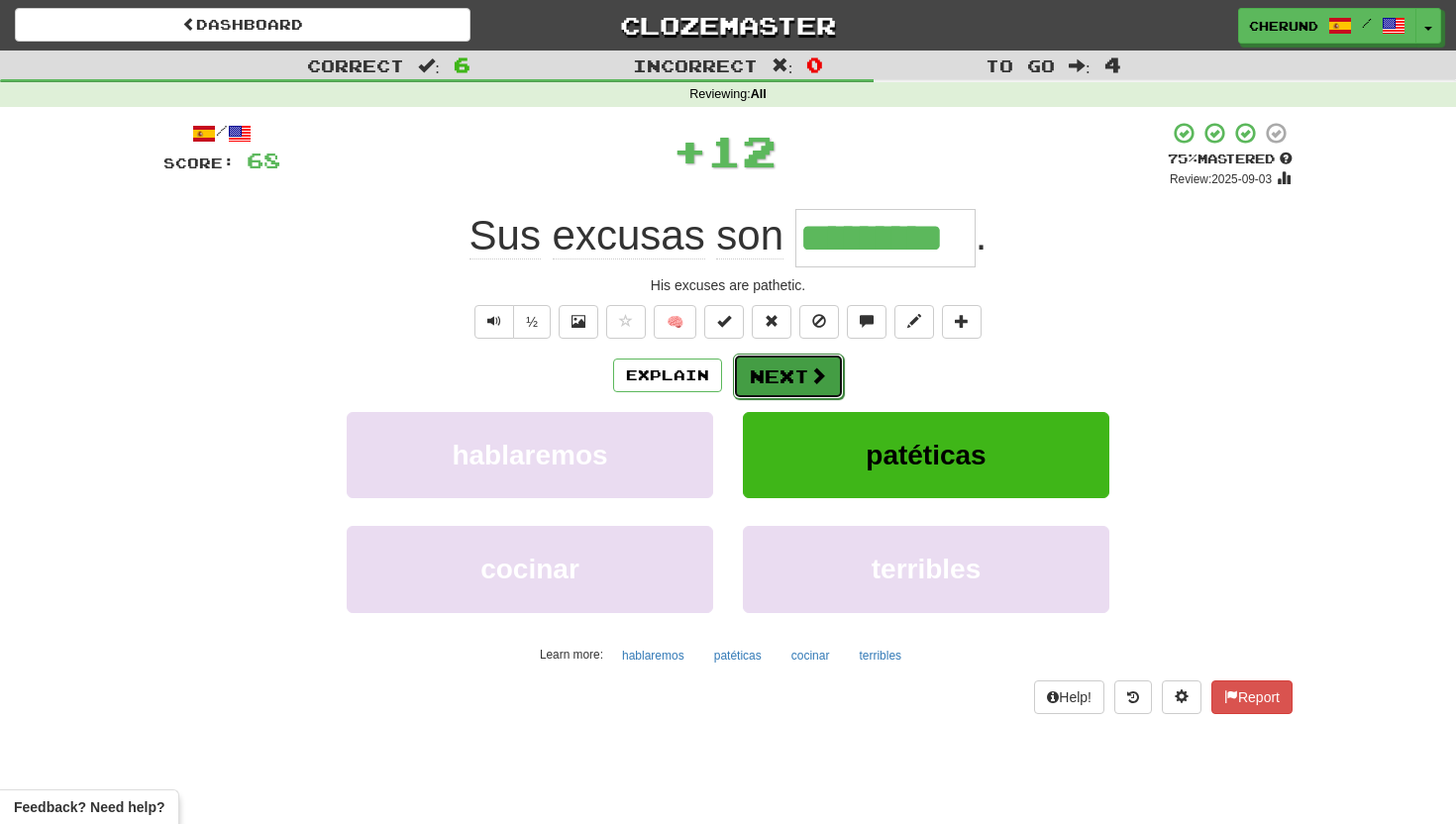 click on "Next" at bounding box center (788, 376) 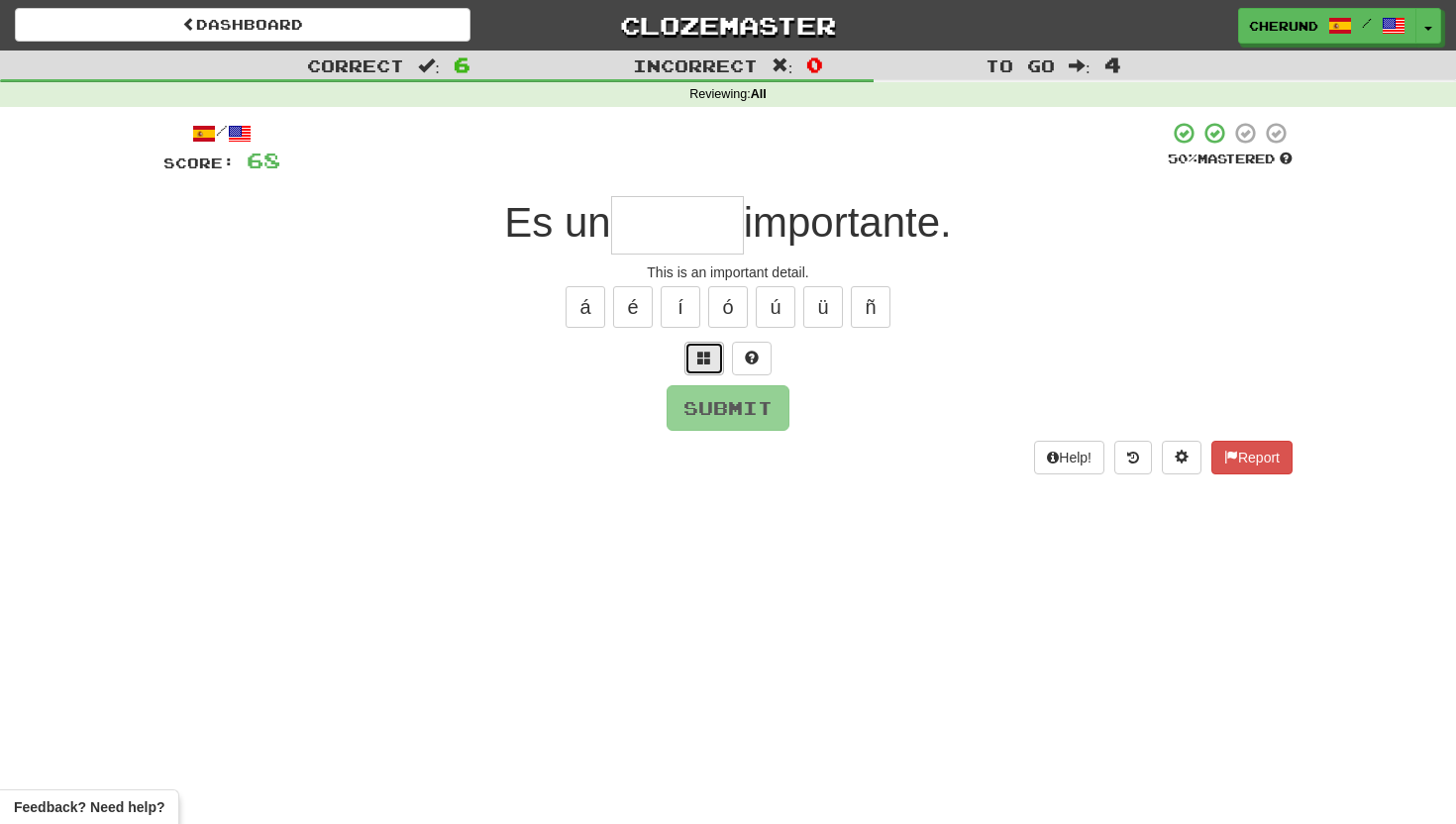 click at bounding box center (704, 358) 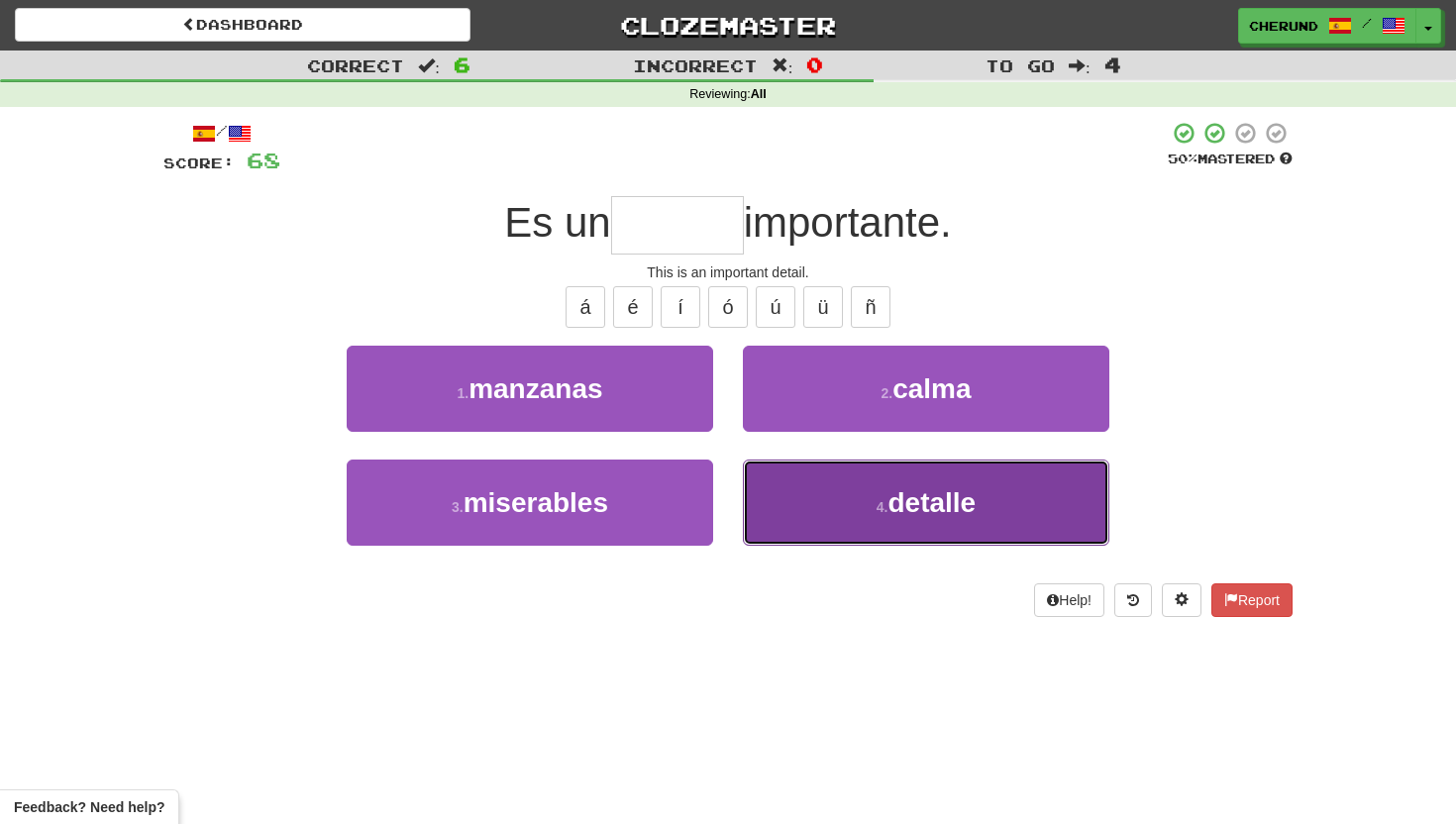 click on "4 .  detalle" at bounding box center (926, 502) 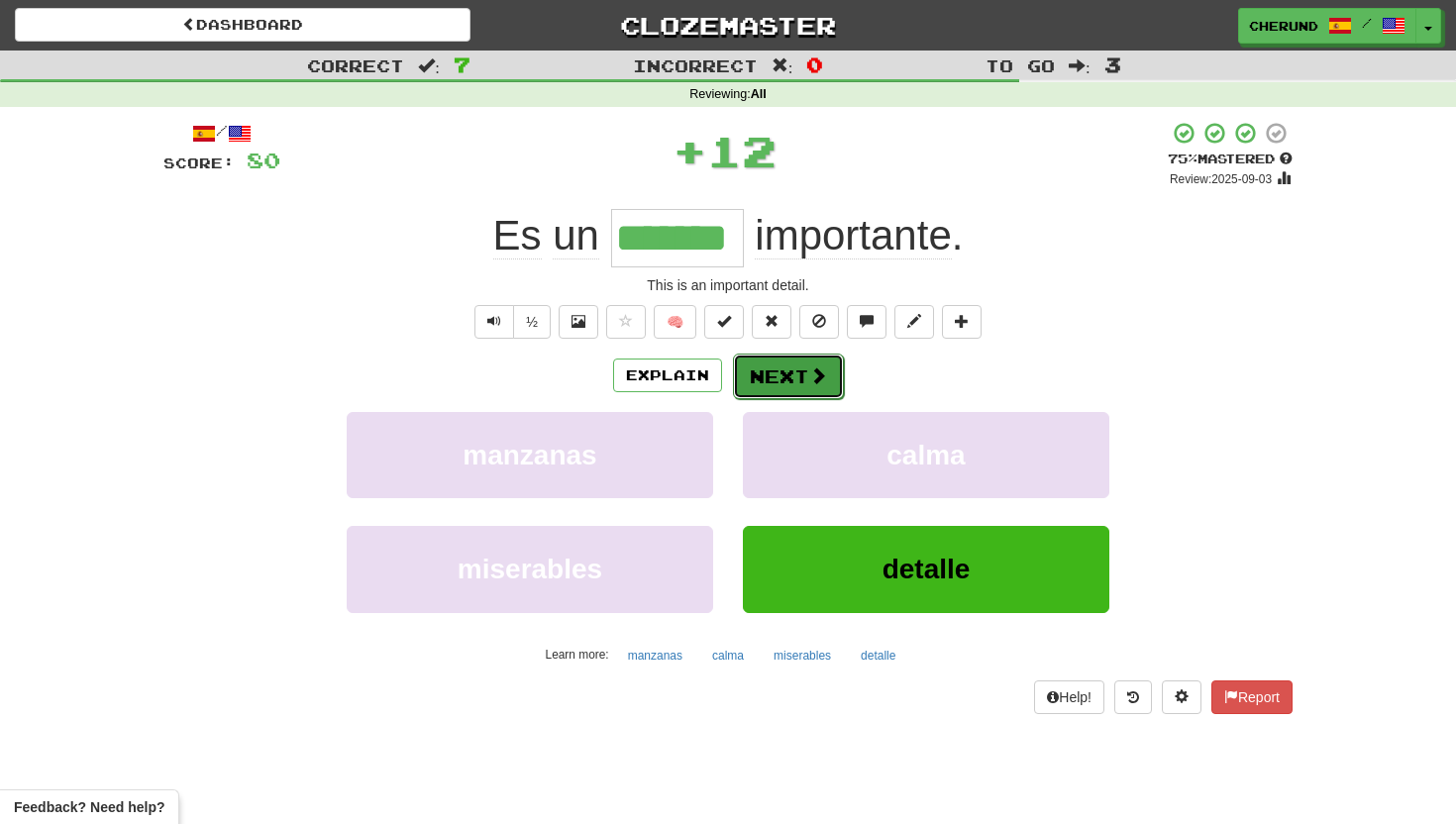 click on "Next" at bounding box center (788, 376) 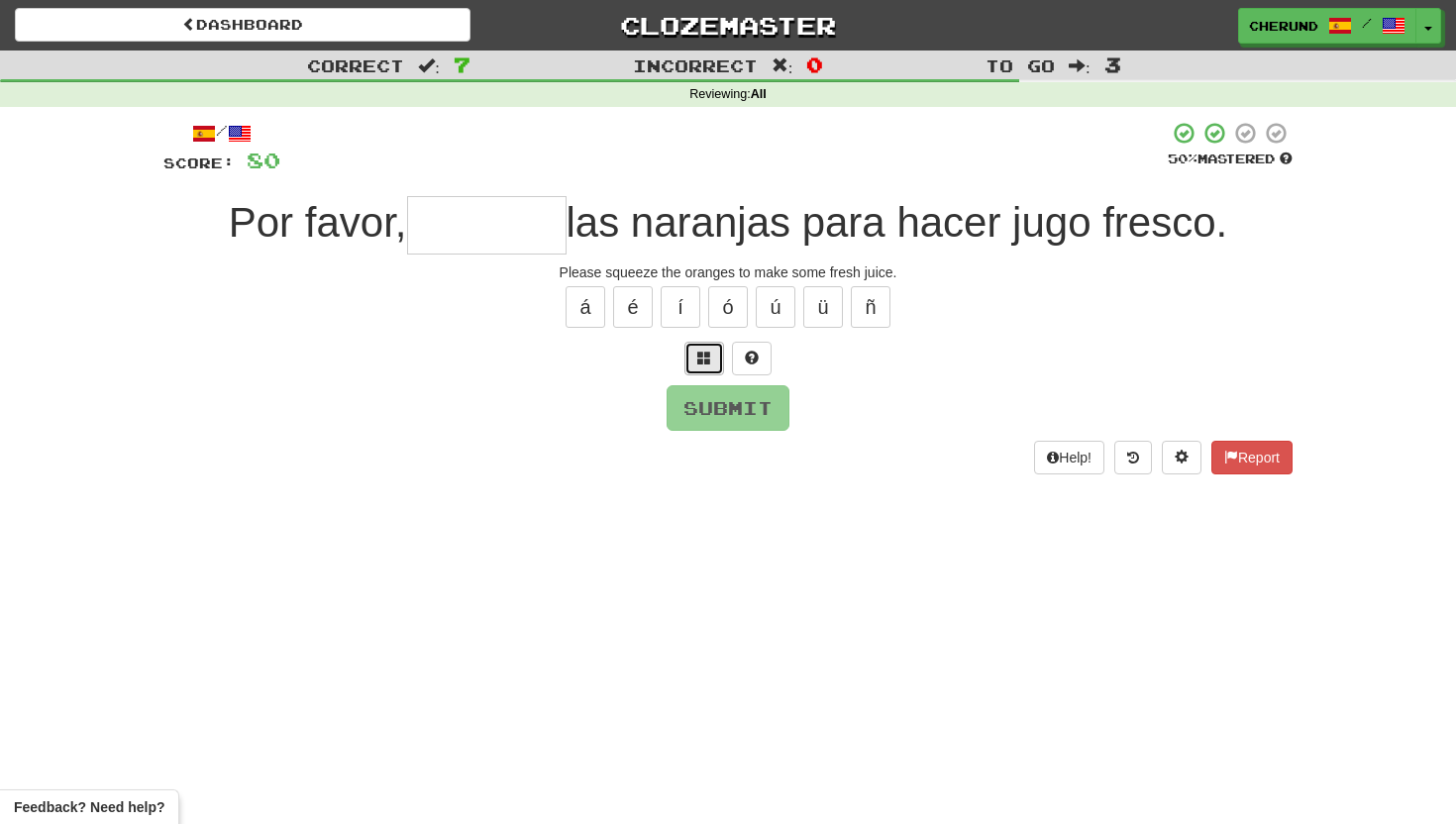 click at bounding box center [704, 359] 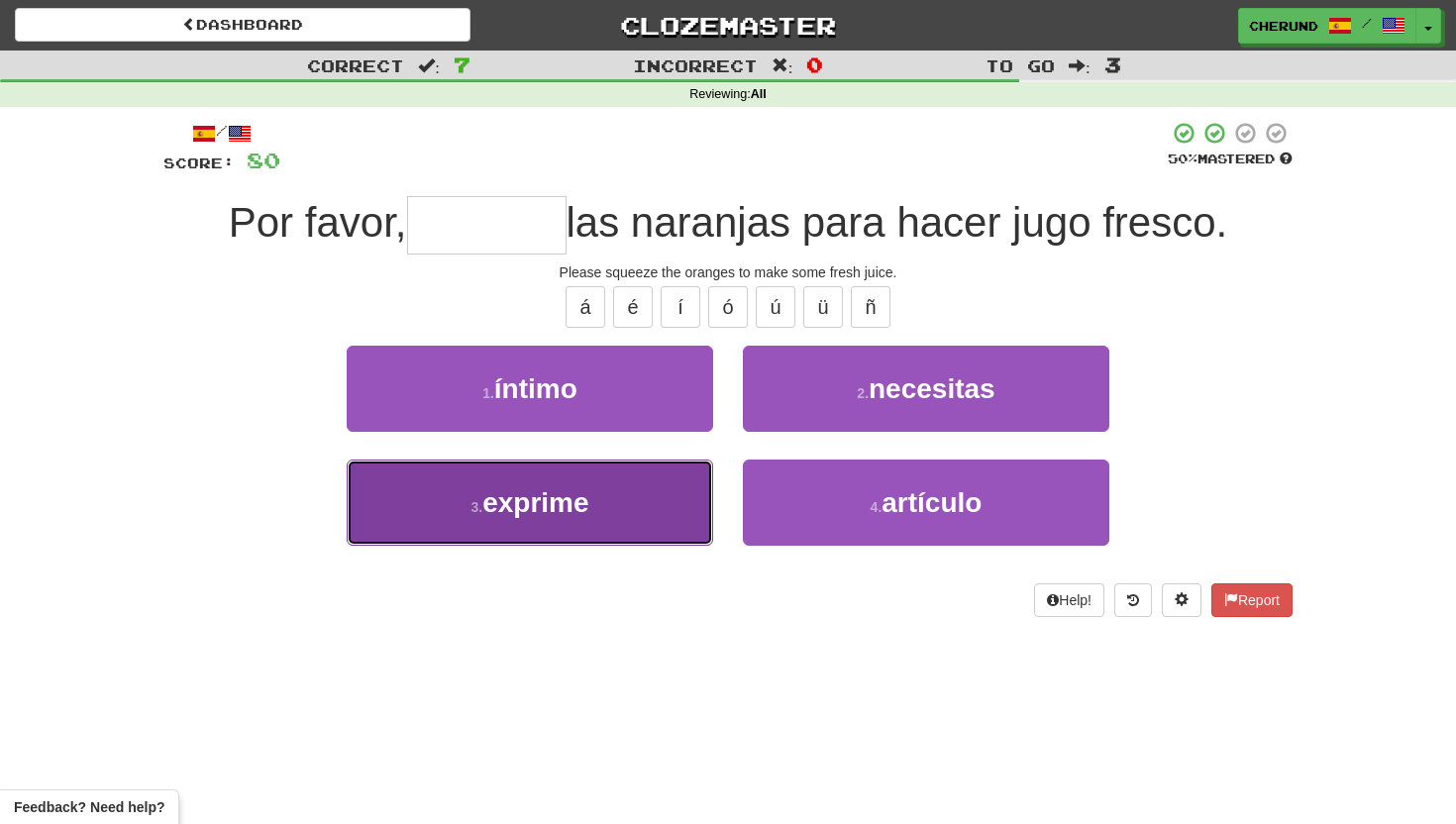 click on "3 .  exprime" at bounding box center [530, 502] 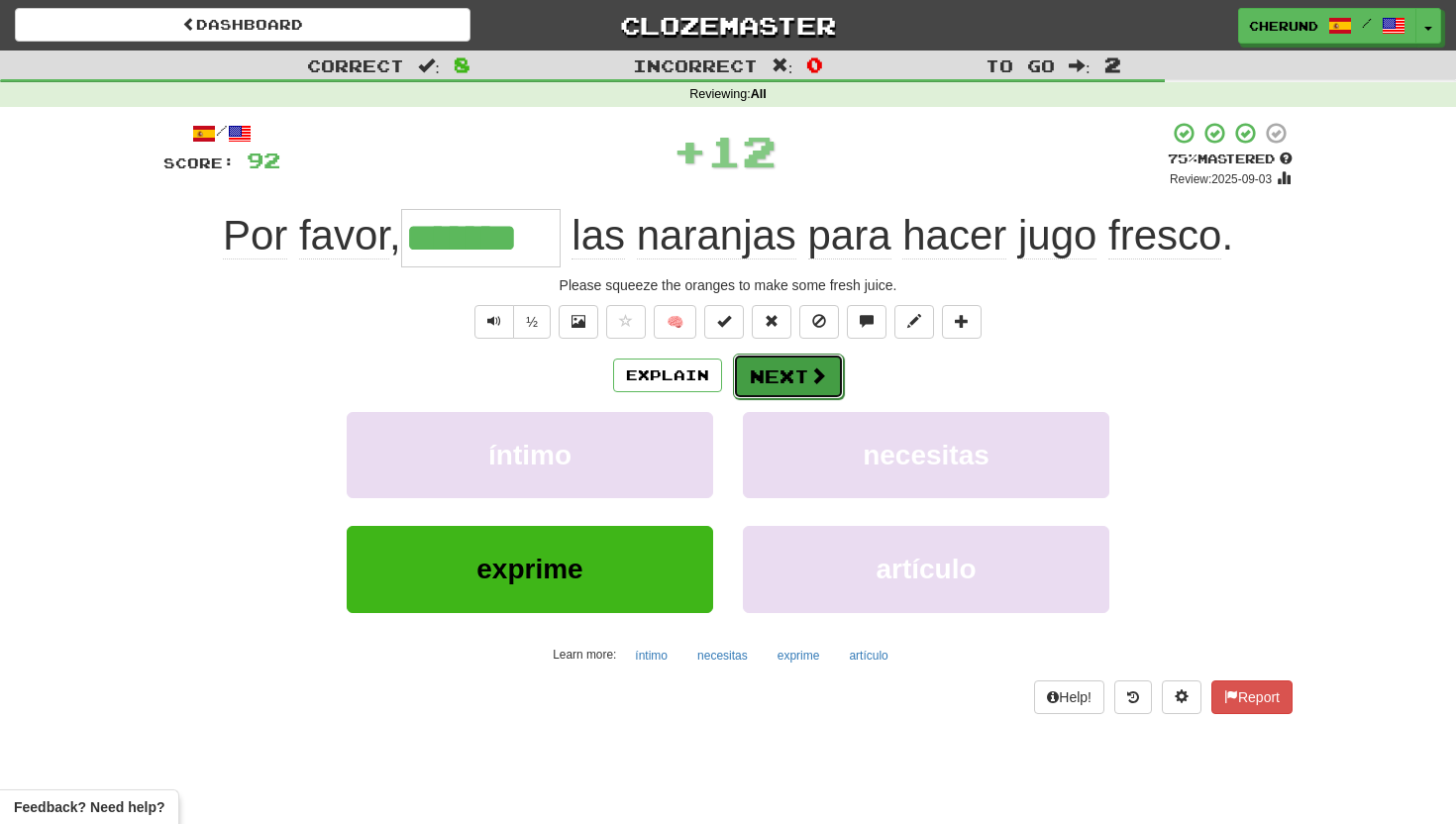 click on "Next" at bounding box center (788, 376) 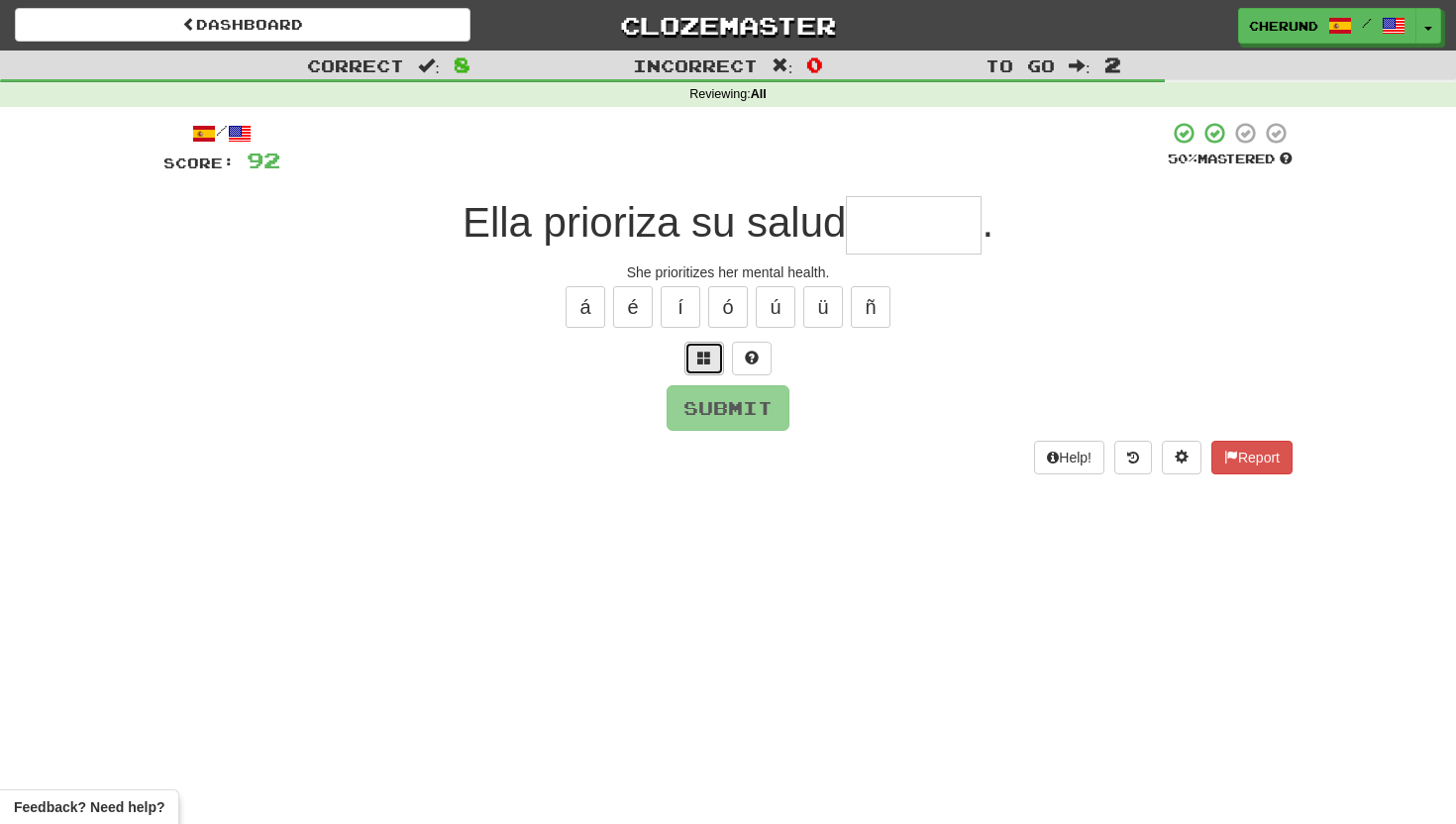 click at bounding box center [704, 358] 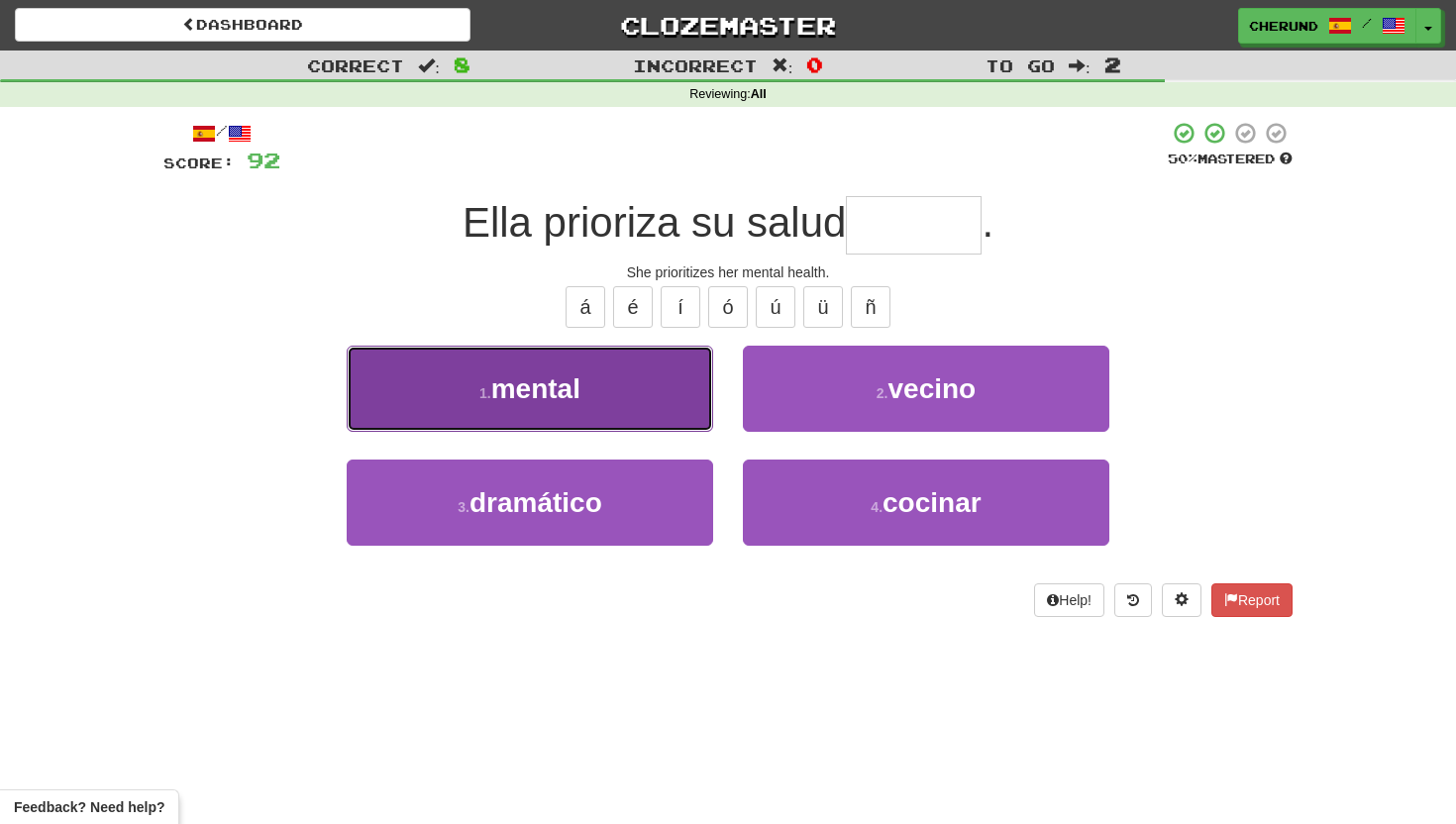click on "1 .  mental" at bounding box center (530, 388) 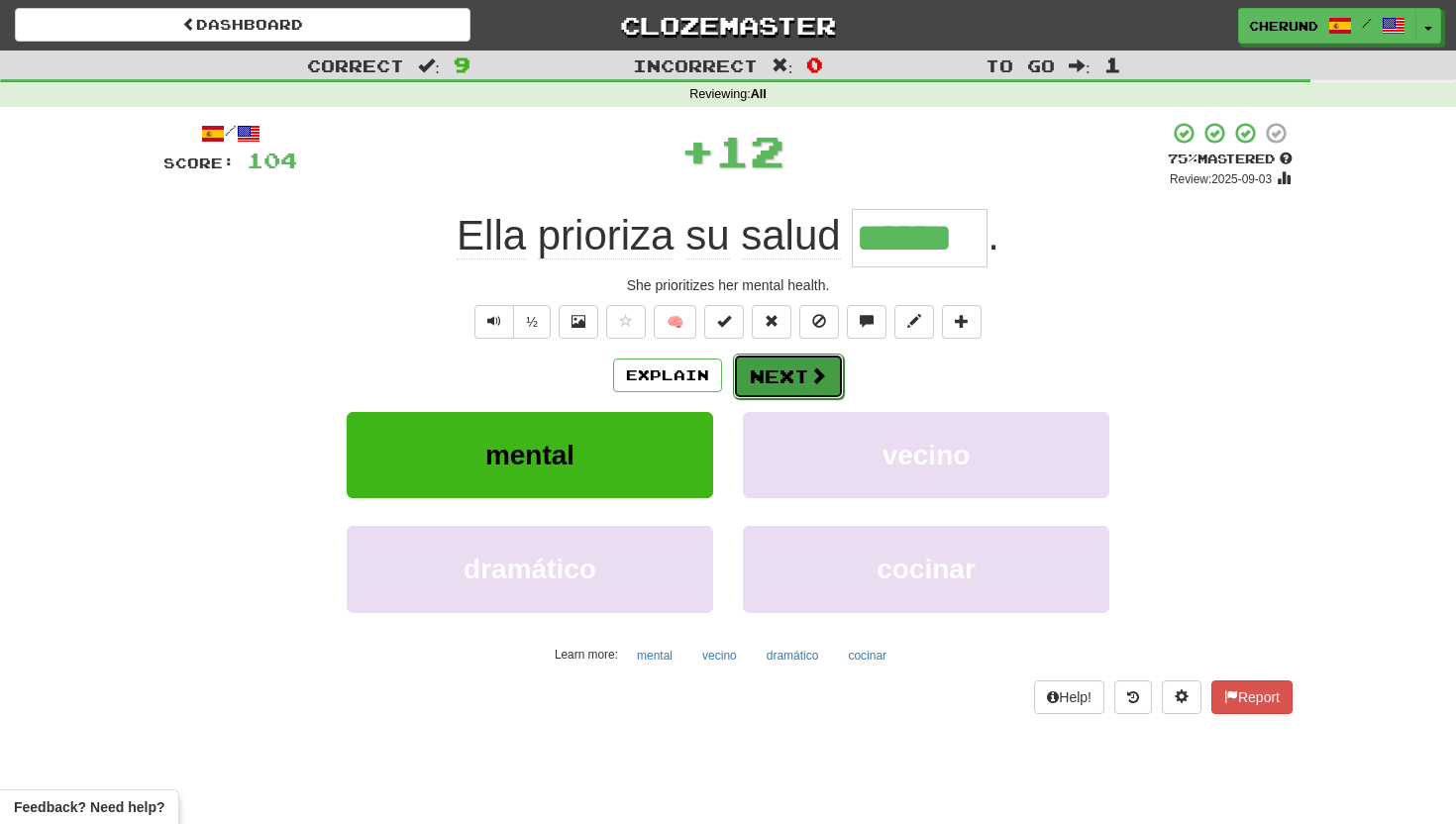 click on "Next" at bounding box center [788, 376] 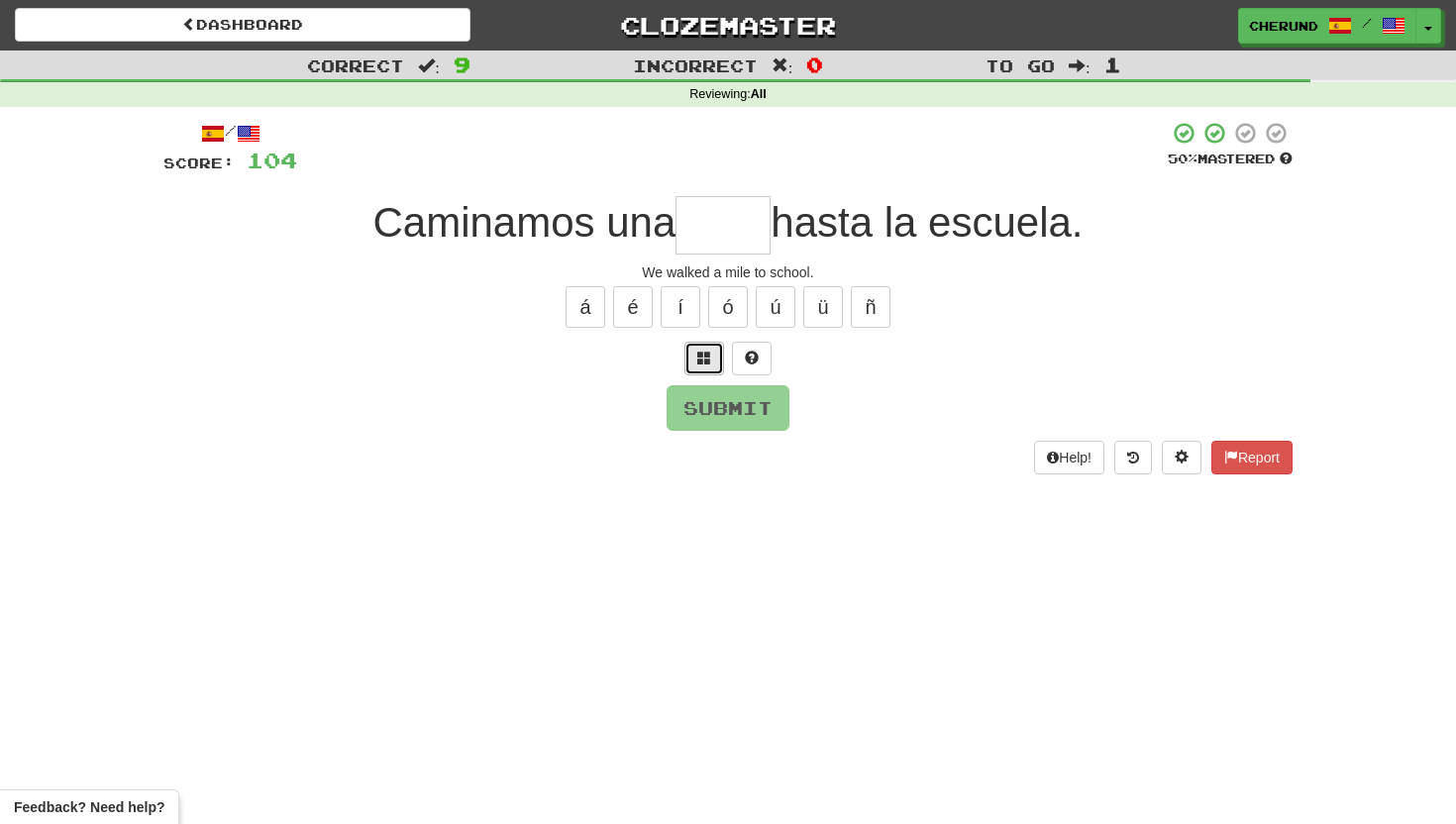 click at bounding box center (704, 358) 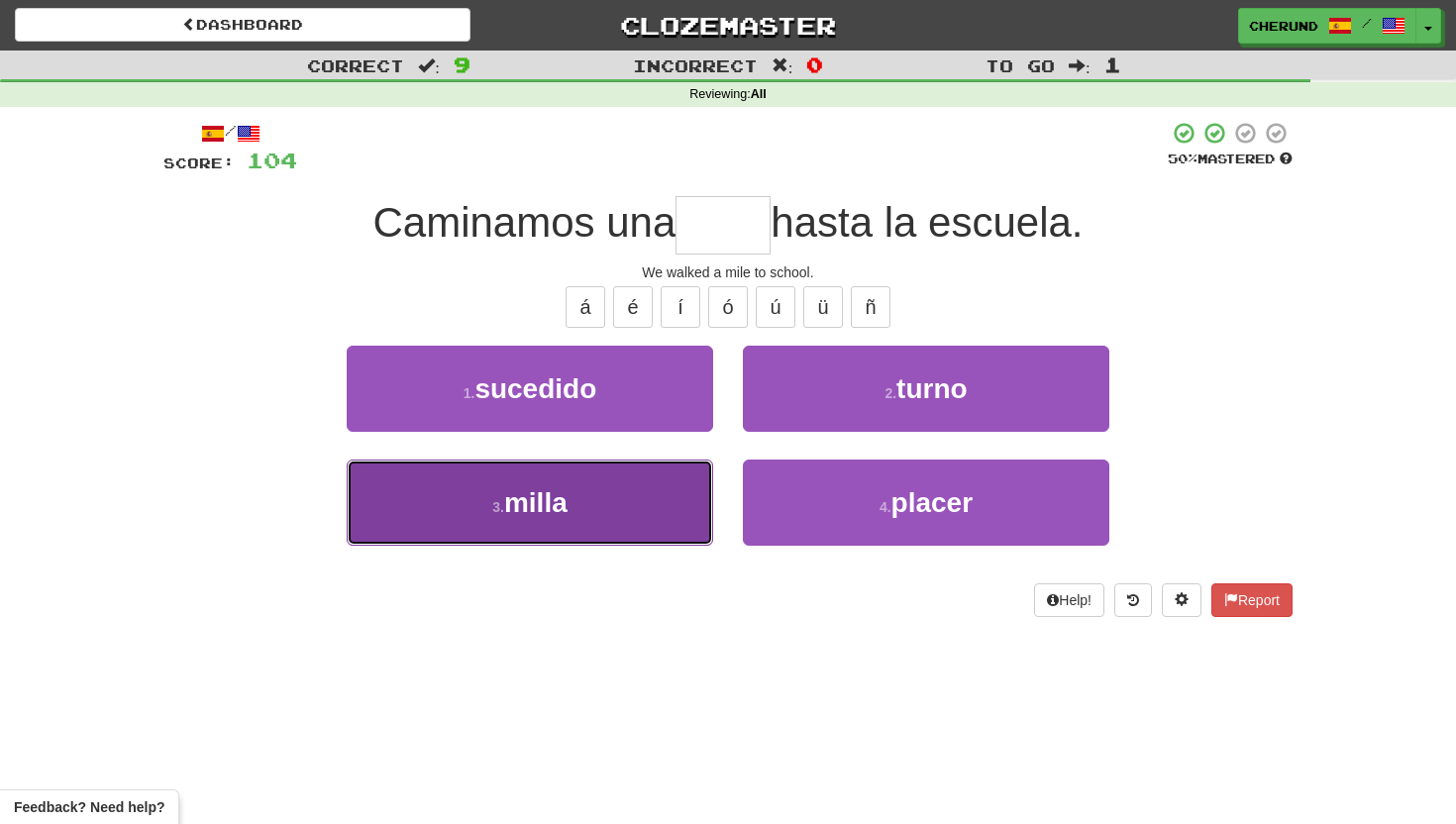 click on "3 .  milla" at bounding box center (530, 502) 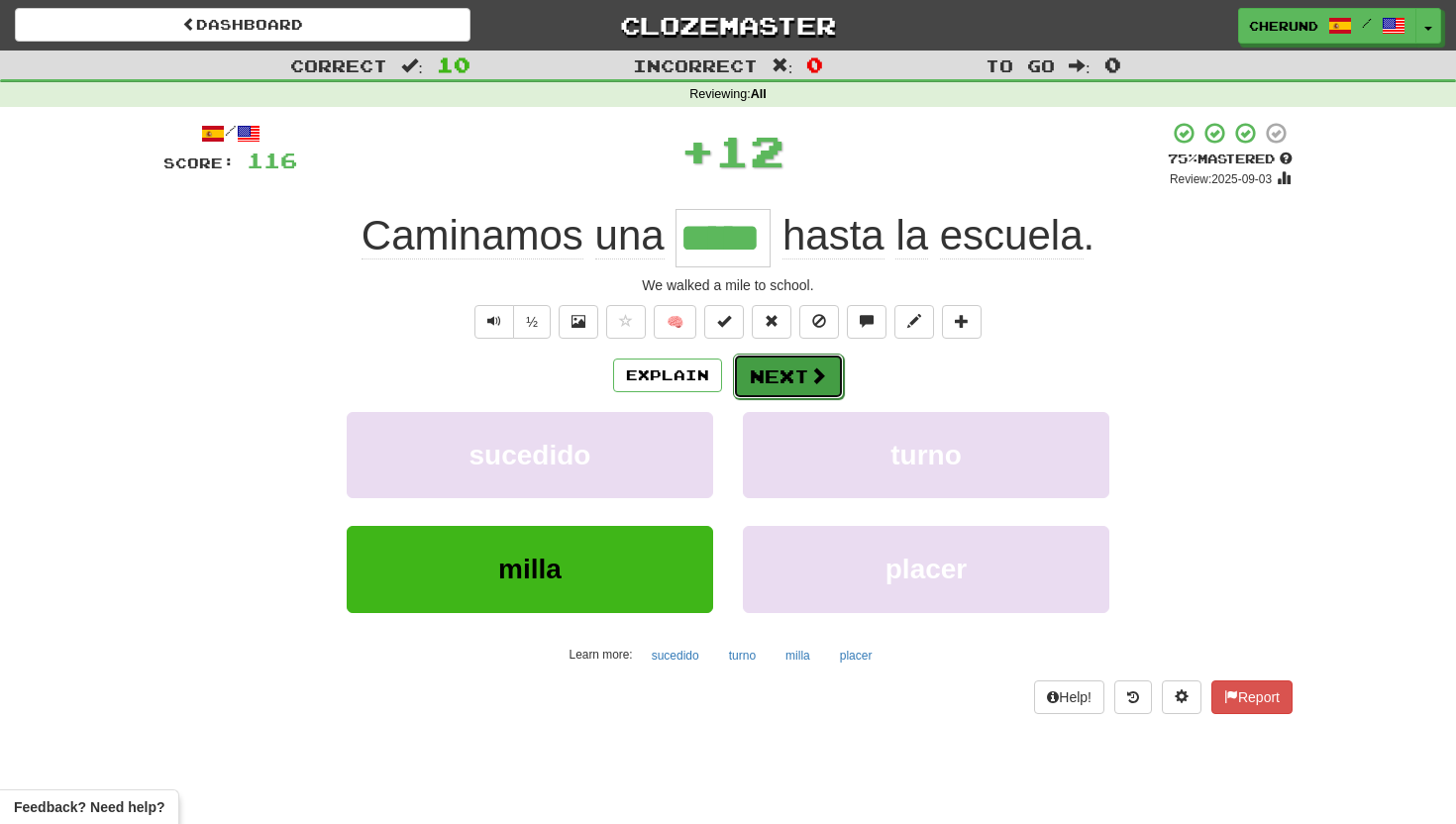 click on "Next" at bounding box center (788, 376) 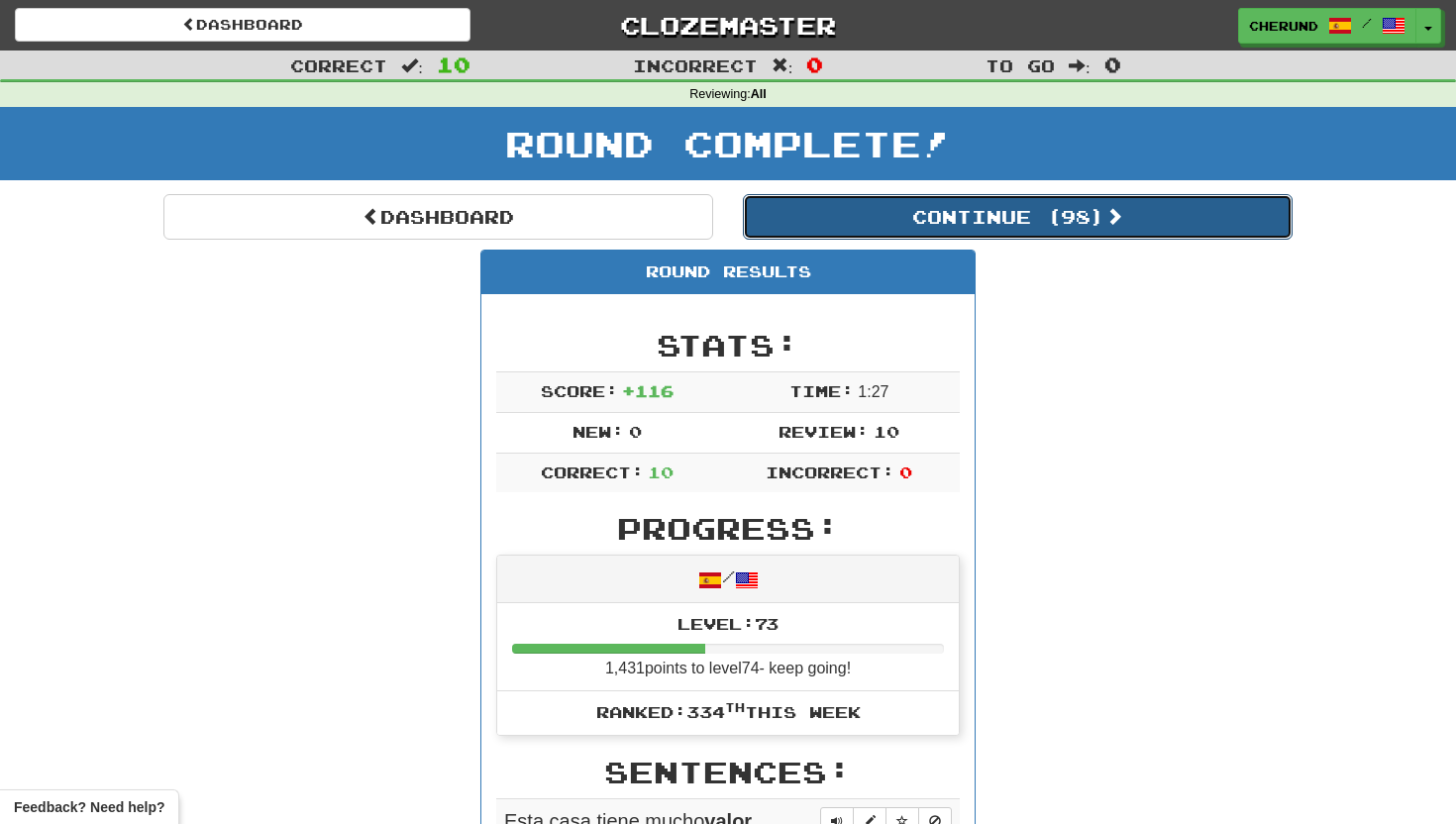 click on "Continue ( 98 )" at bounding box center [1017, 217] 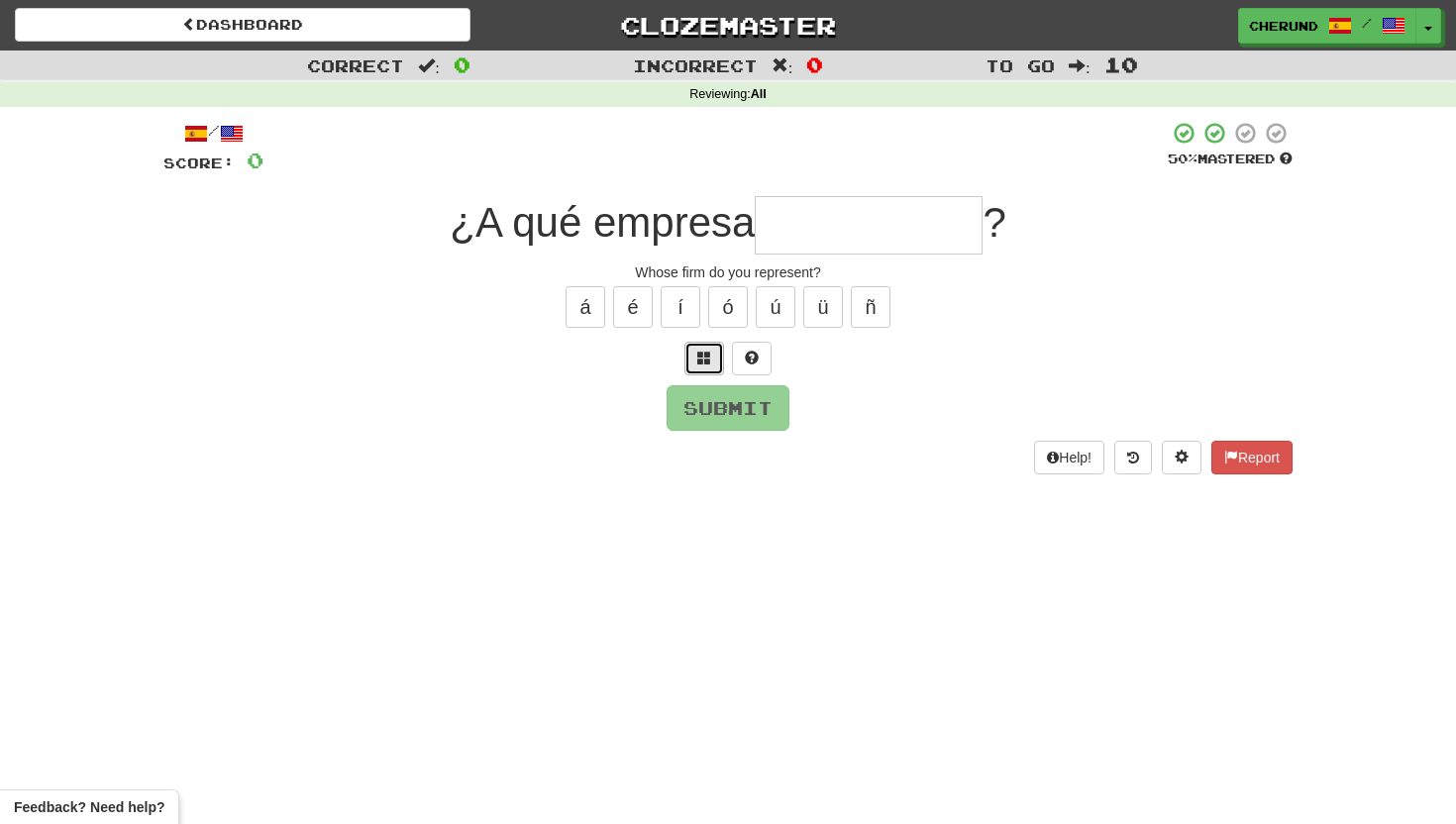 click at bounding box center [704, 358] 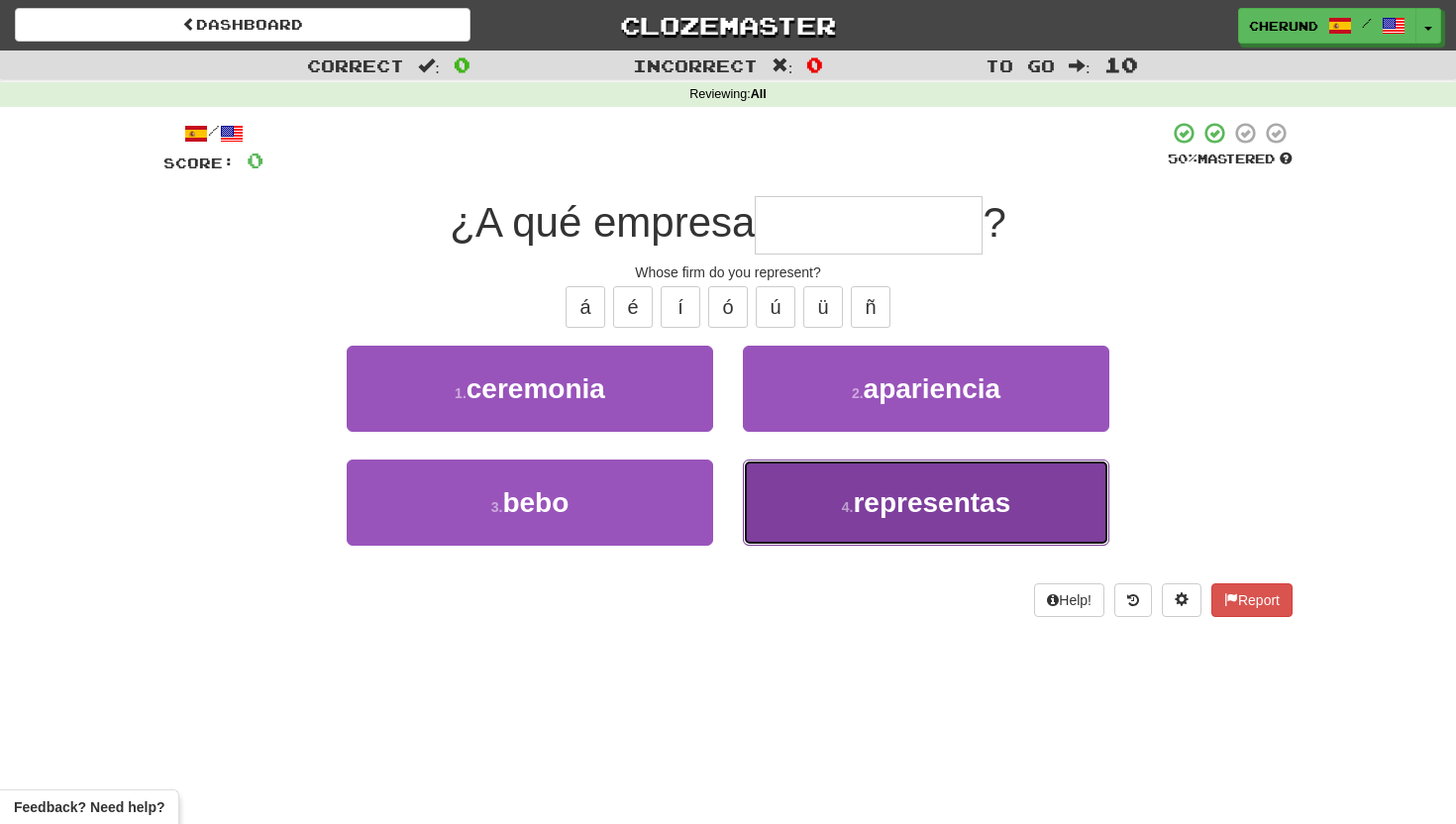 click on "representas" at bounding box center [931, 502] 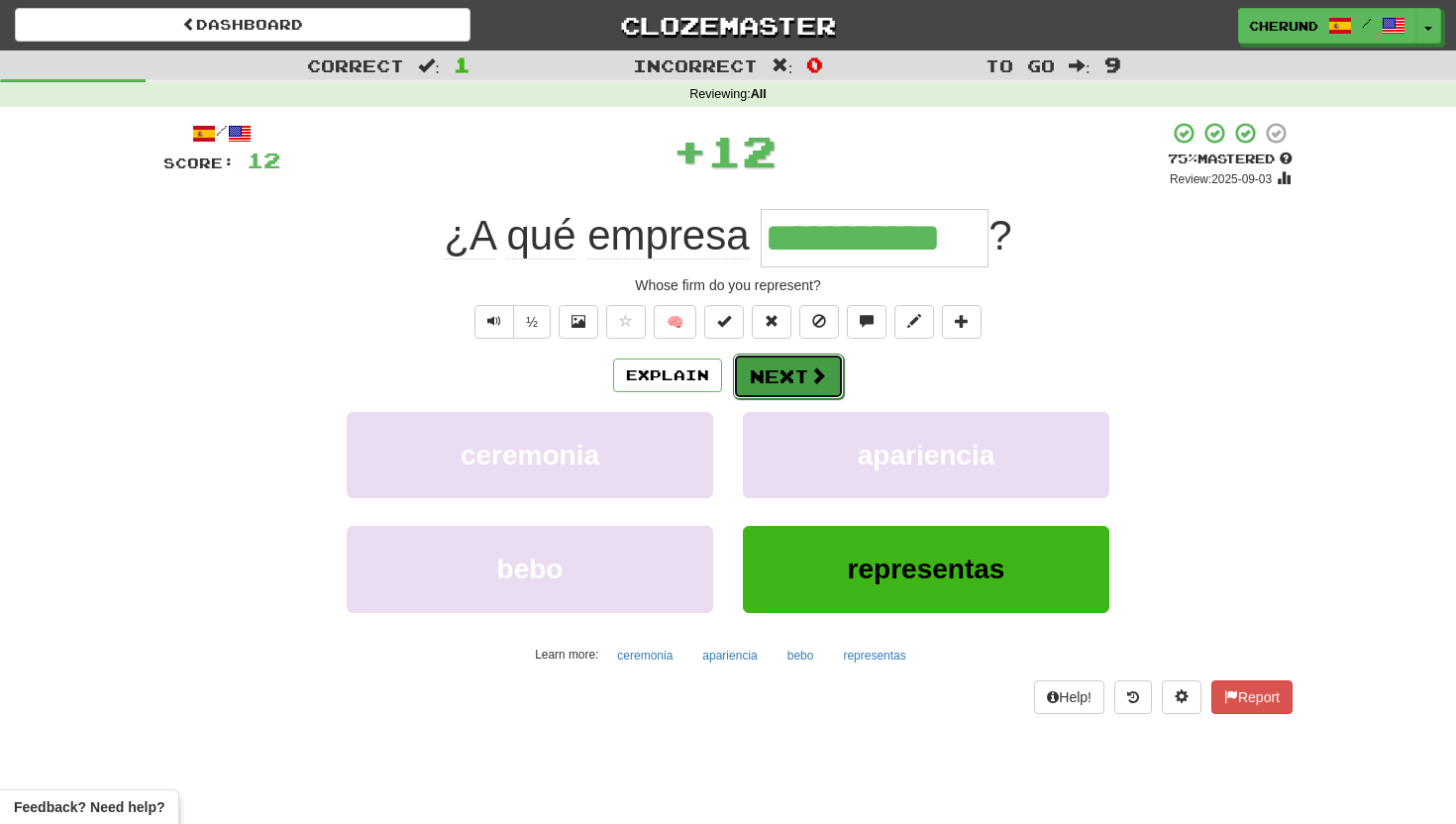 click at bounding box center (818, 375) 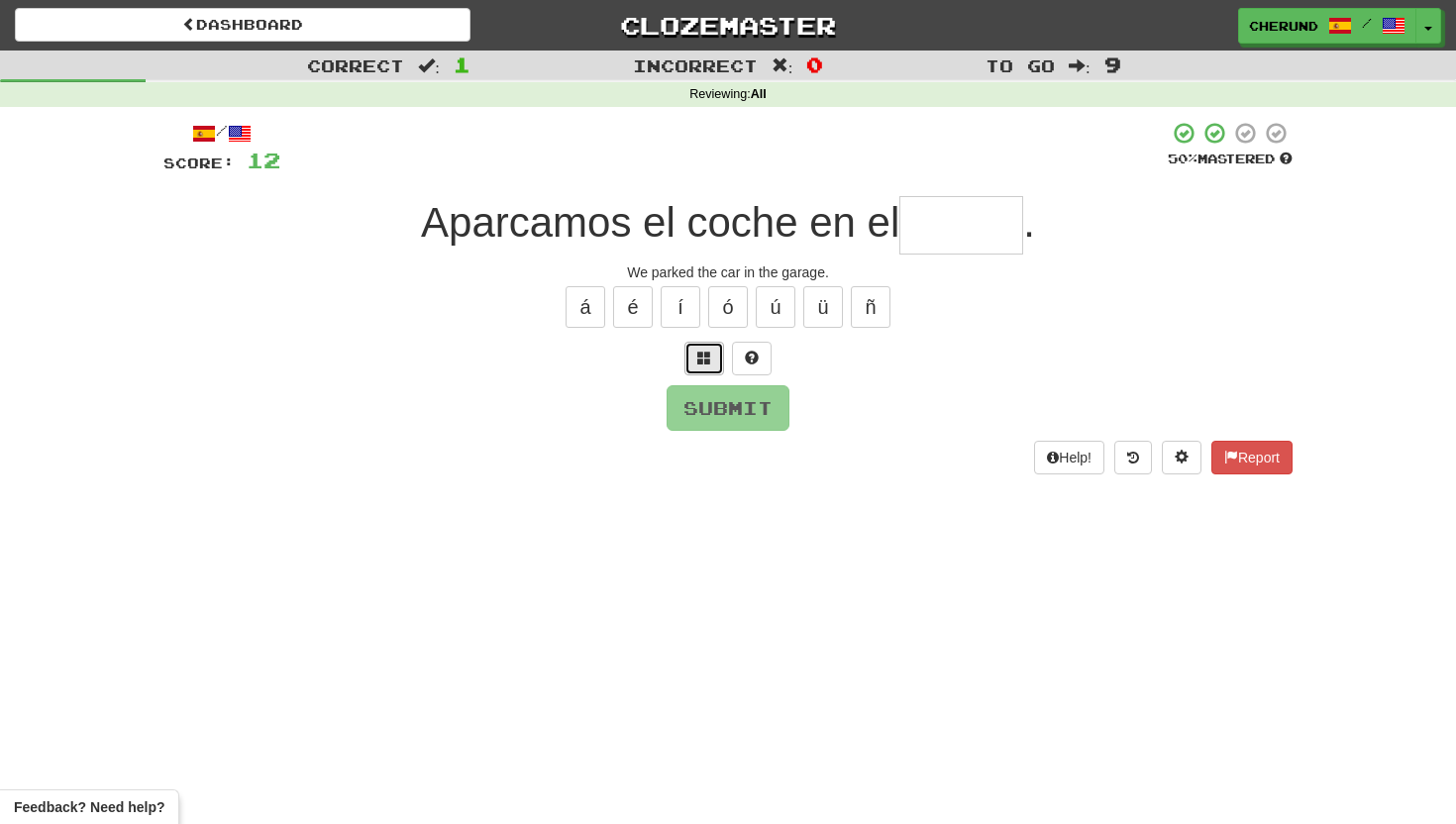 click at bounding box center (704, 358) 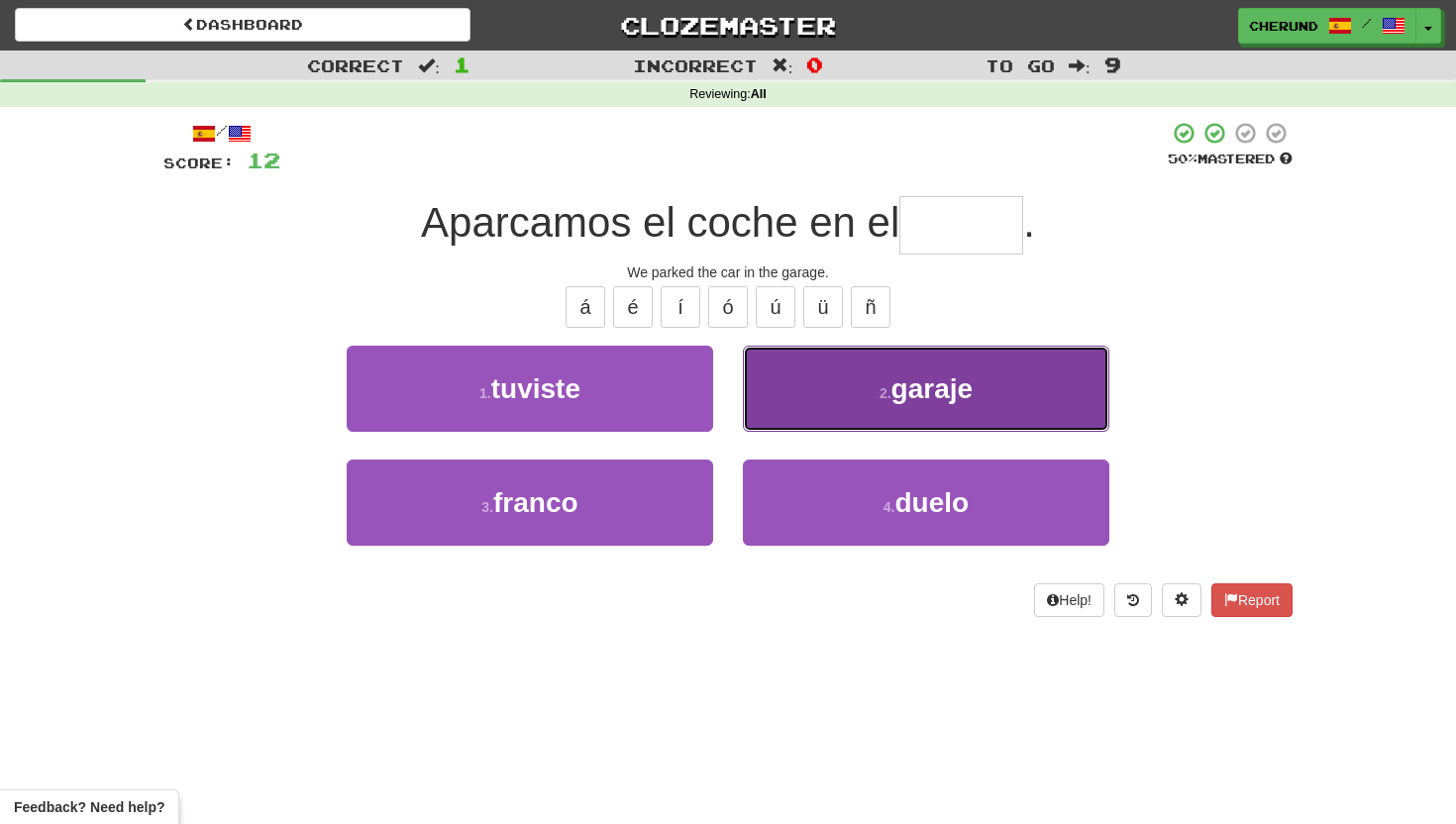 click on "2 .  garaje" at bounding box center [926, 388] 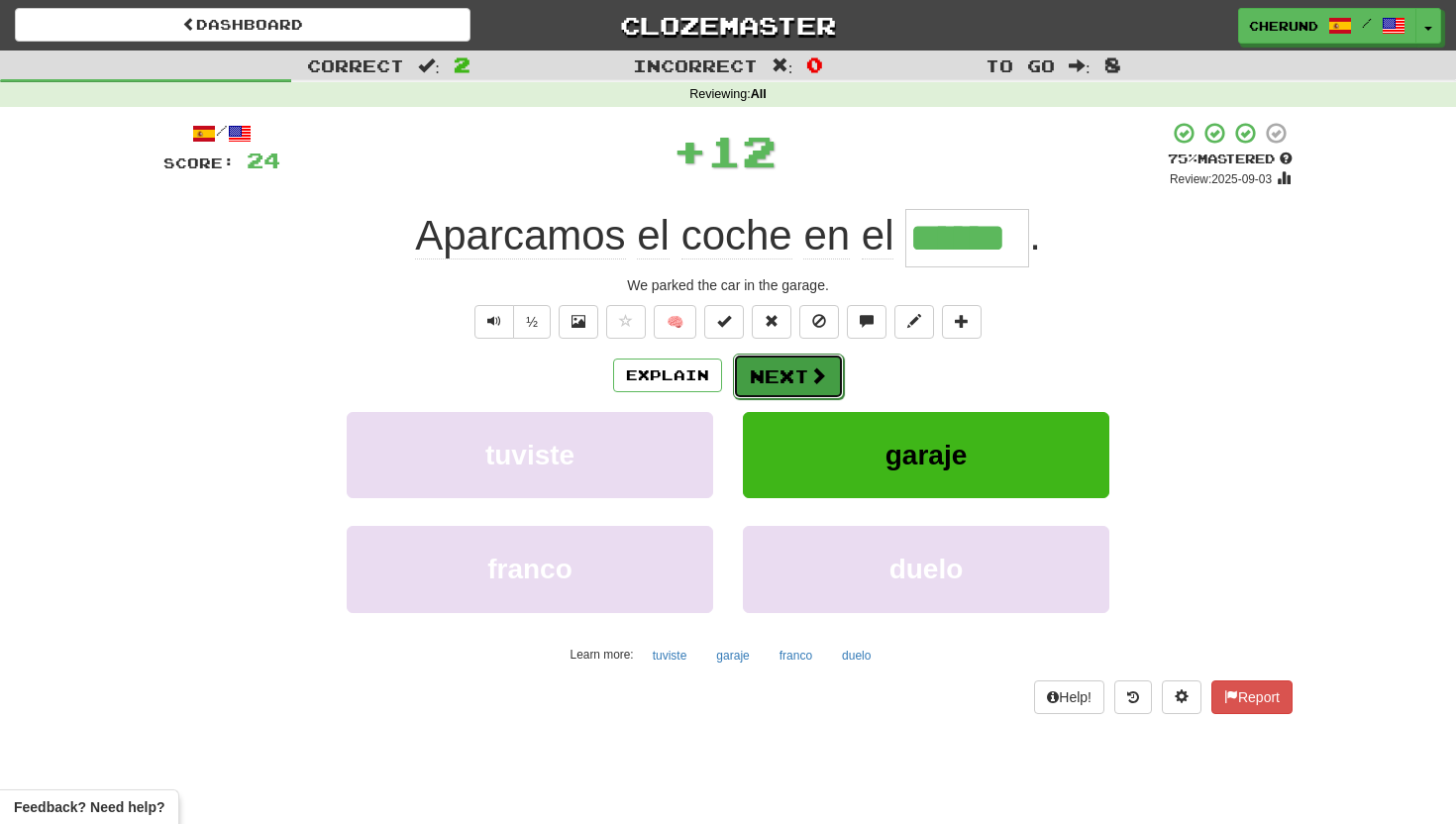 click on "Next" at bounding box center (788, 376) 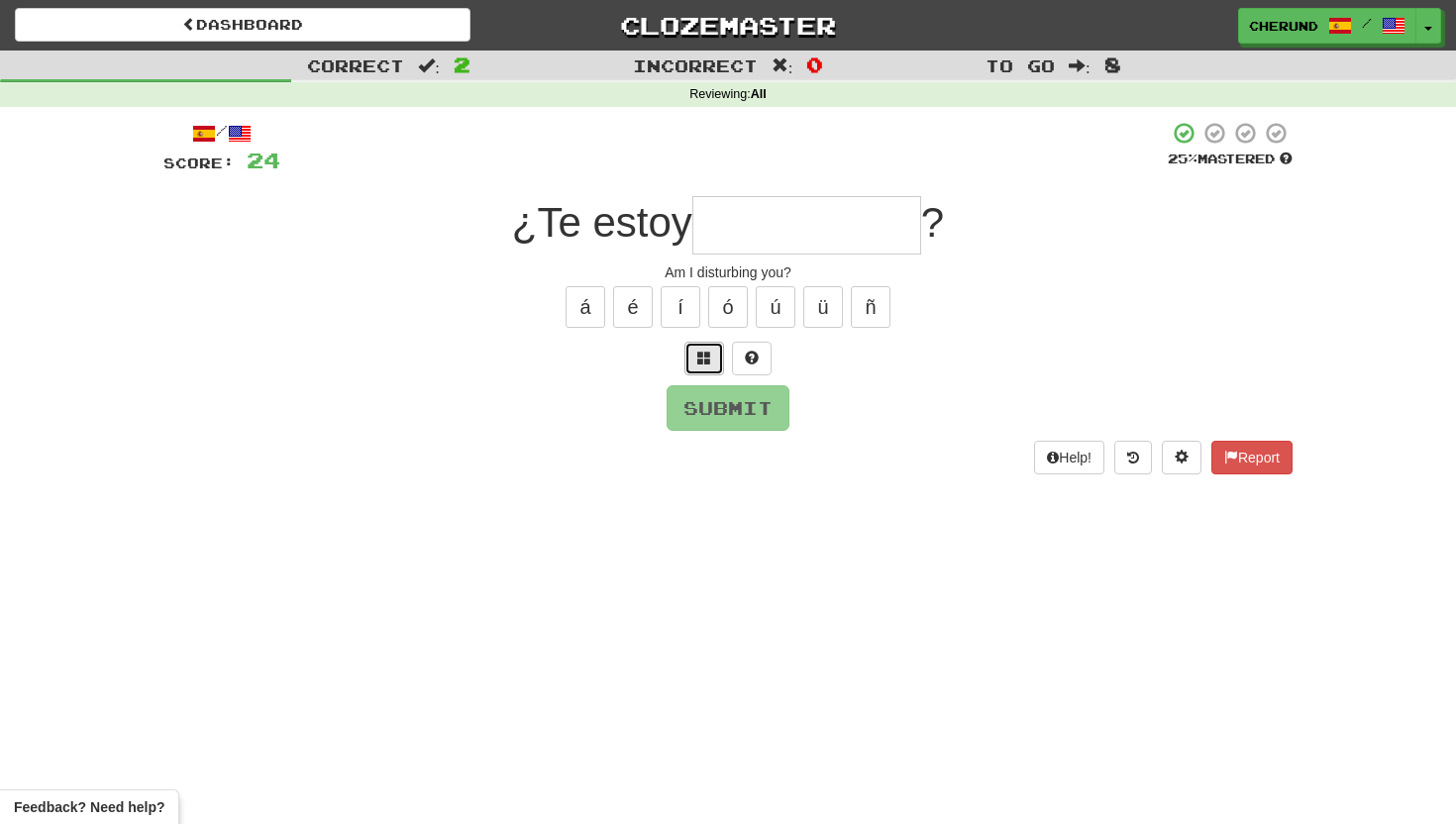 click at bounding box center [704, 358] 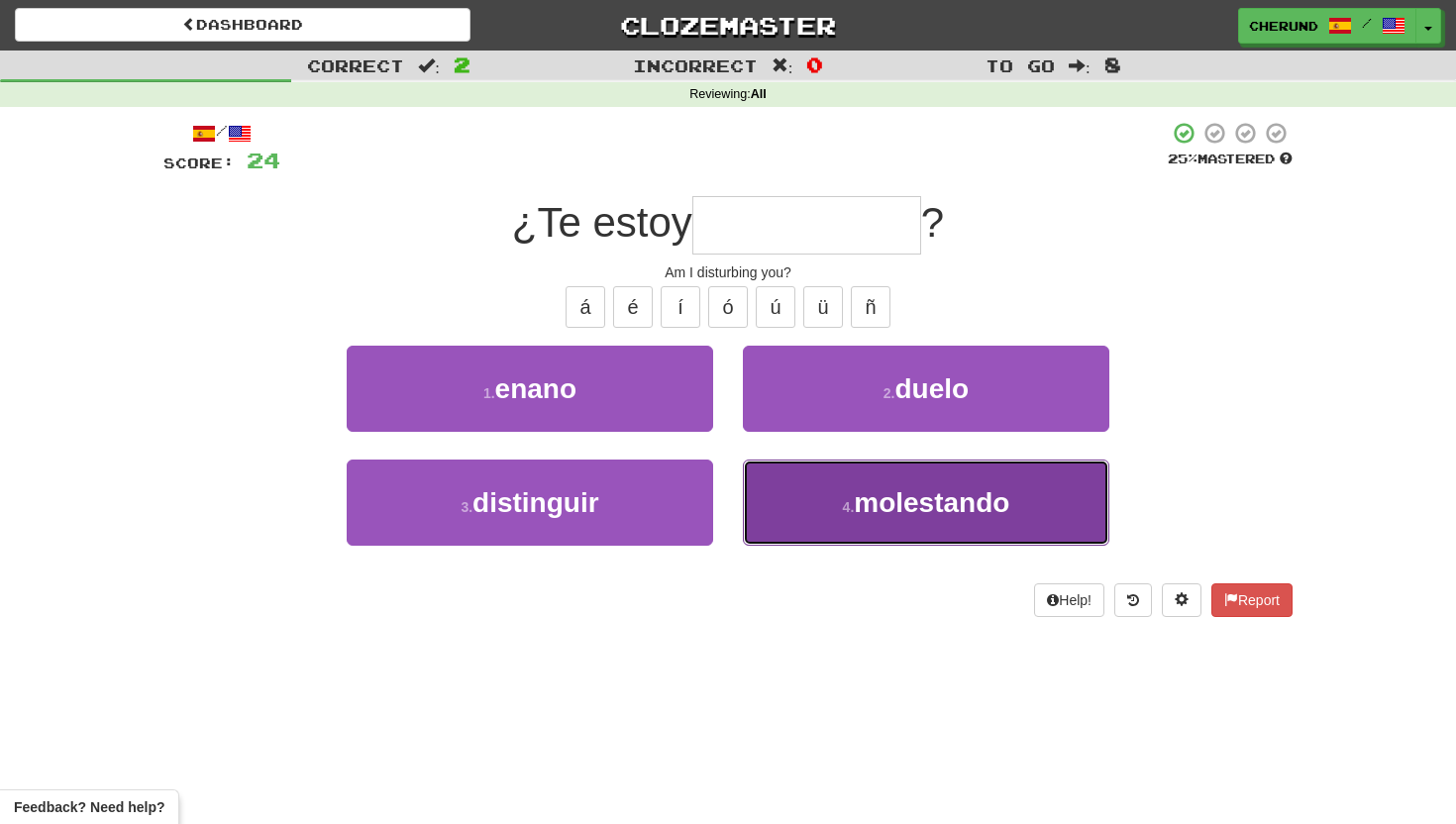 click on "4 .  molestando" at bounding box center (926, 502) 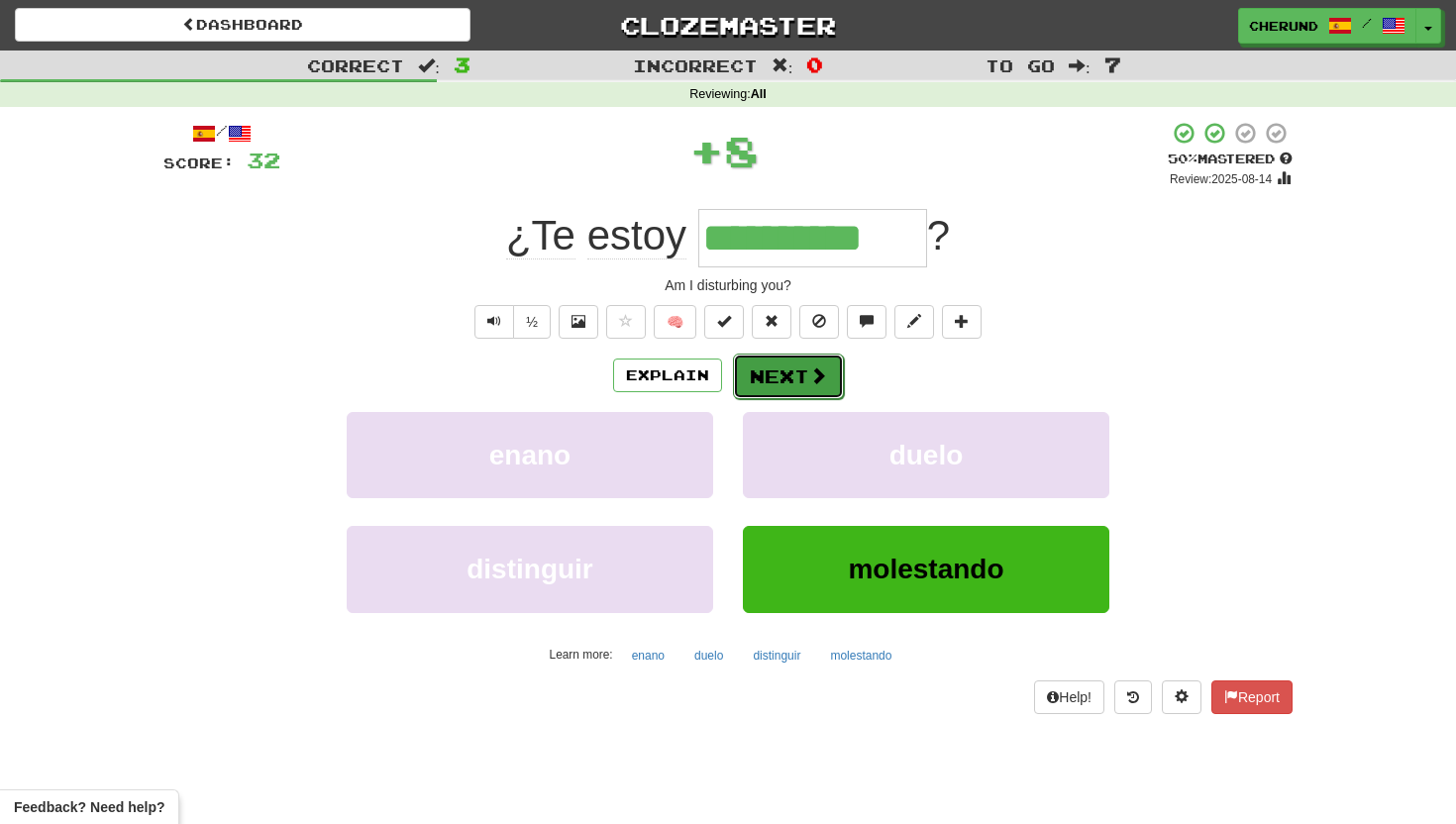 click on "Next" at bounding box center [788, 376] 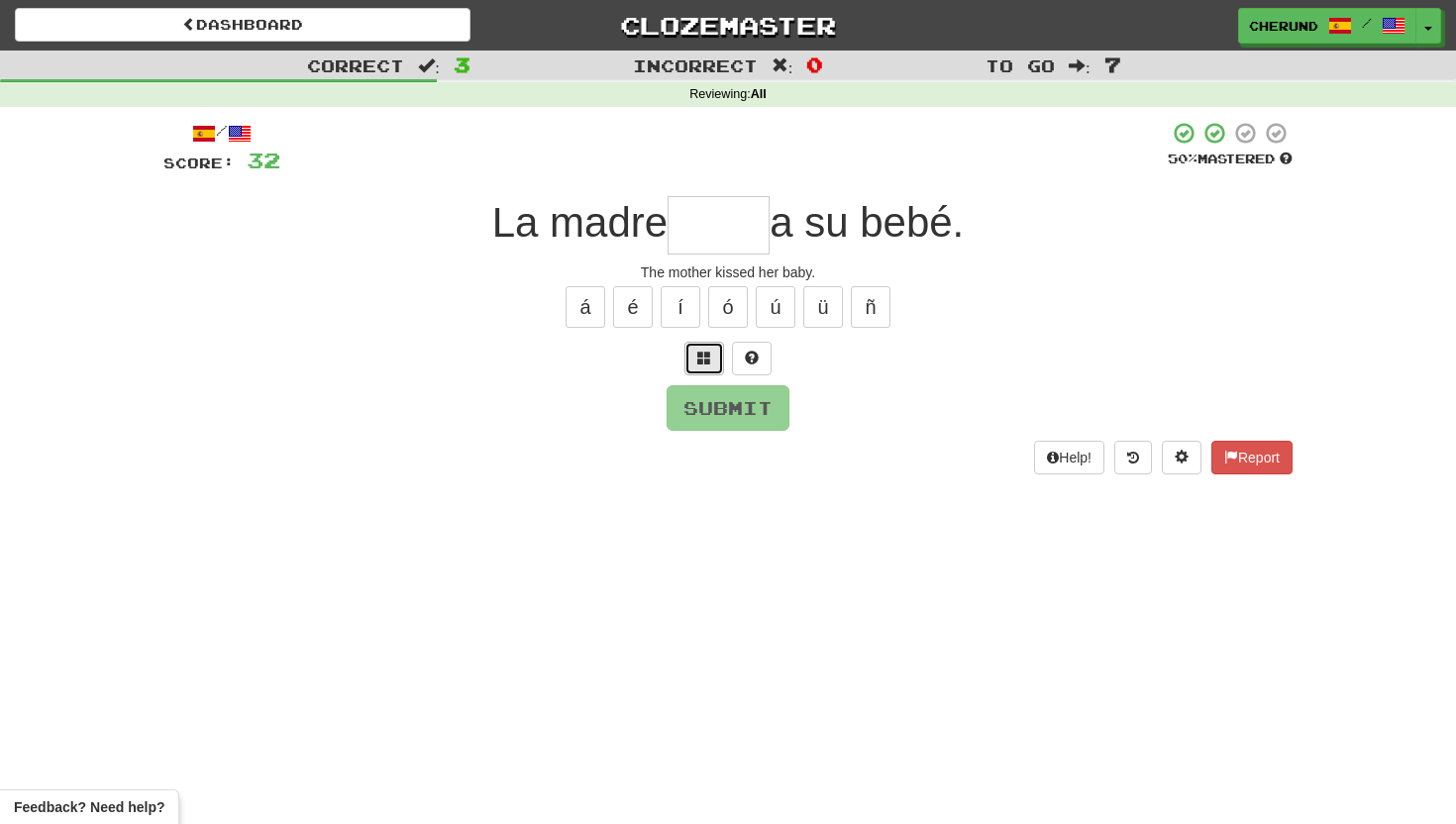 click at bounding box center (704, 358) 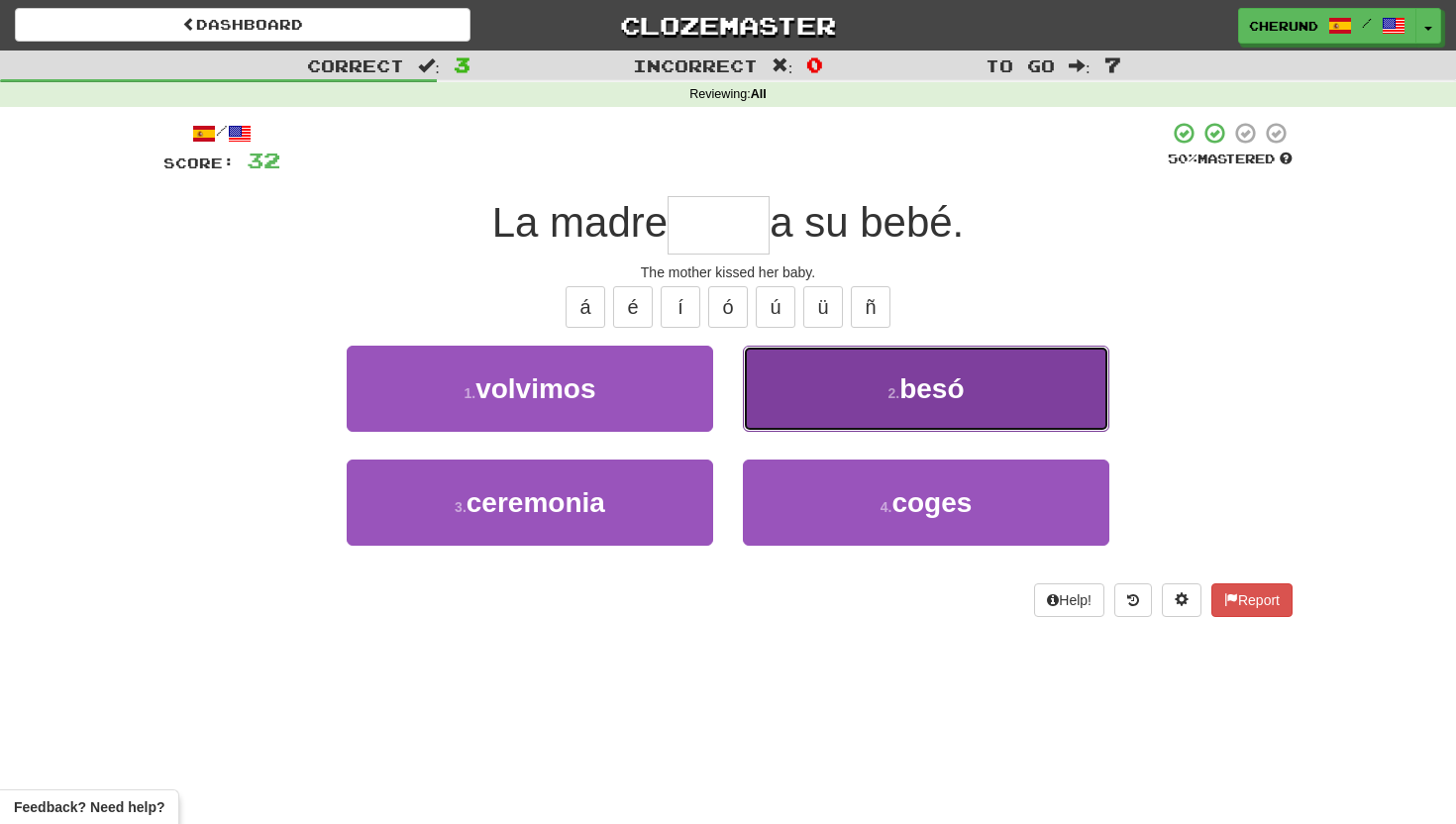 click on "2 ." at bounding box center [893, 393] 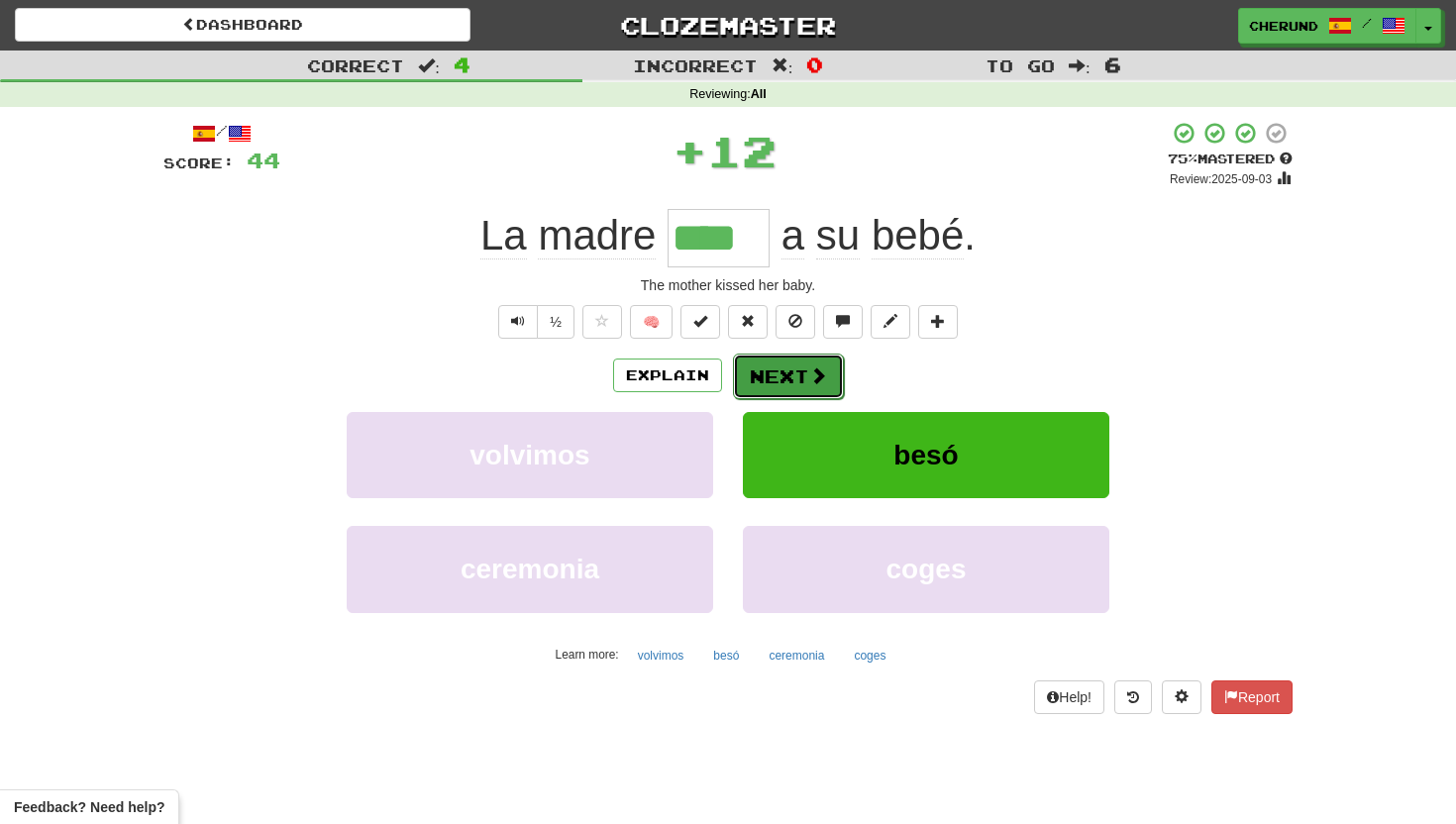 click on "Next" at bounding box center [788, 376] 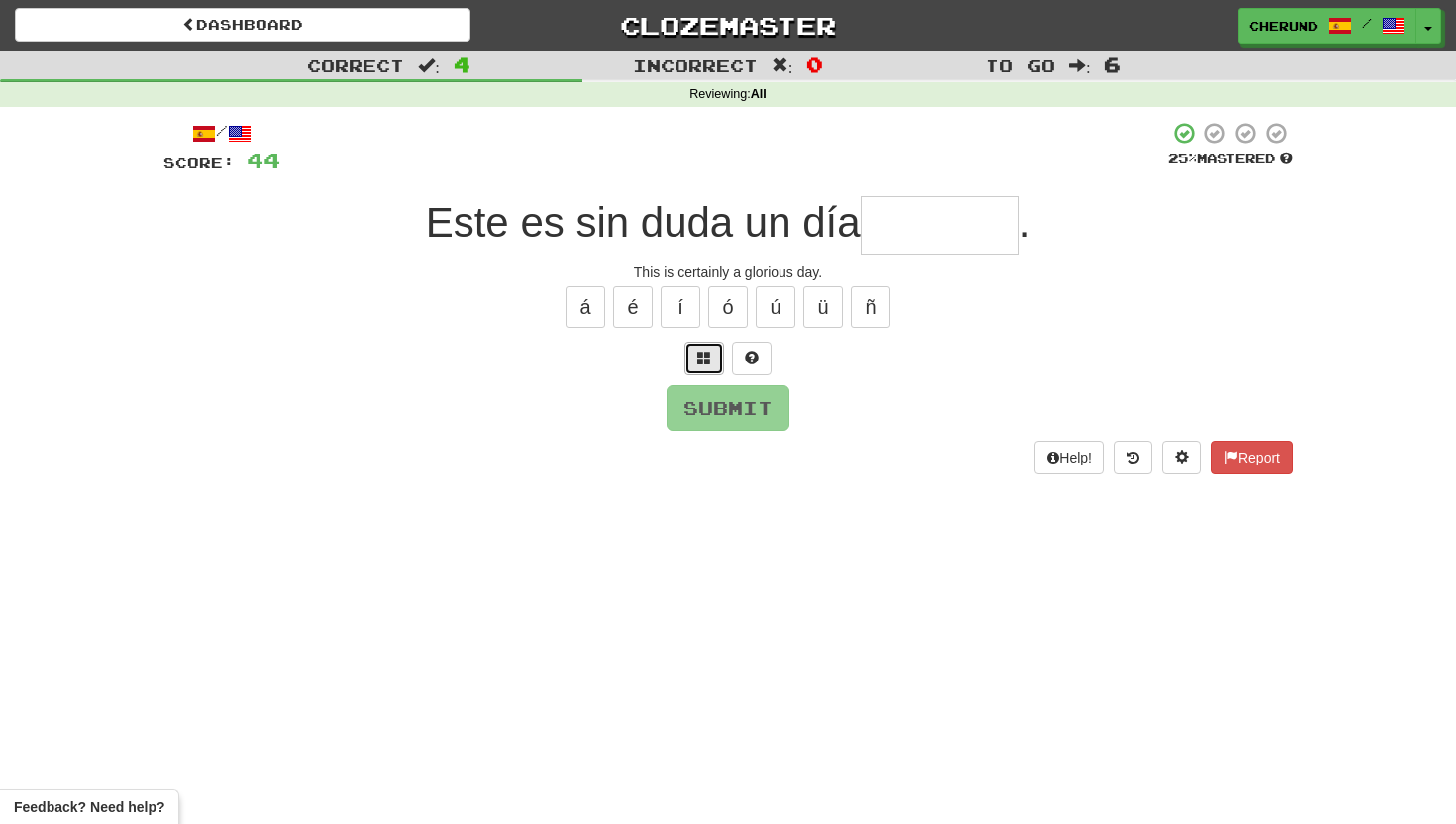 click at bounding box center [704, 358] 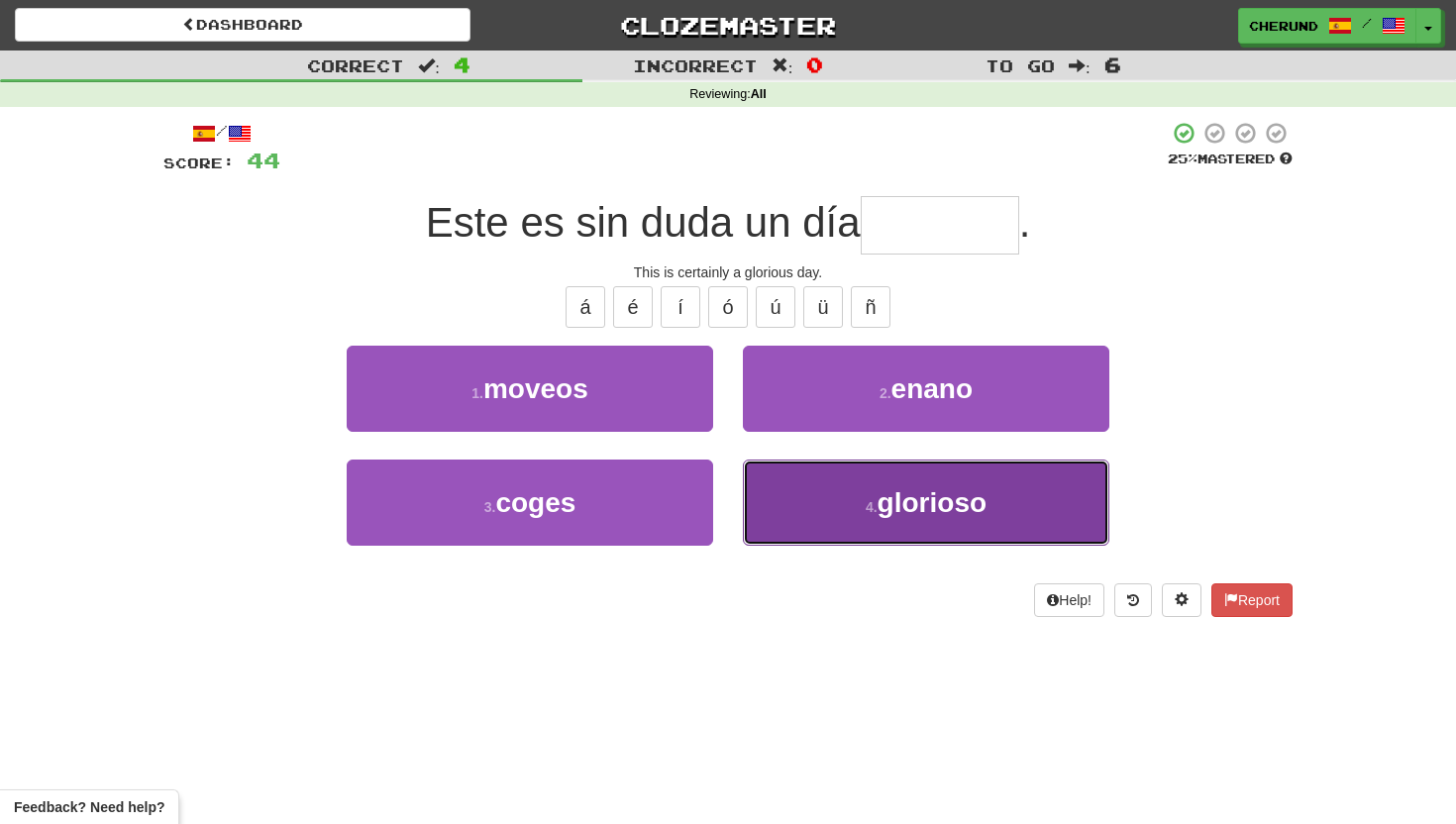 click on "4 ." at bounding box center [872, 507] 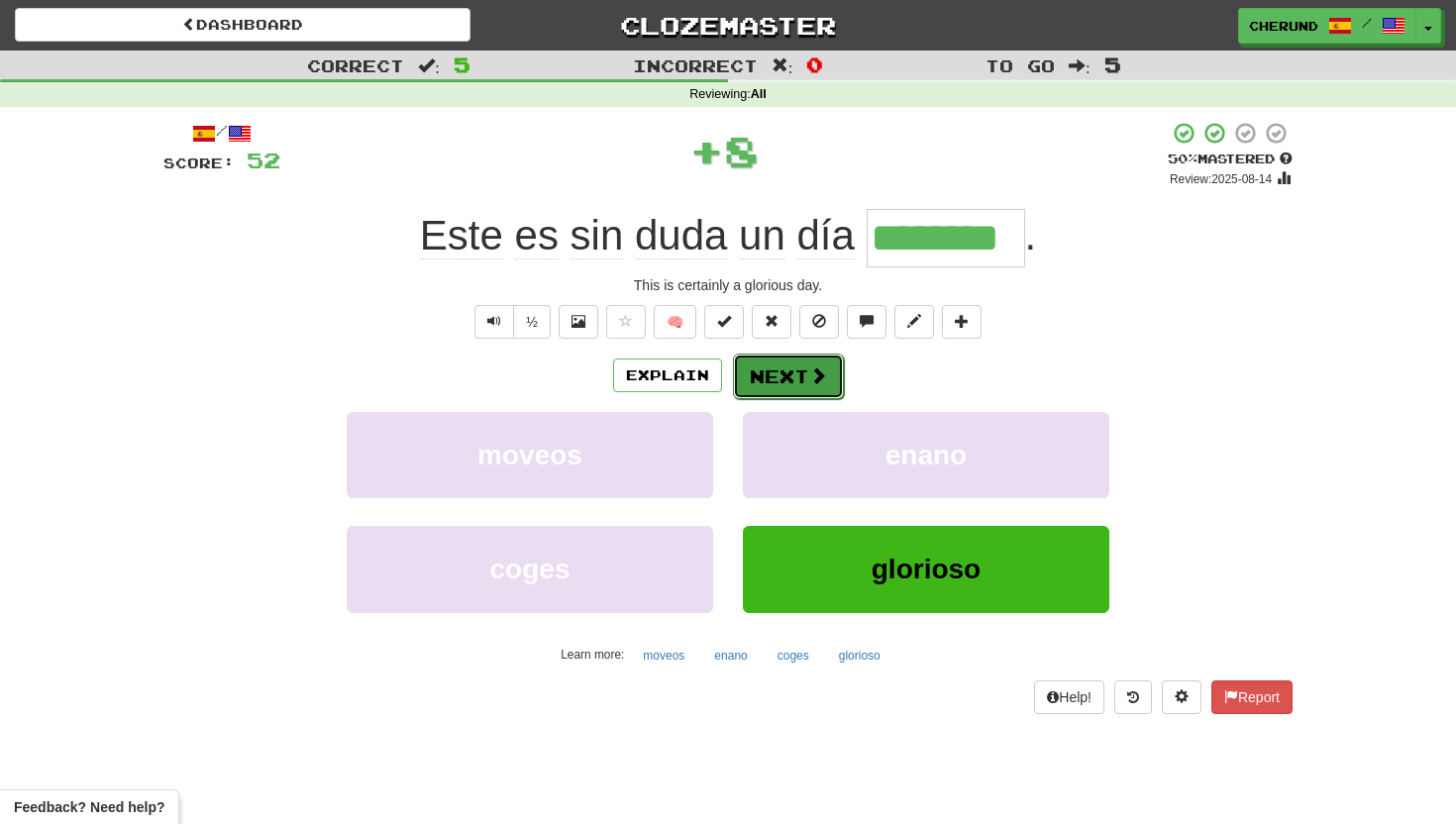 click on "Next" at bounding box center [788, 376] 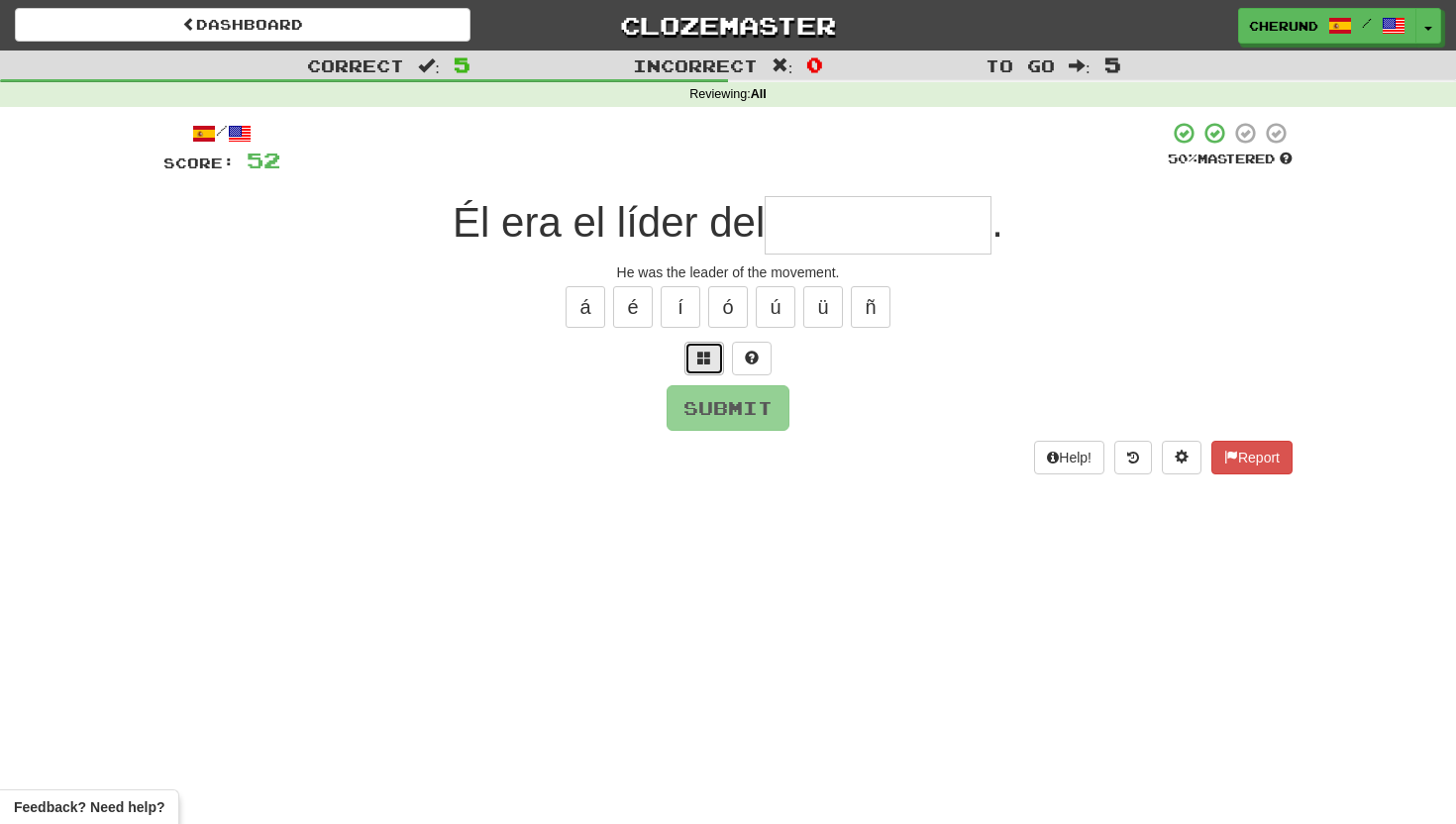 click at bounding box center [704, 358] 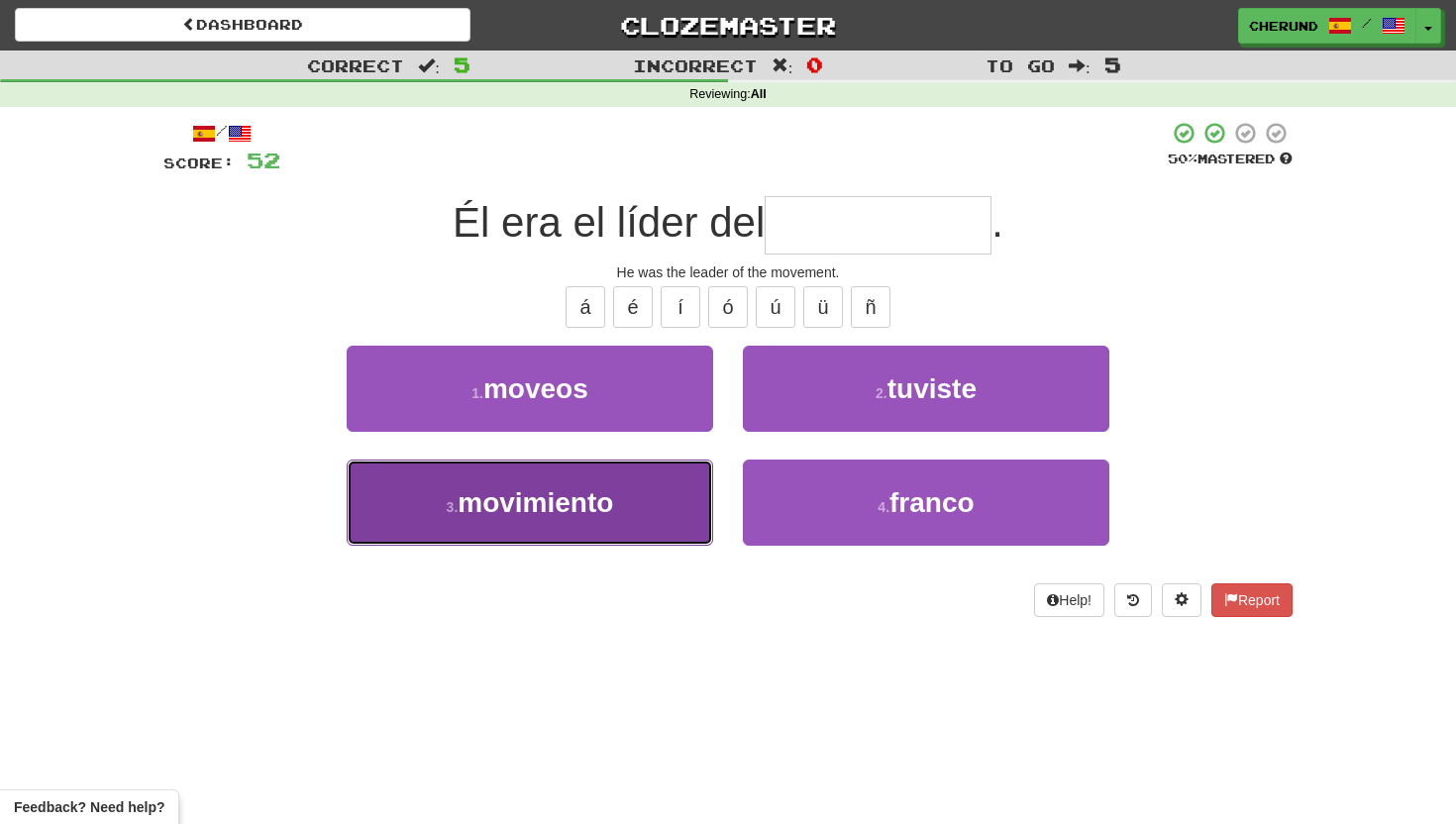 click on "3 .  movimiento" at bounding box center [530, 502] 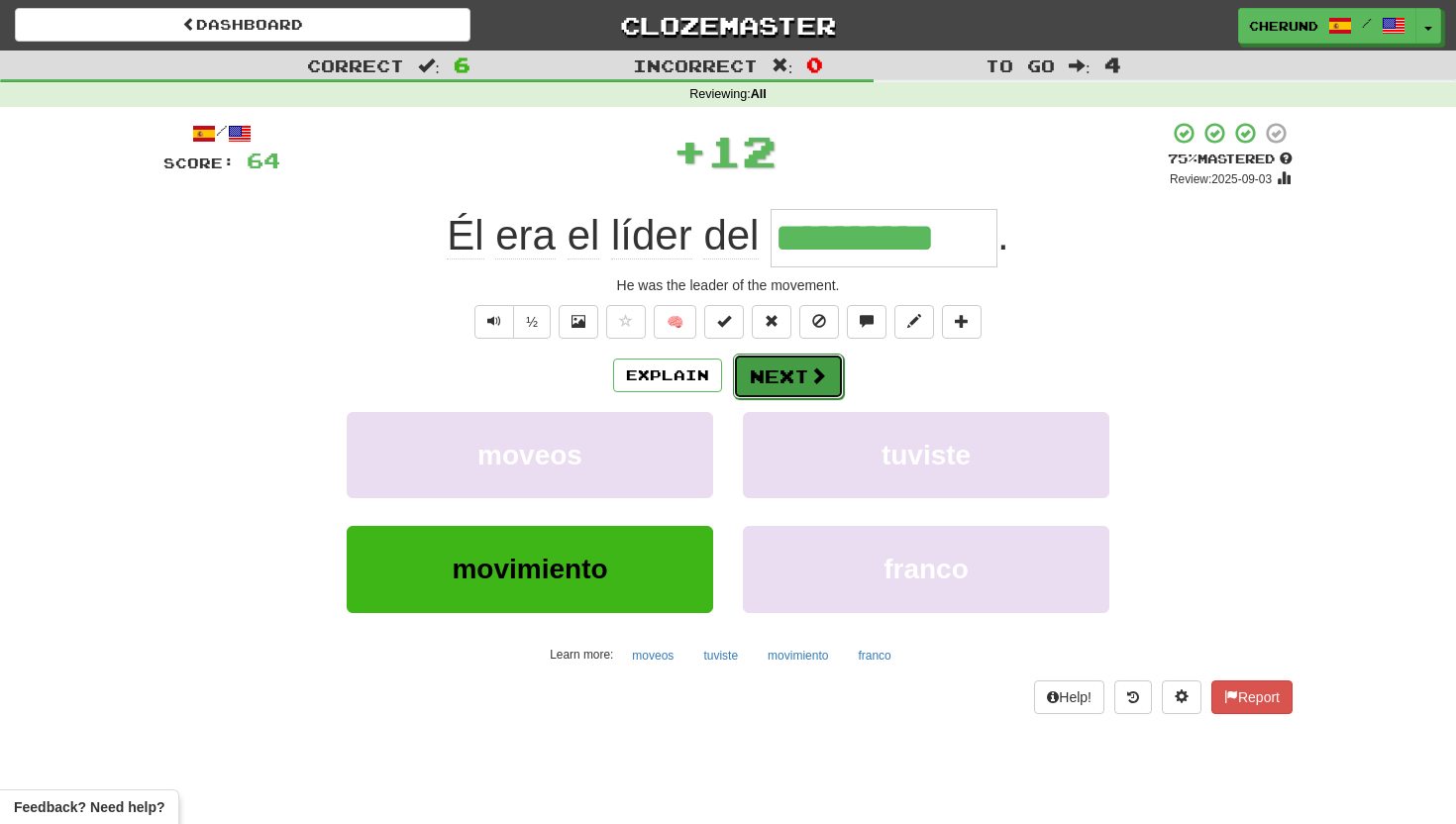 click at bounding box center [818, 375] 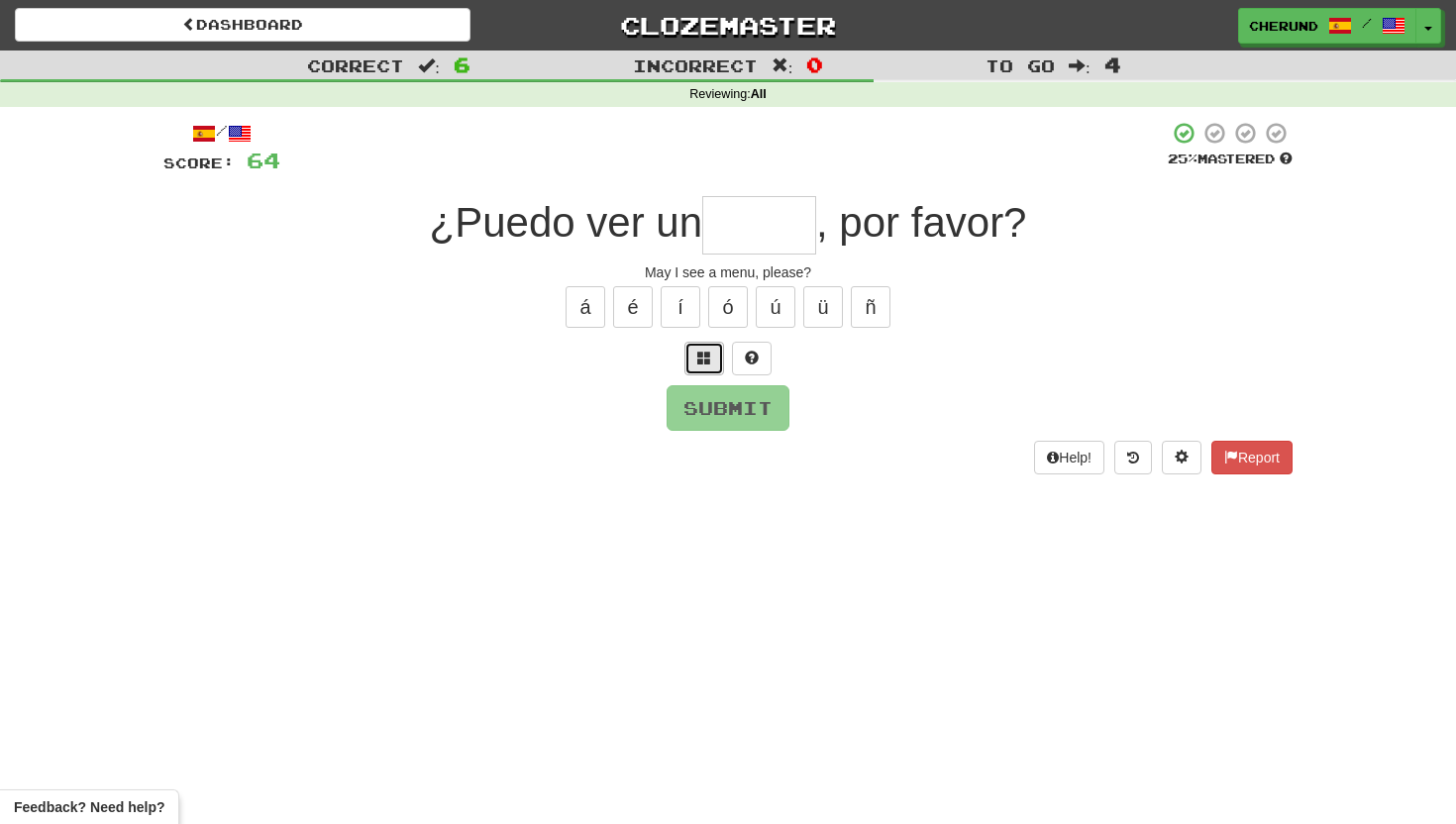 click at bounding box center [704, 359] 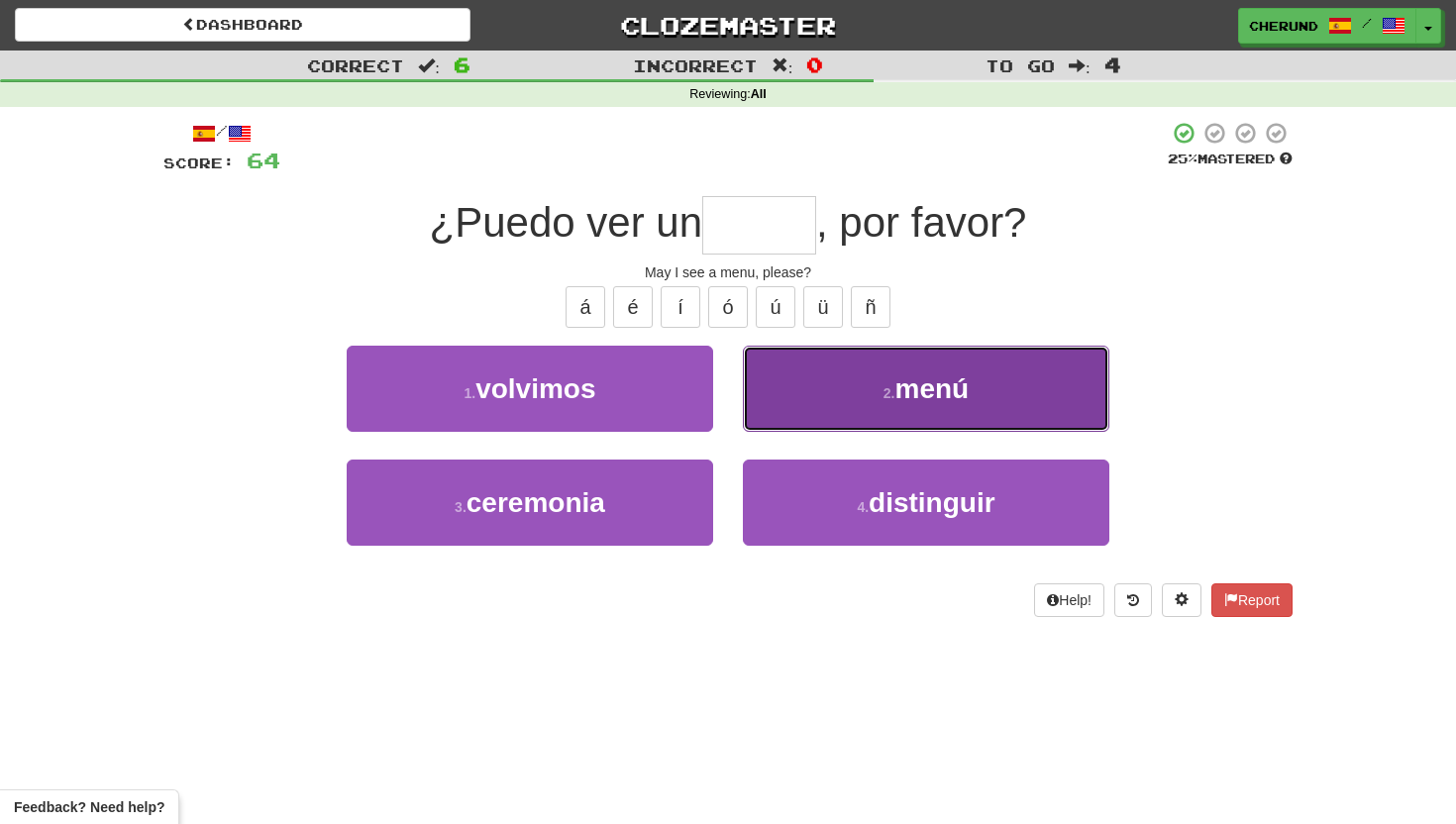 click on "menú" at bounding box center (932, 388) 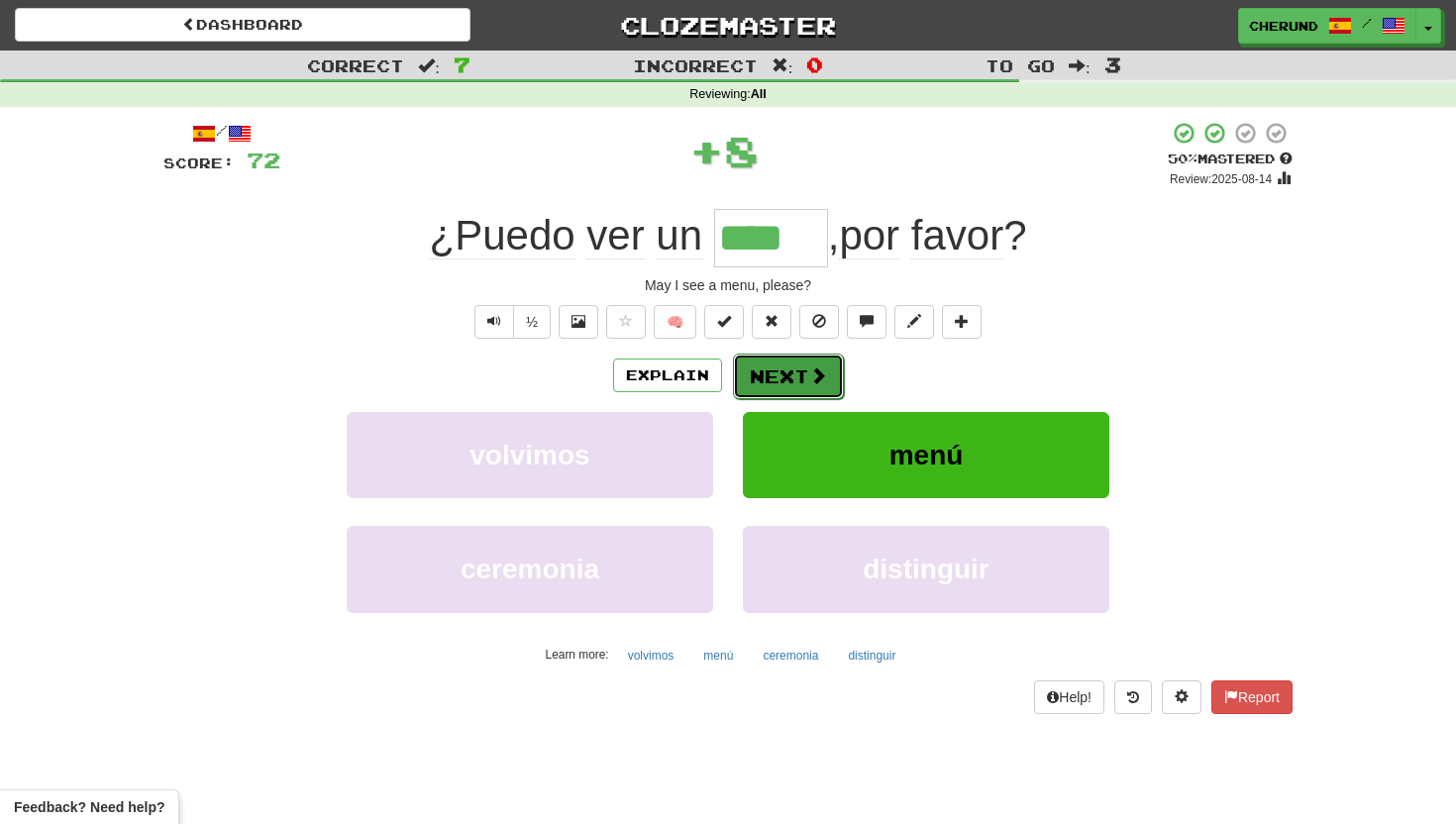 click on "Next" at bounding box center (788, 376) 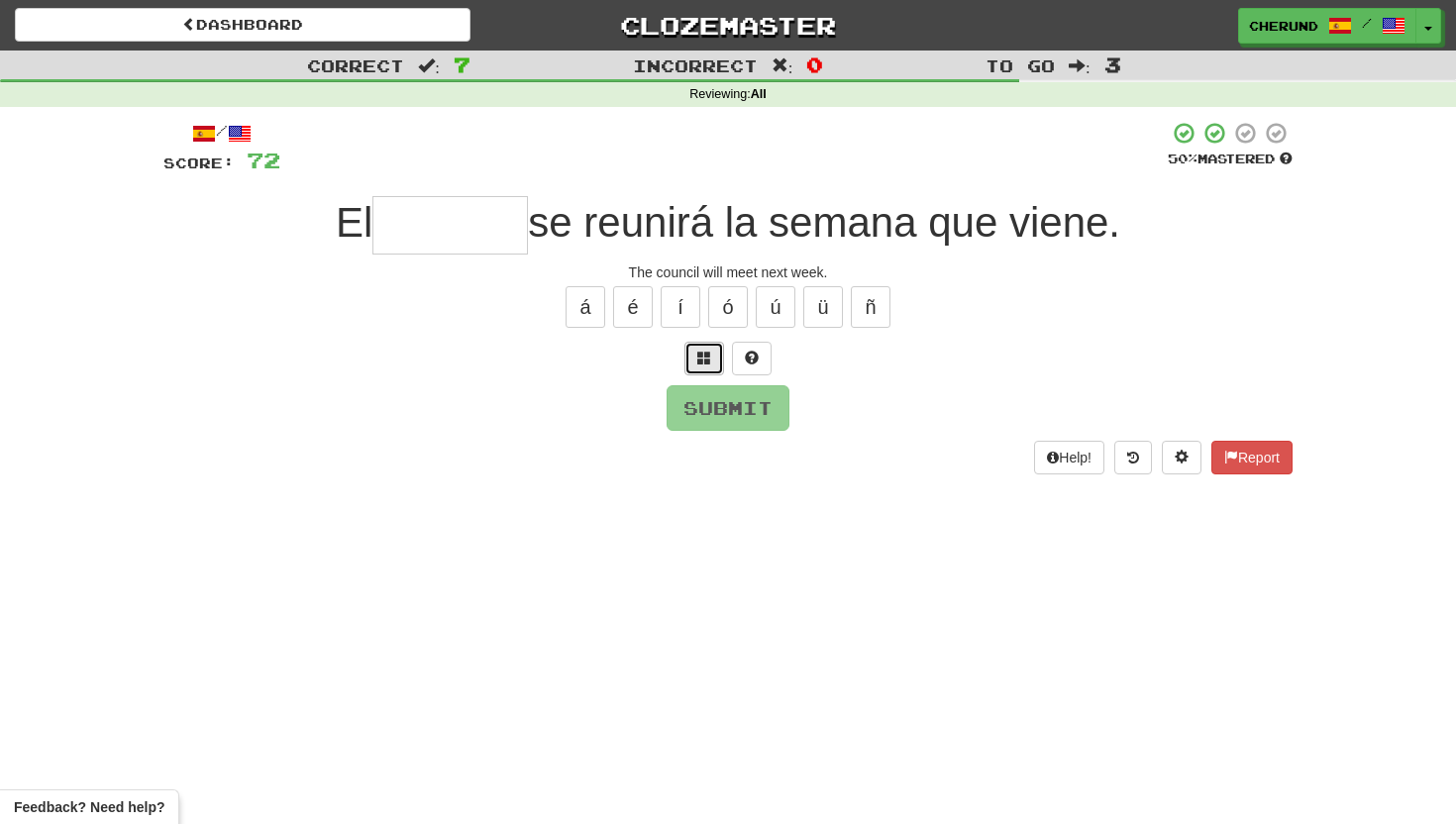 click at bounding box center [704, 359] 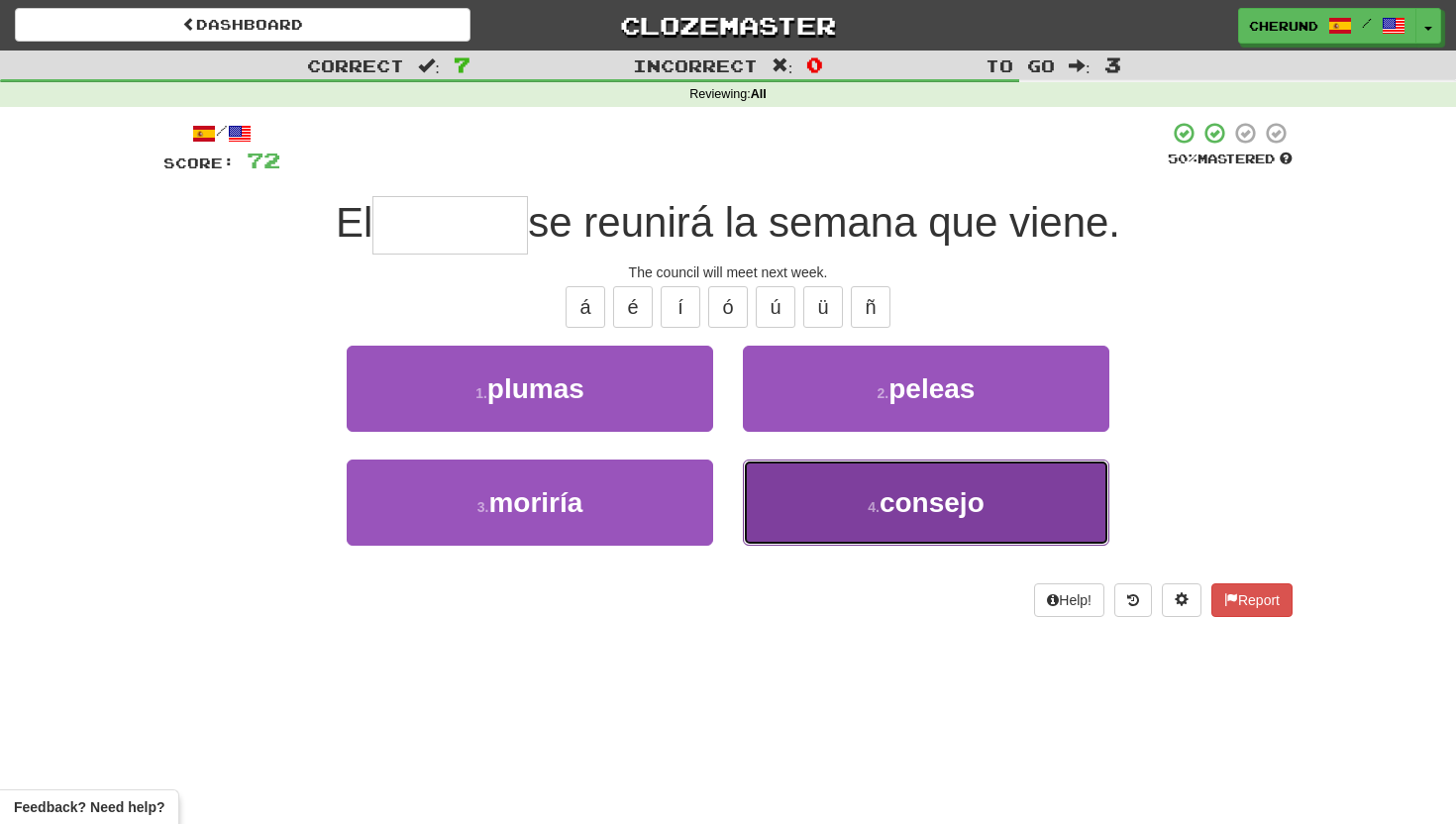 click on "consejo" at bounding box center [932, 502] 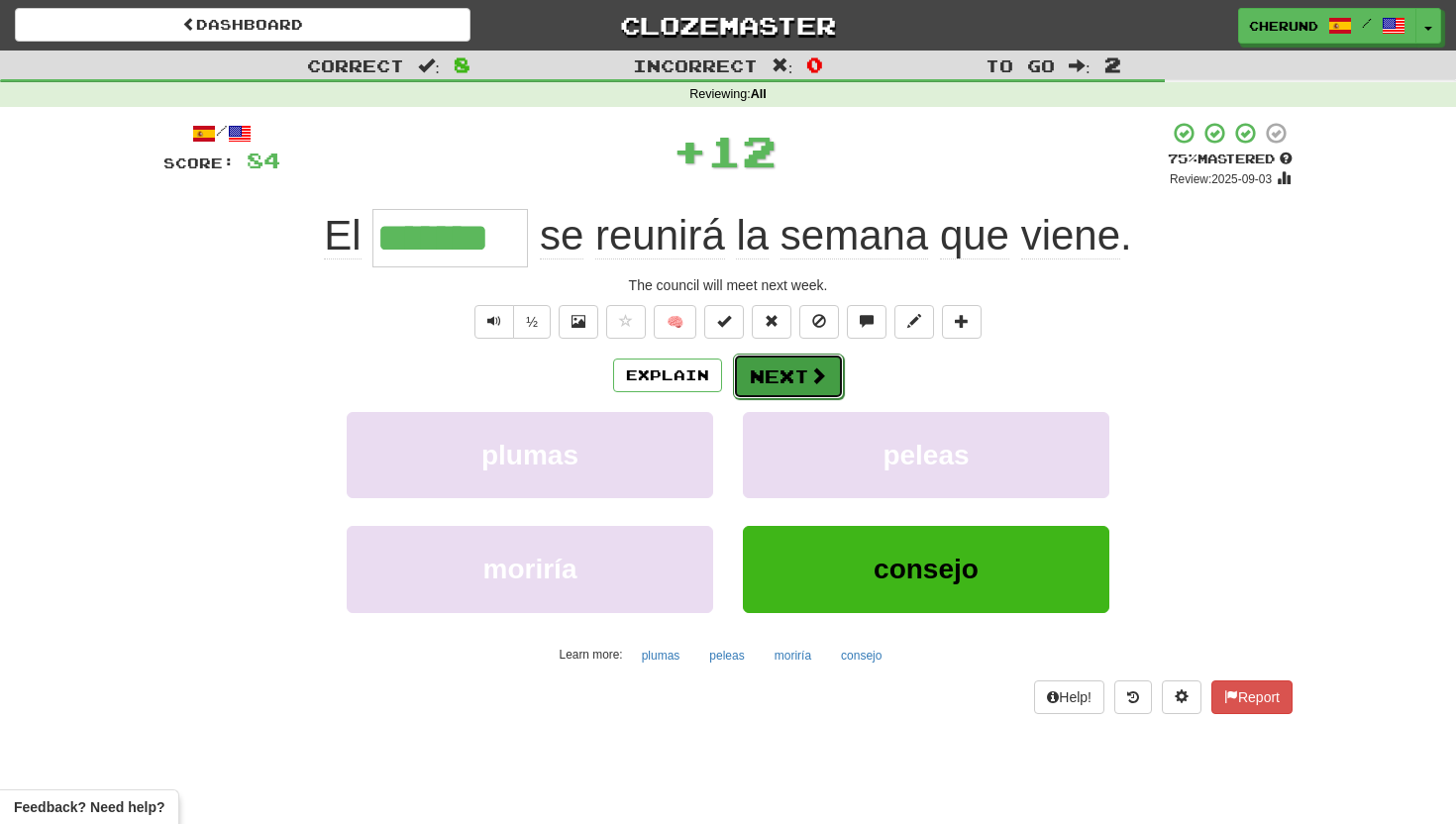 click at bounding box center [818, 375] 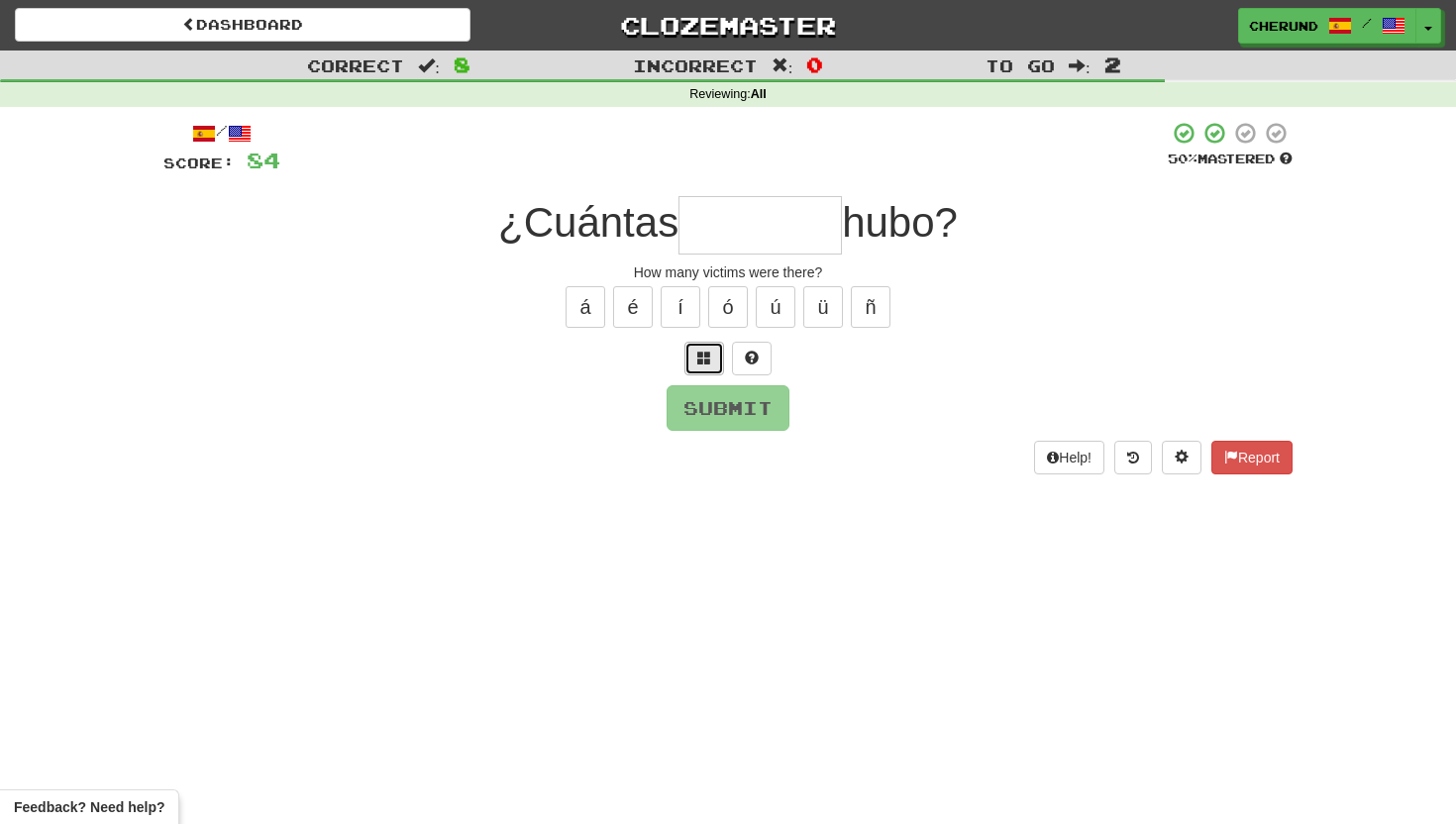click at bounding box center [704, 358] 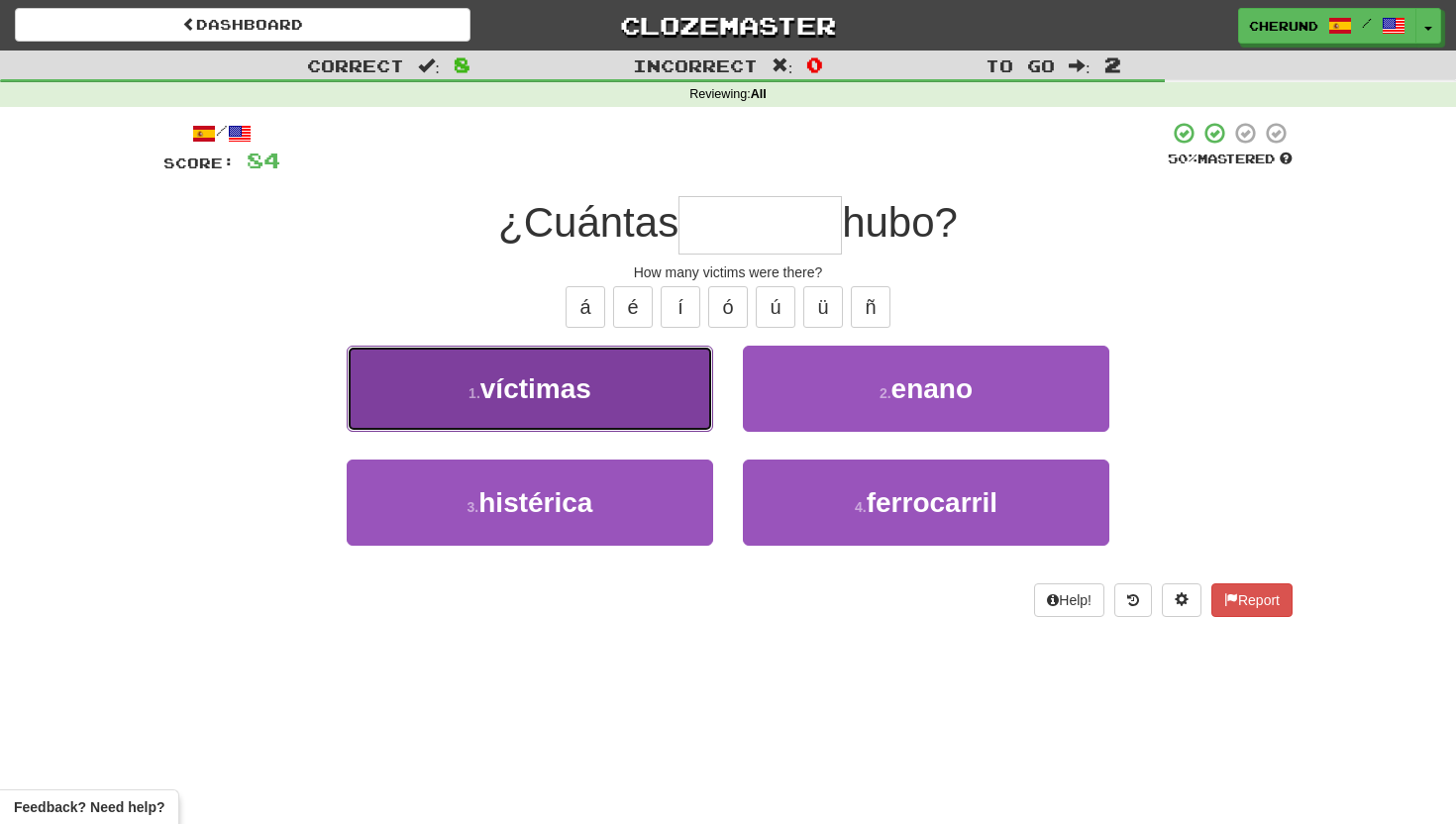 click on "1 .  víctimas" at bounding box center [530, 388] 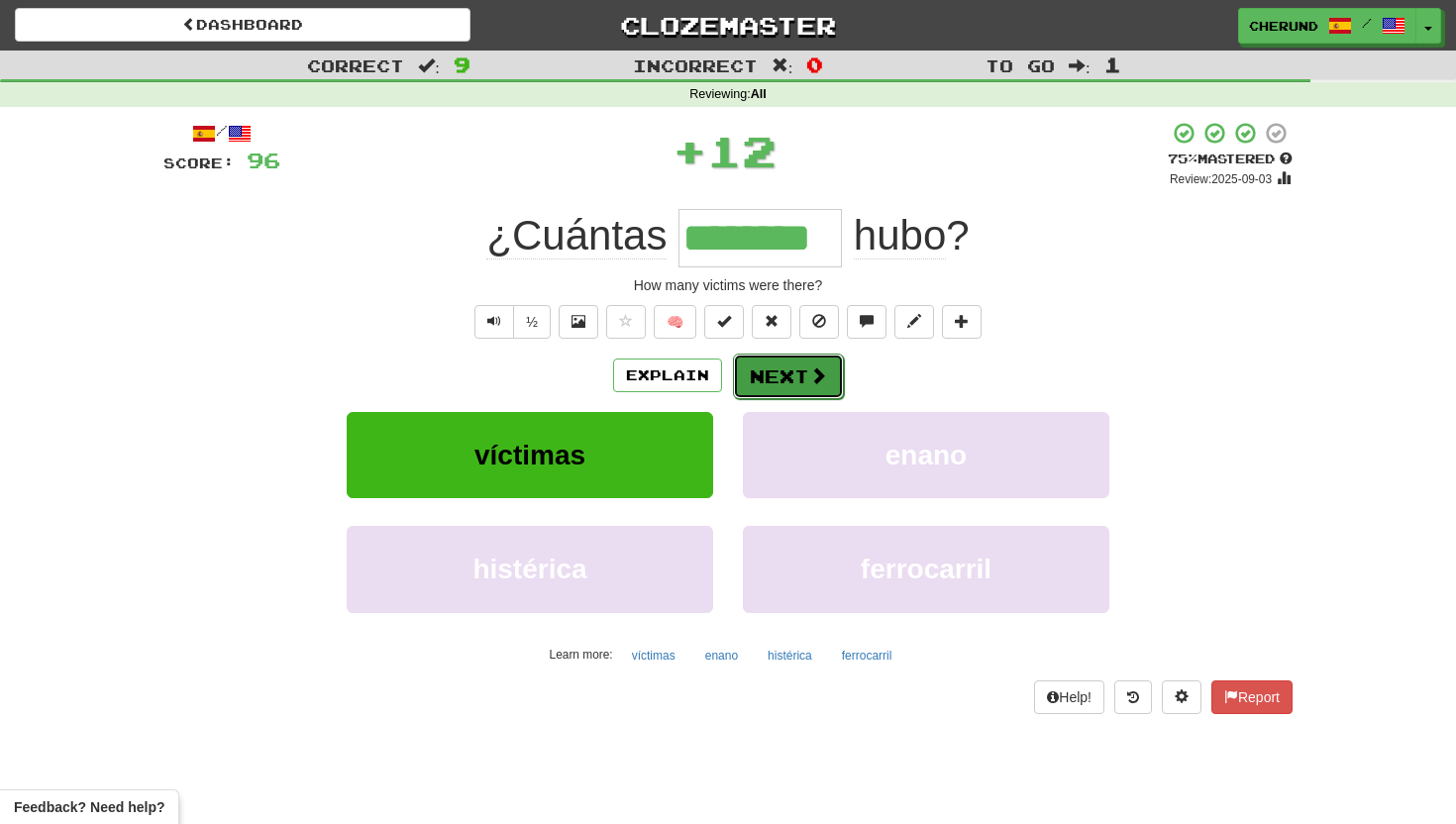 click on "Next" at bounding box center (788, 376) 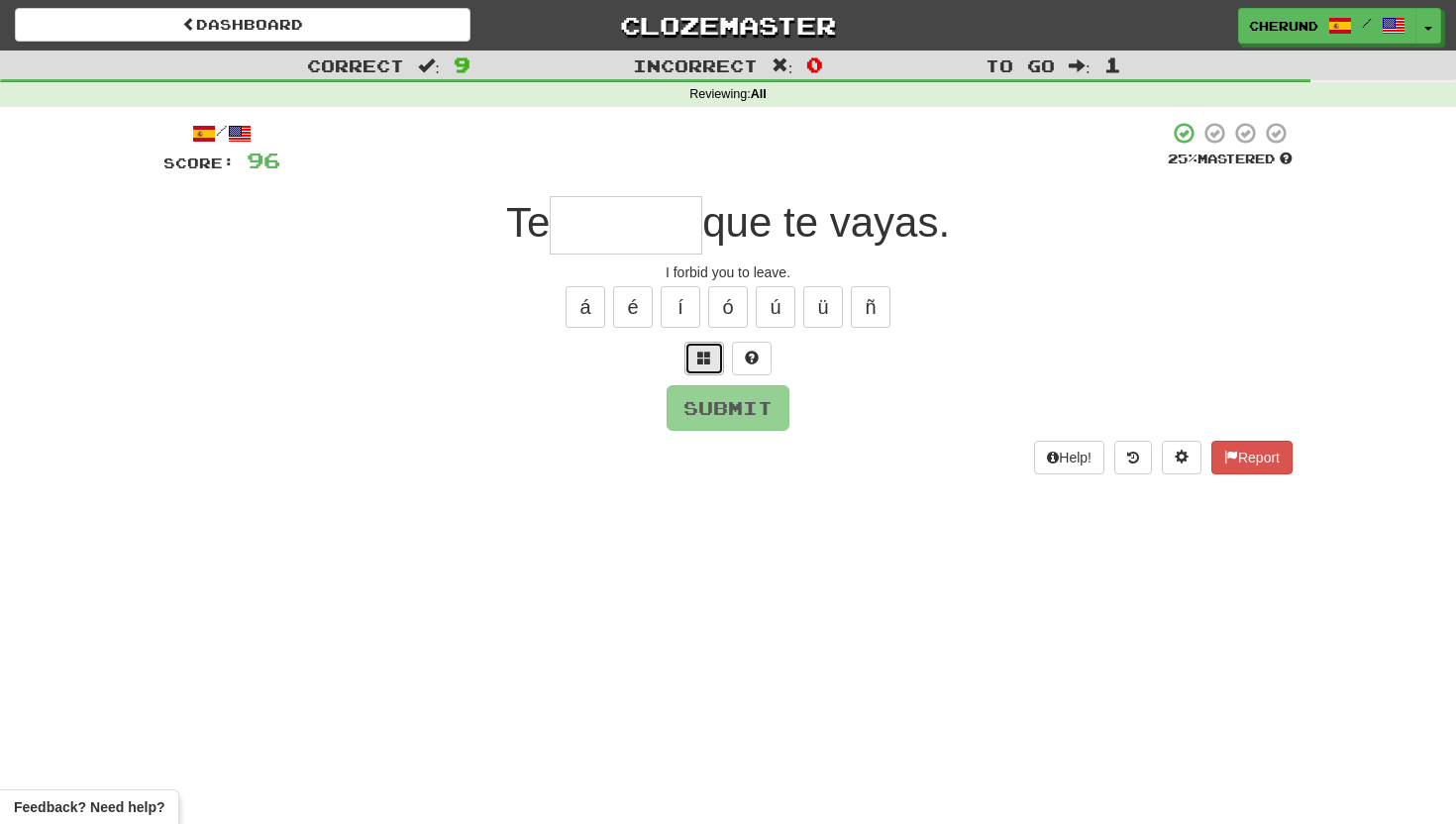 click at bounding box center (704, 359) 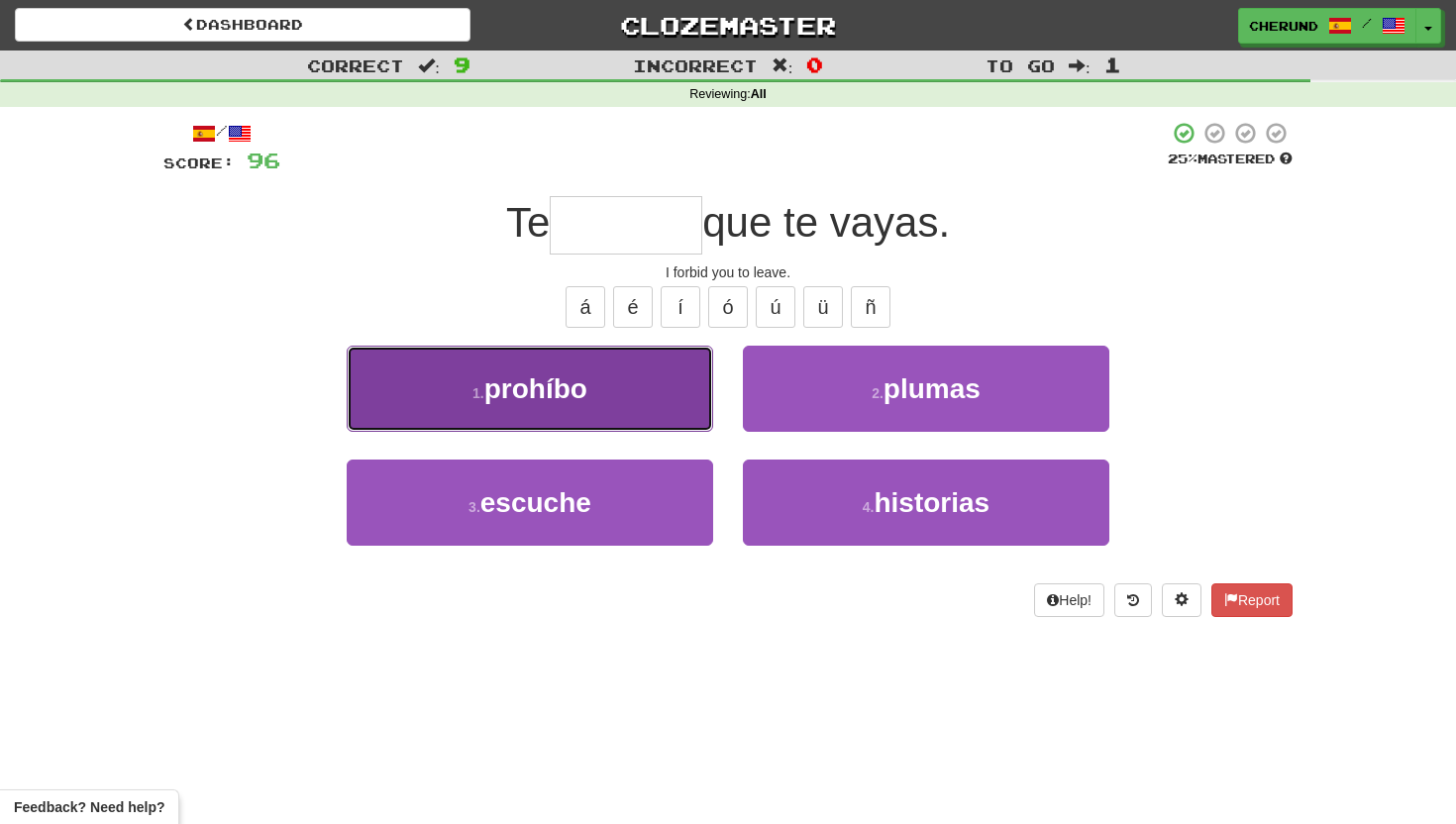 click on "1 .  prohíbo" at bounding box center (530, 388) 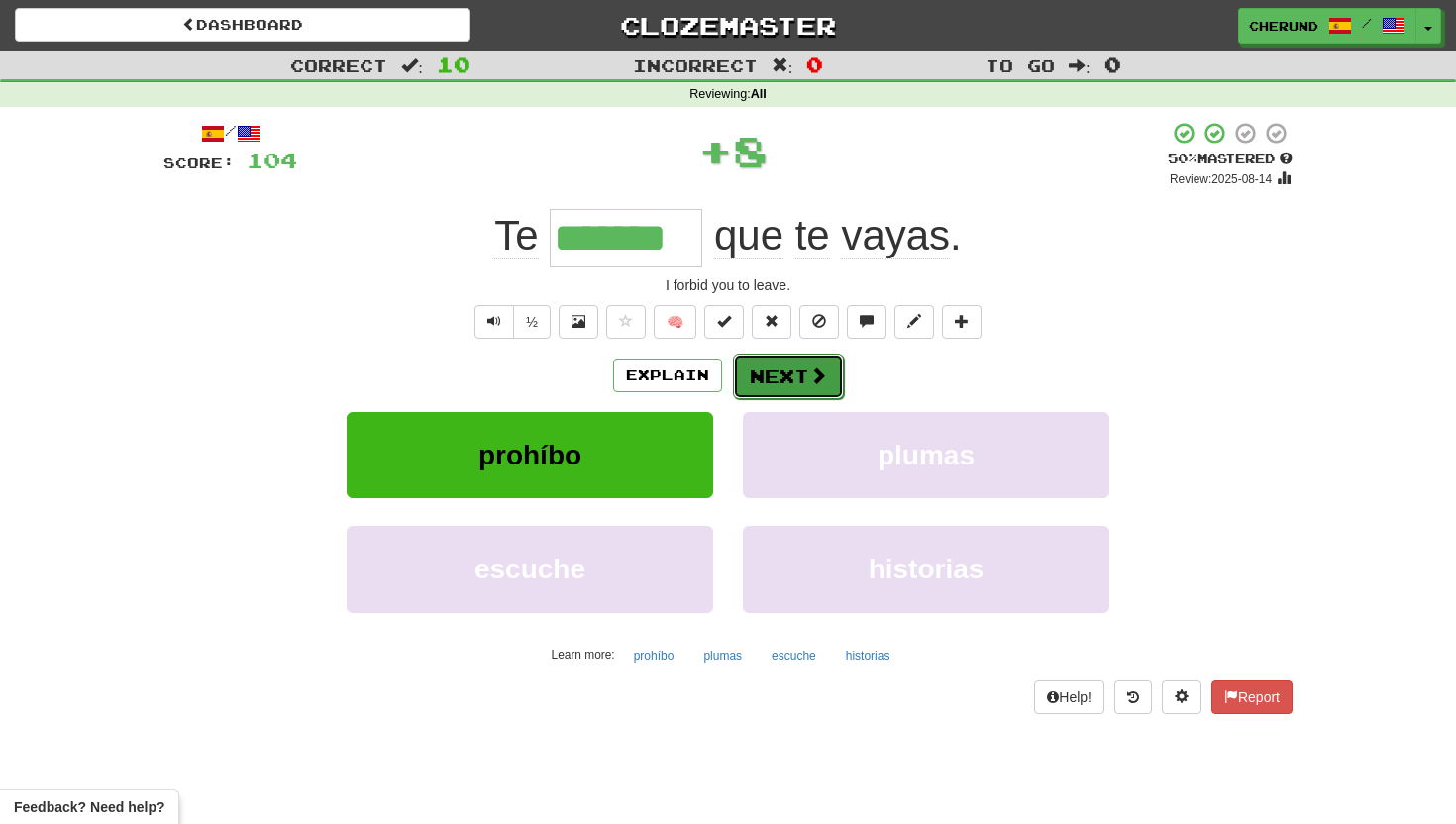 click on "Next" at bounding box center [788, 376] 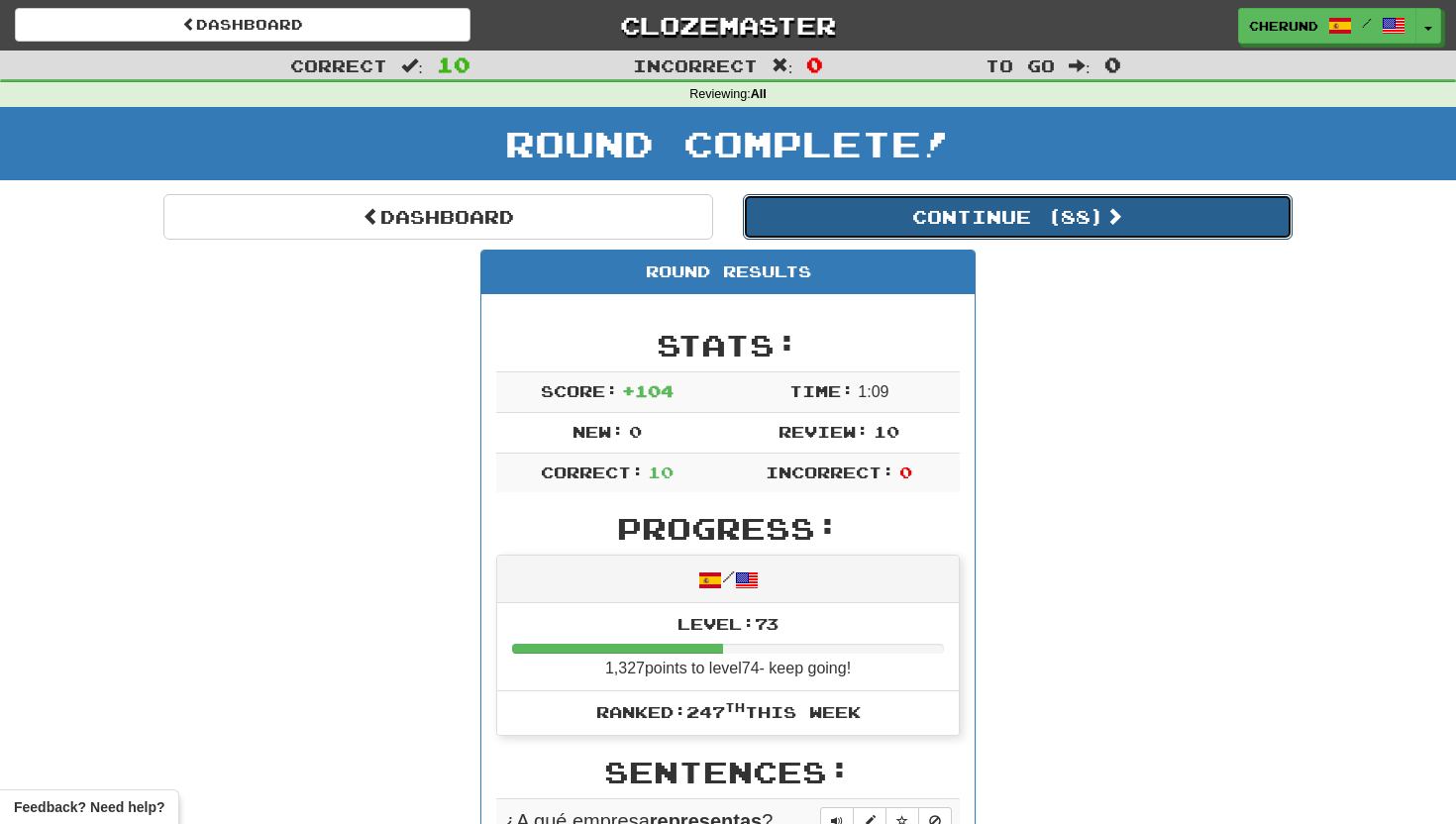 click on "Continue ( 88 )" at bounding box center (1017, 217) 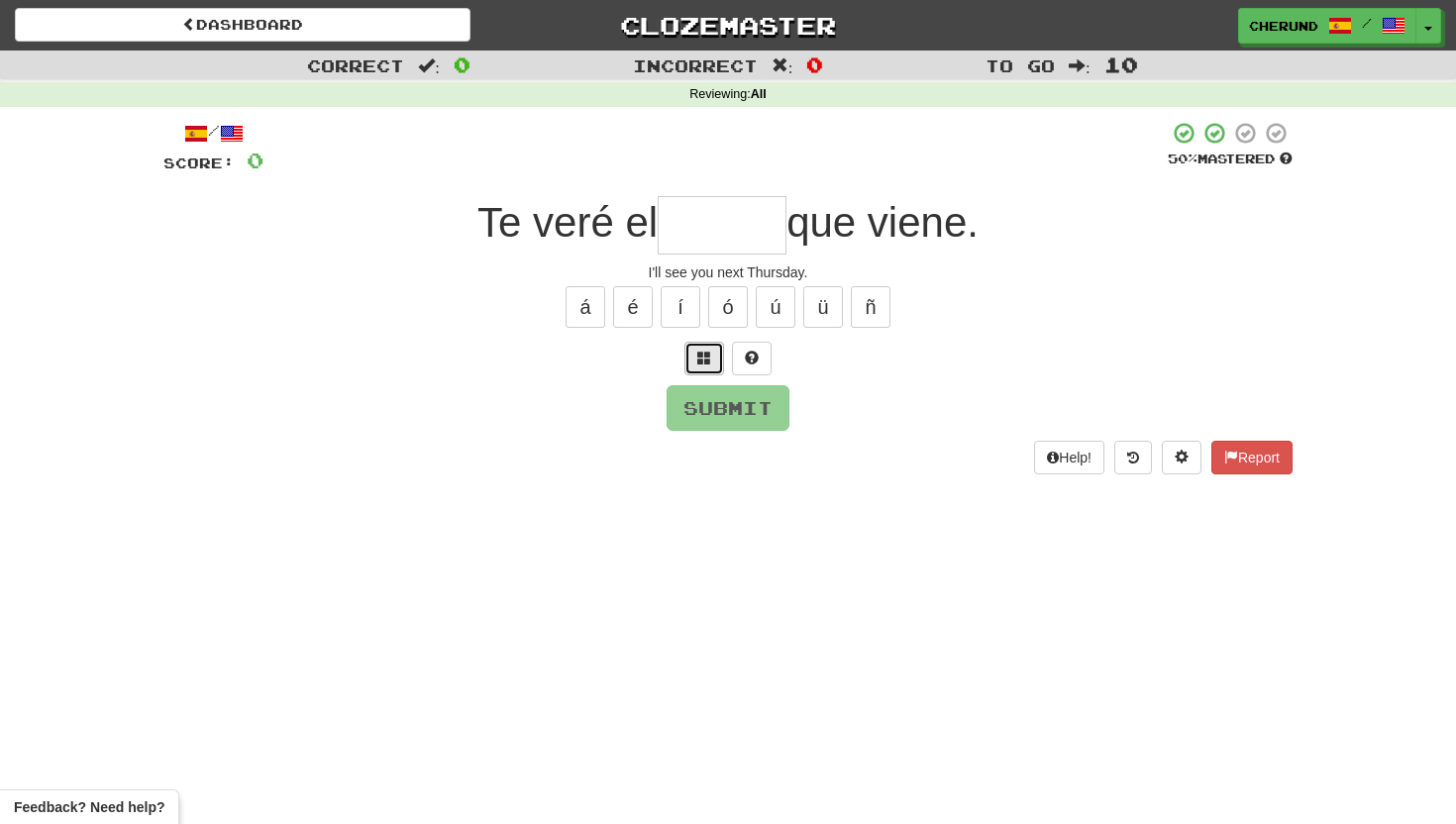 click at bounding box center [704, 358] 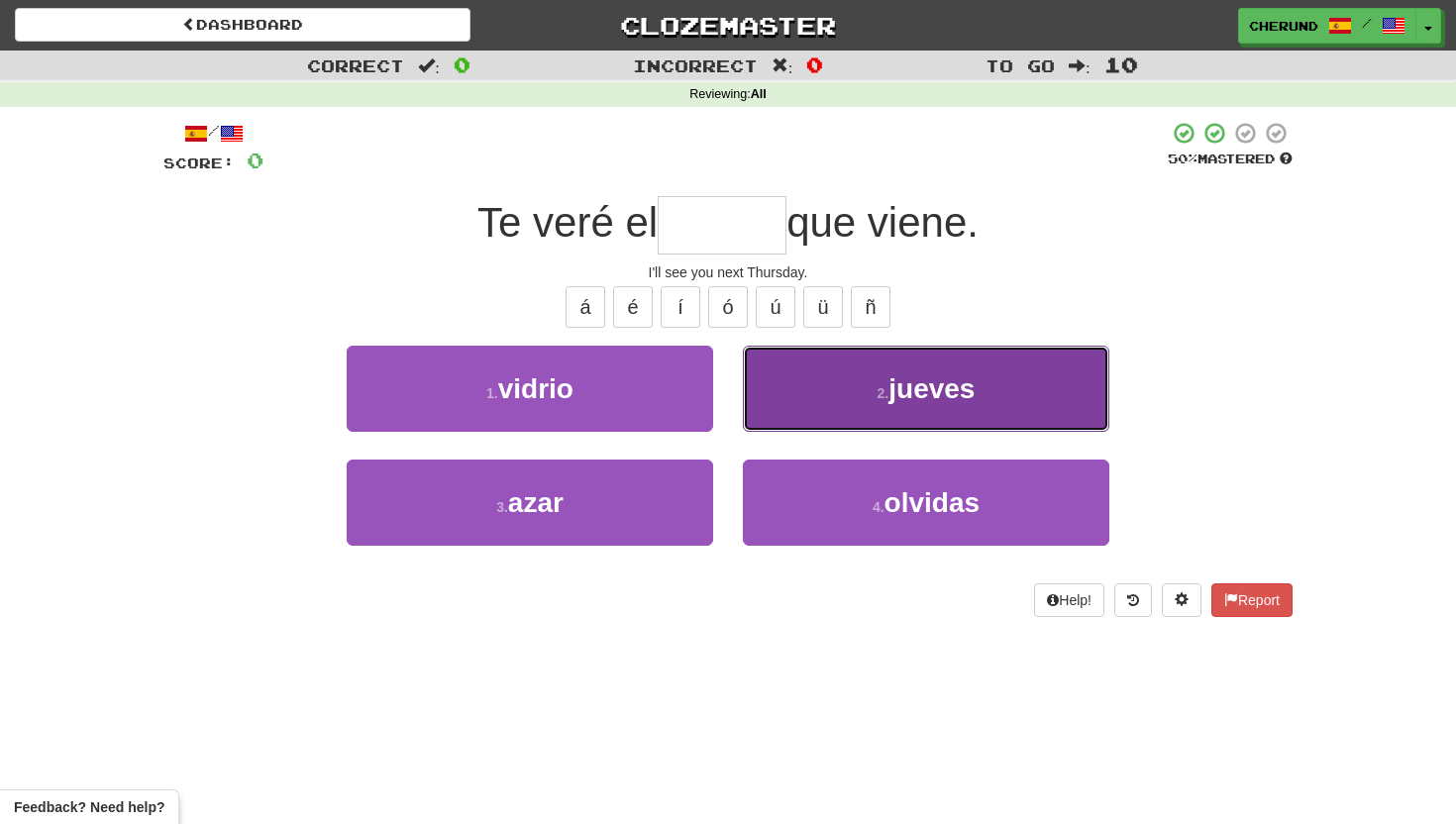 click on "2 .  jueves" at bounding box center (926, 388) 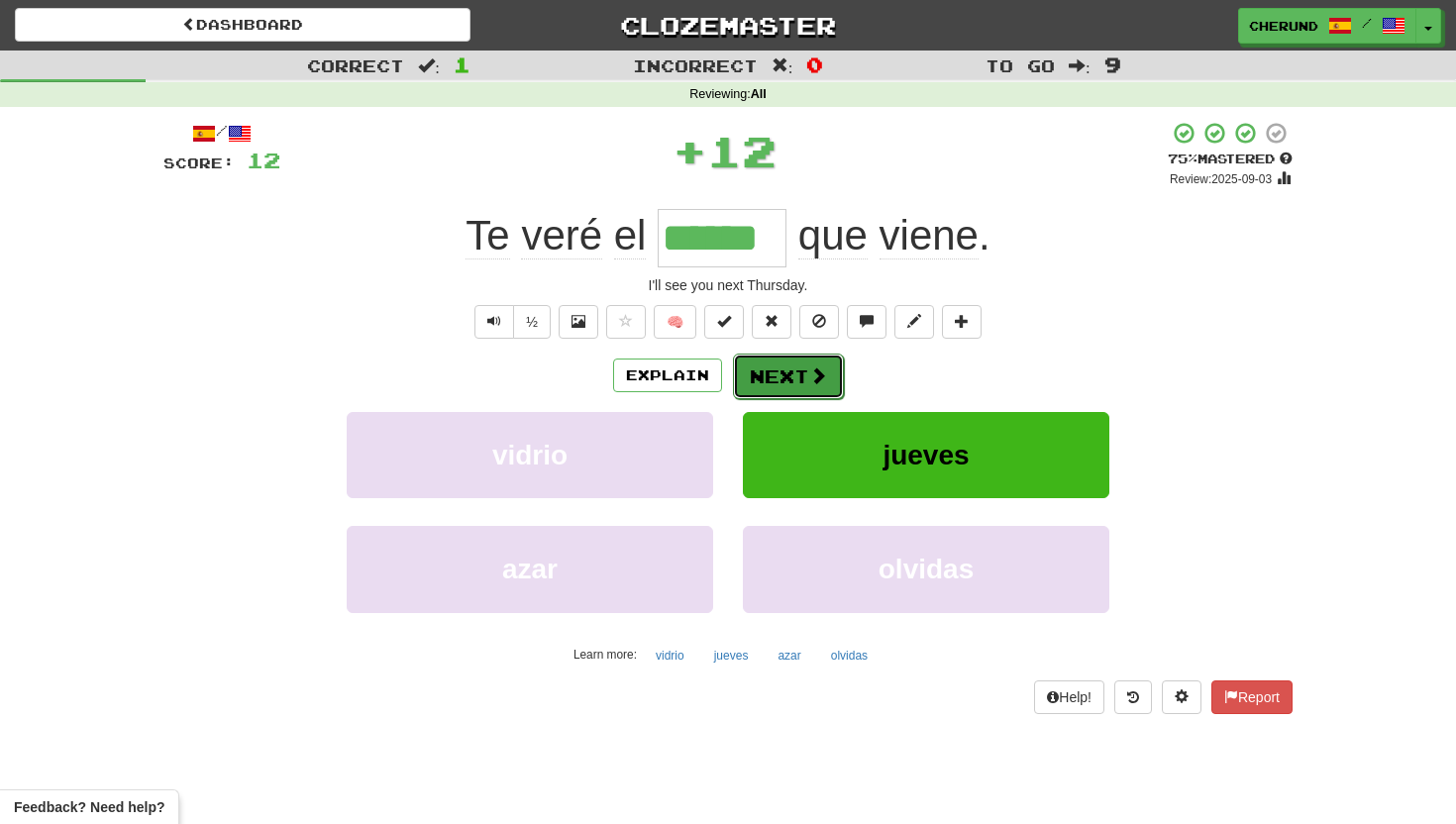 click on "Next" at bounding box center [788, 376] 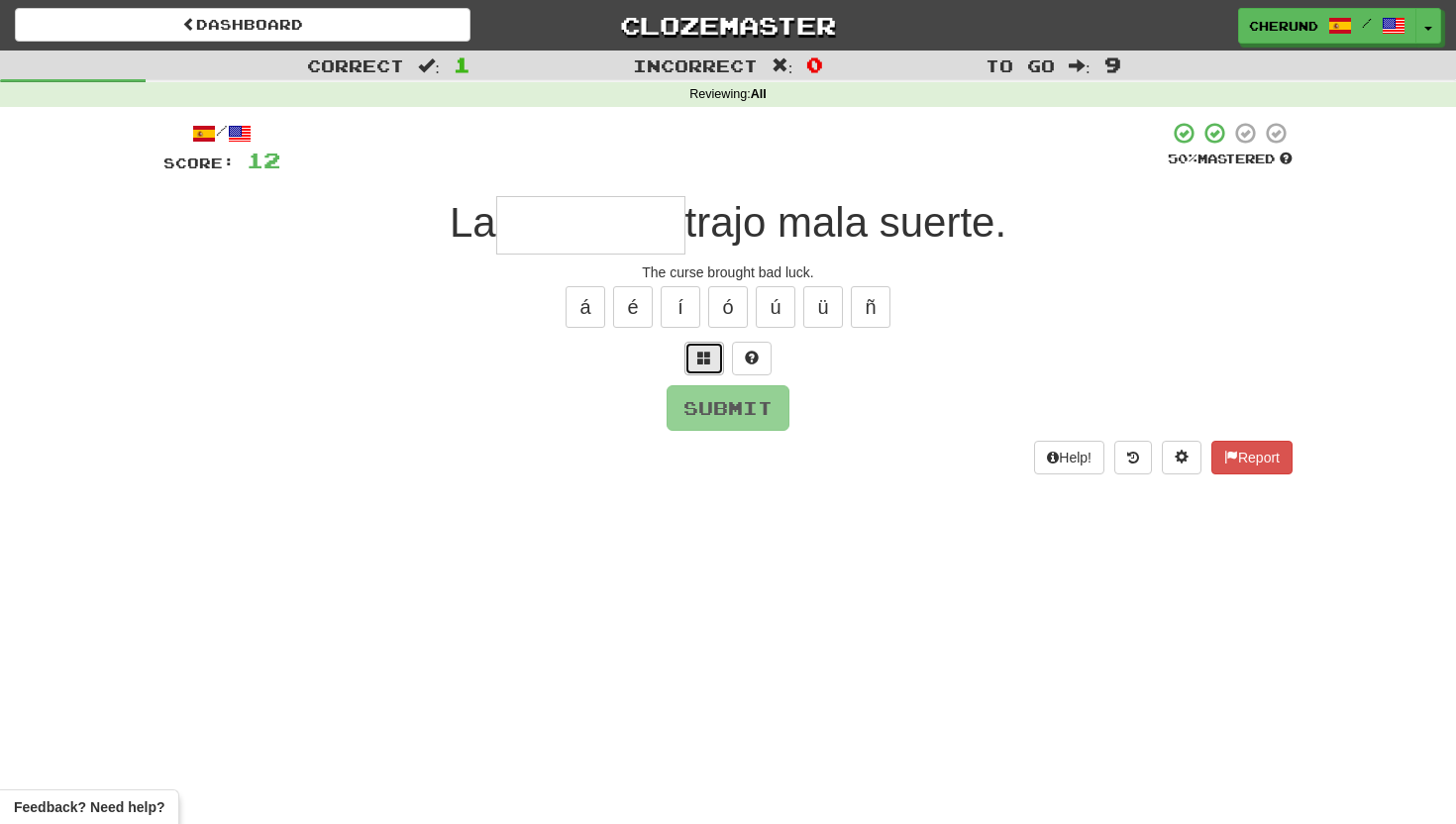 click at bounding box center [704, 358] 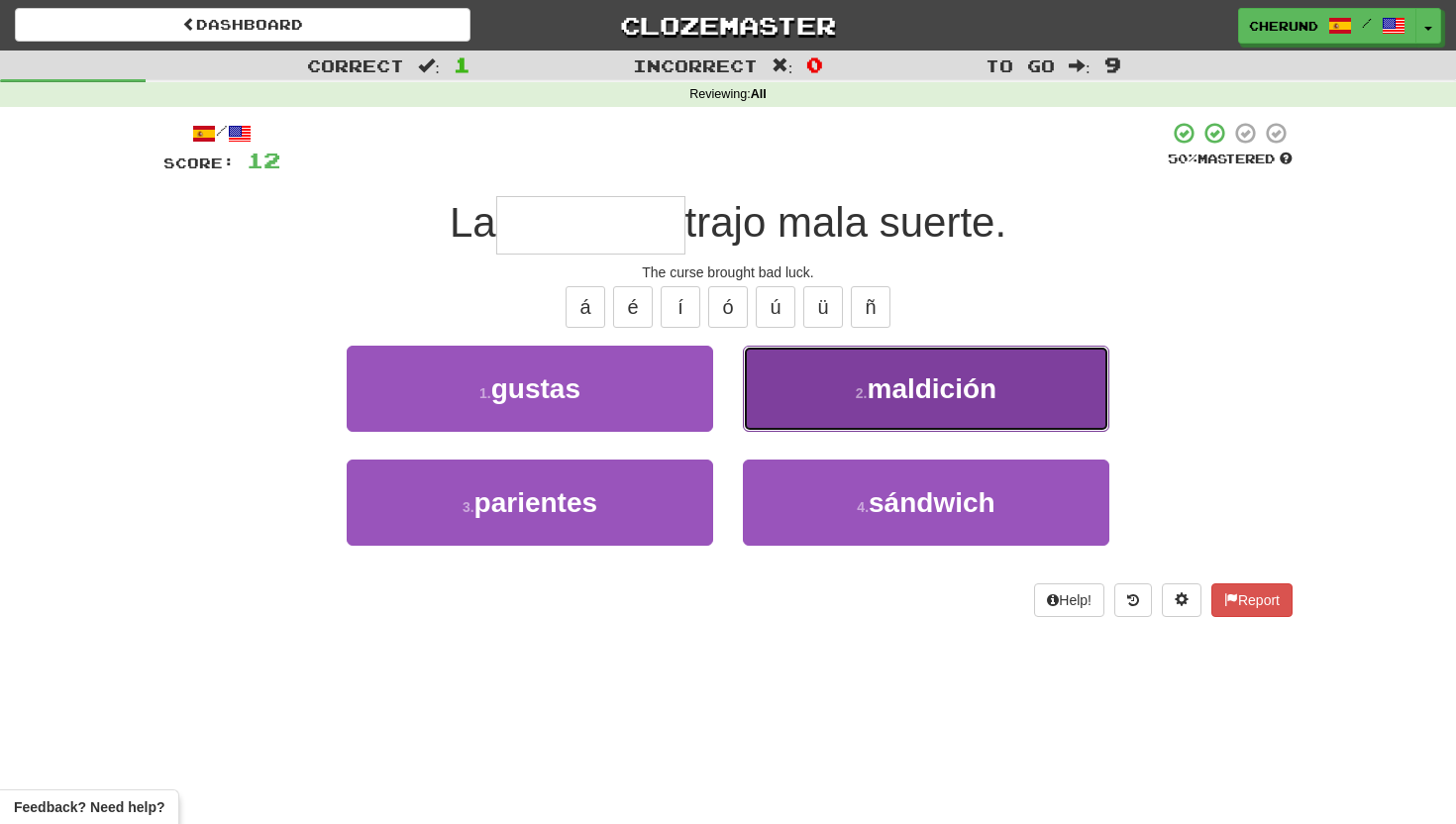click on "maldición" at bounding box center [931, 388] 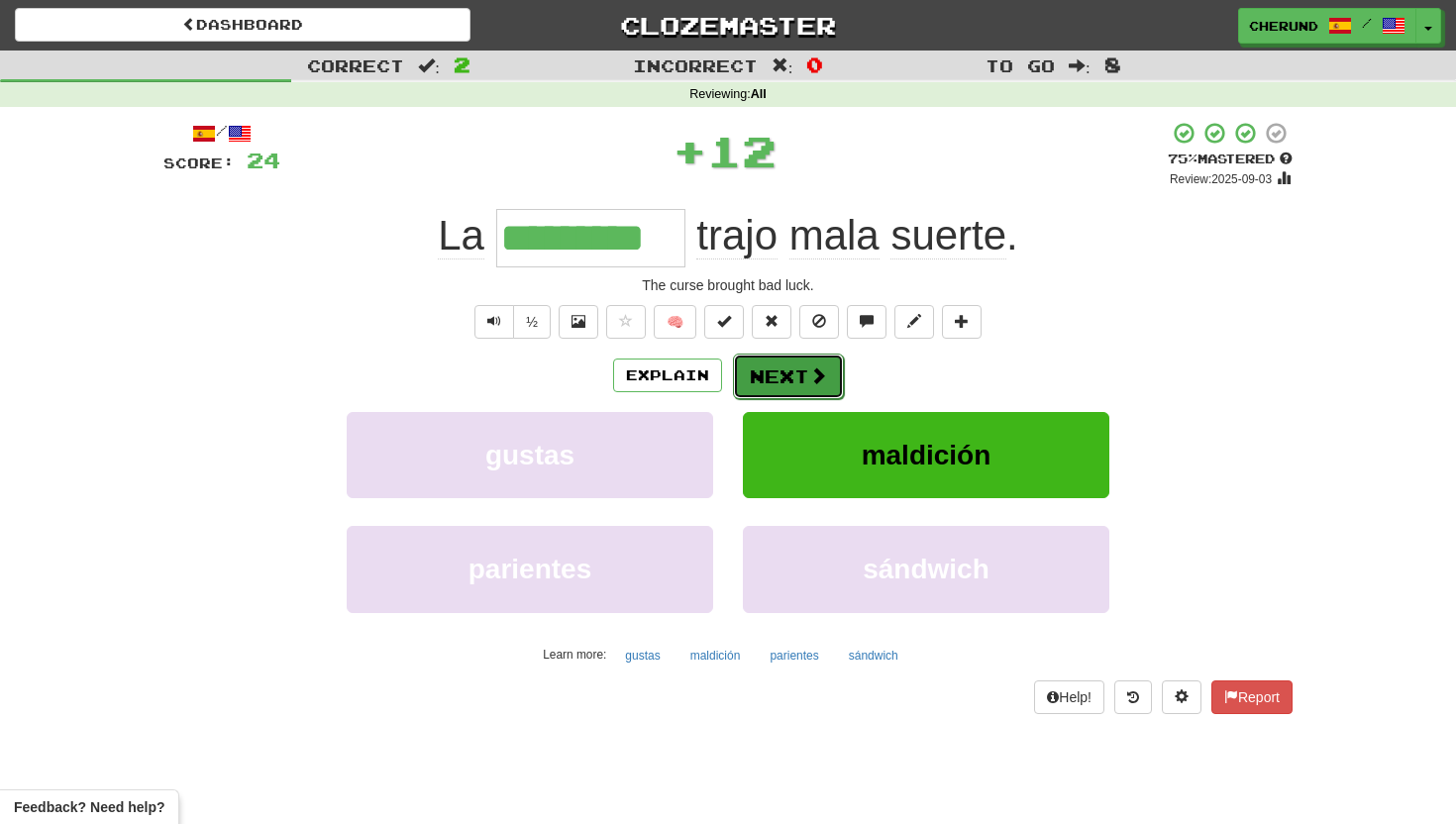click on "Next" at bounding box center (788, 376) 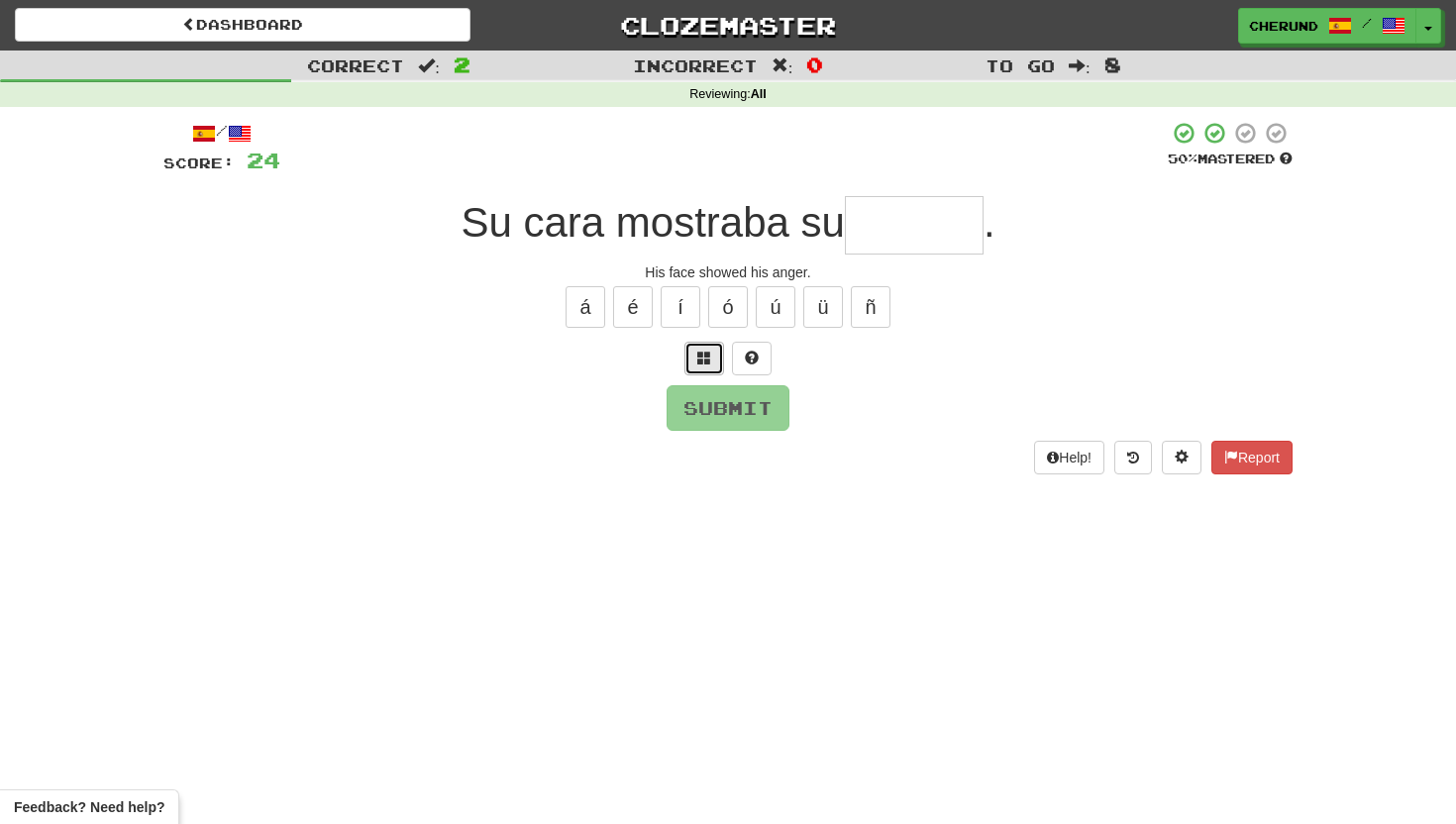 click at bounding box center (704, 358) 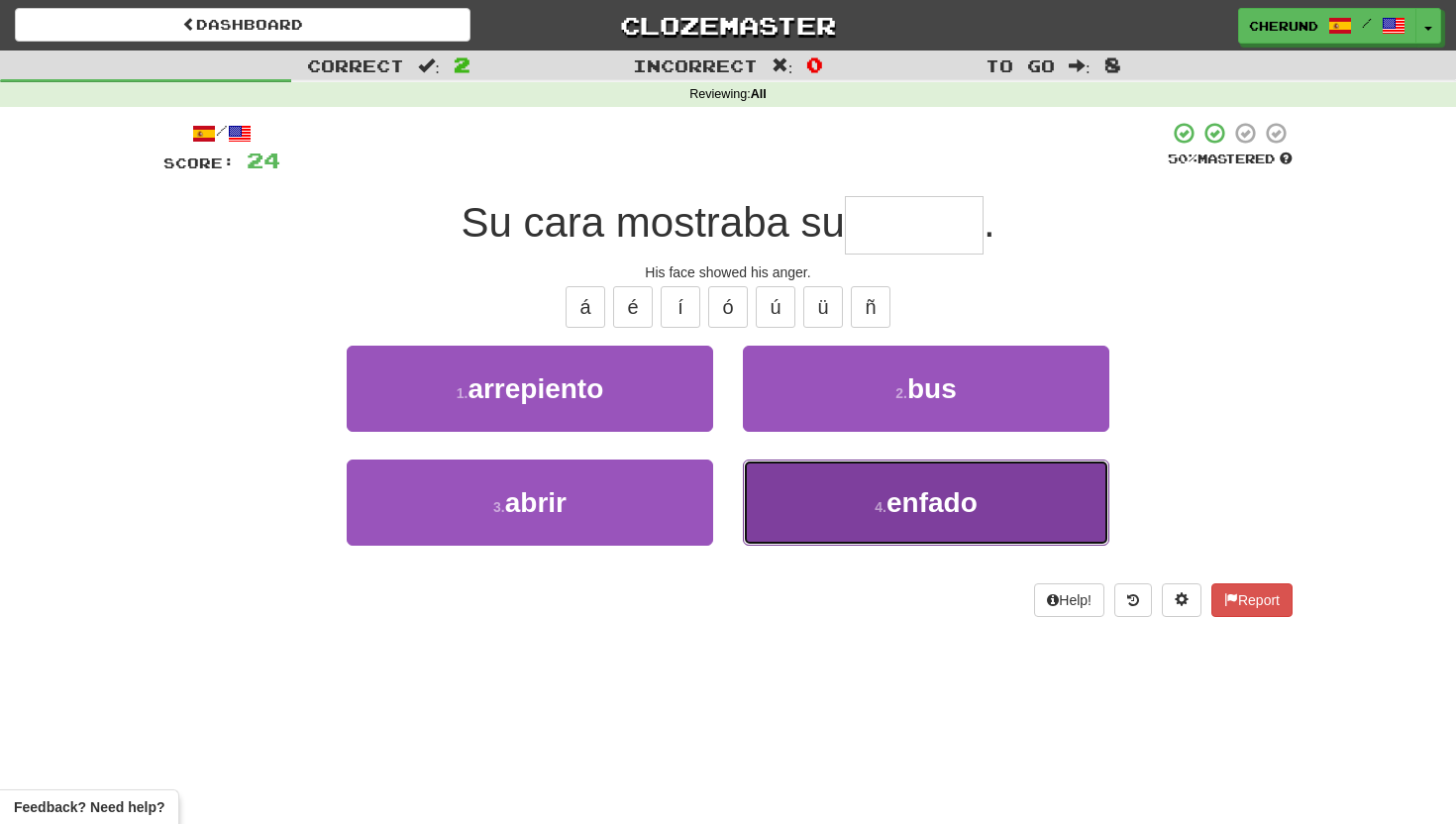 click on "enfado" at bounding box center [932, 502] 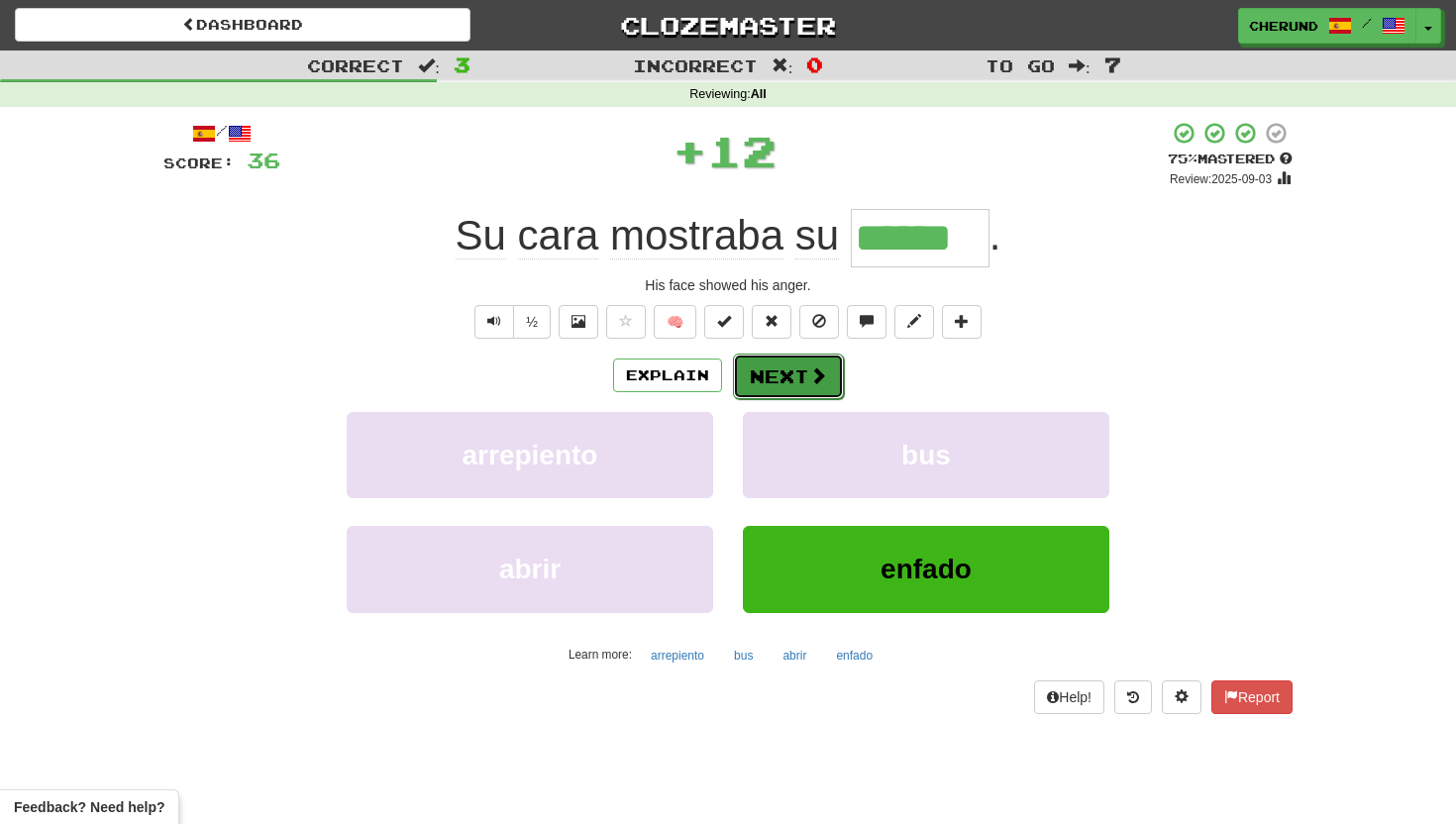 click on "Next" at bounding box center [788, 376] 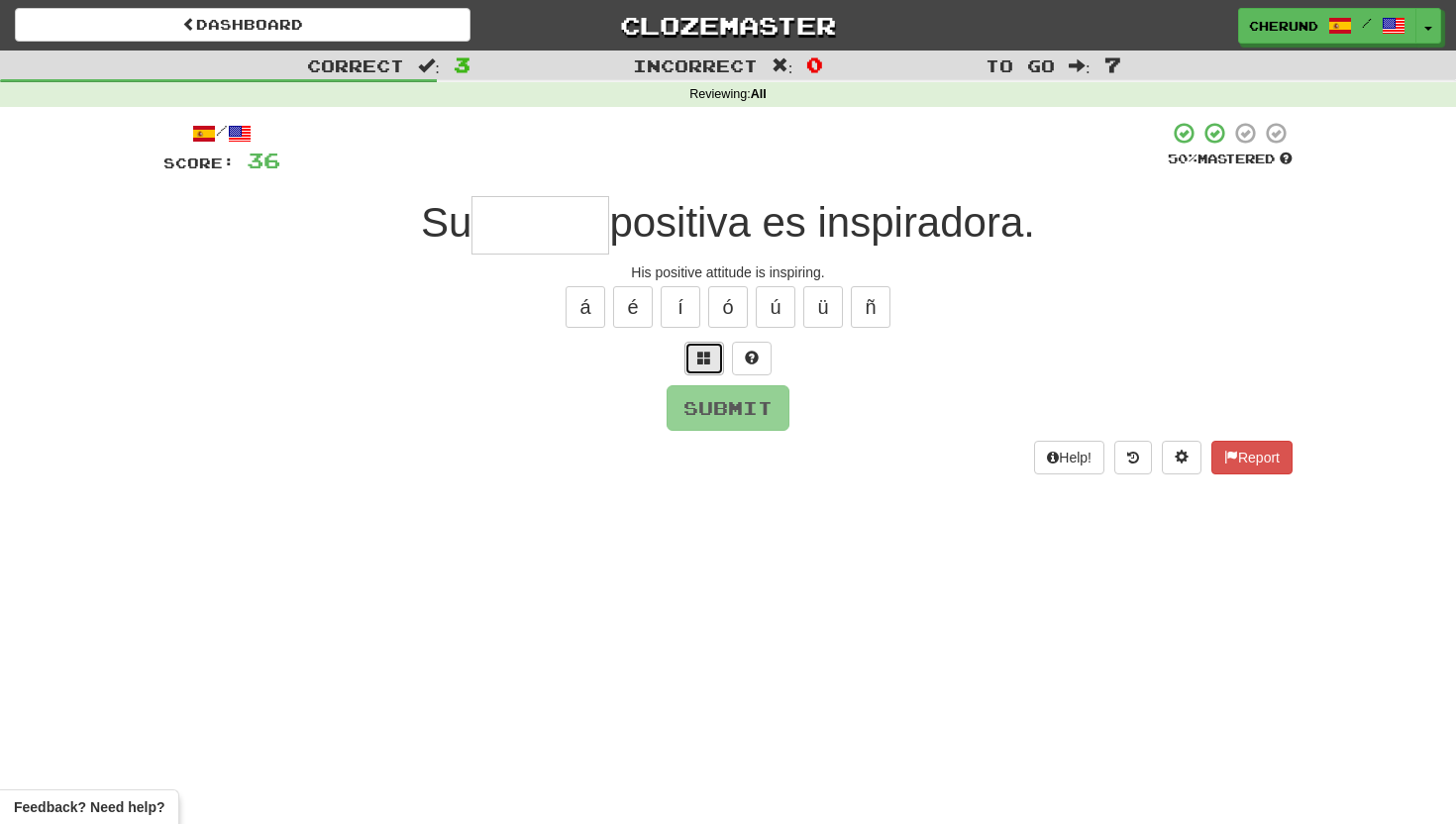 click at bounding box center [704, 358] 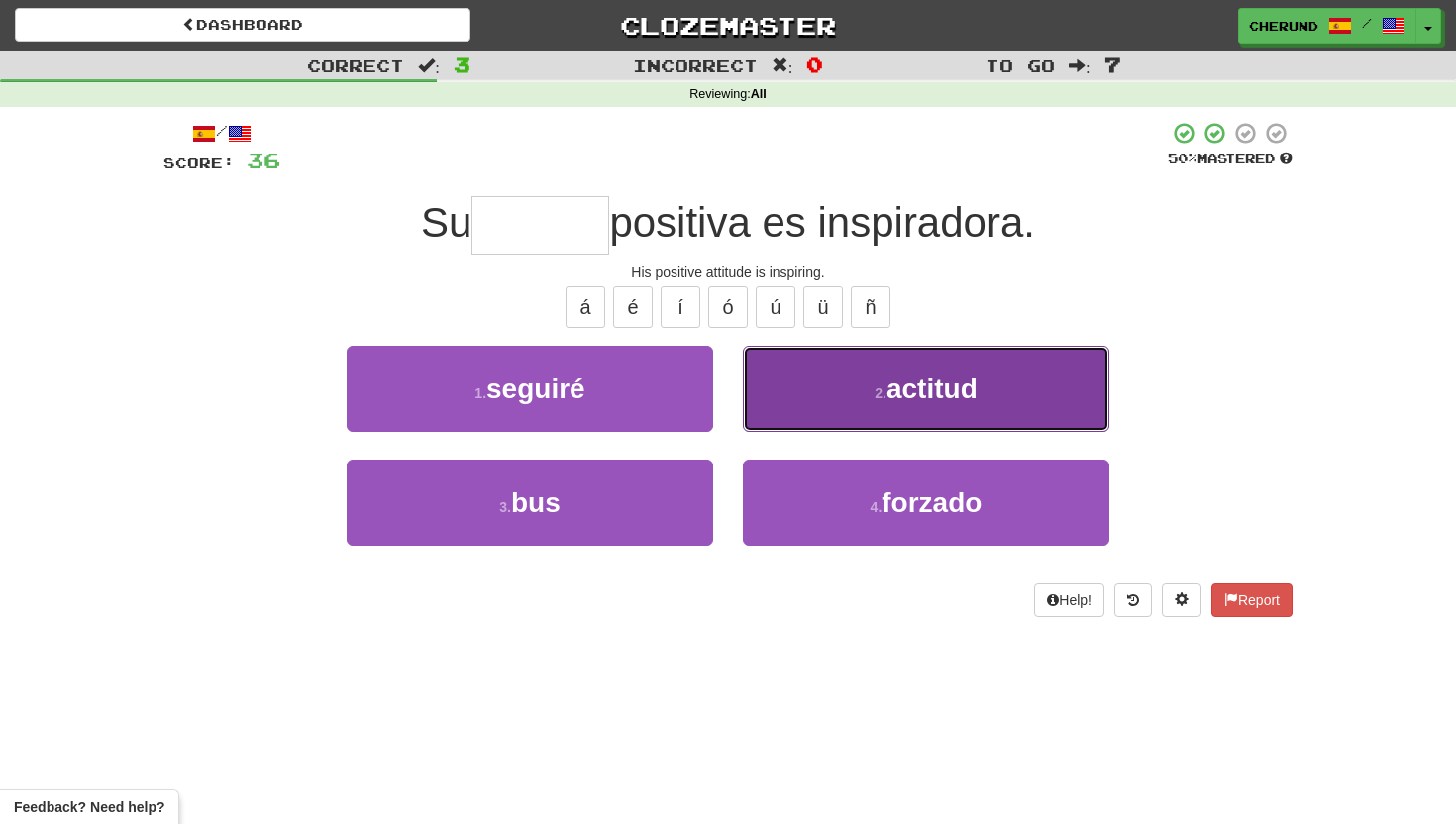 click on "actitud" at bounding box center (932, 388) 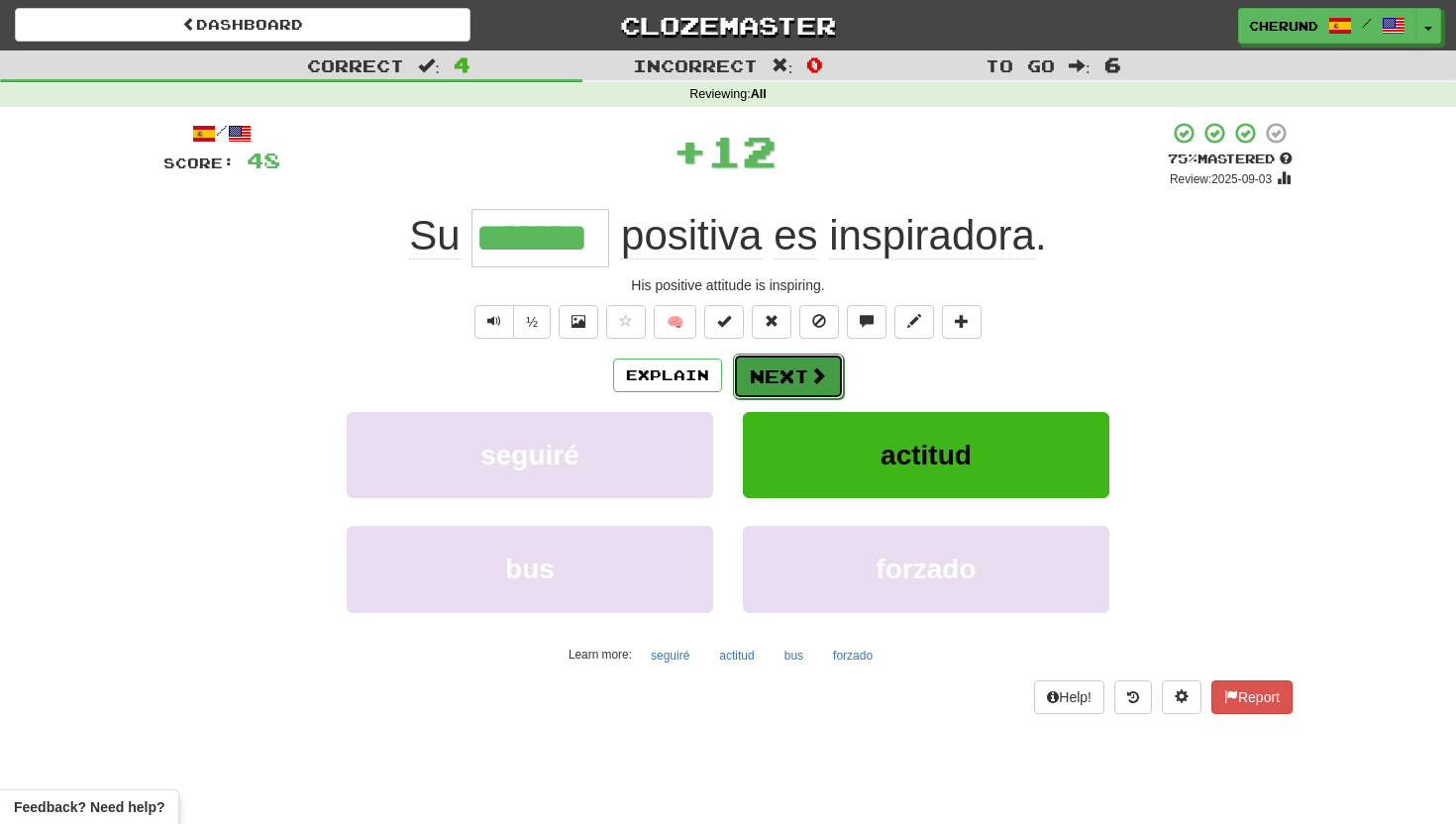 click at bounding box center (818, 375) 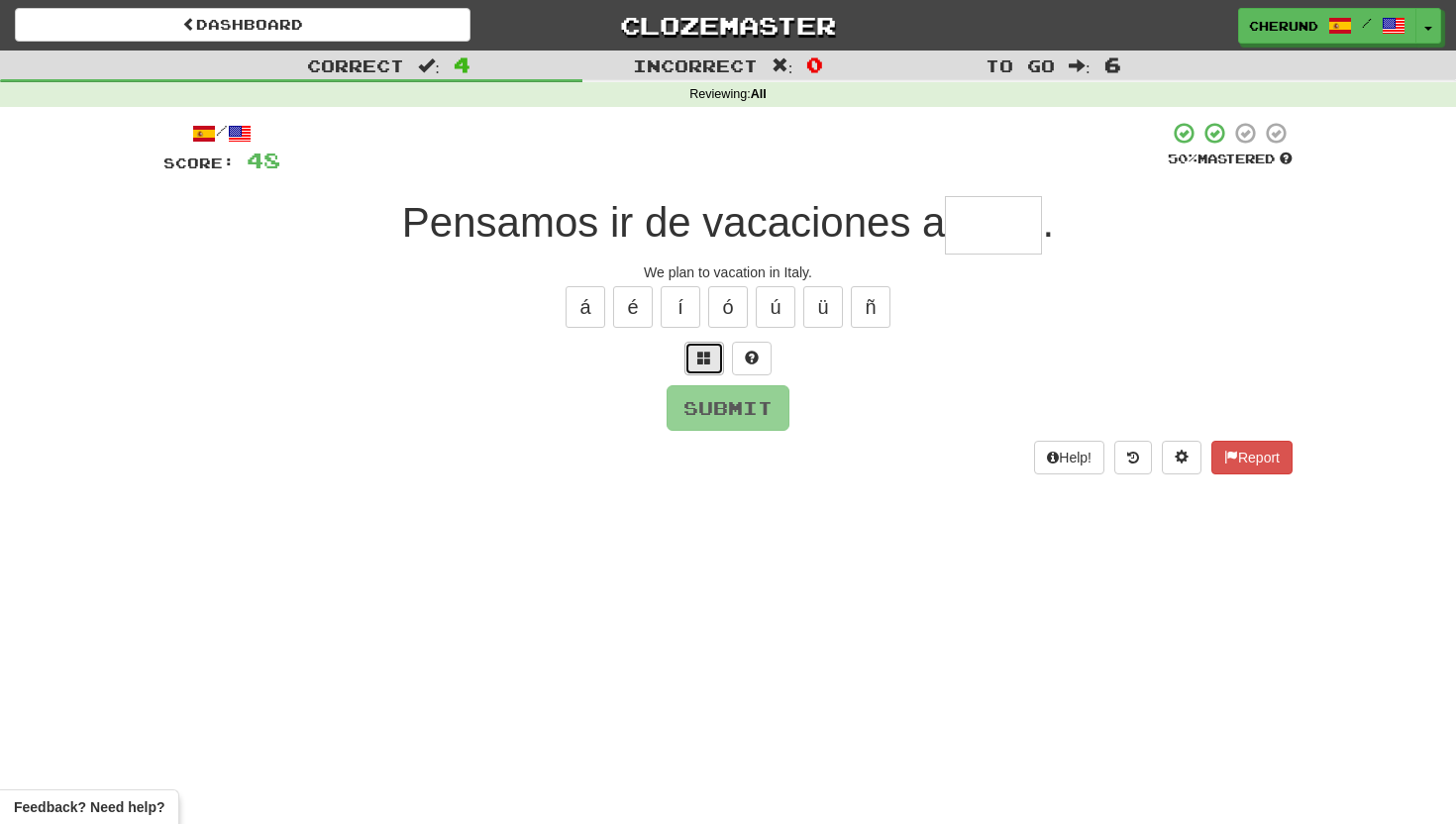 click at bounding box center [704, 358] 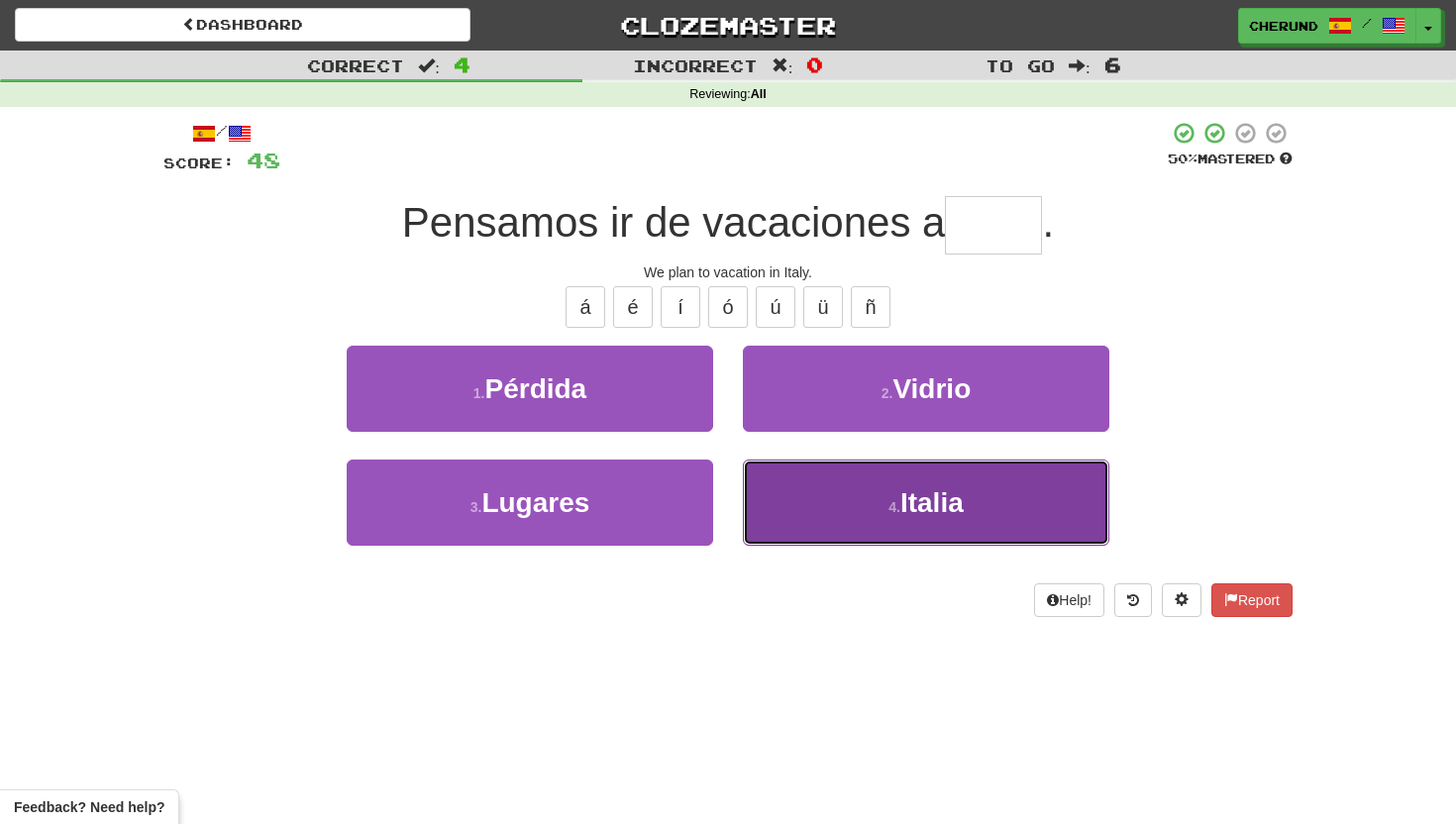 click on "Italia" at bounding box center [932, 502] 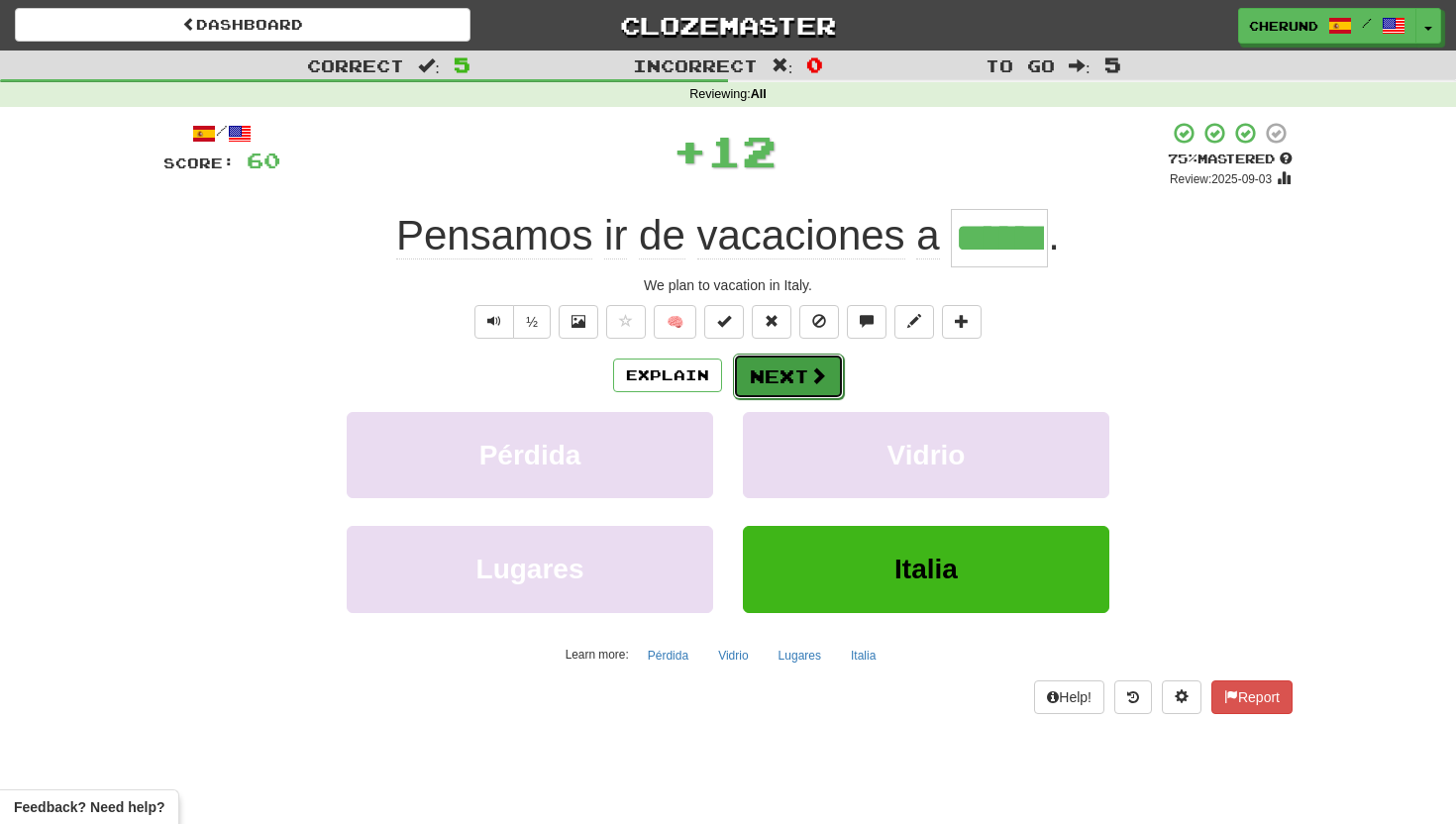 click on "Next" at bounding box center [788, 376] 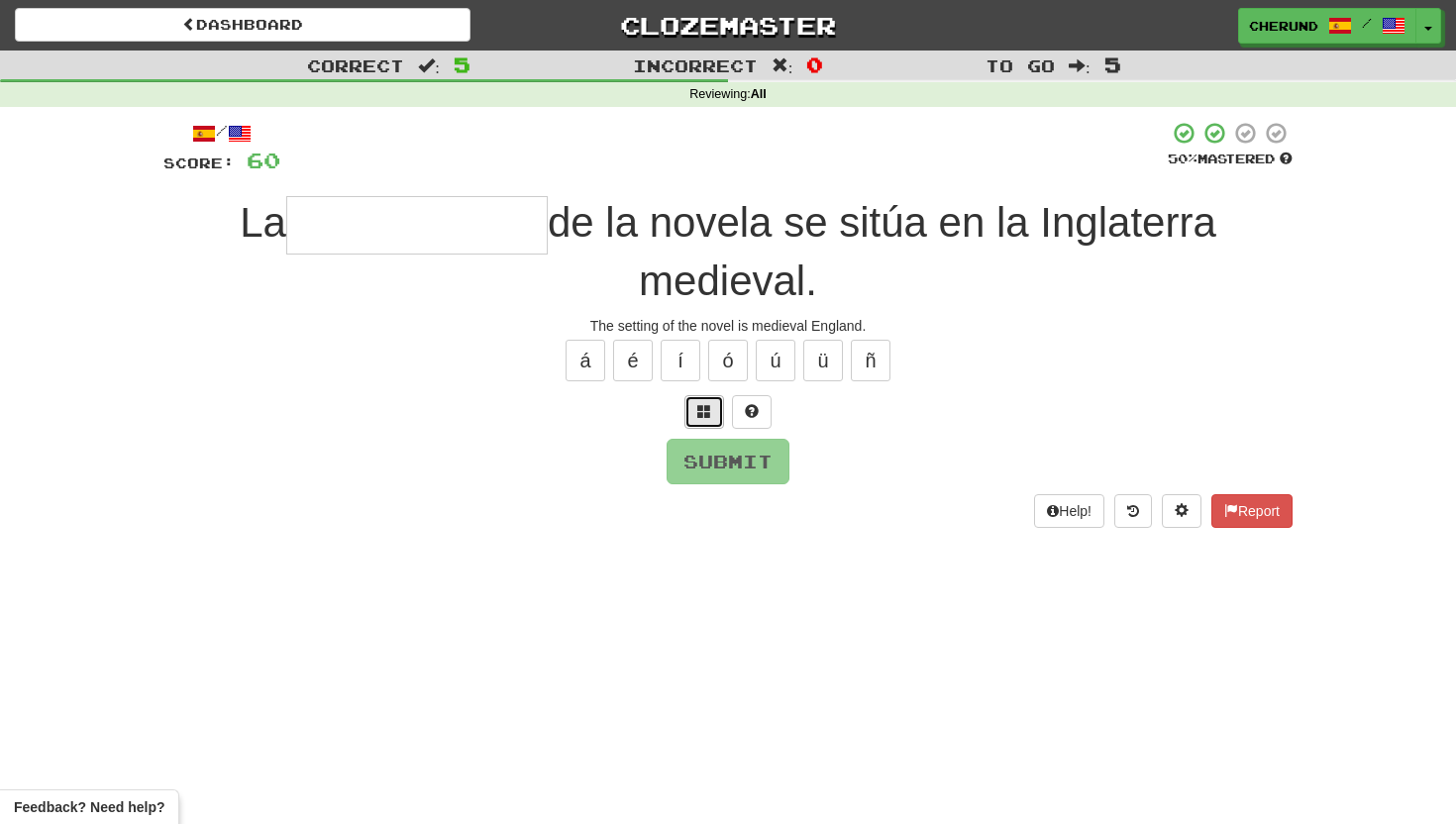 click at bounding box center [704, 411] 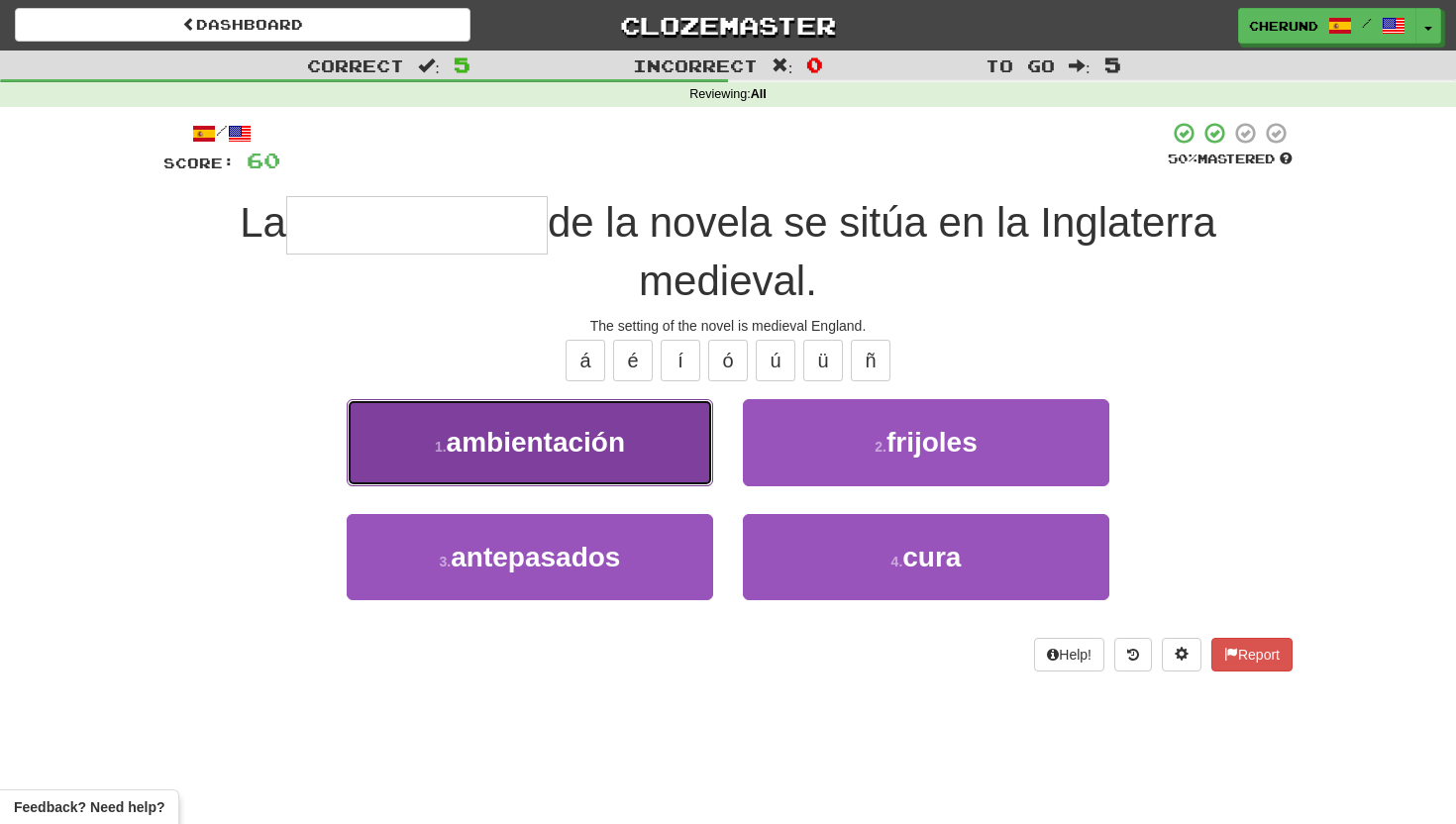 click on "1 .  ambientación" at bounding box center [530, 442] 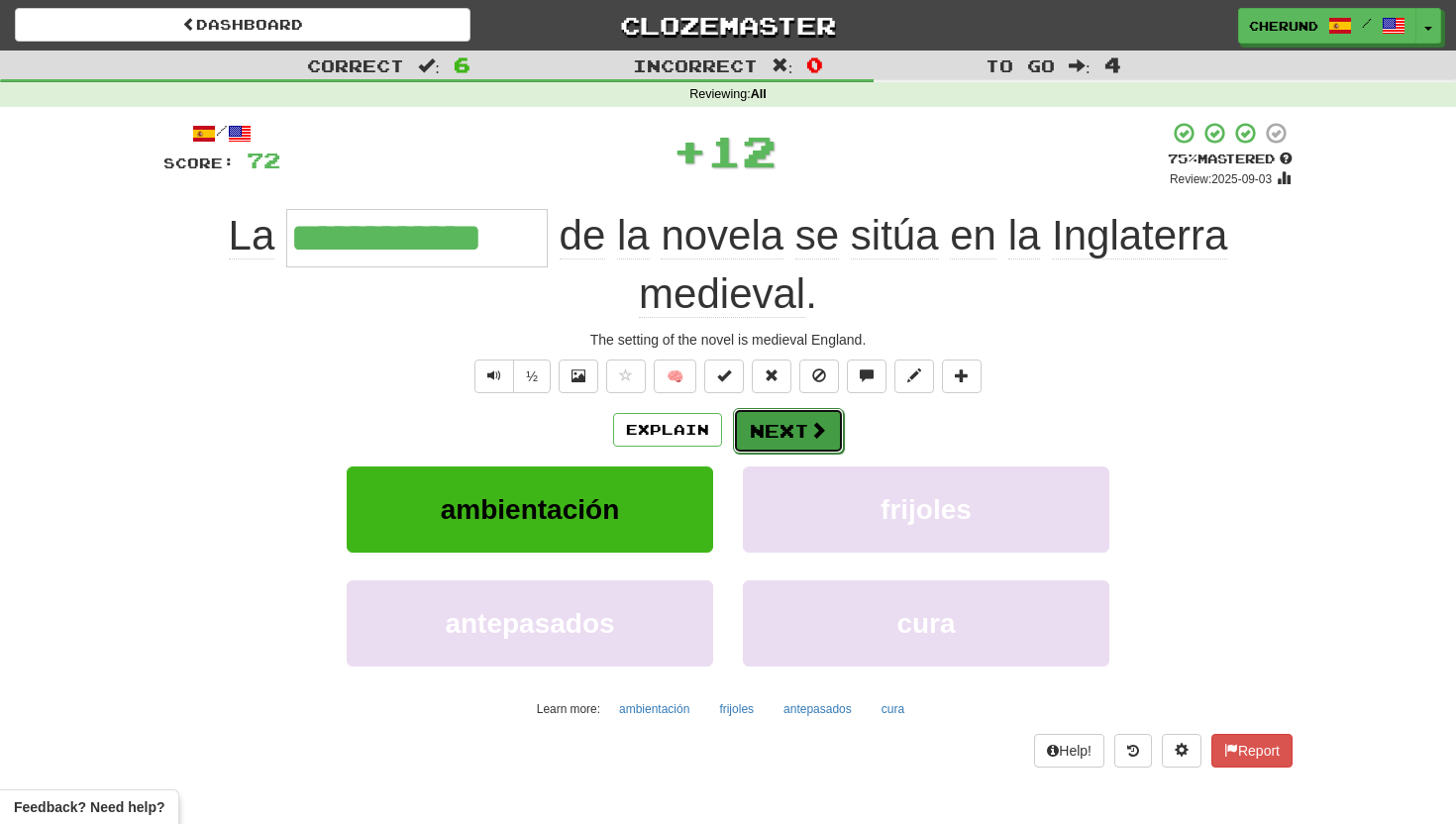 click on "Next" at bounding box center [788, 431] 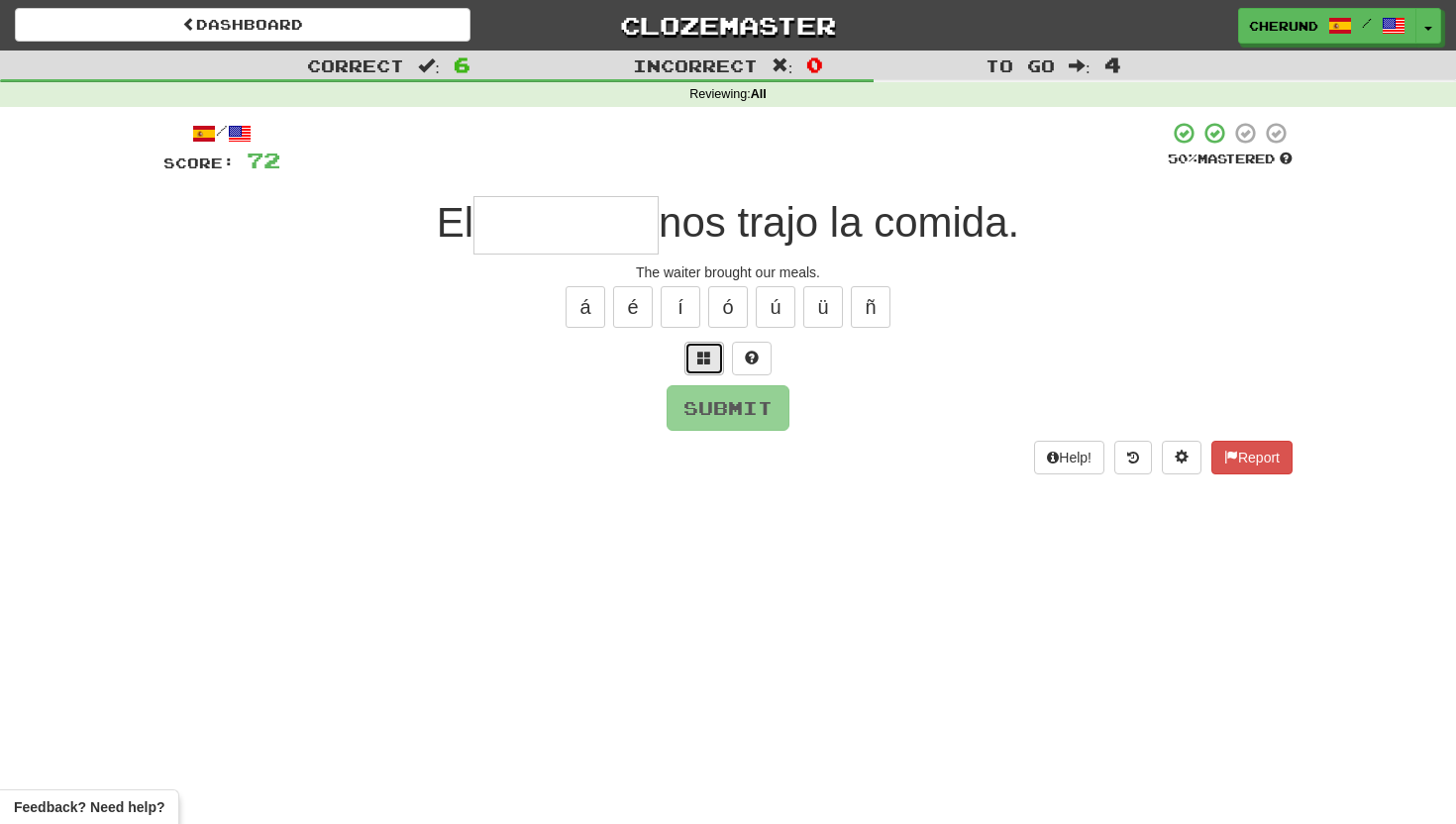click at bounding box center (704, 358) 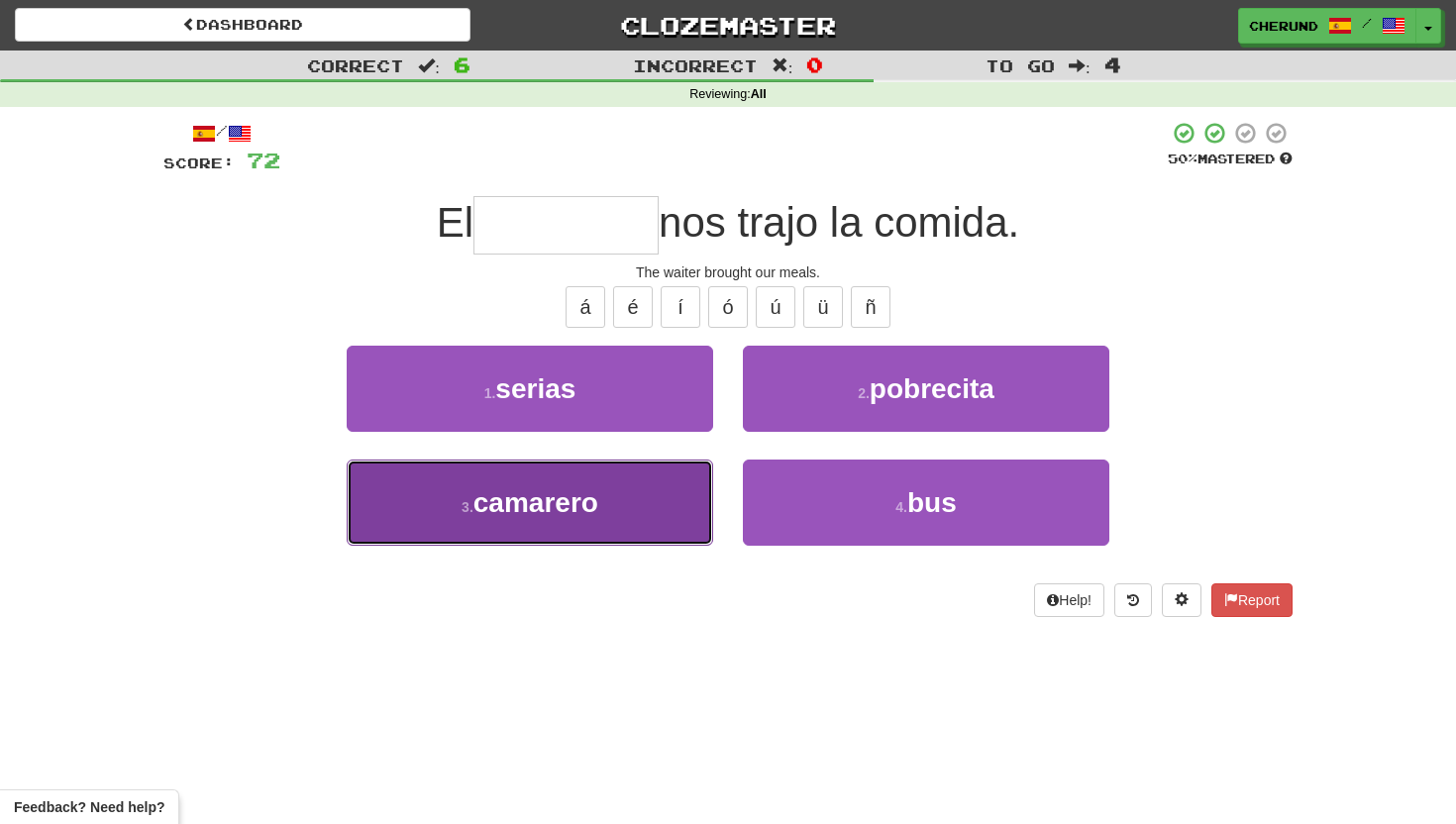 click on "3 .  camarero" at bounding box center [530, 502] 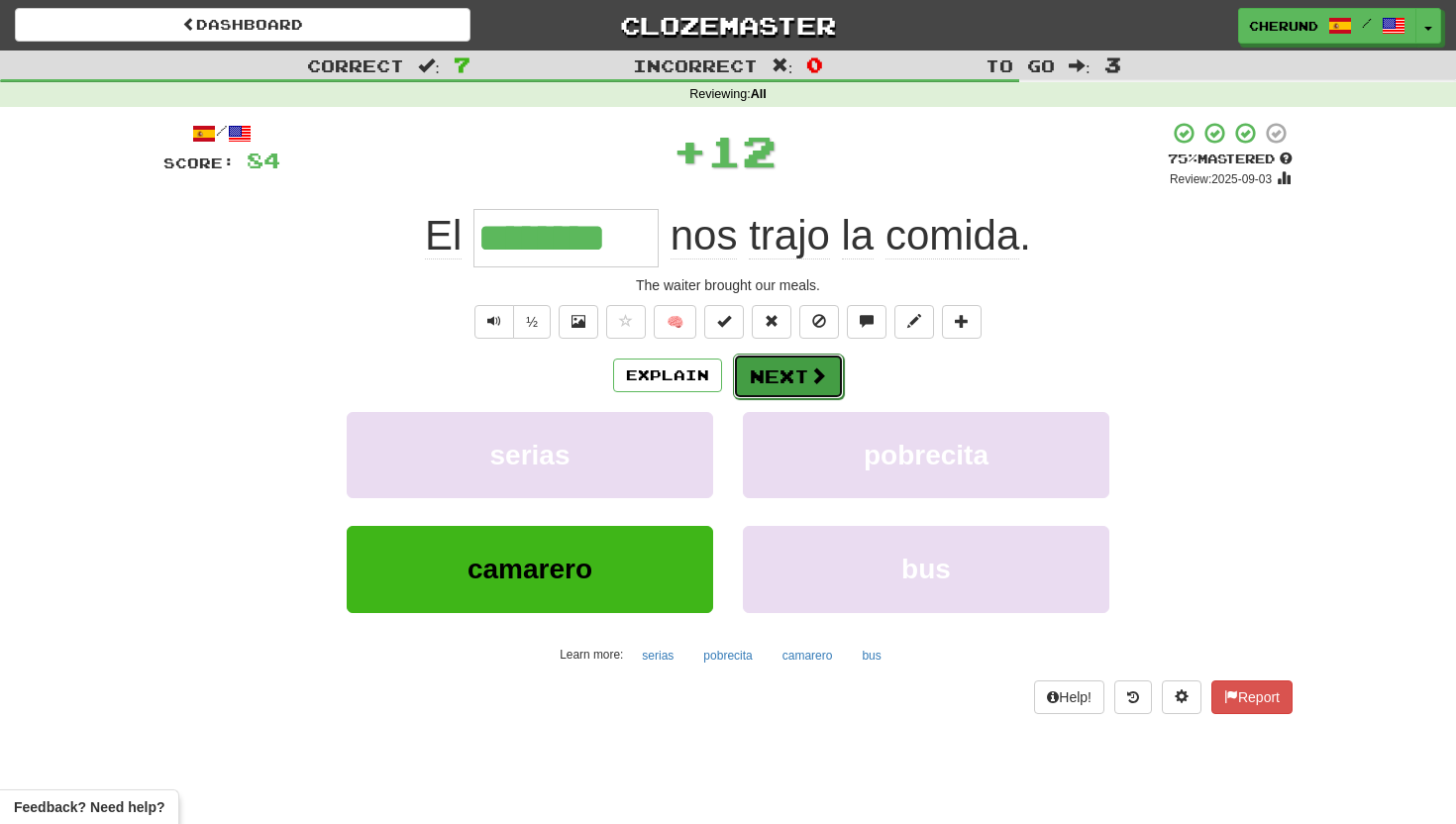 click on "Next" at bounding box center (788, 376) 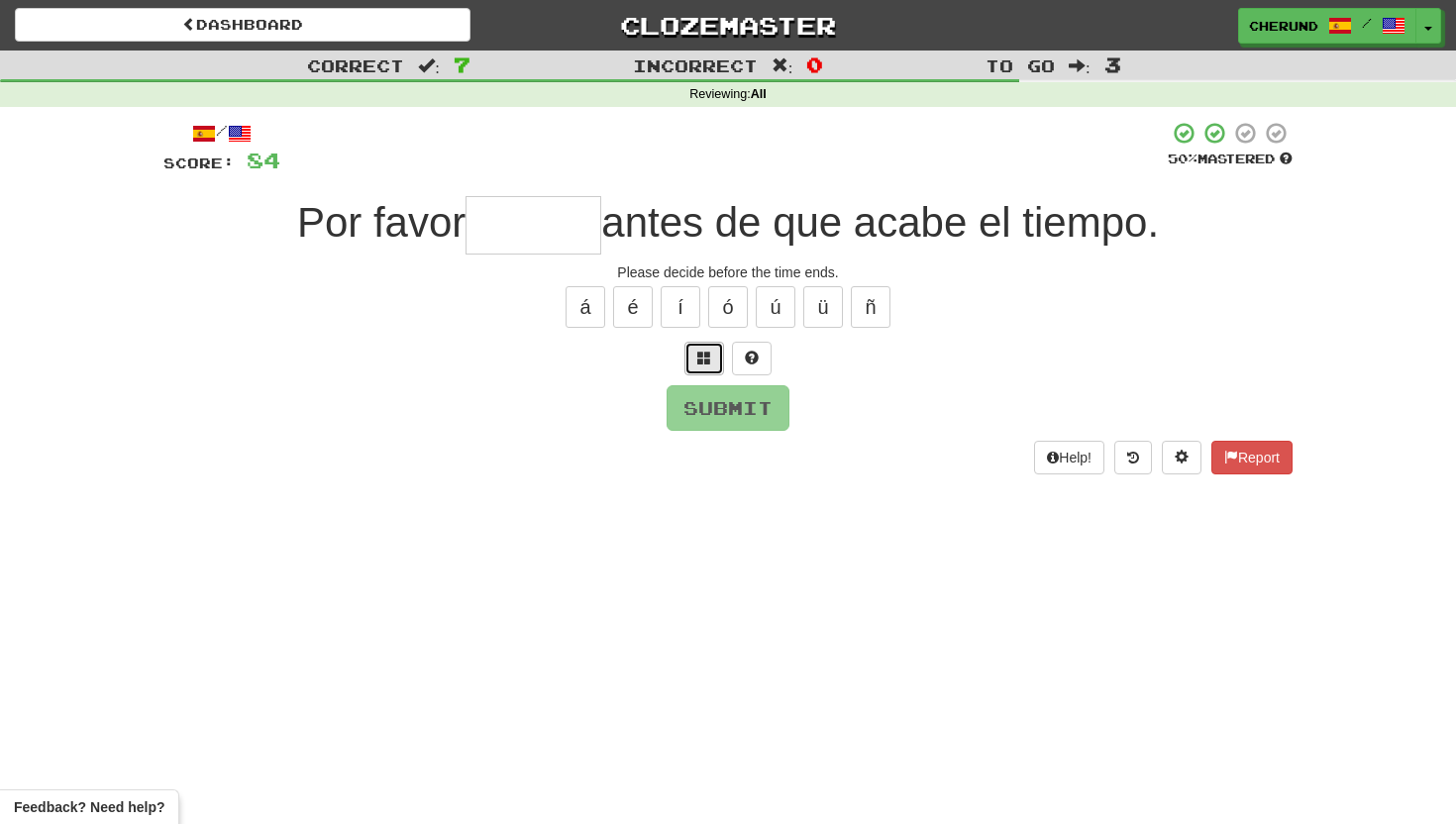 click at bounding box center (704, 358) 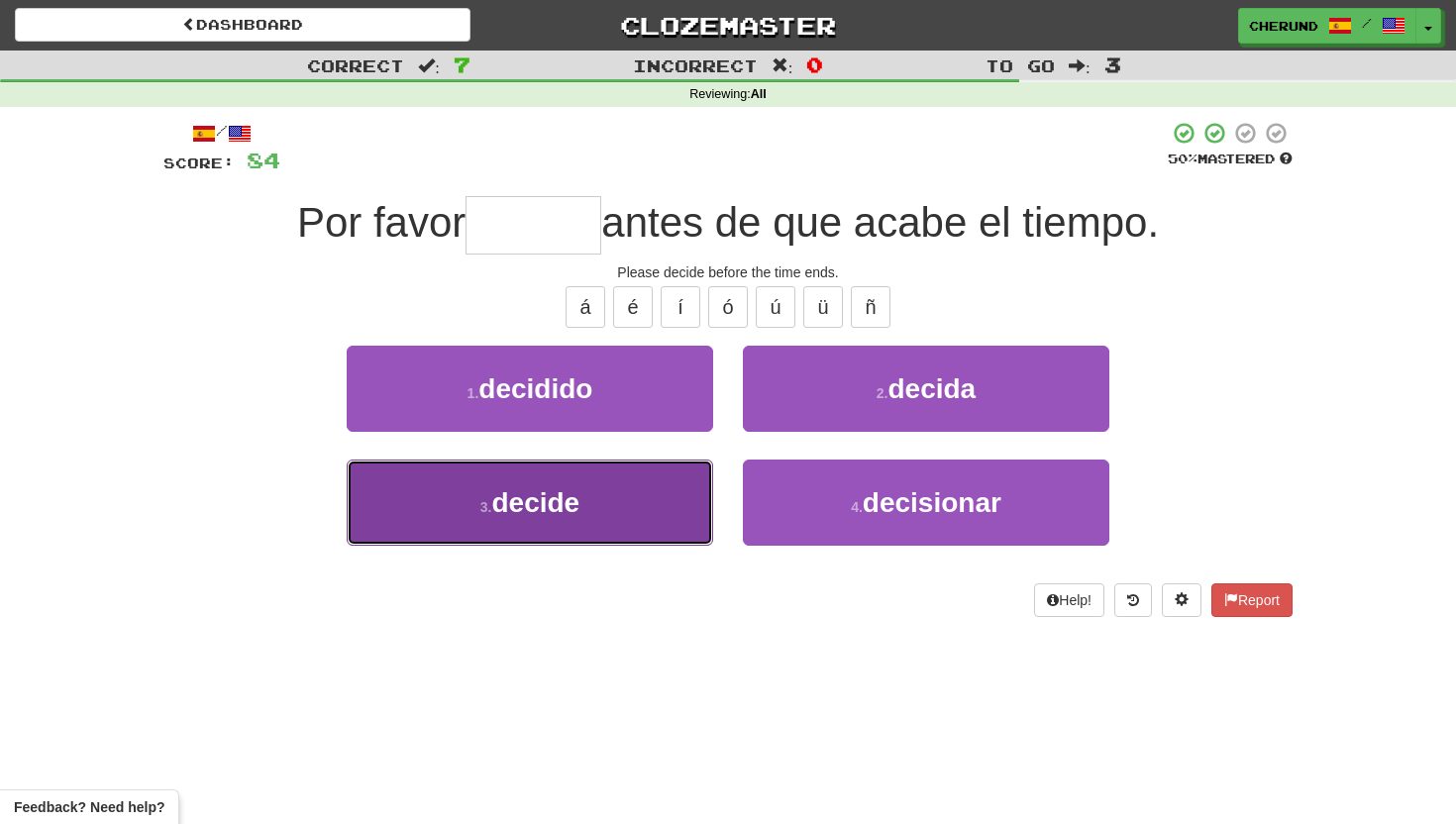 click on "3 .  decide" at bounding box center (530, 502) 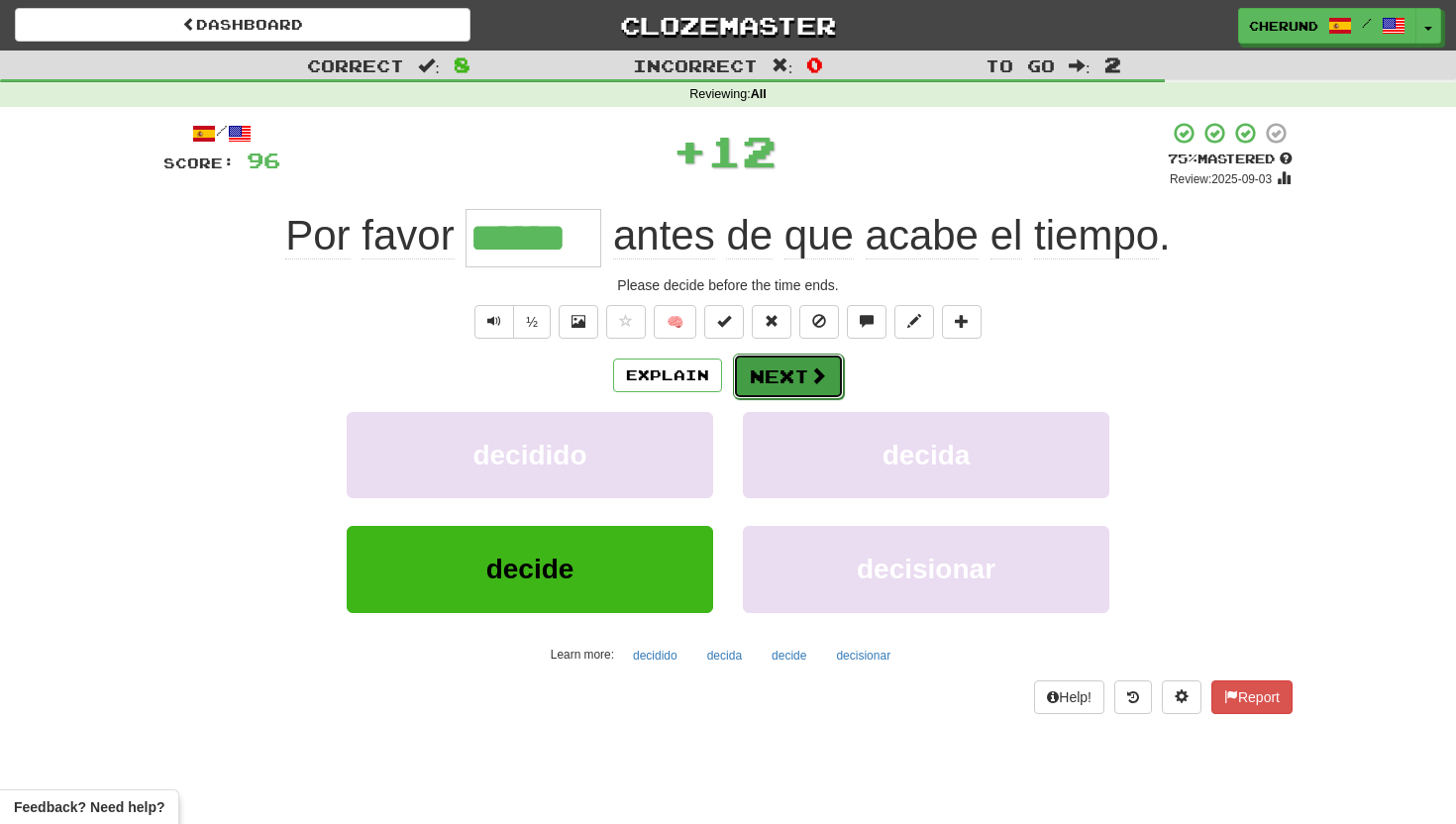 click on "Next" at bounding box center (788, 376) 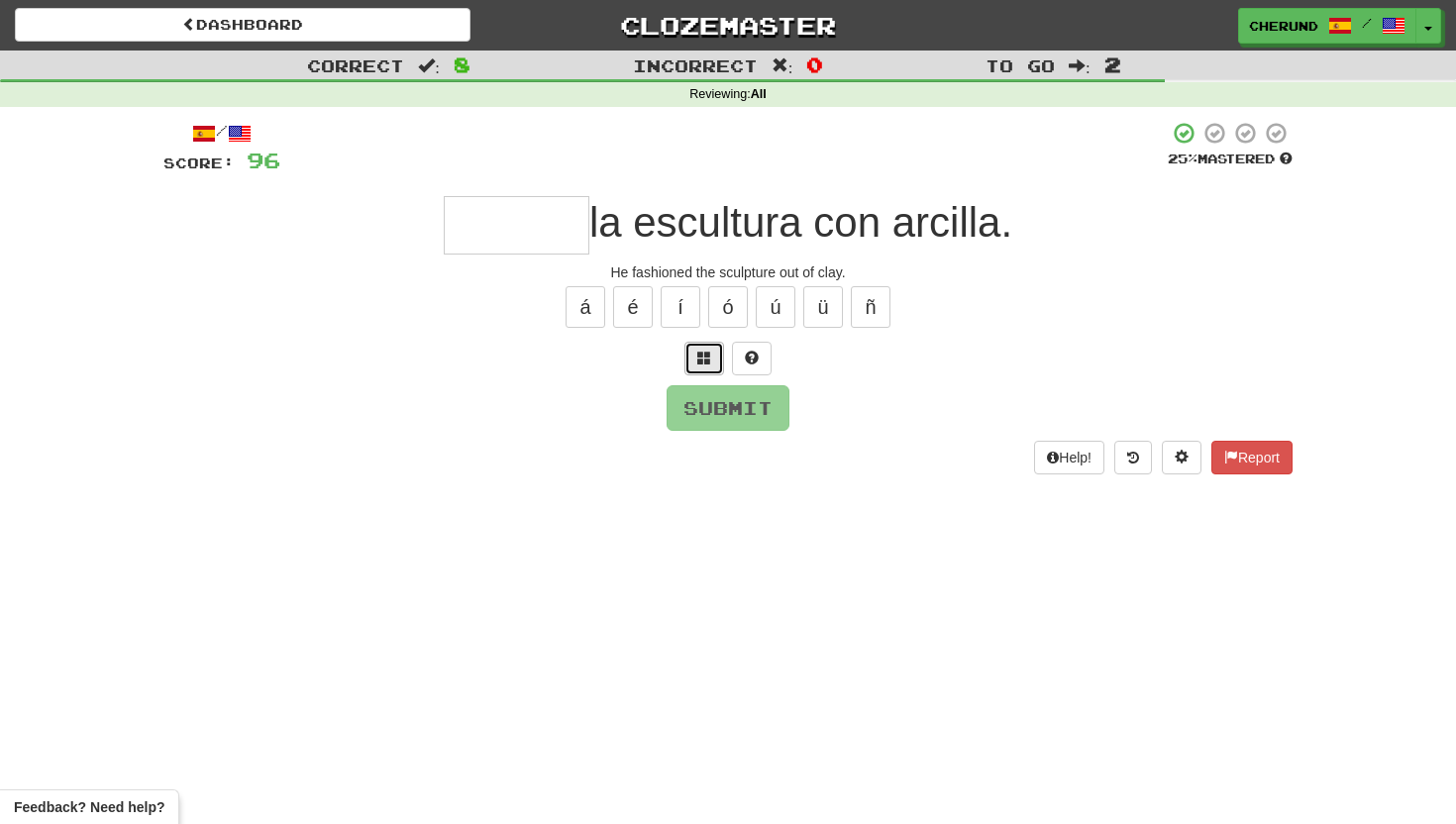 click at bounding box center (704, 358) 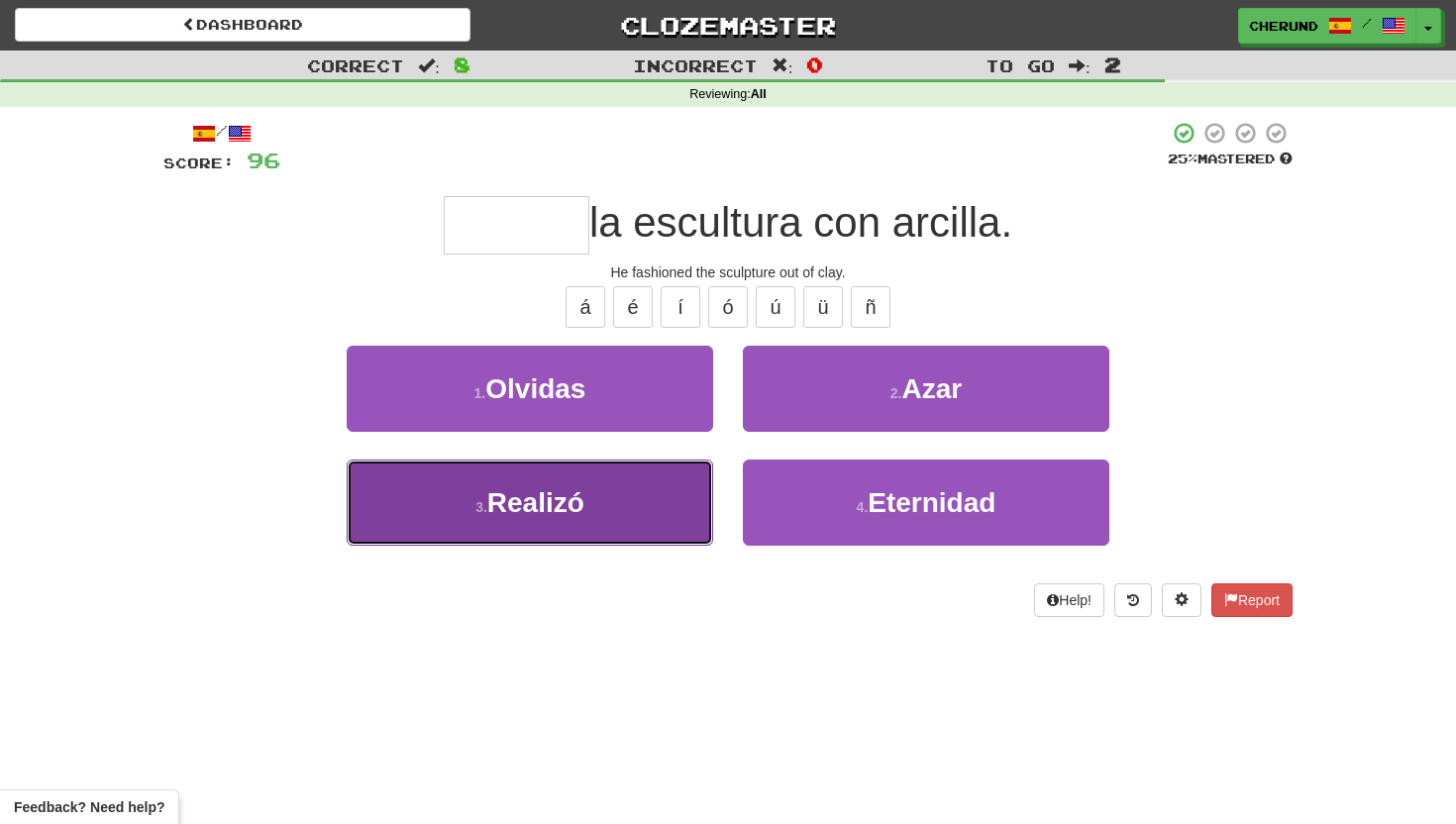 click on "3 .  Realizó" at bounding box center (530, 502) 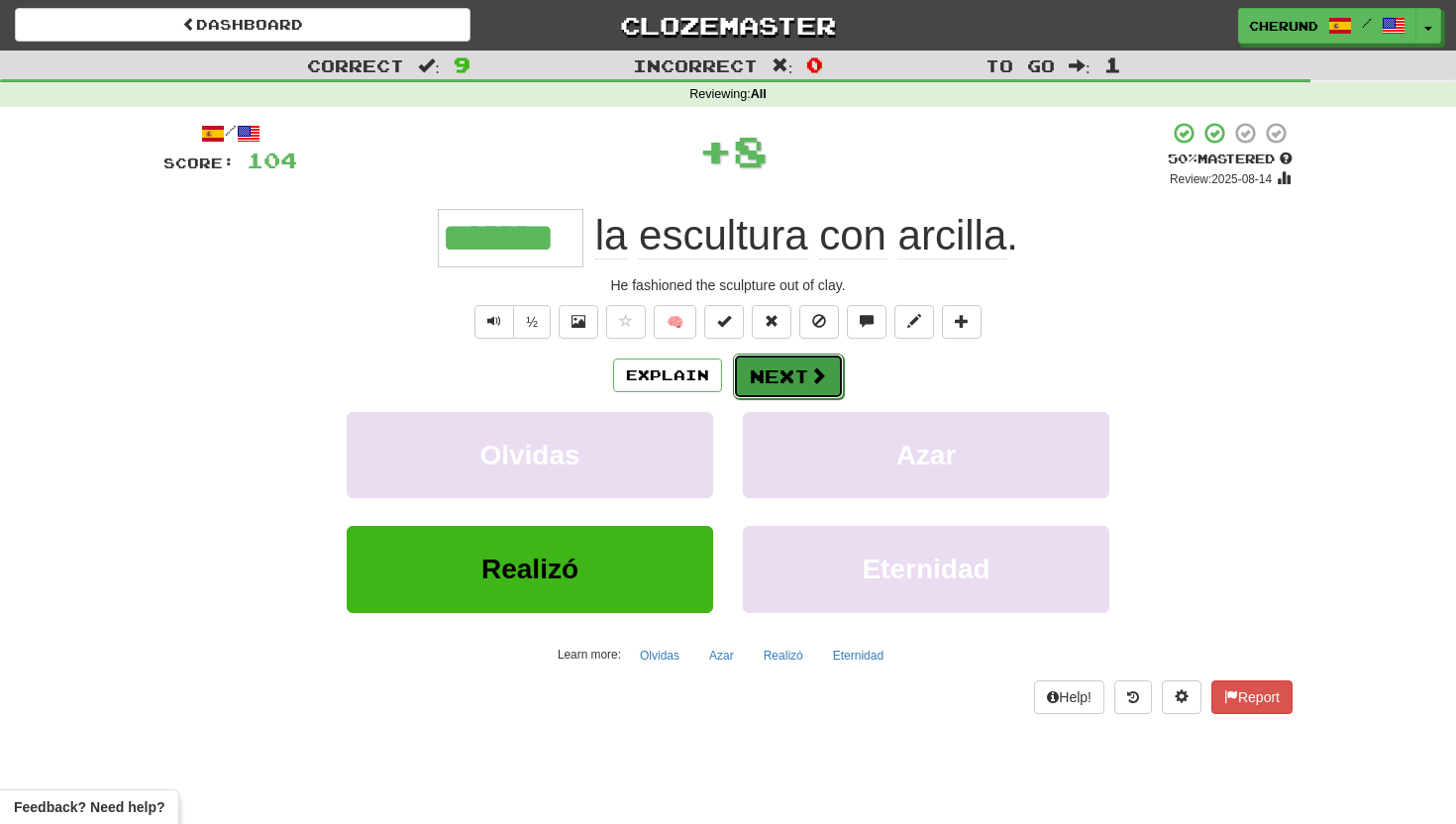 click on "Next" at bounding box center [788, 376] 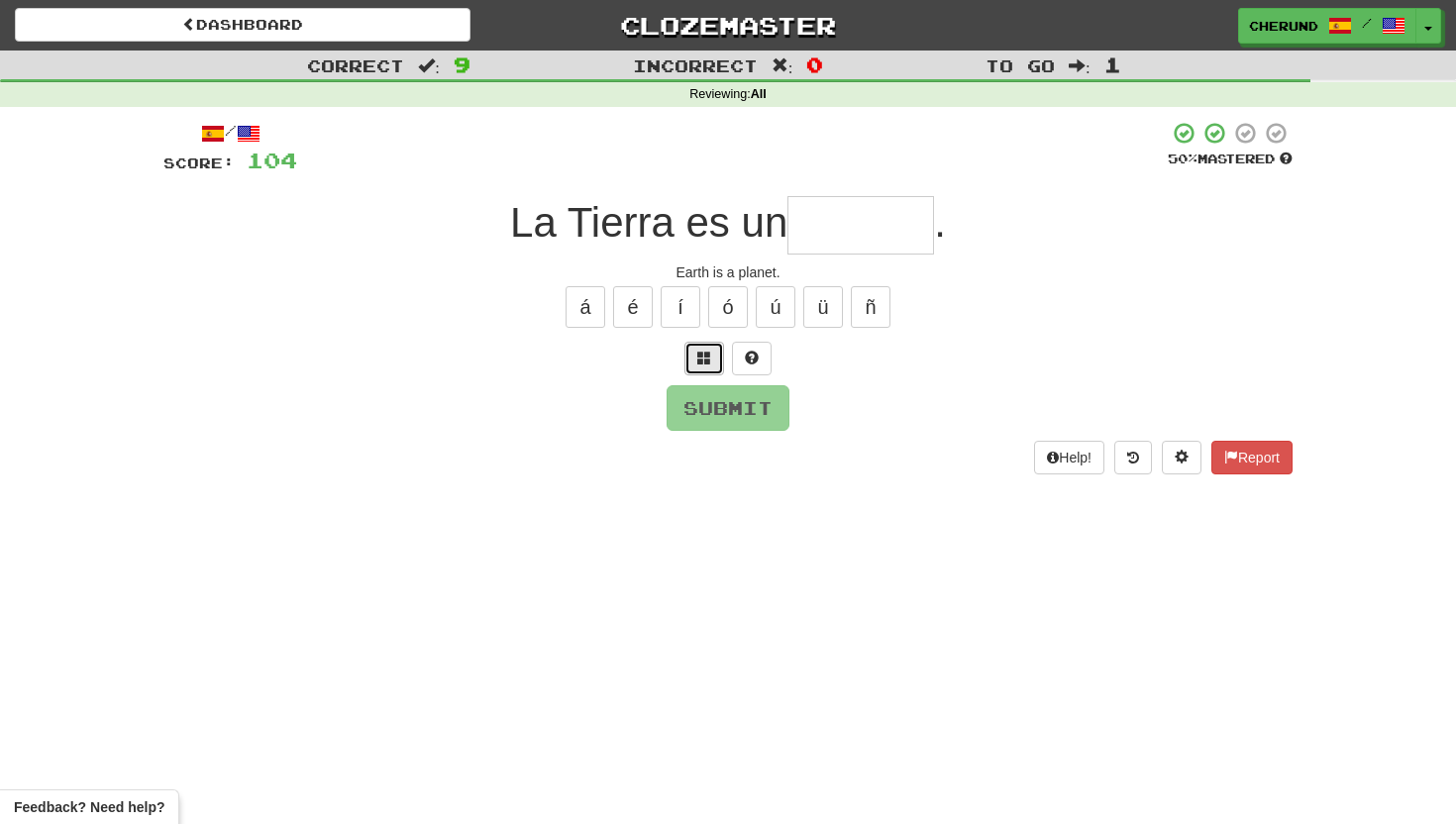 click at bounding box center (704, 358) 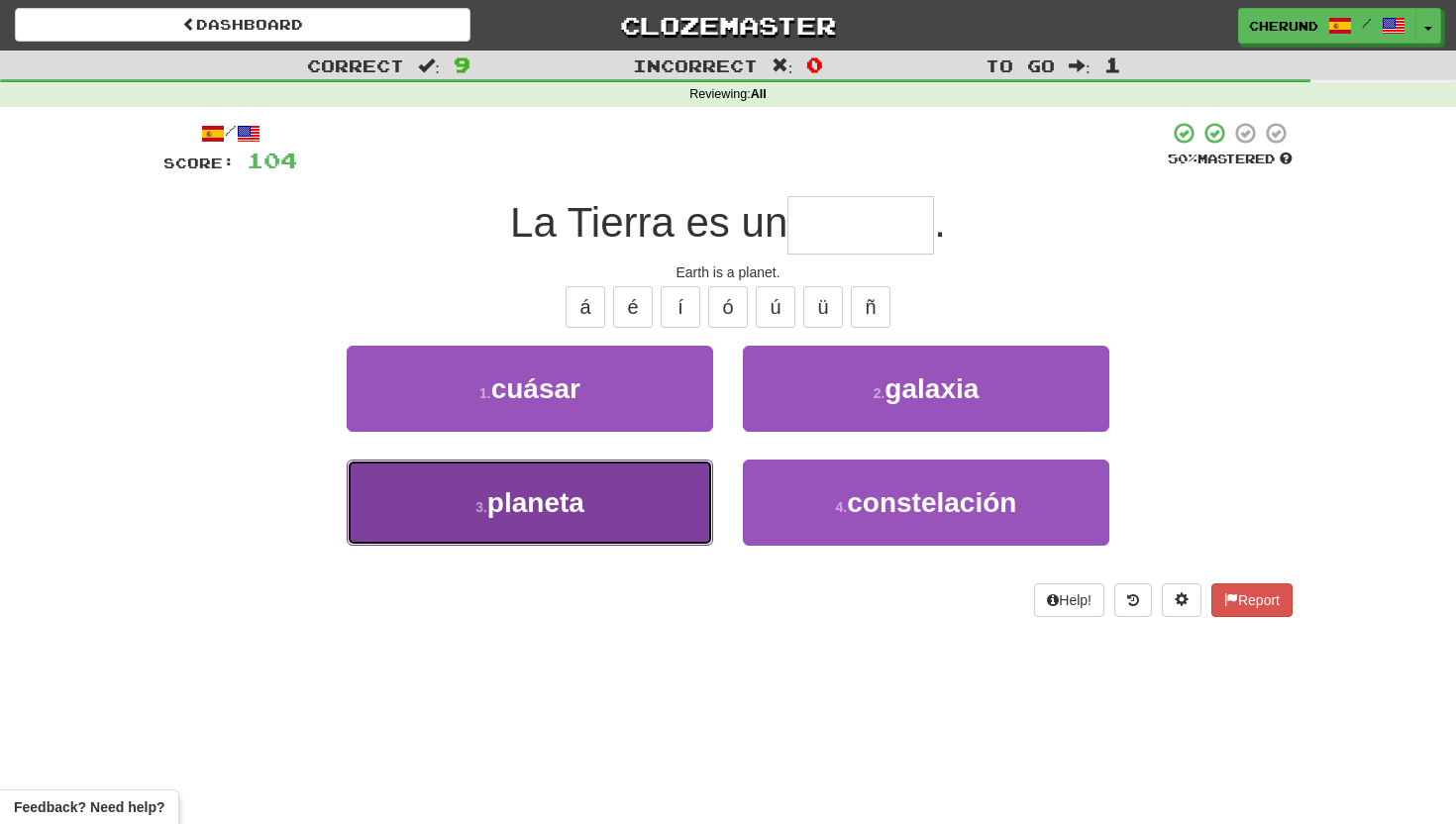 click on "3 .  planeta" at bounding box center [530, 502] 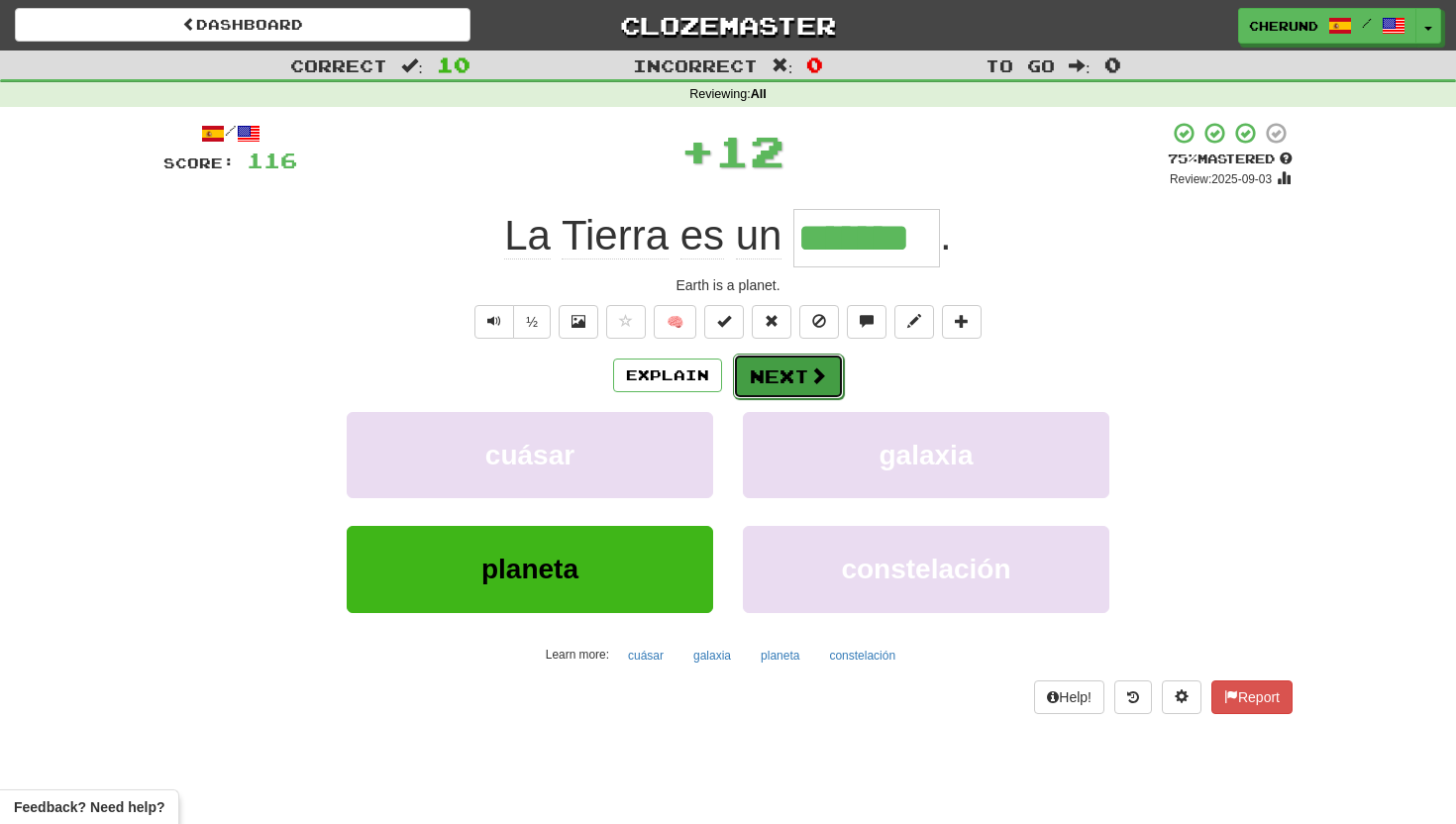 click on "Next" at bounding box center [788, 376] 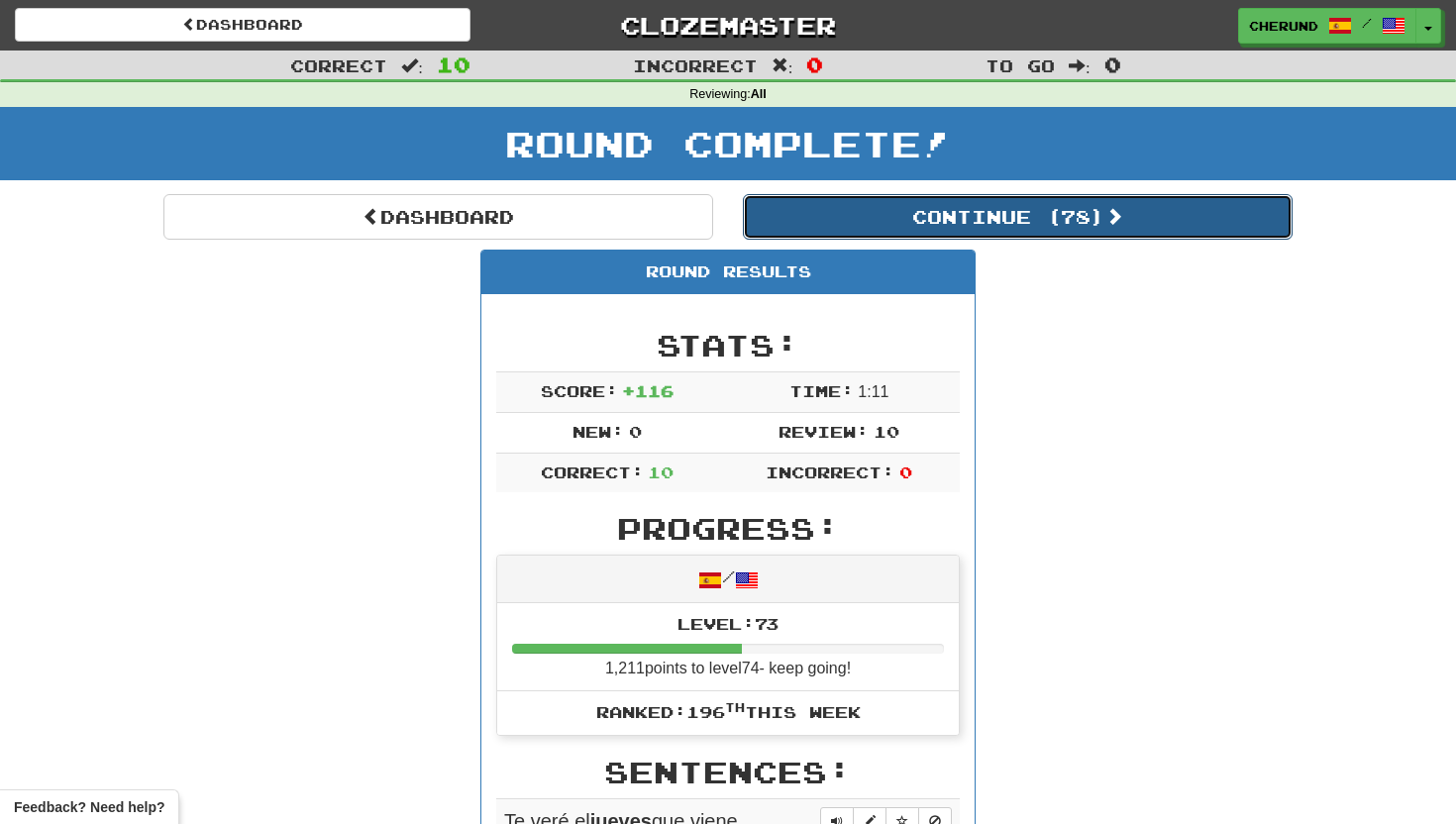 click on "Continue ( 78 )" at bounding box center (1017, 217) 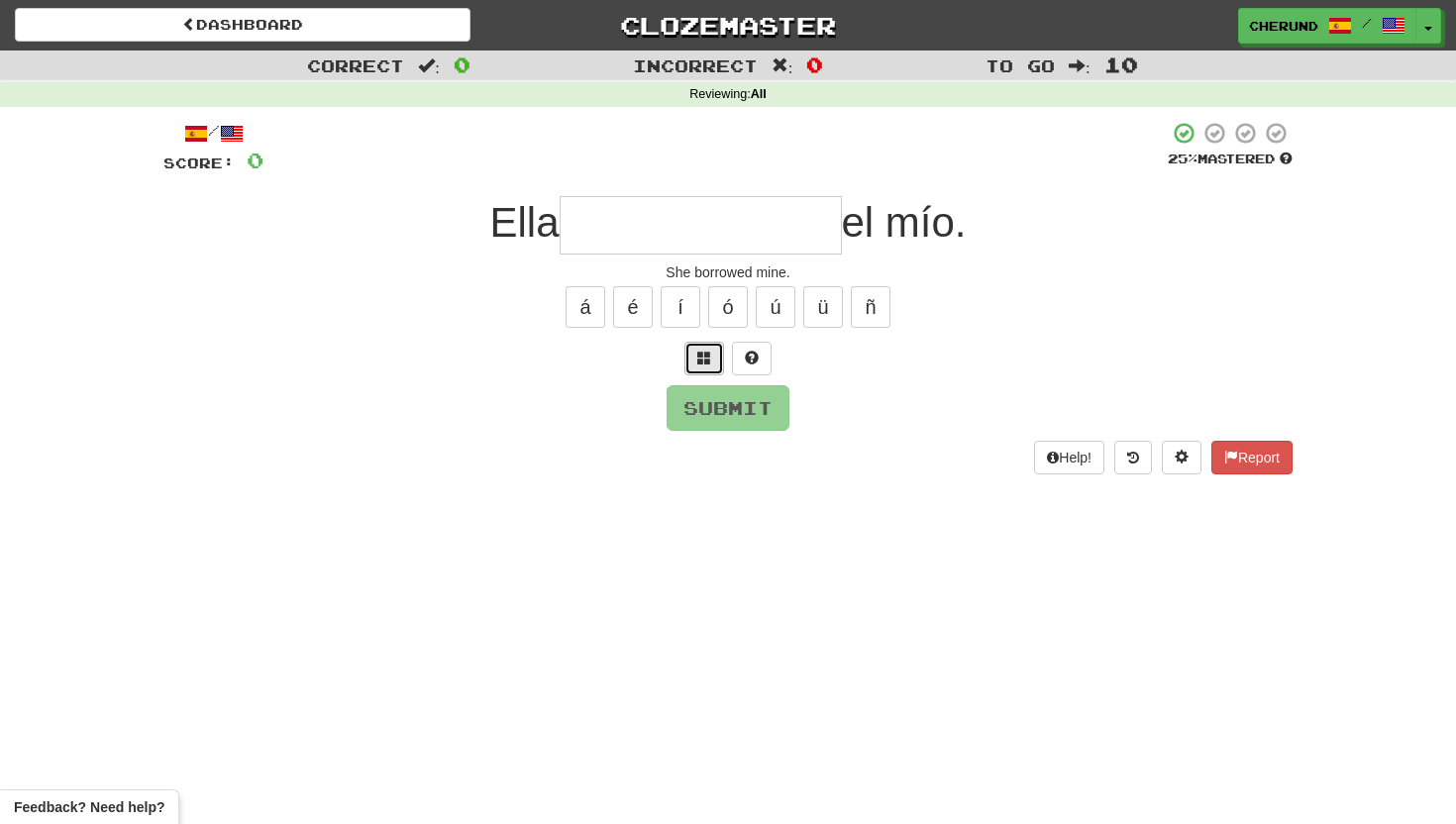 click at bounding box center [704, 358] 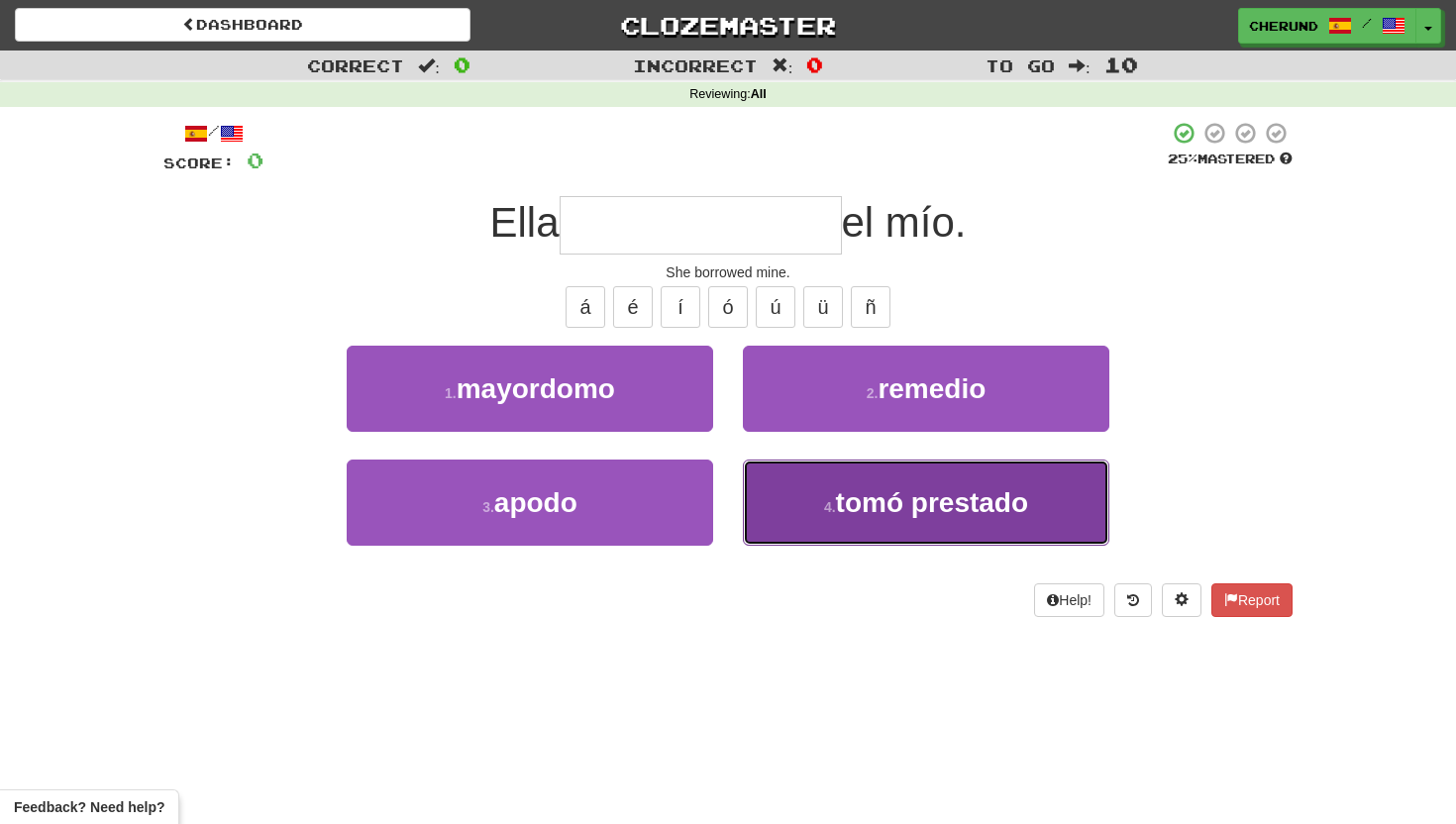 click on "tomó prestado" at bounding box center [932, 502] 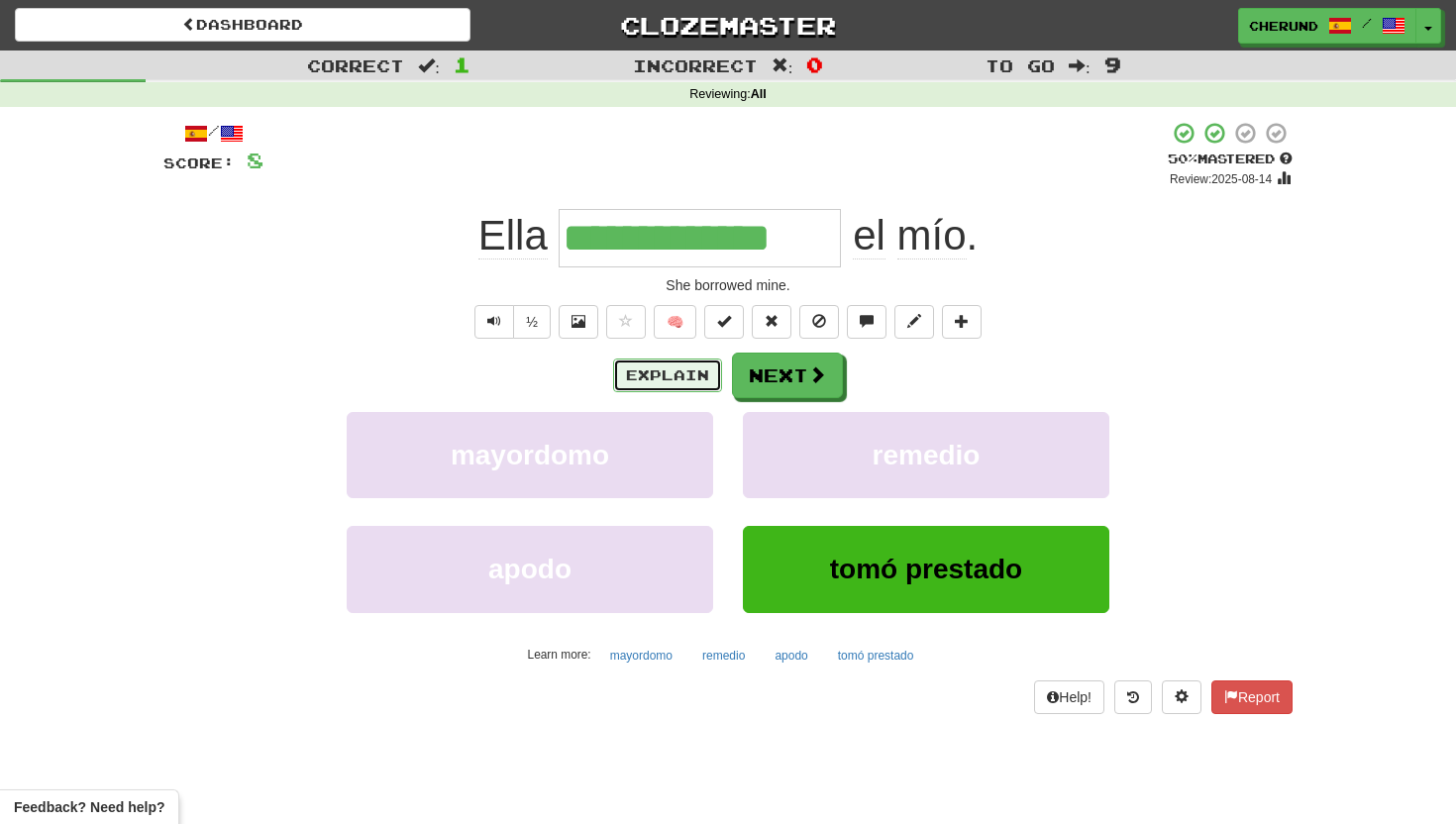 click on "Explain" at bounding box center (668, 375) 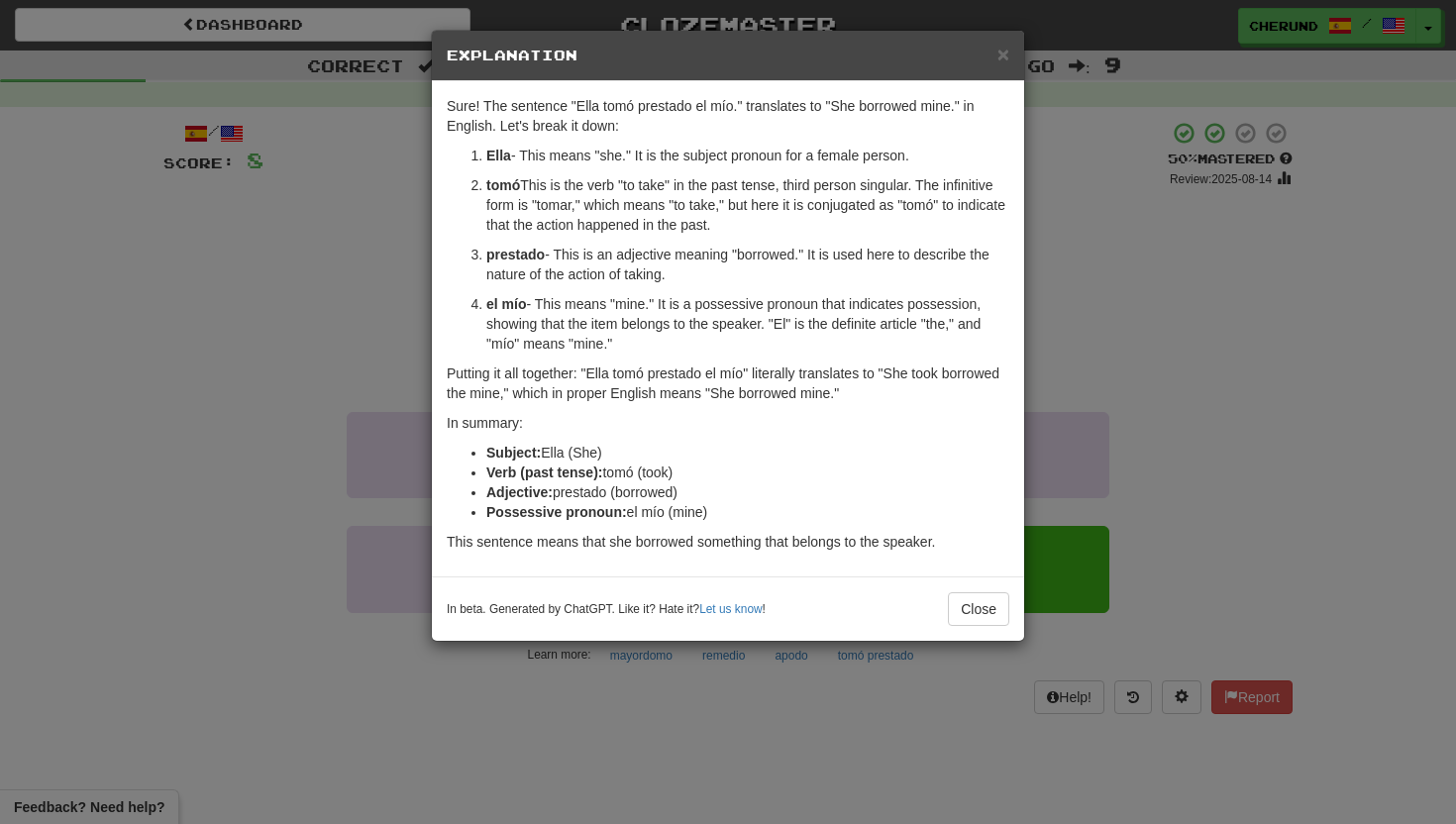 click on "Sure! The sentence "Ella tomó prestado el mío." translates to "She borrowed mine." in English. Let's break it down:
Ella  - This means "she." It is the subject pronoun for a female person.
tomó  - This is the verb "to take" in the past tense, third person singular. The infinitive form is "tomar," which means "to take," but here it is conjugated as "tomó" to indicate that the action happened in the past.
prestado  - This is an adjective meaning "borrowed." It is used here to describe the nature of the action of taking.
el mío  - This means "mine." It is a possessive pronoun that indicates possession, showing that the item belongs to the speaker. "El" is the definite article "the," and "mío" means "mine."
Putting it all together: "Ella tomó prestado el mío" literally translates to "She took borrowed the mine," which in proper English means "She borrowed mine."
In summary:
Subject:  Ella (She)
Verb (past tense):  tomó (took)
Adjective:
! Close" at bounding box center (728, 412) 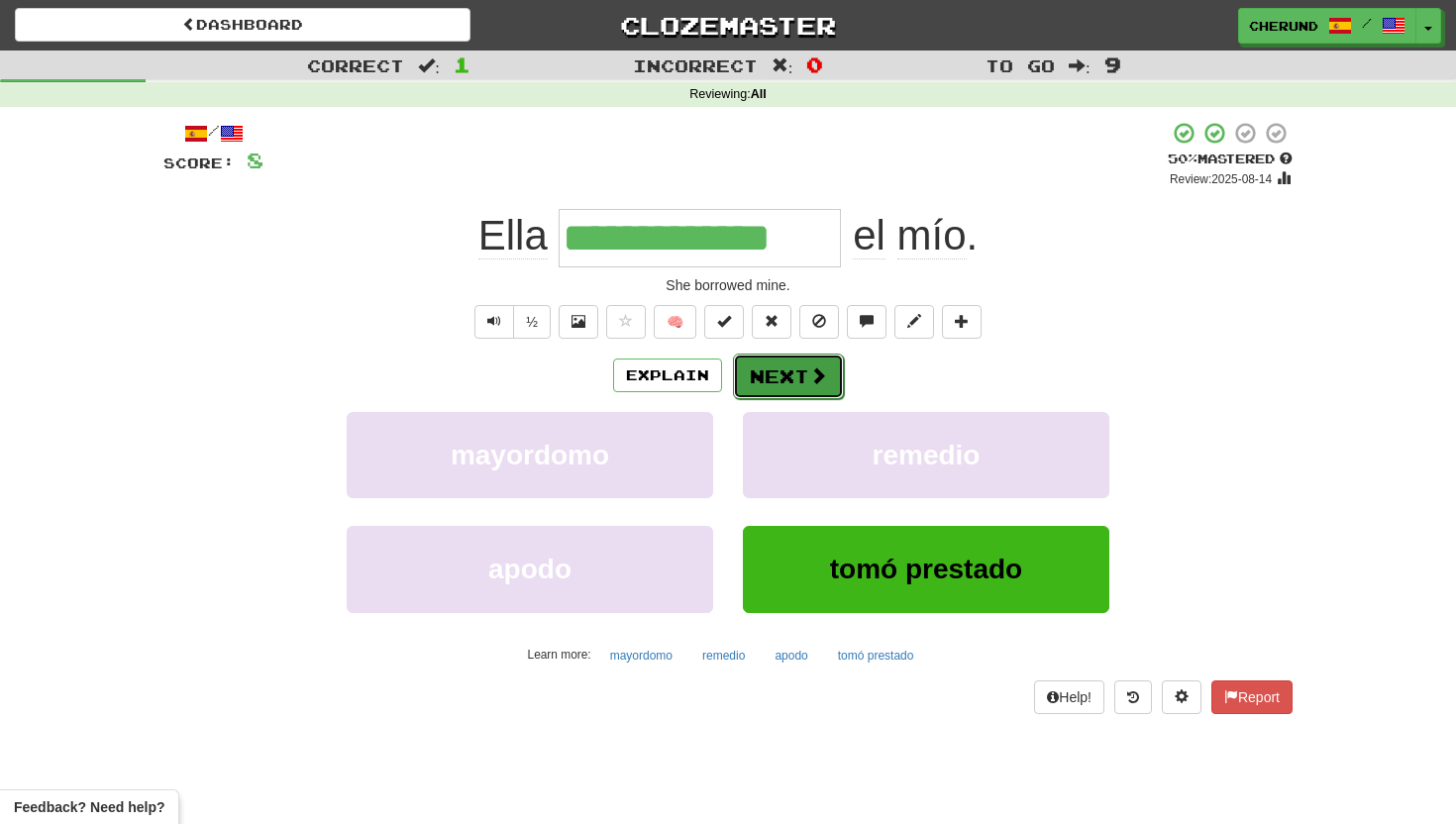 click at bounding box center [818, 375] 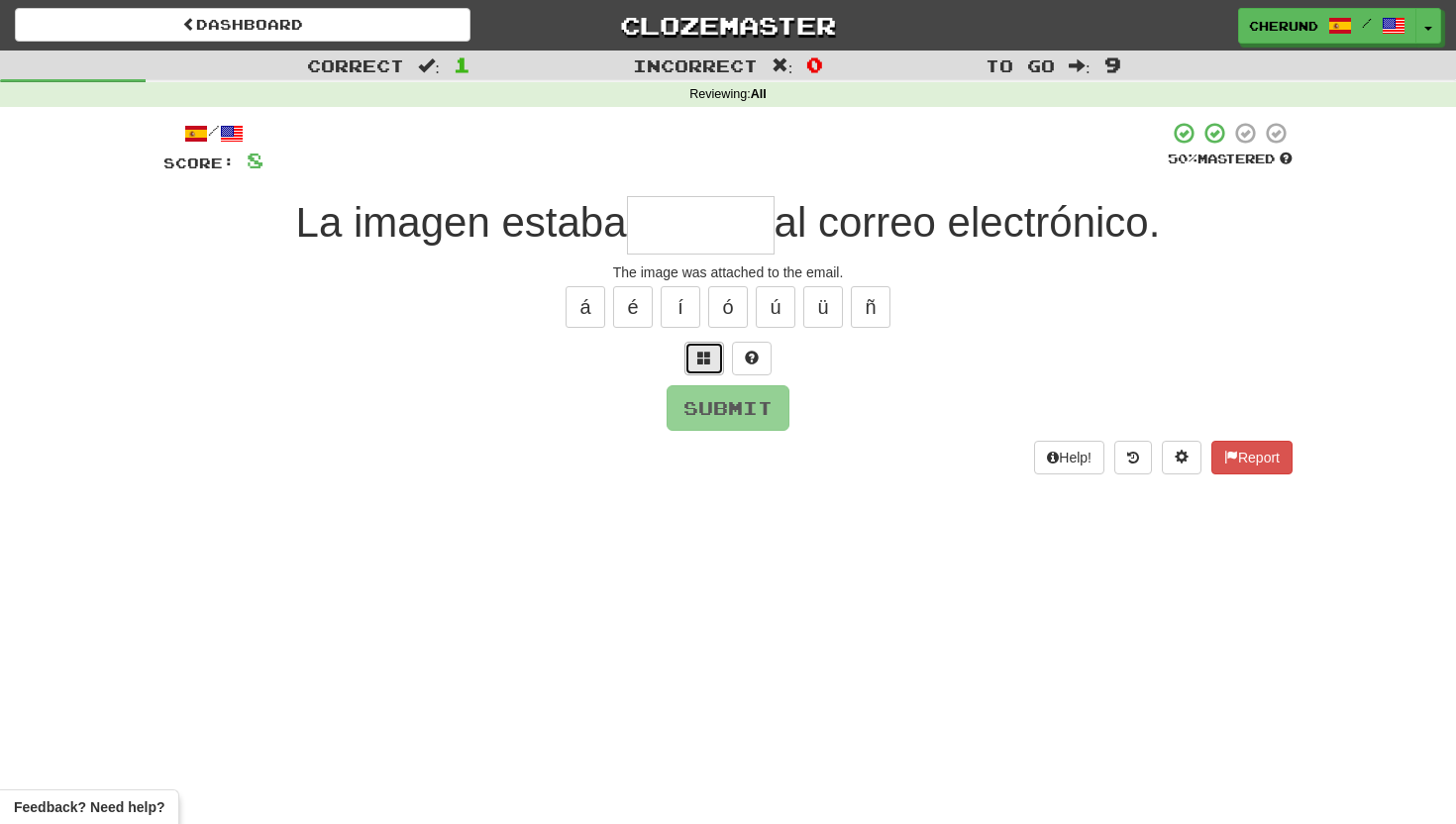 click at bounding box center [704, 358] 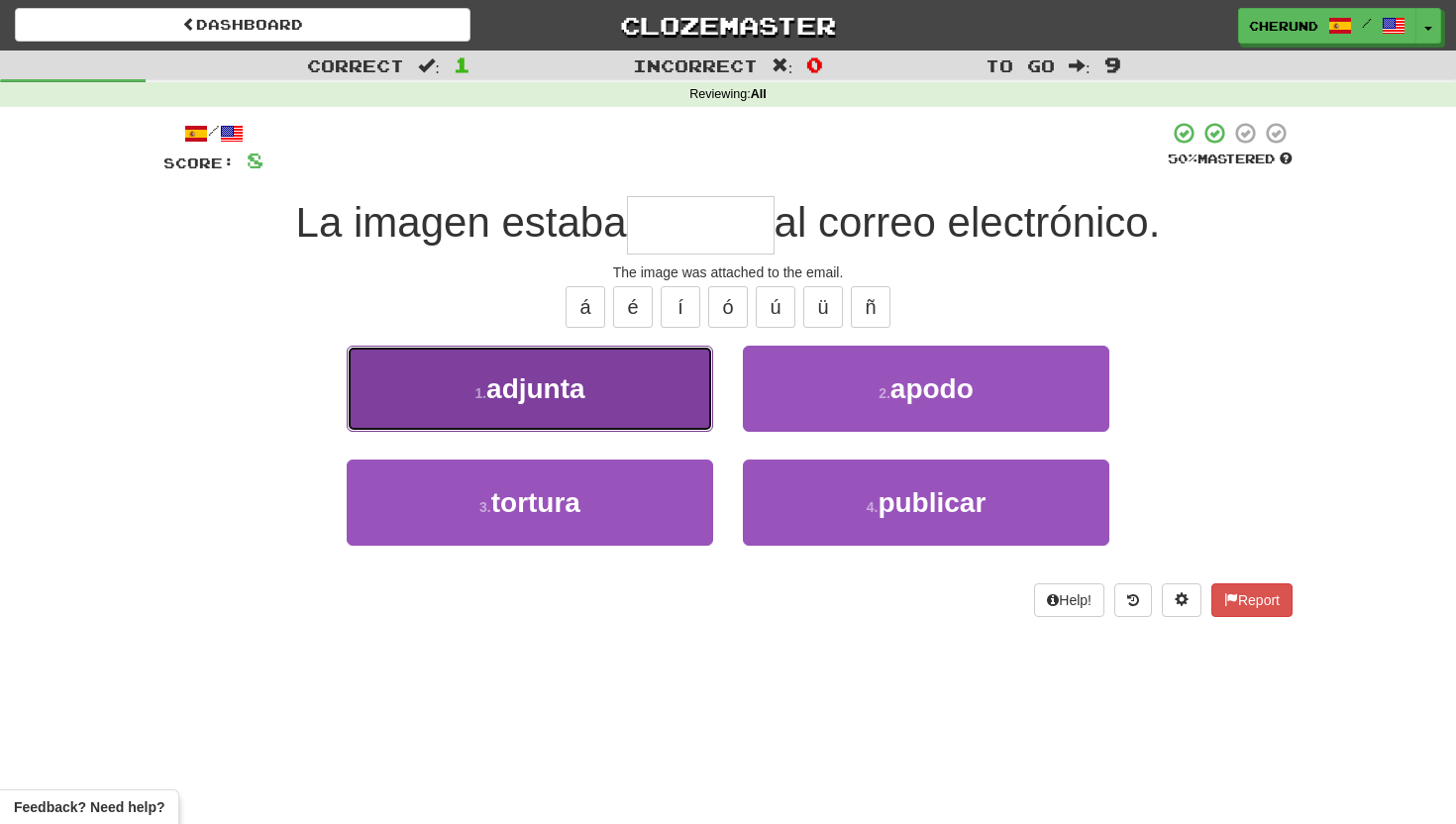 click on "1 .  adjunta" at bounding box center [530, 388] 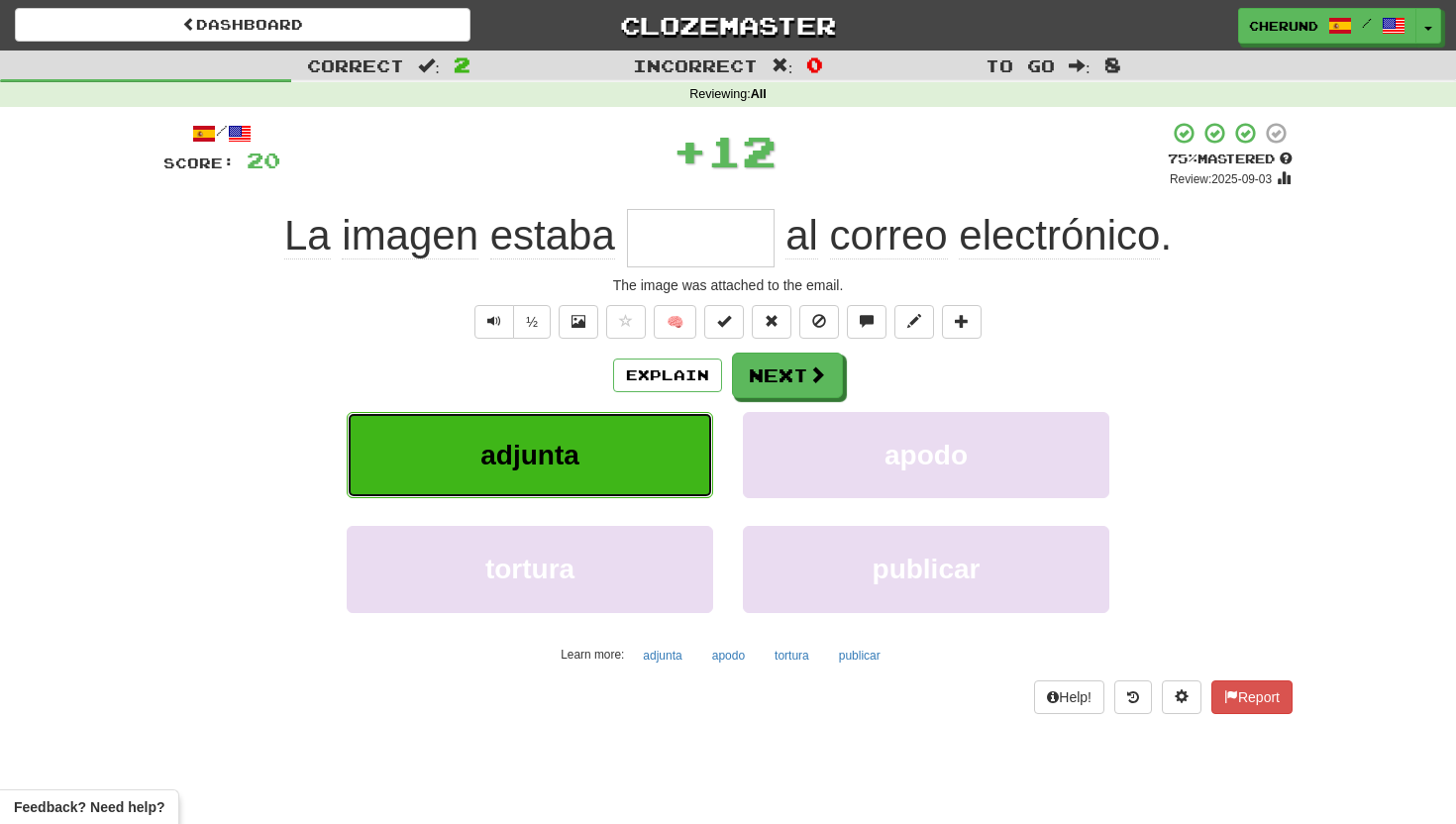 type on "*******" 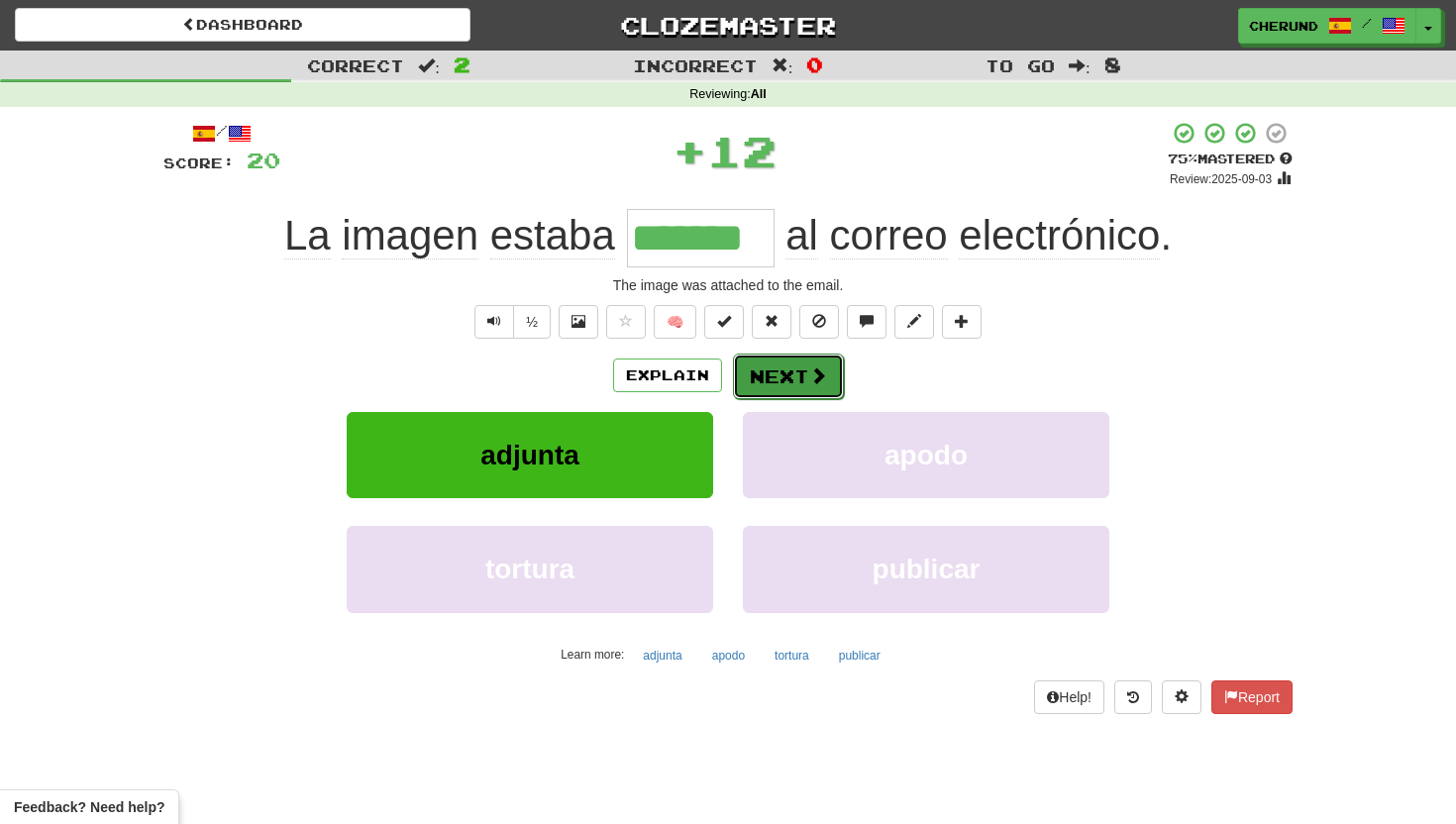 click on "Next" at bounding box center [788, 376] 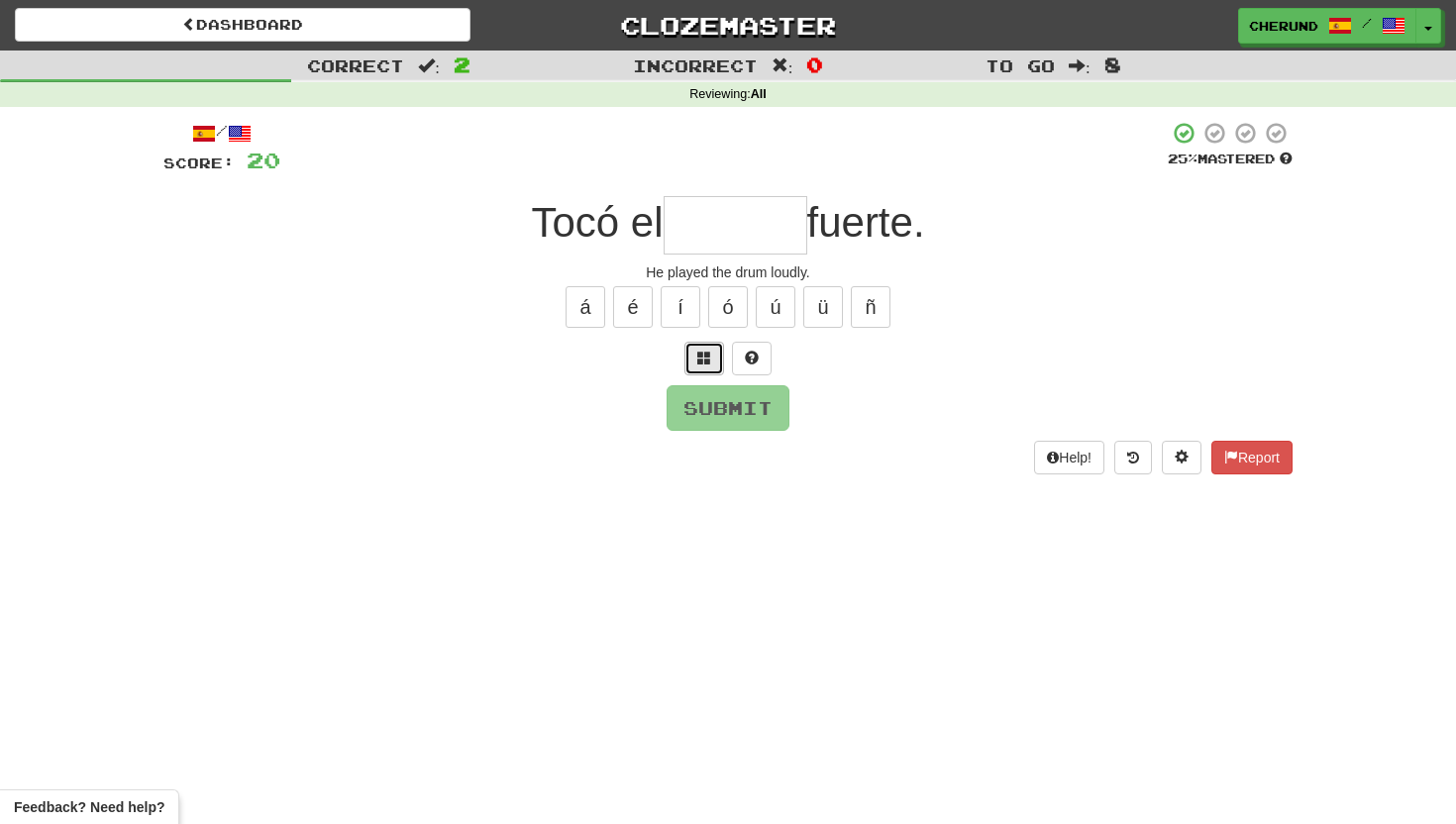 click at bounding box center (704, 358) 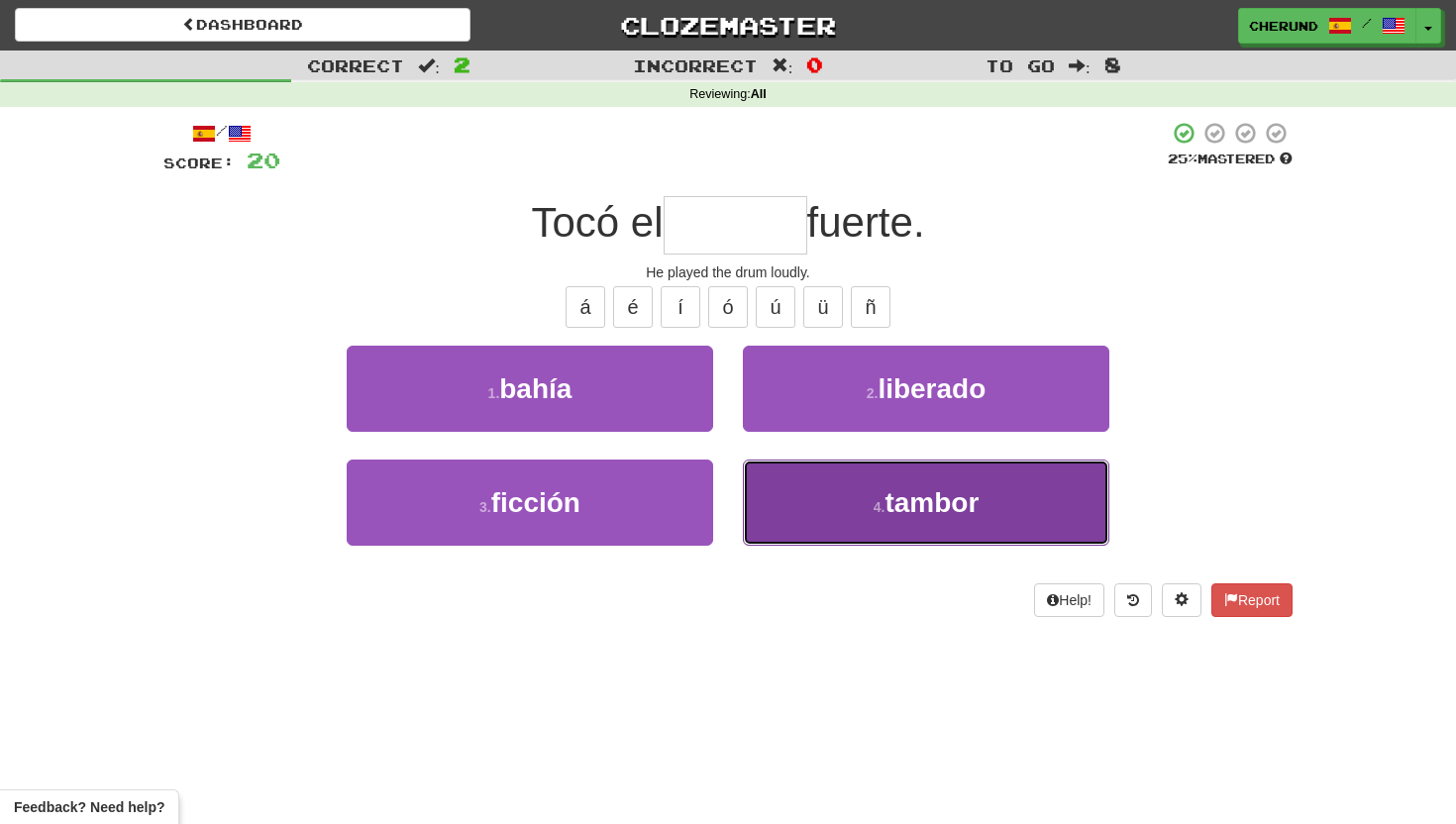 click on "tambor" at bounding box center [931, 502] 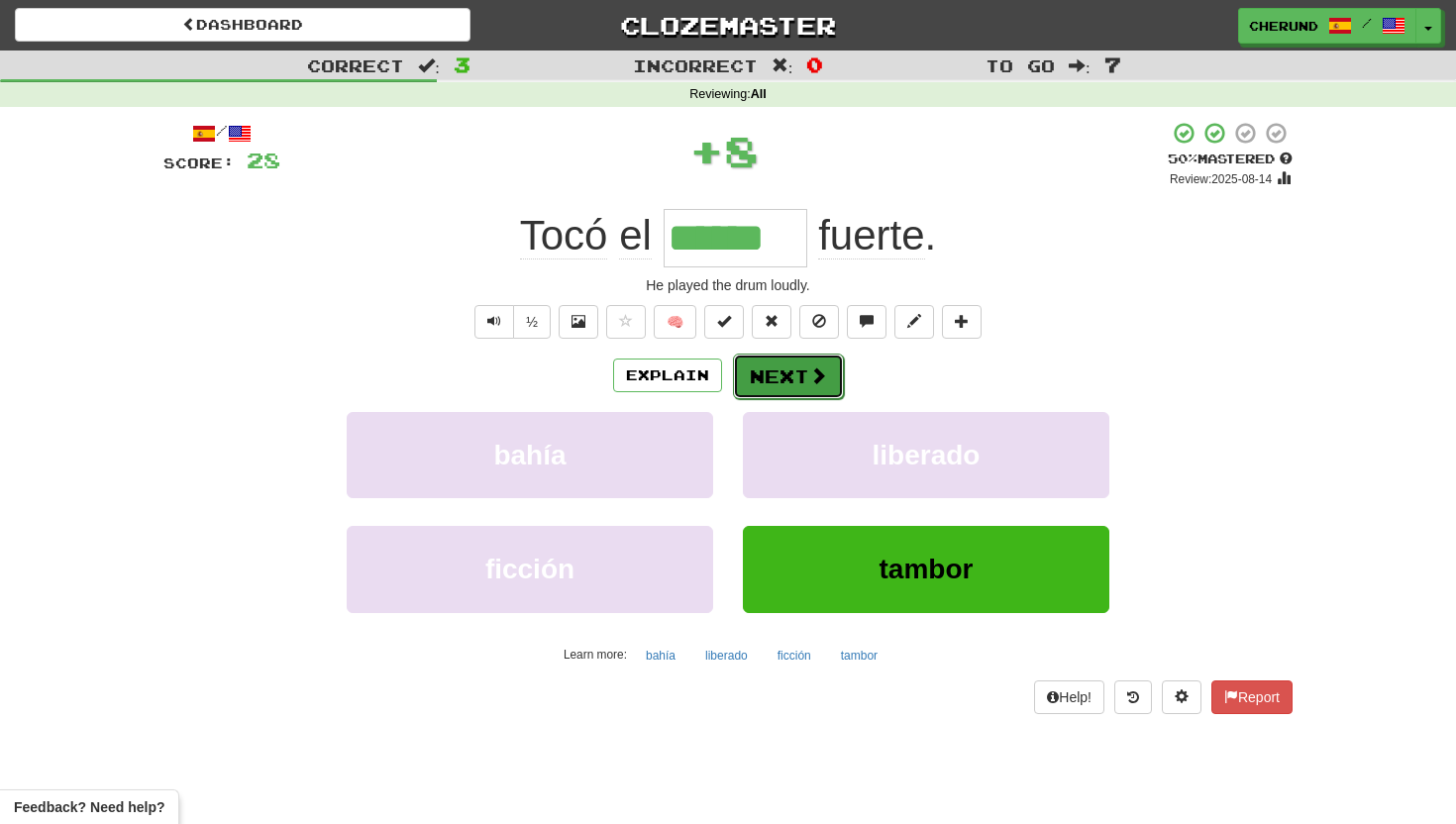 click on "Next" at bounding box center [788, 376] 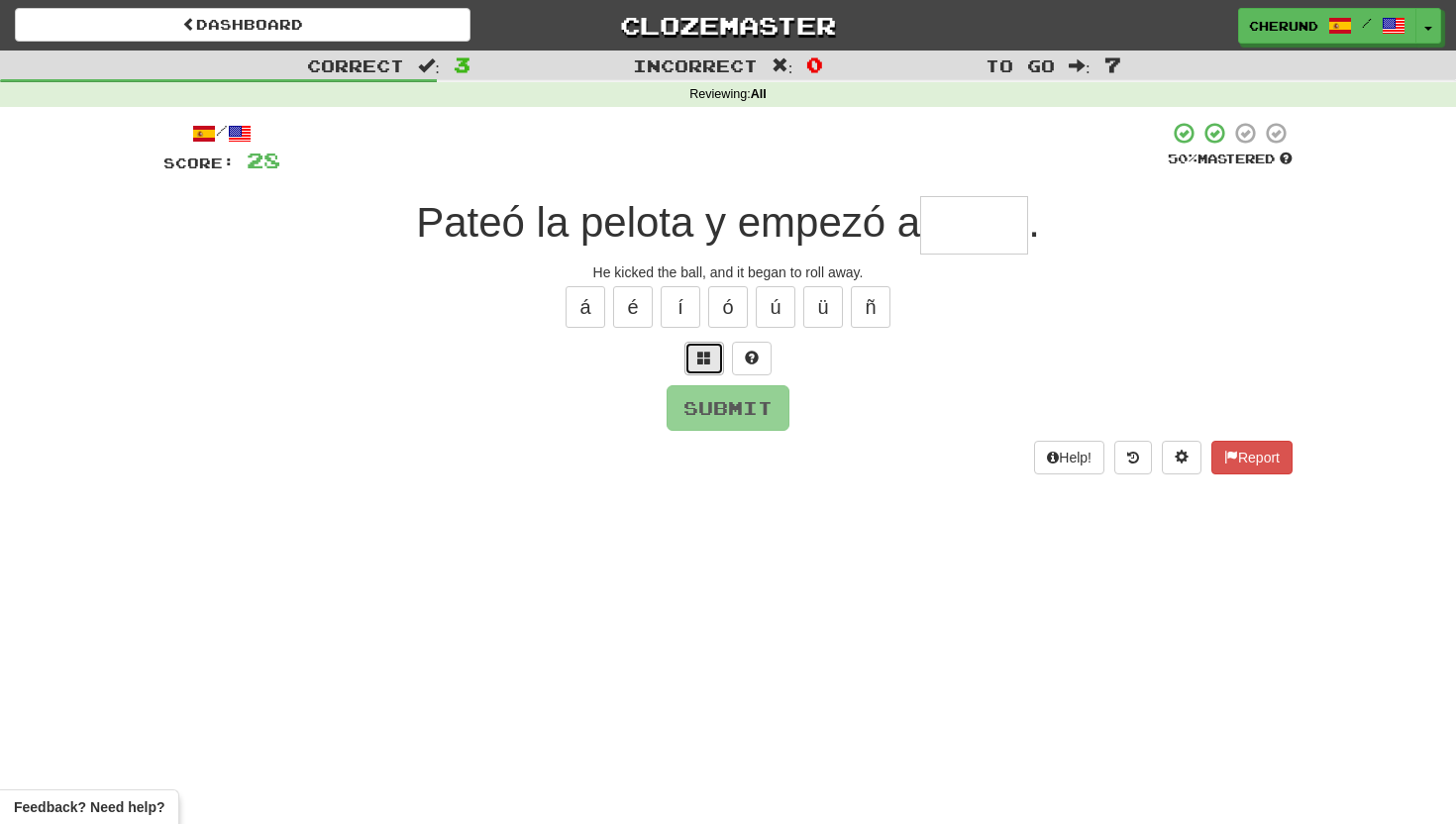 click at bounding box center [704, 358] 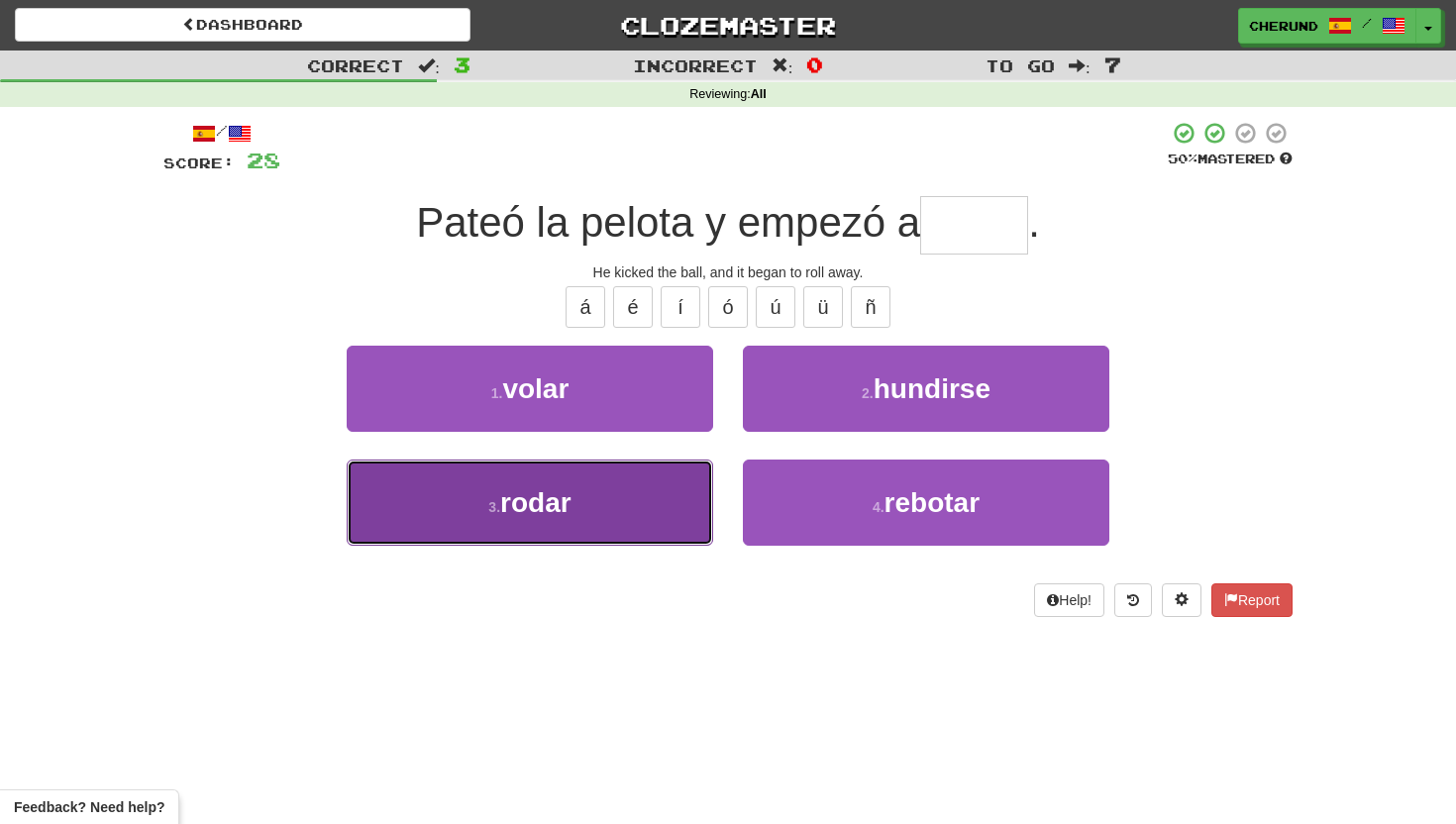 click on "3 .  rodar" at bounding box center [530, 502] 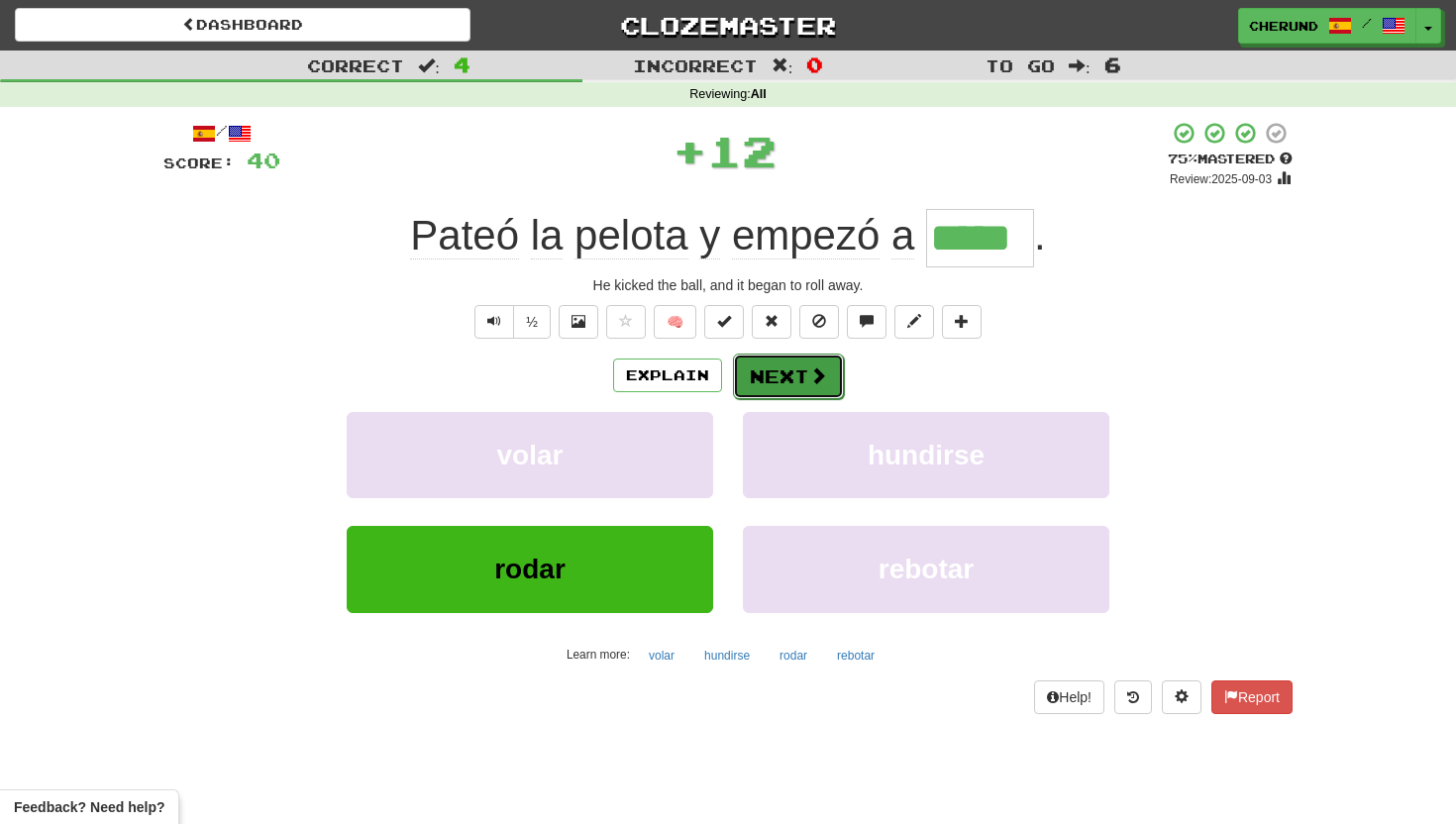 click on "Next" at bounding box center (788, 376) 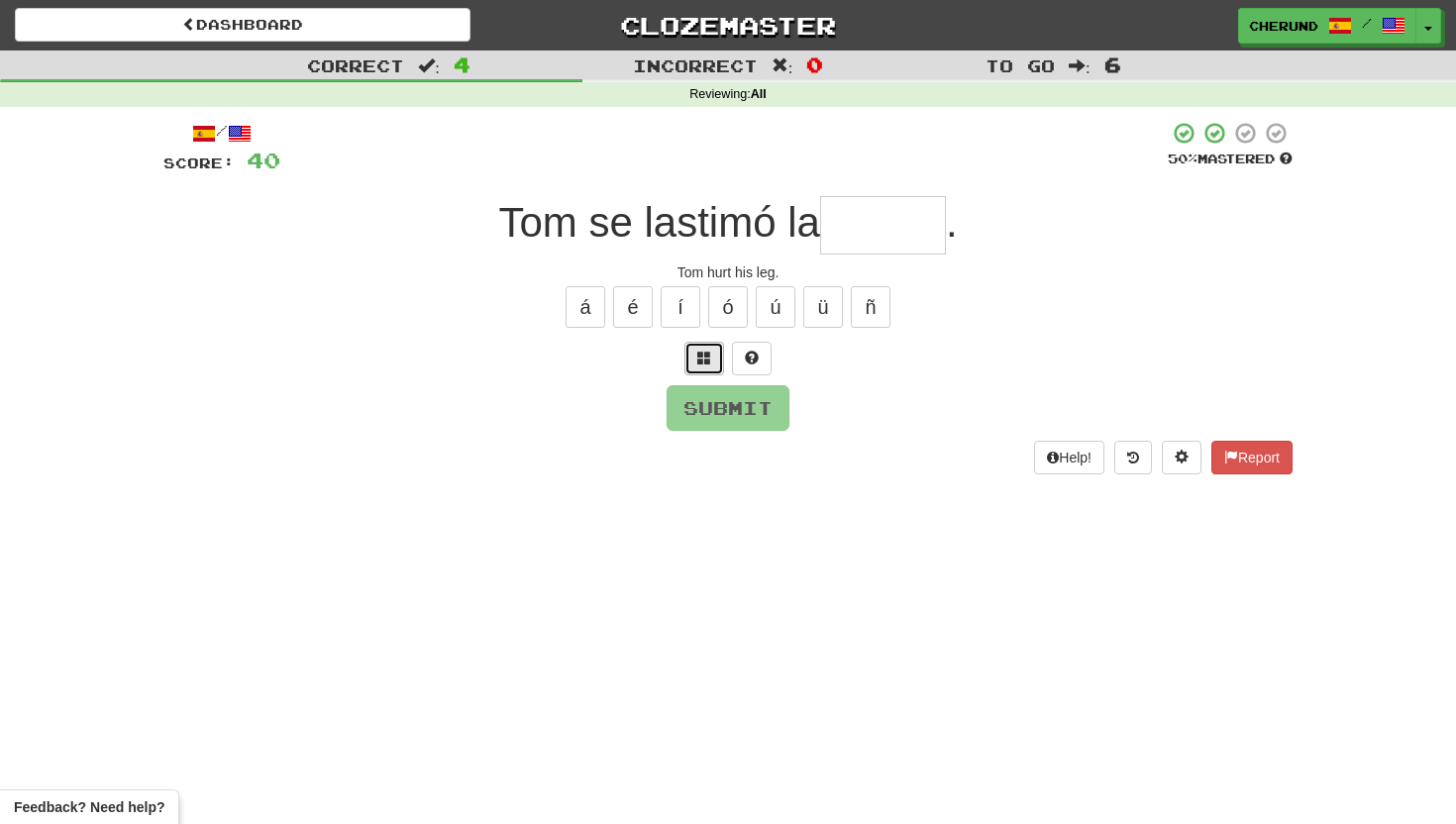 click at bounding box center [704, 358] 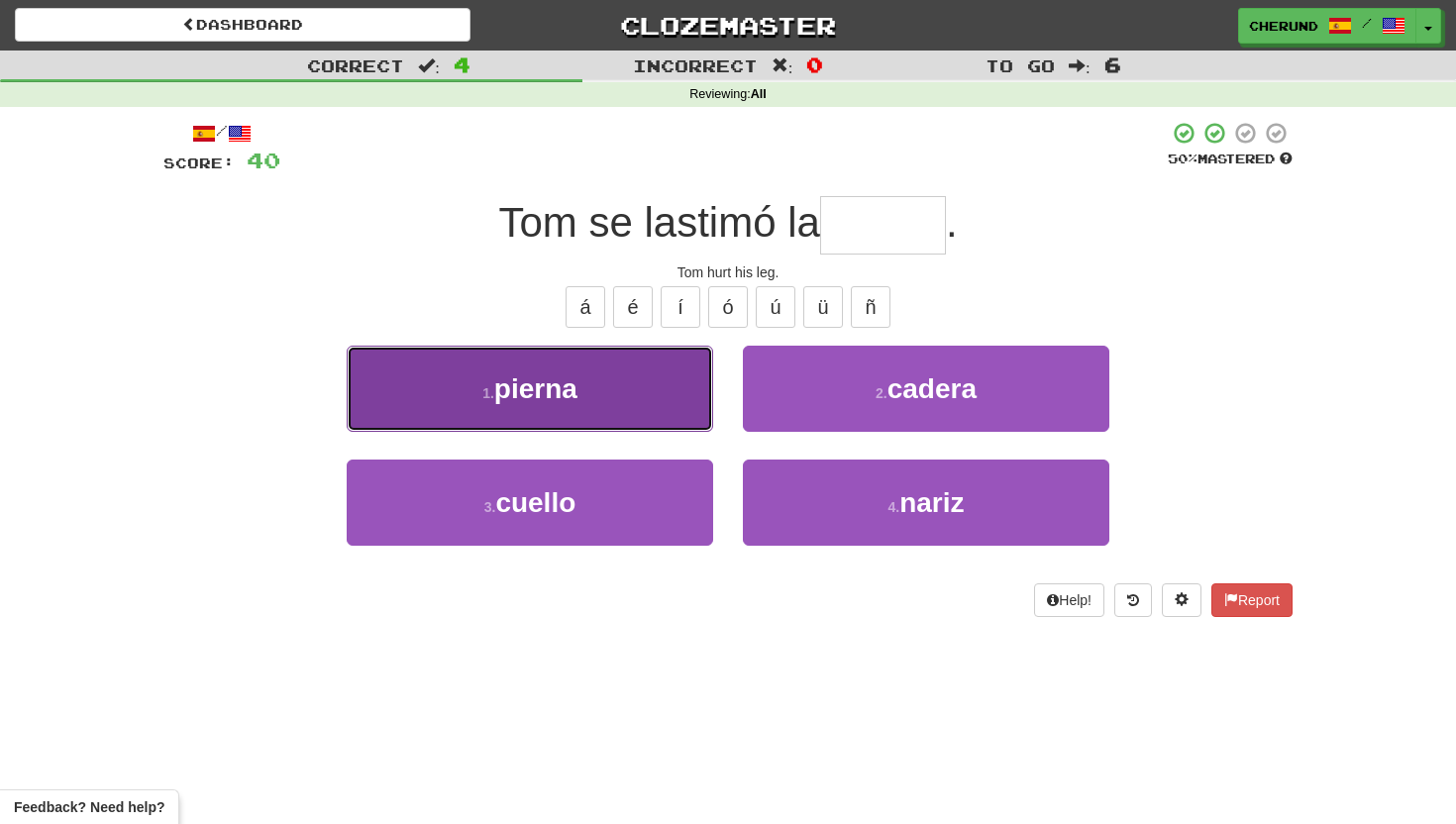 click on "1 .  pierna" at bounding box center (530, 388) 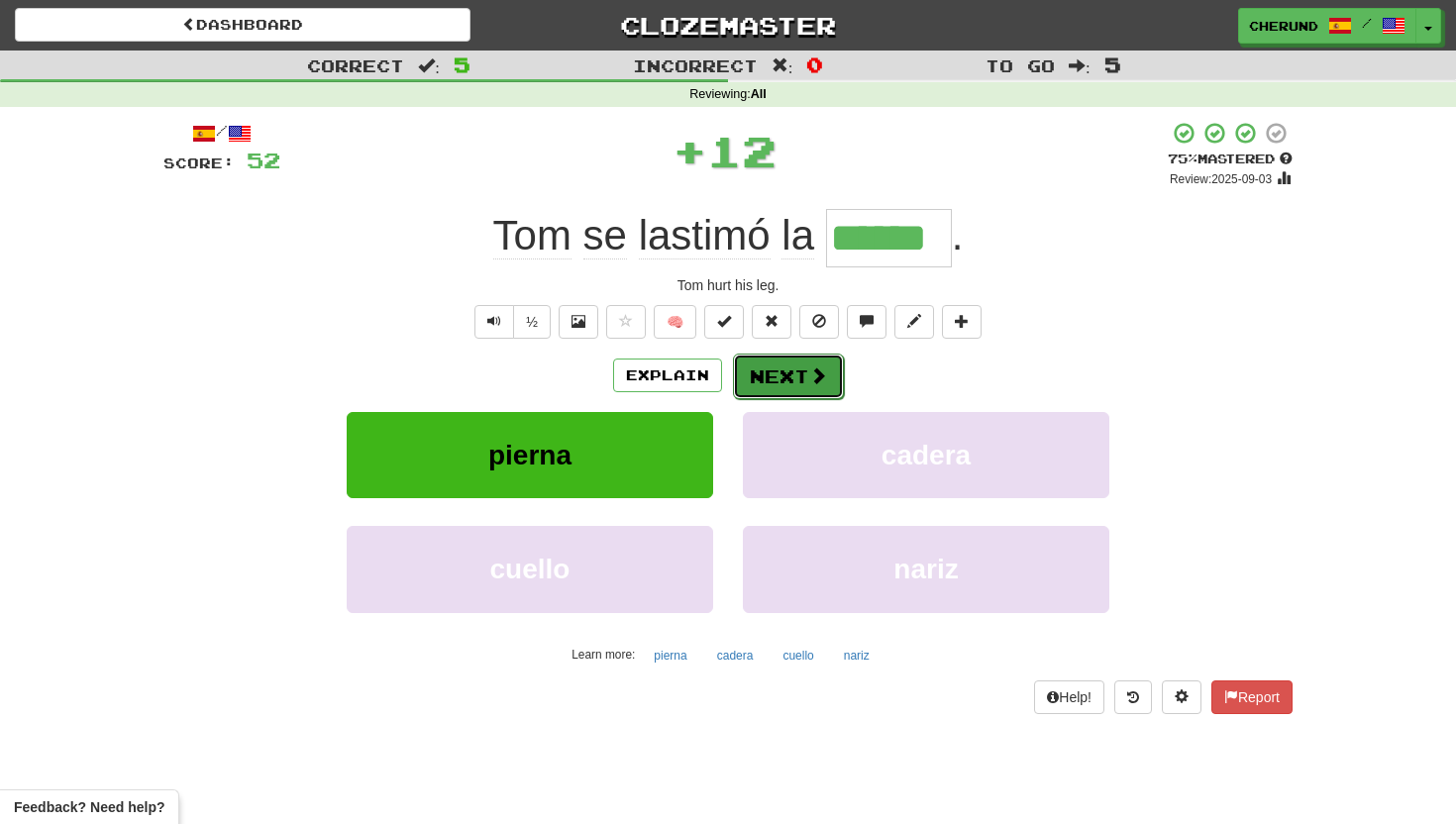 click at bounding box center (818, 375) 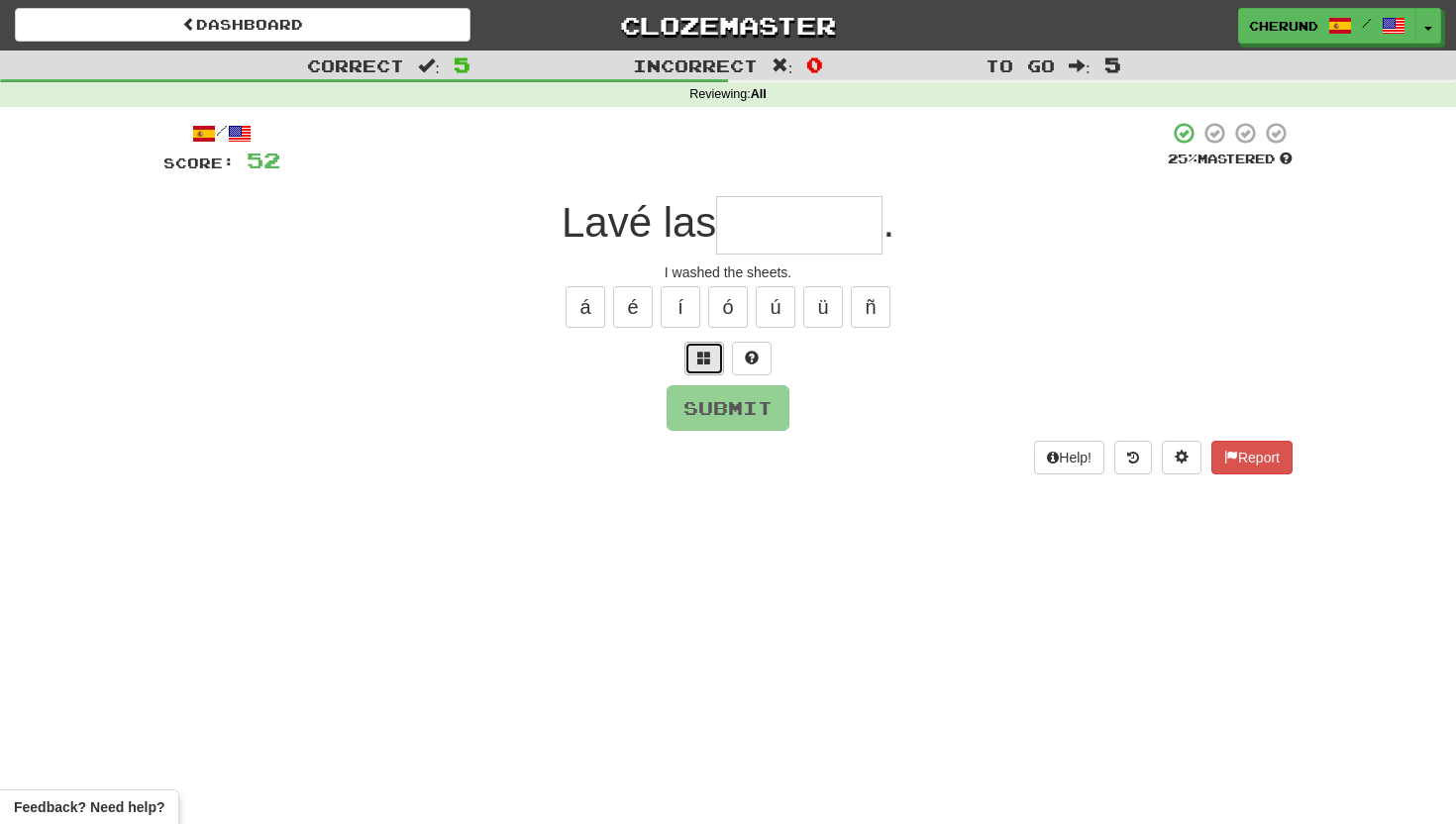 click at bounding box center (704, 358) 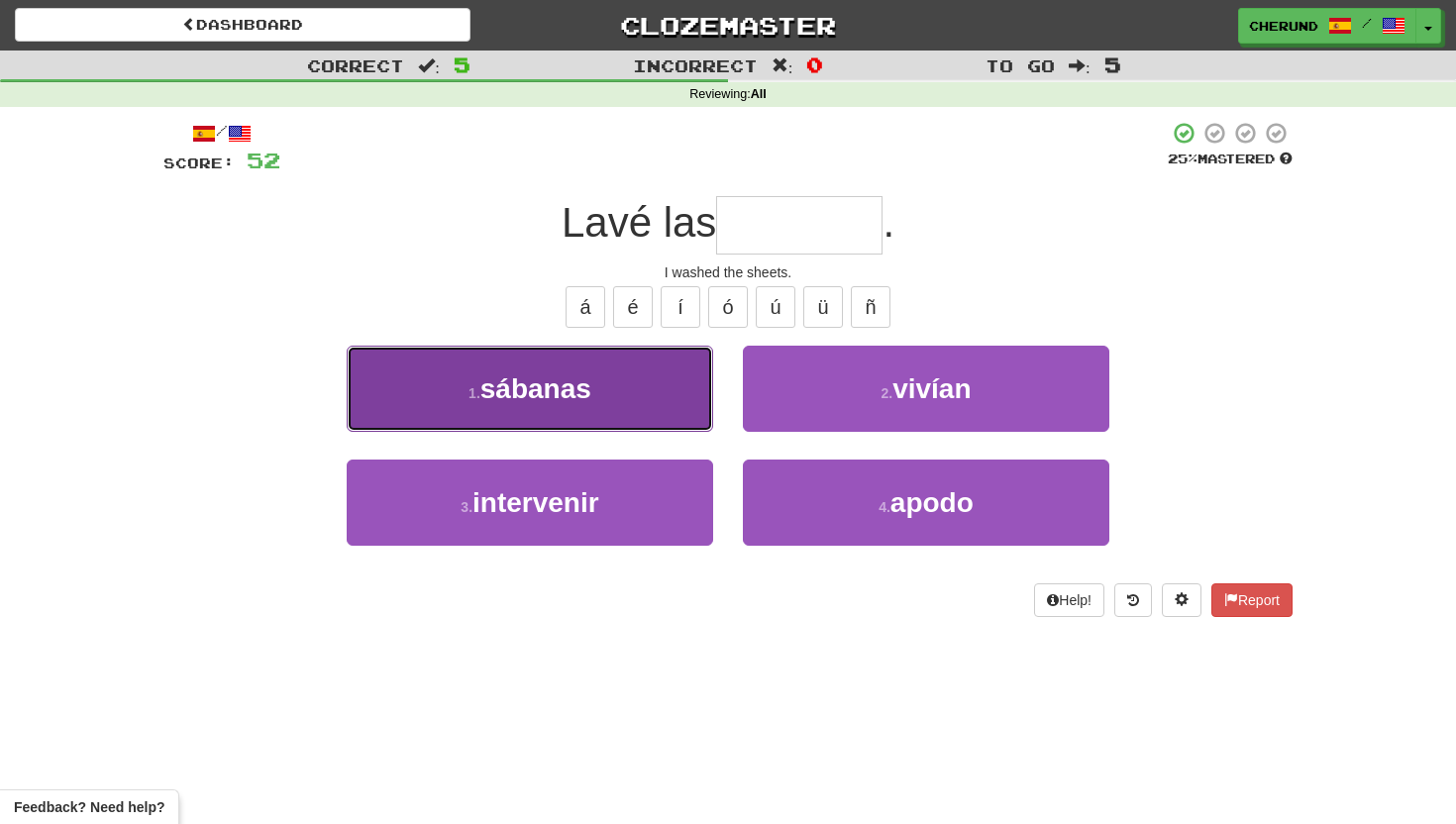 click on "sábanas" at bounding box center [536, 388] 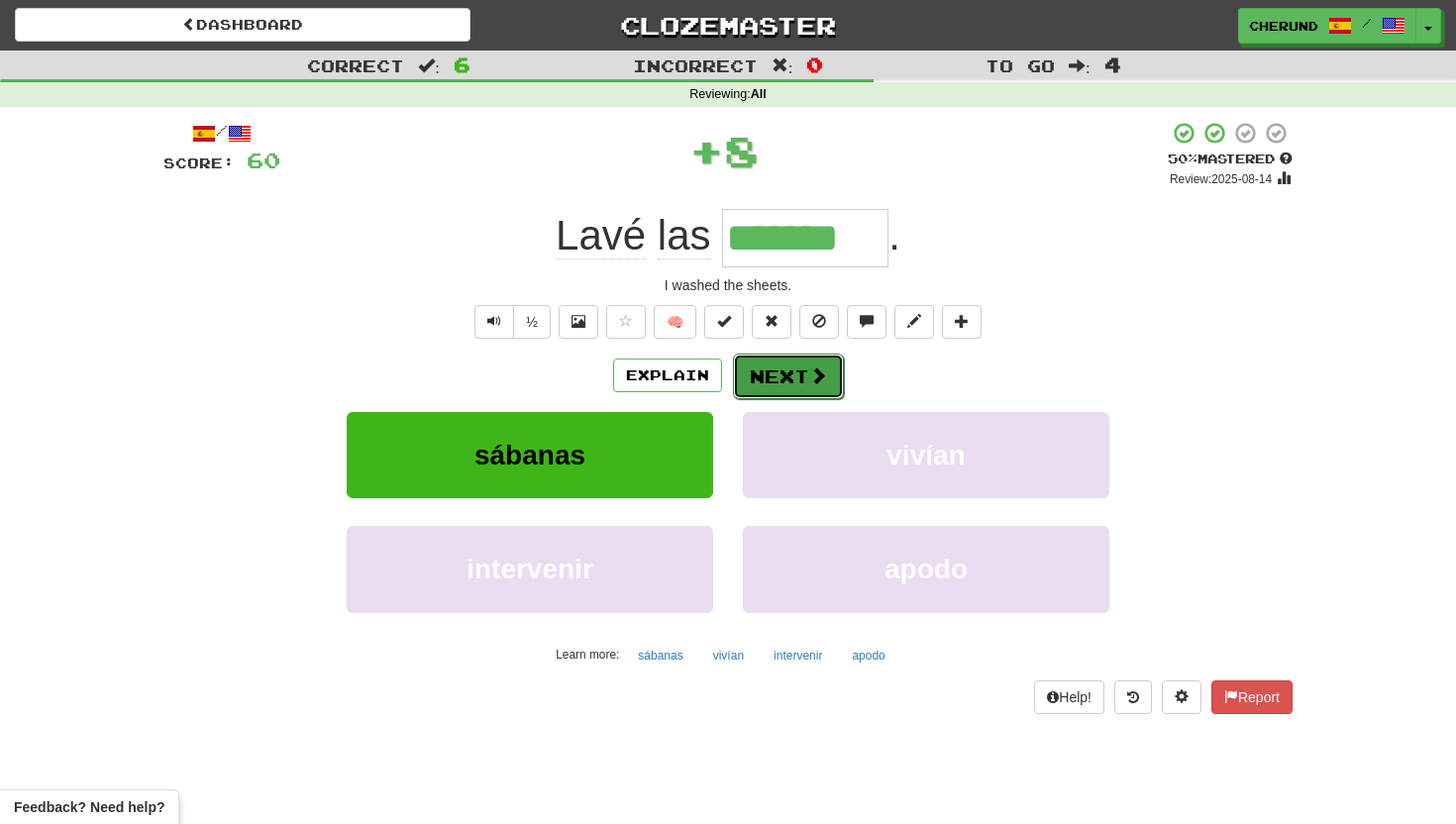 click on "Next" at bounding box center (788, 376) 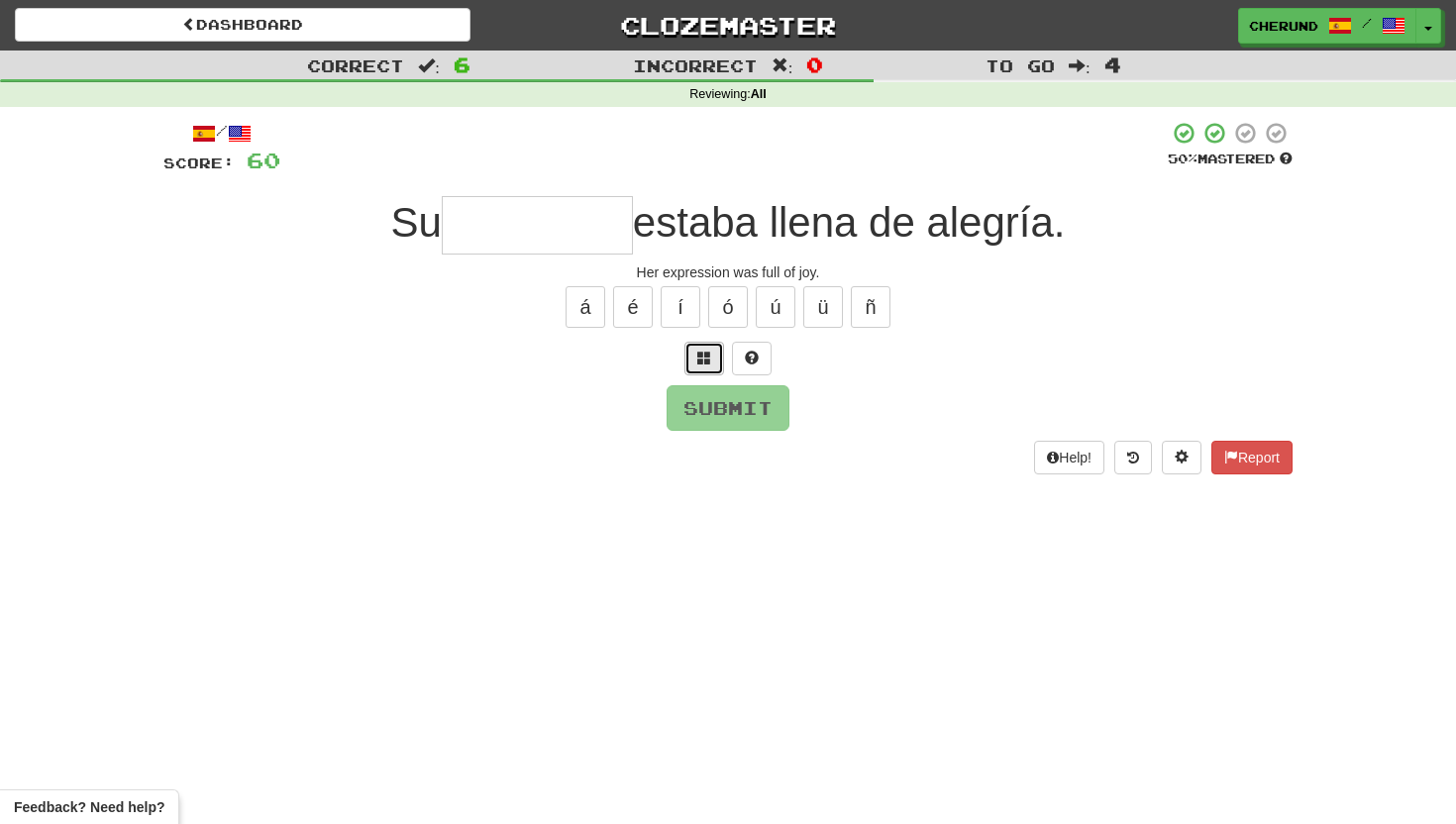 click at bounding box center [704, 359] 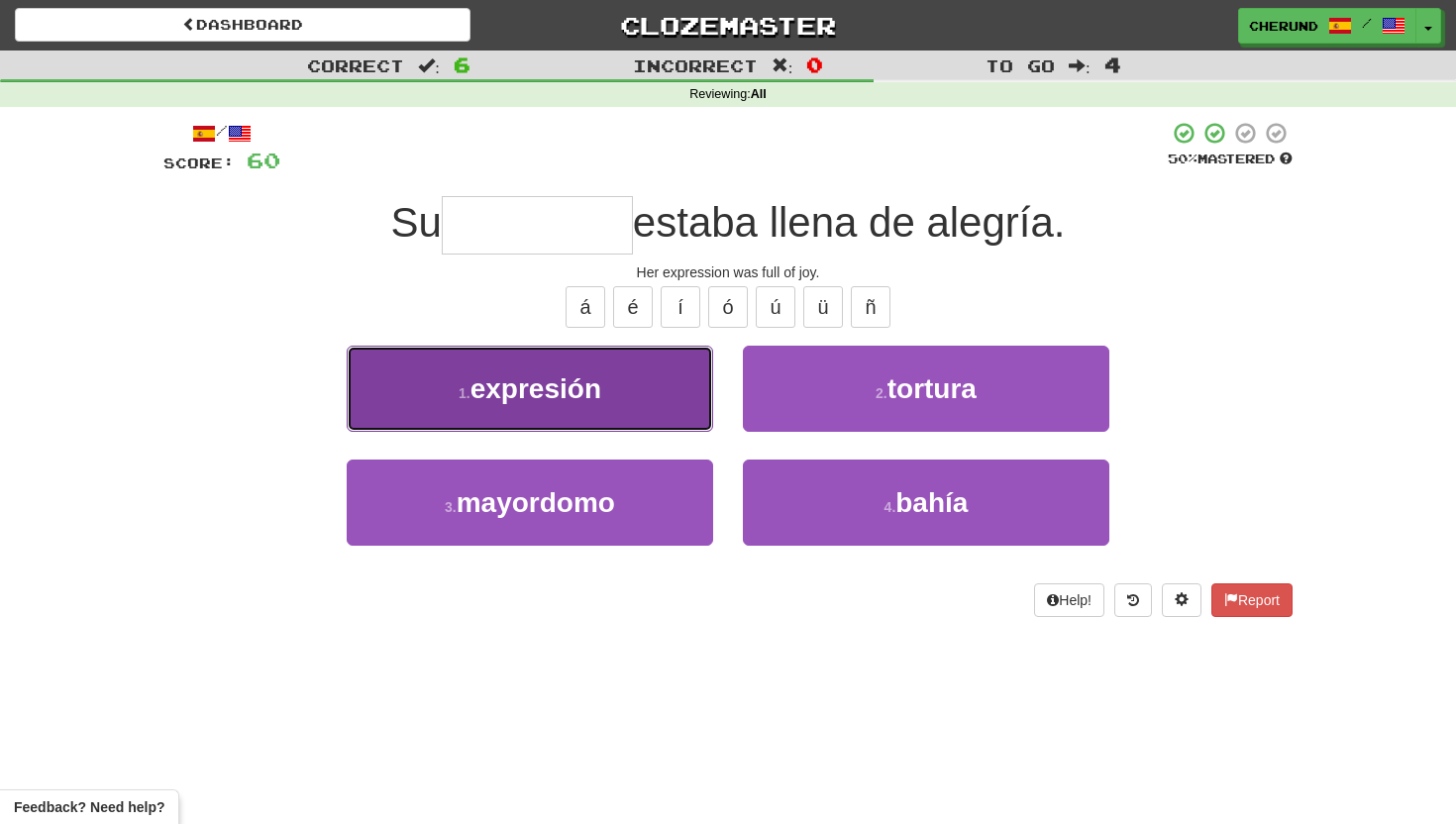 click on "1 .  expresión" at bounding box center [530, 388] 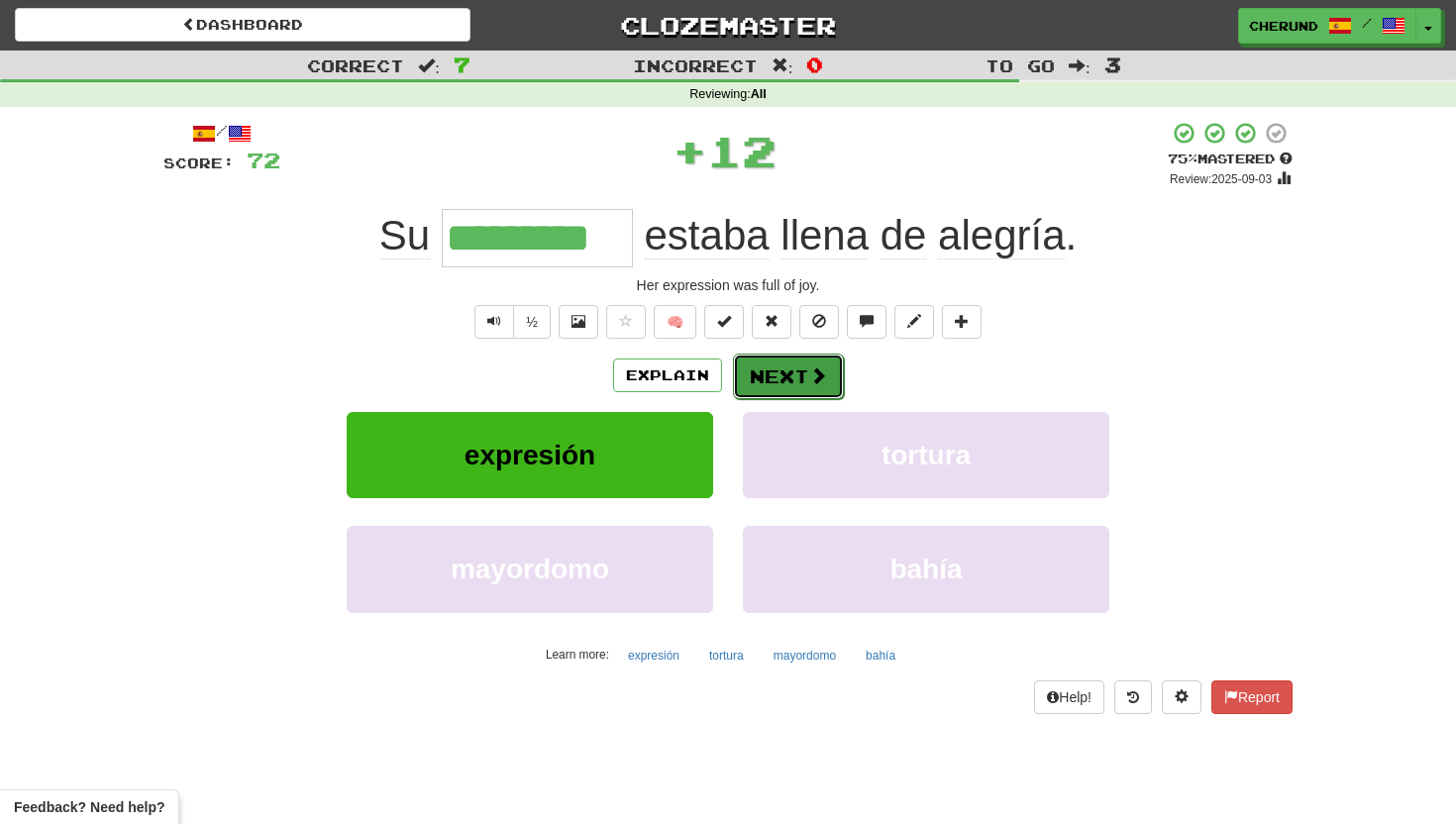 click on "Next" at bounding box center [788, 376] 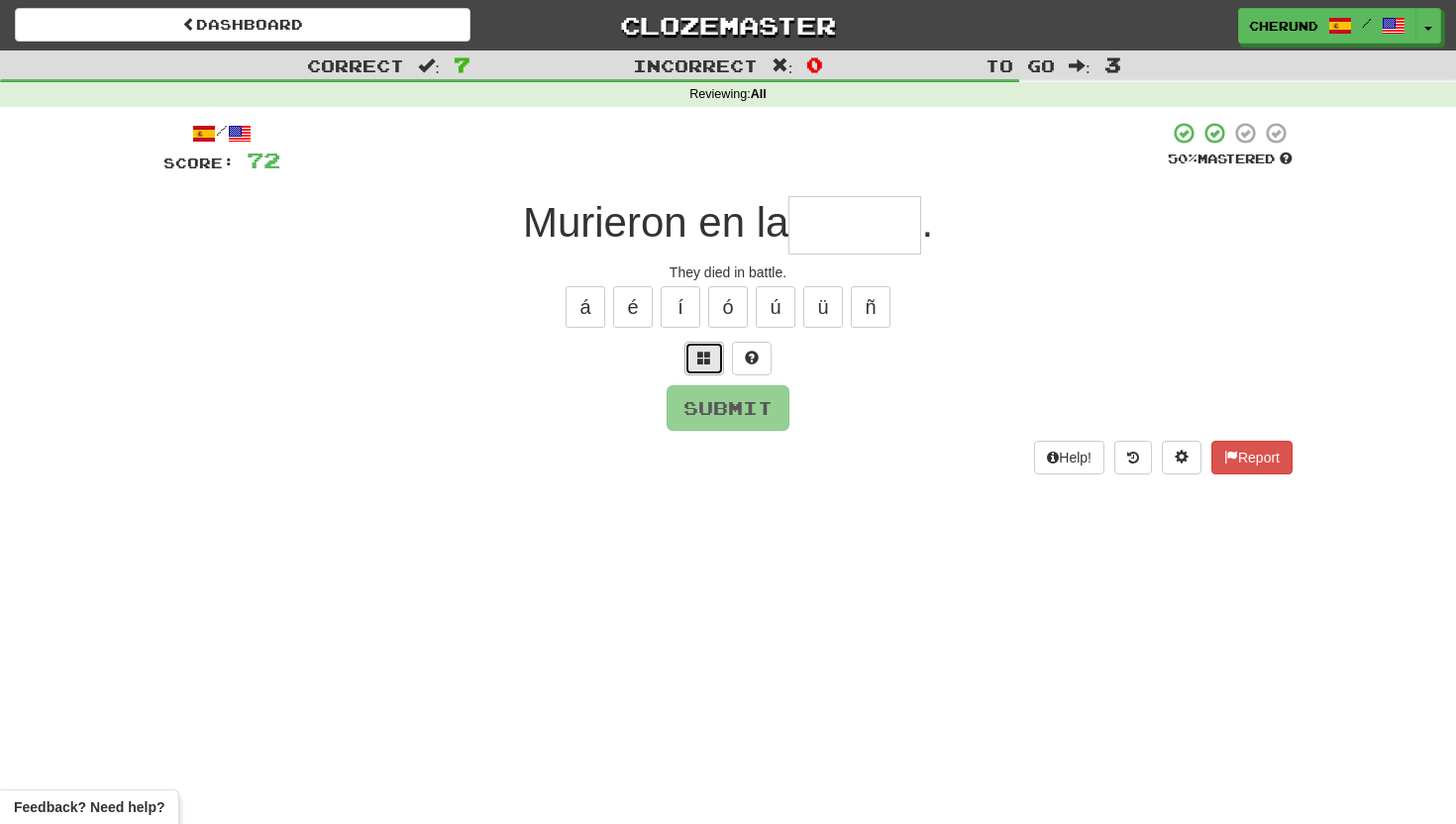 click at bounding box center (704, 359) 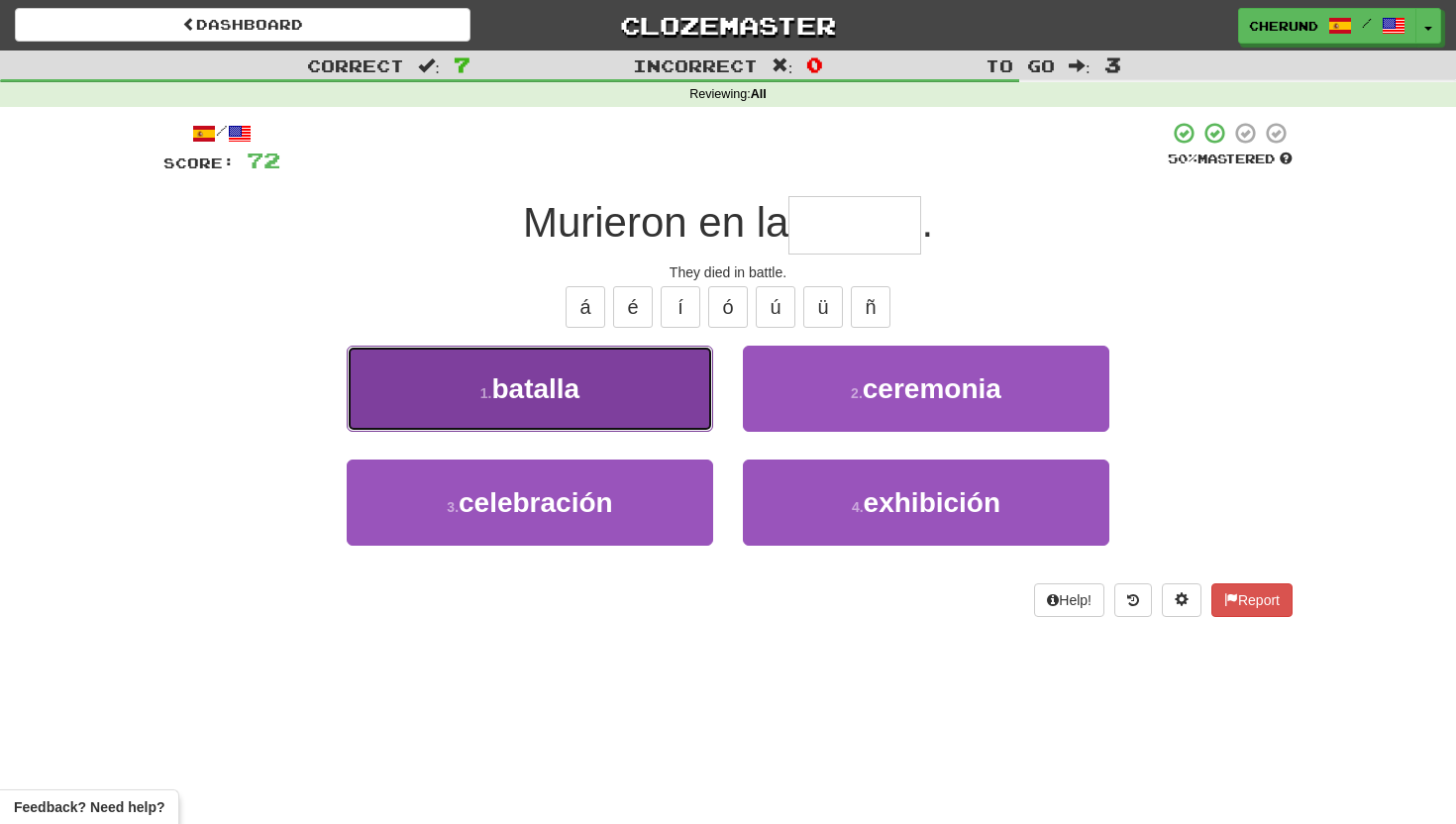 click on "1 .  batalla" at bounding box center (530, 388) 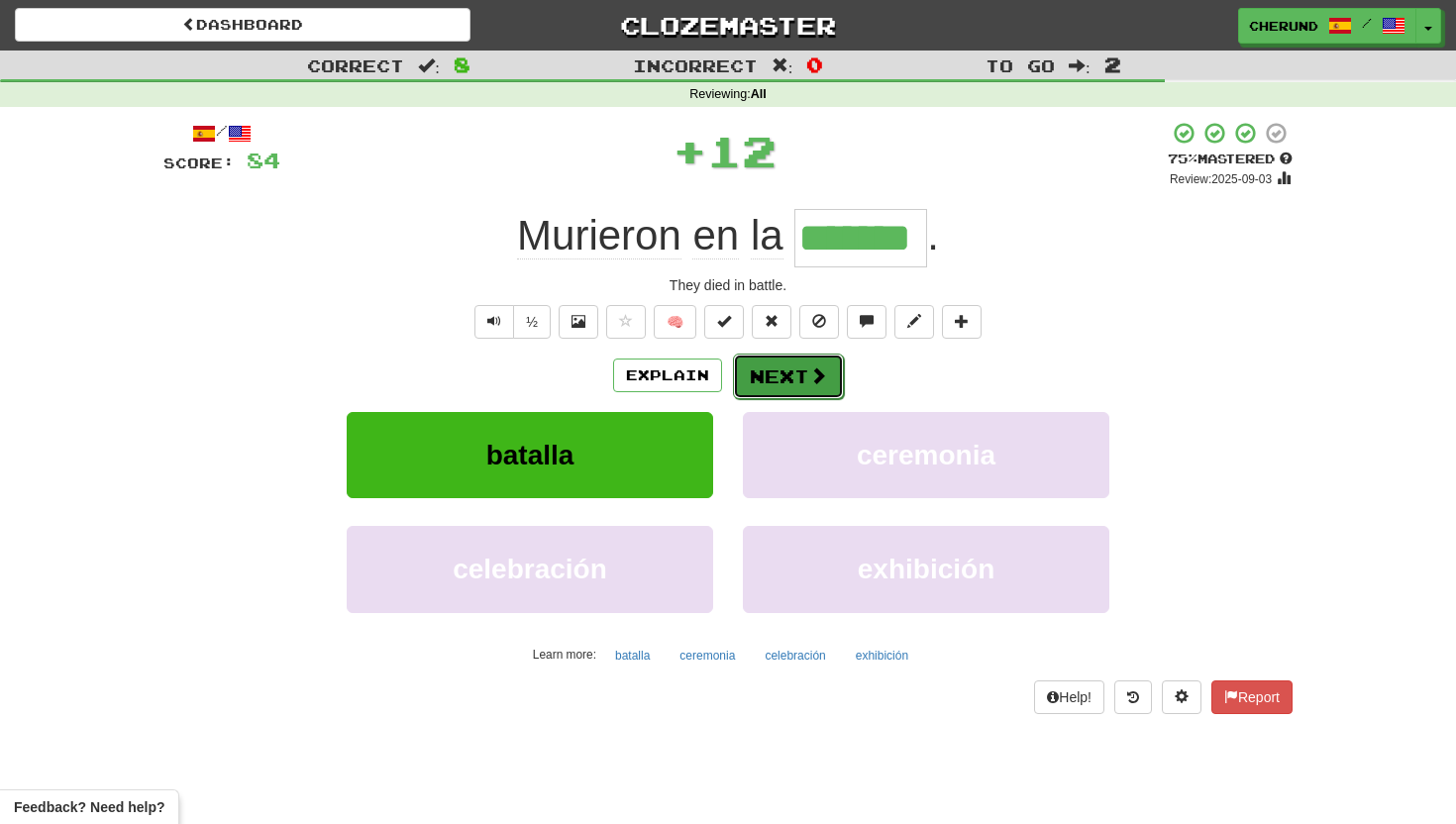 click on "Next" at bounding box center (788, 376) 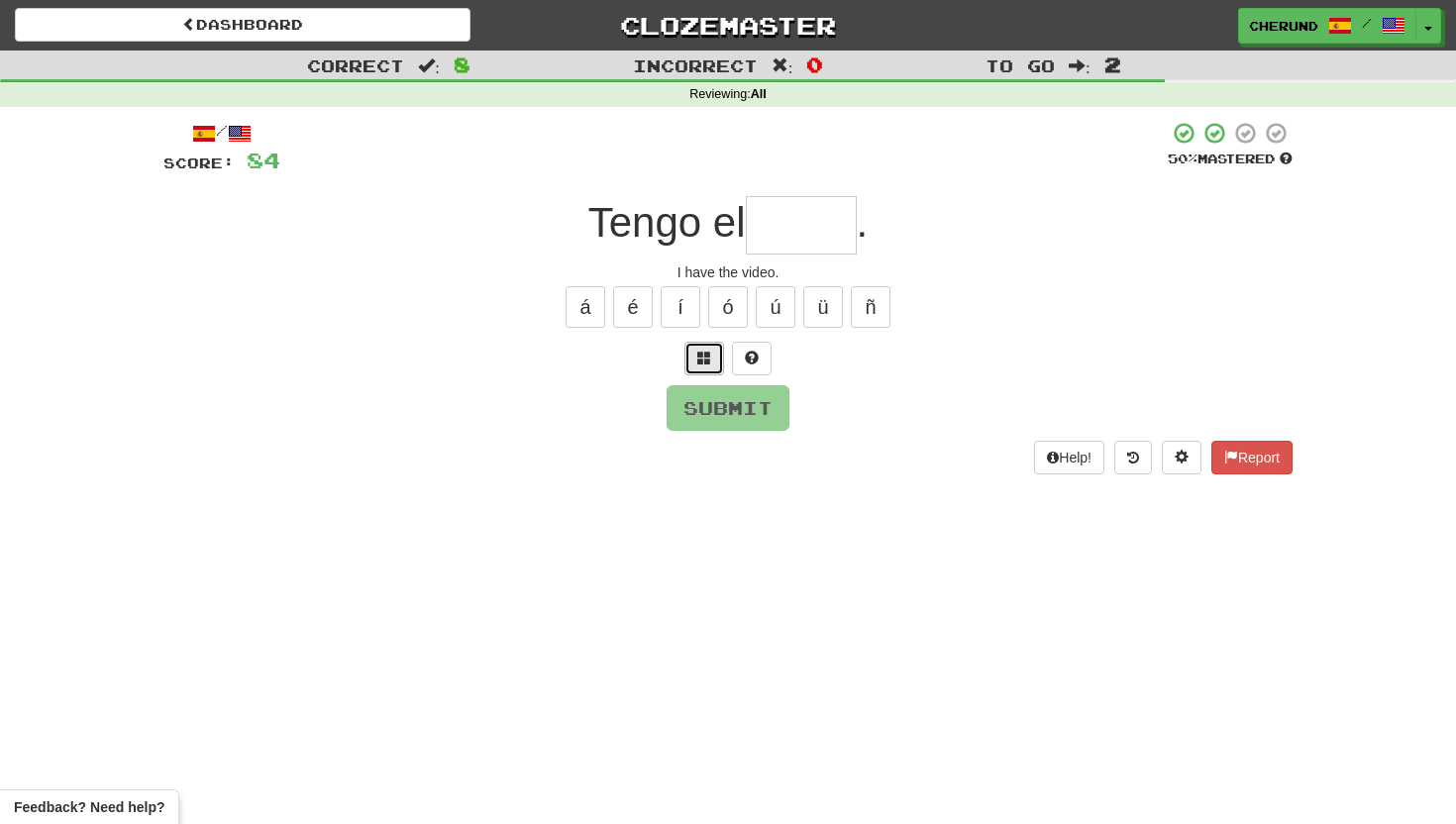 click at bounding box center [704, 358] 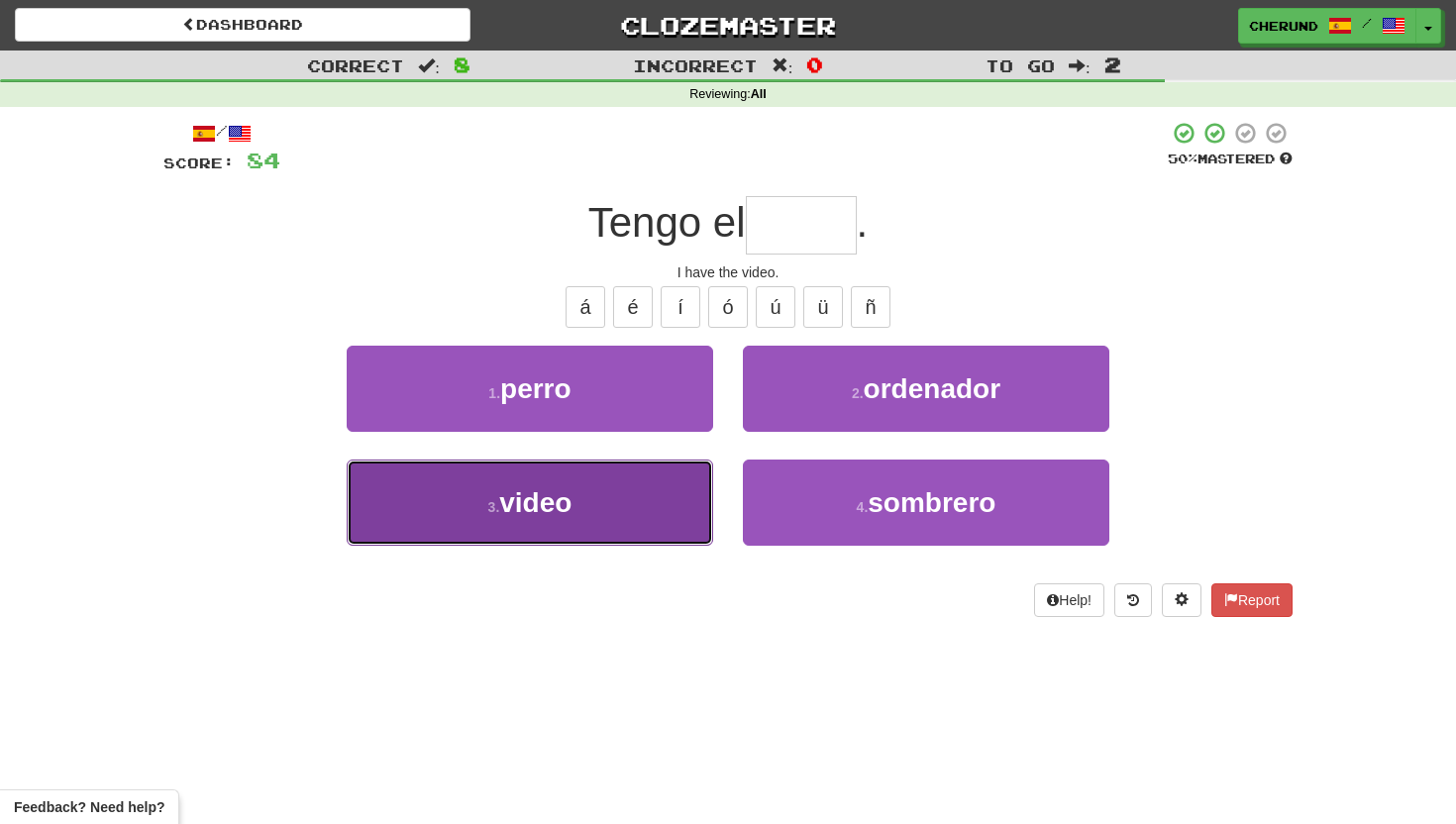 click on "3 .  video" at bounding box center [530, 502] 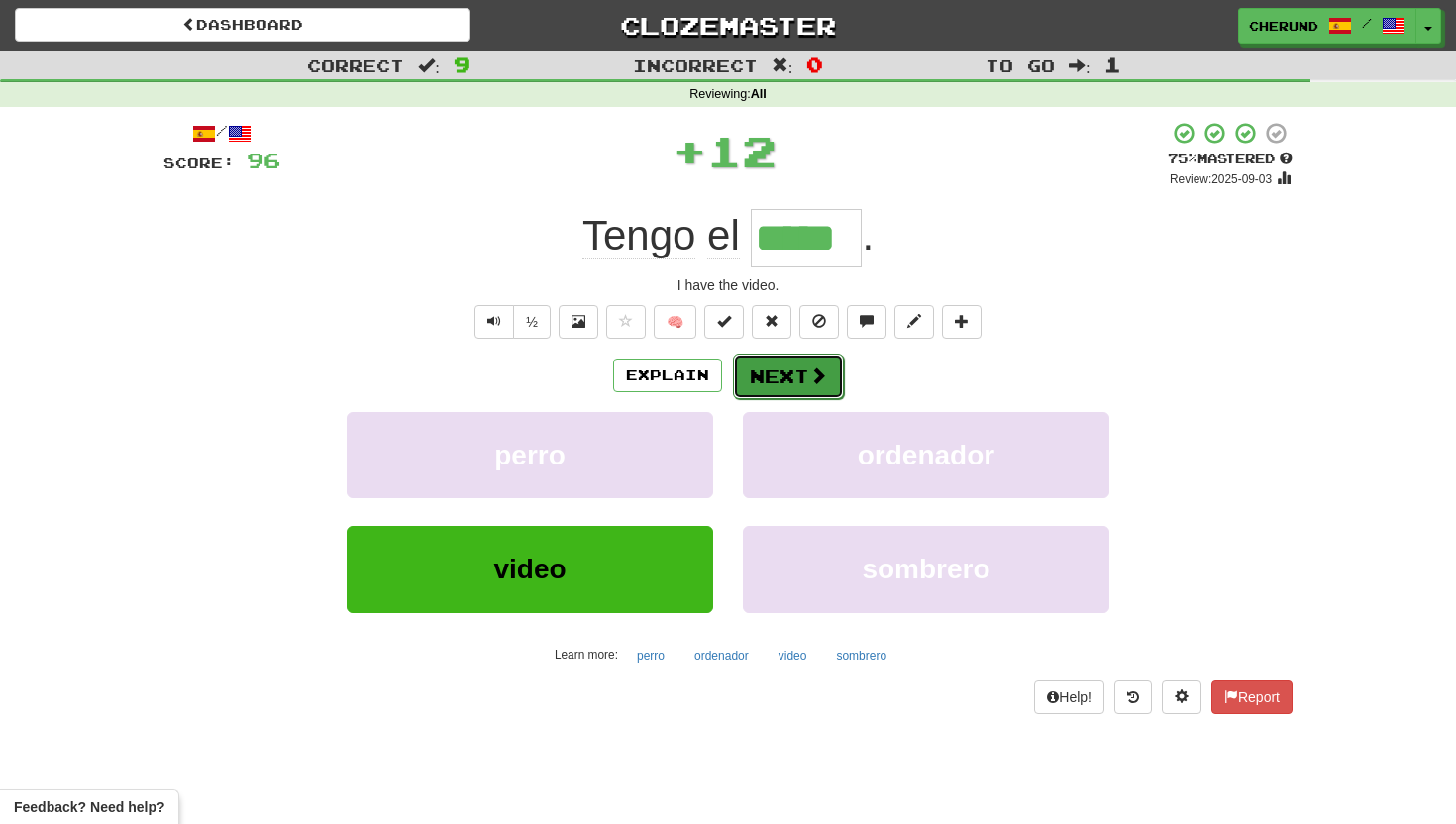 click on "Next" at bounding box center (788, 376) 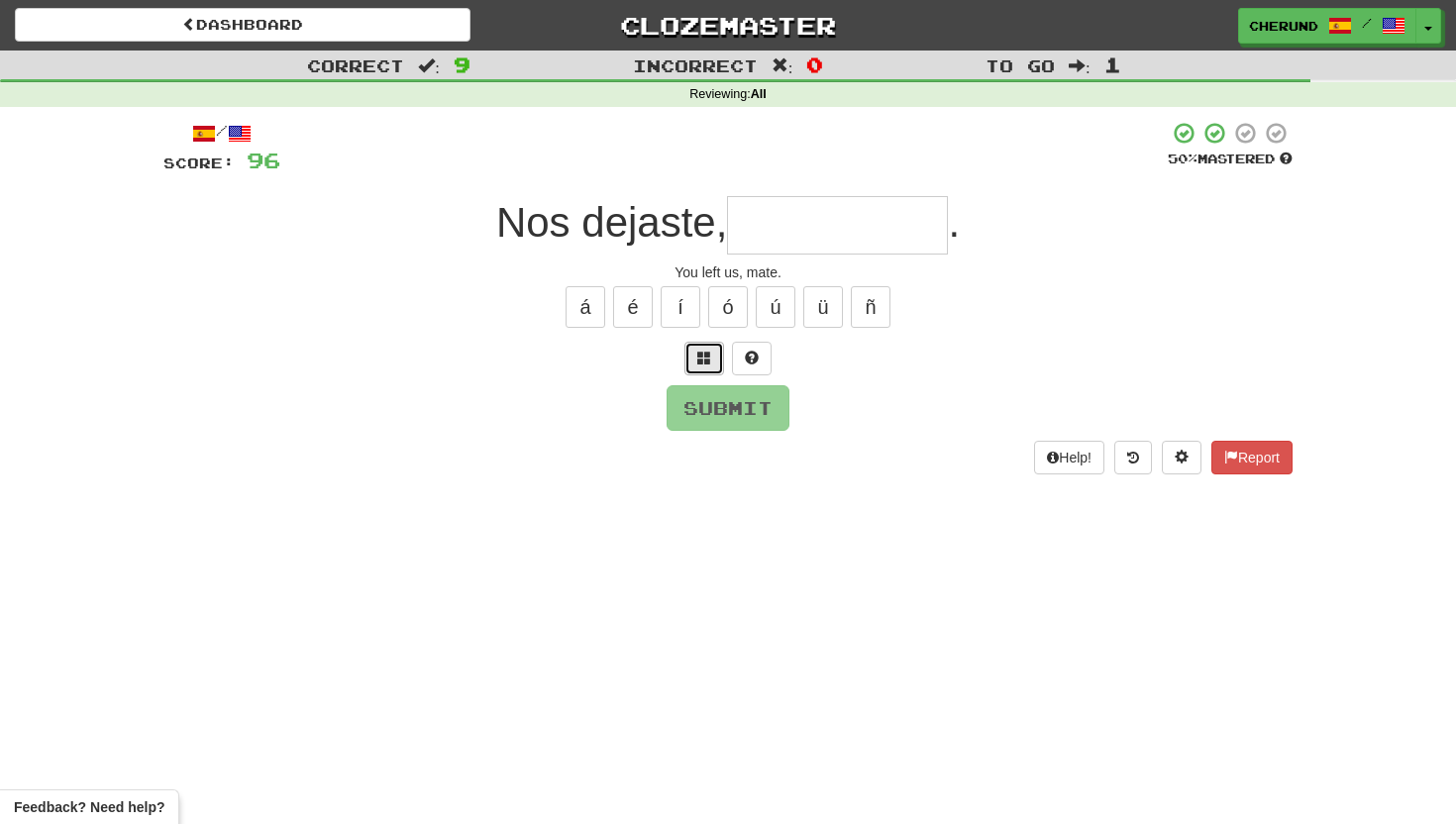click at bounding box center [704, 358] 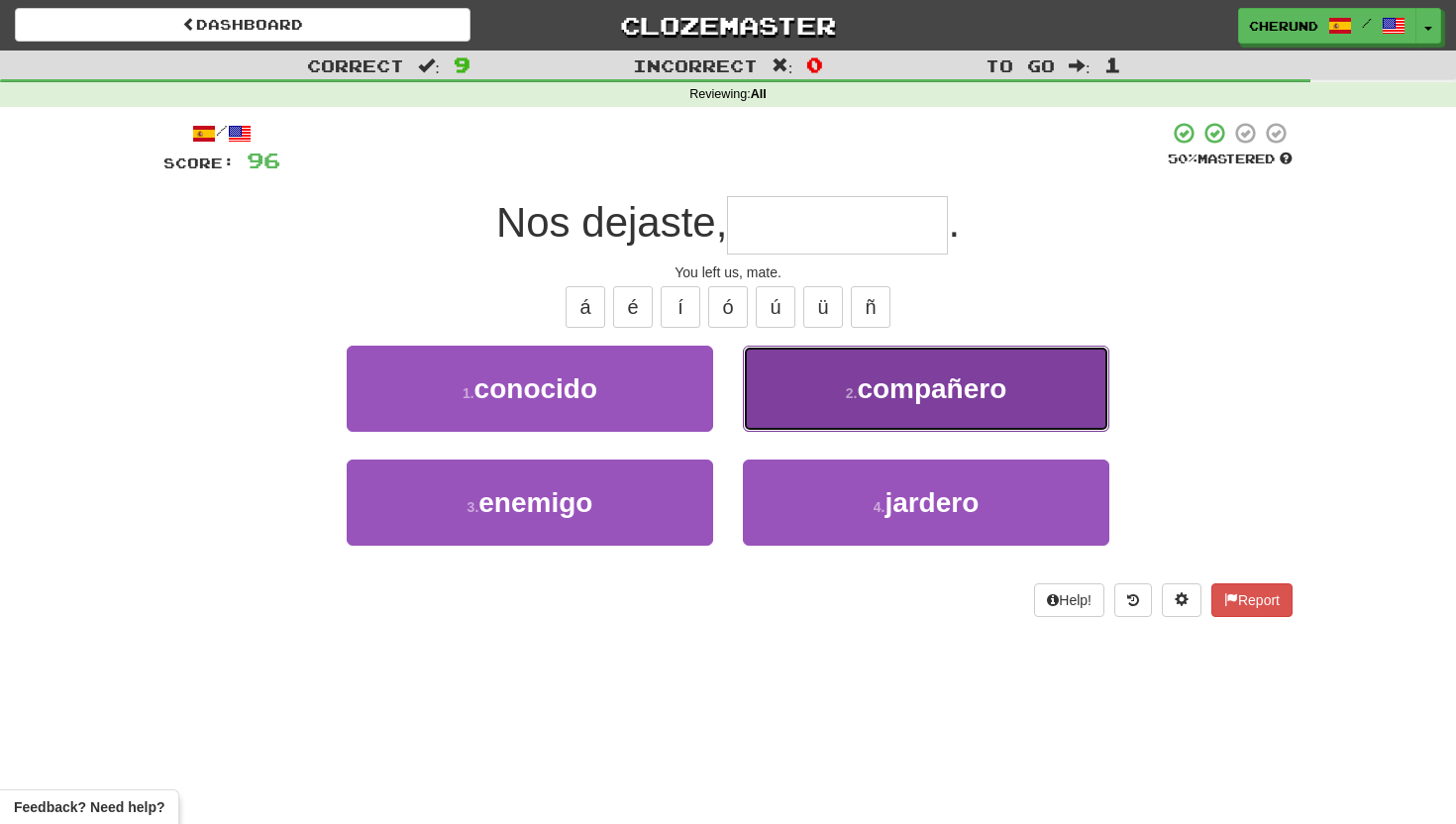click on "compañero" at bounding box center [931, 388] 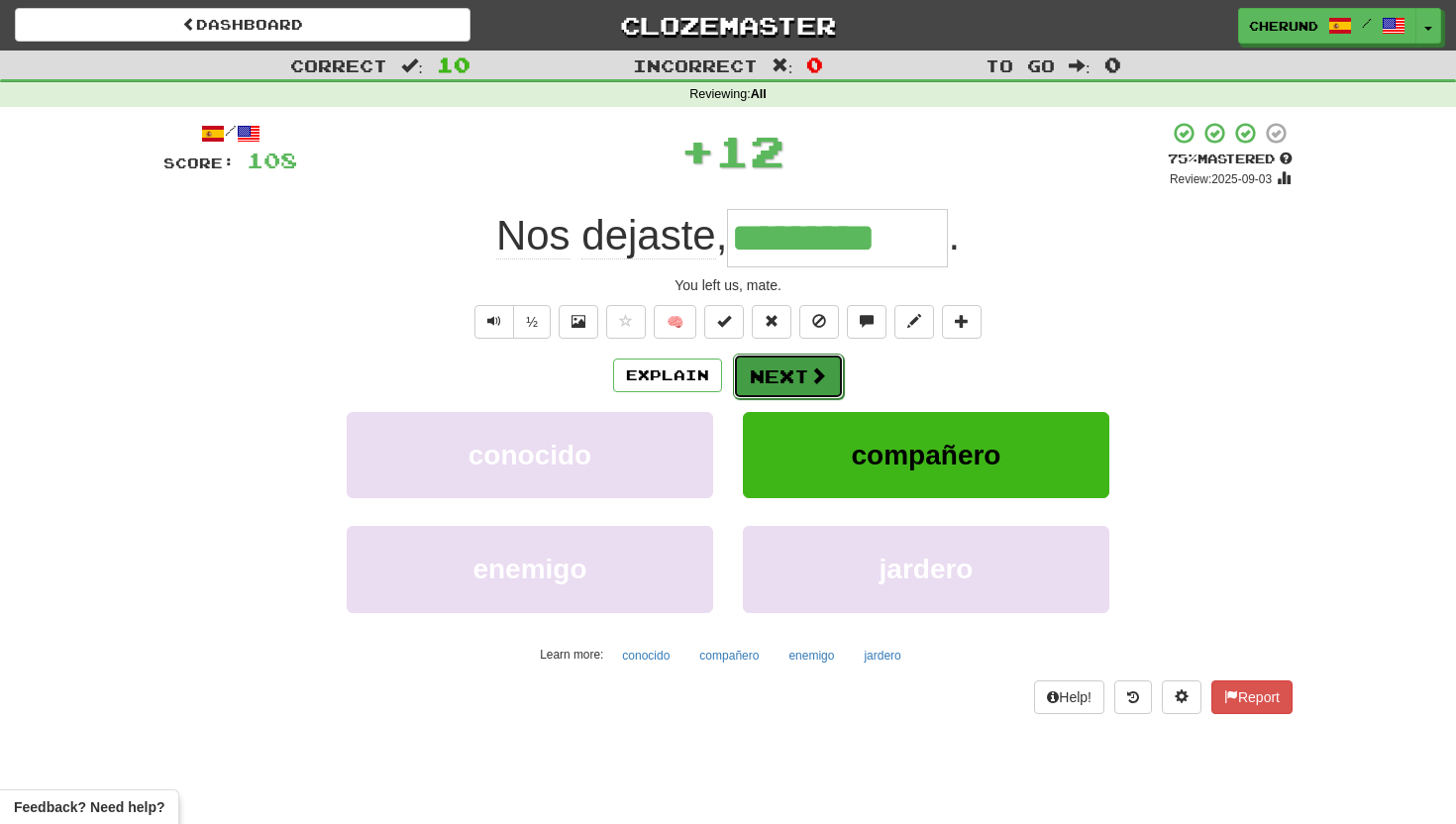 click on "Next" at bounding box center (788, 376) 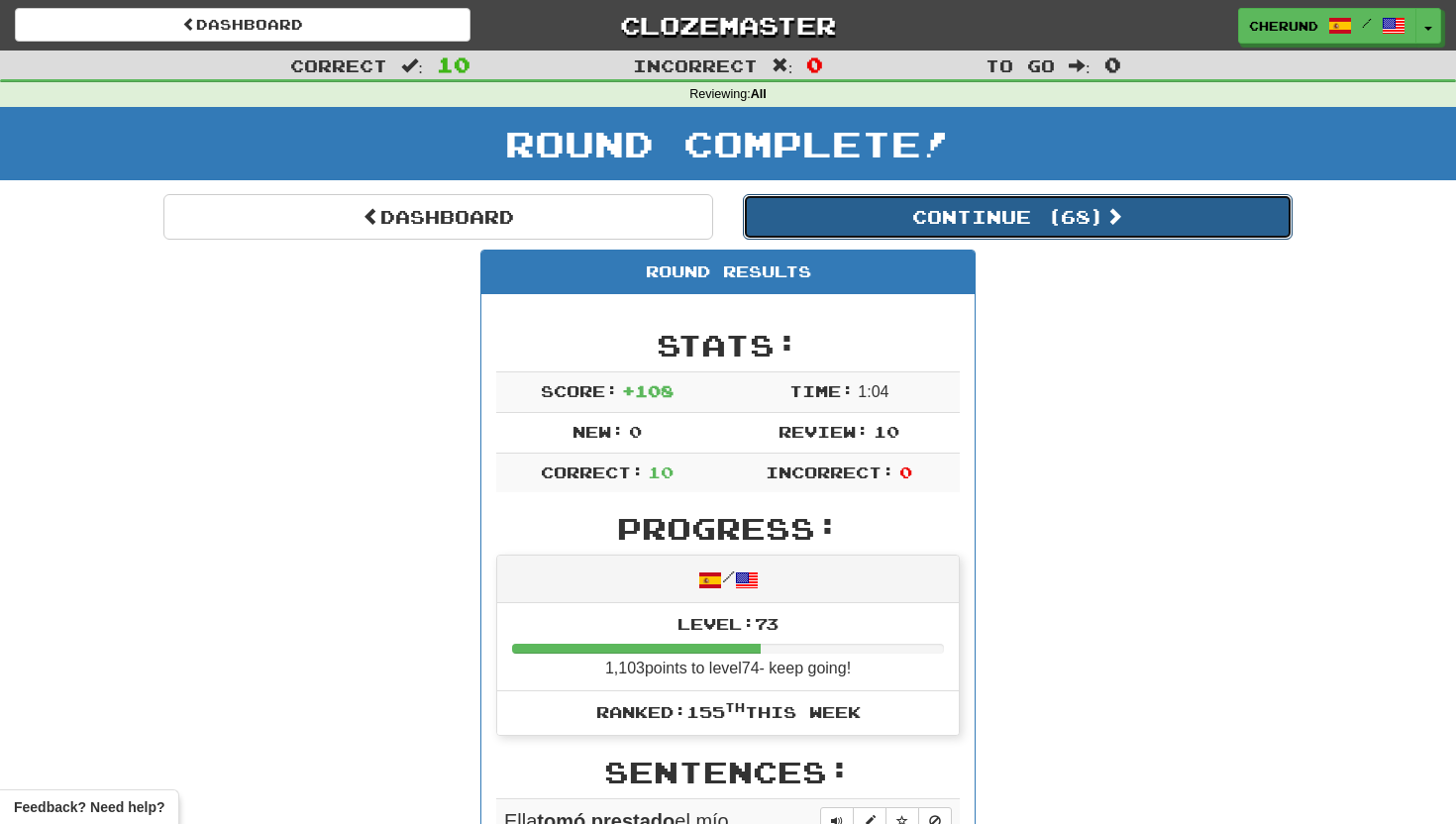 click on "Continue ( 68 )" at bounding box center [1017, 217] 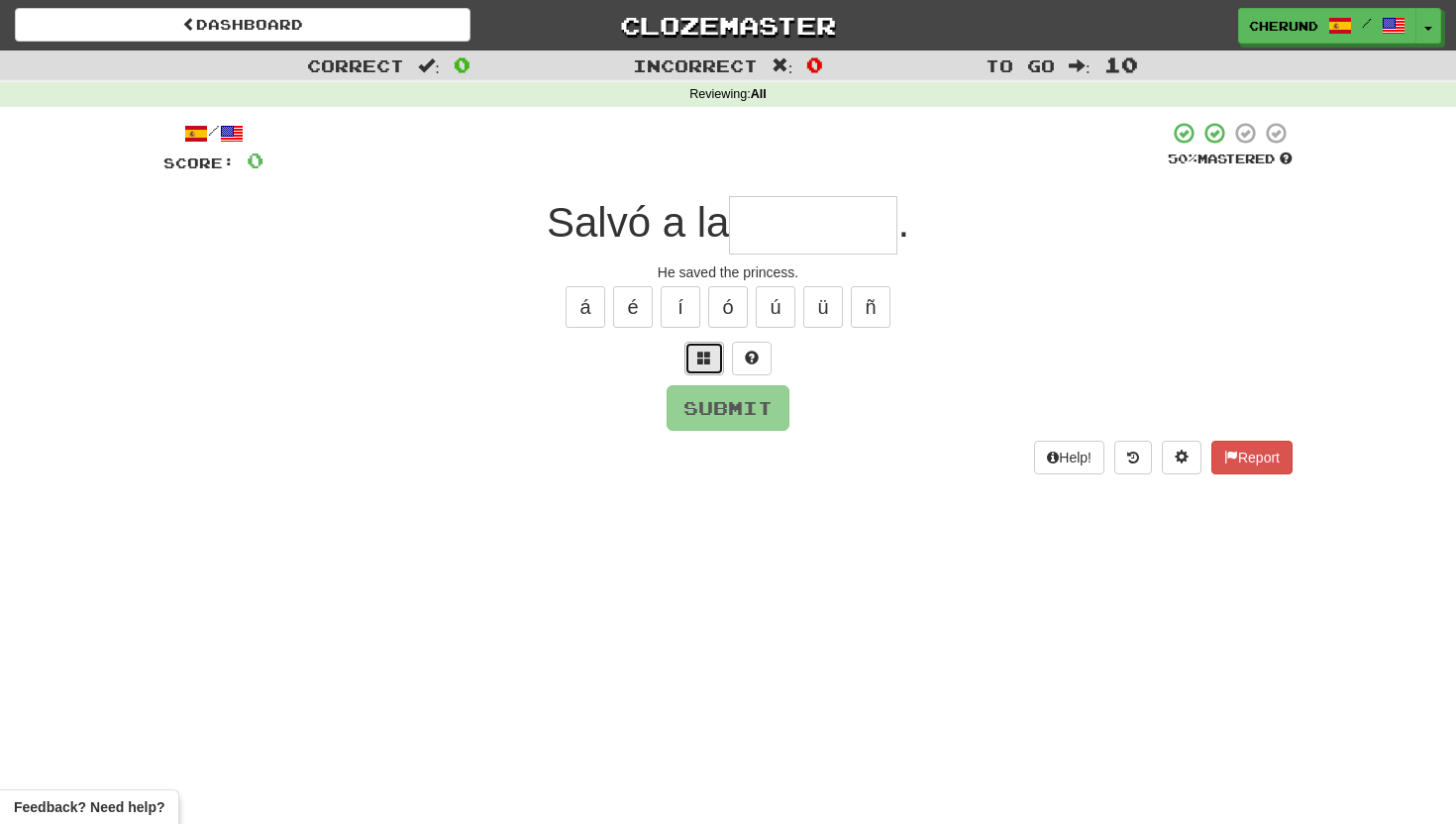 click at bounding box center [704, 358] 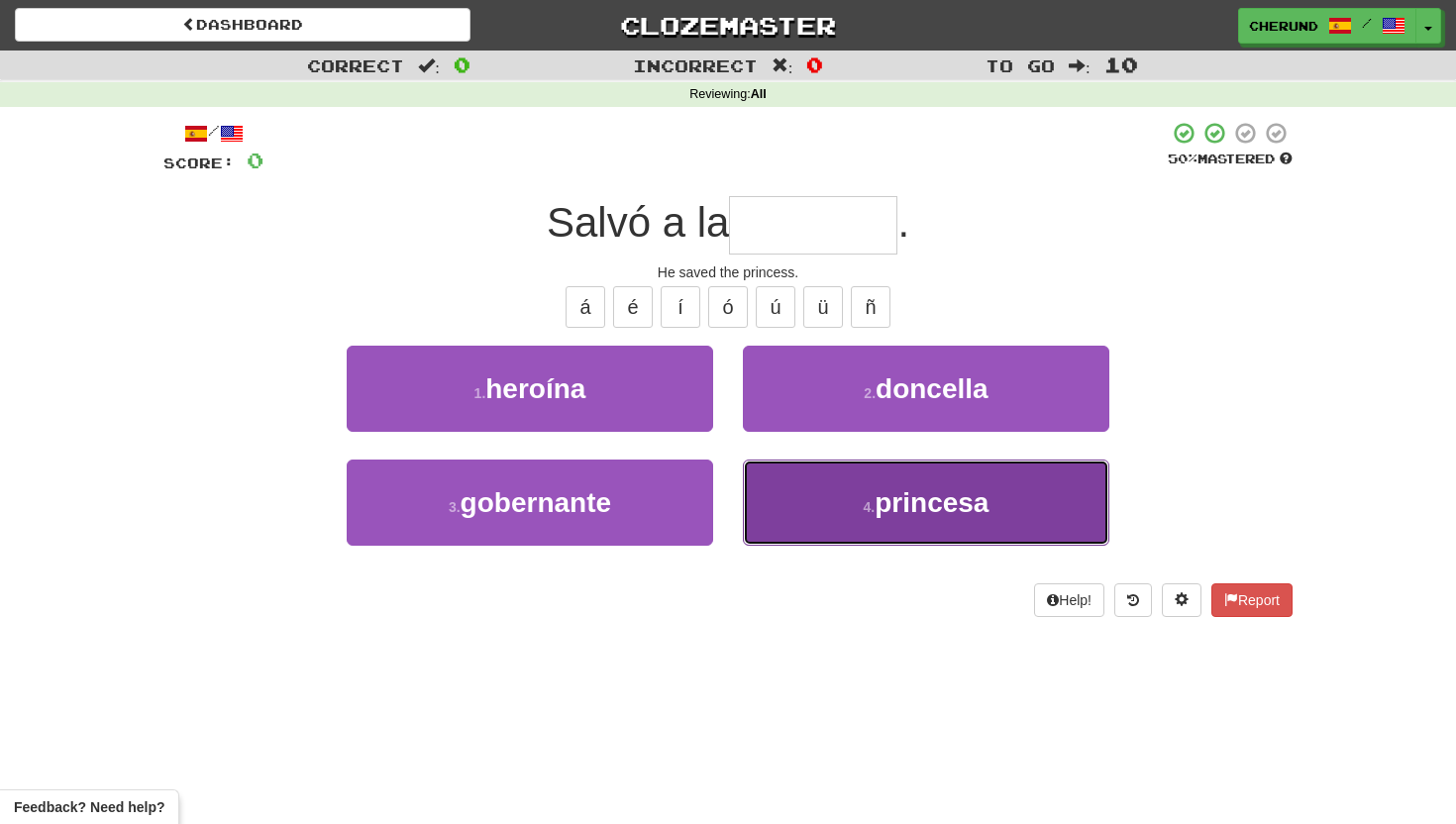 click on "princesa" at bounding box center (931, 502) 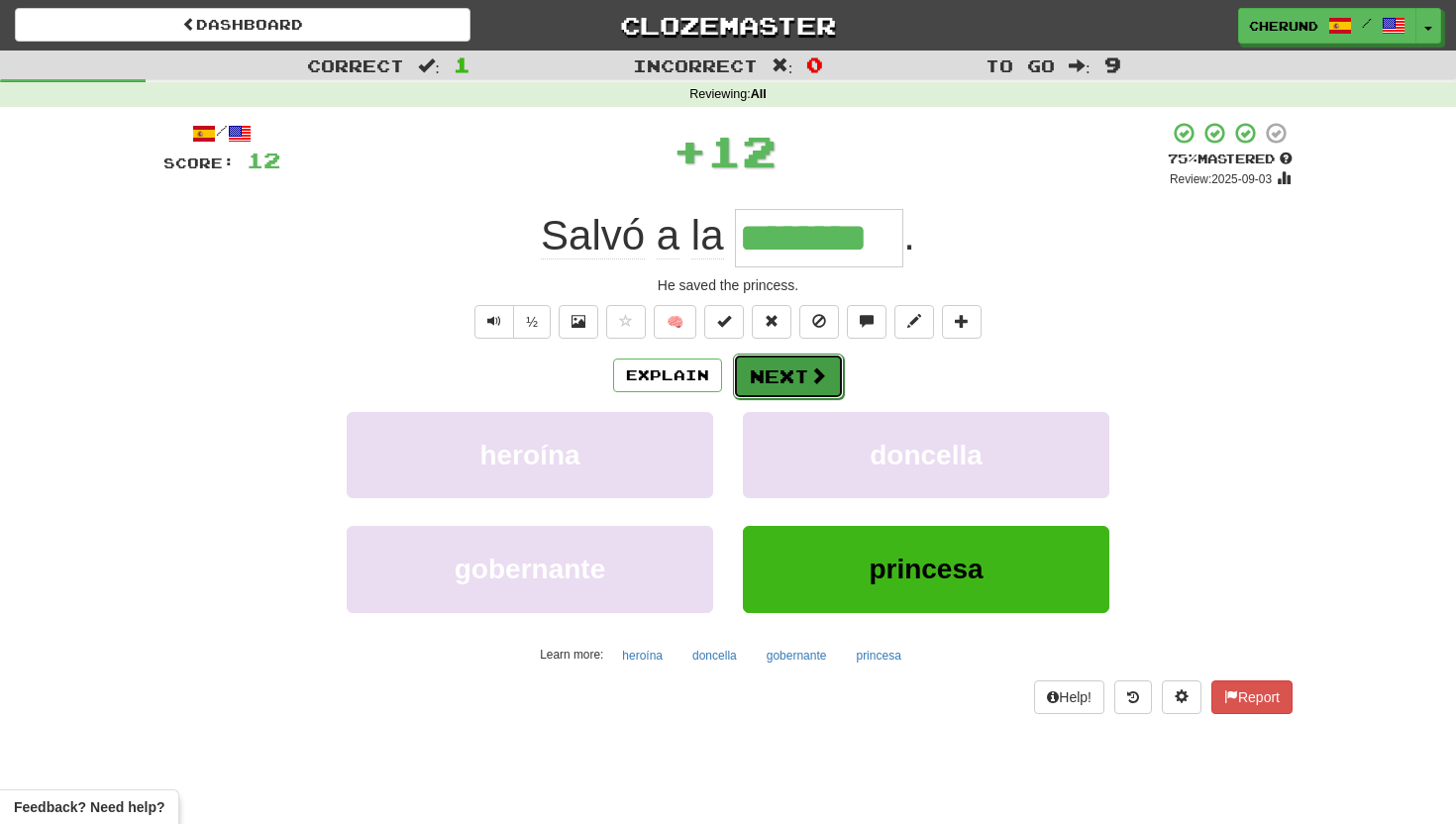 click on "Next" at bounding box center [788, 376] 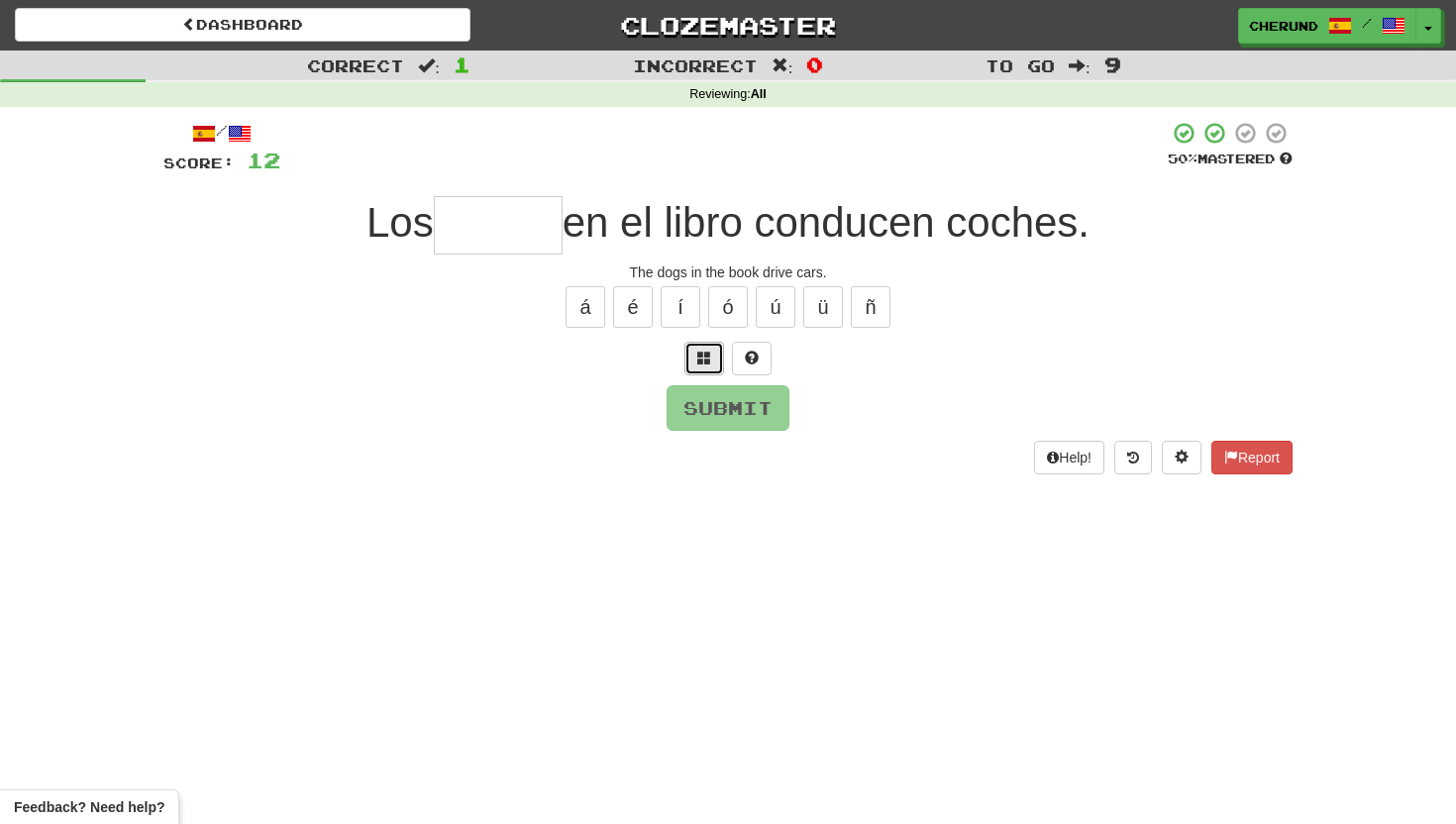 click at bounding box center [704, 359] 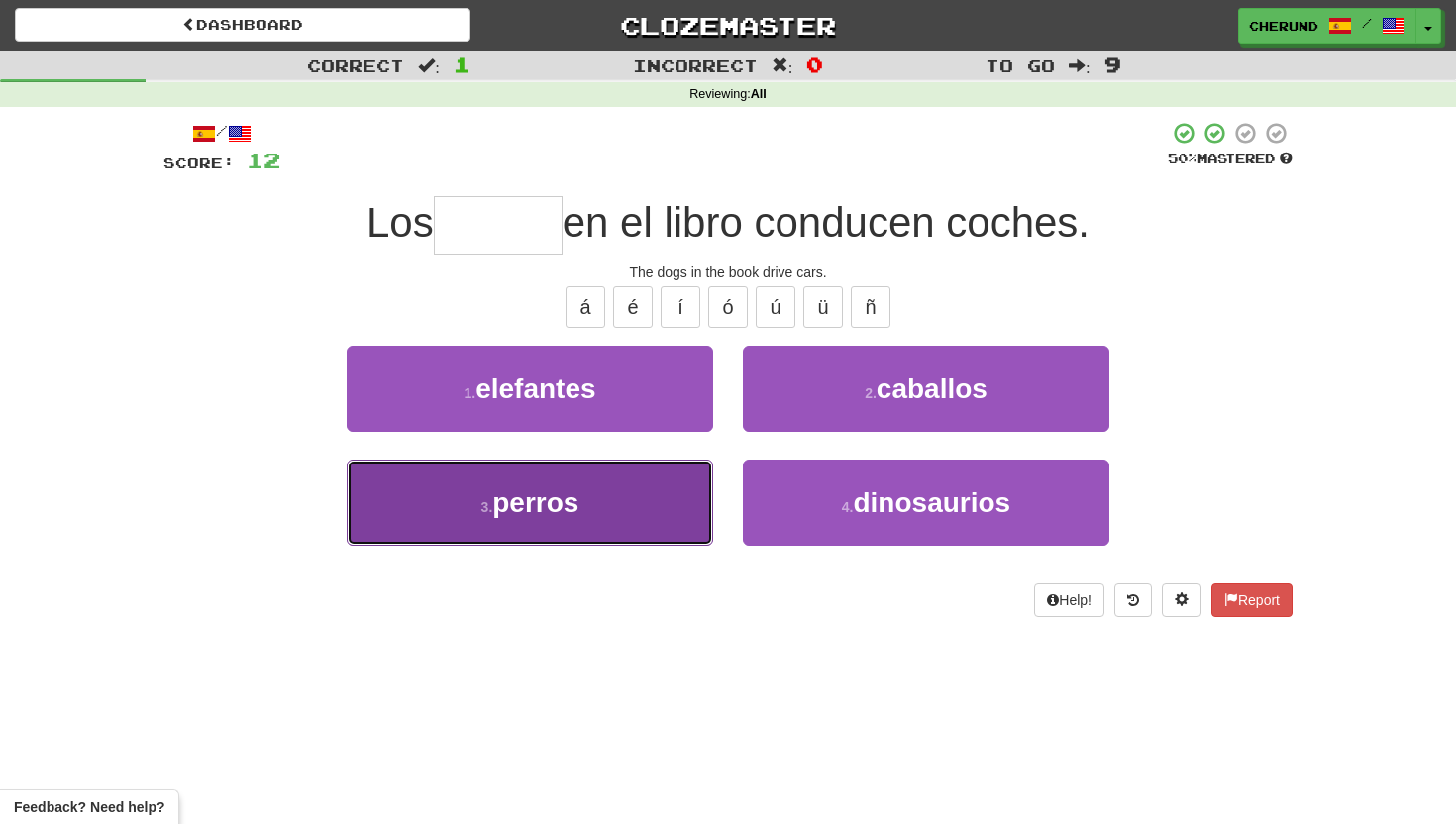click on "3 .  perros" at bounding box center [530, 502] 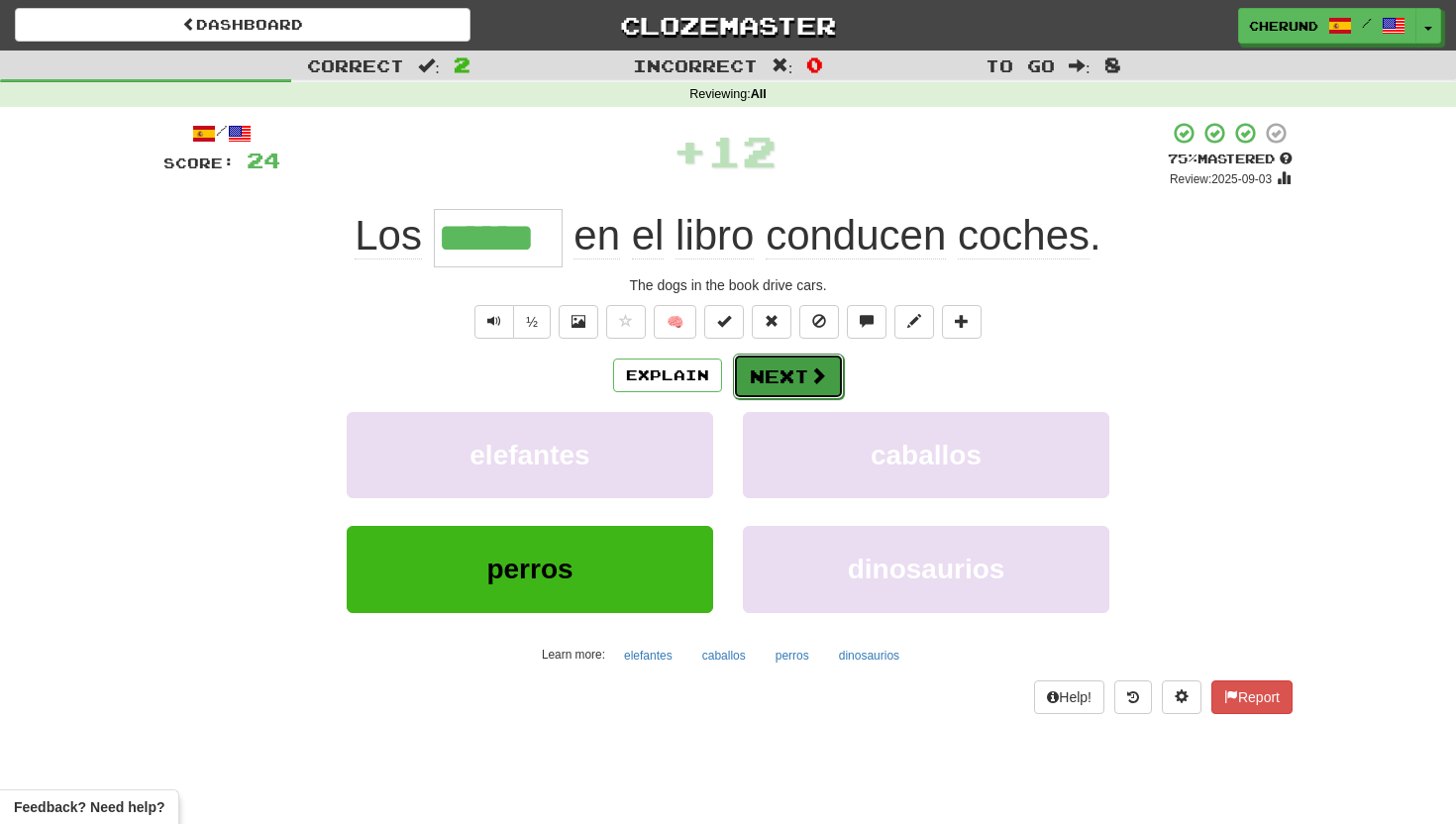 click on "Next" at bounding box center (788, 376) 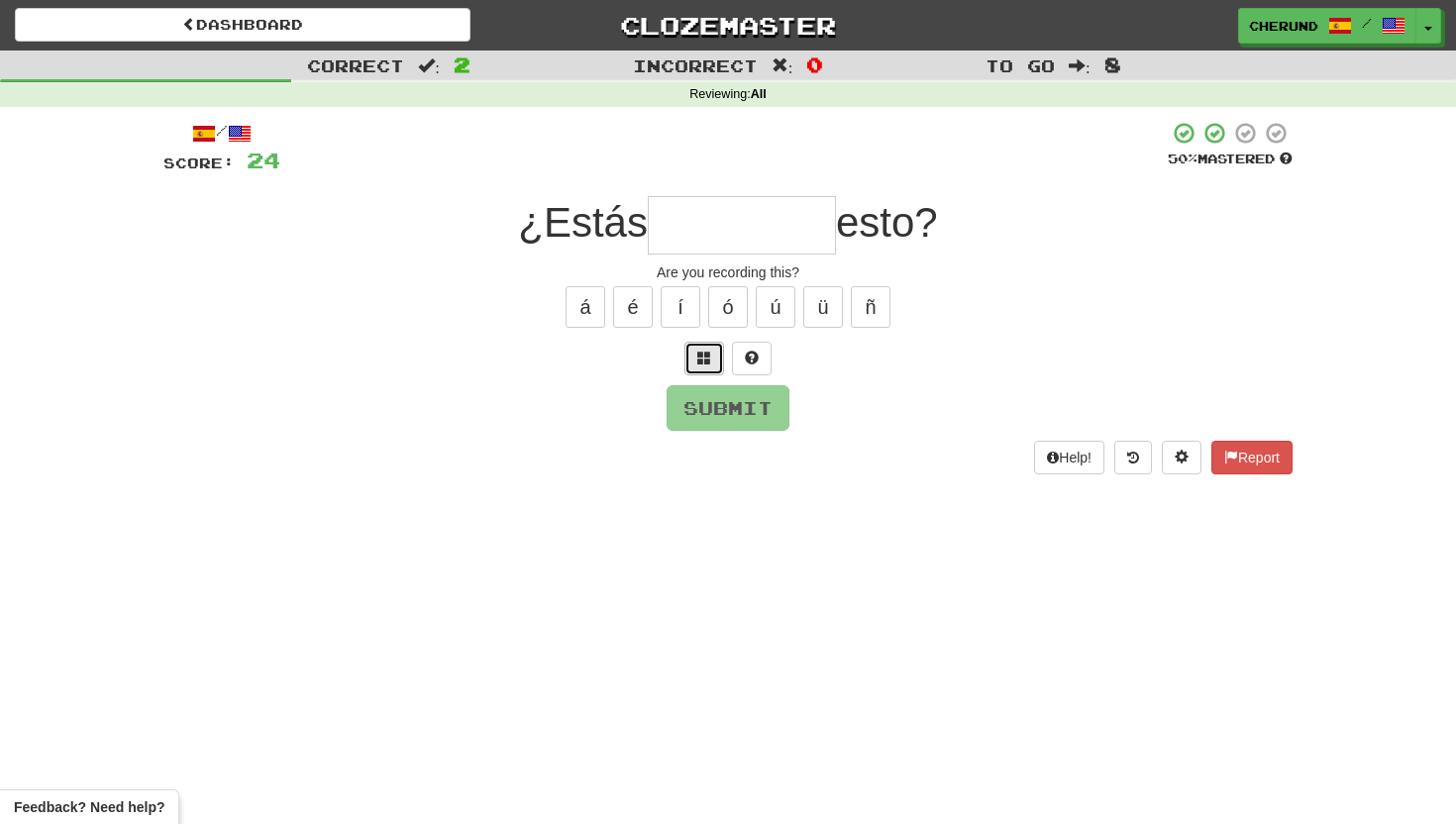 click at bounding box center (704, 359) 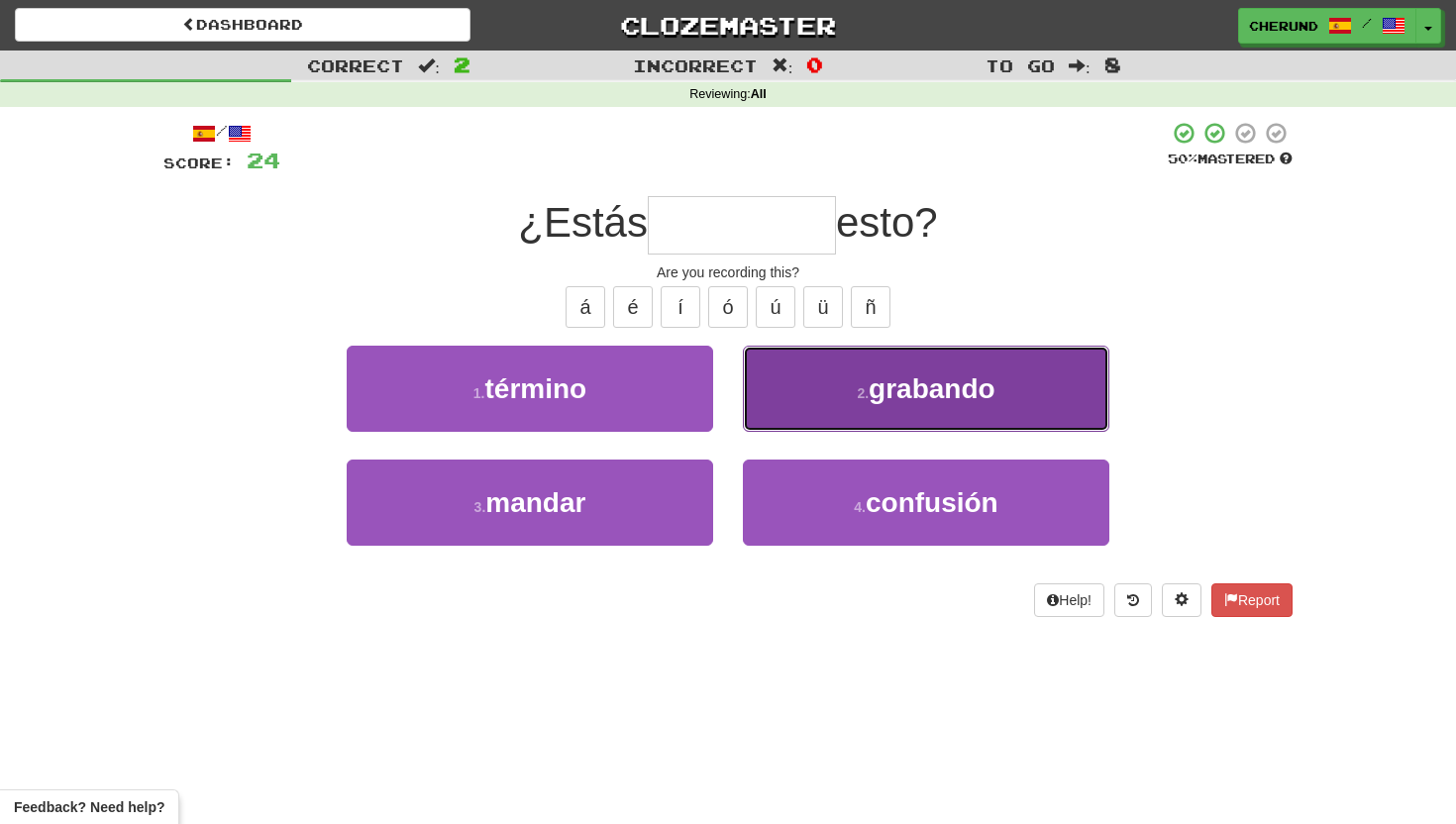 click on "2 .  grabando" at bounding box center (926, 388) 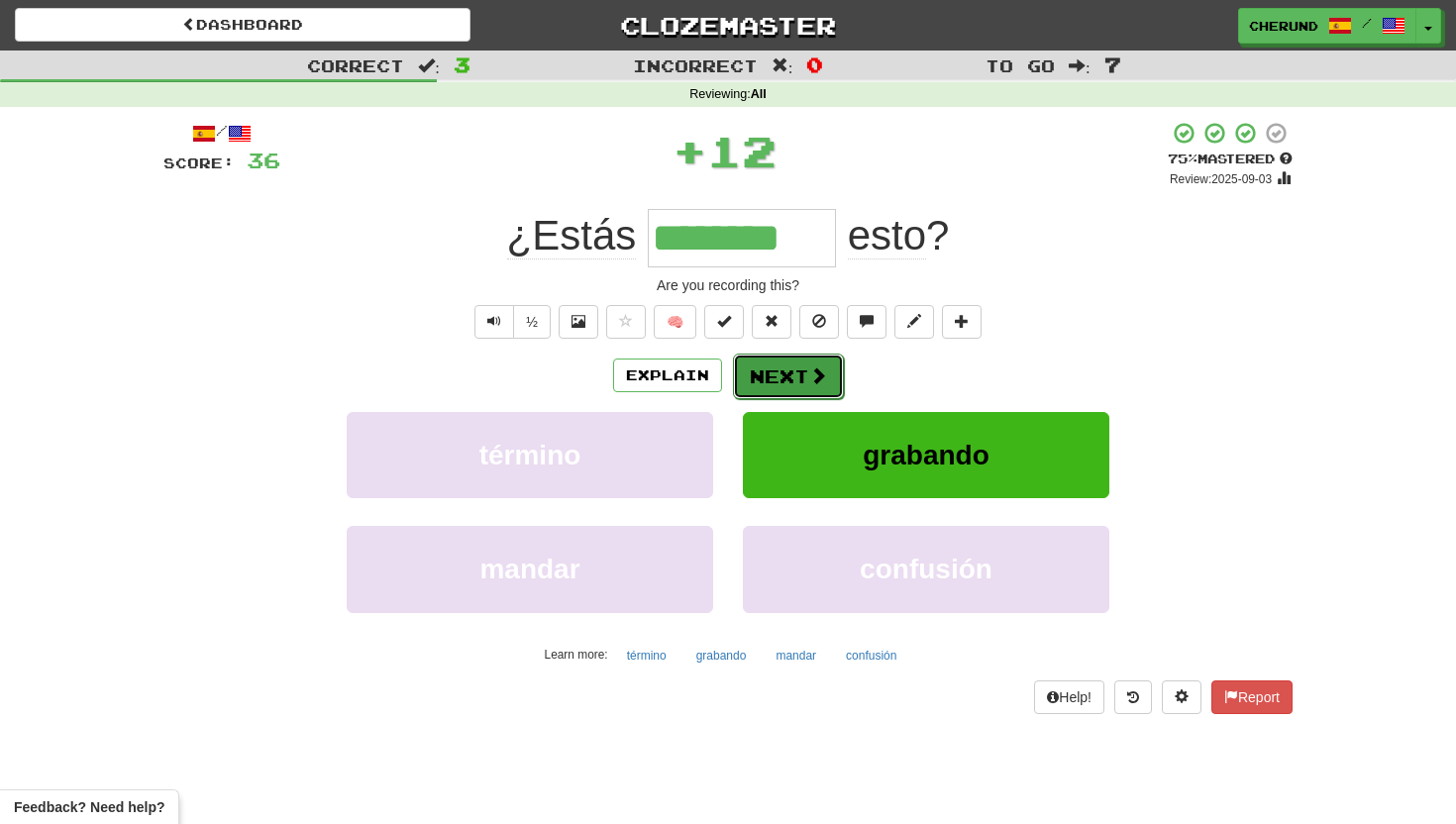 click on "Next" at bounding box center (788, 376) 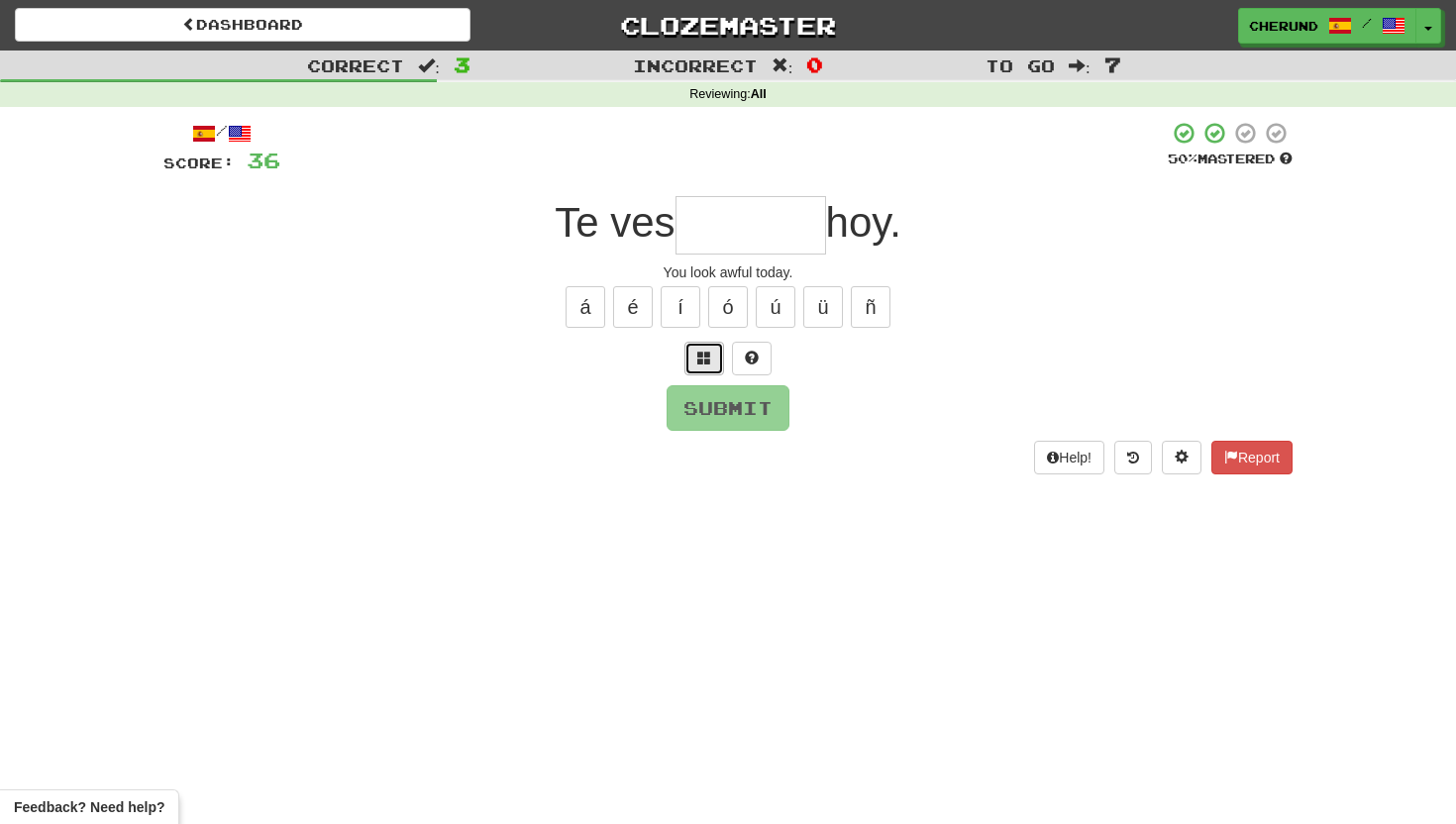 click at bounding box center (704, 359) 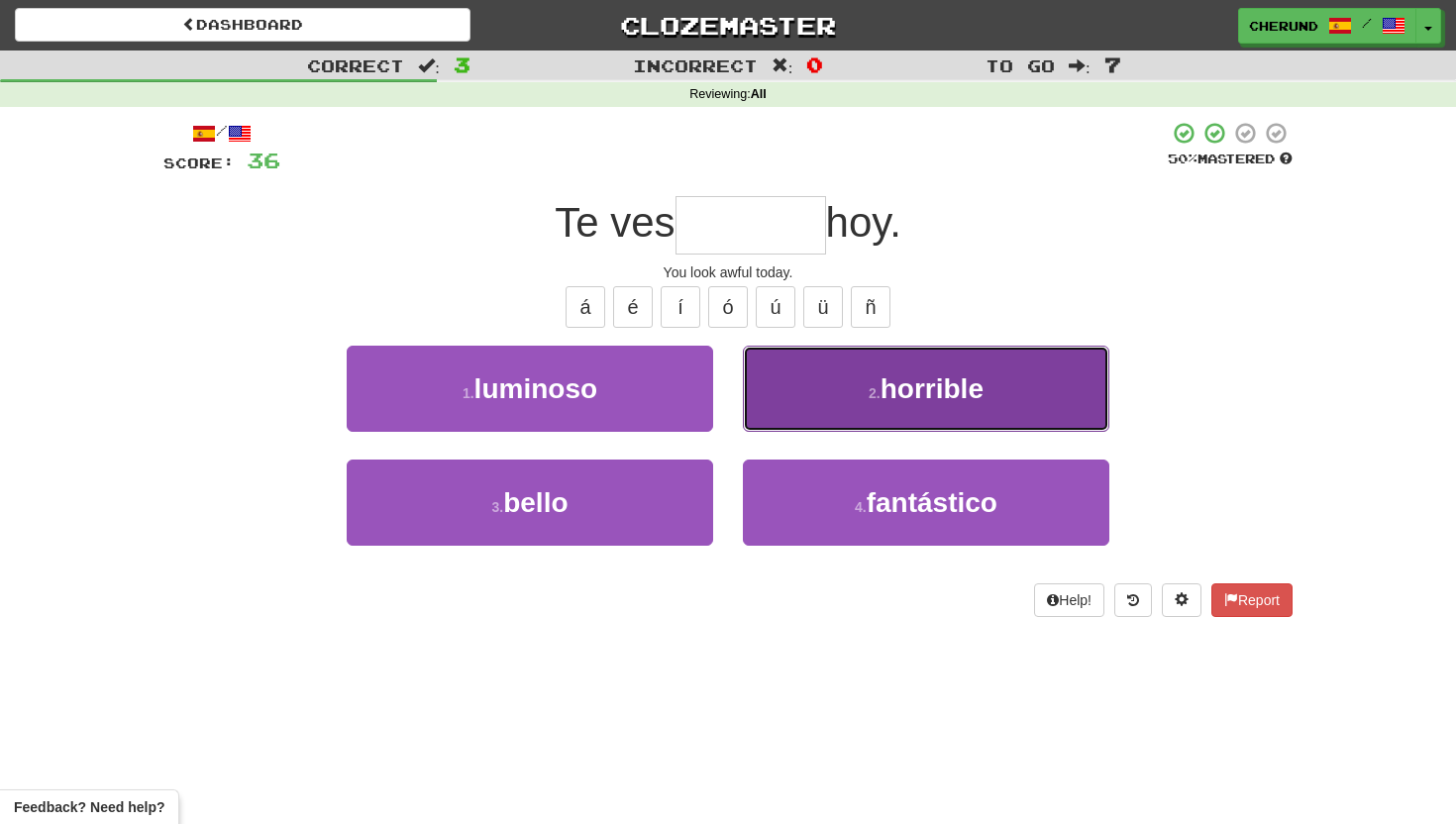 click on "2 .  horrible" at bounding box center [926, 388] 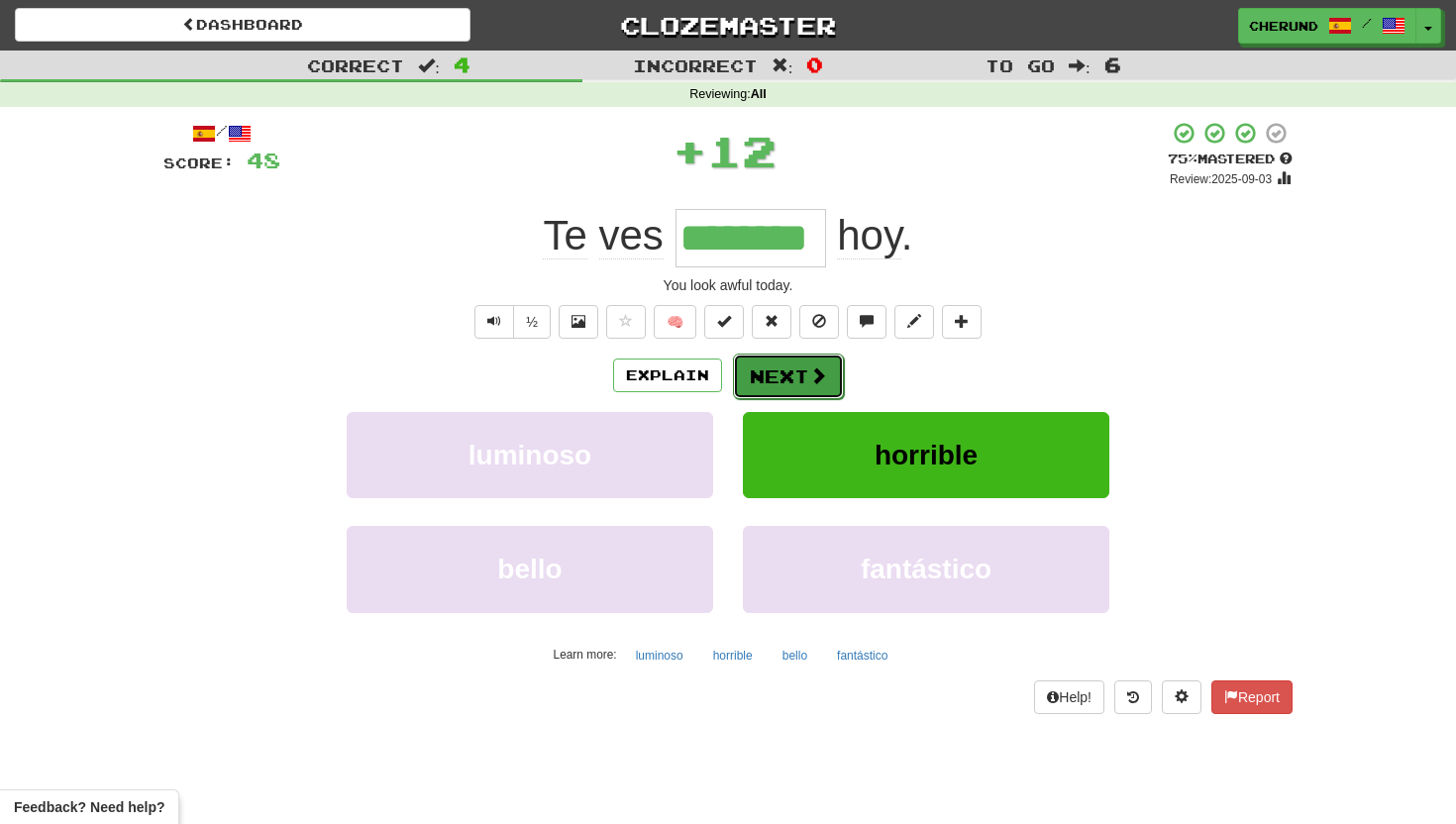 click on "Next" at bounding box center [788, 376] 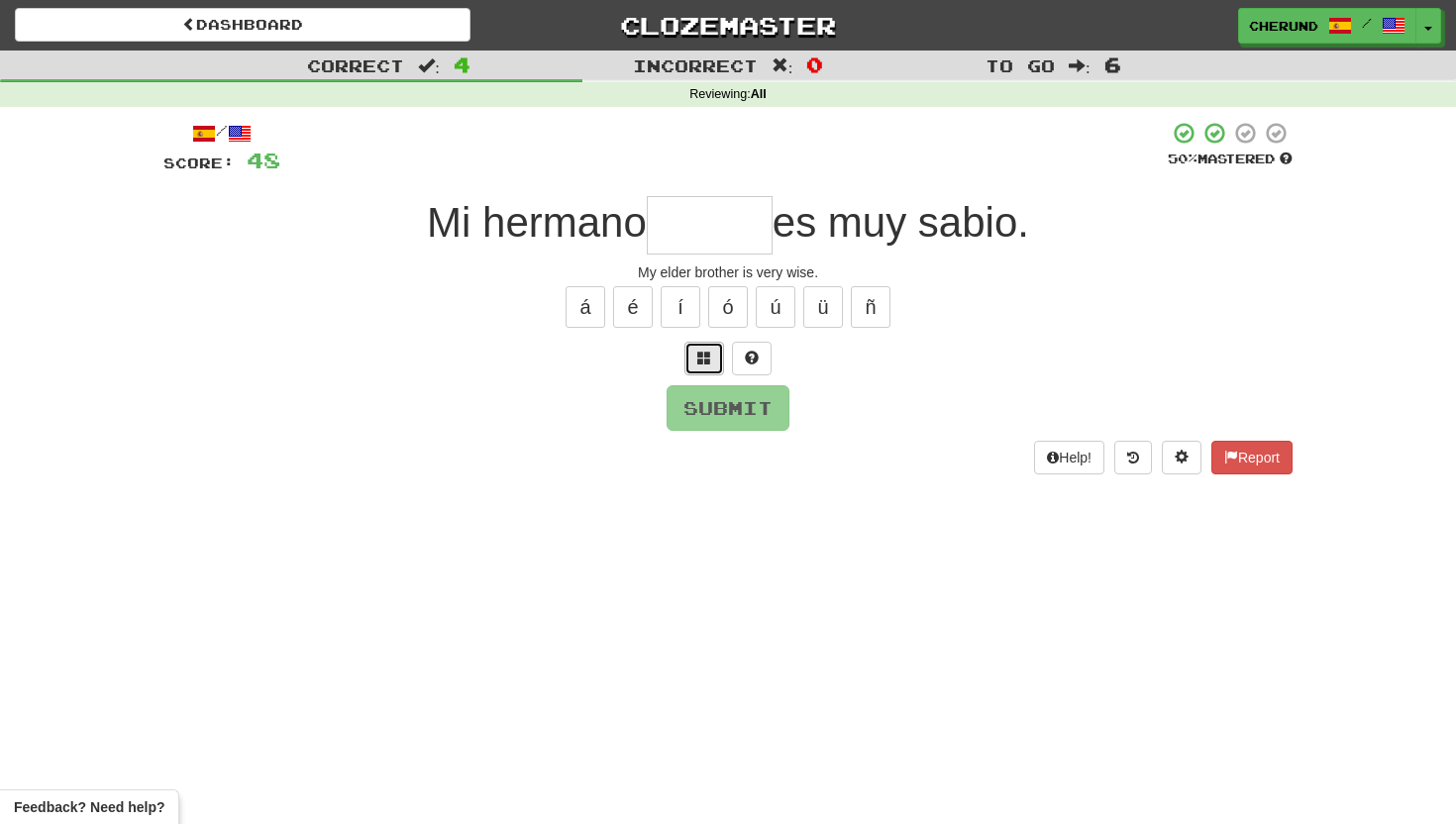 click at bounding box center (704, 358) 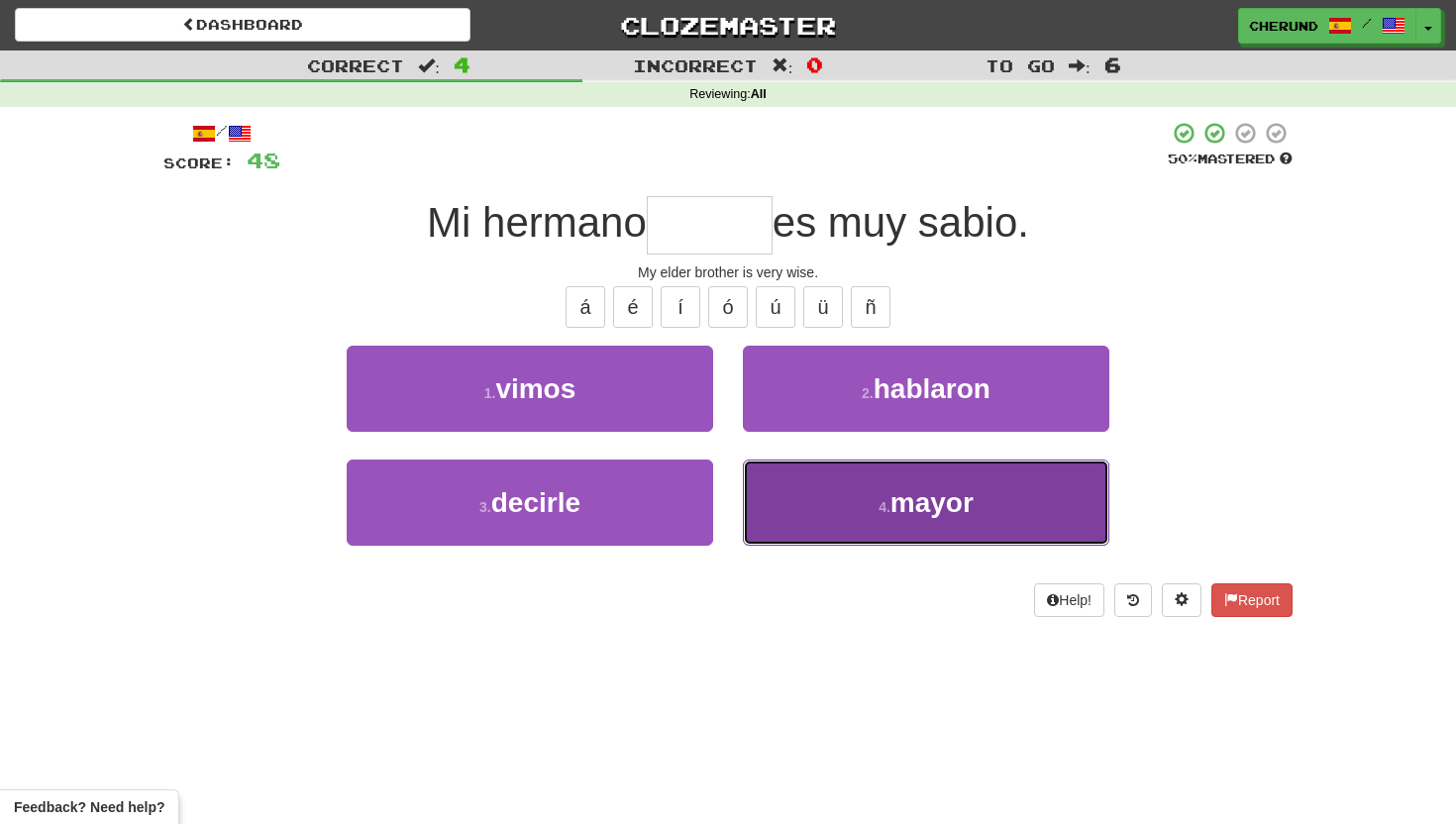 click on "4 .  mayor" at bounding box center (926, 502) 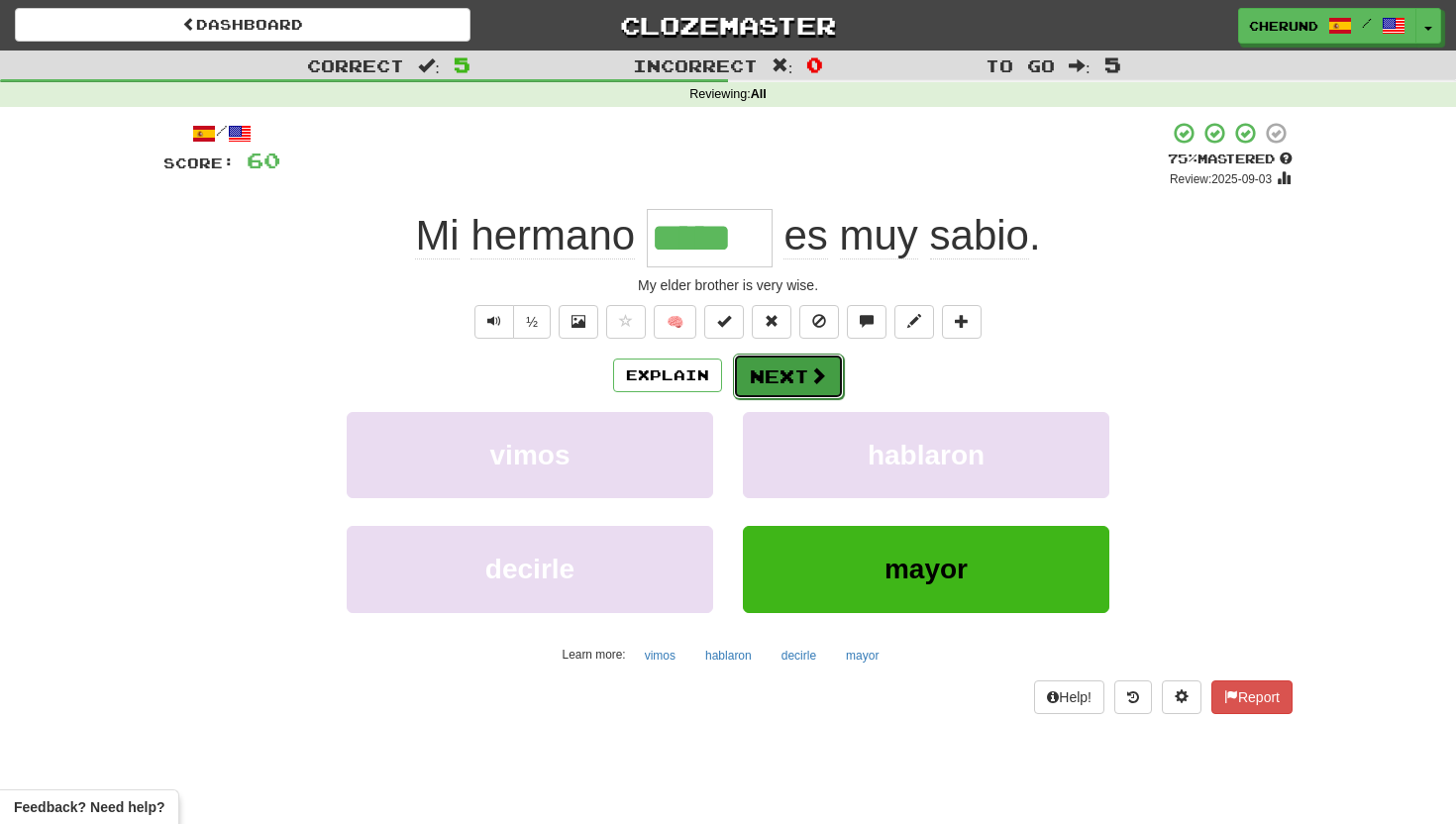 click at bounding box center [818, 375] 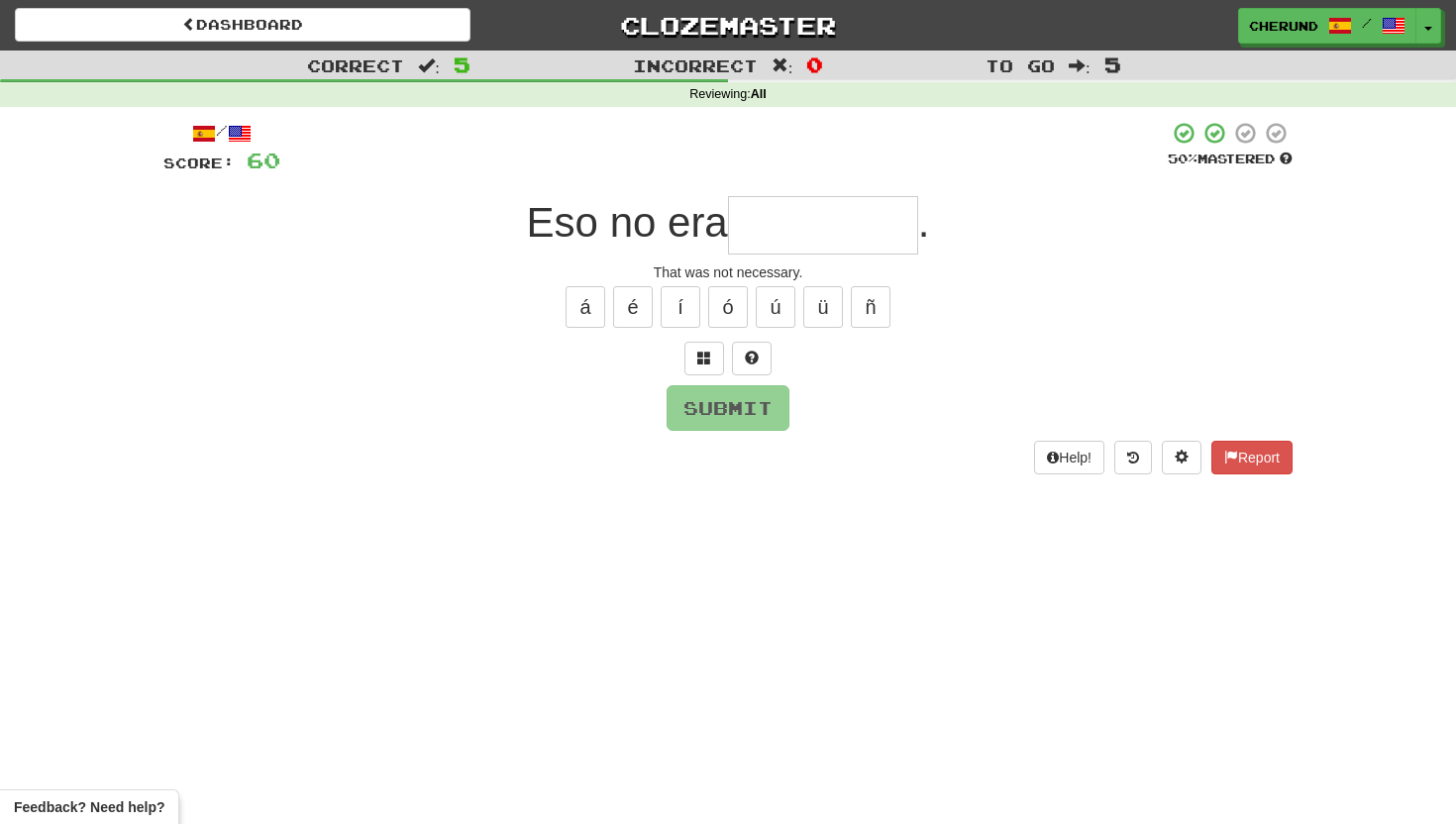 click on "/  Score:   60 50 %  Mastered Eso no era  . That was not necessary. á é í ó ú ü ñ Submit  Help!  Report" at bounding box center [728, 297] 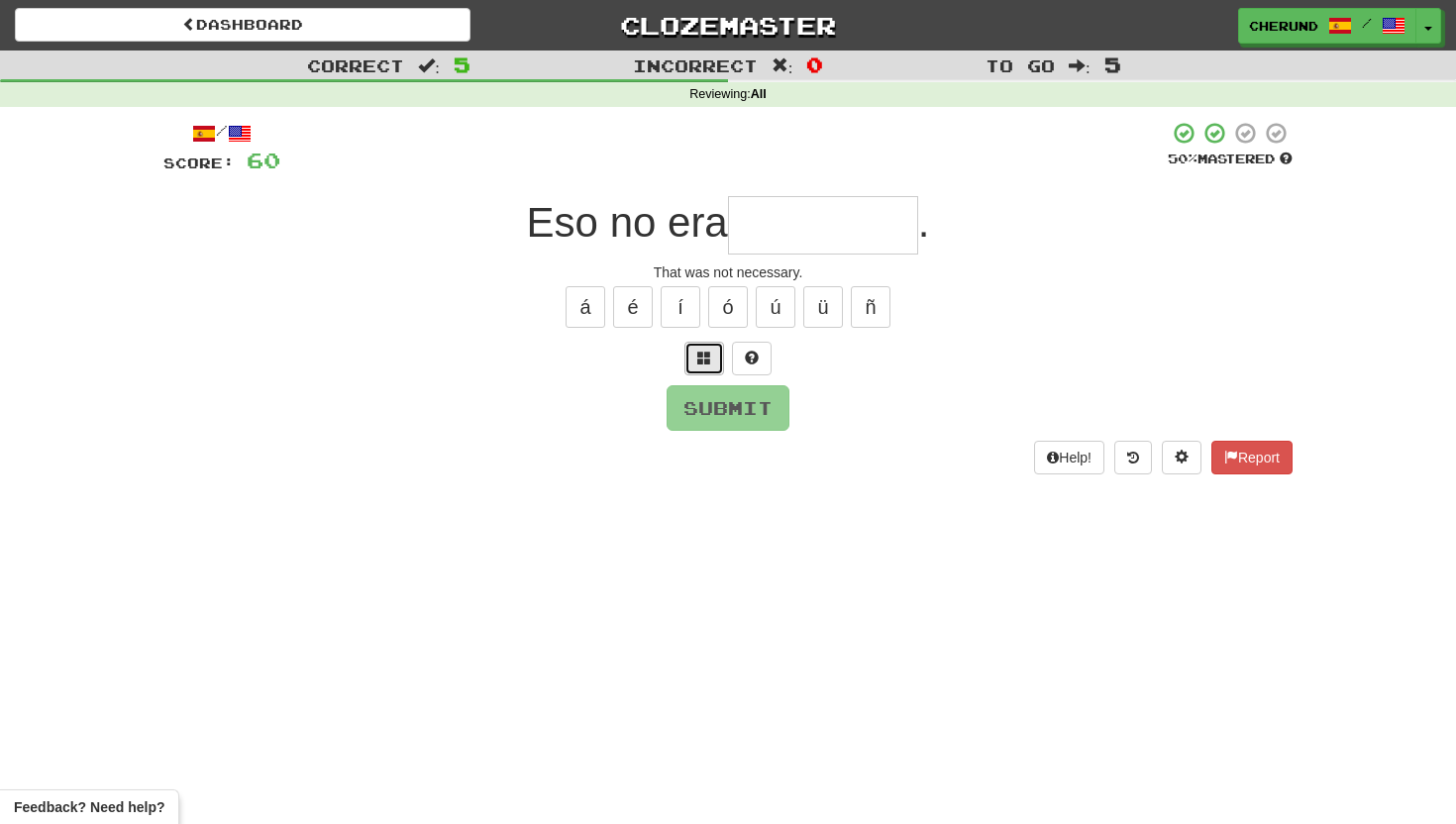 click at bounding box center [704, 359] 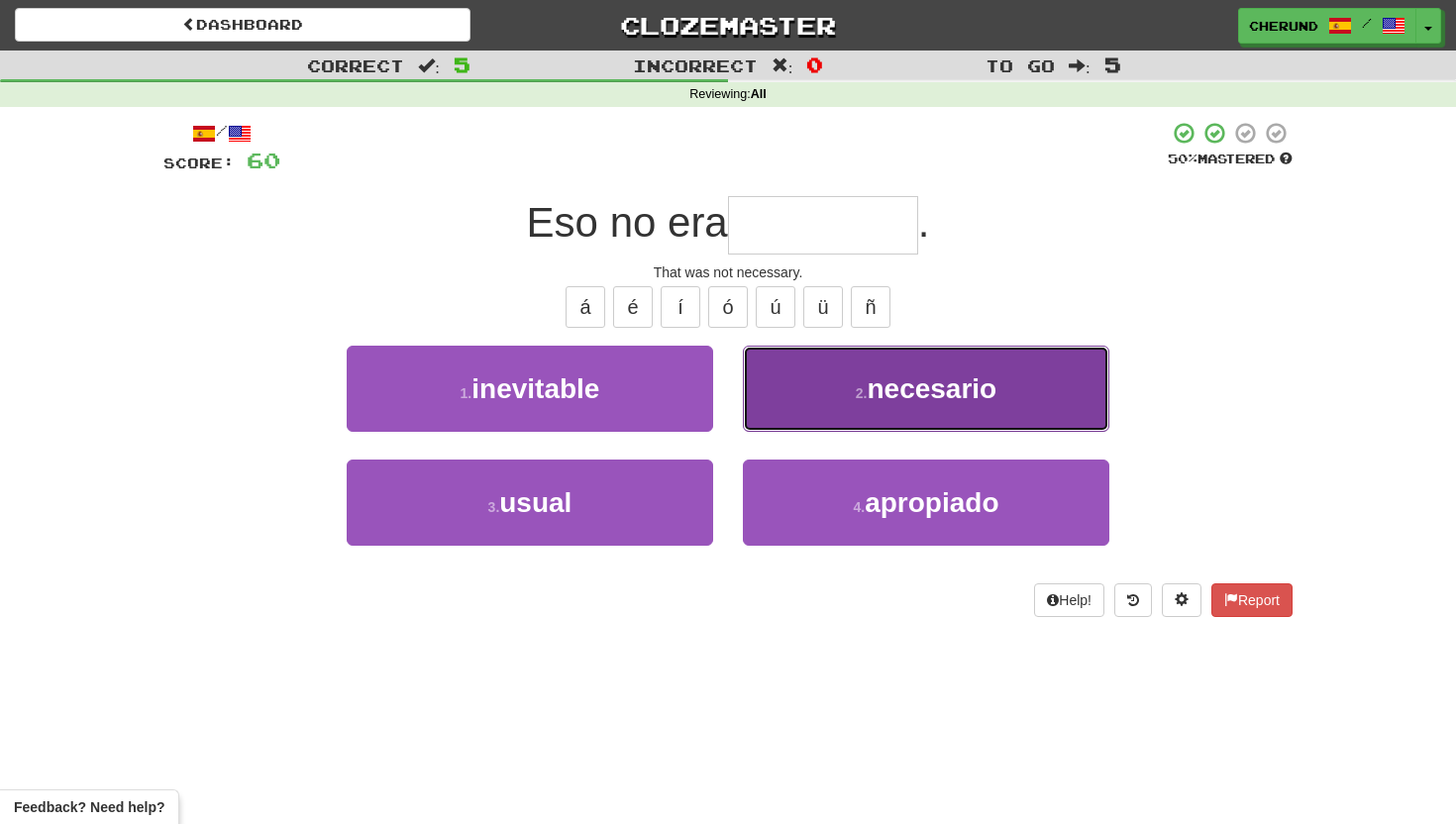 click on "necesario" at bounding box center (931, 388) 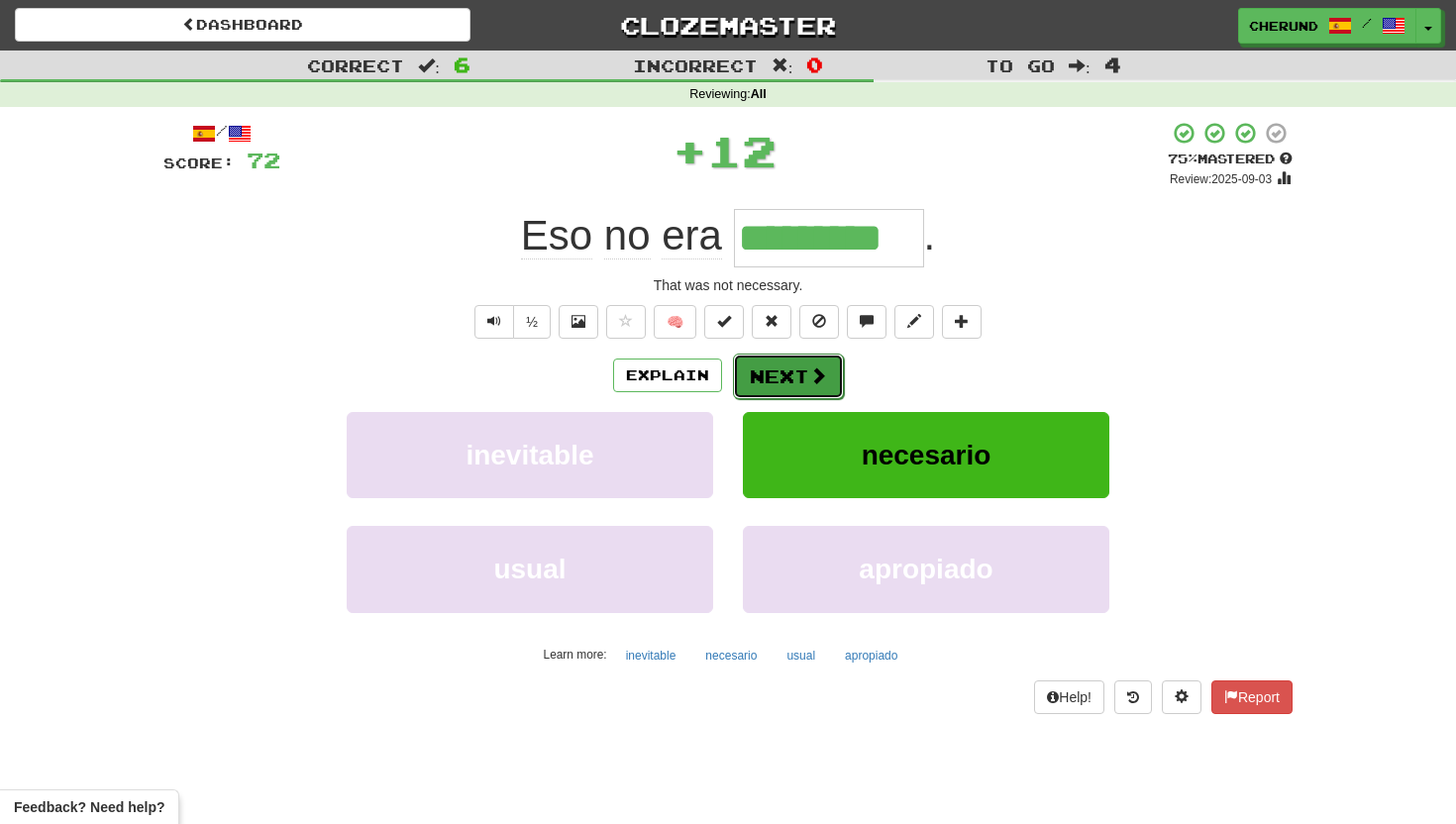 click on "Next" at bounding box center (788, 376) 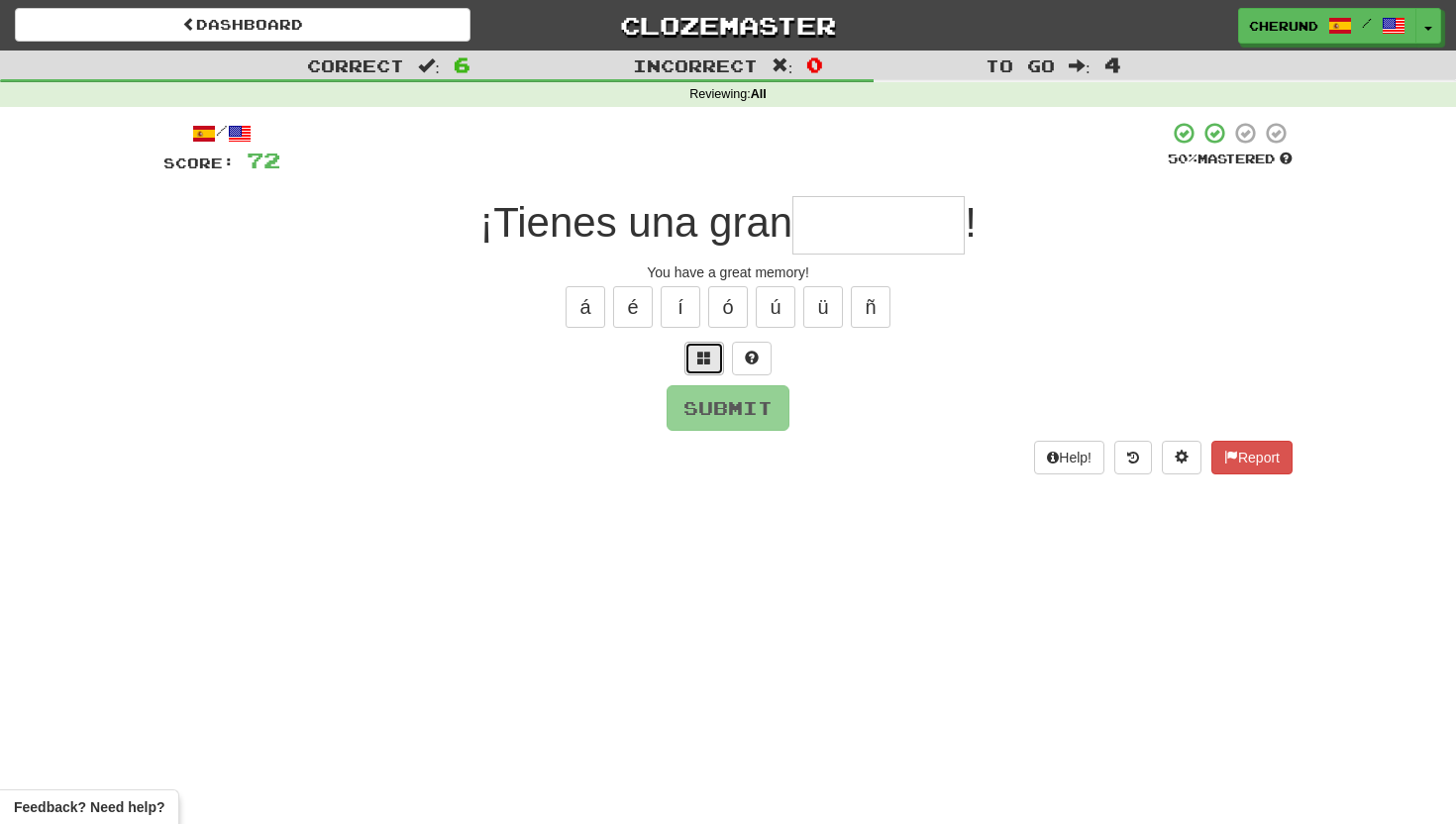 click at bounding box center (704, 358) 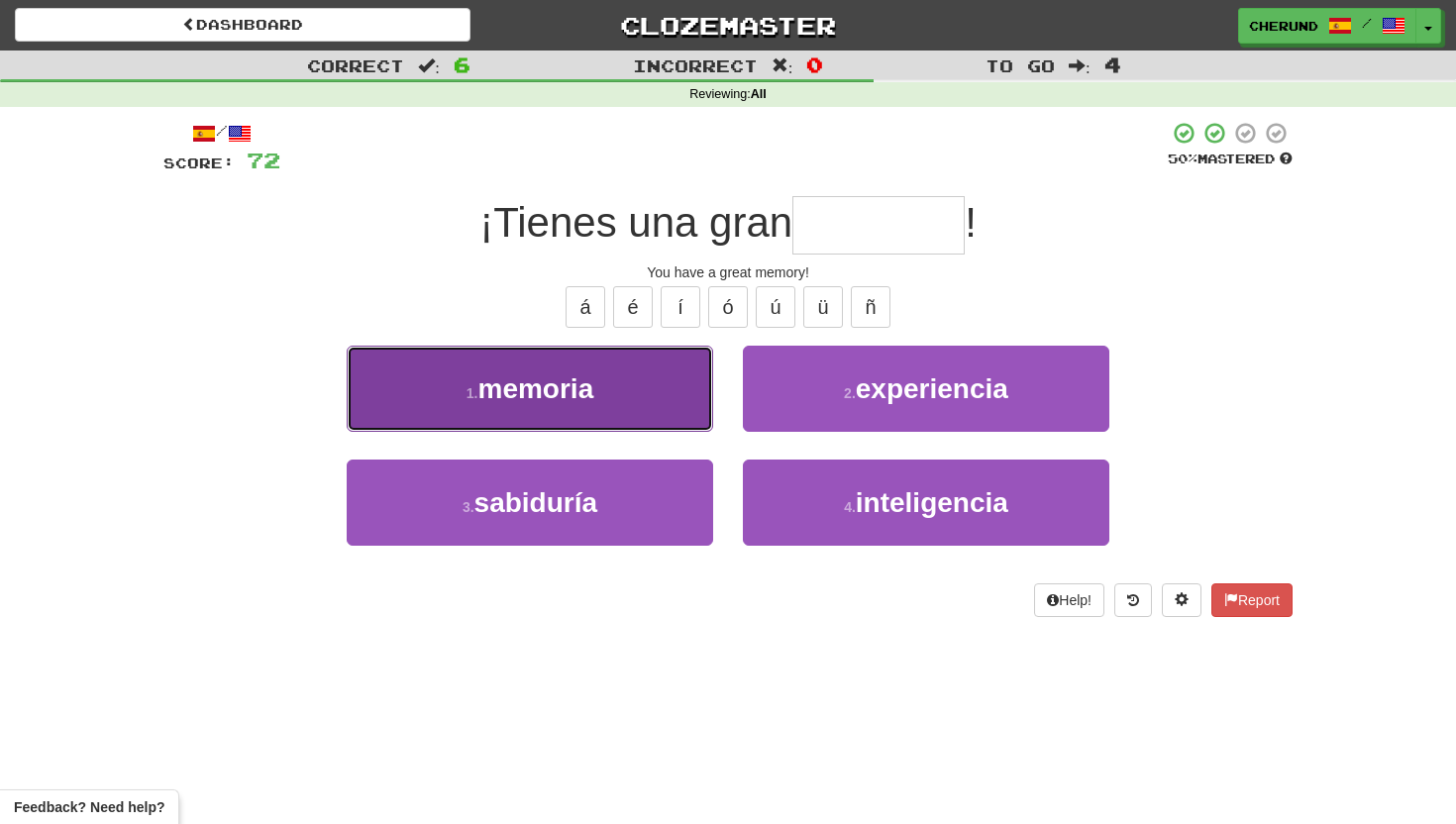 click on "1 .  memoria" at bounding box center [530, 388] 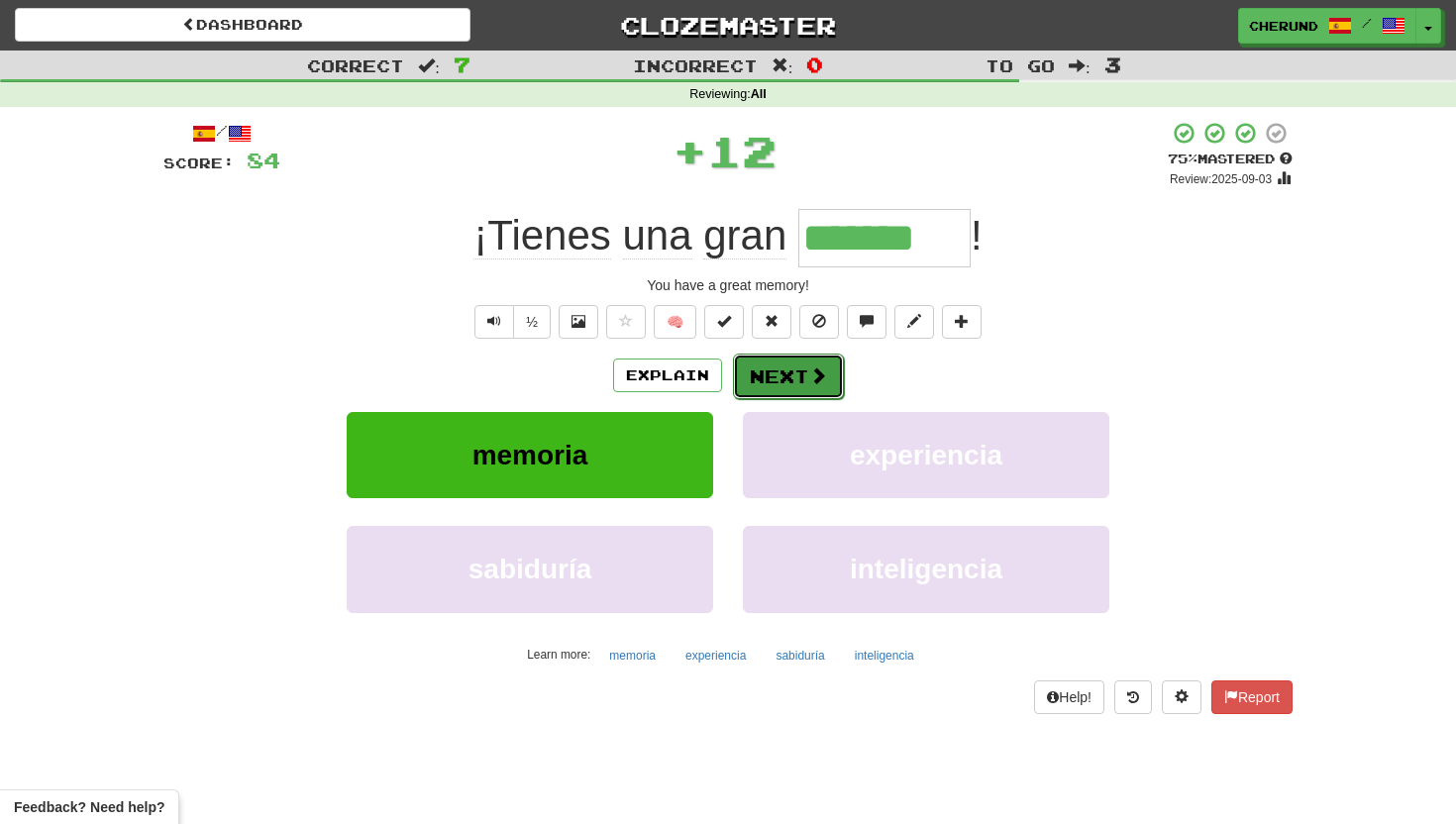 click on "Next" at bounding box center [788, 376] 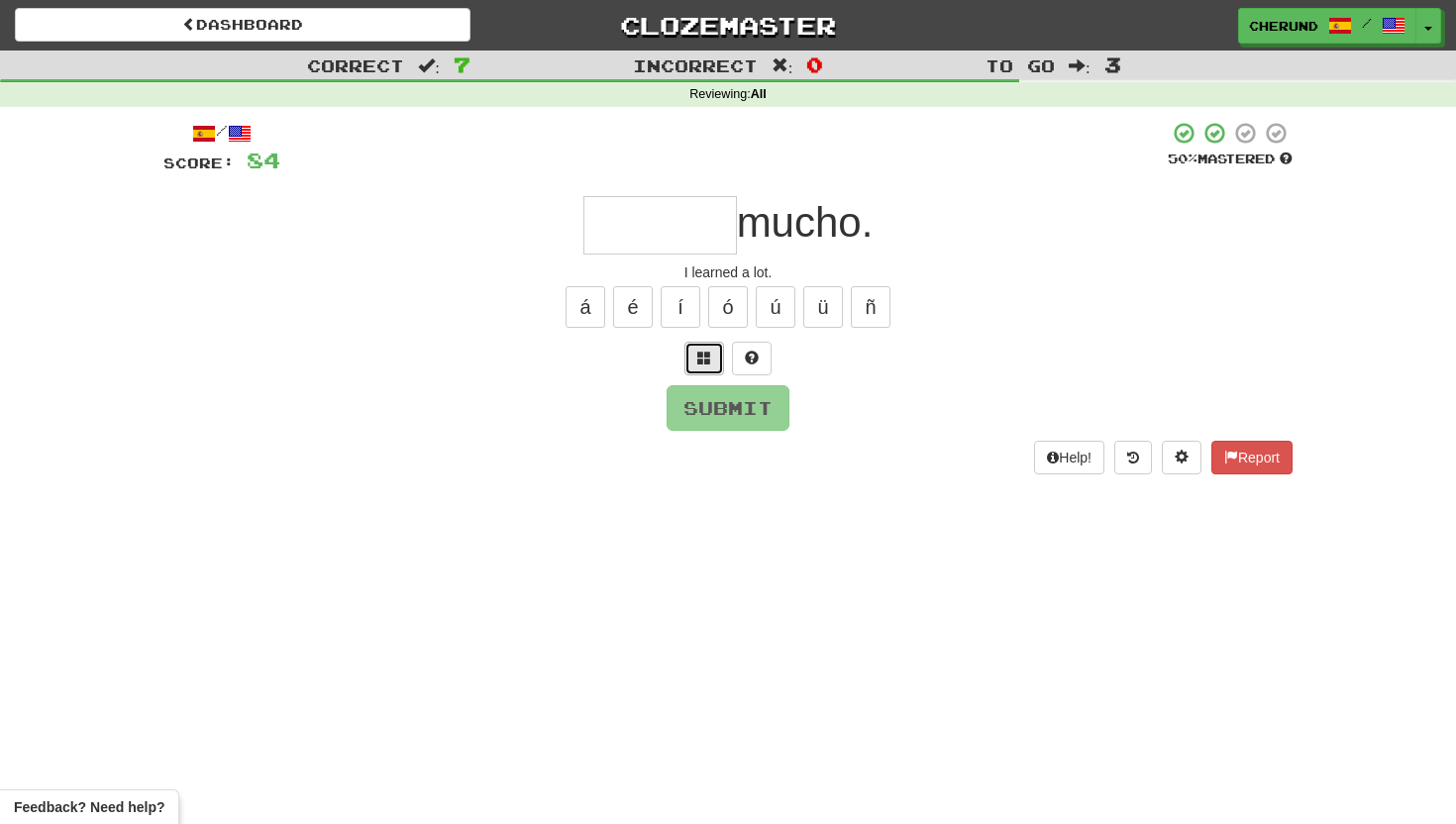 click at bounding box center (704, 358) 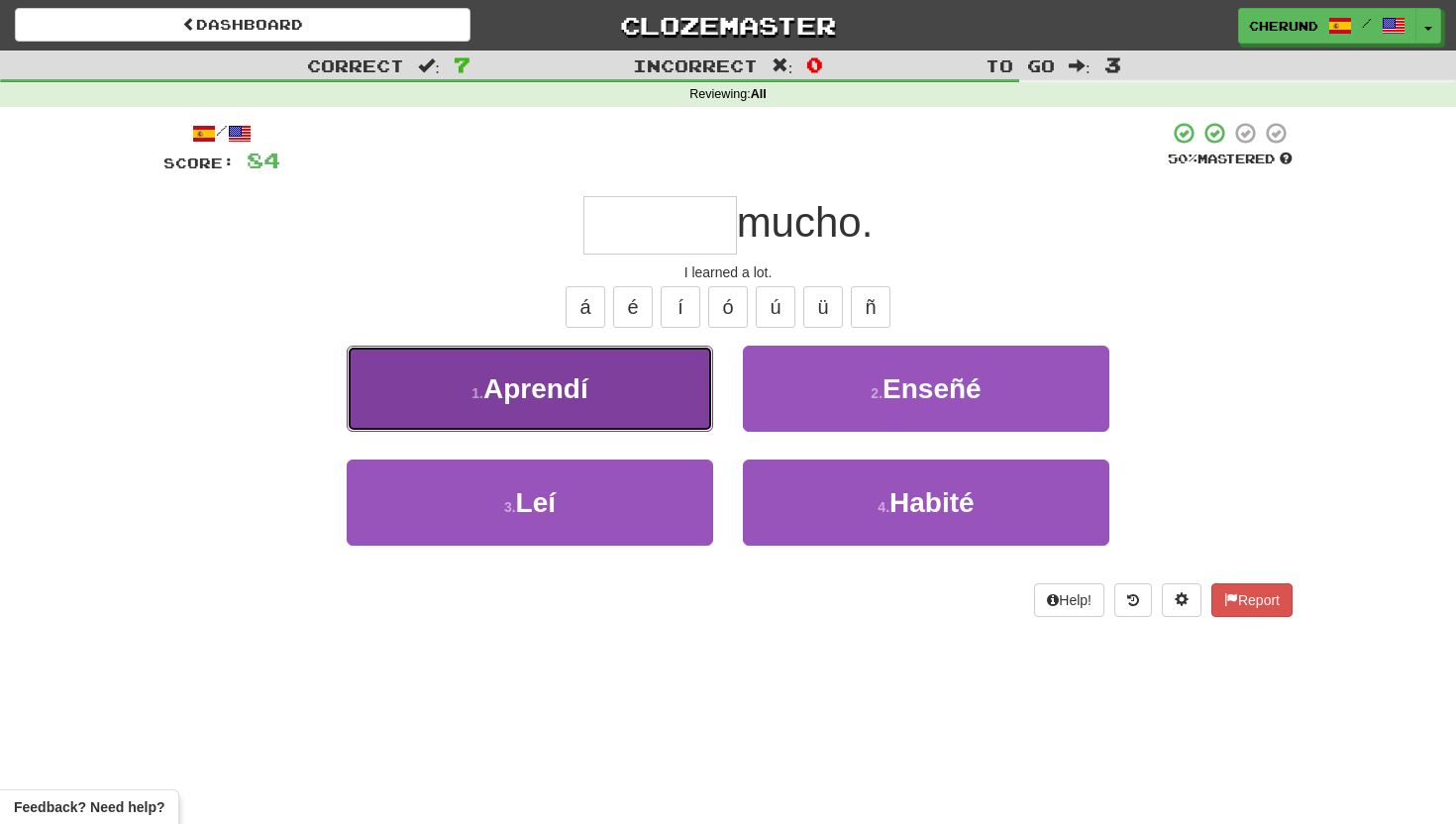 click on "1 .  Aprendí" at bounding box center [530, 388] 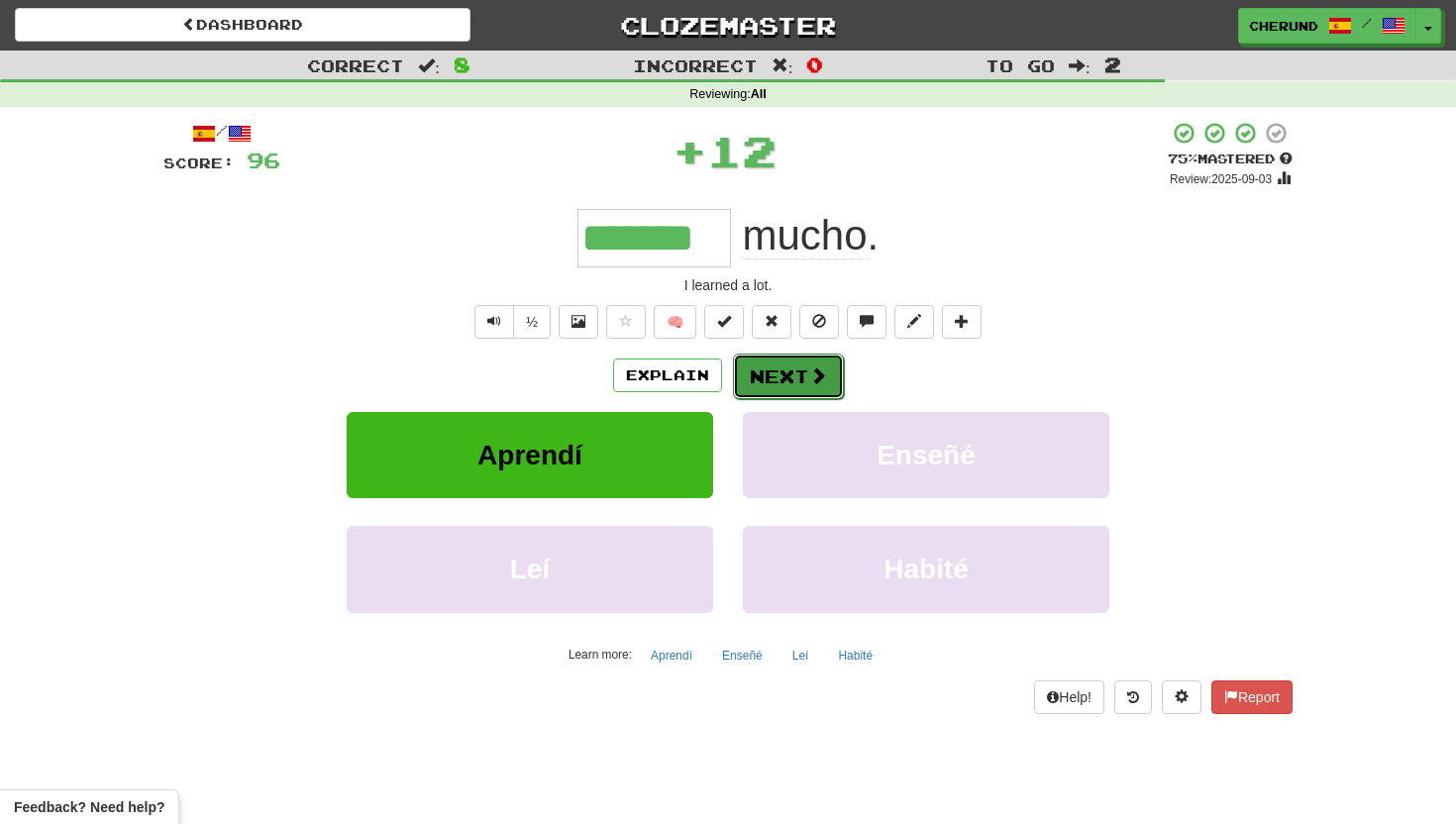 click on "Next" at bounding box center (788, 376) 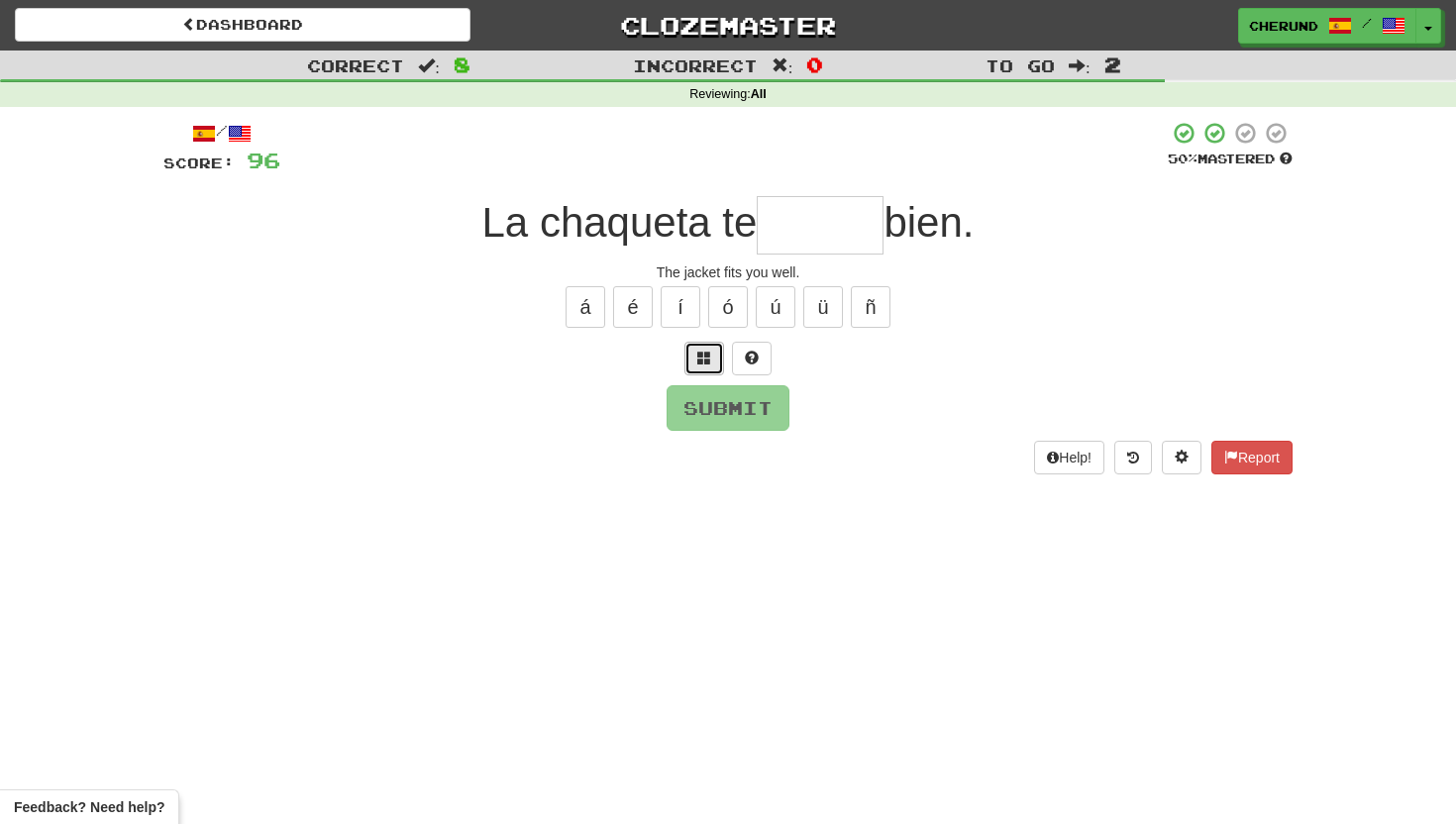click at bounding box center [704, 358] 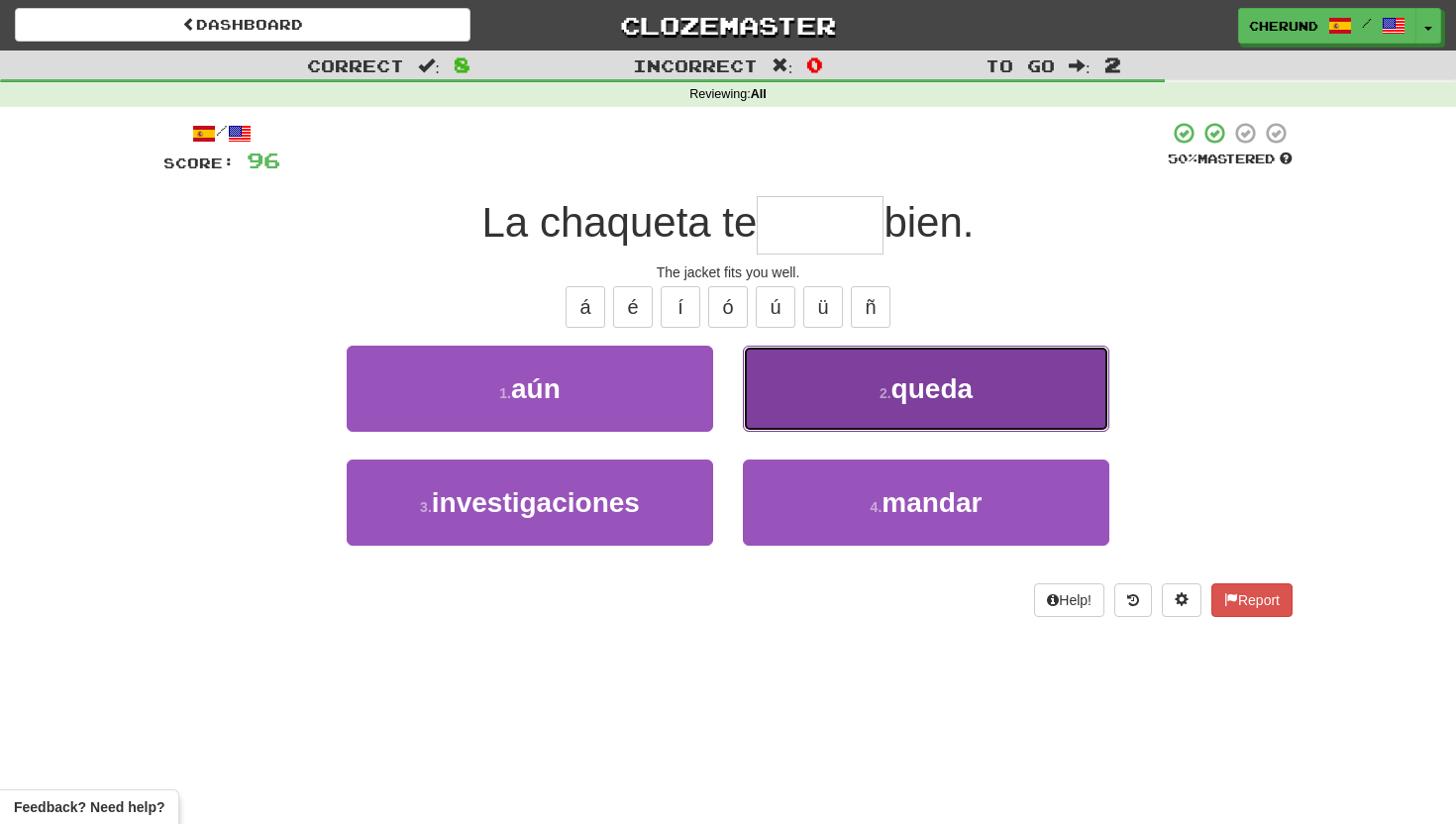 click on "2 .  queda" at bounding box center [926, 388] 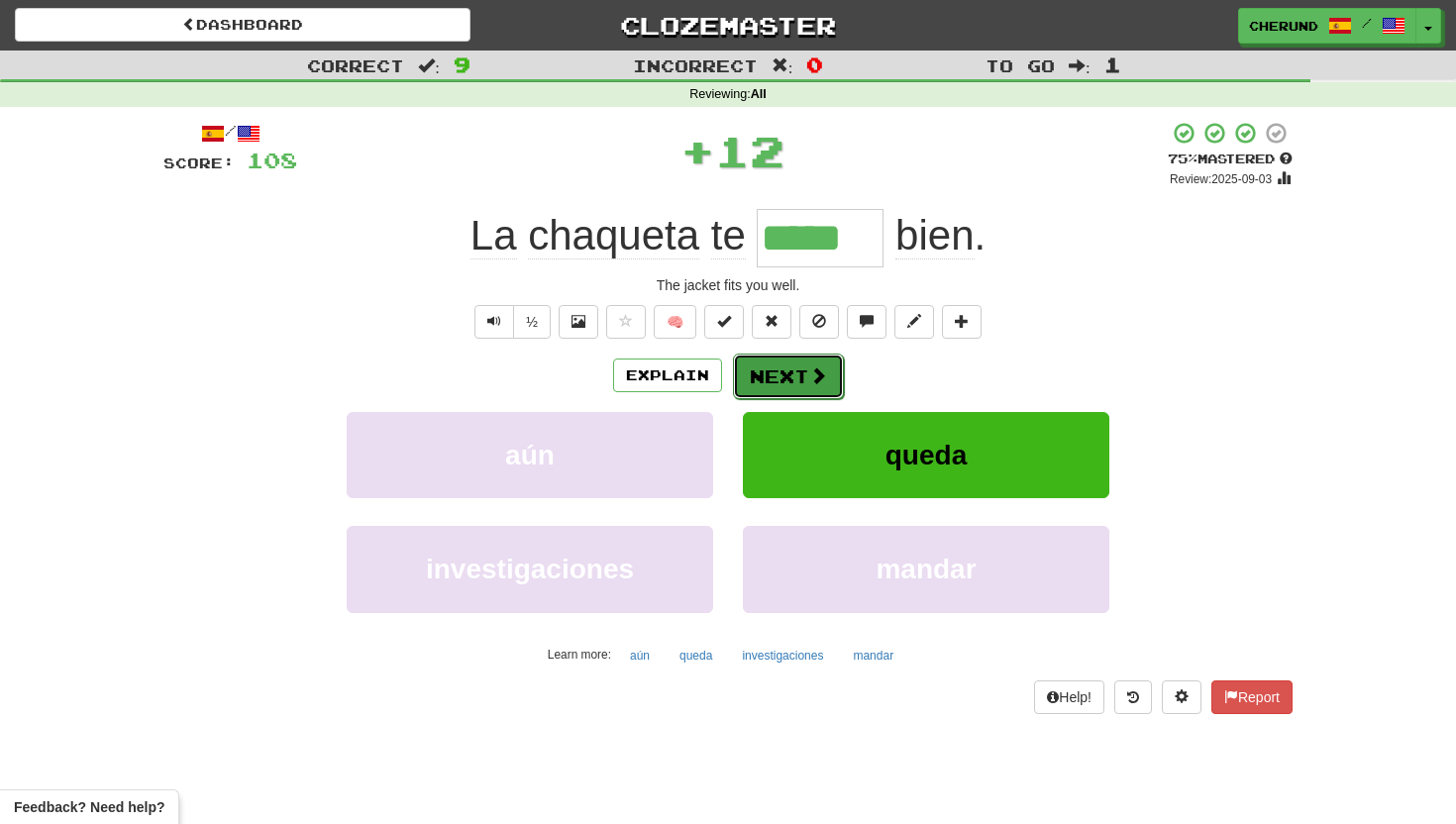 click on "Next" at bounding box center [788, 376] 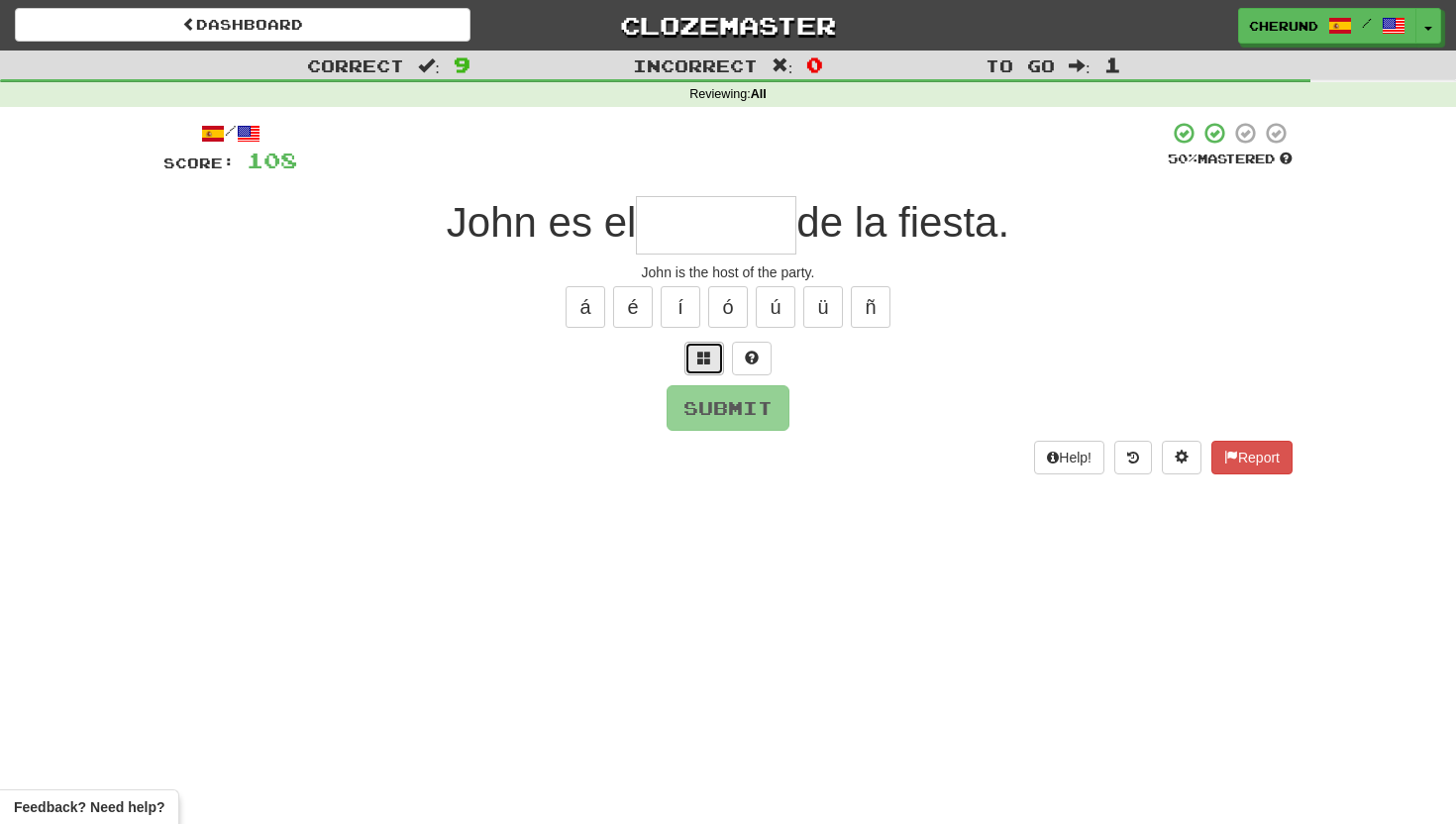 click at bounding box center (704, 358) 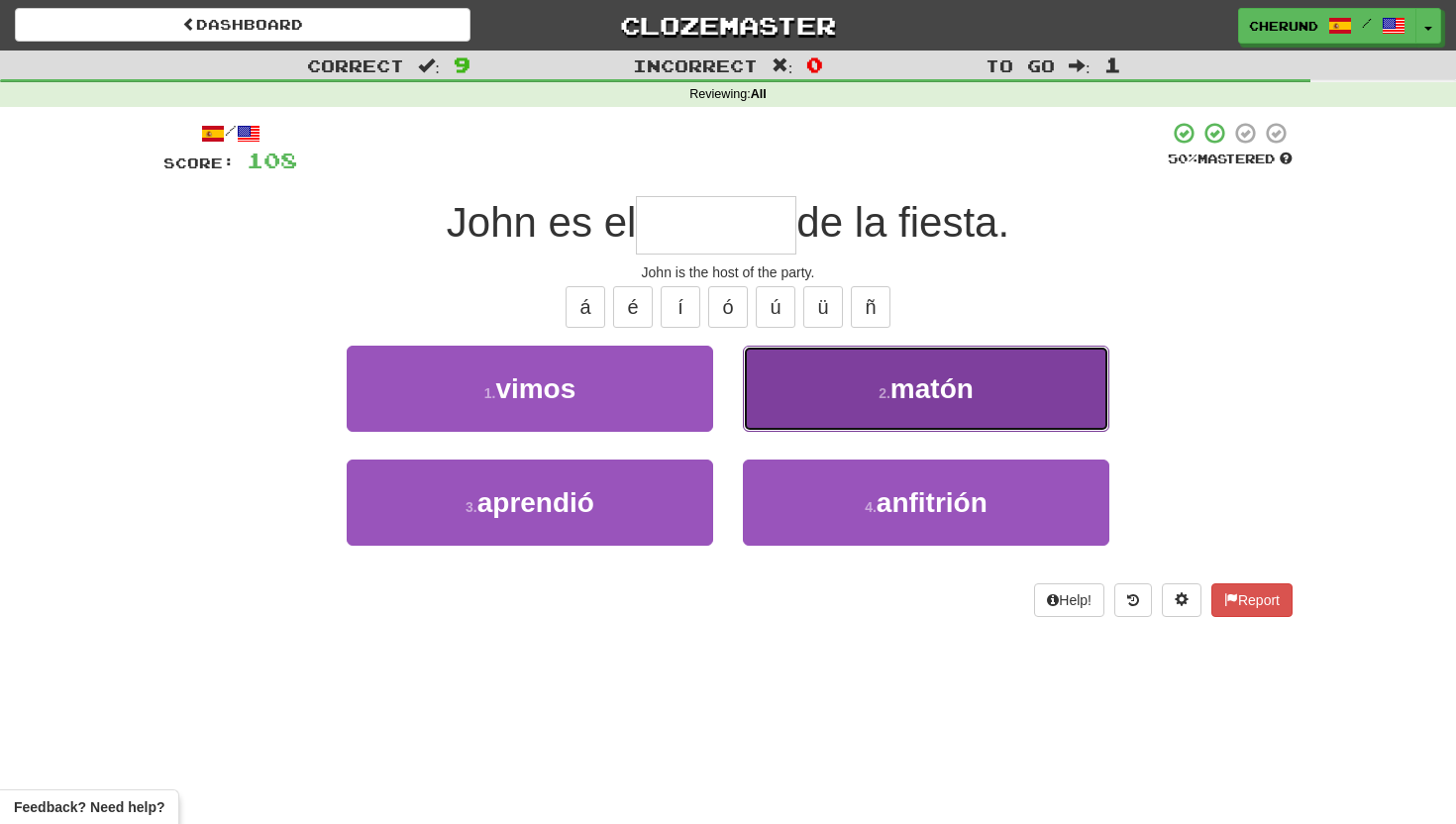 click on "2 .  matón" at bounding box center (926, 388) 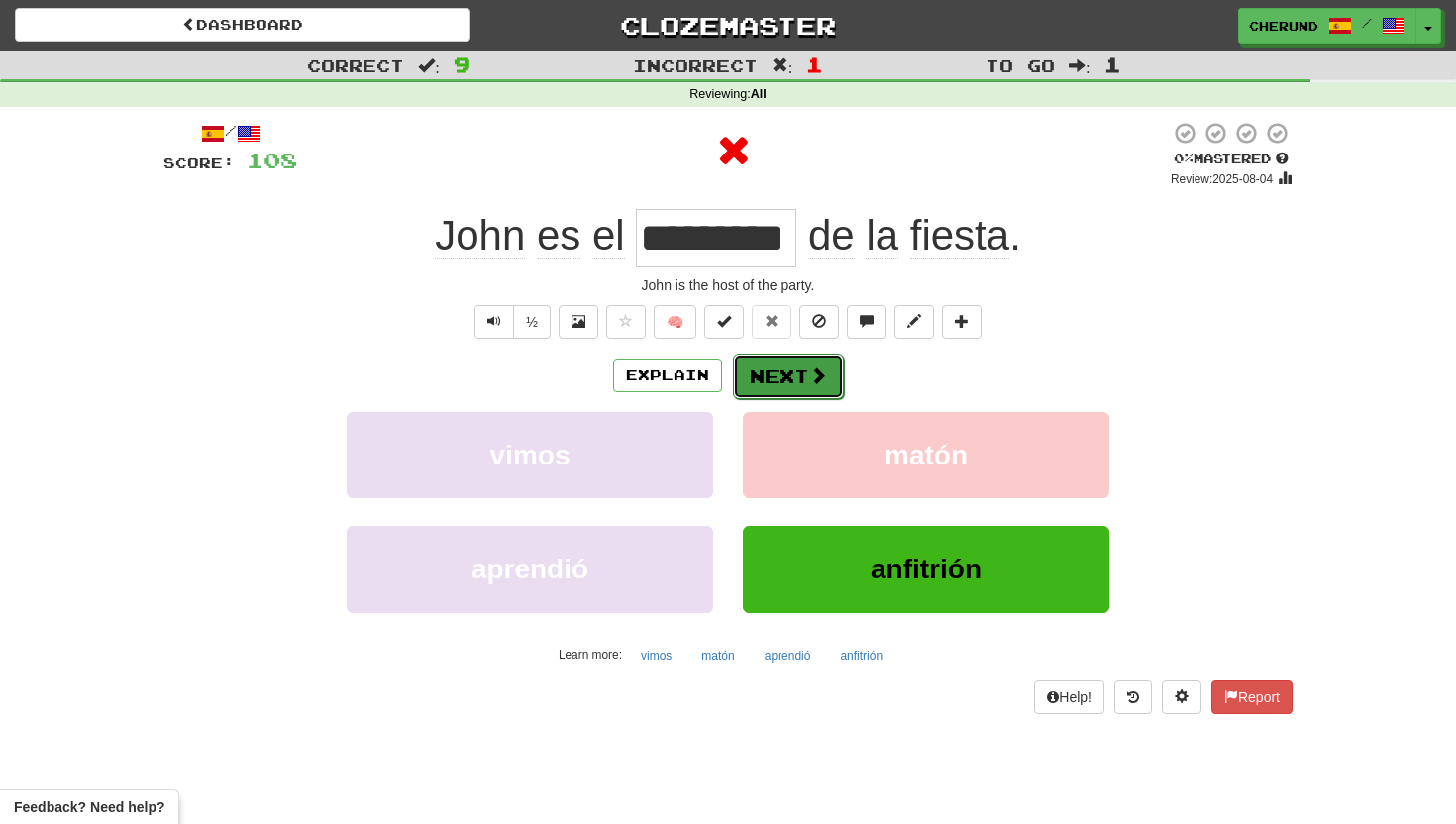 click on "Next" at bounding box center (788, 376) 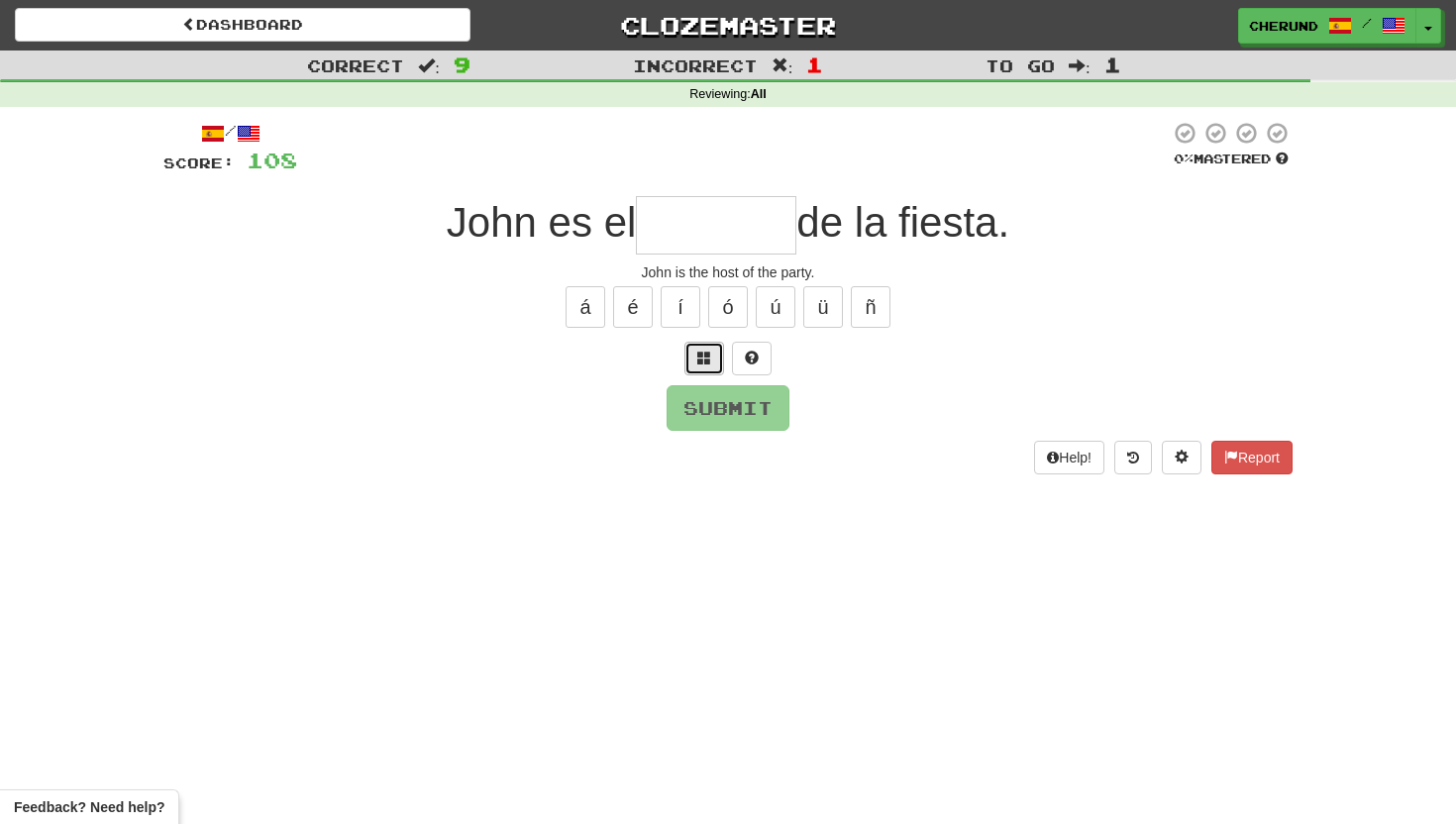 click at bounding box center [704, 358] 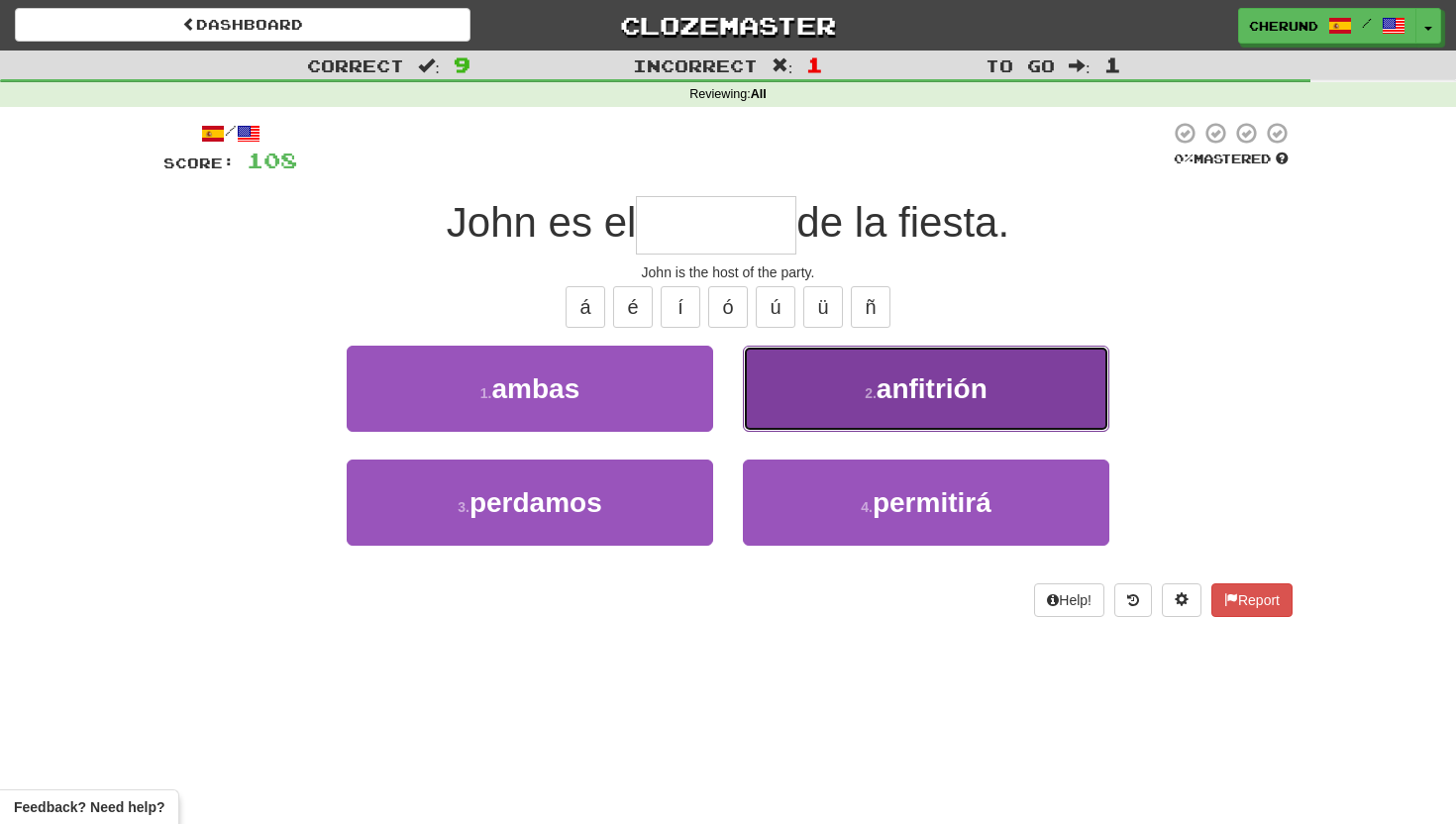 click on "2 .  anfitrión" at bounding box center (926, 388) 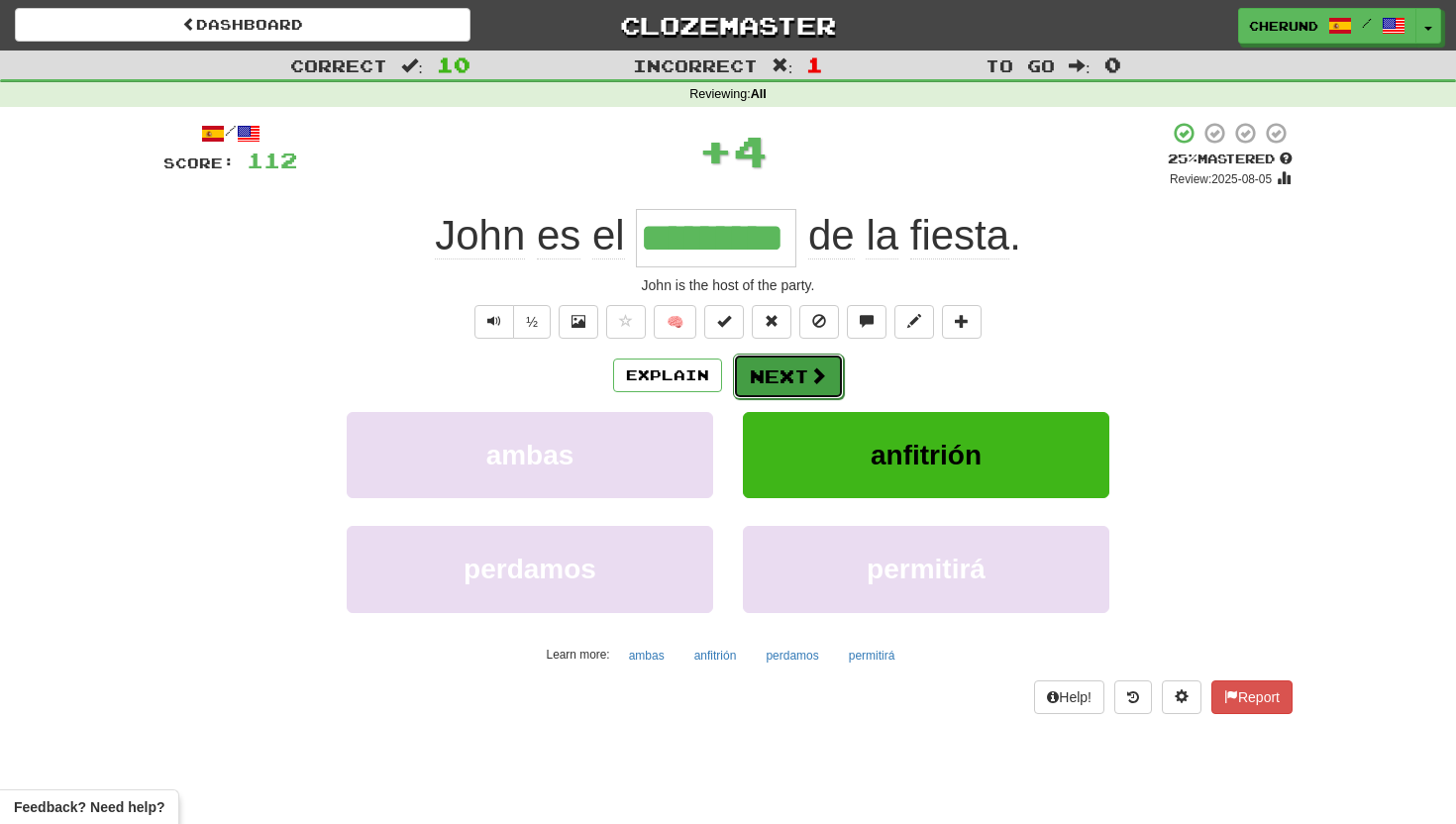 click on "Next" at bounding box center (788, 376) 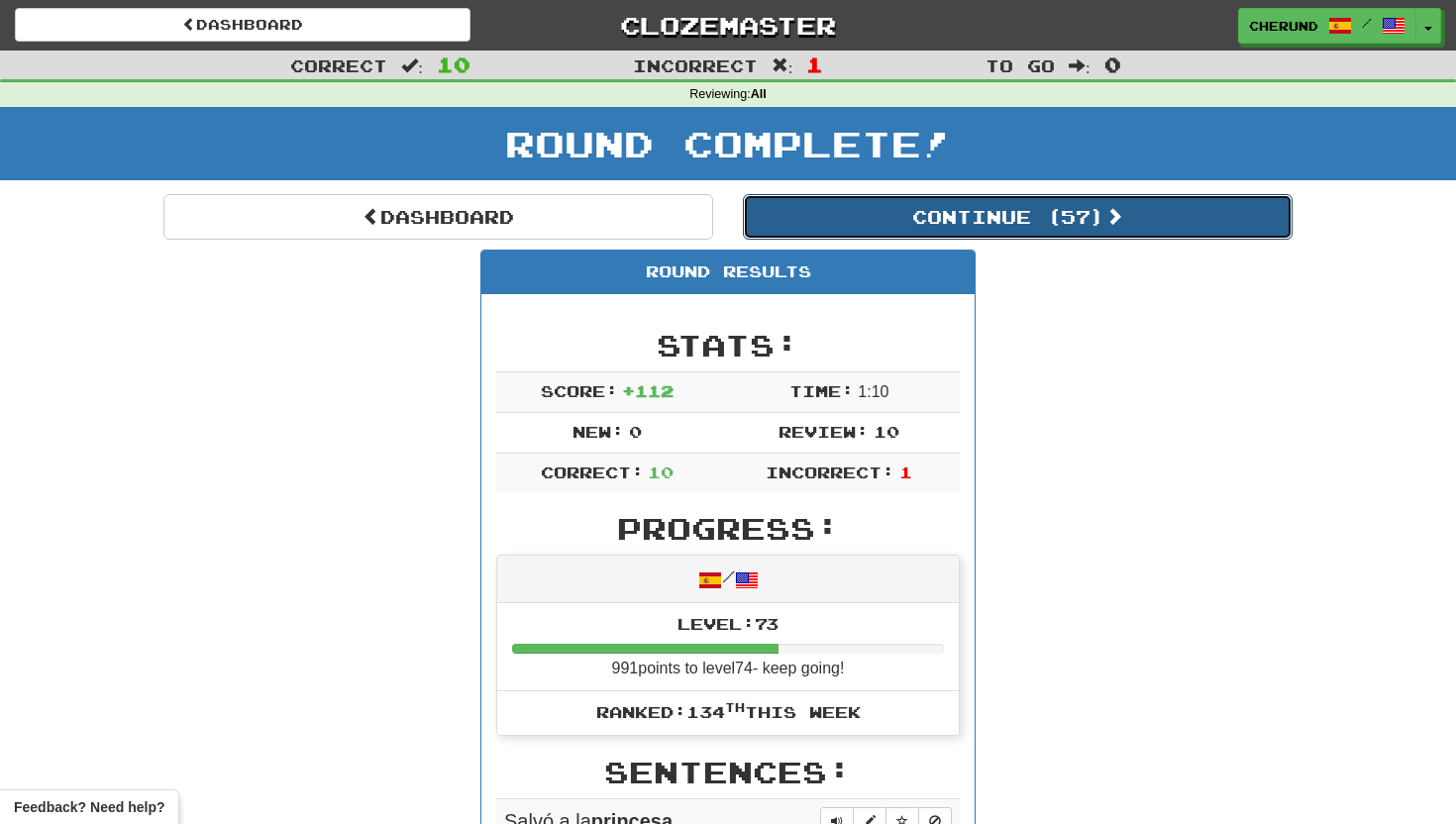 click on "Continue ( 57 )" at bounding box center (1017, 217) 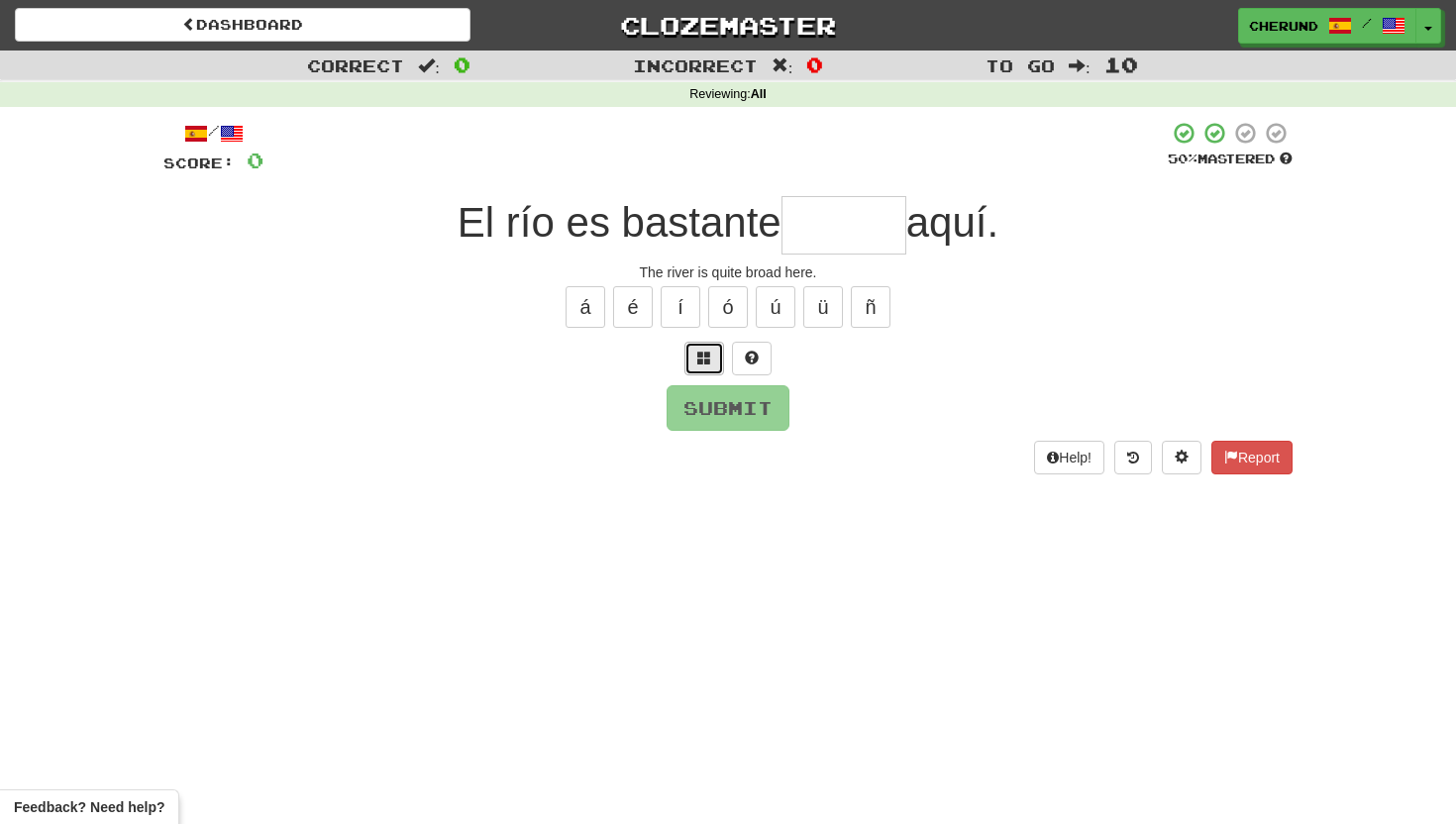 click at bounding box center (704, 358) 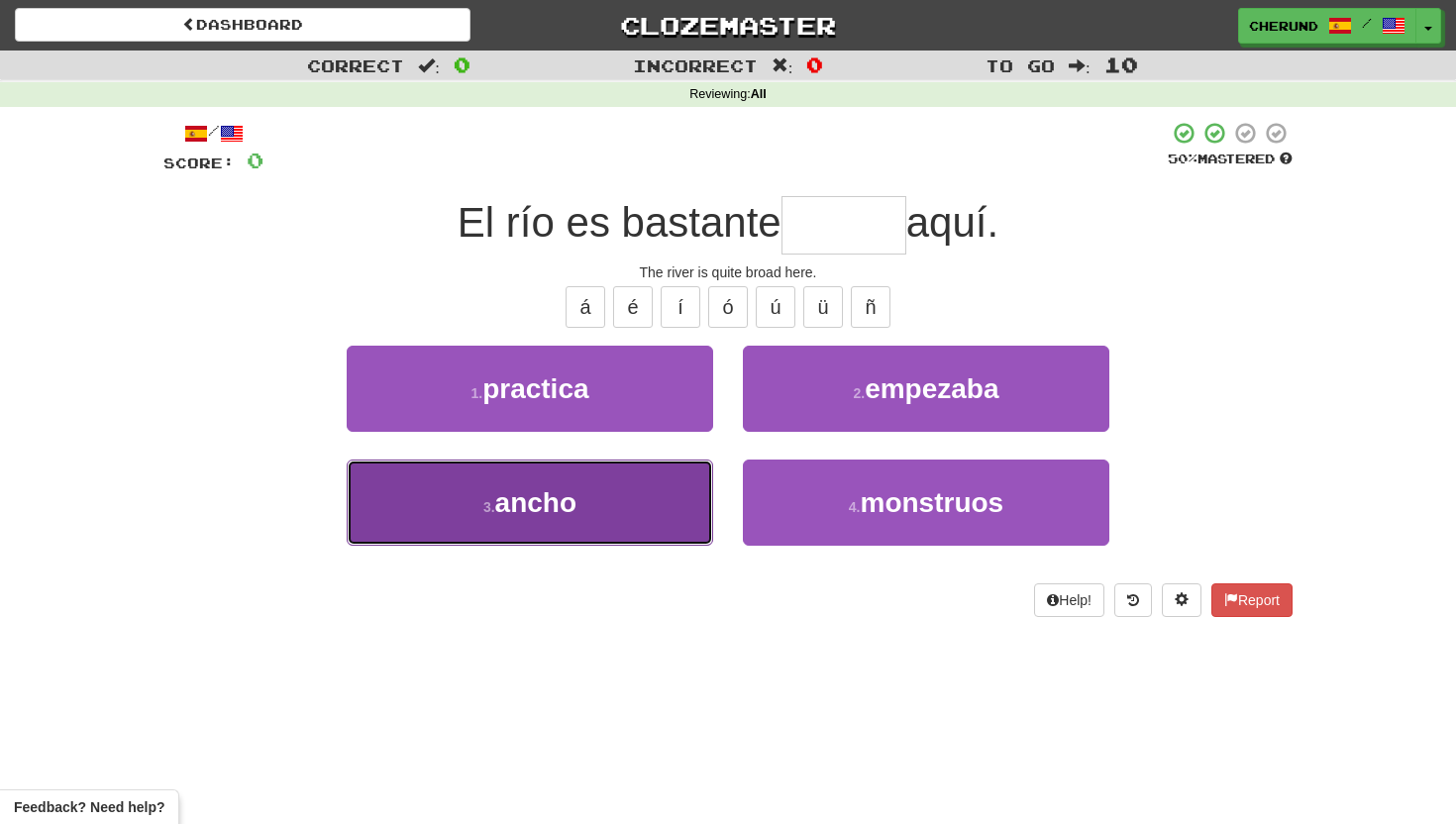 click on "3 .  ancho" at bounding box center [530, 502] 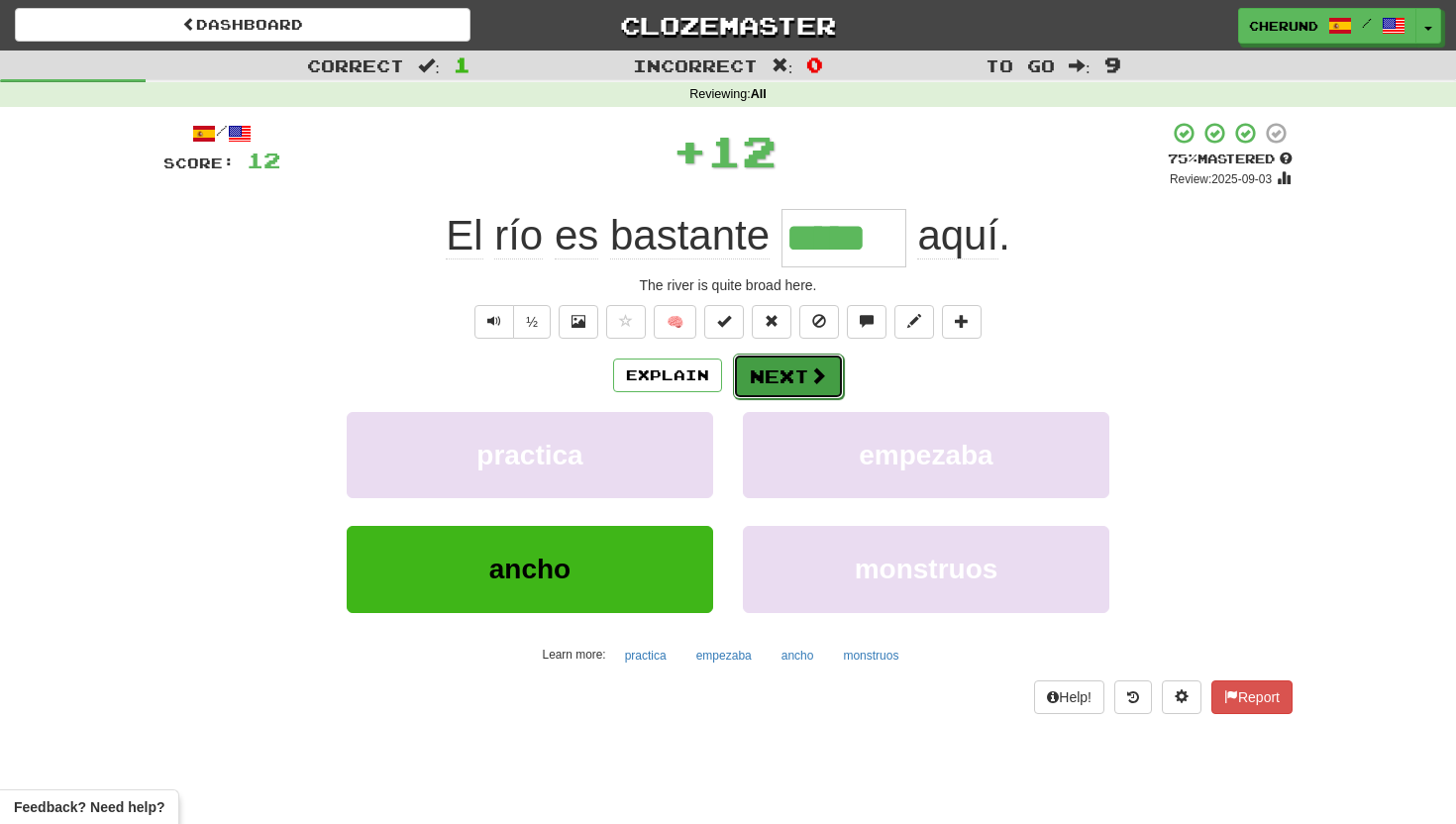 click on "Next" at bounding box center [788, 376] 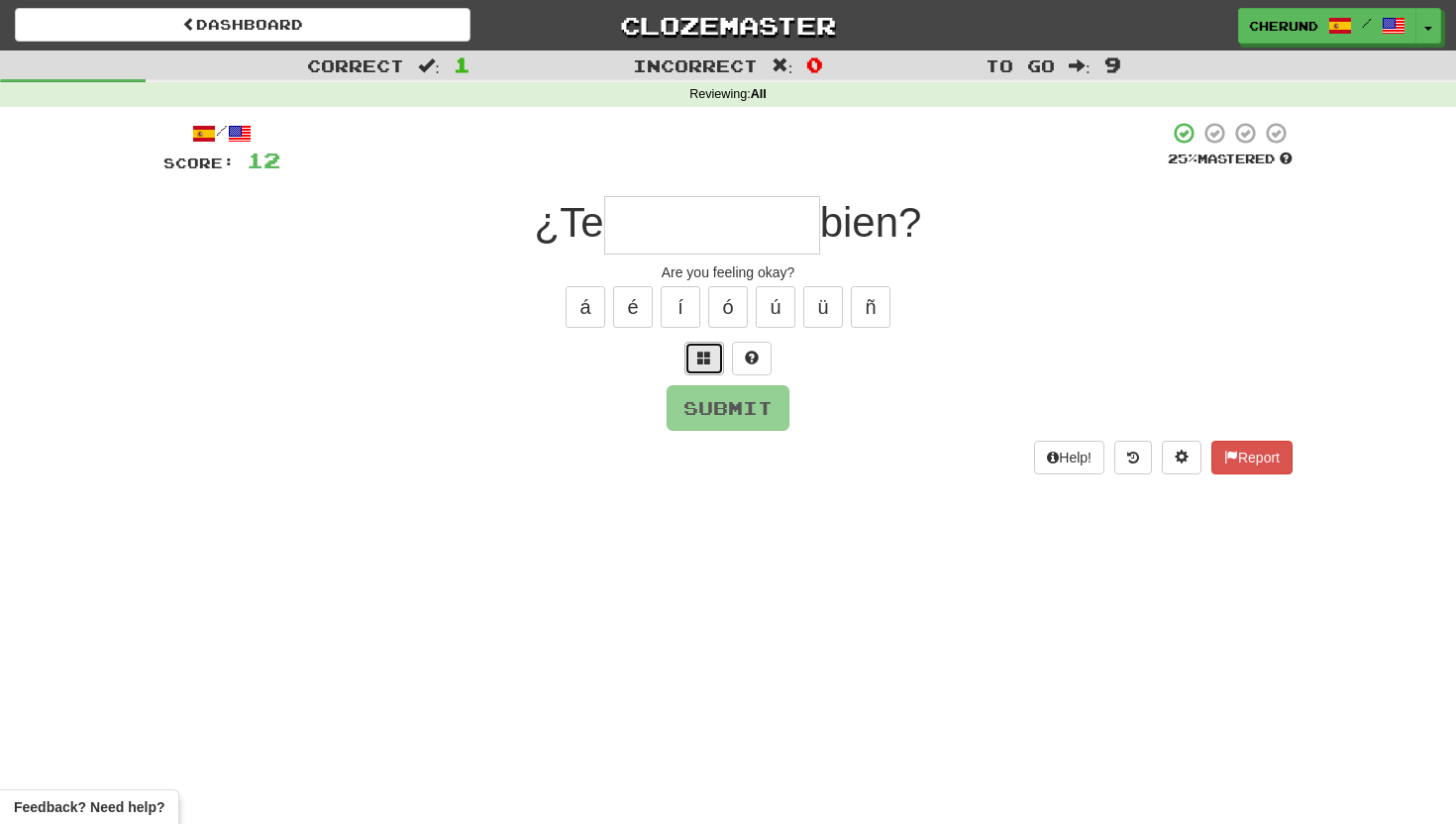 click at bounding box center (704, 359) 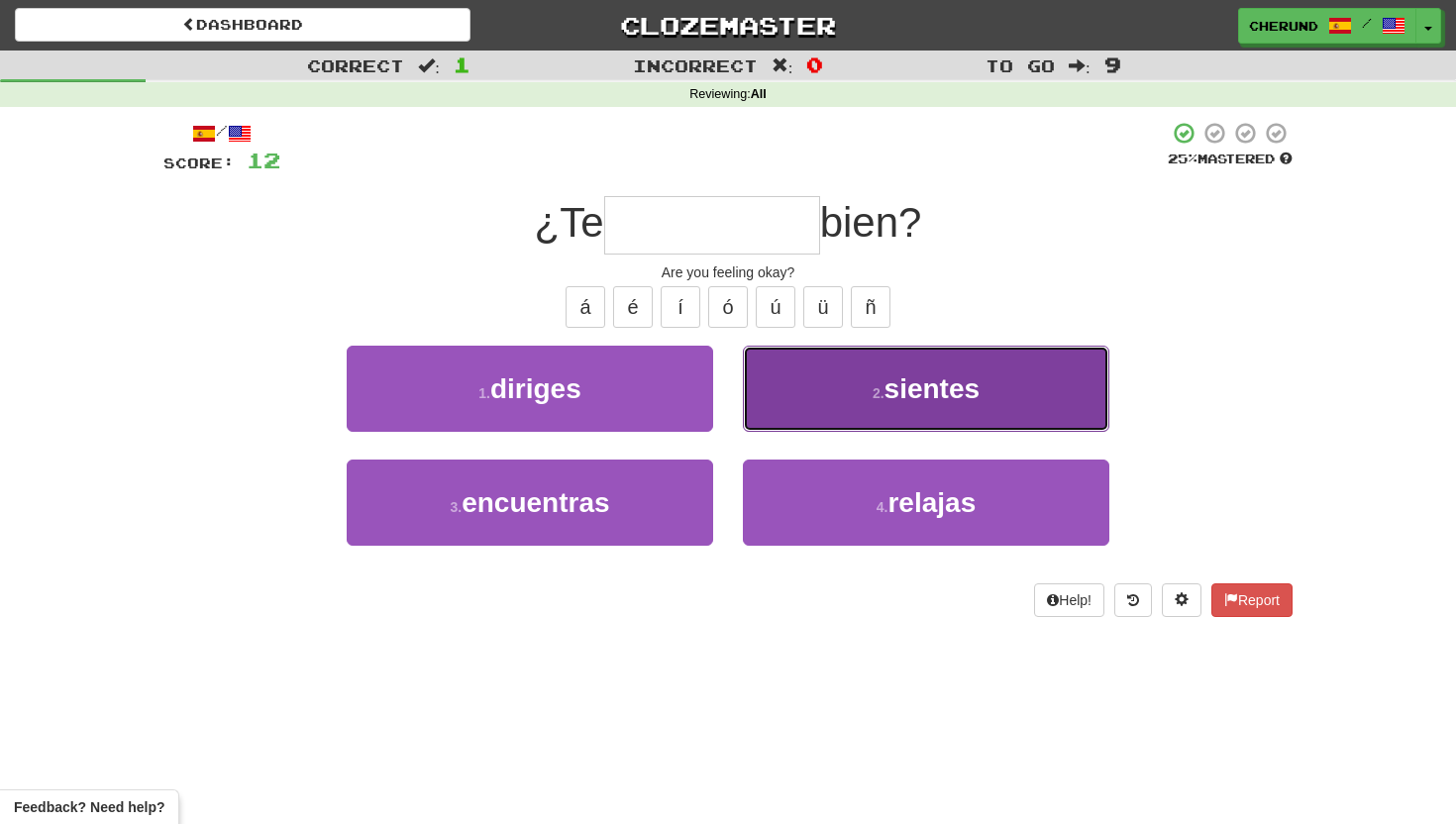 click on "sientes" at bounding box center (932, 388) 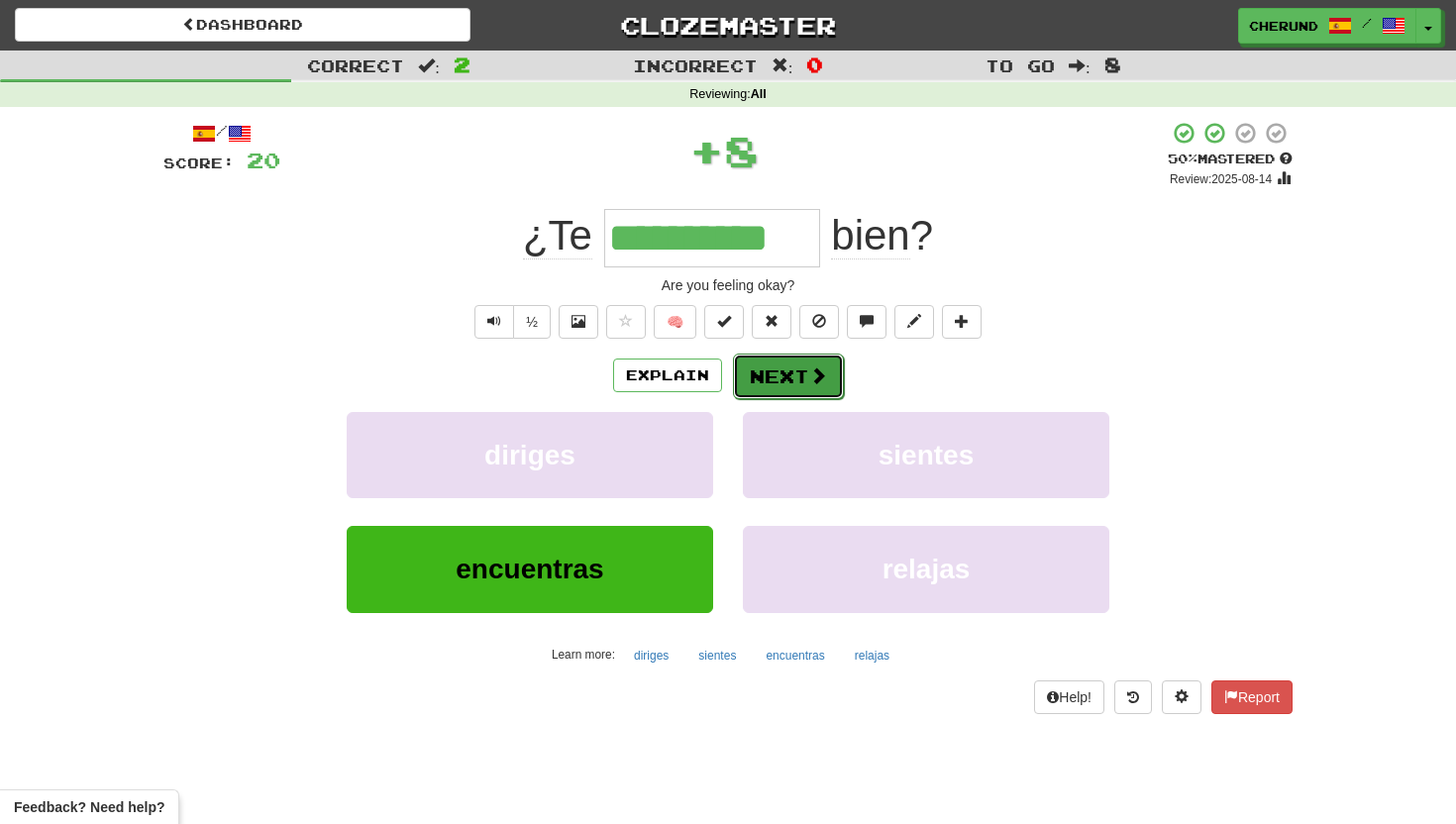 click on "Next" at bounding box center (788, 376) 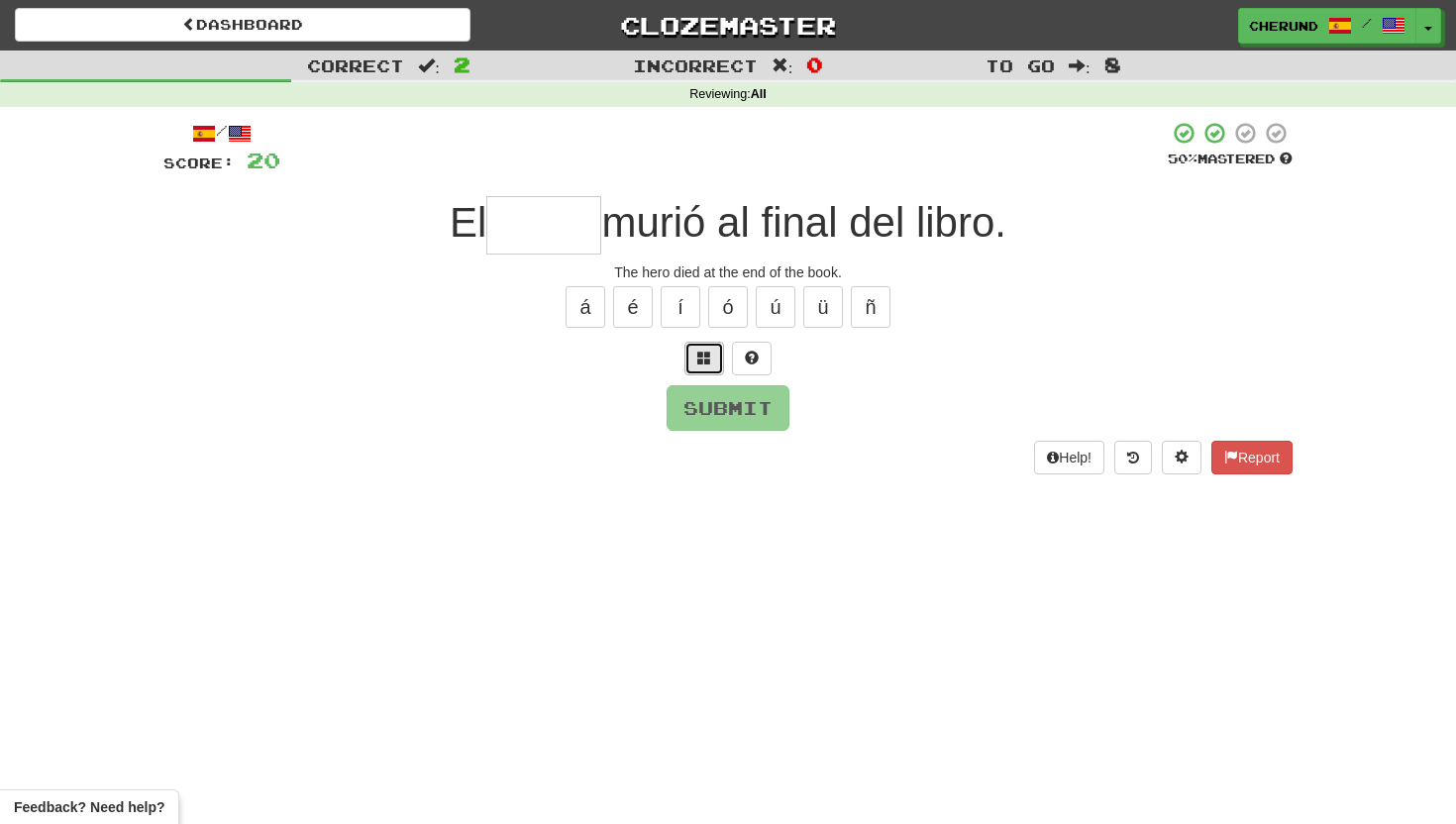 click at bounding box center (704, 359) 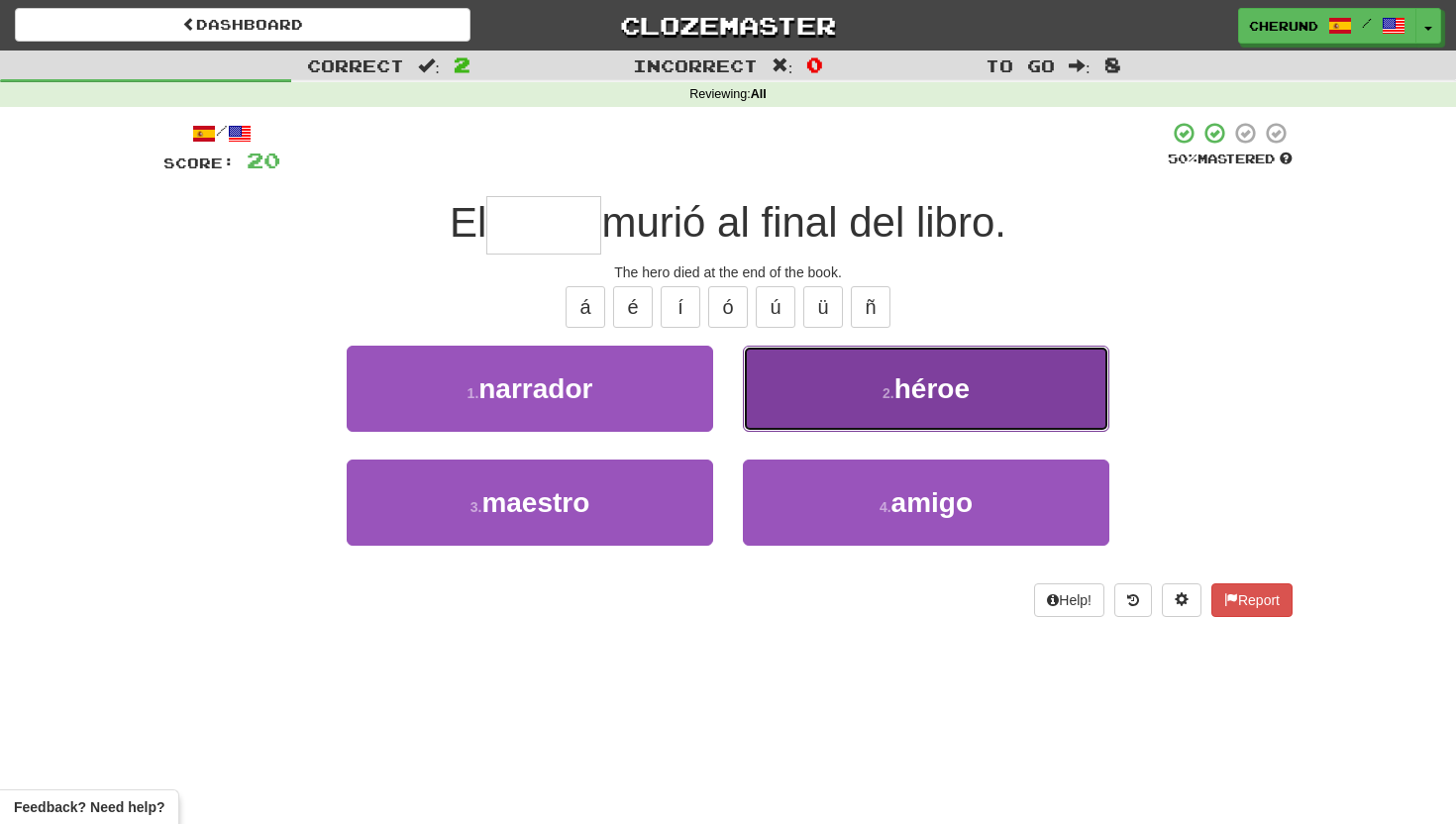 click on "2 .  héroe" at bounding box center (926, 388) 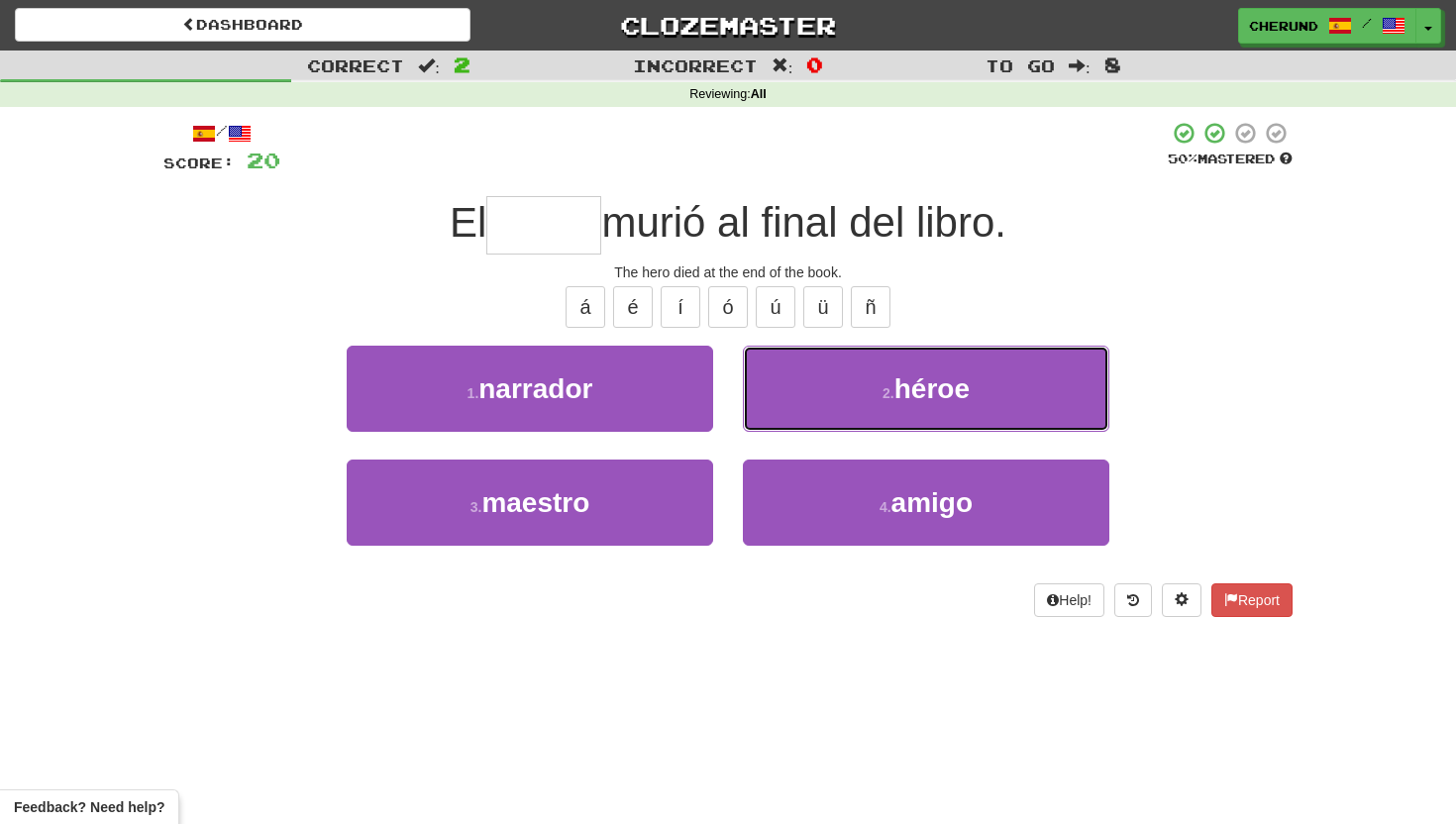 type on "*****" 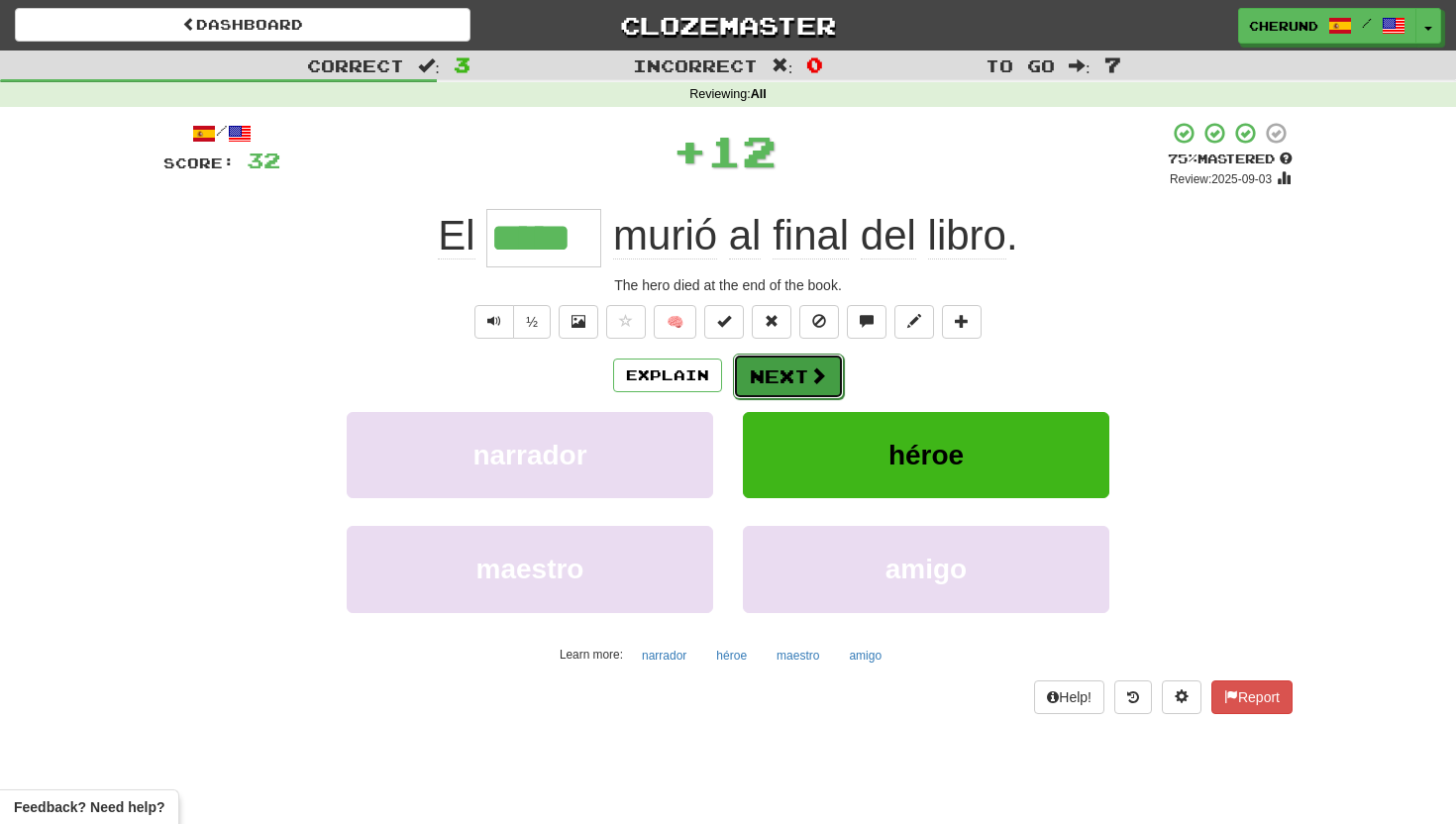 click on "Next" at bounding box center [788, 376] 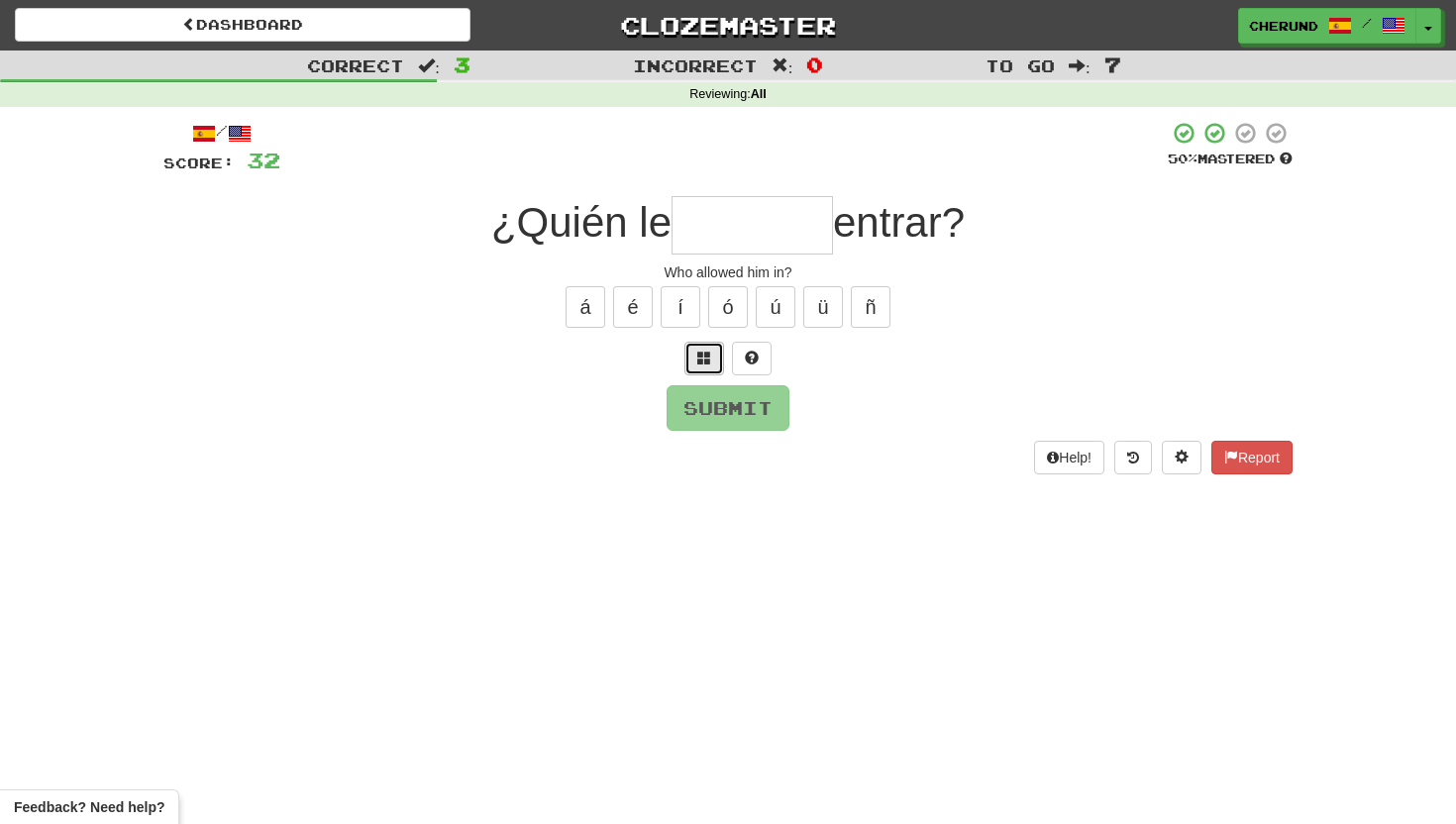 click at bounding box center [704, 358] 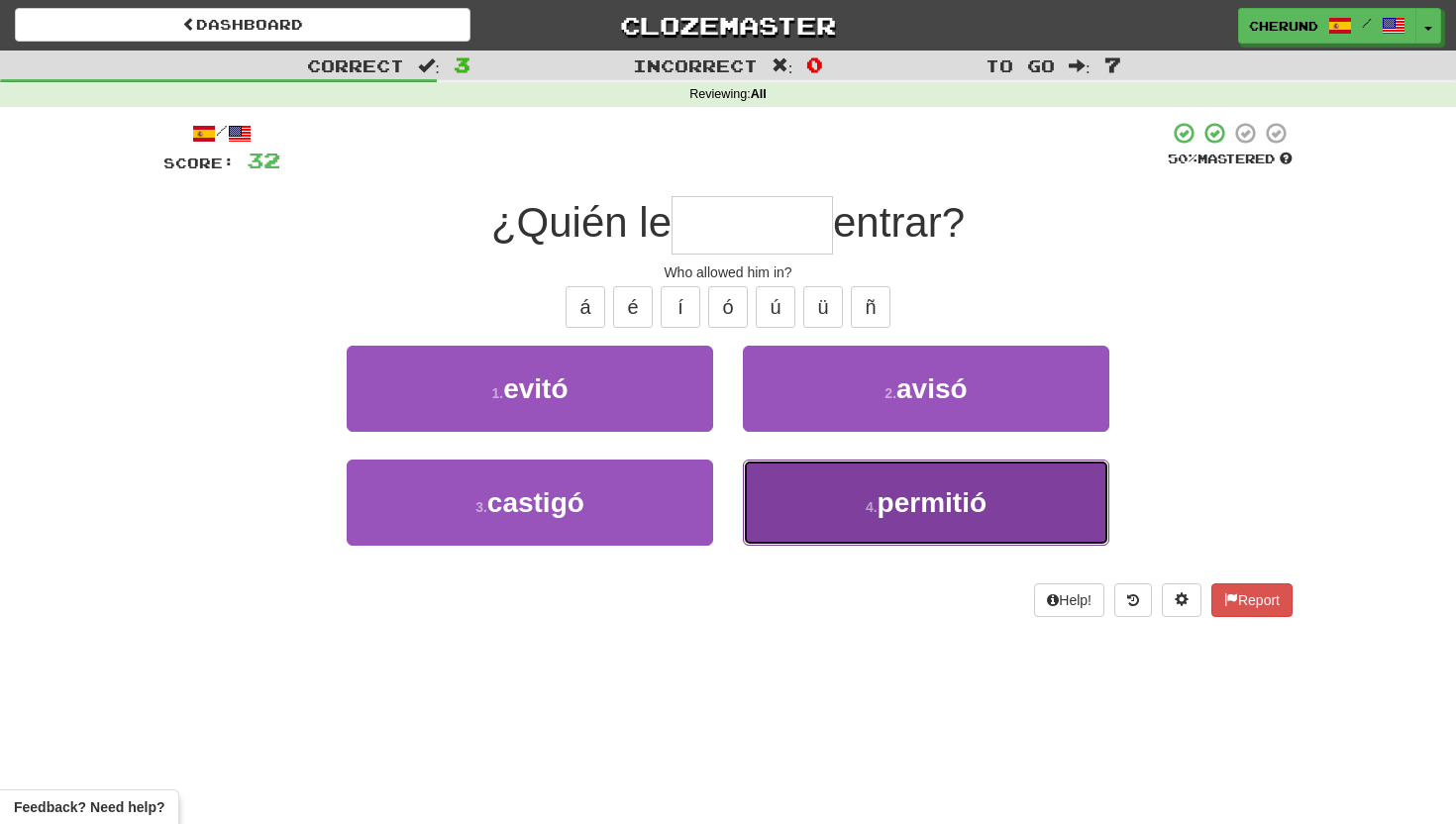 click on "4 .  permitió" at bounding box center [926, 502] 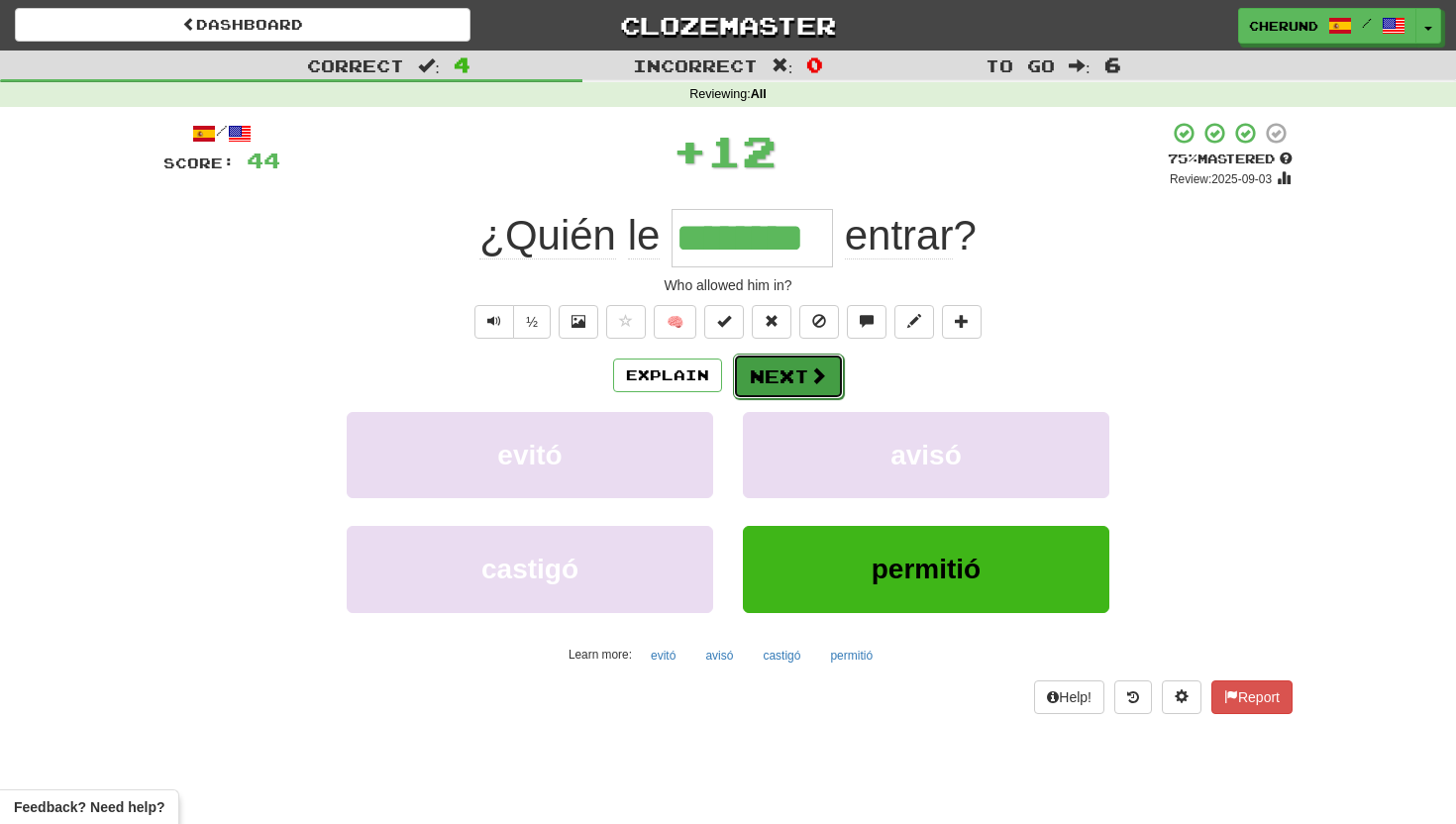 click at bounding box center (818, 375) 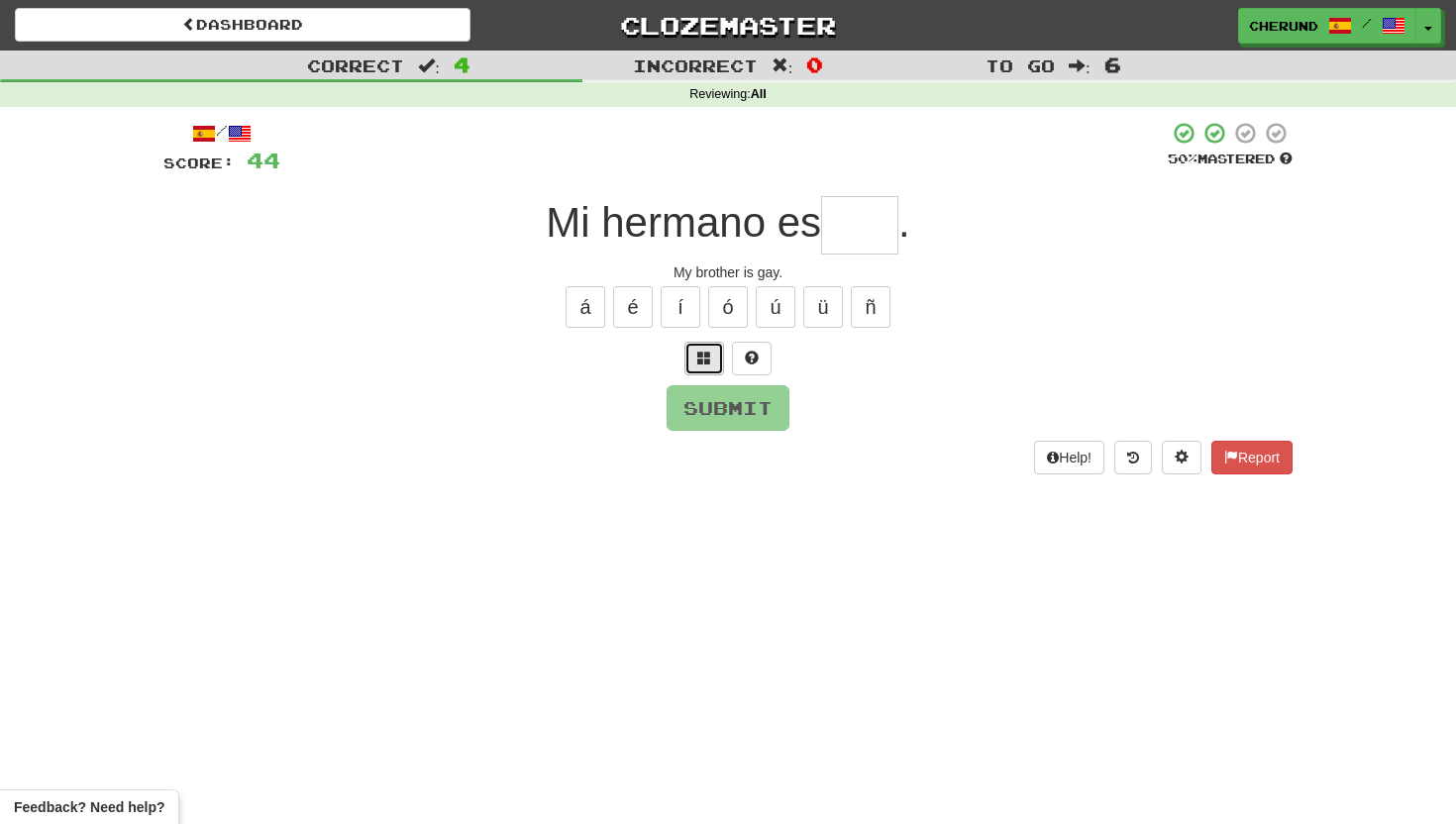 click at bounding box center (704, 359) 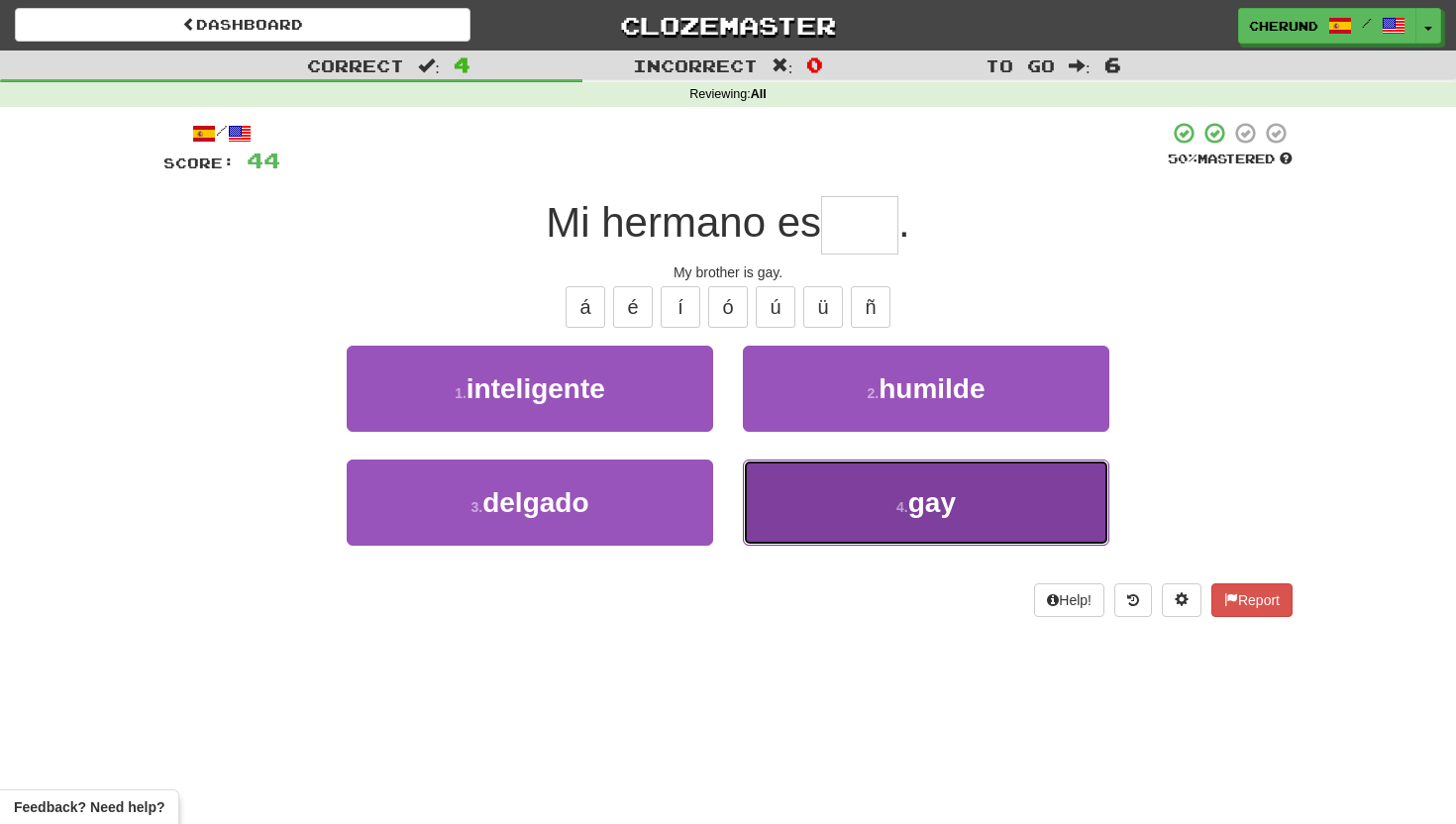 click on "4 .  gay" at bounding box center (926, 502) 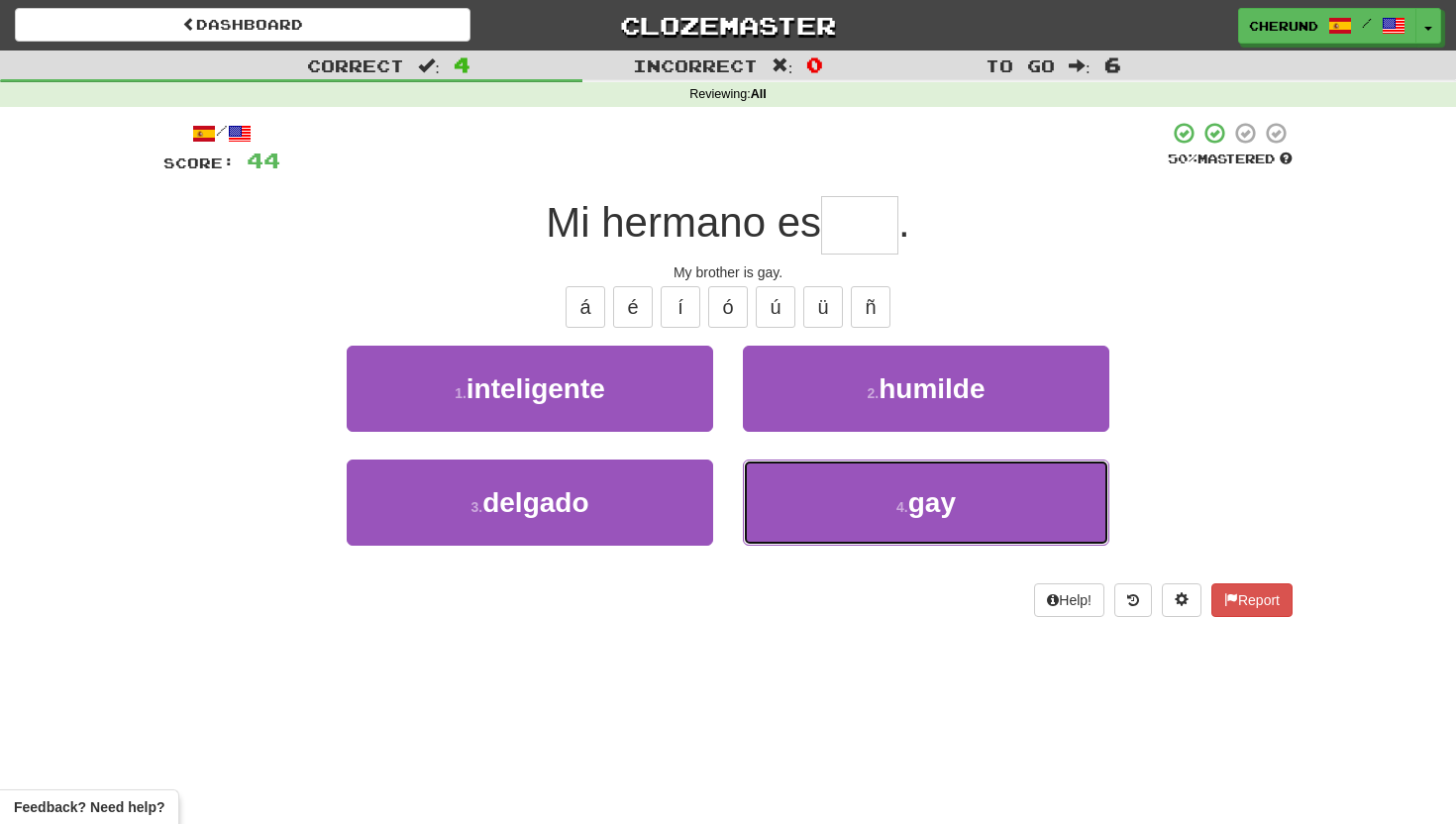 type on "***" 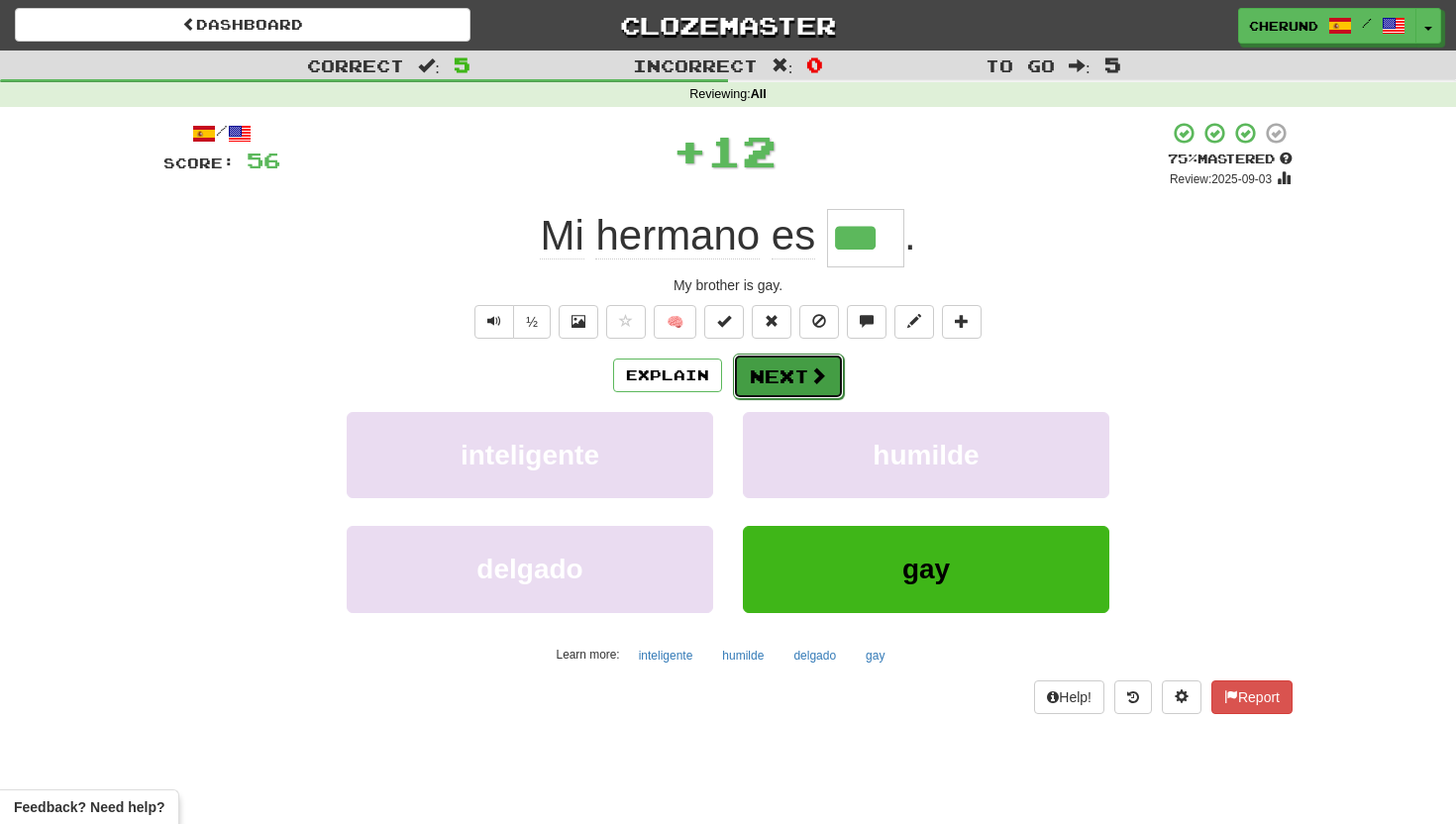 click on "Next" at bounding box center (788, 376) 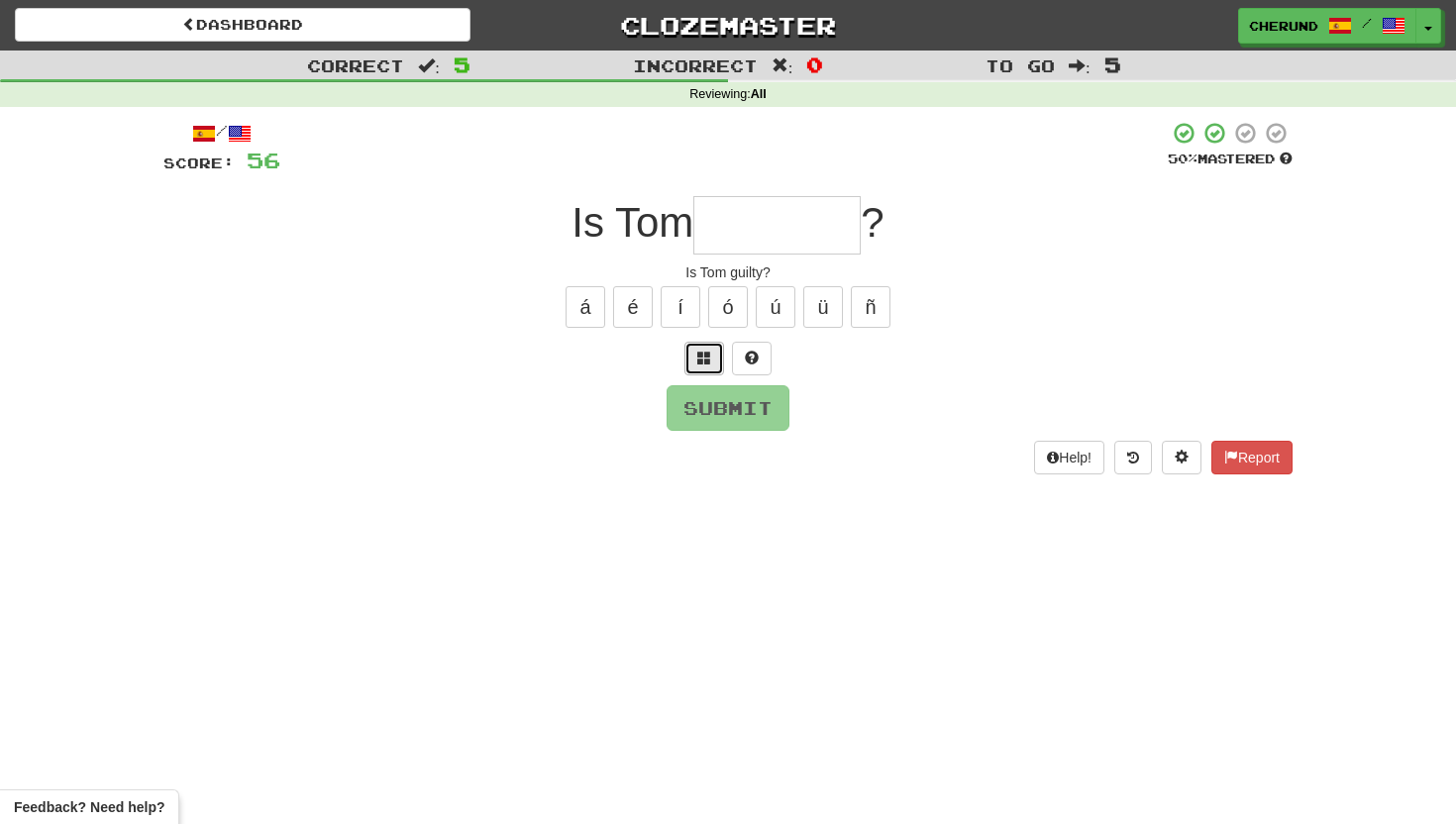 click at bounding box center (704, 359) 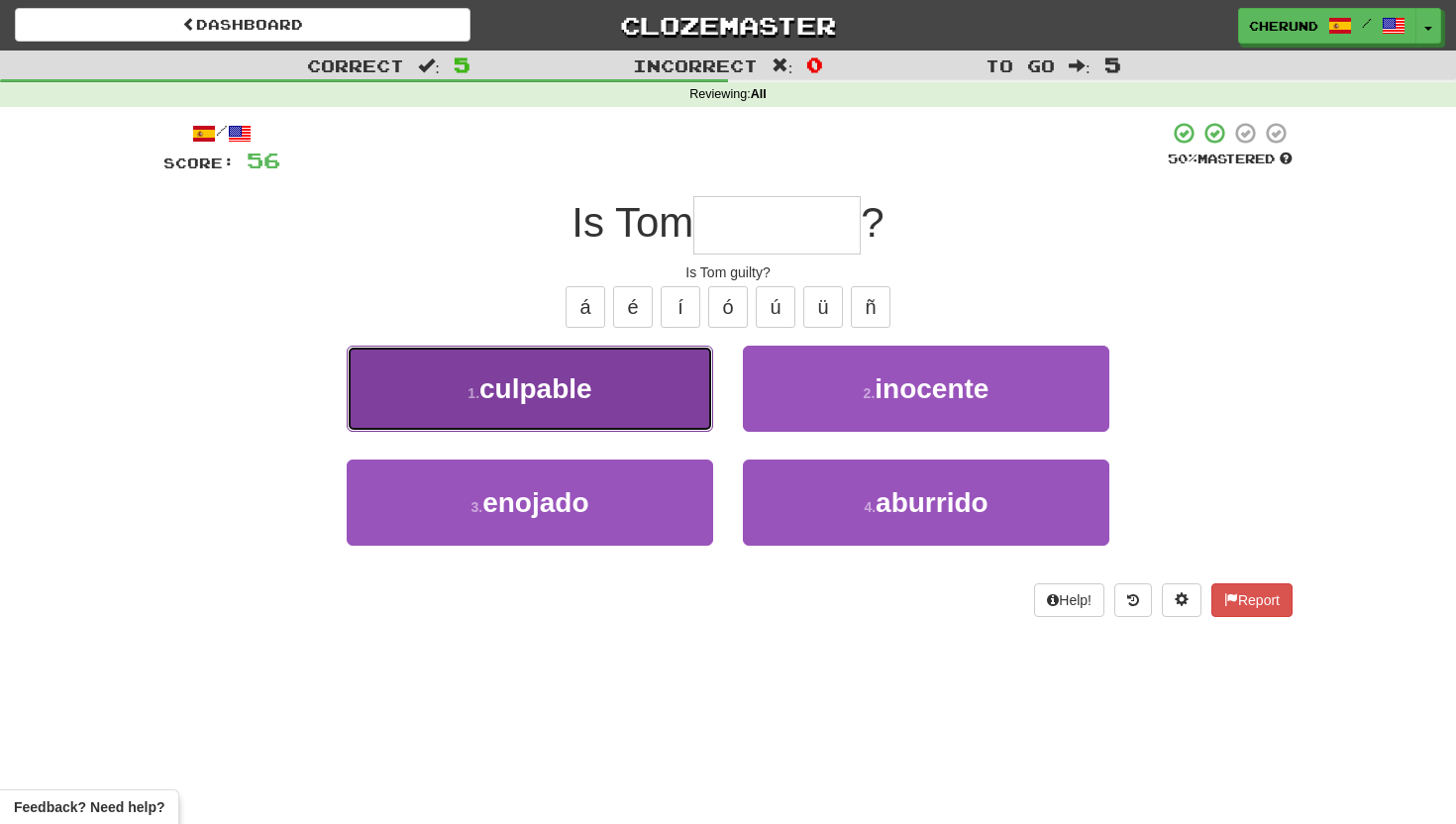click on "1 .  culpable" at bounding box center (530, 388) 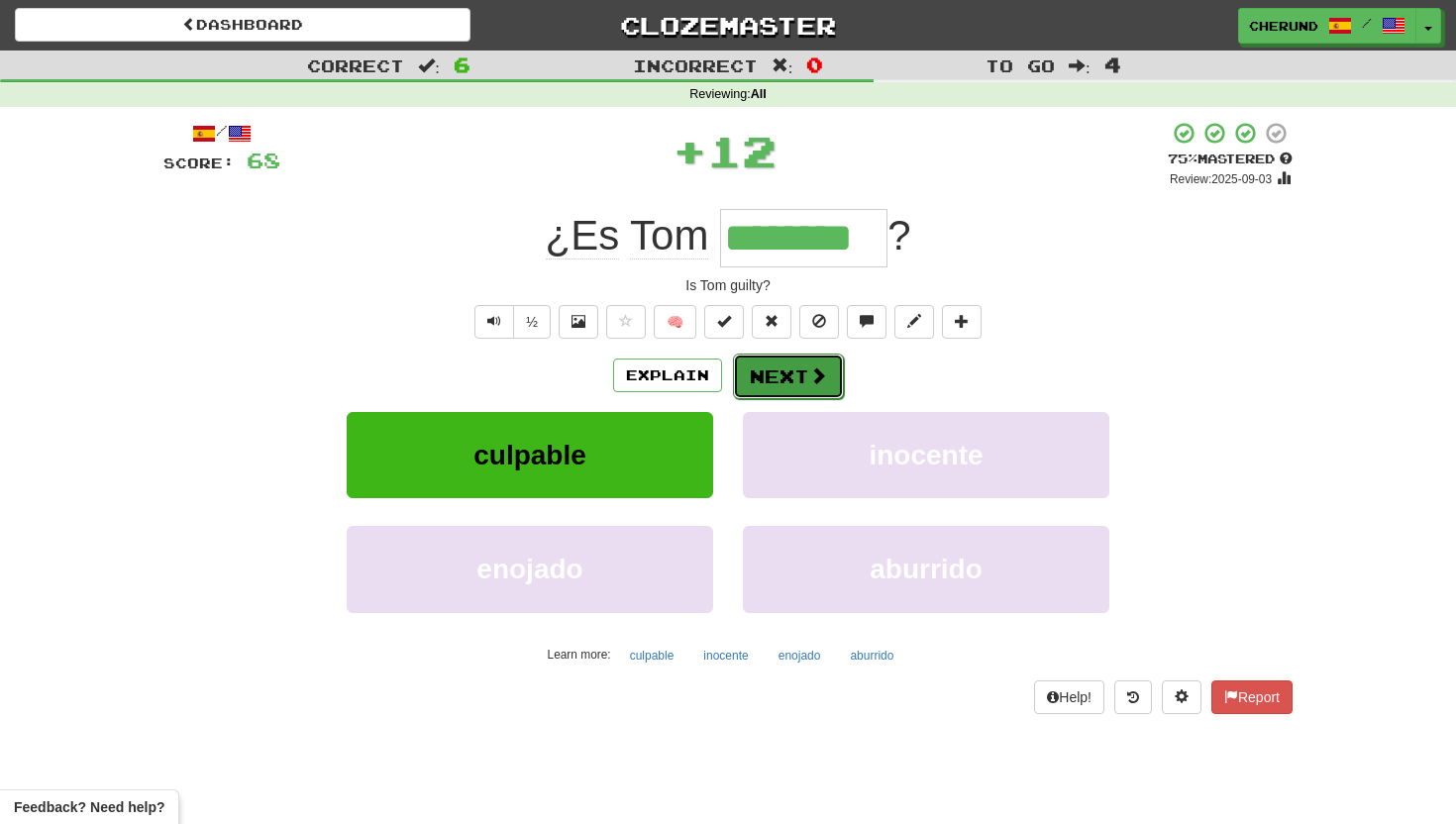 click on "Next" at bounding box center [788, 376] 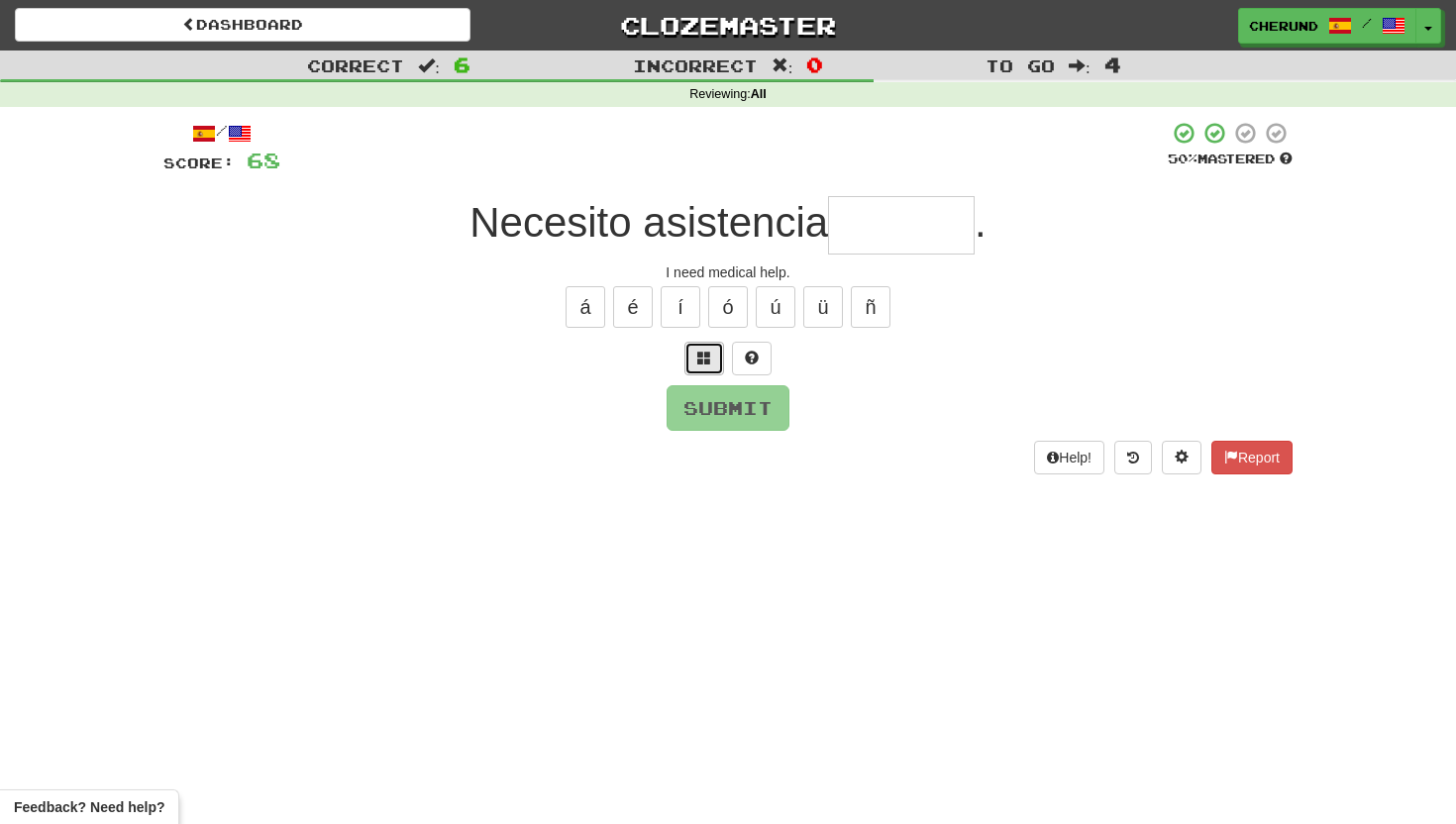 click at bounding box center (704, 358) 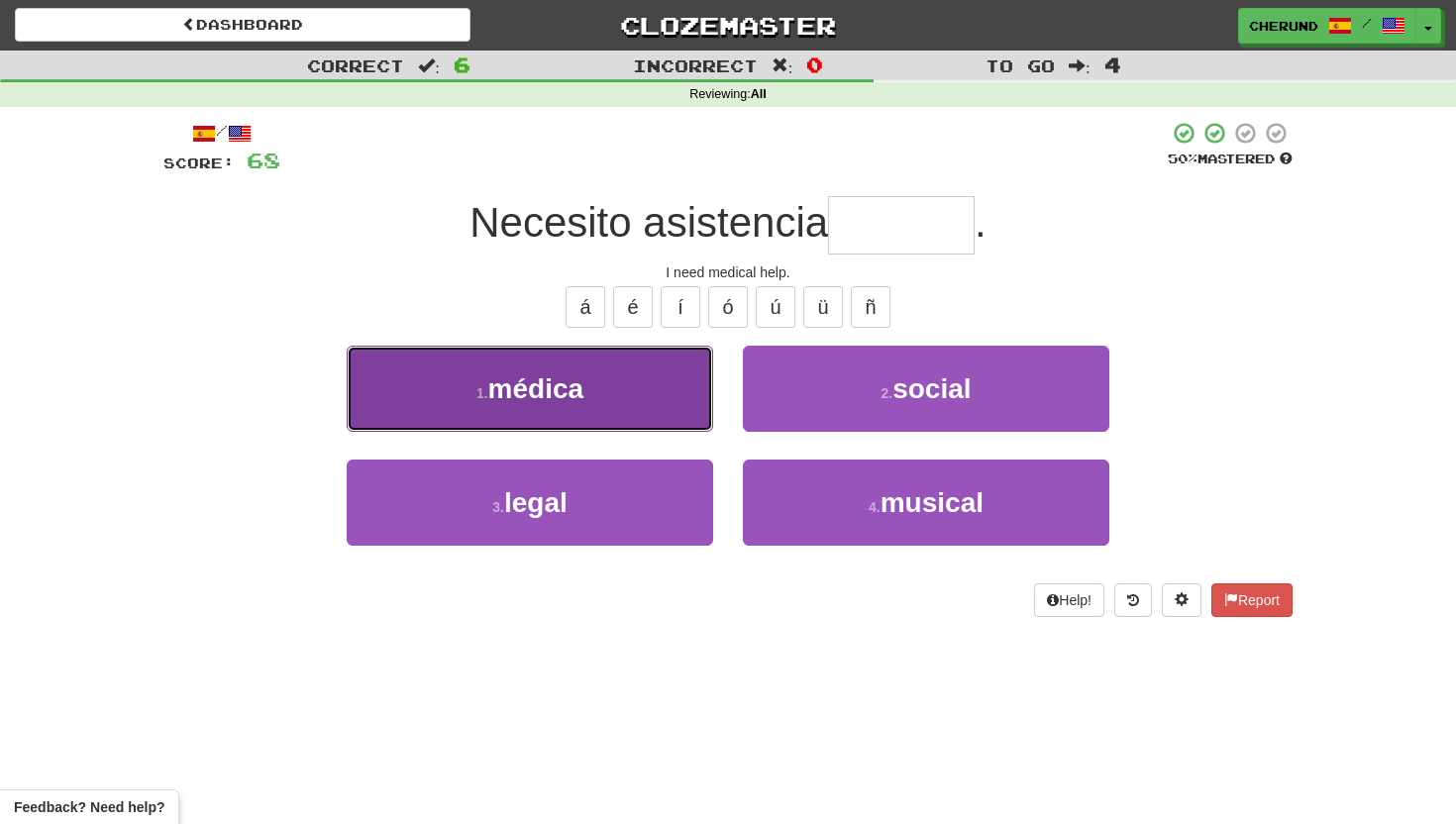 click on "1 .  médica" at bounding box center (530, 388) 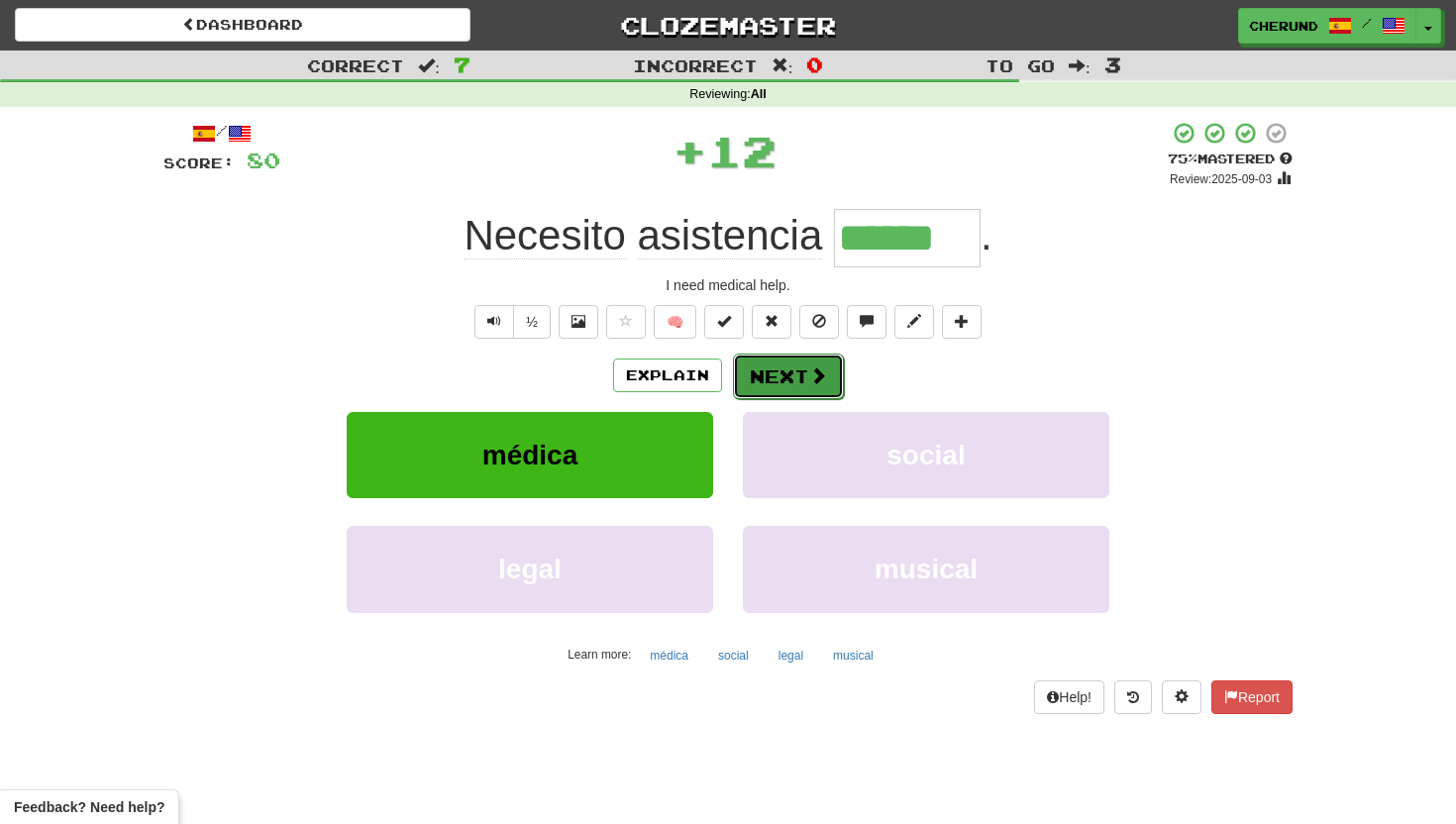 click on "Next" at bounding box center [788, 376] 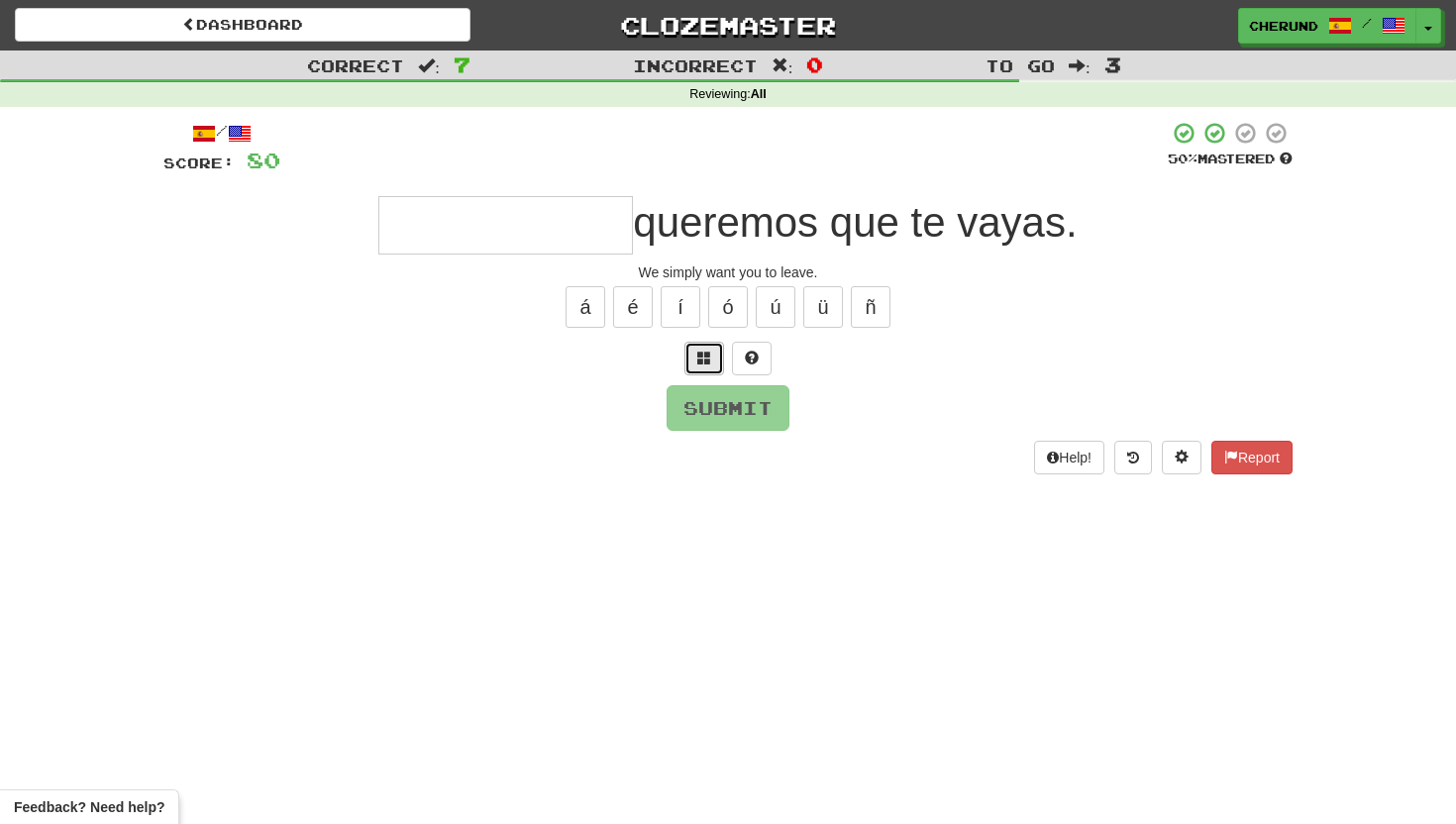 click at bounding box center [704, 358] 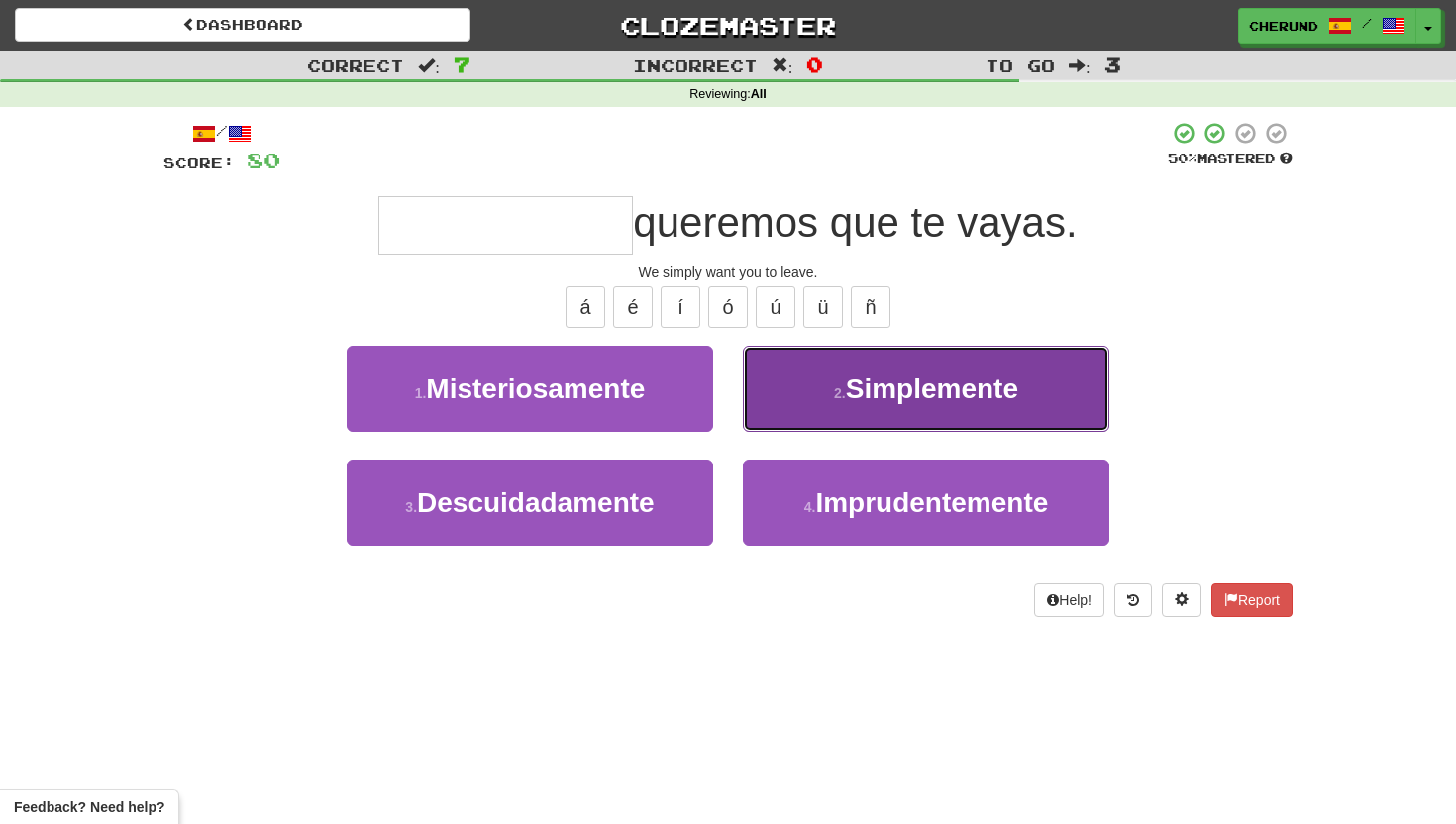 click on "Simplemente" at bounding box center [932, 388] 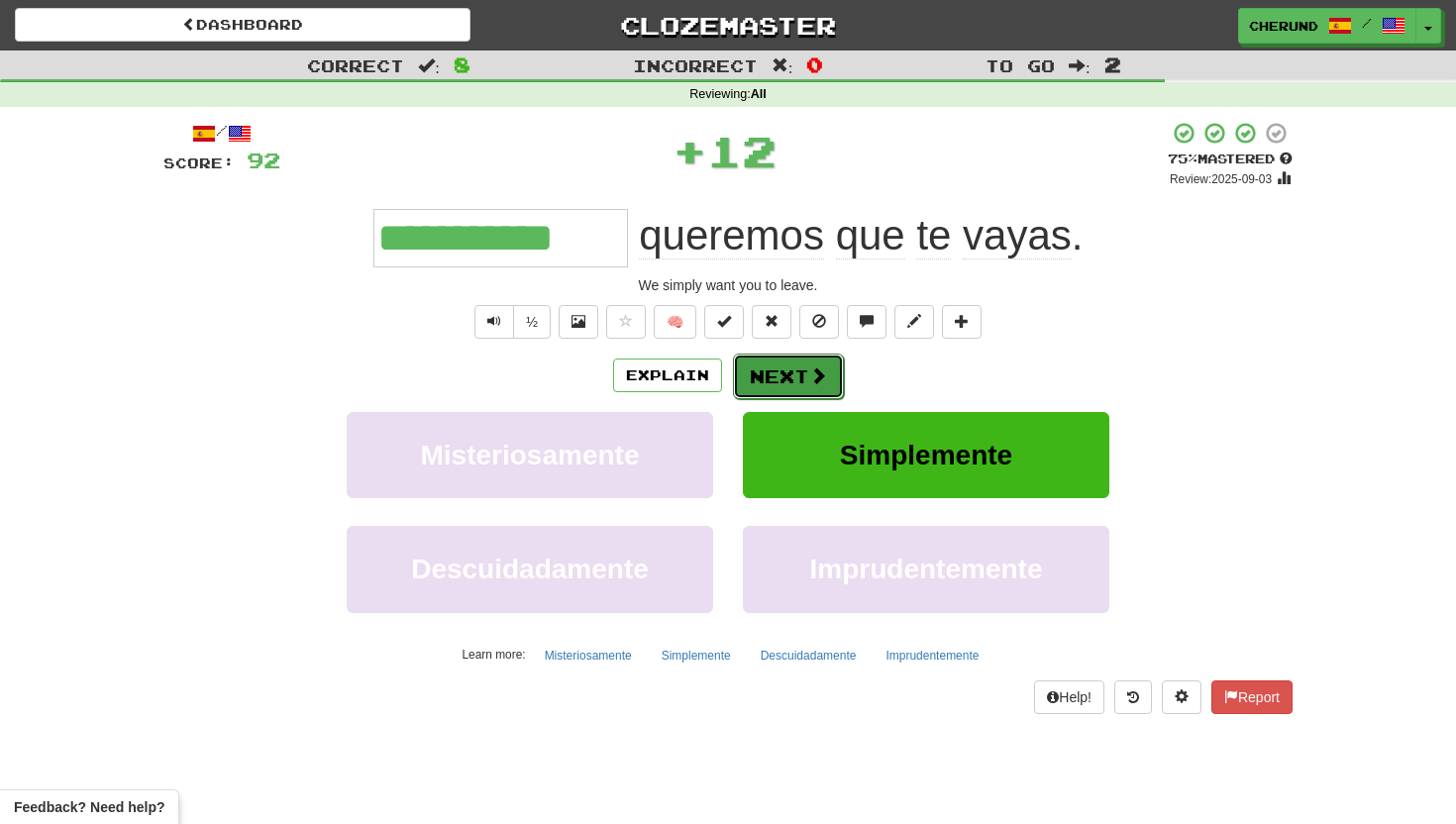 click on "Next" at bounding box center (788, 376) 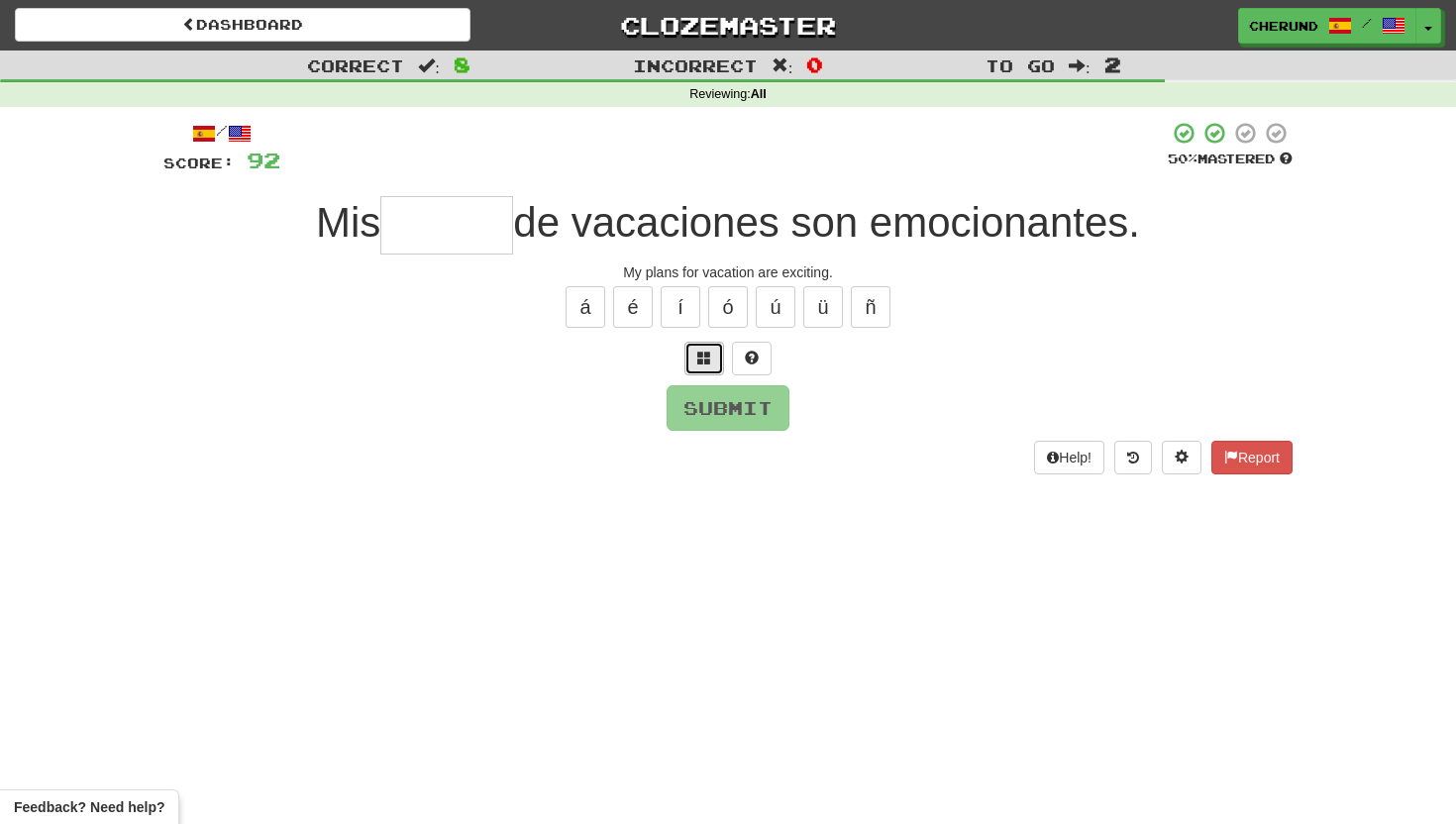 click at bounding box center (704, 359) 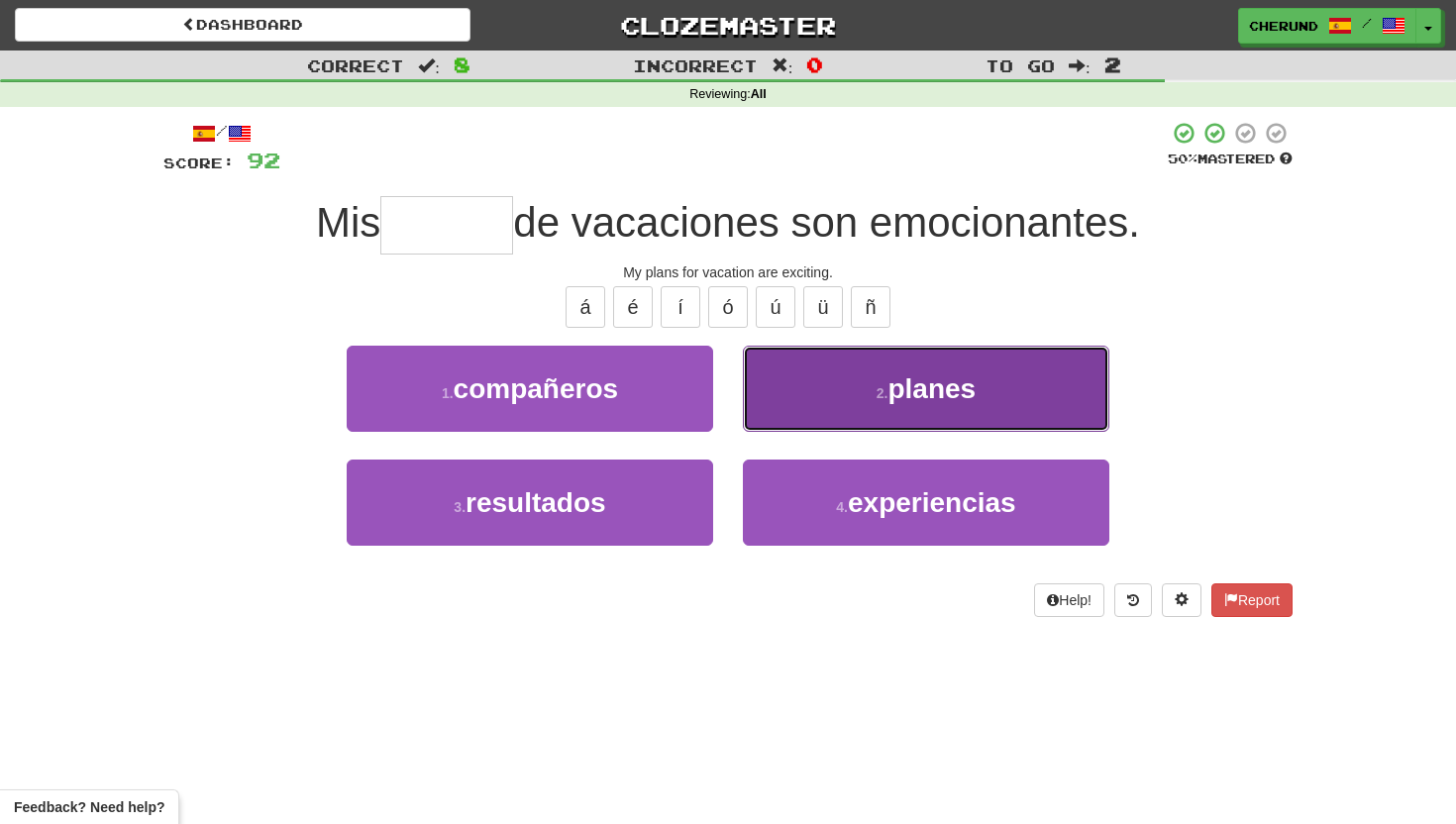 click on "2 .  planes" at bounding box center (926, 388) 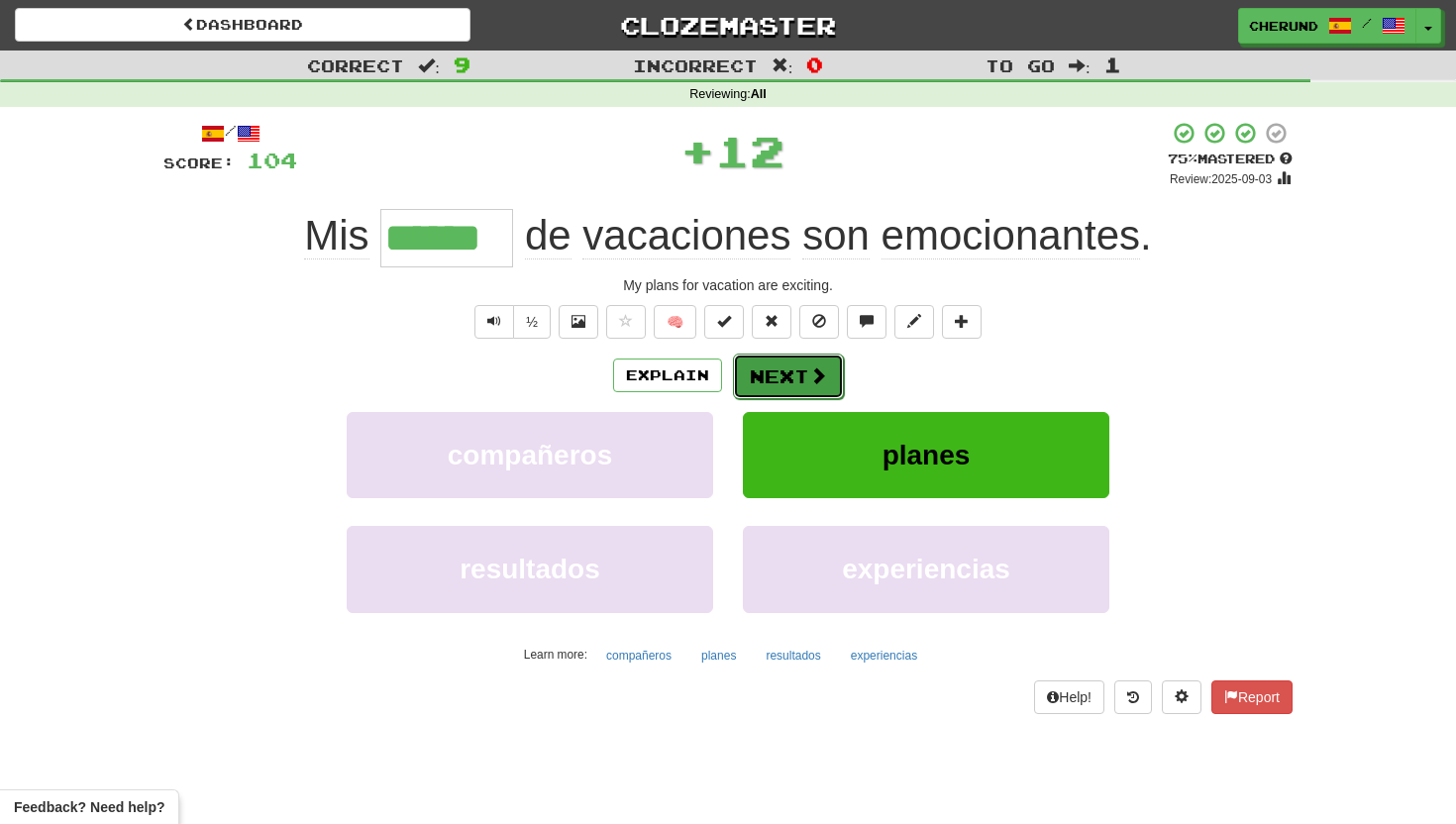 click on "Next" at bounding box center [788, 376] 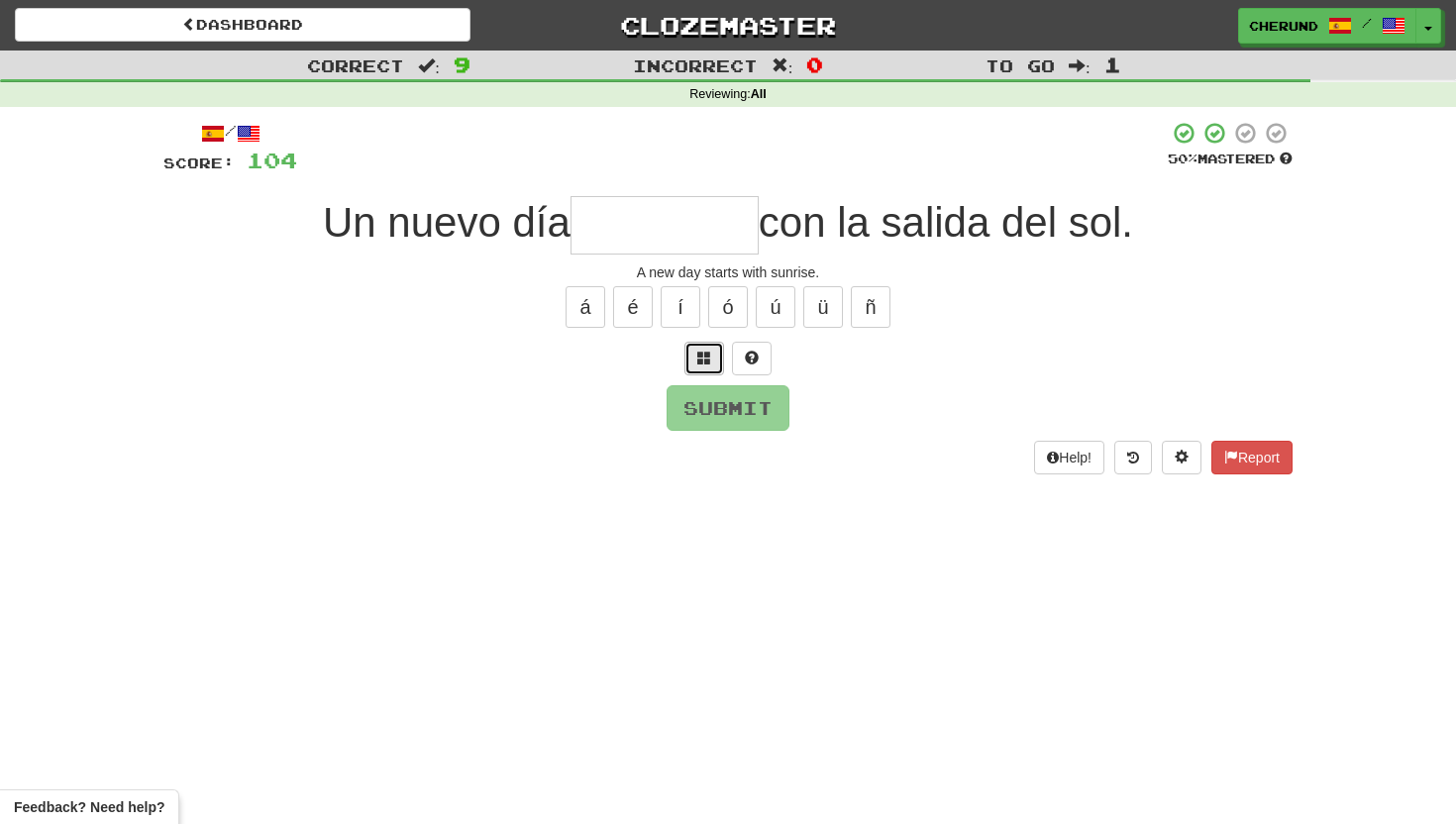 click at bounding box center (704, 358) 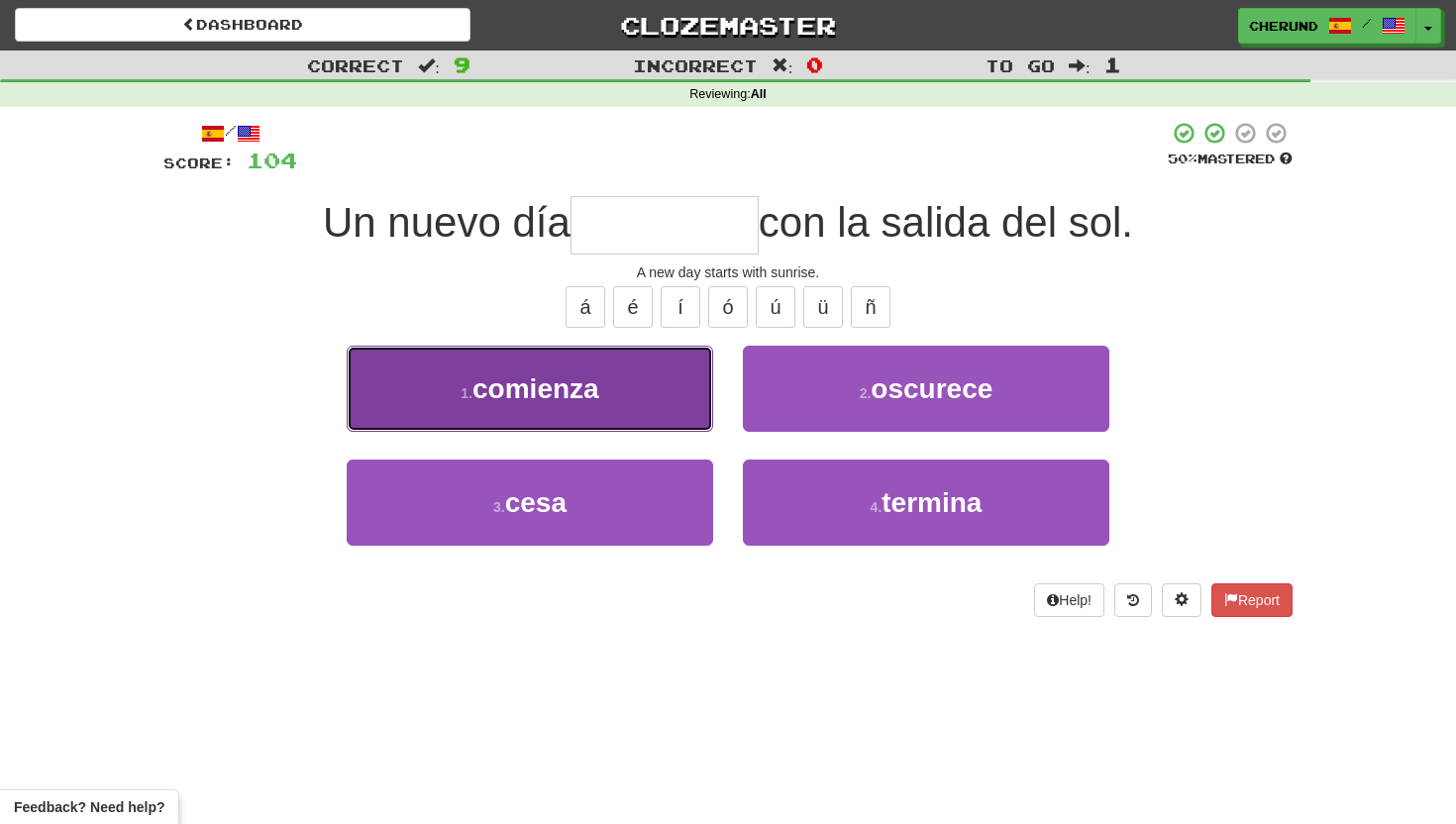 click on "1 .  comienza" at bounding box center [530, 388] 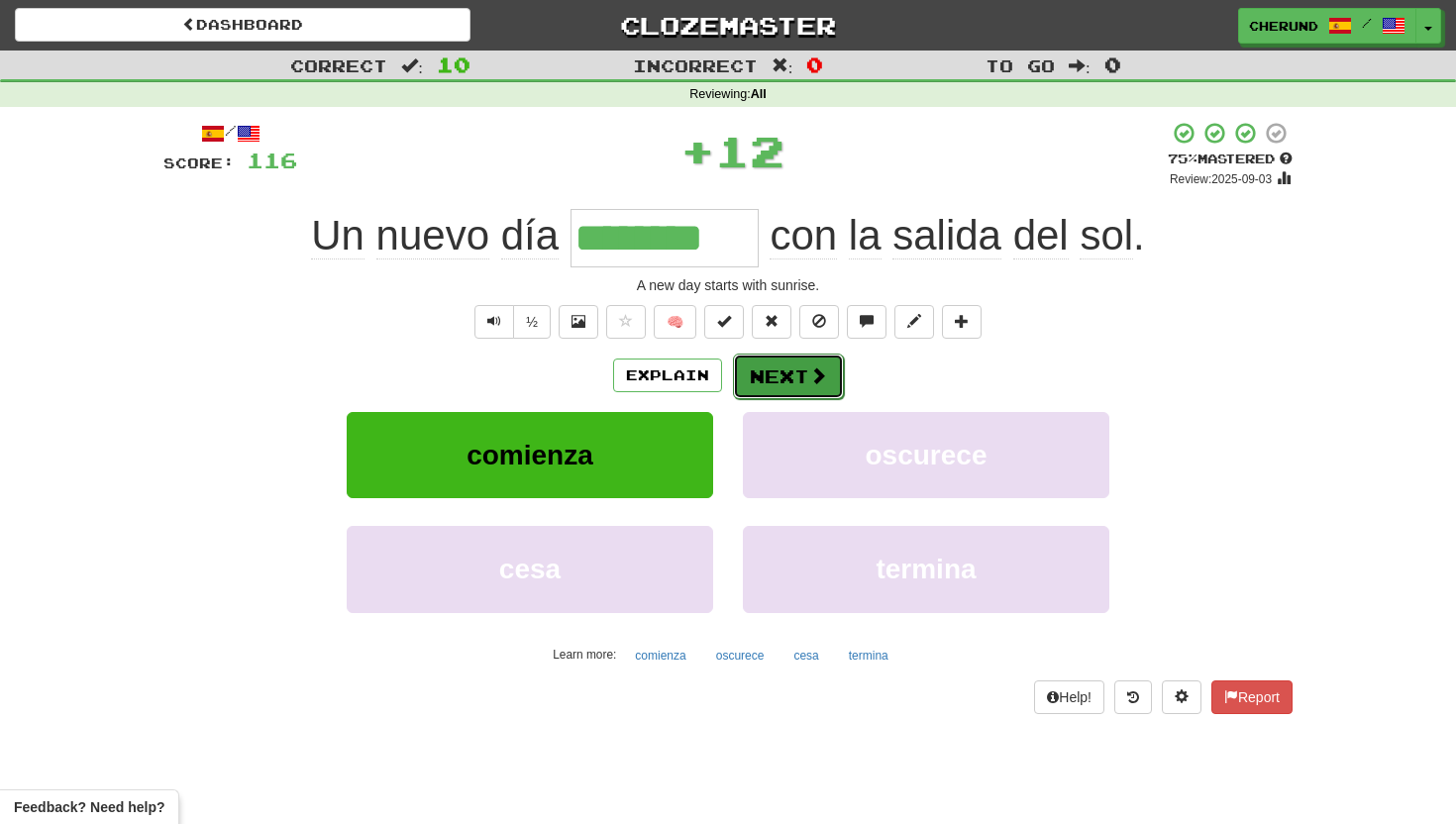 click on "Next" at bounding box center (788, 376) 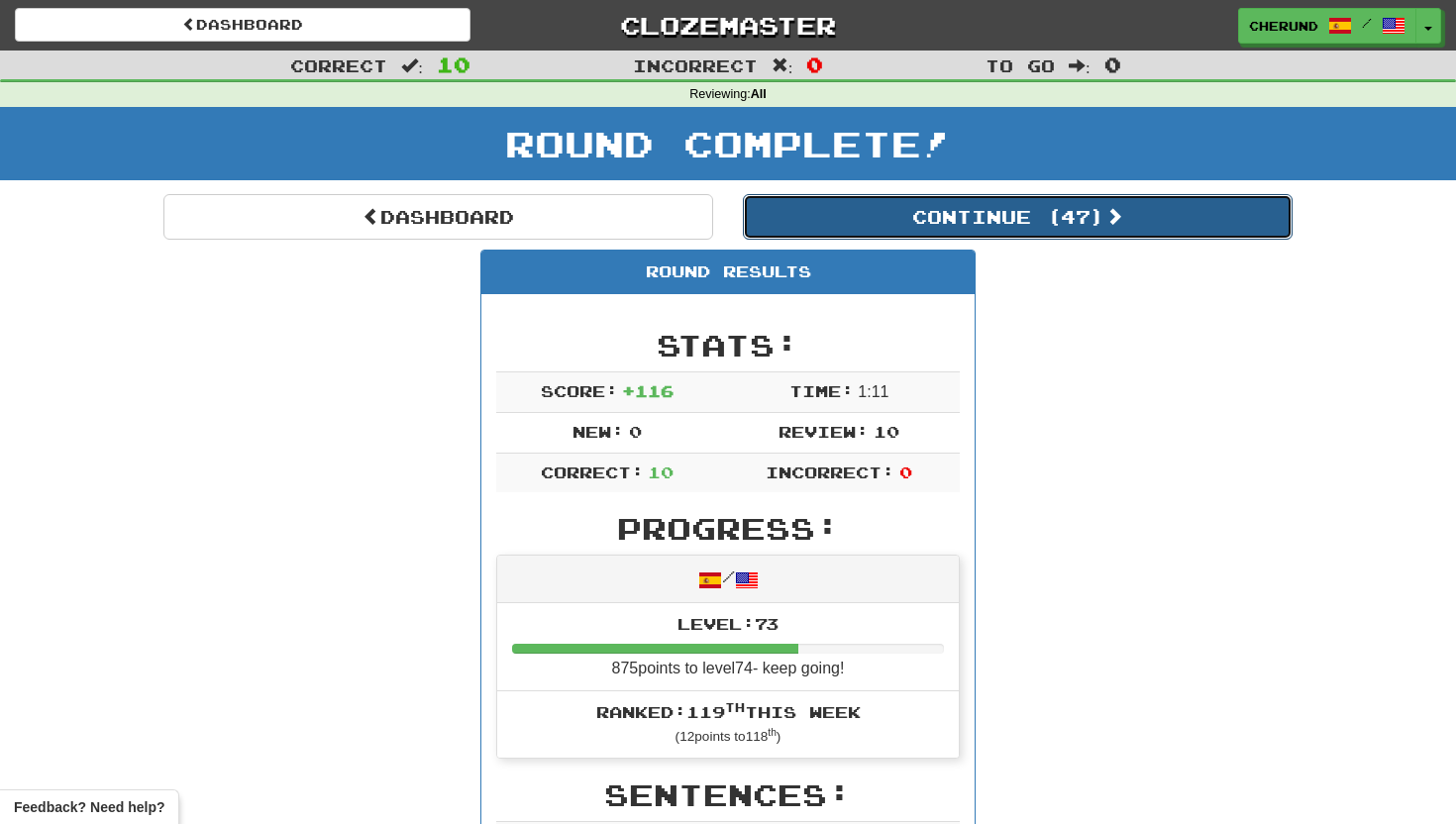 click on "Continue ( 47 )" at bounding box center [1017, 217] 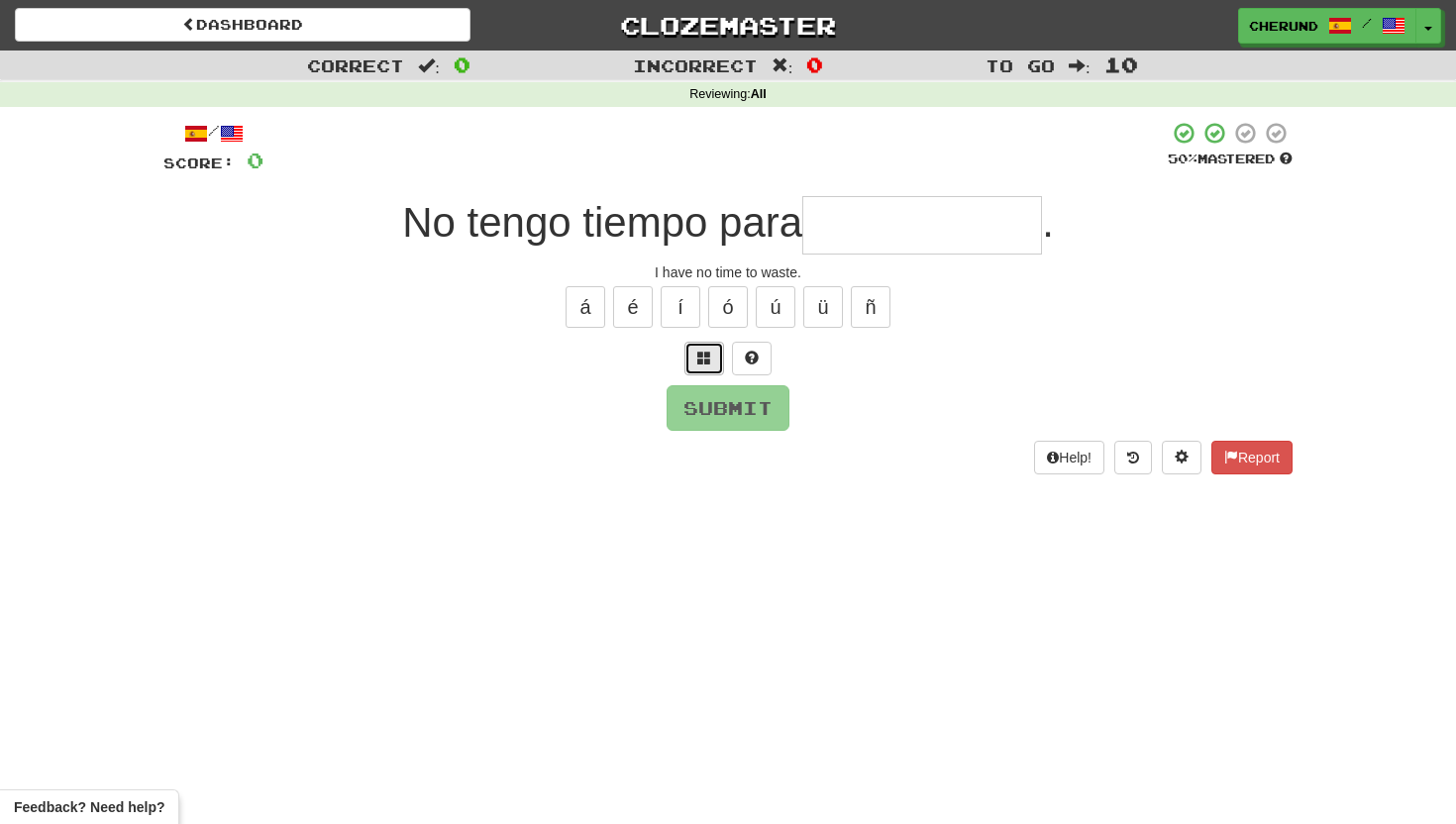 click at bounding box center (704, 358) 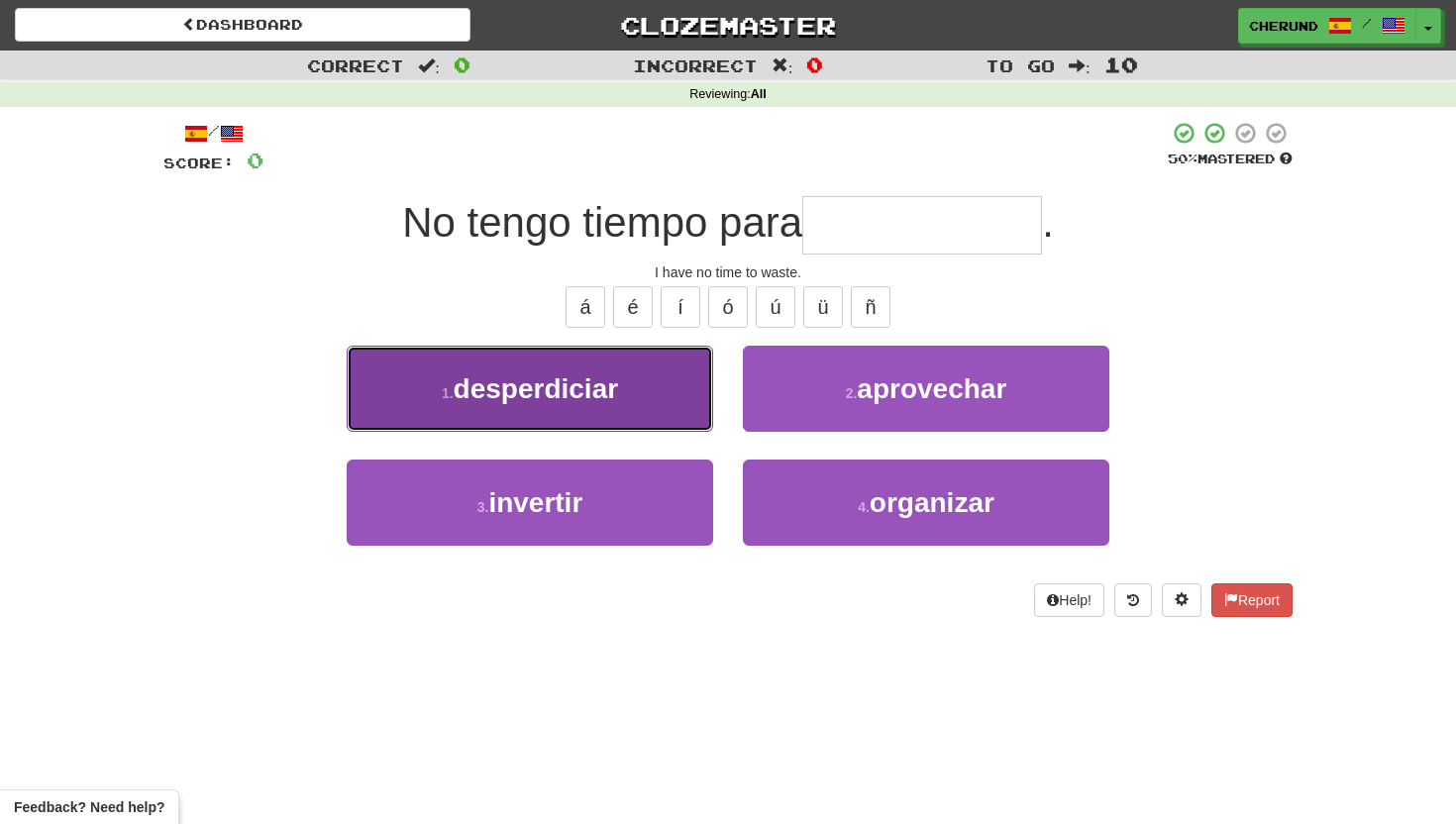 click on "1 .  desperdiciar" at bounding box center (530, 388) 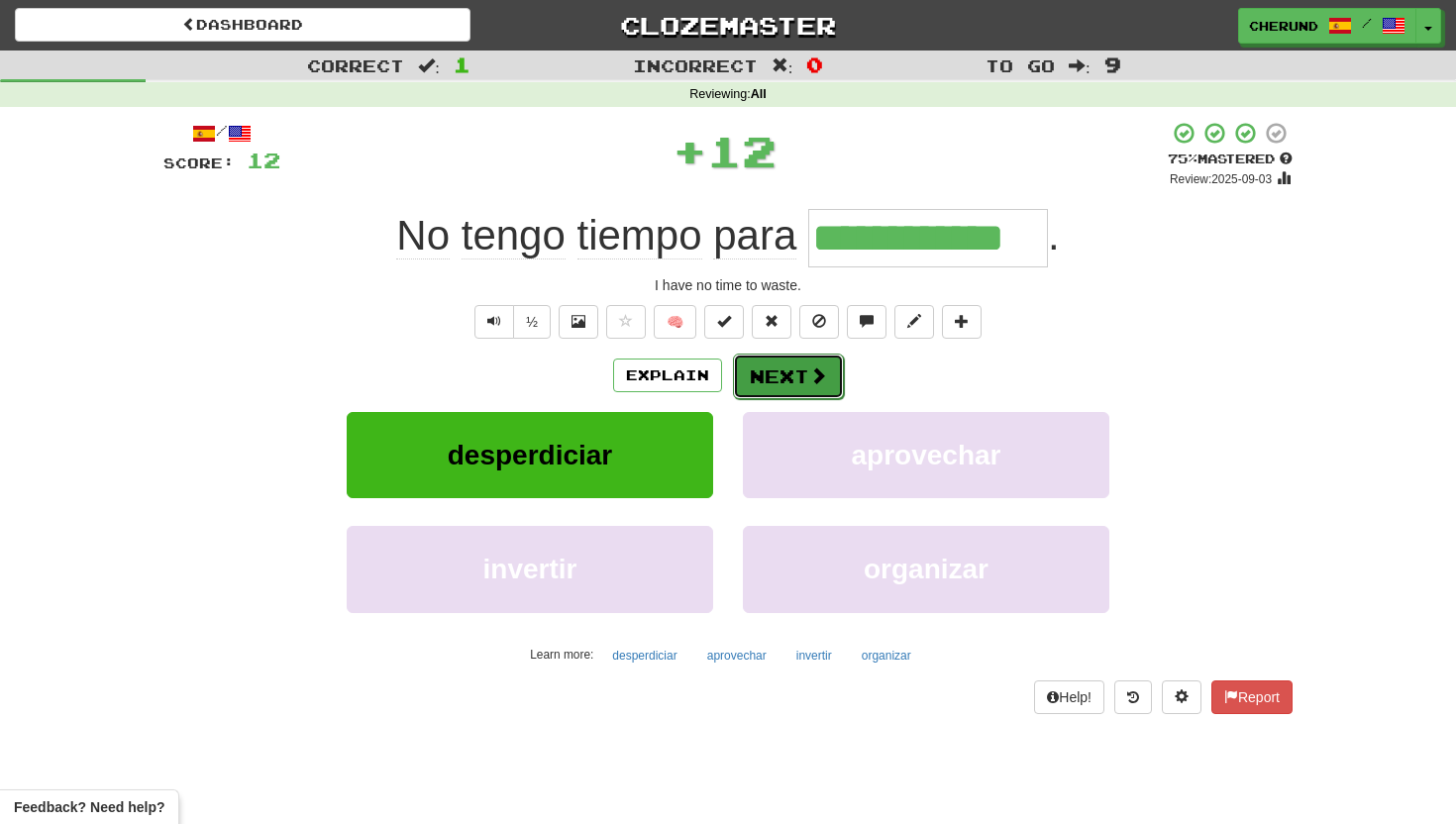click at bounding box center (818, 375) 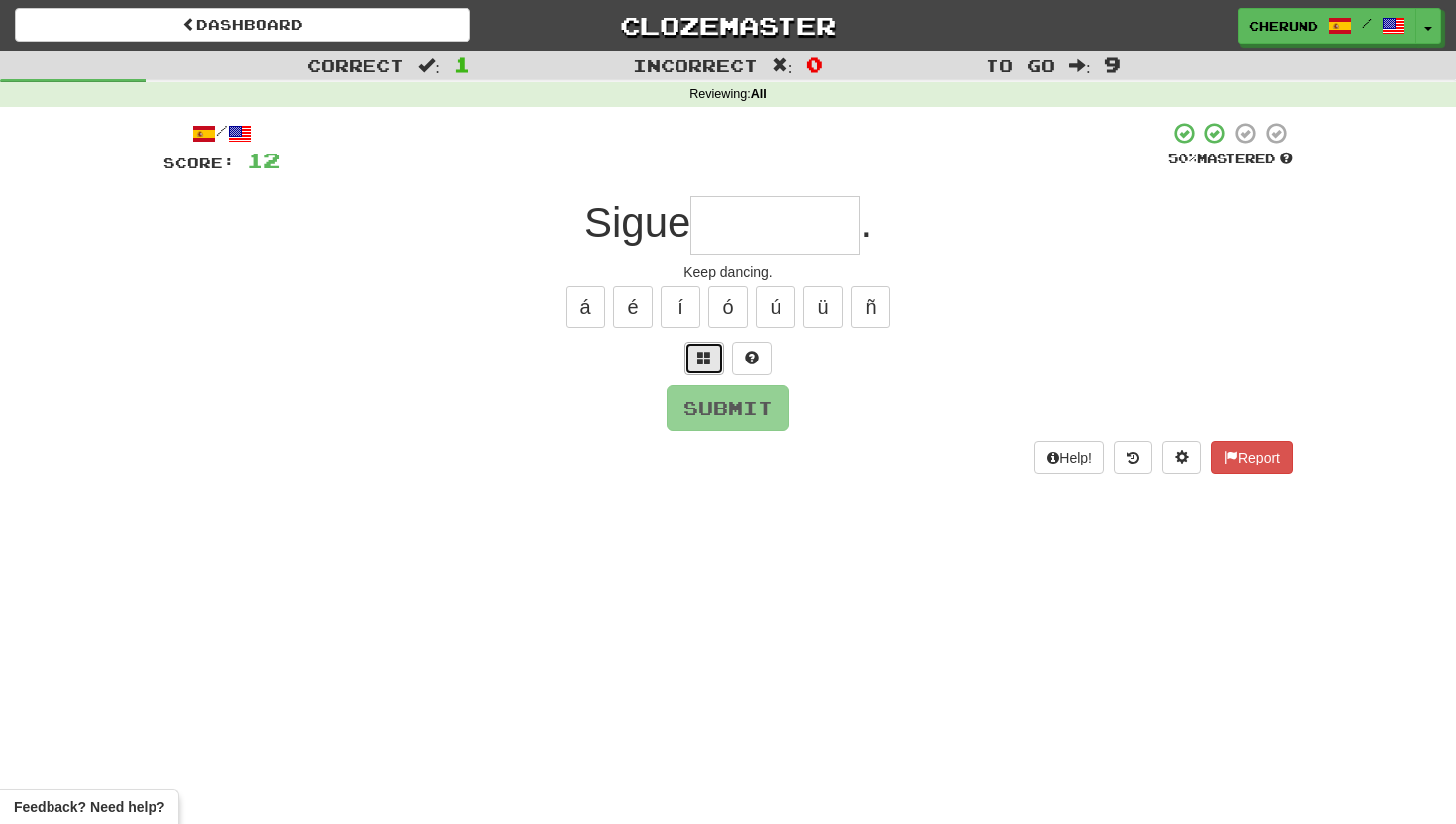 click at bounding box center [704, 359] 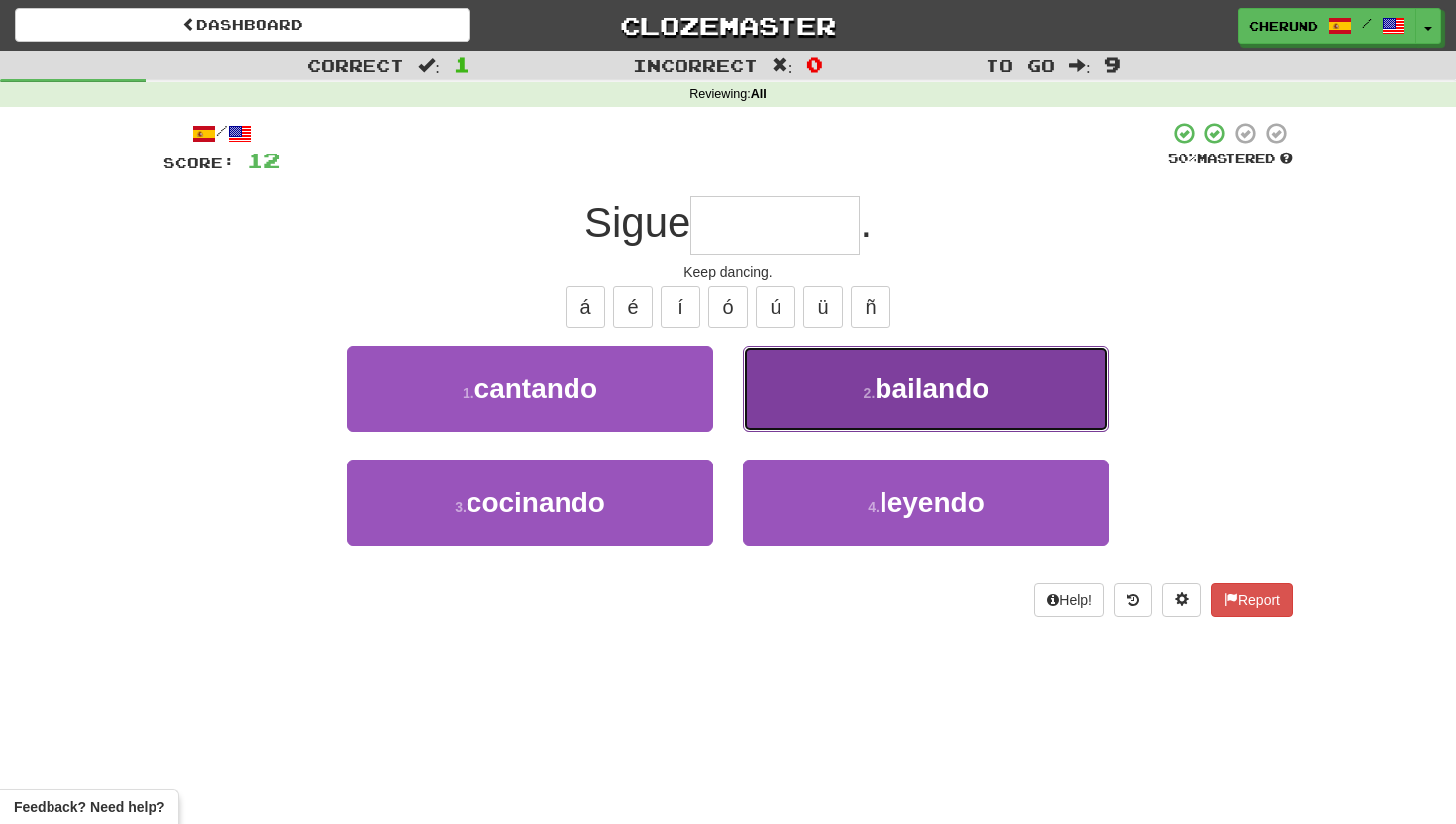 click on "bailando" at bounding box center (931, 388) 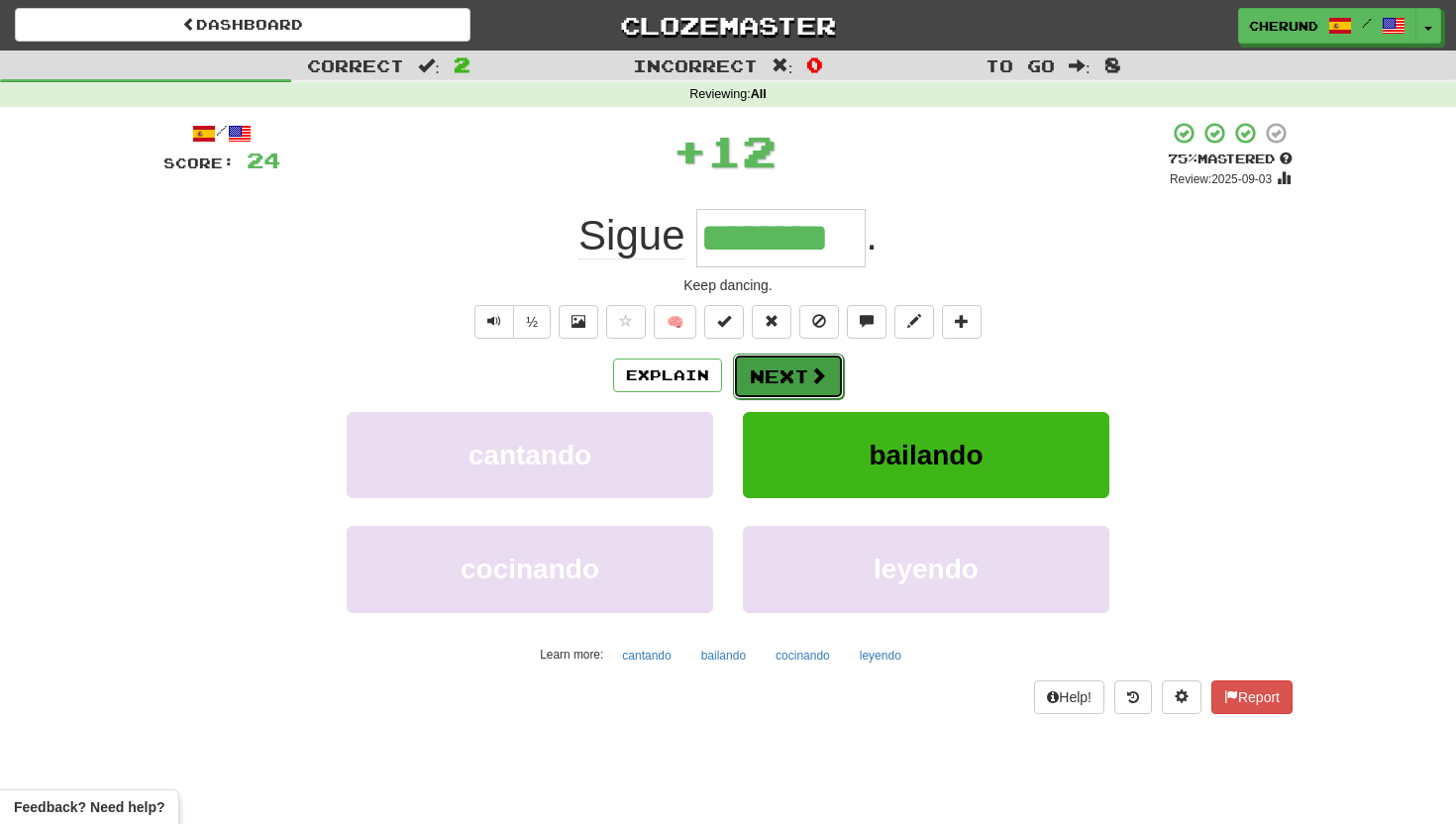 click on "Next" at bounding box center [788, 376] 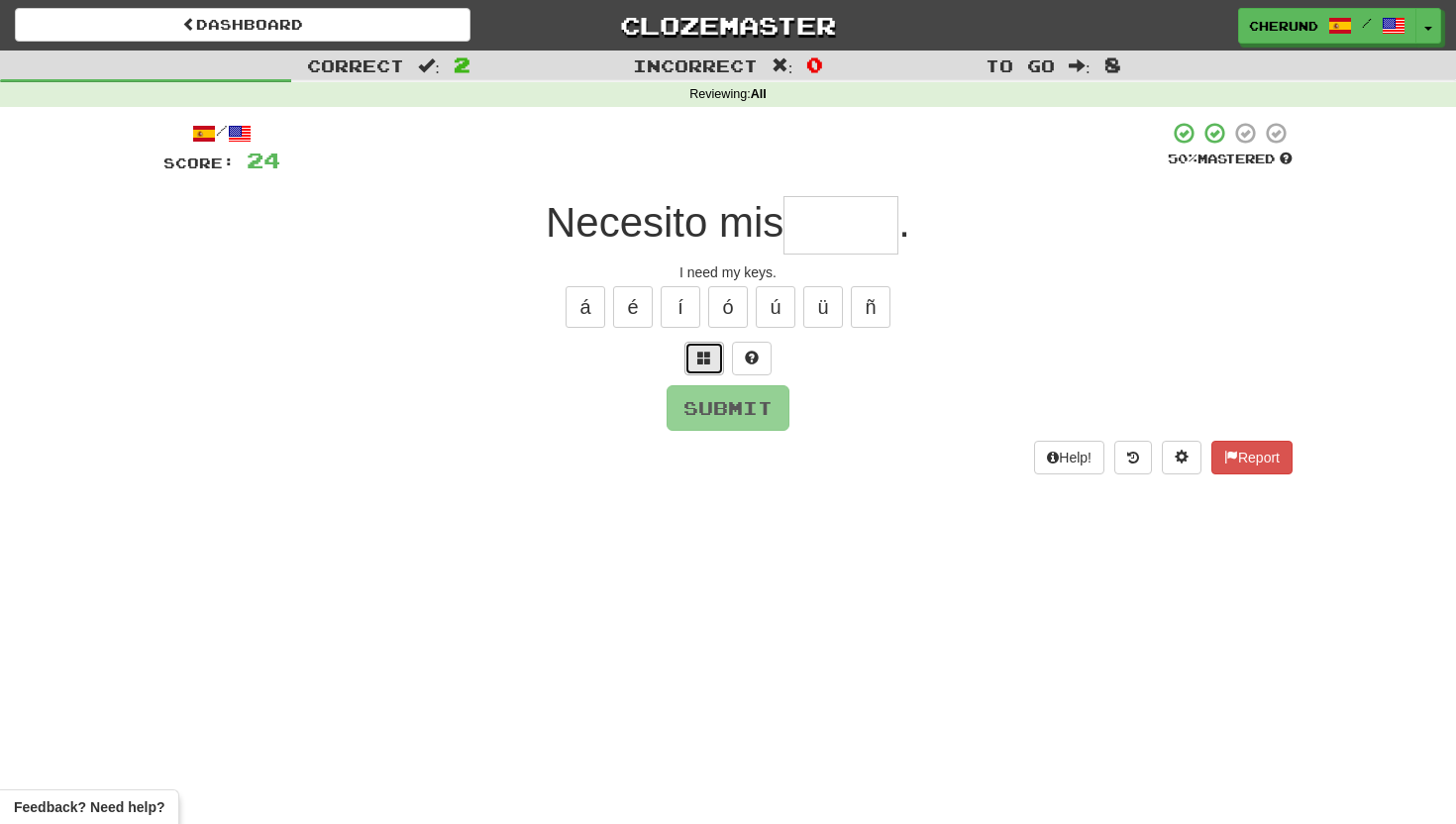 click at bounding box center (704, 358) 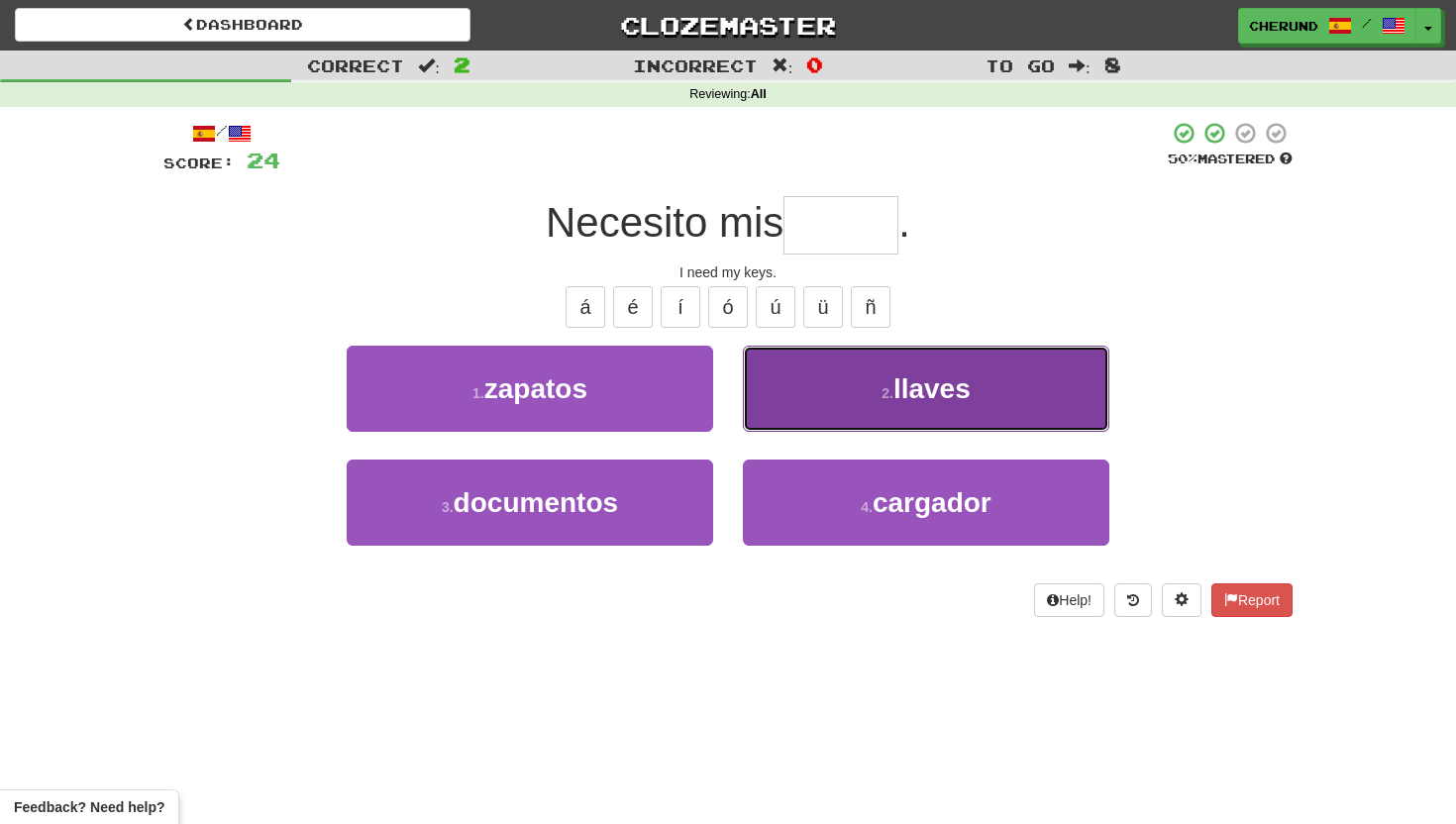 click on "llaves" at bounding box center (932, 388) 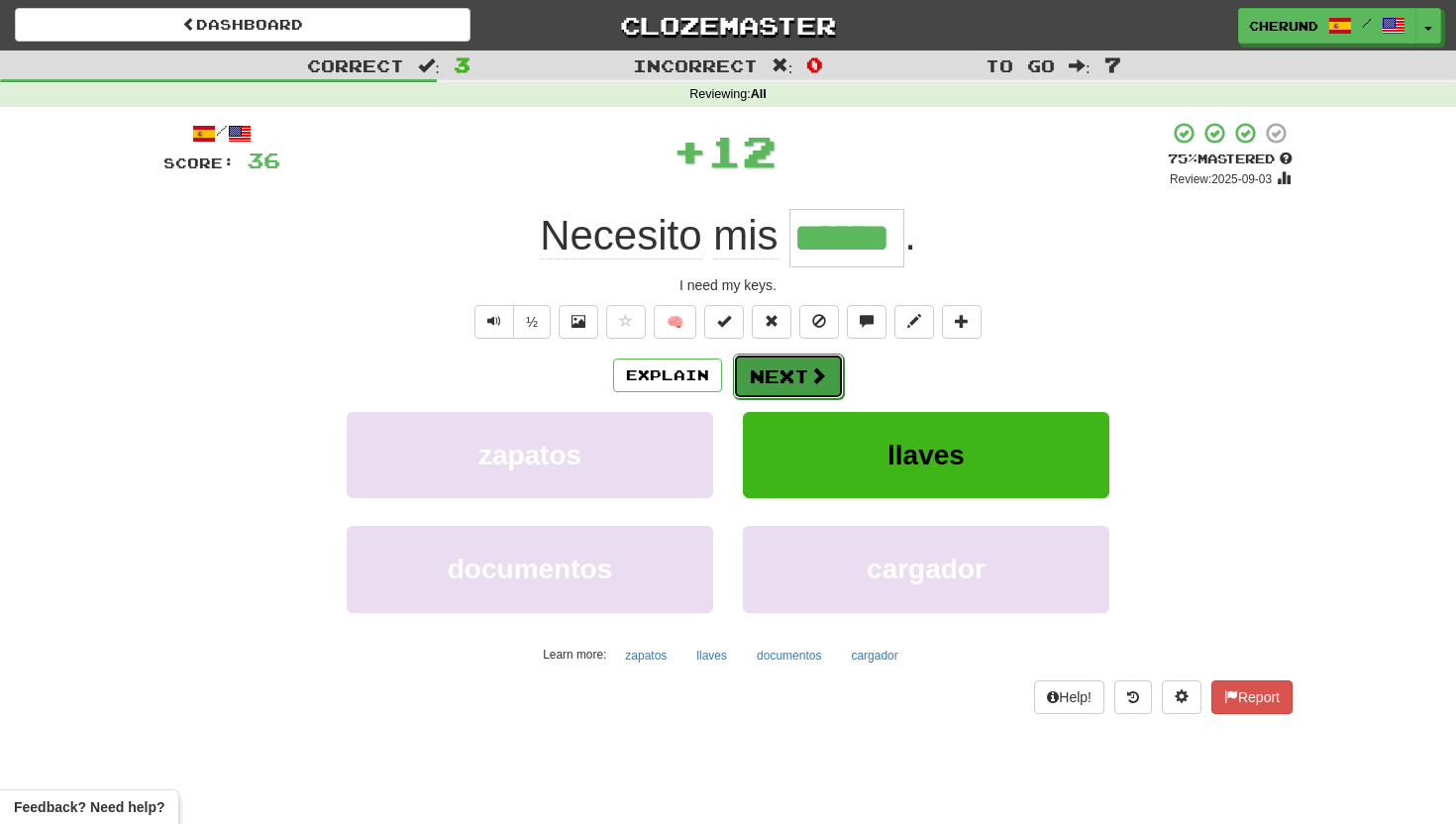 click at bounding box center (818, 375) 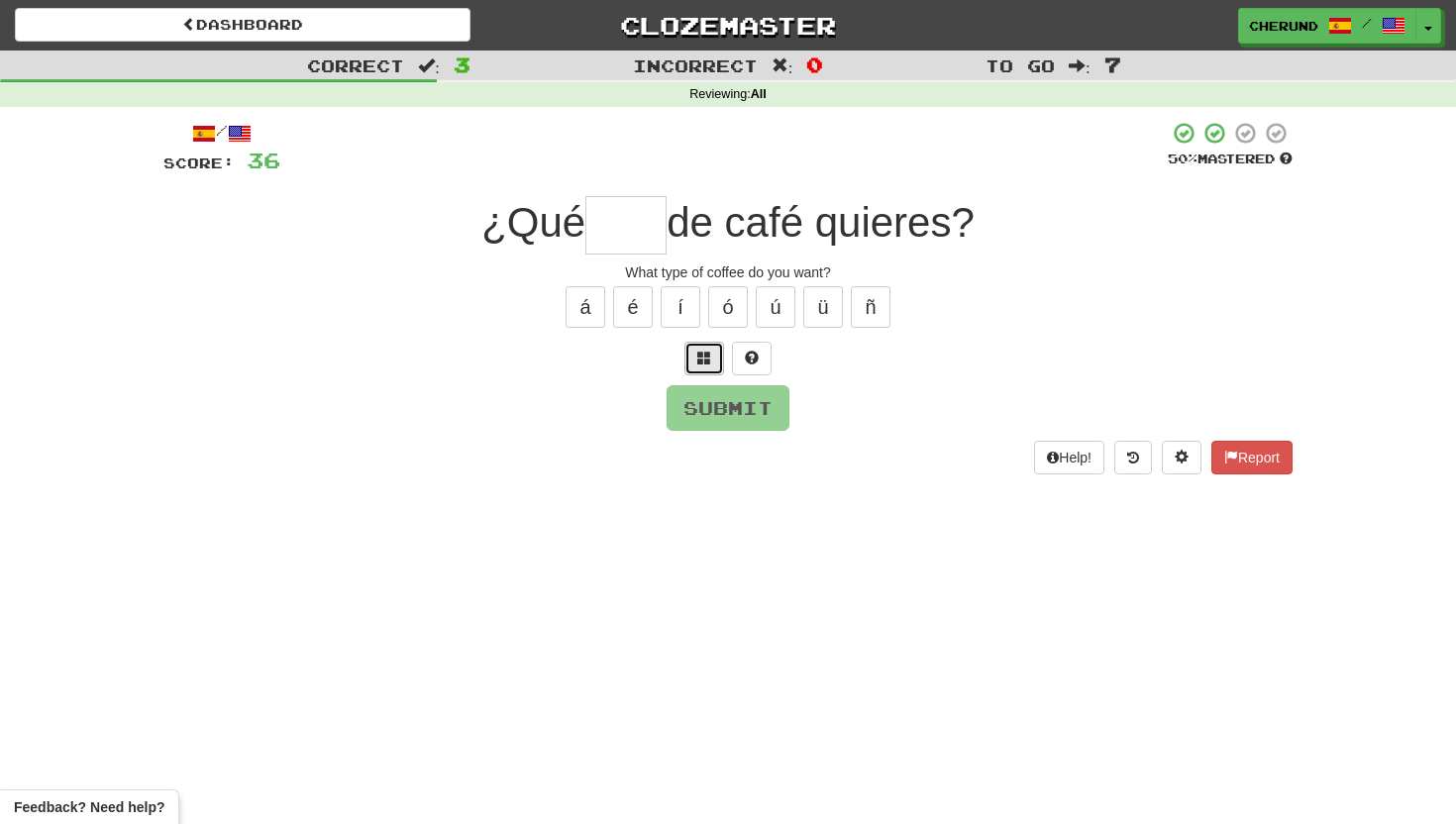 click at bounding box center [704, 359] 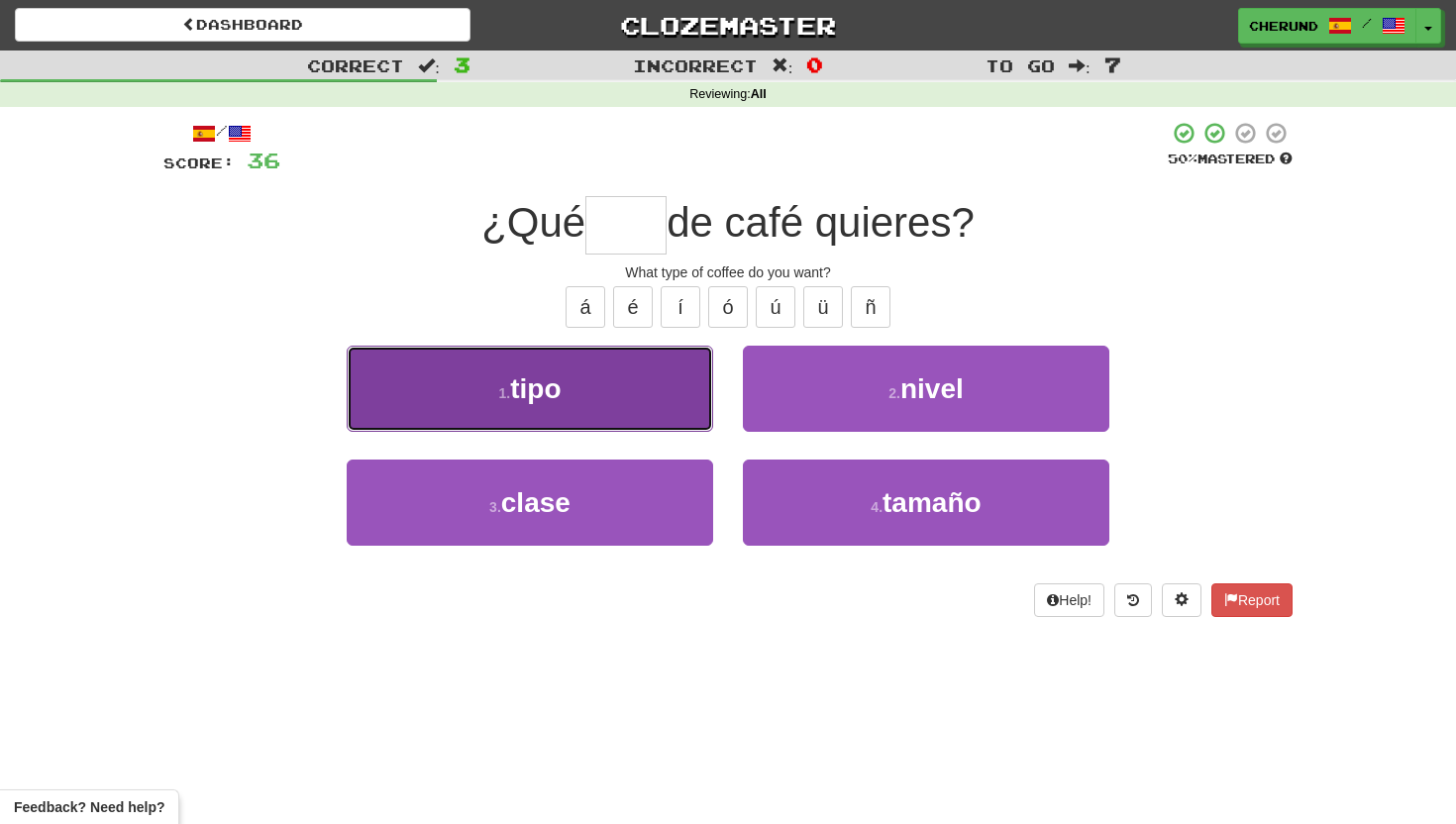 click on "1 .  tipo" at bounding box center (530, 388) 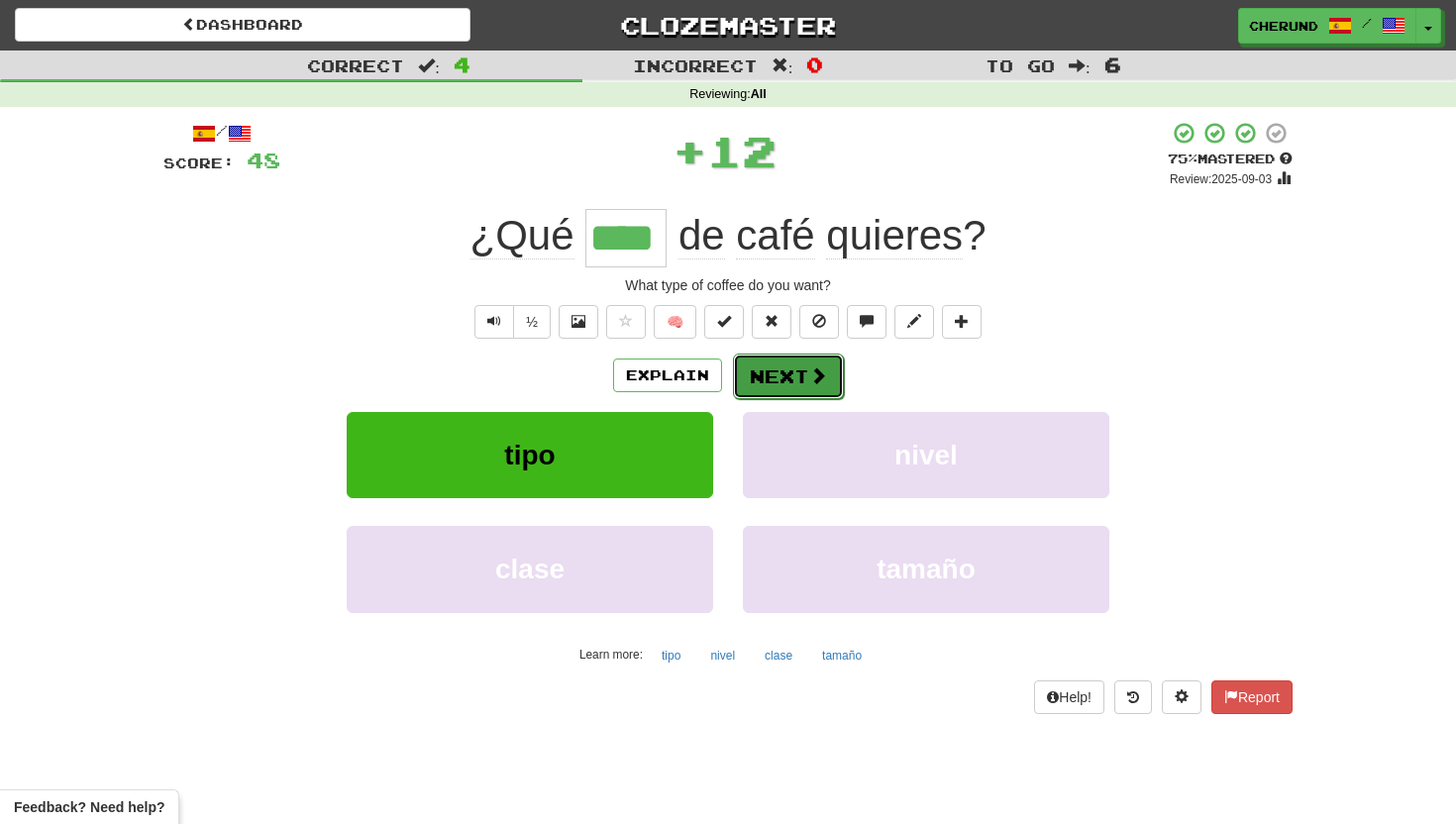 click on "Next" at bounding box center [788, 376] 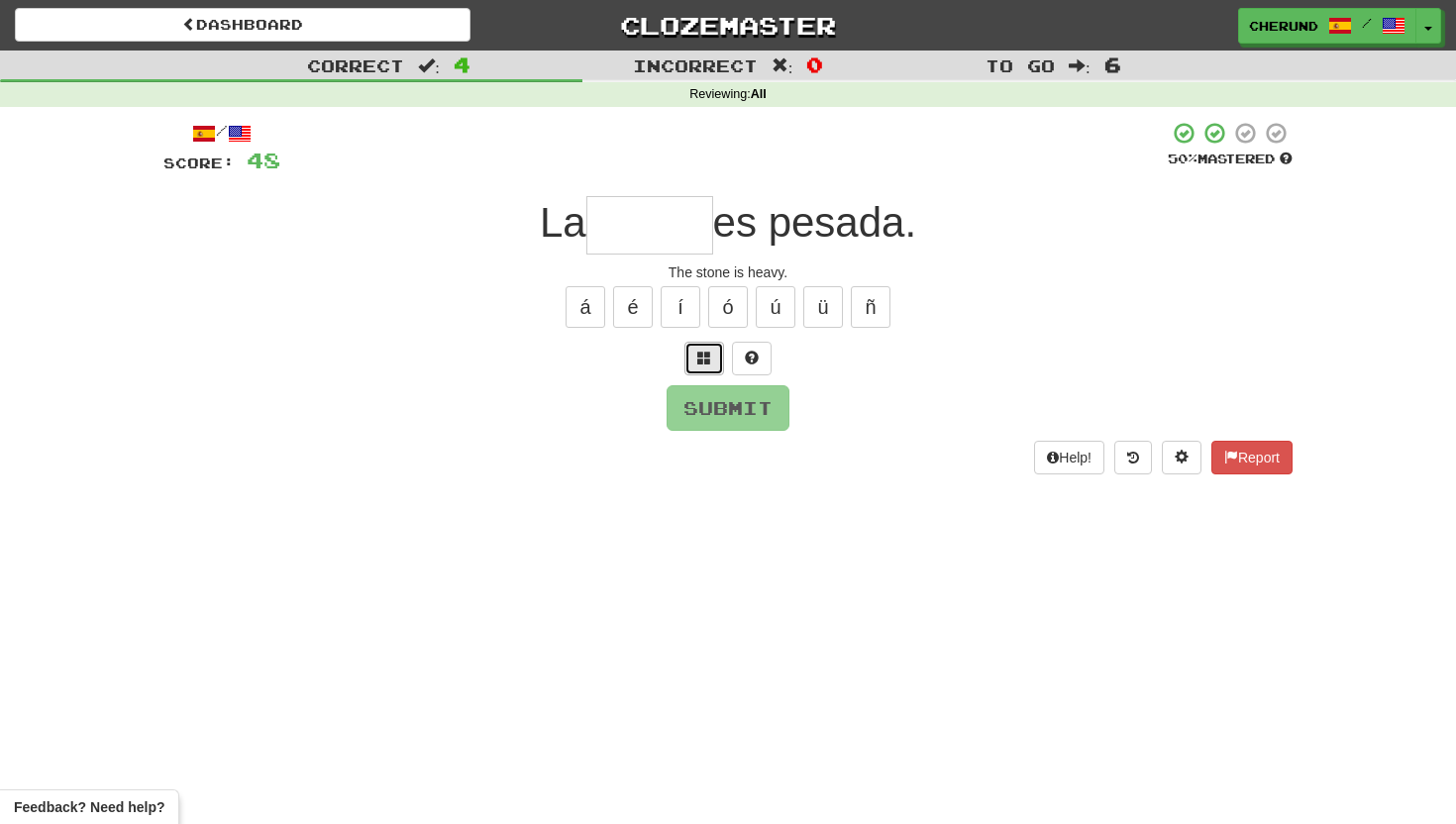 click at bounding box center [704, 359] 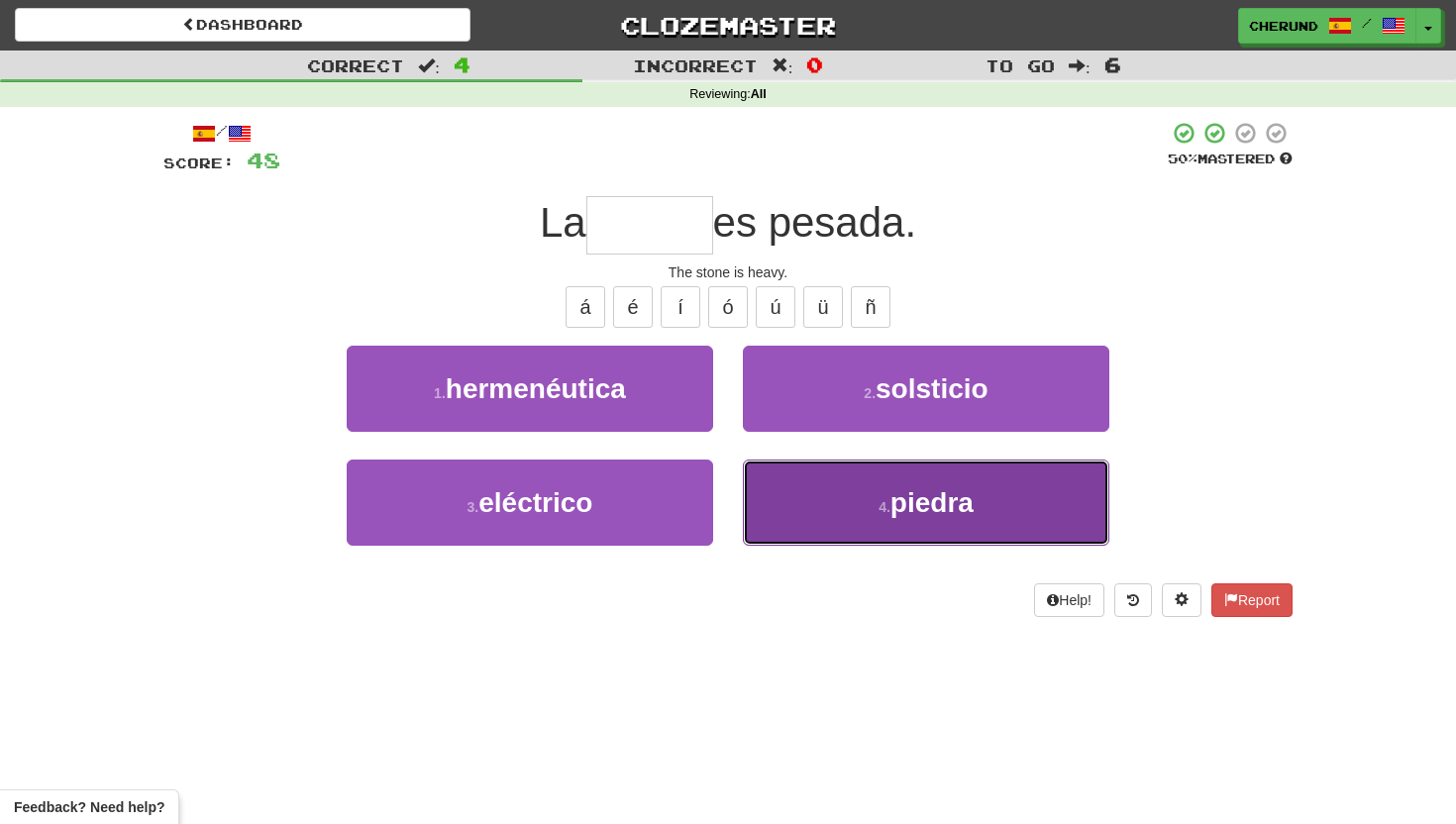 click on "4 .  piedra" at bounding box center [926, 502] 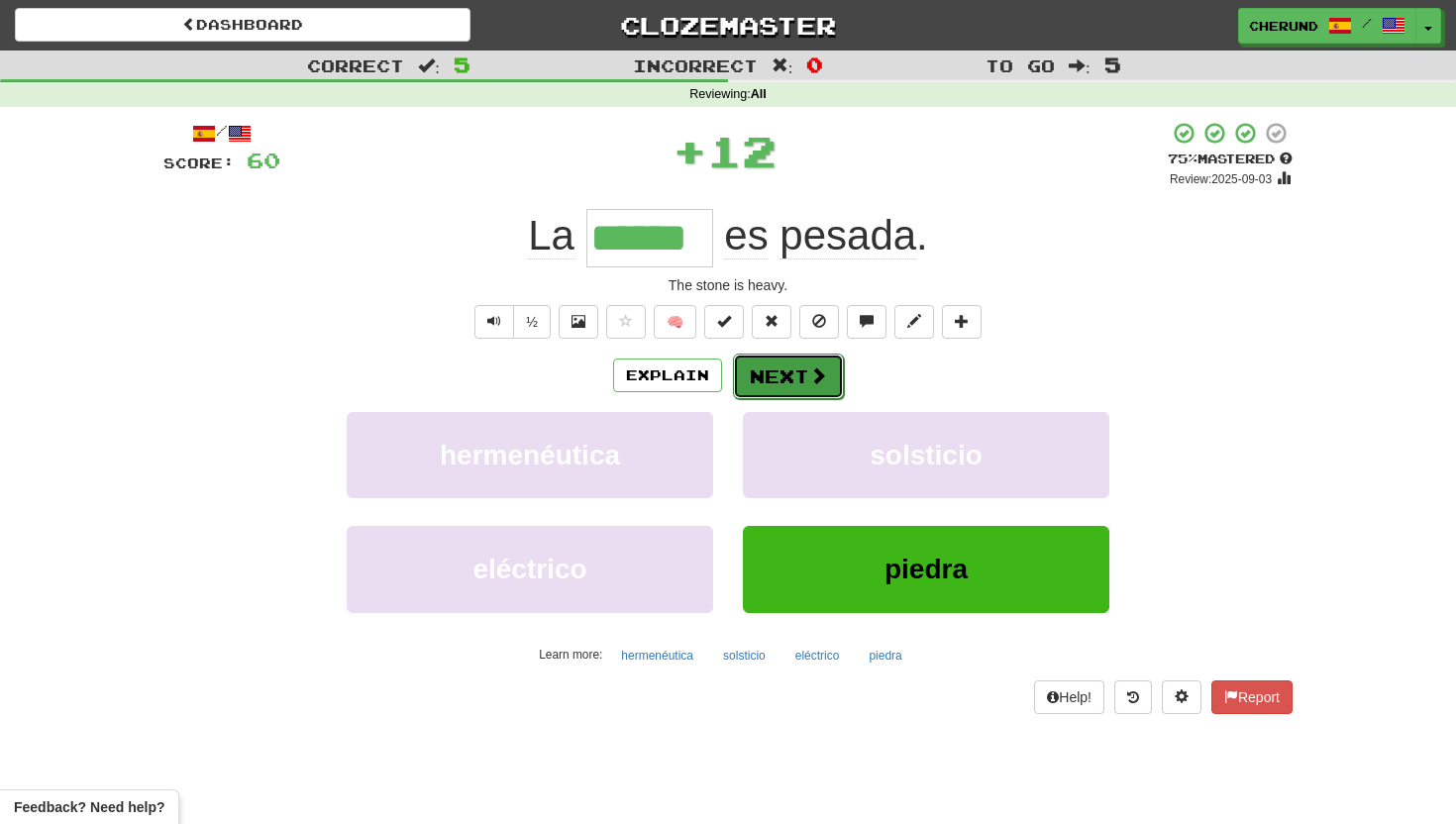 click on "Next" at bounding box center [788, 376] 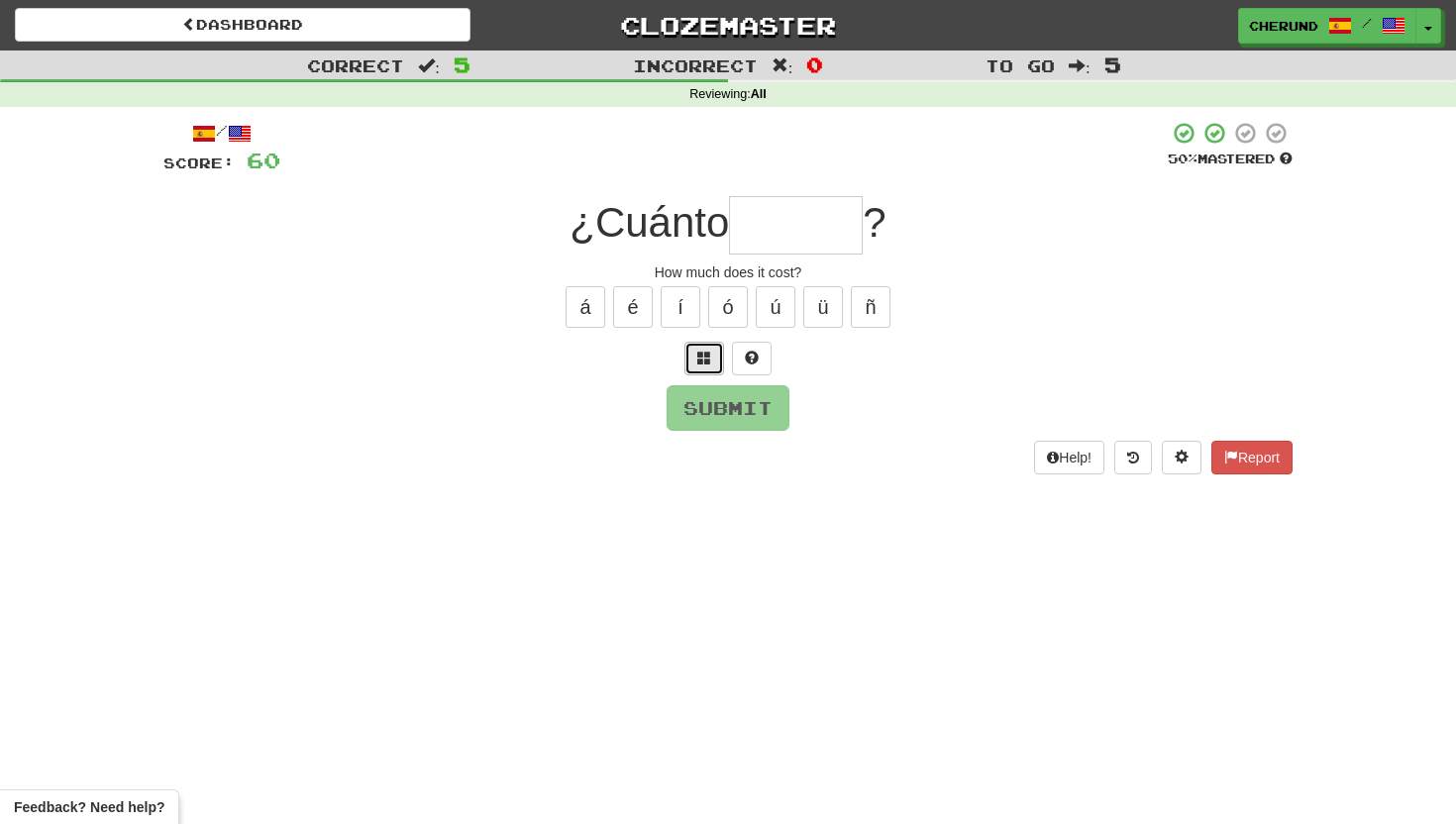 click at bounding box center [704, 359] 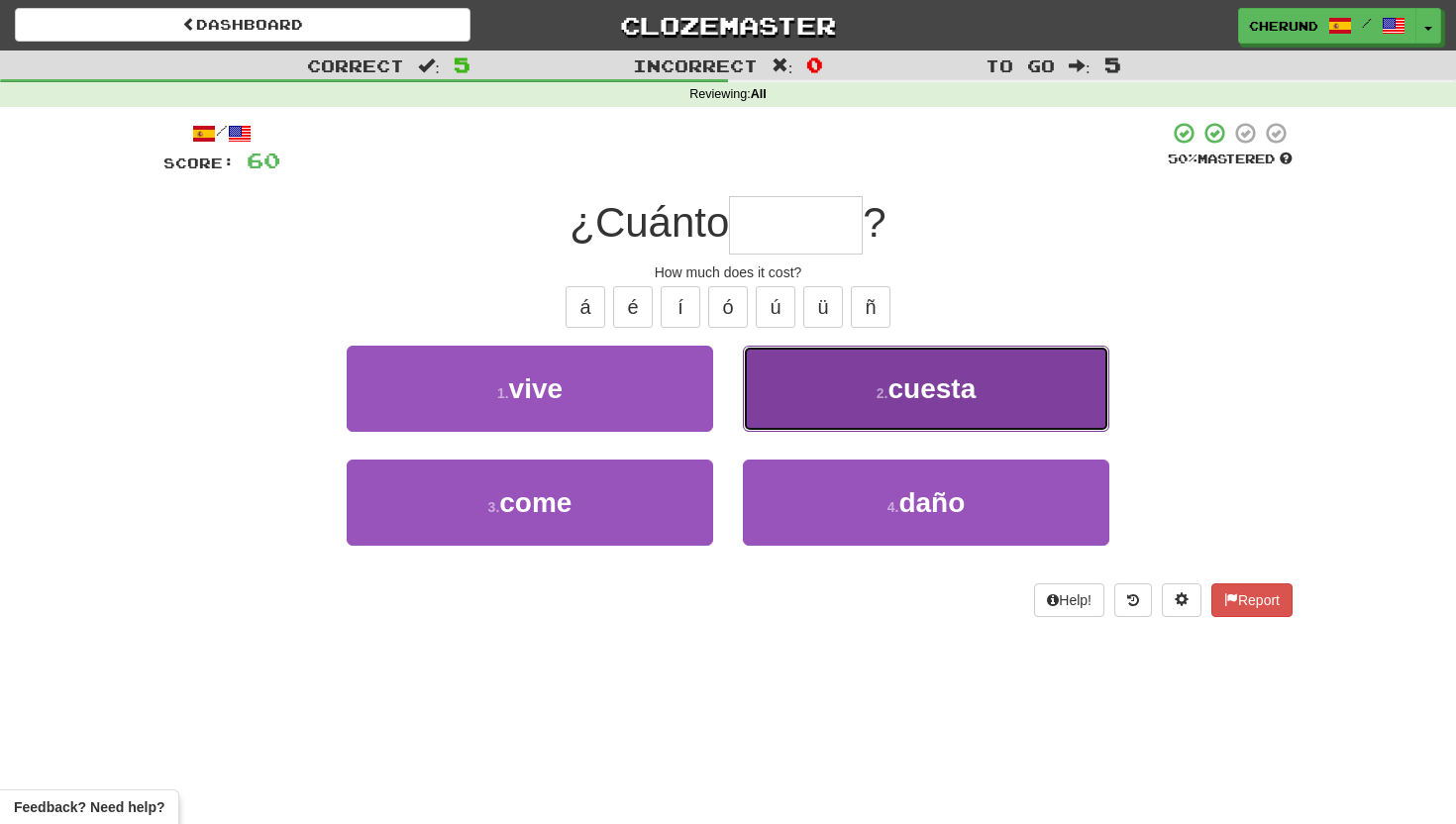 click on "2 .  cuesta" at bounding box center [926, 388] 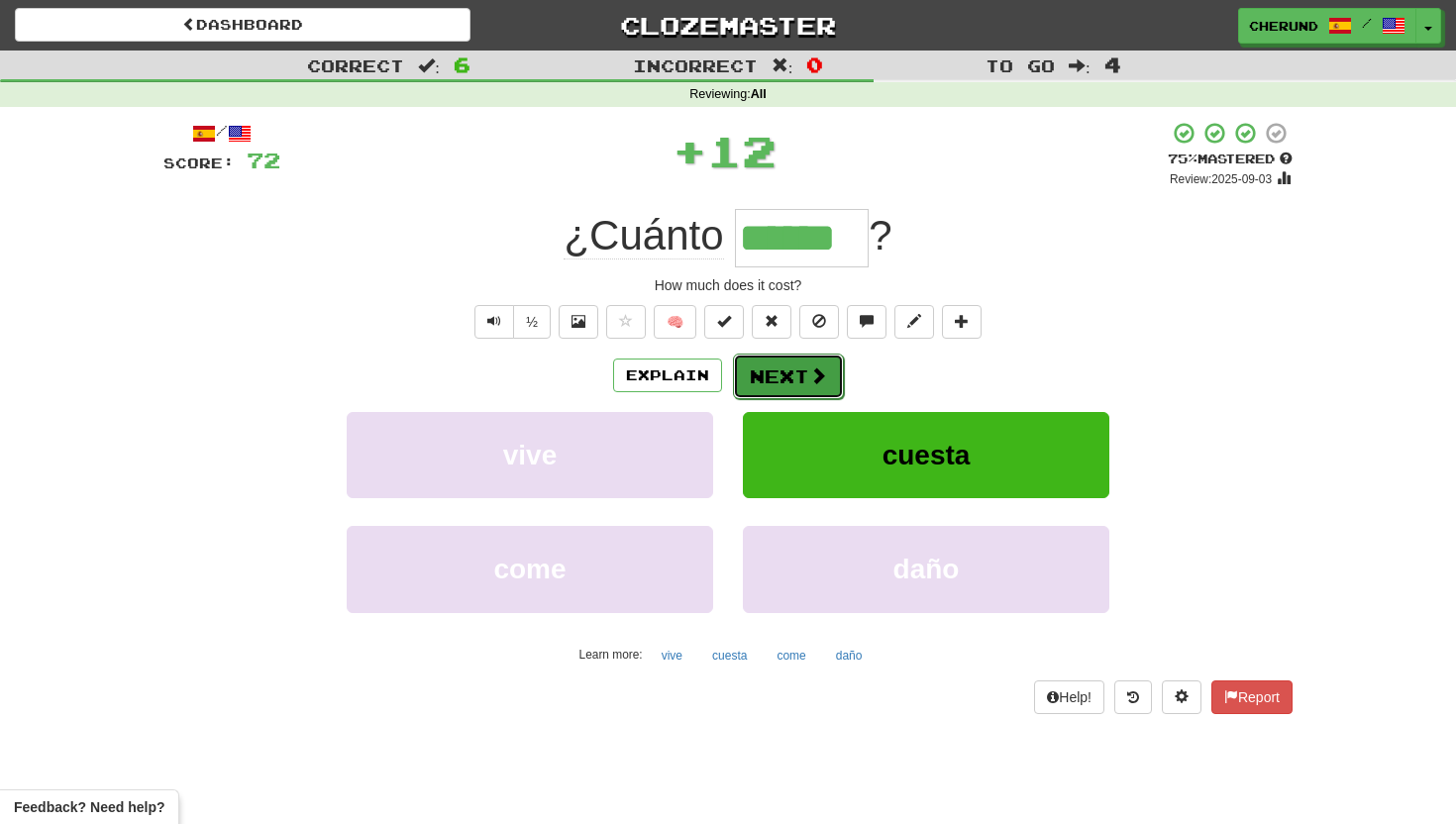 click on "Next" at bounding box center (788, 376) 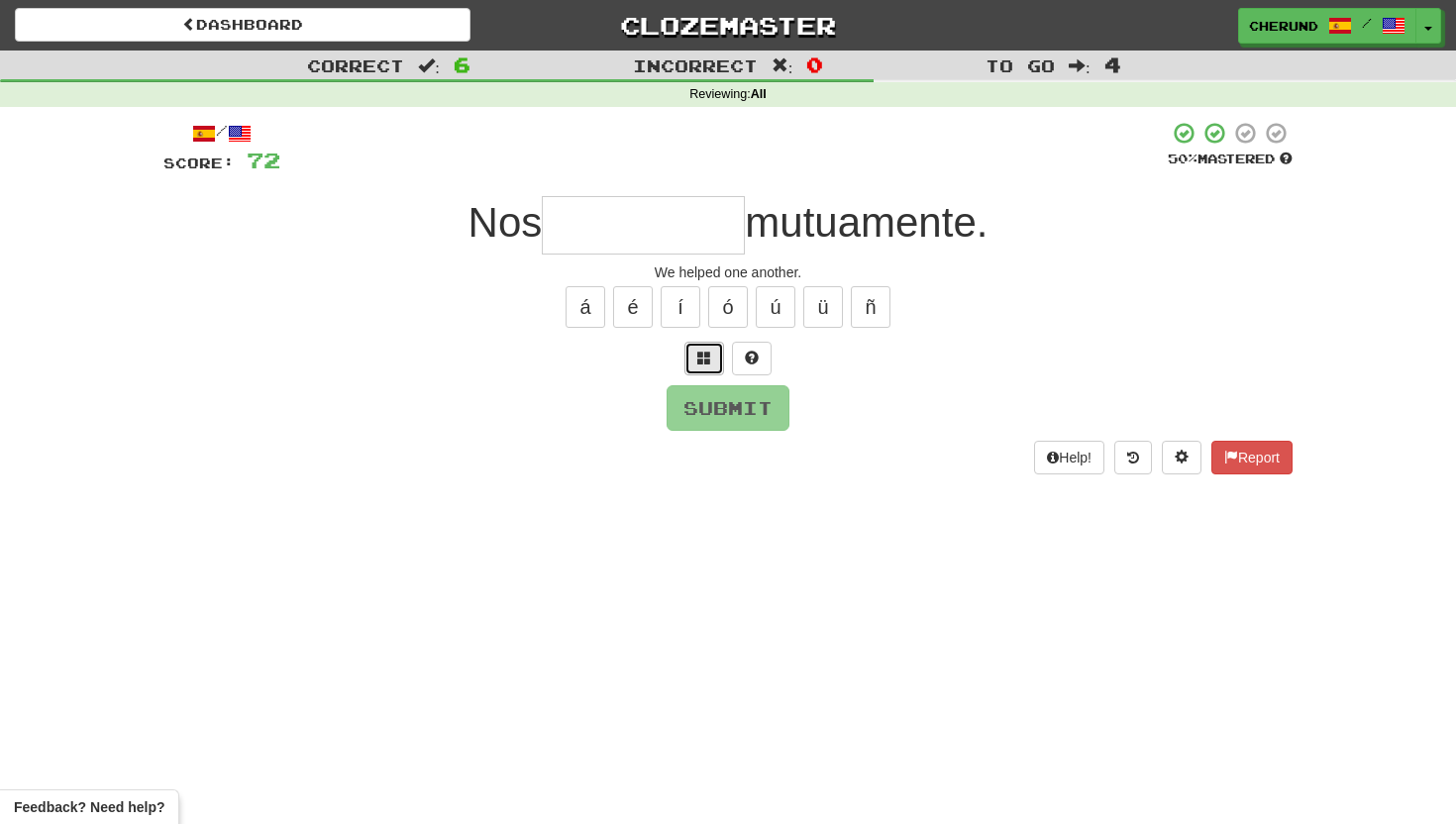 click at bounding box center (704, 359) 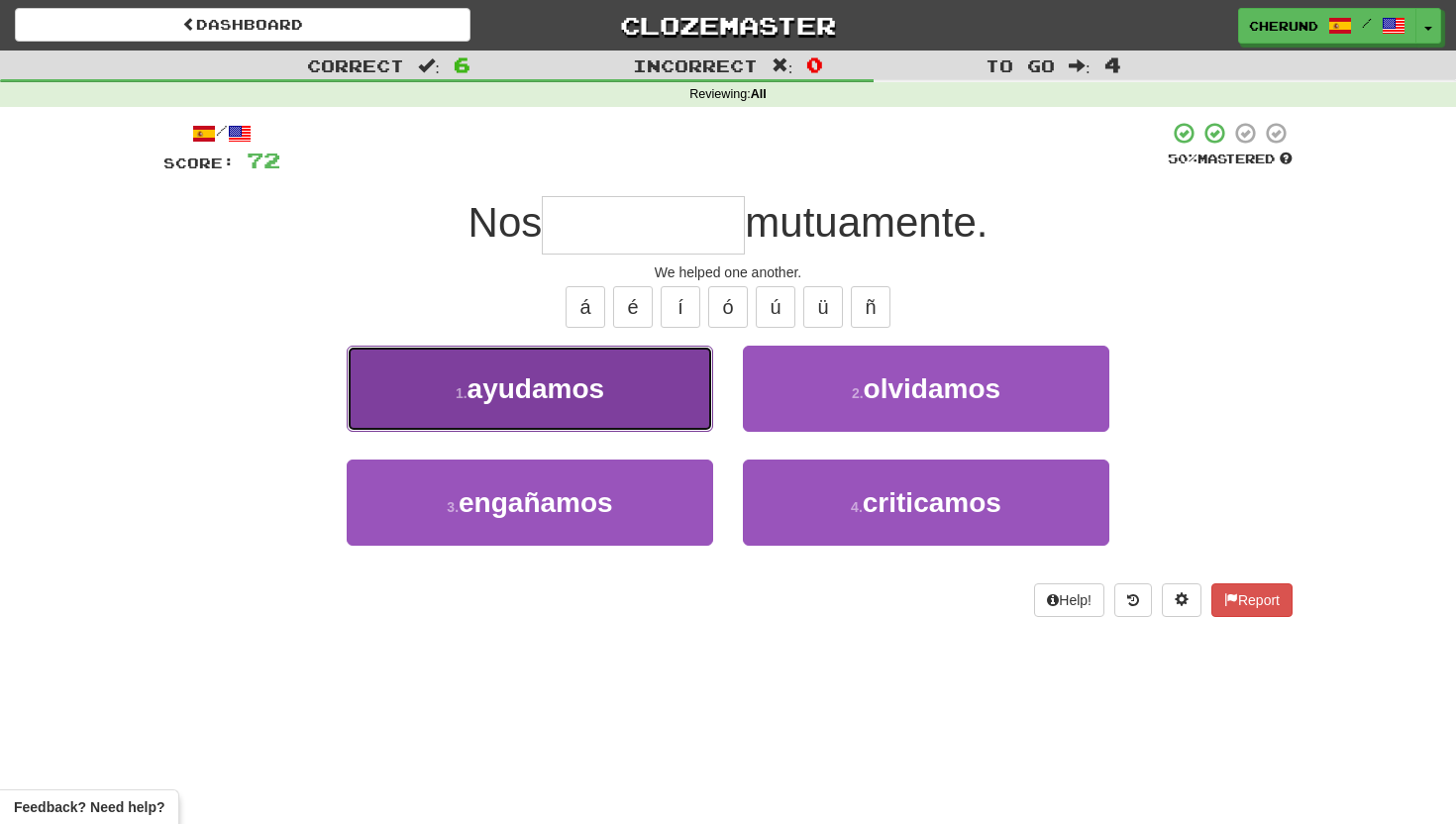 click on "1 .  ayudamos" at bounding box center (530, 388) 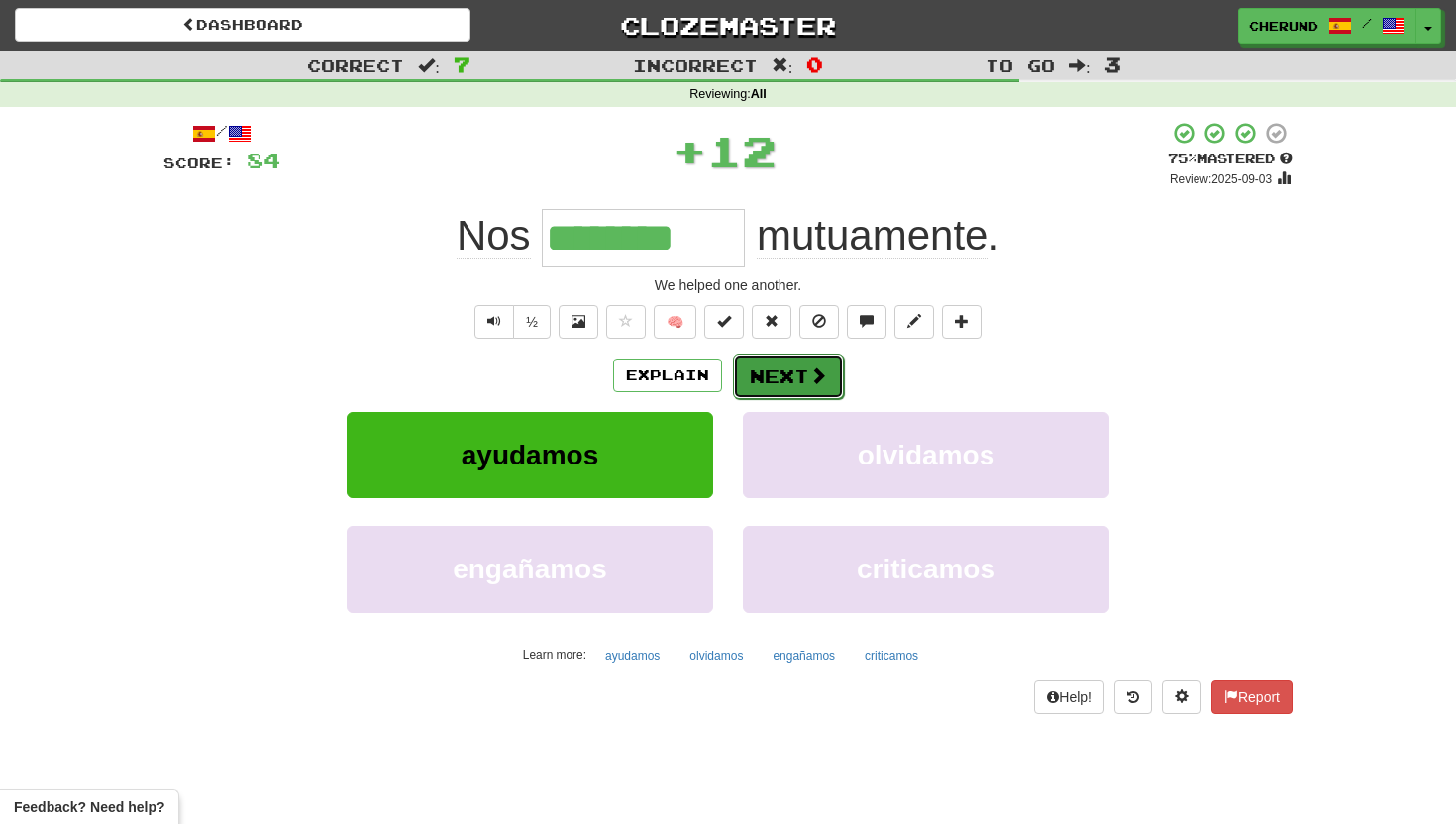 click on "Next" at bounding box center [788, 376] 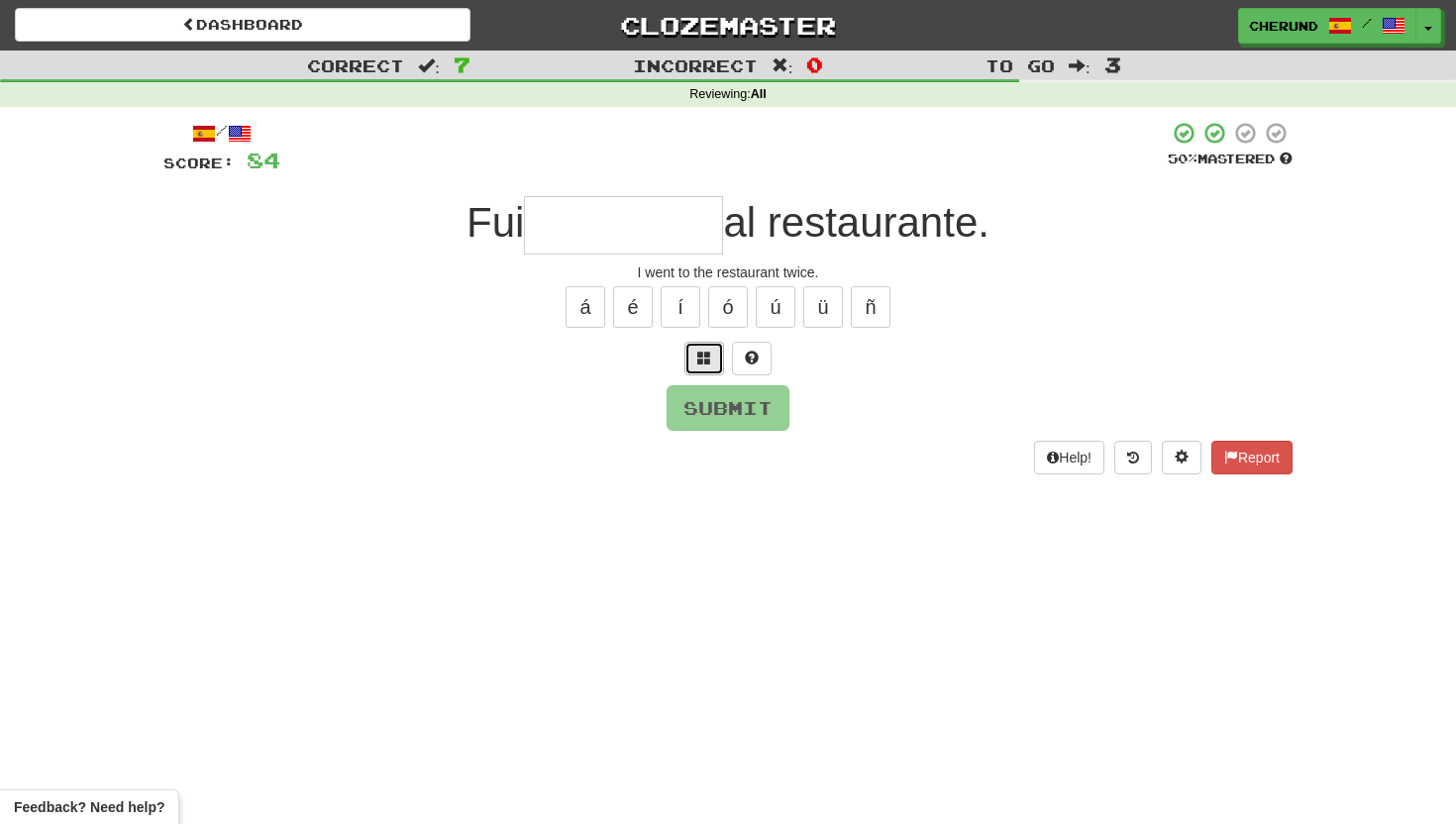 click at bounding box center (704, 358) 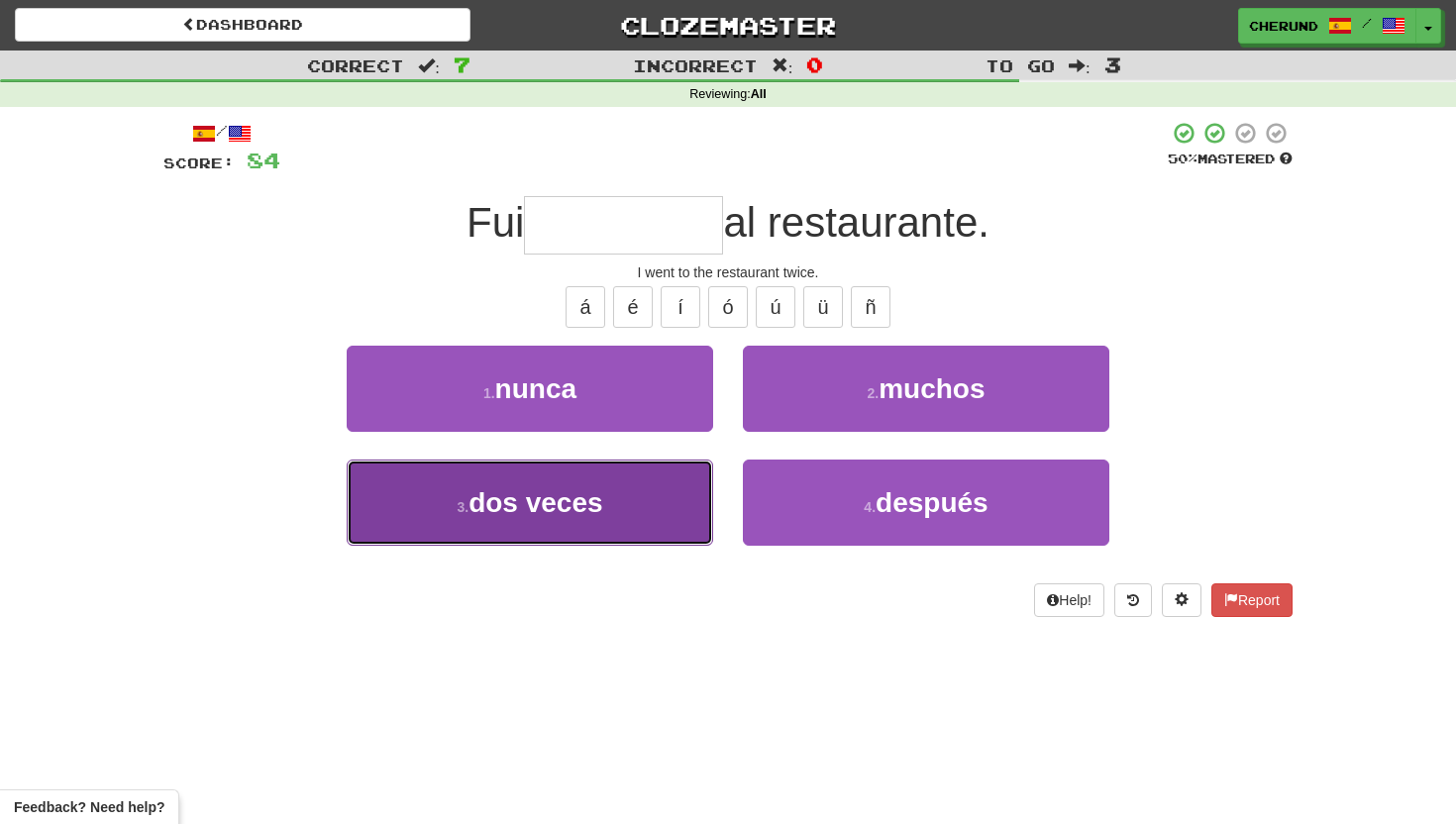 click on "3 .  dos veces" at bounding box center [530, 502] 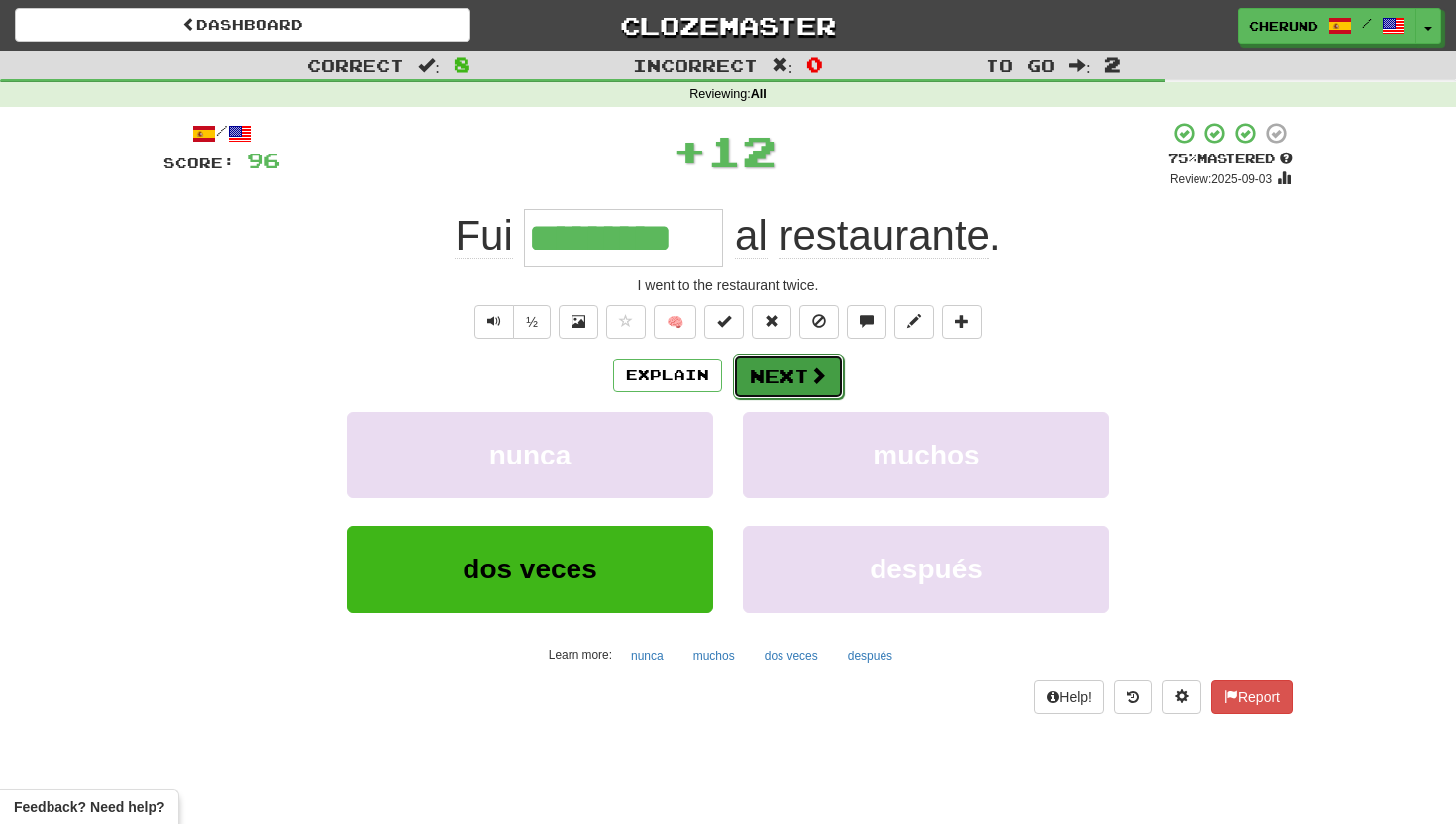 click on "Next" at bounding box center (788, 376) 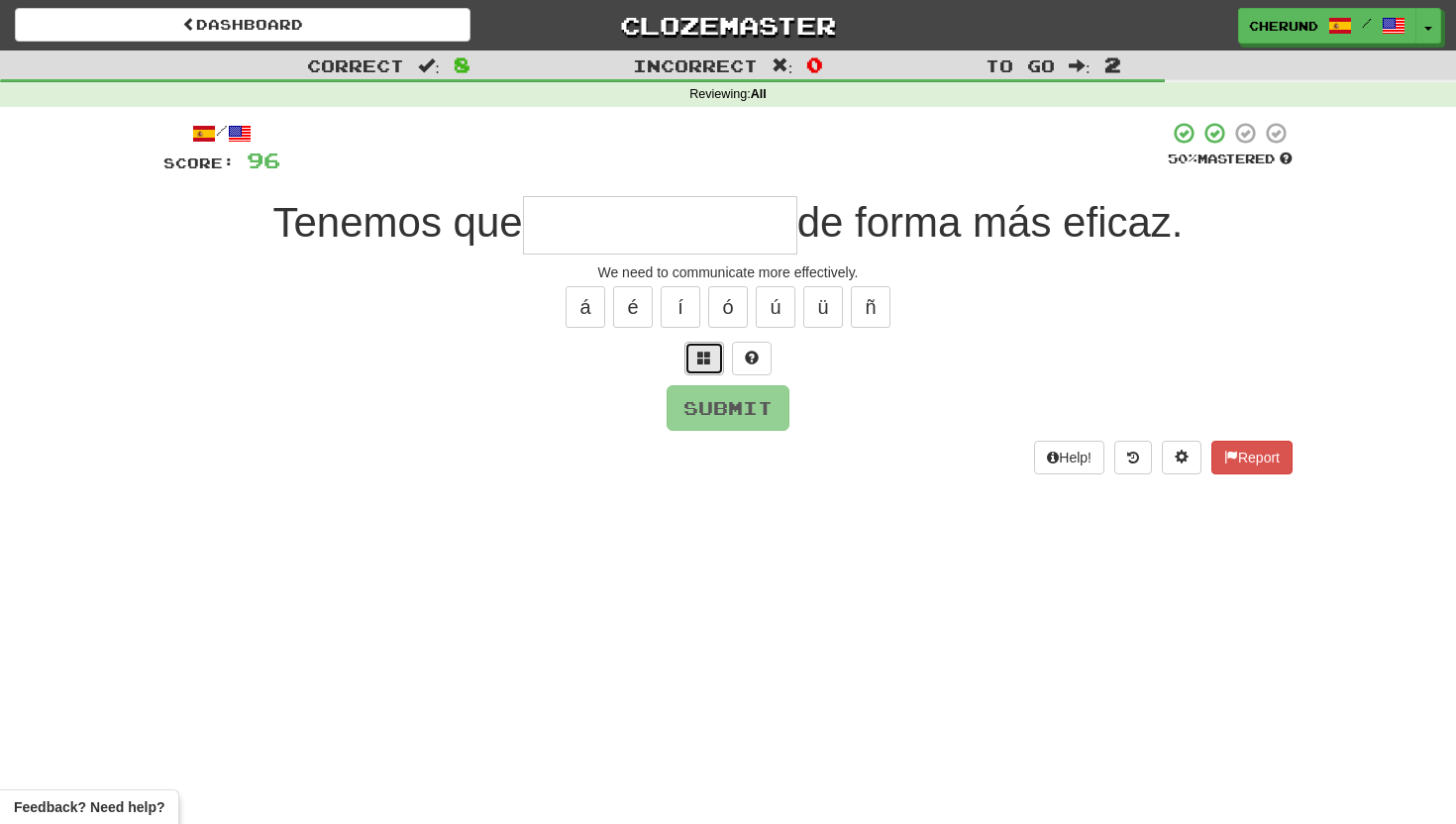 click at bounding box center (704, 359) 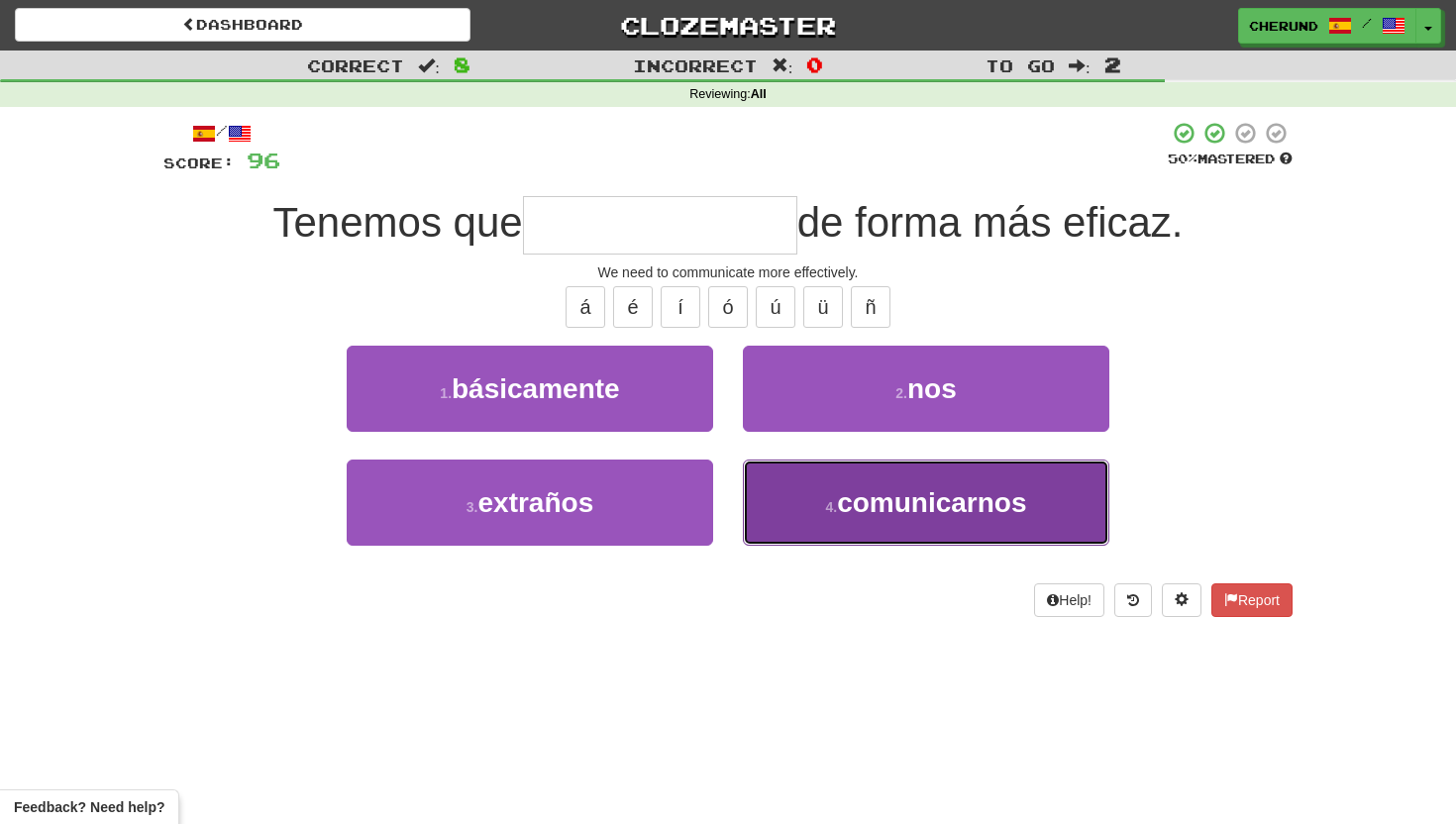 click on "4 .  comunicarnos" at bounding box center [926, 502] 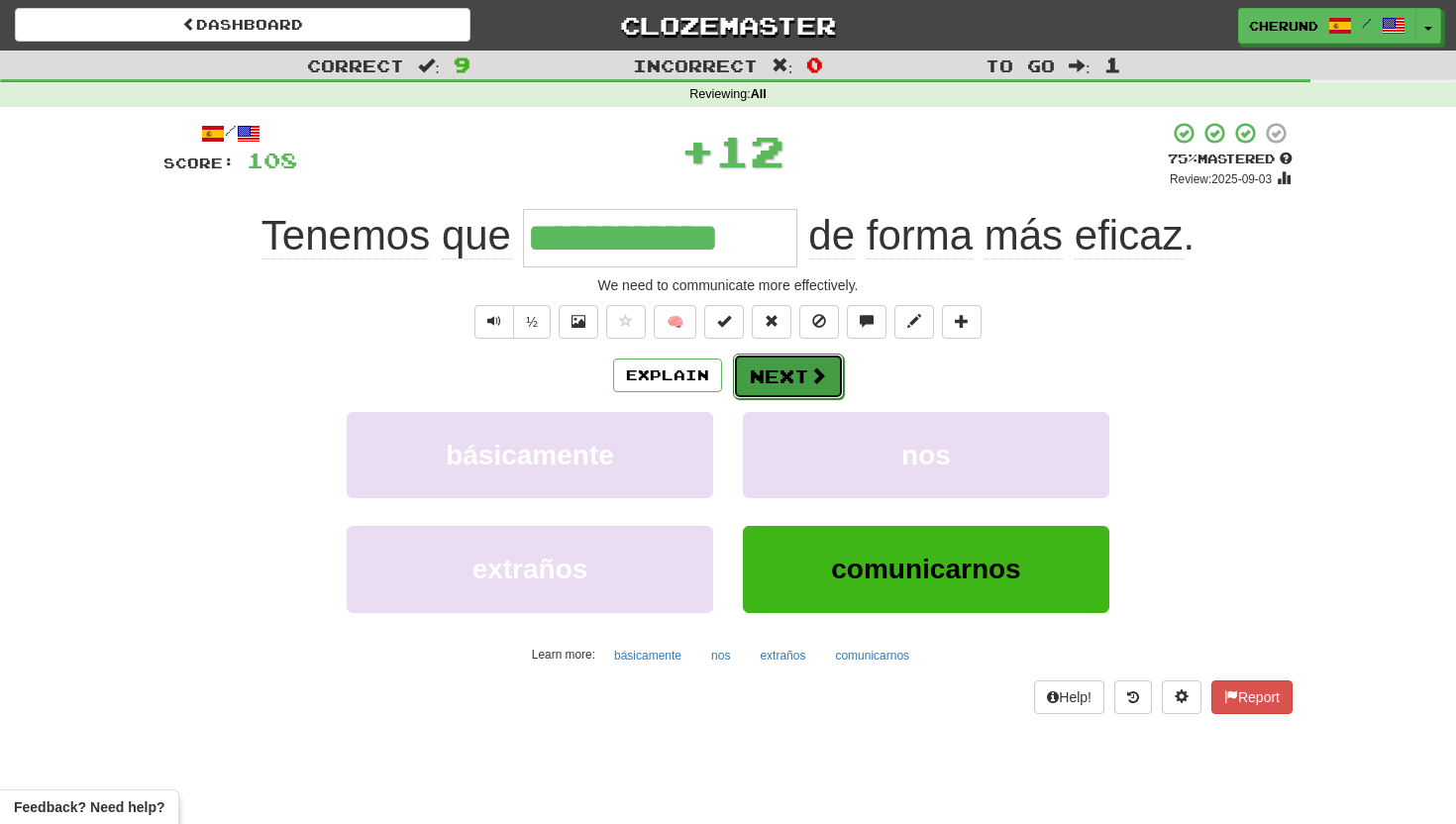 click at bounding box center [818, 375] 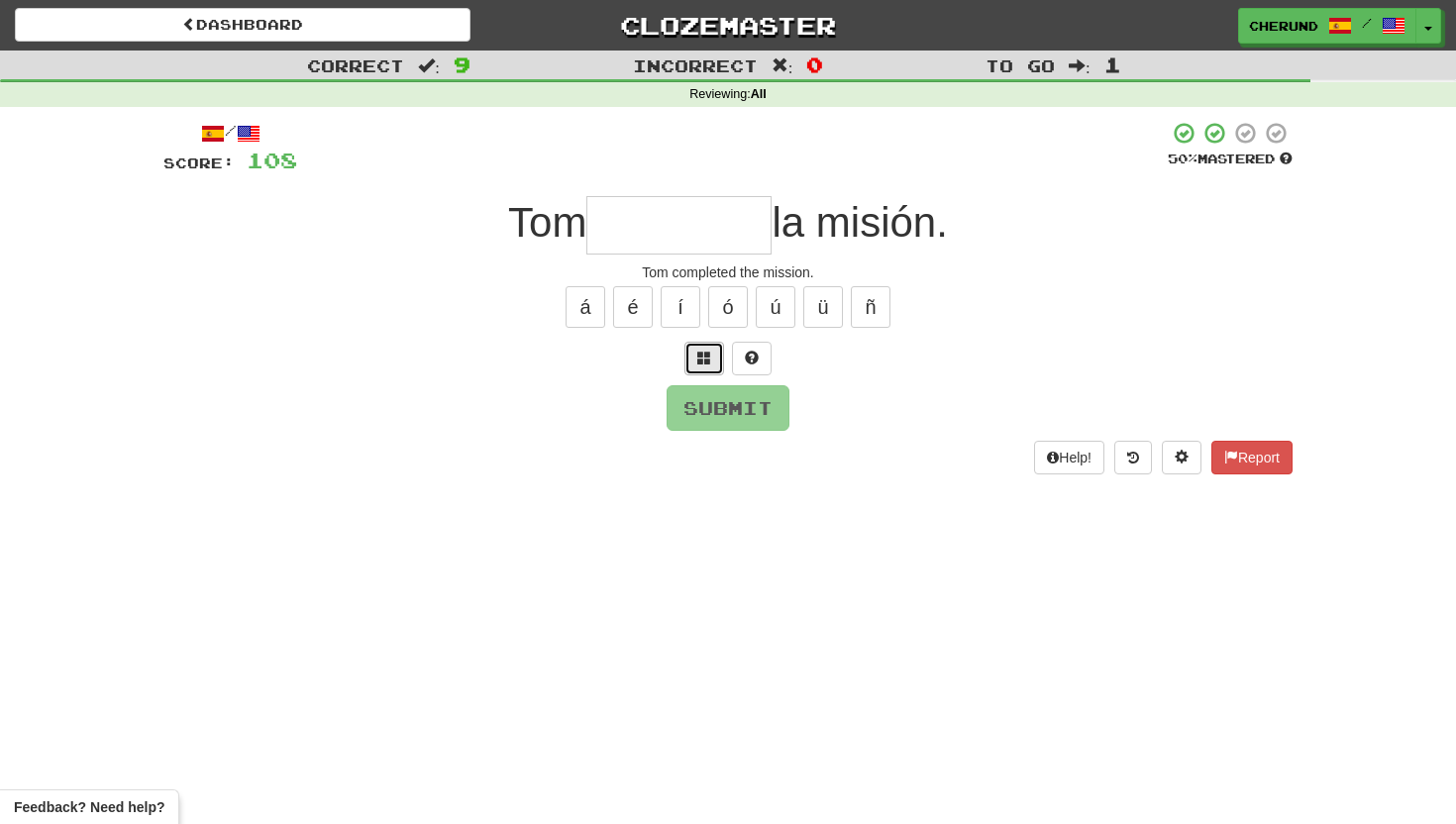 click at bounding box center (704, 359) 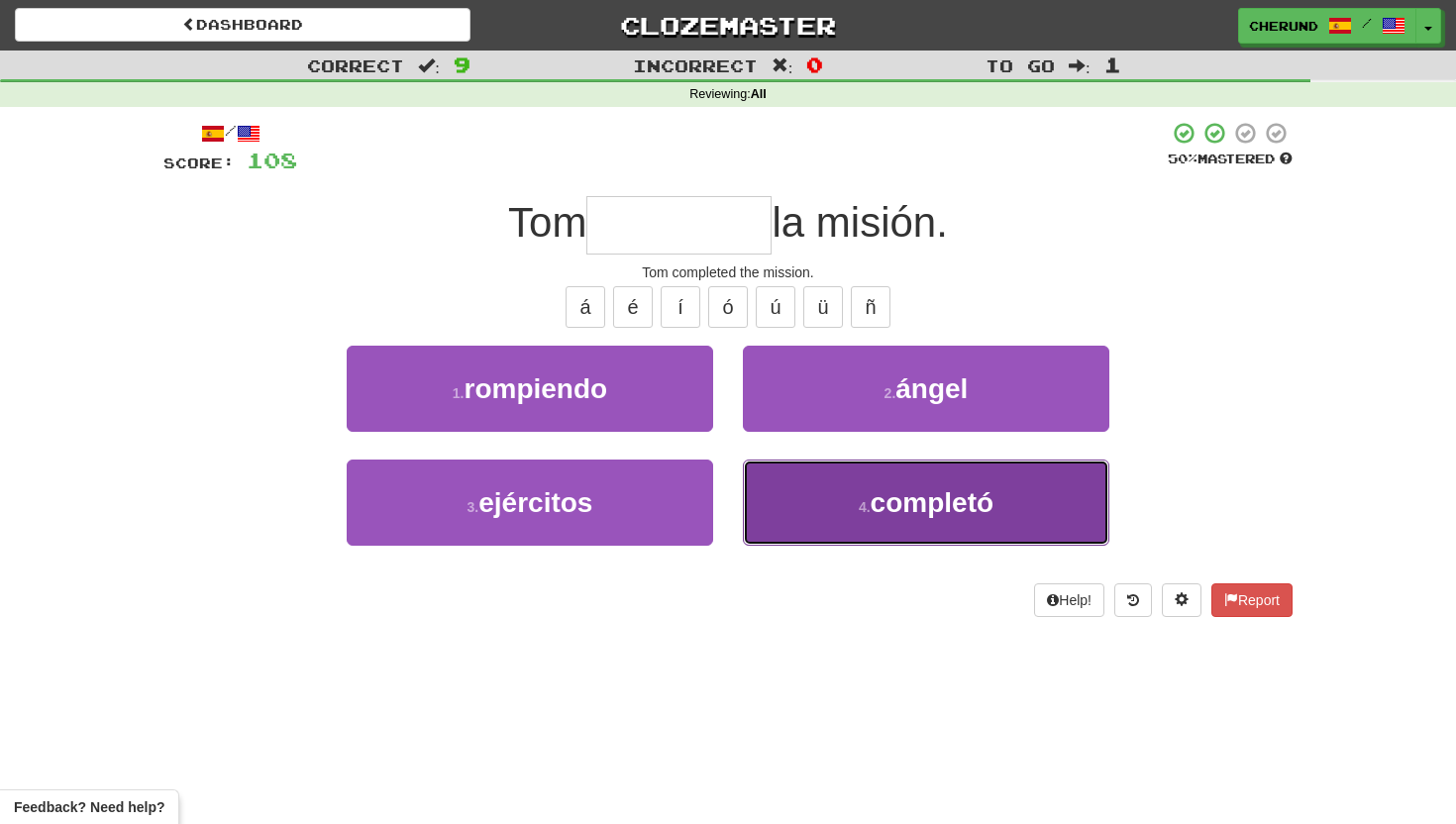 click on "completó" at bounding box center [932, 502] 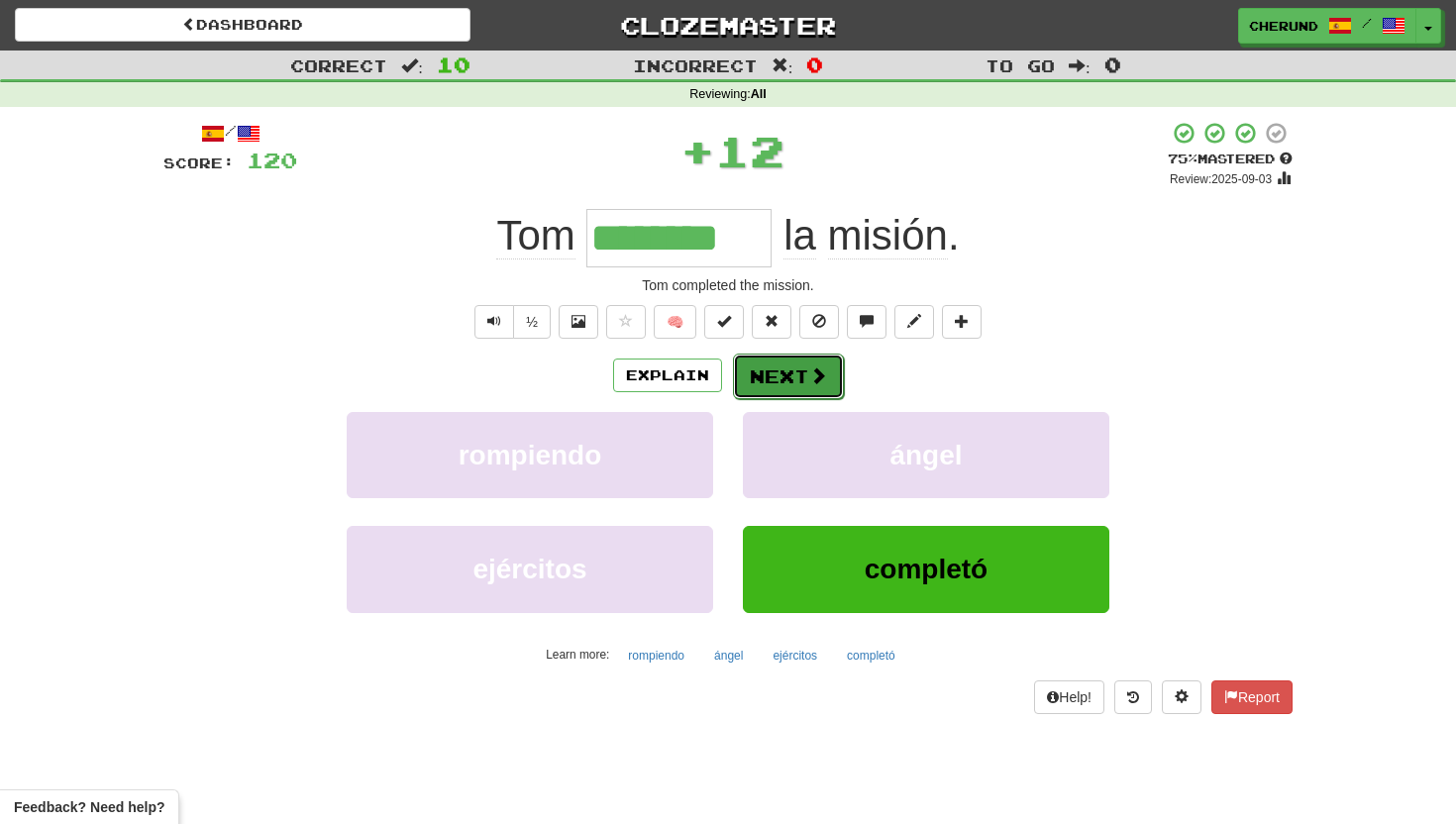 click on "Next" at bounding box center [788, 376] 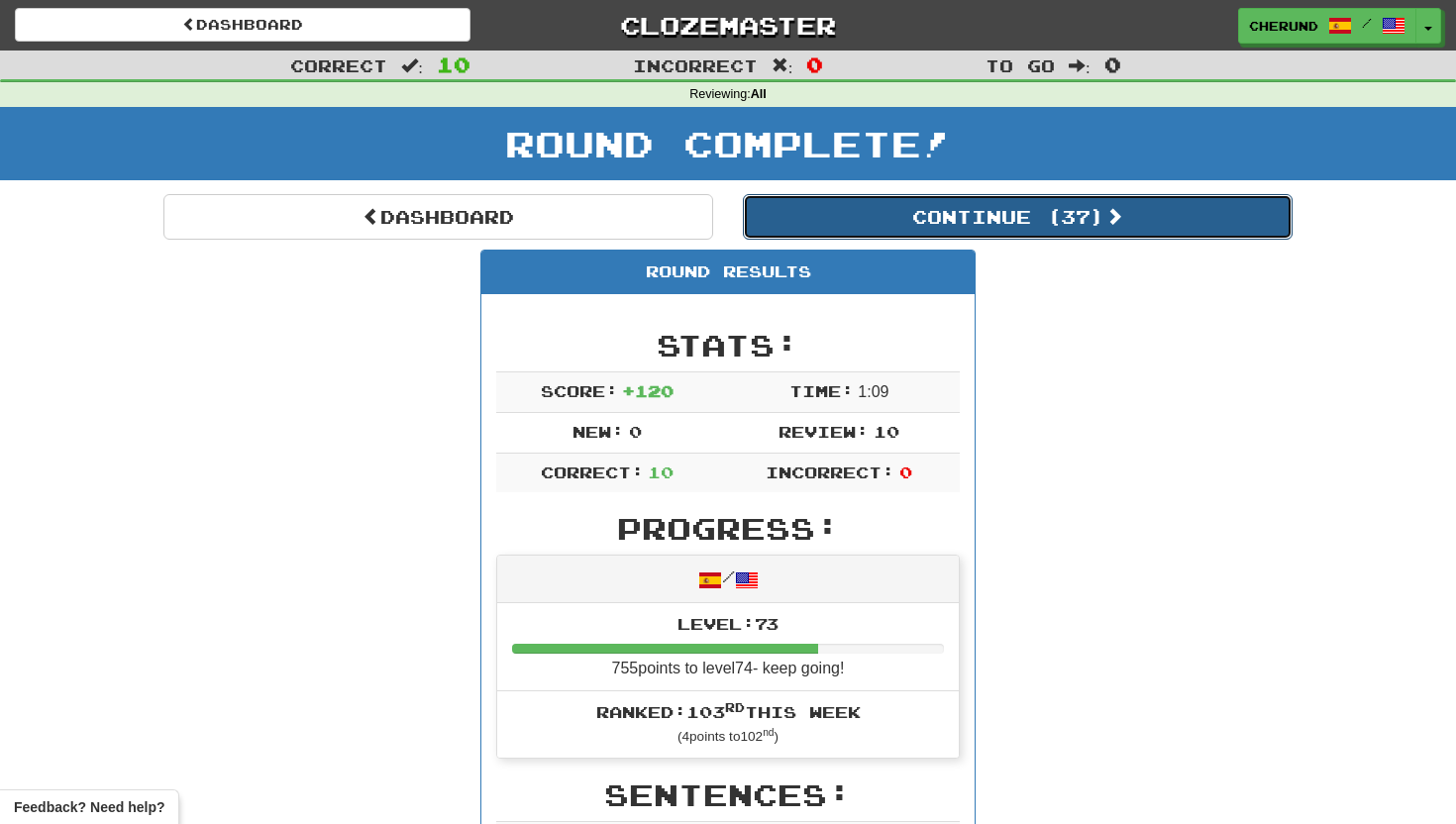 click on "Continue ( 37 )" at bounding box center (1017, 217) 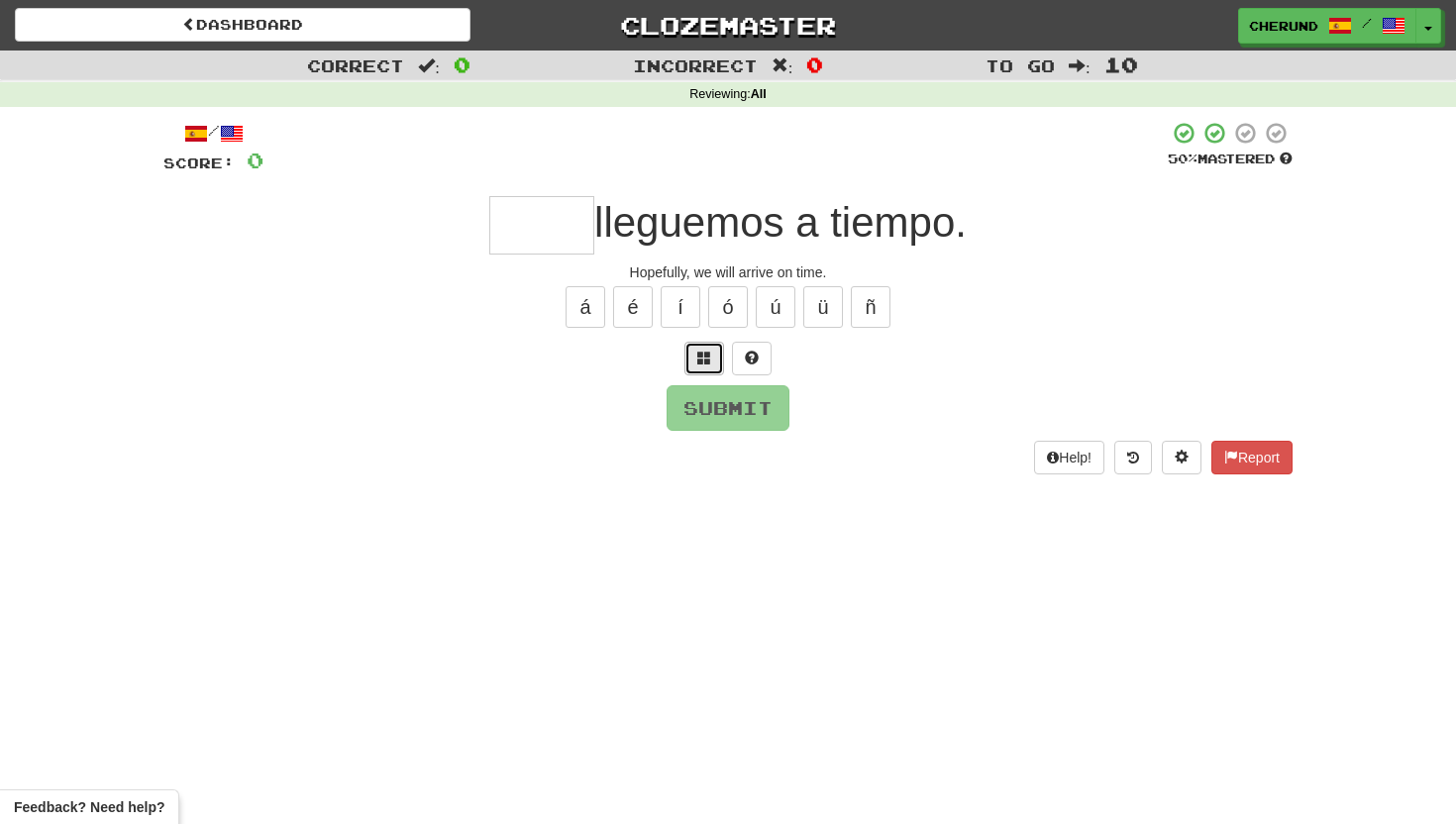 click at bounding box center (704, 358) 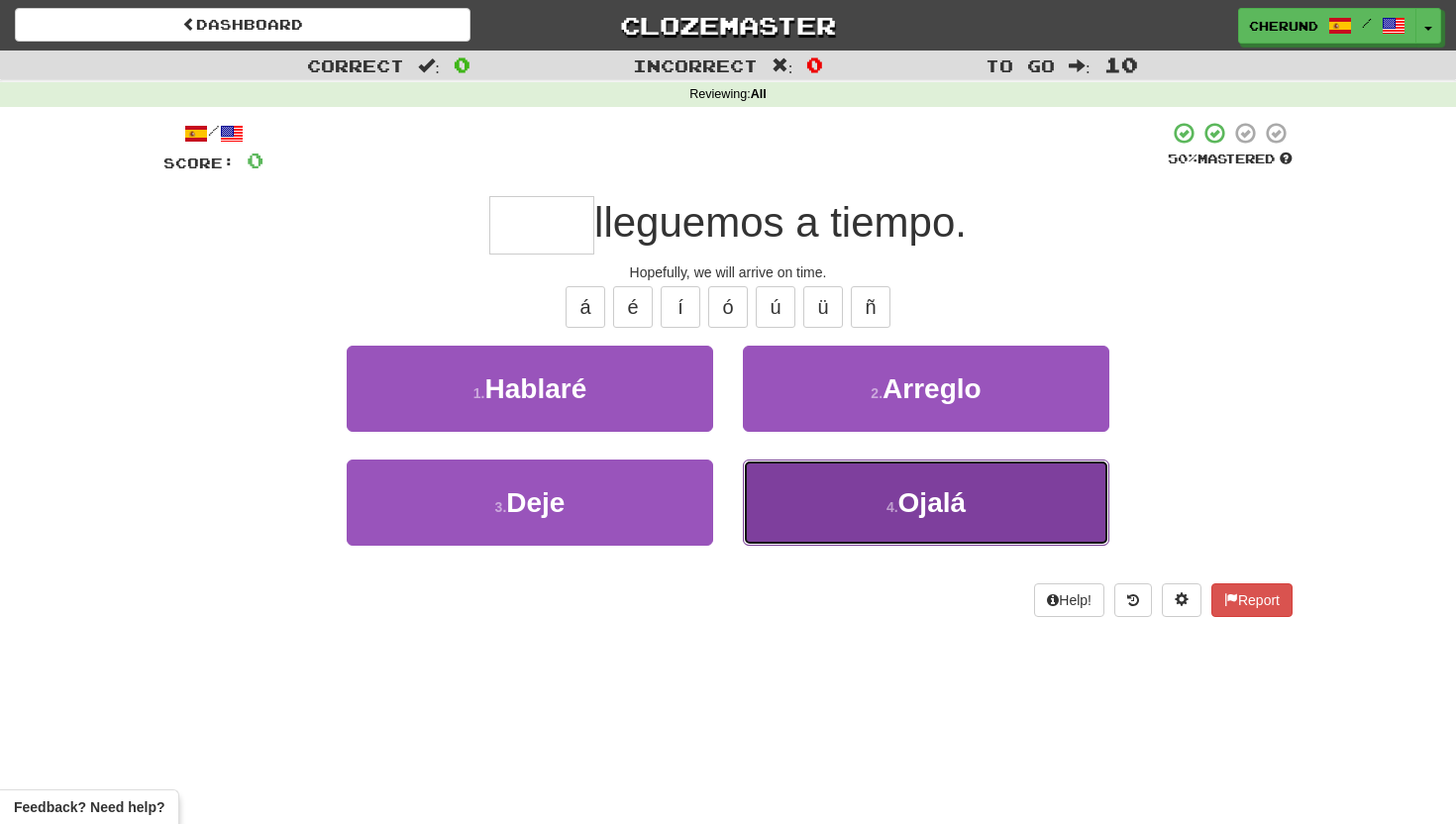 click on "Ojalá" at bounding box center (932, 502) 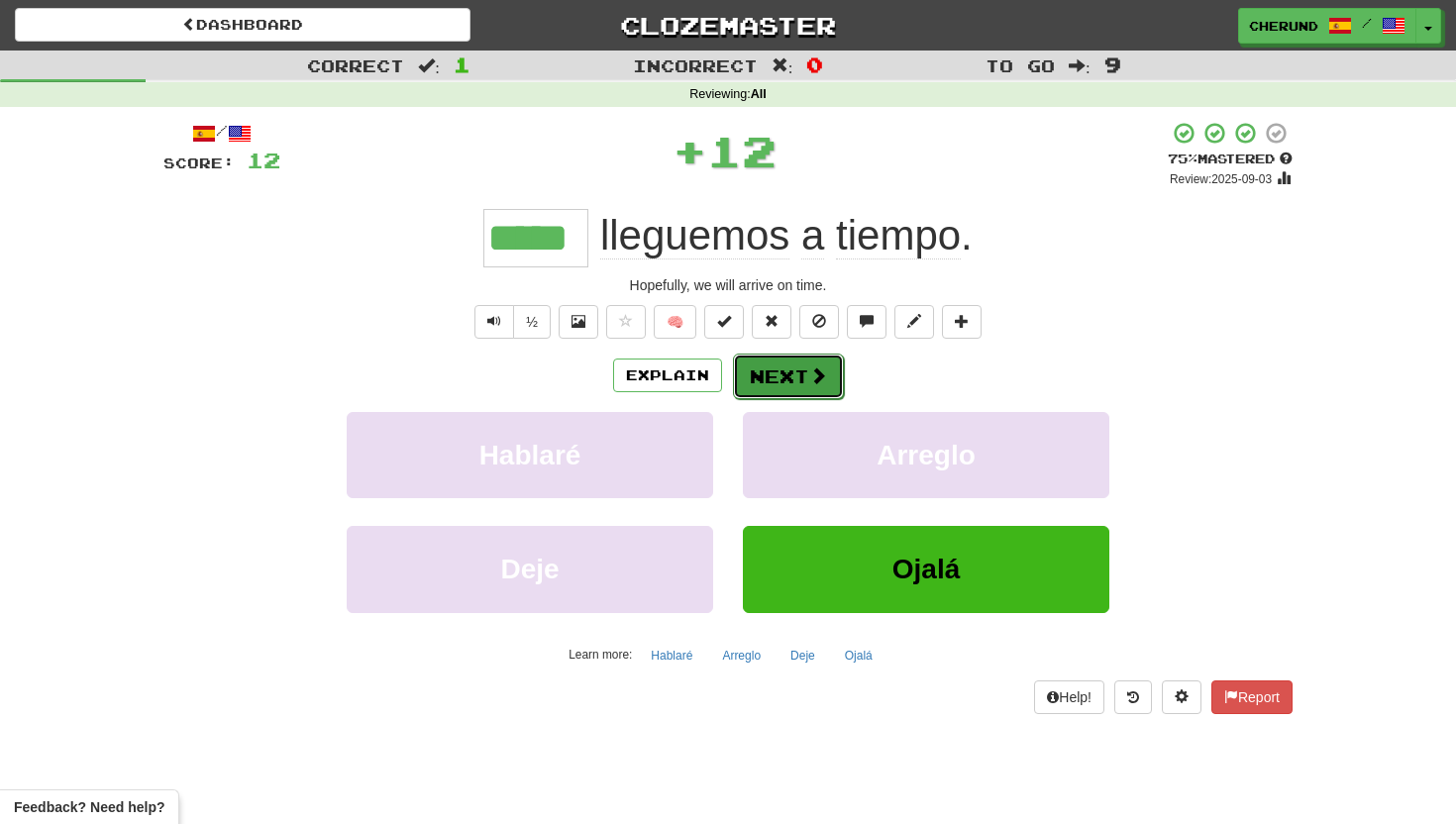 click on "Next" at bounding box center (788, 376) 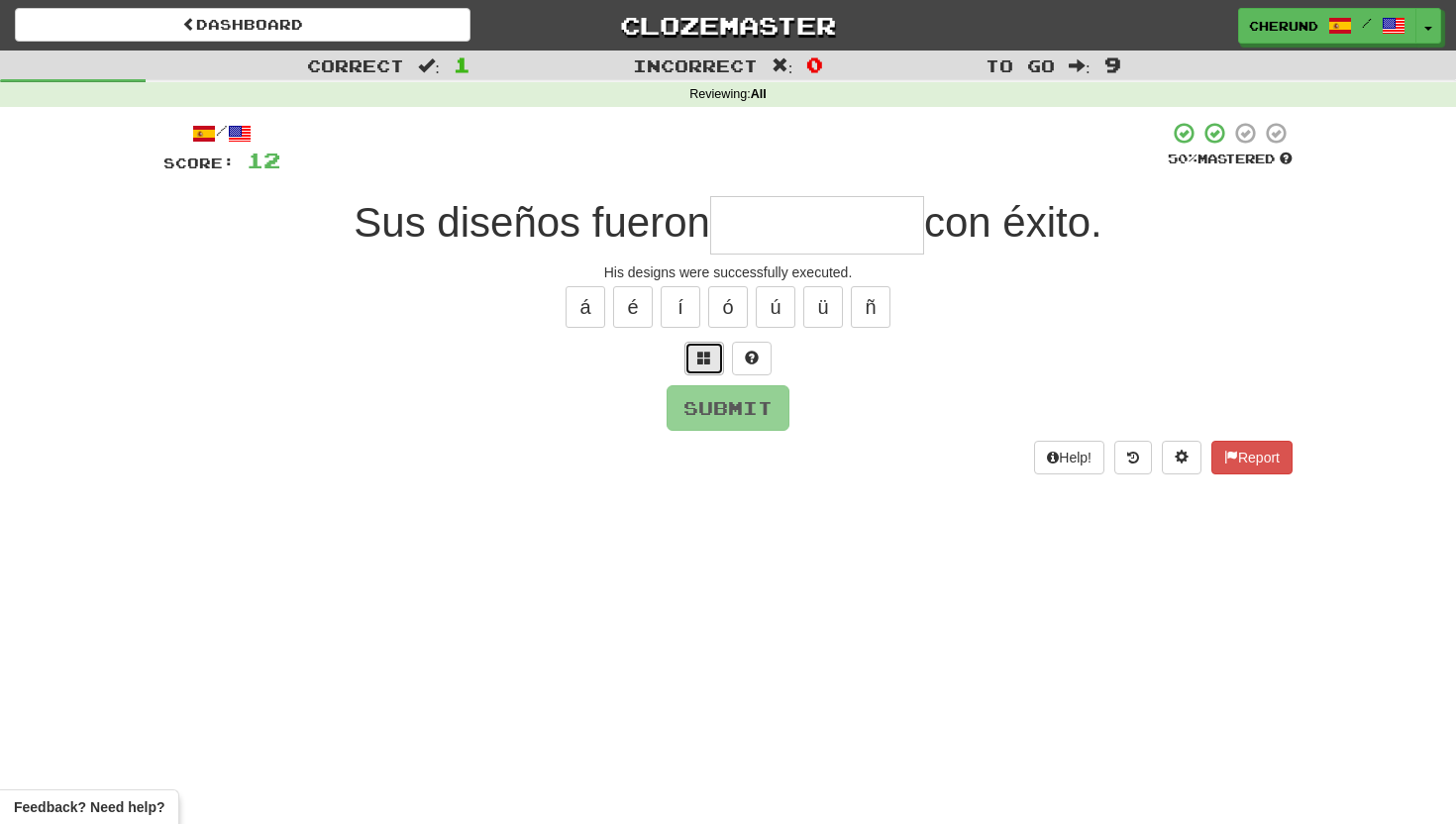 click at bounding box center (704, 358) 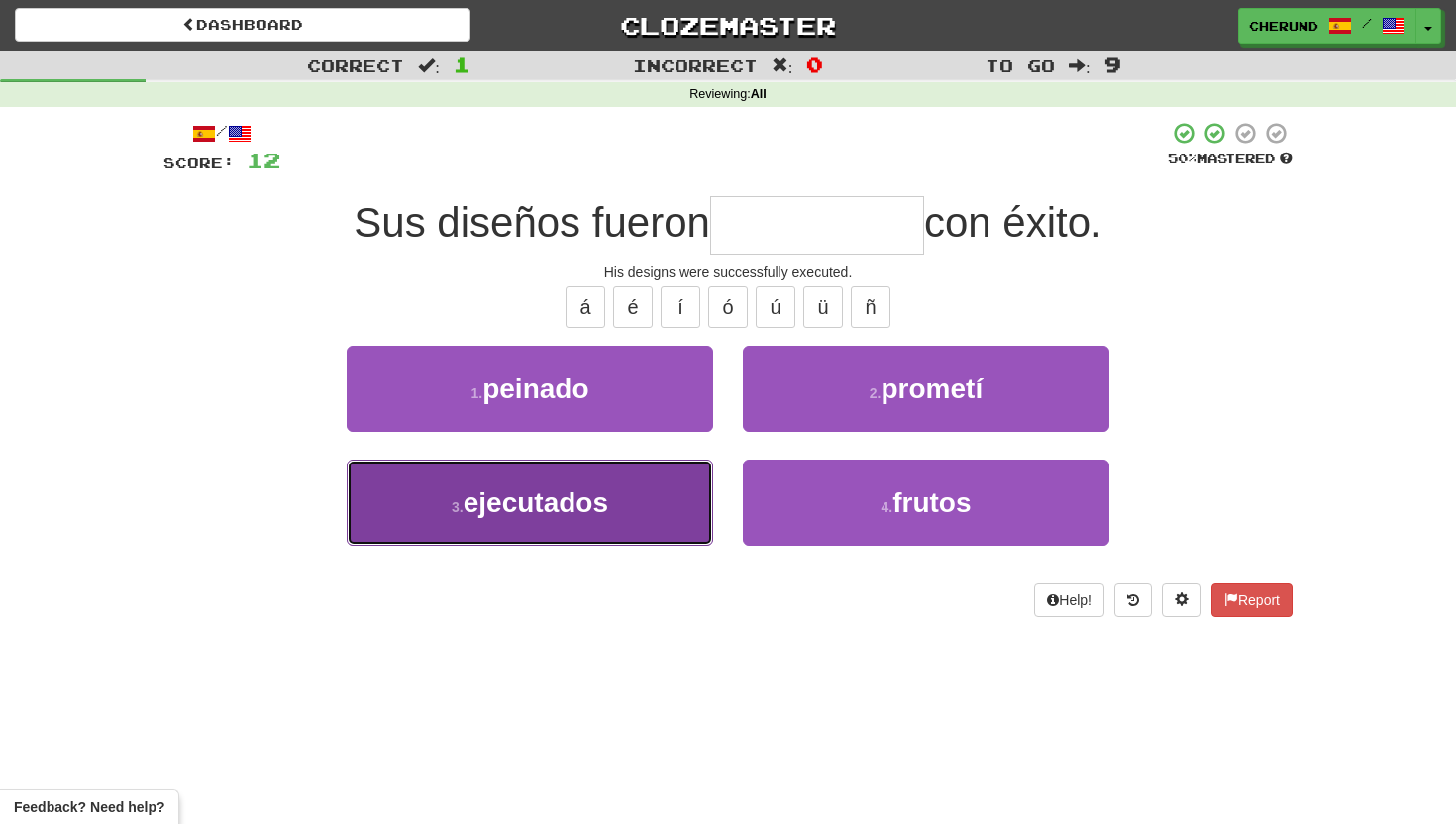 click on "3 .  ejecutados" at bounding box center [530, 502] 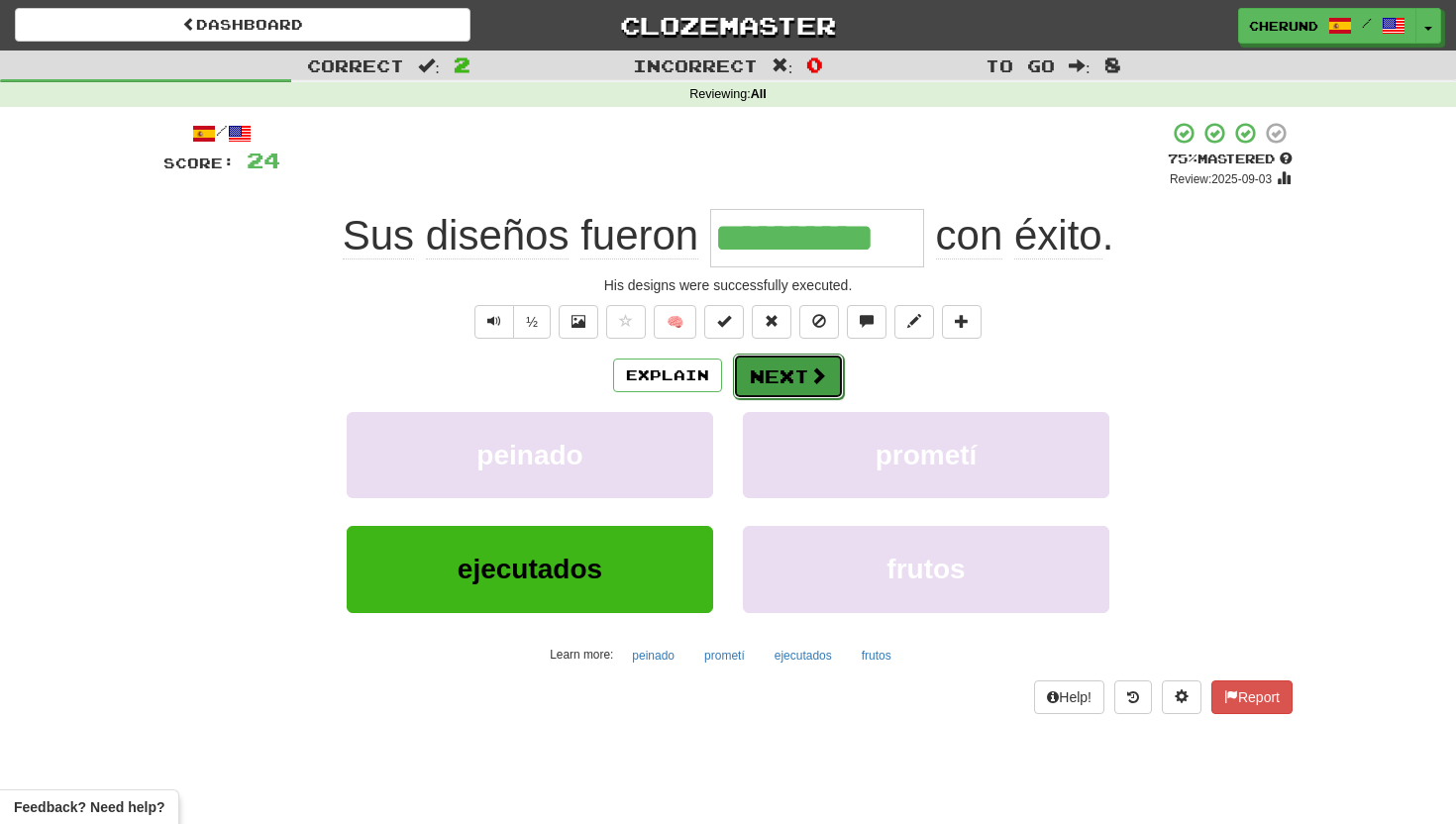 click on "Next" at bounding box center [788, 376] 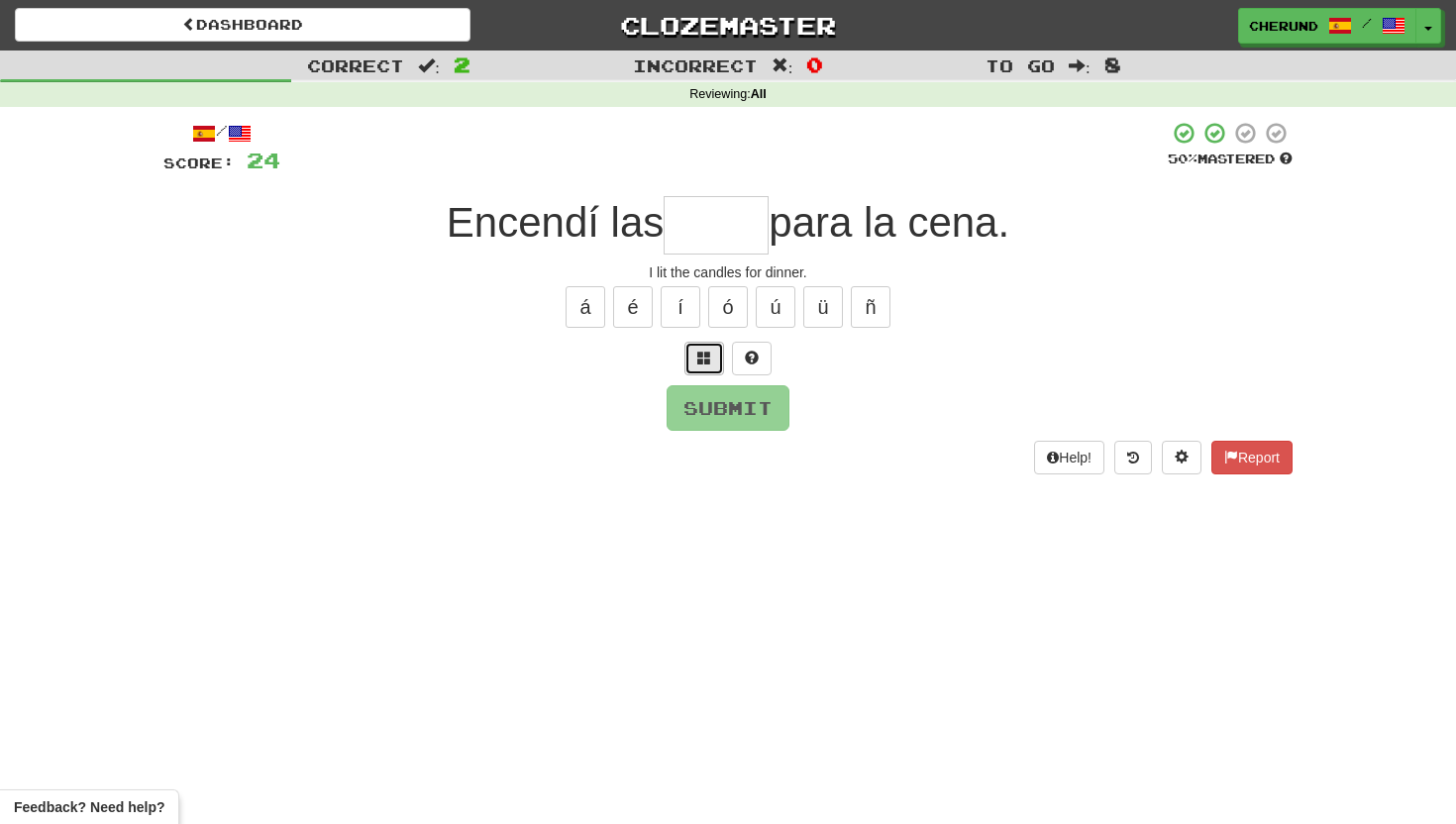 click at bounding box center (704, 358) 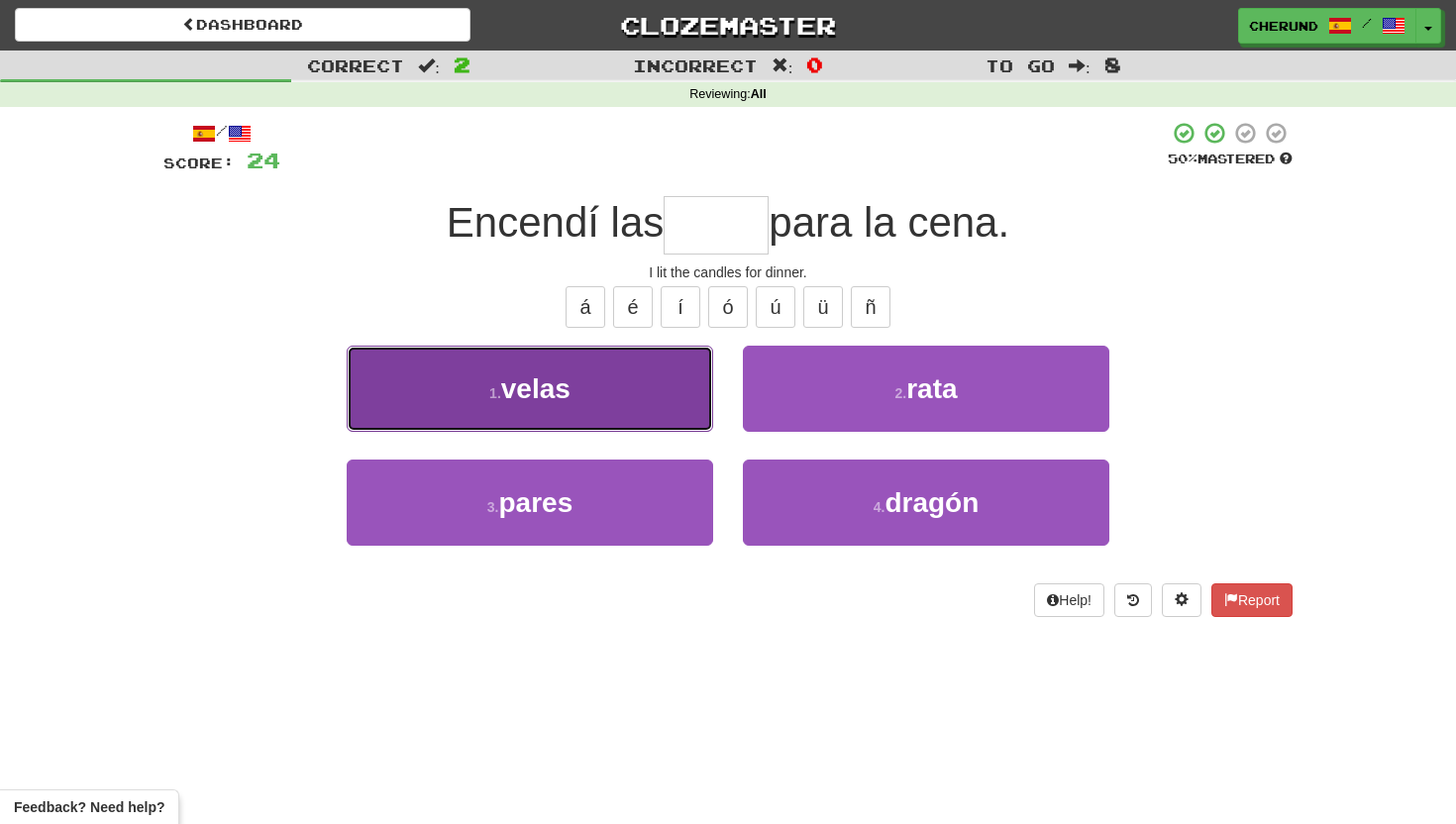 click on "1 .  velas" at bounding box center (530, 388) 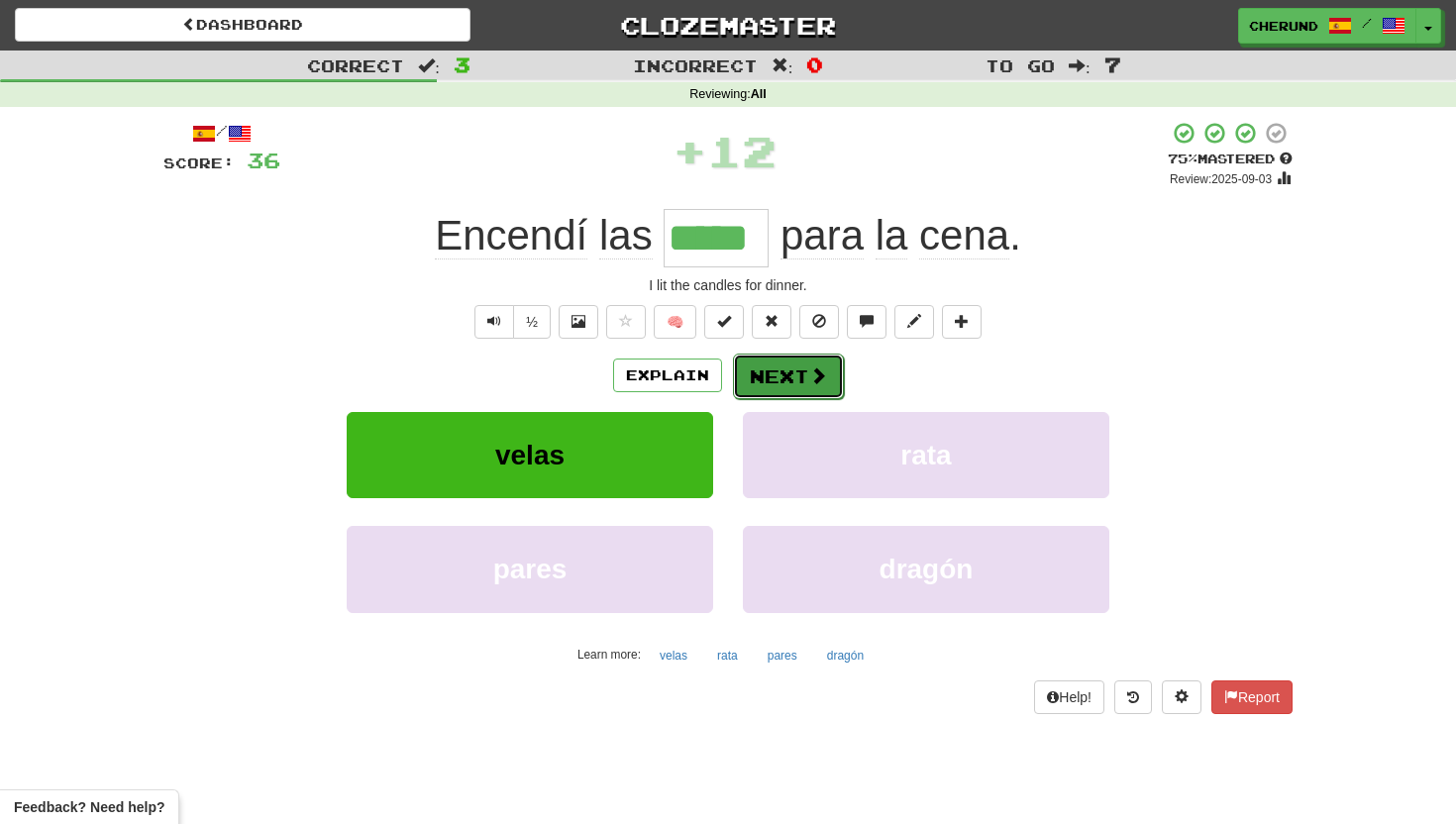 click at bounding box center (818, 375) 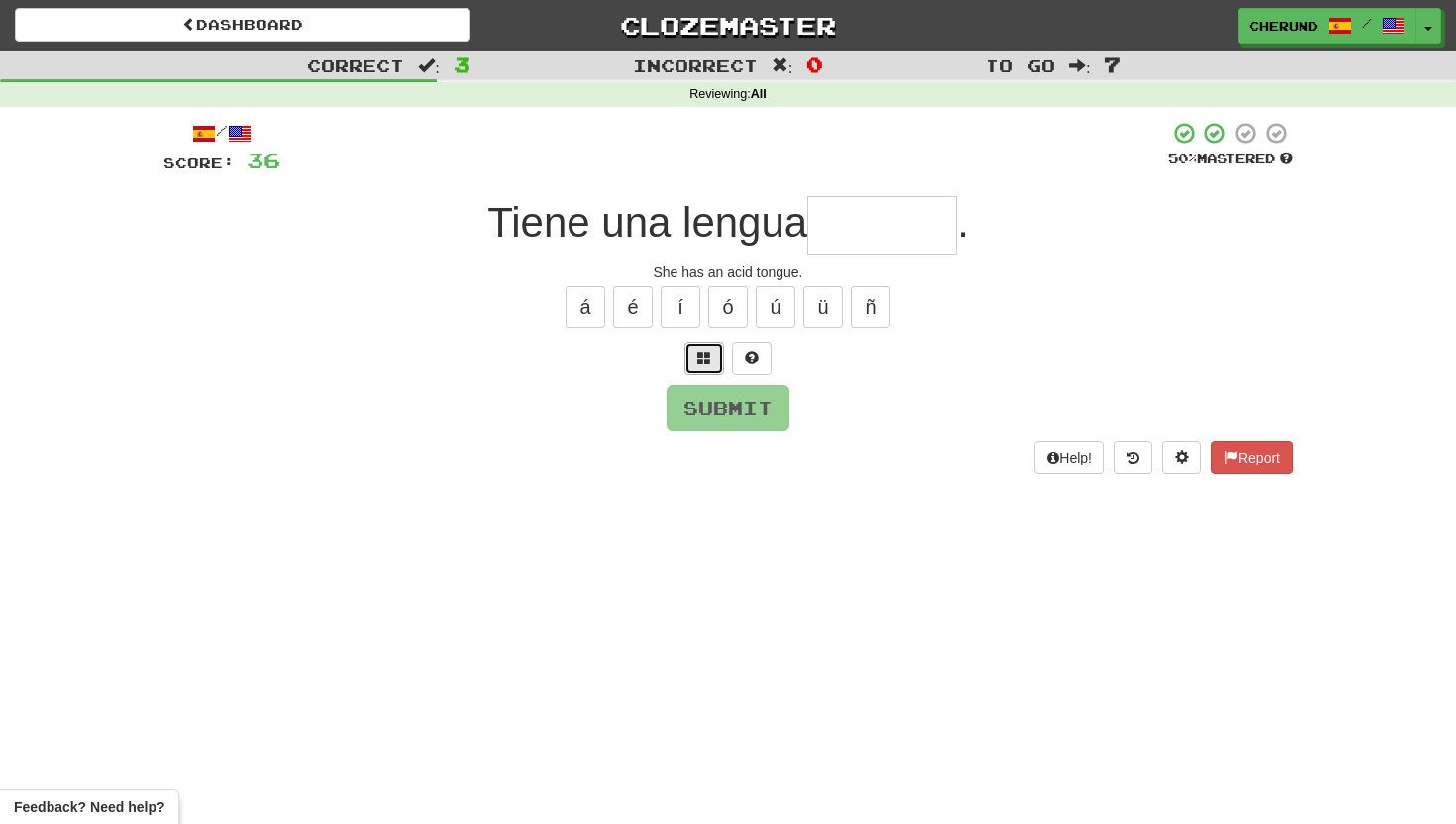 click at bounding box center (704, 359) 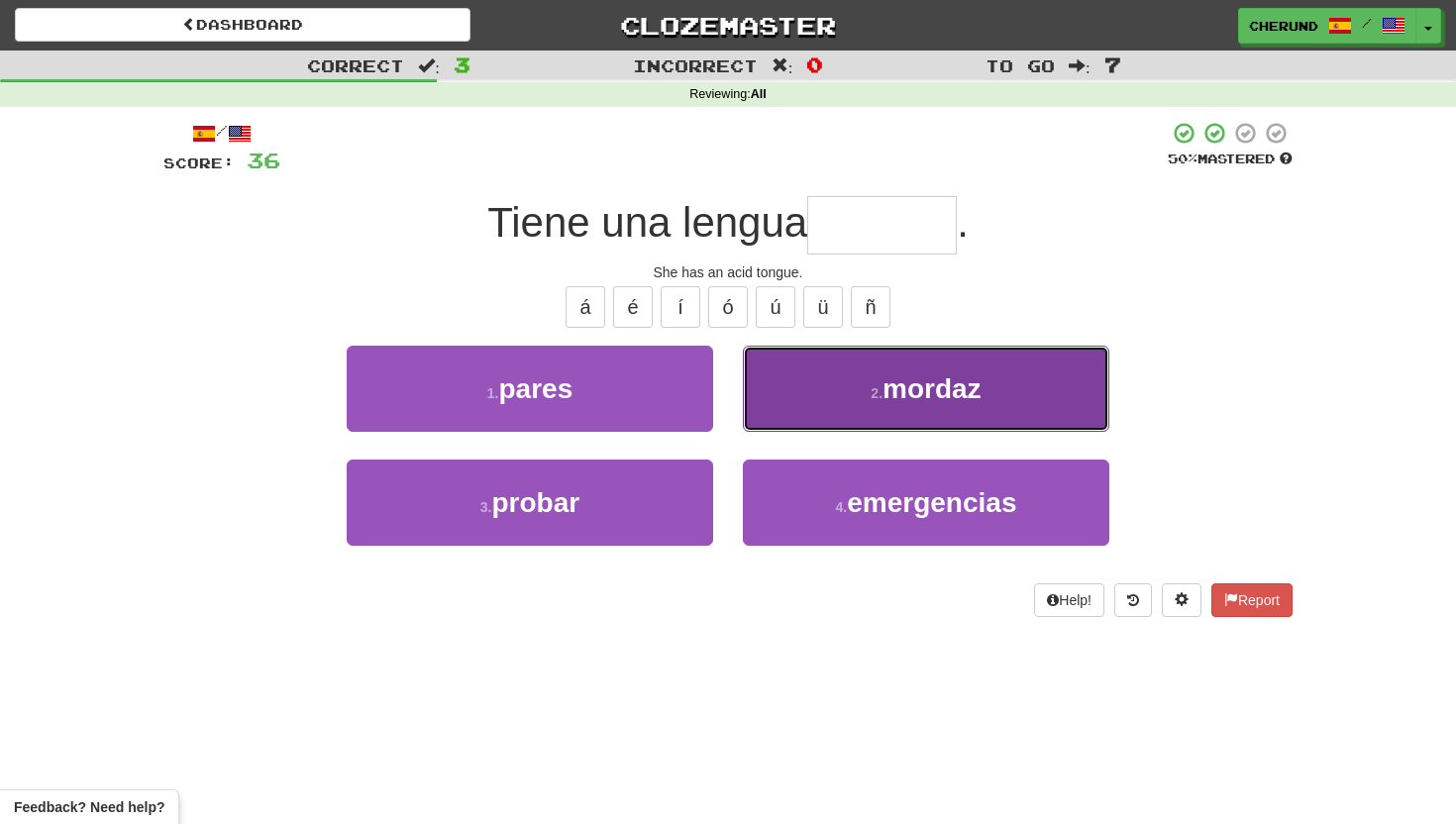click on "mordaz" at bounding box center (932, 388) 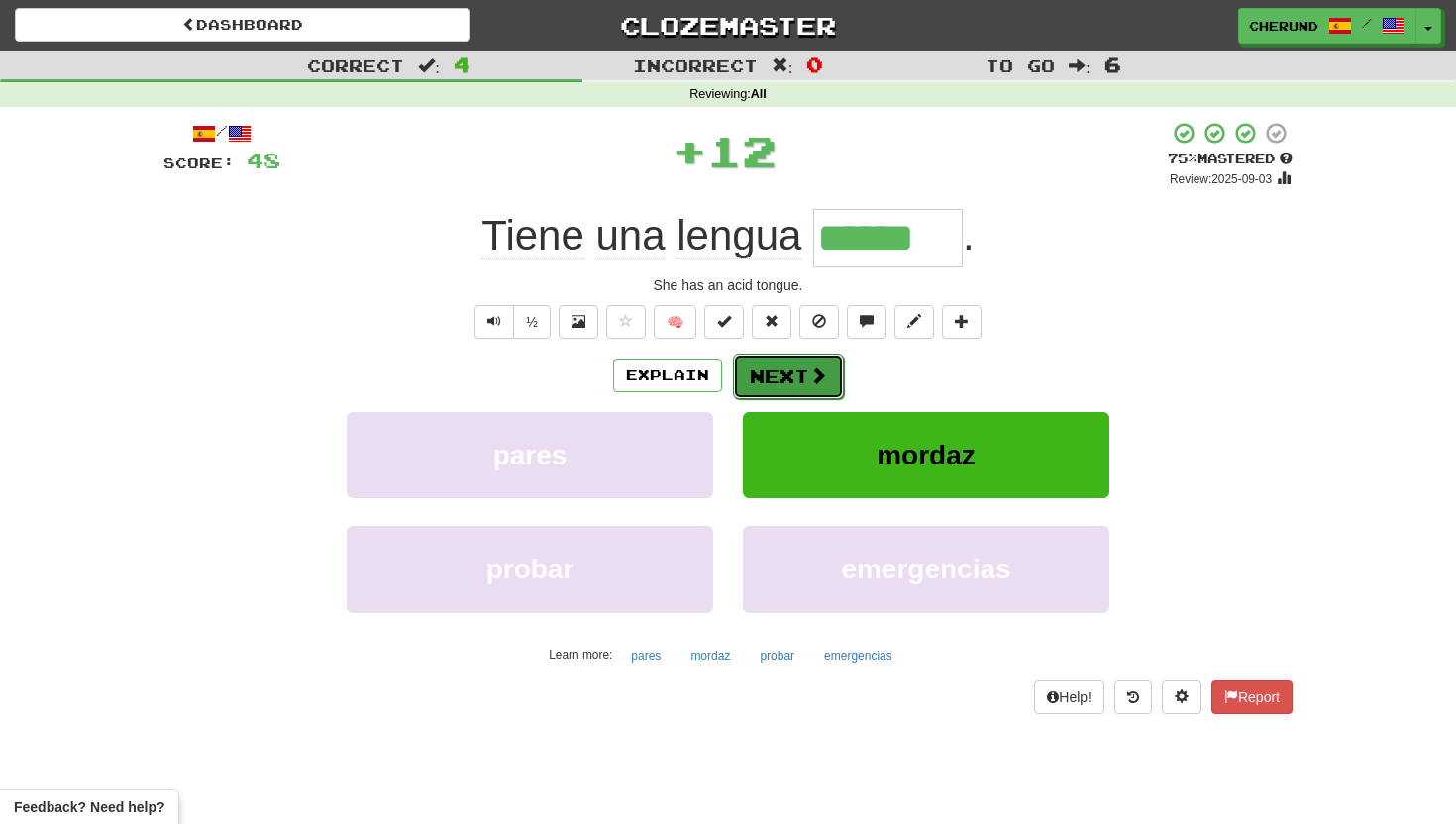 click on "Next" at bounding box center [788, 376] 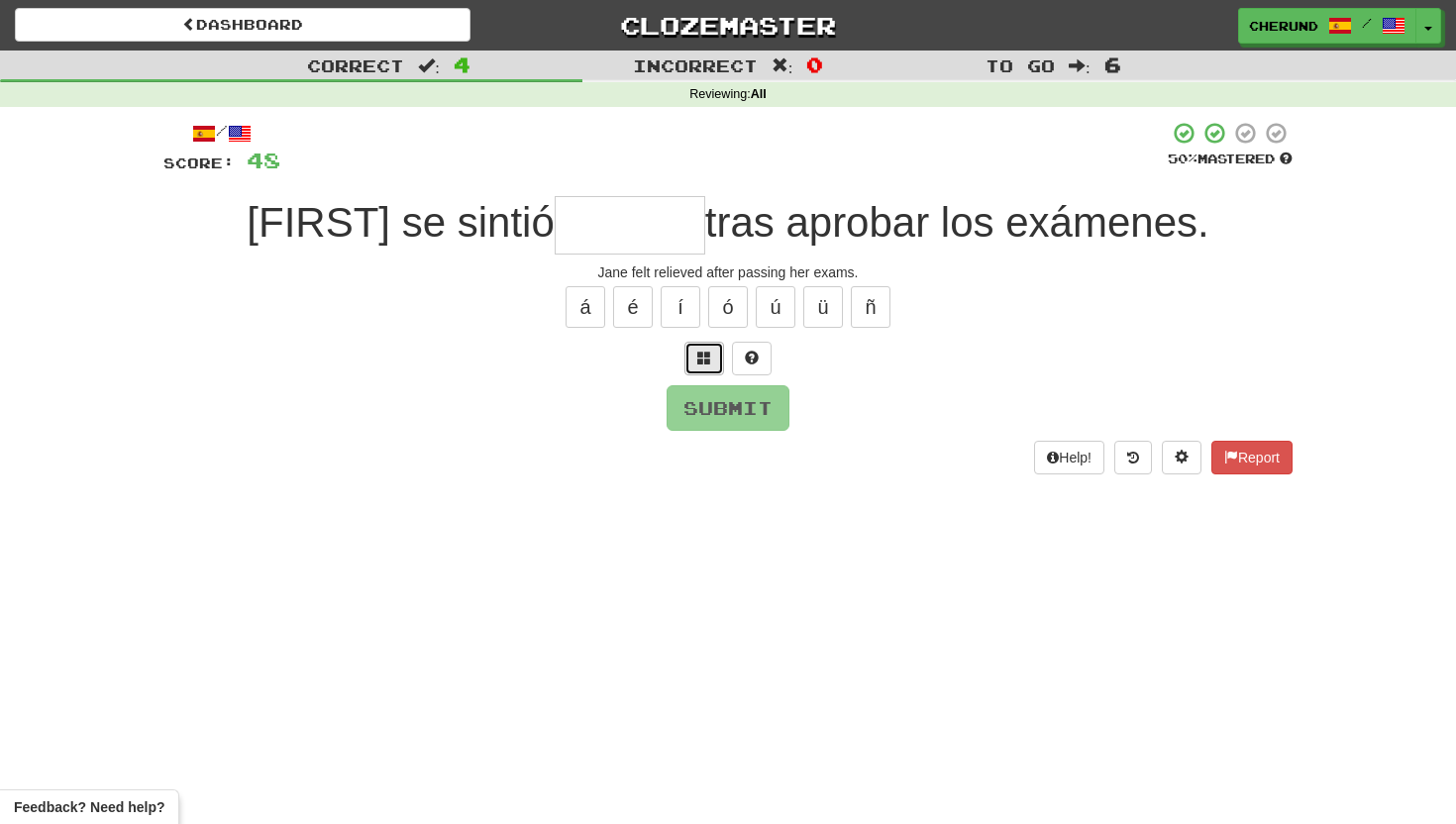click at bounding box center [704, 358] 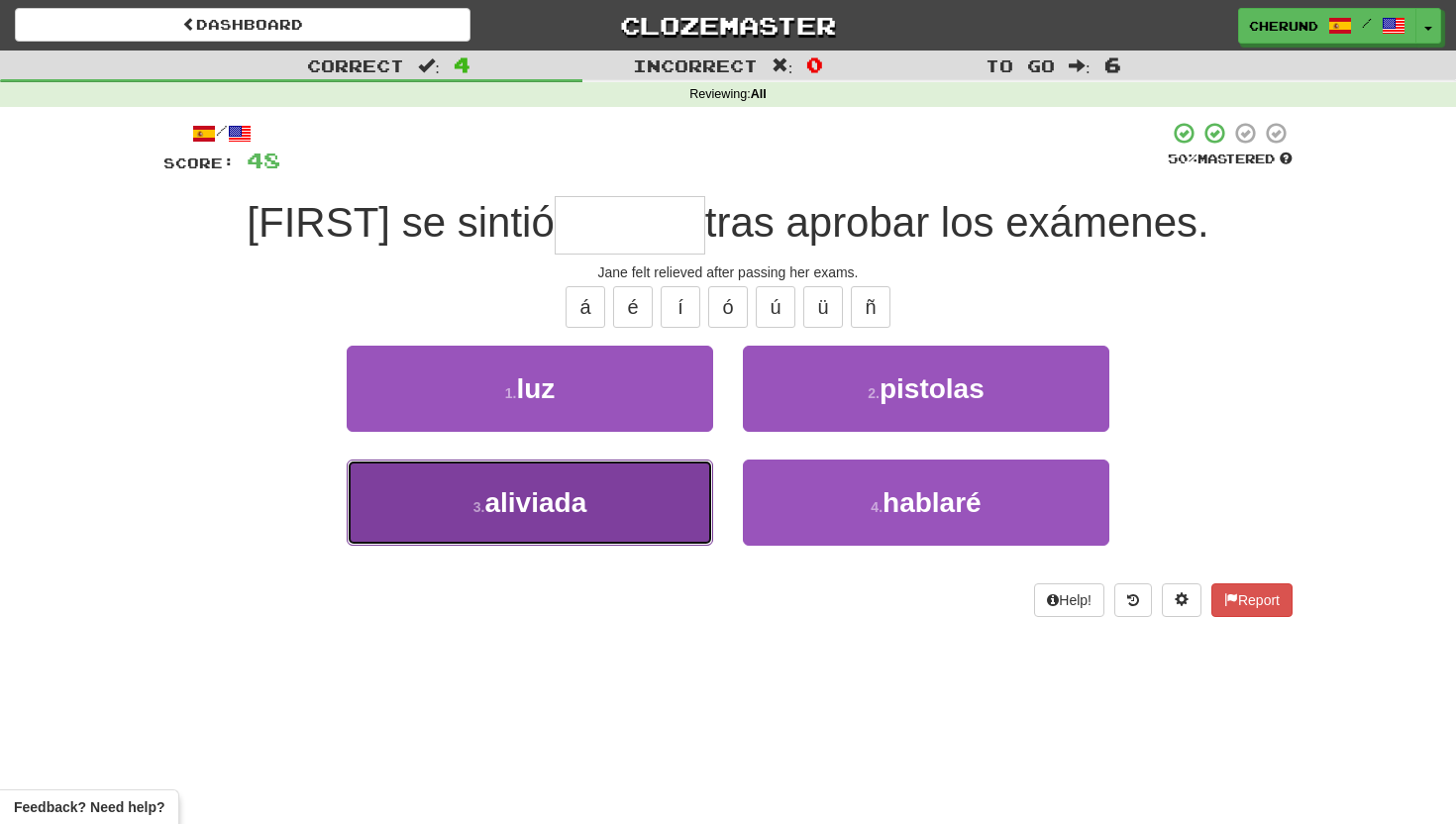click on "3 .  aliviada" at bounding box center (530, 502) 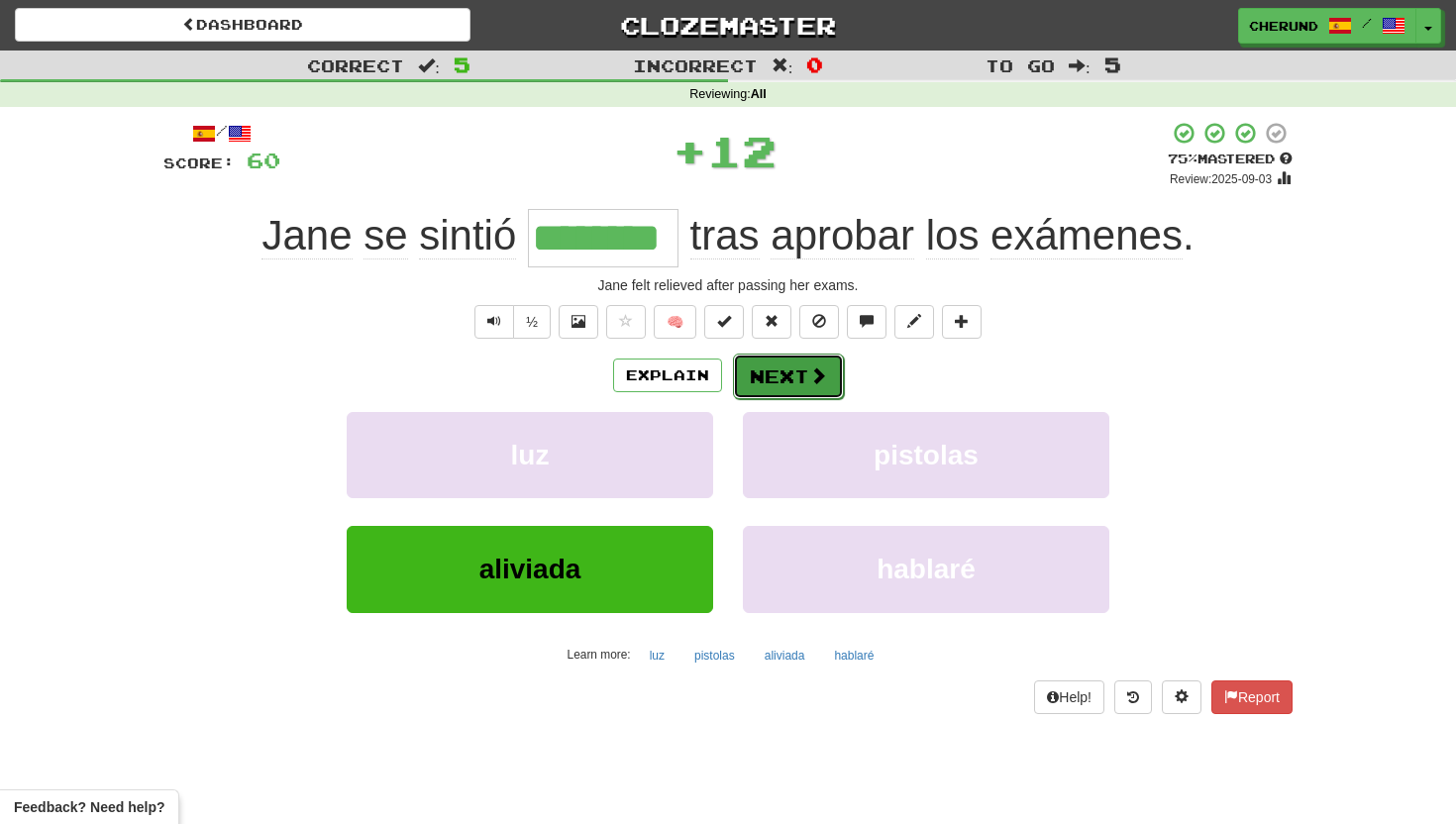 click on "Next" at bounding box center [788, 376] 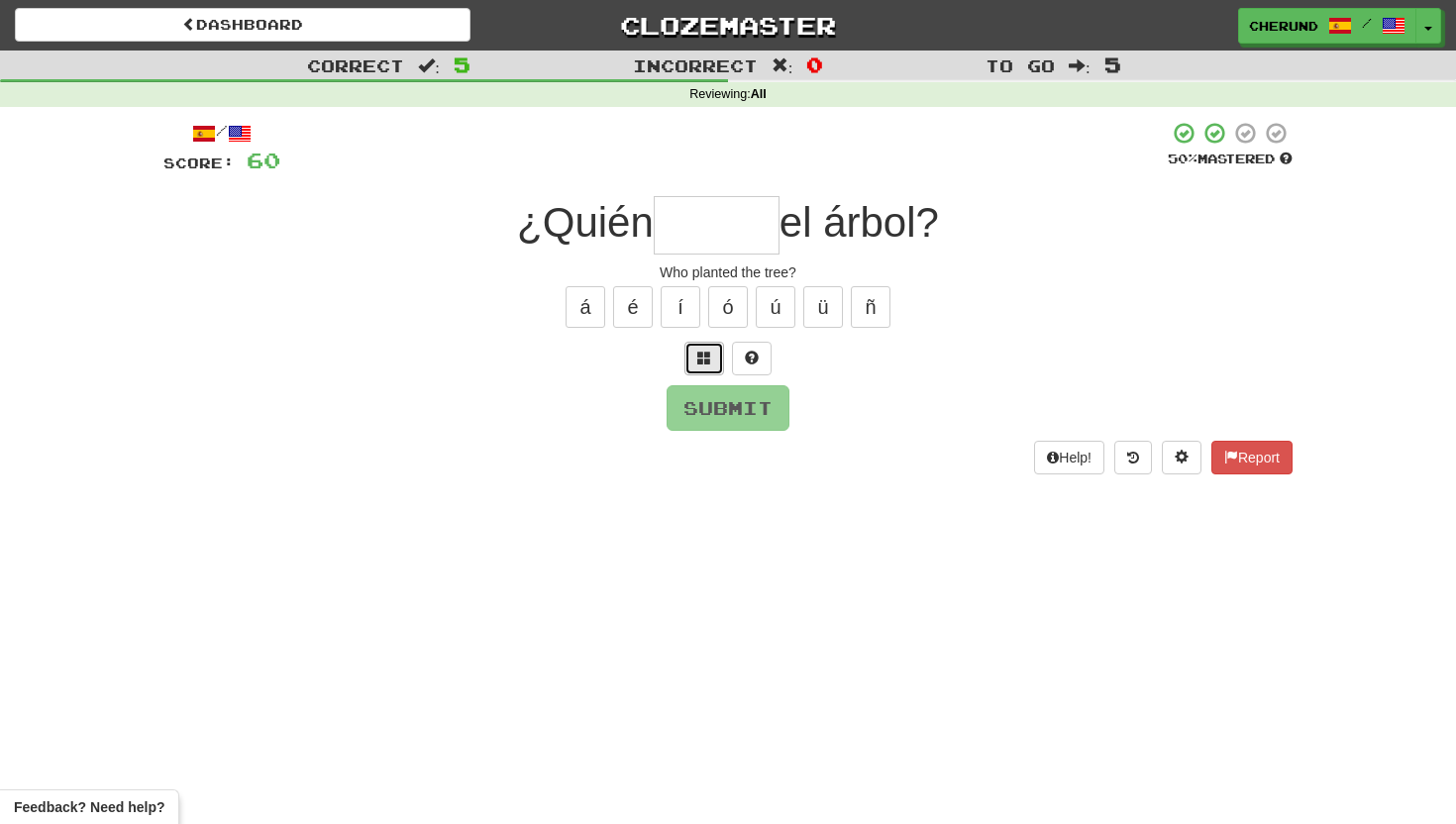 click at bounding box center [704, 358] 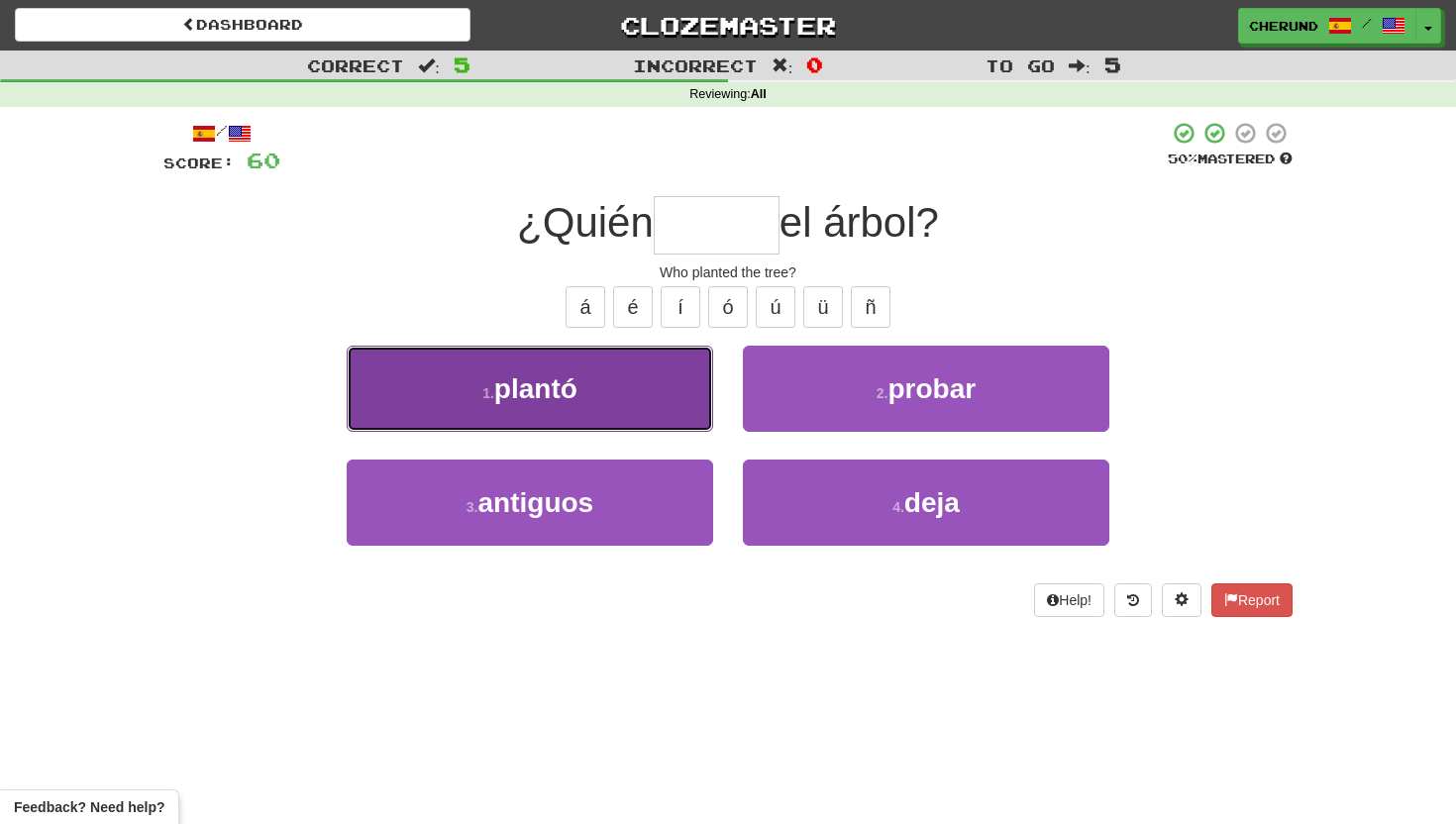 click on "1 .  plantó" at bounding box center (530, 388) 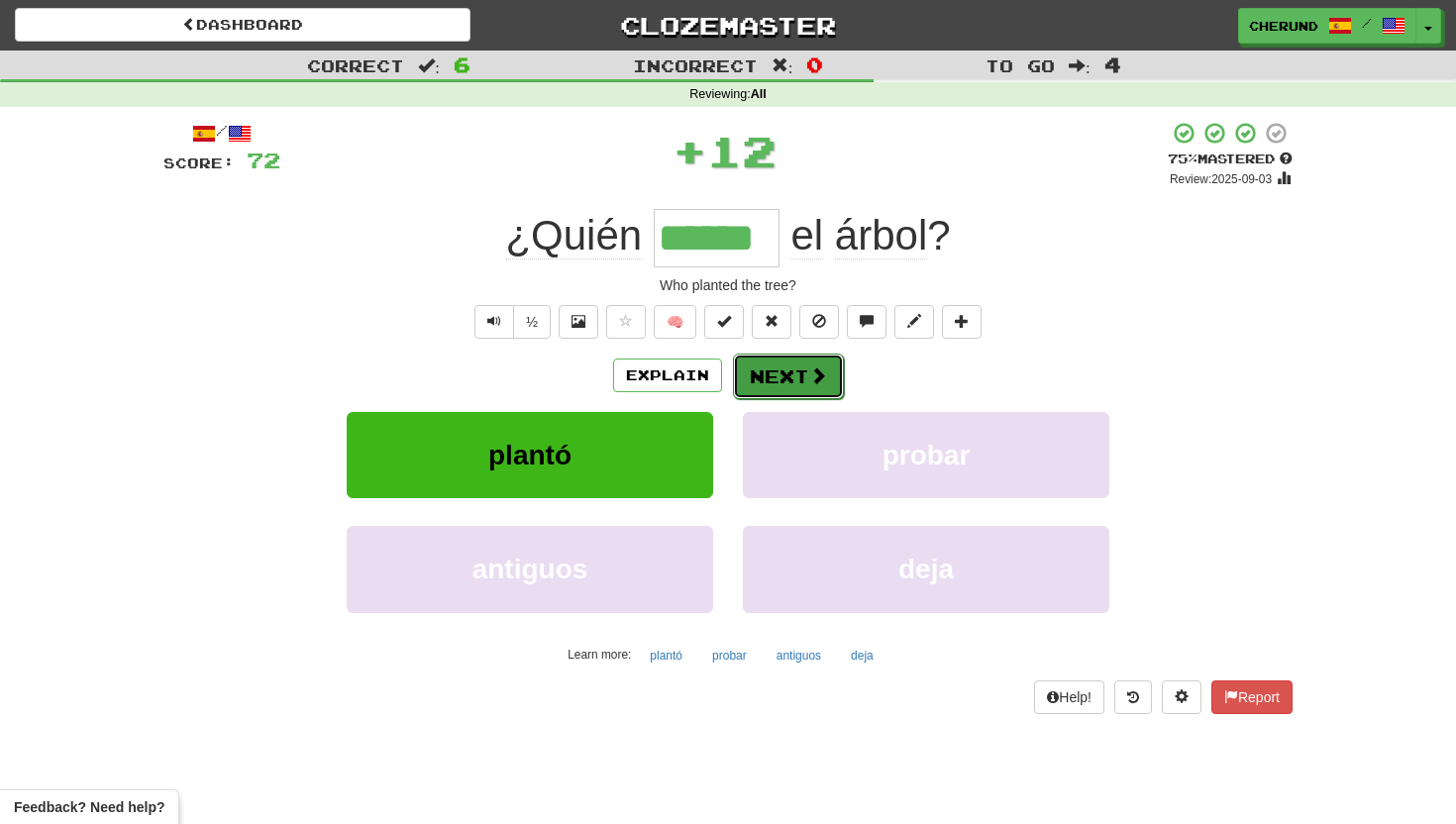 click on "Next" at bounding box center (788, 376) 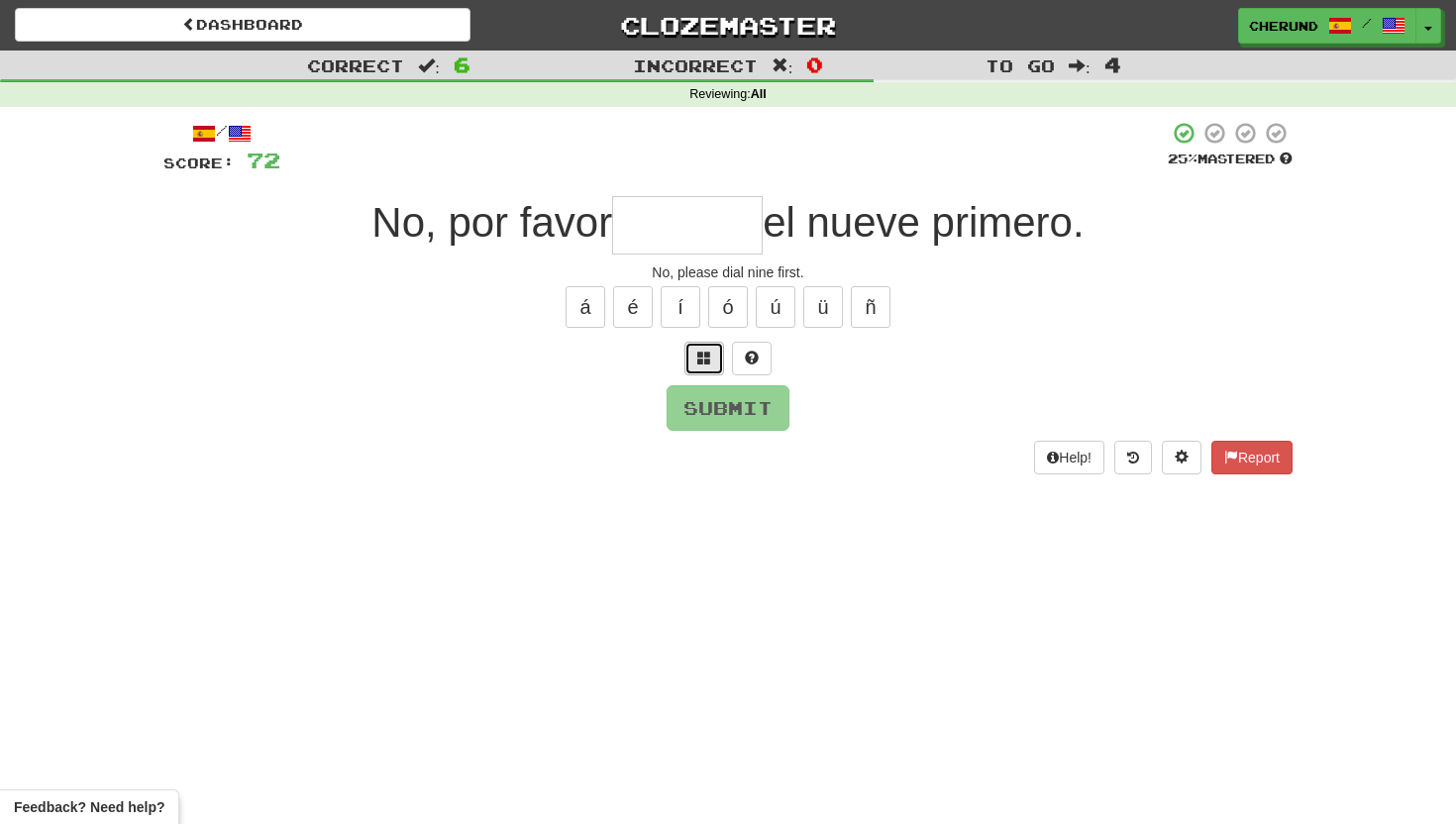 click at bounding box center (704, 359) 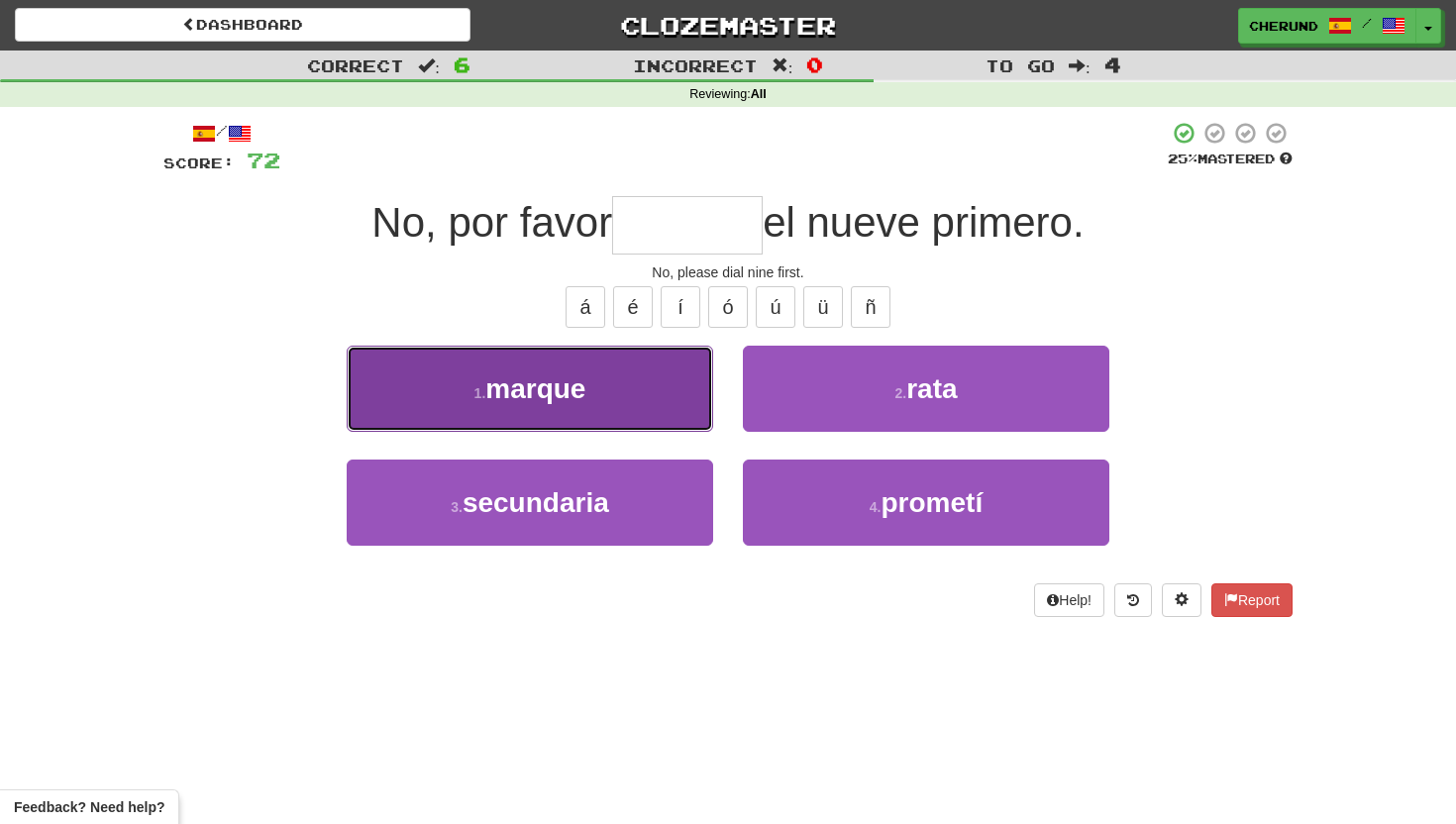 click on "1 .  marque" at bounding box center [530, 388] 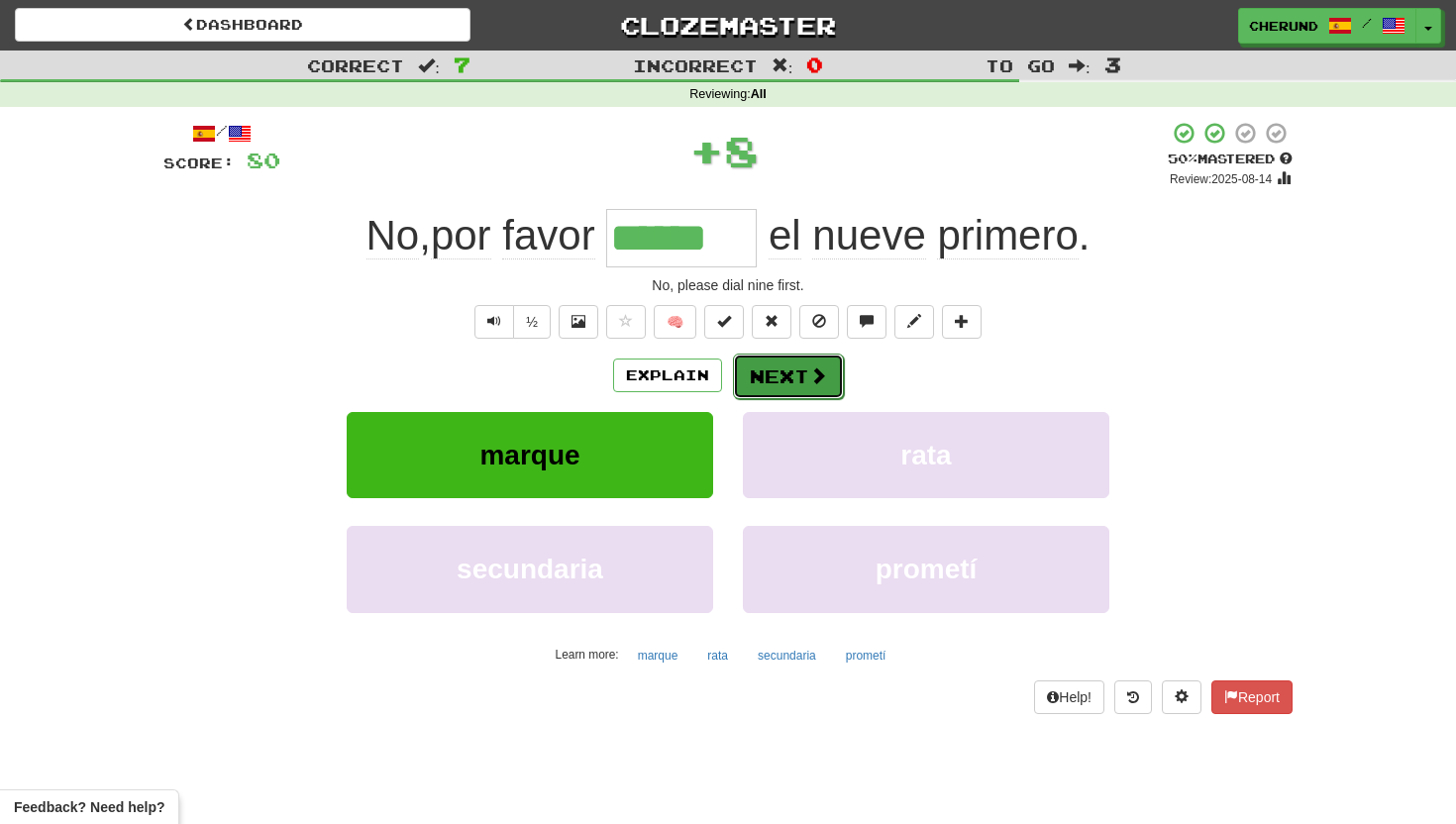click on "Next" at bounding box center [788, 376] 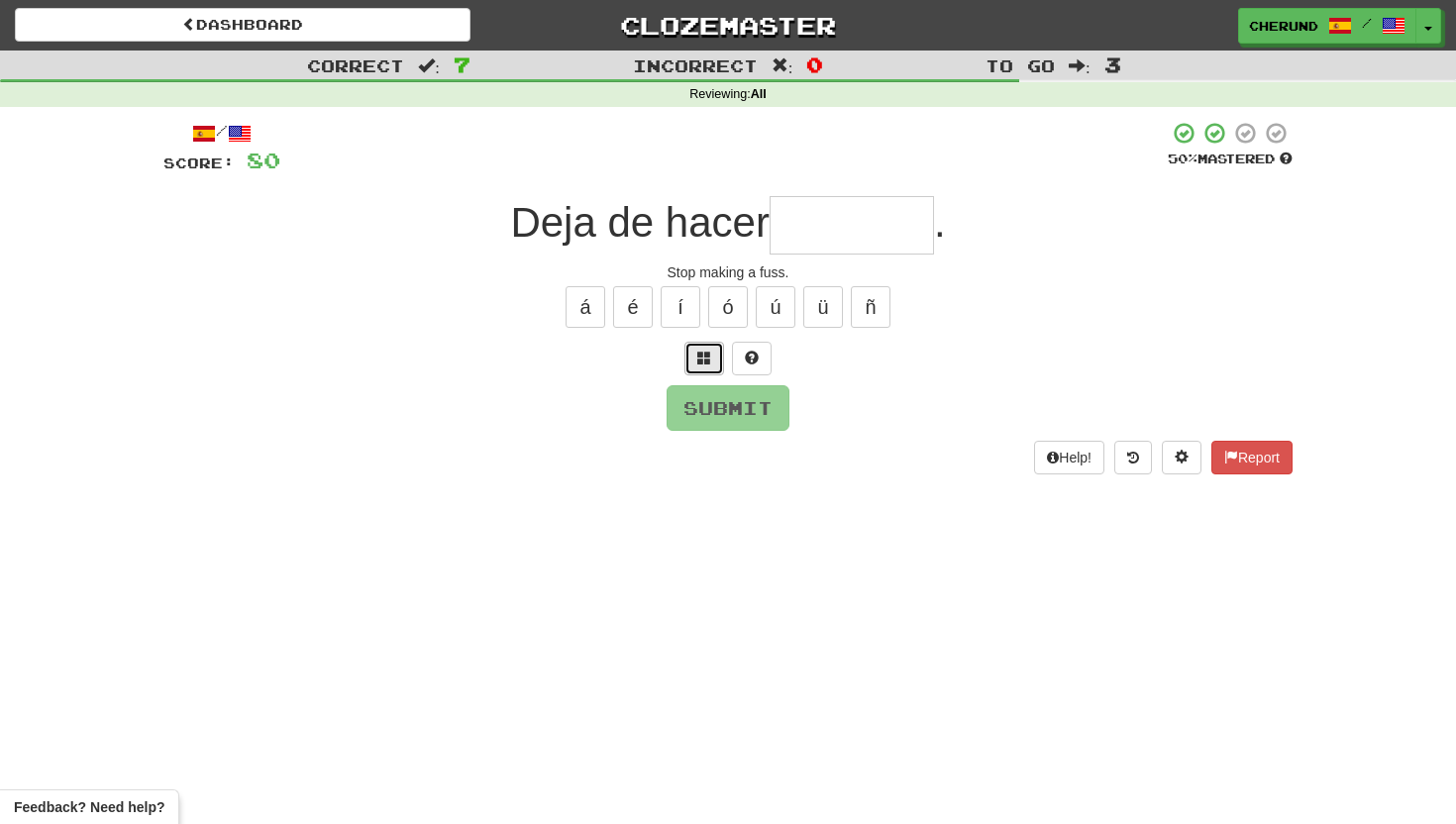 click at bounding box center [704, 359] 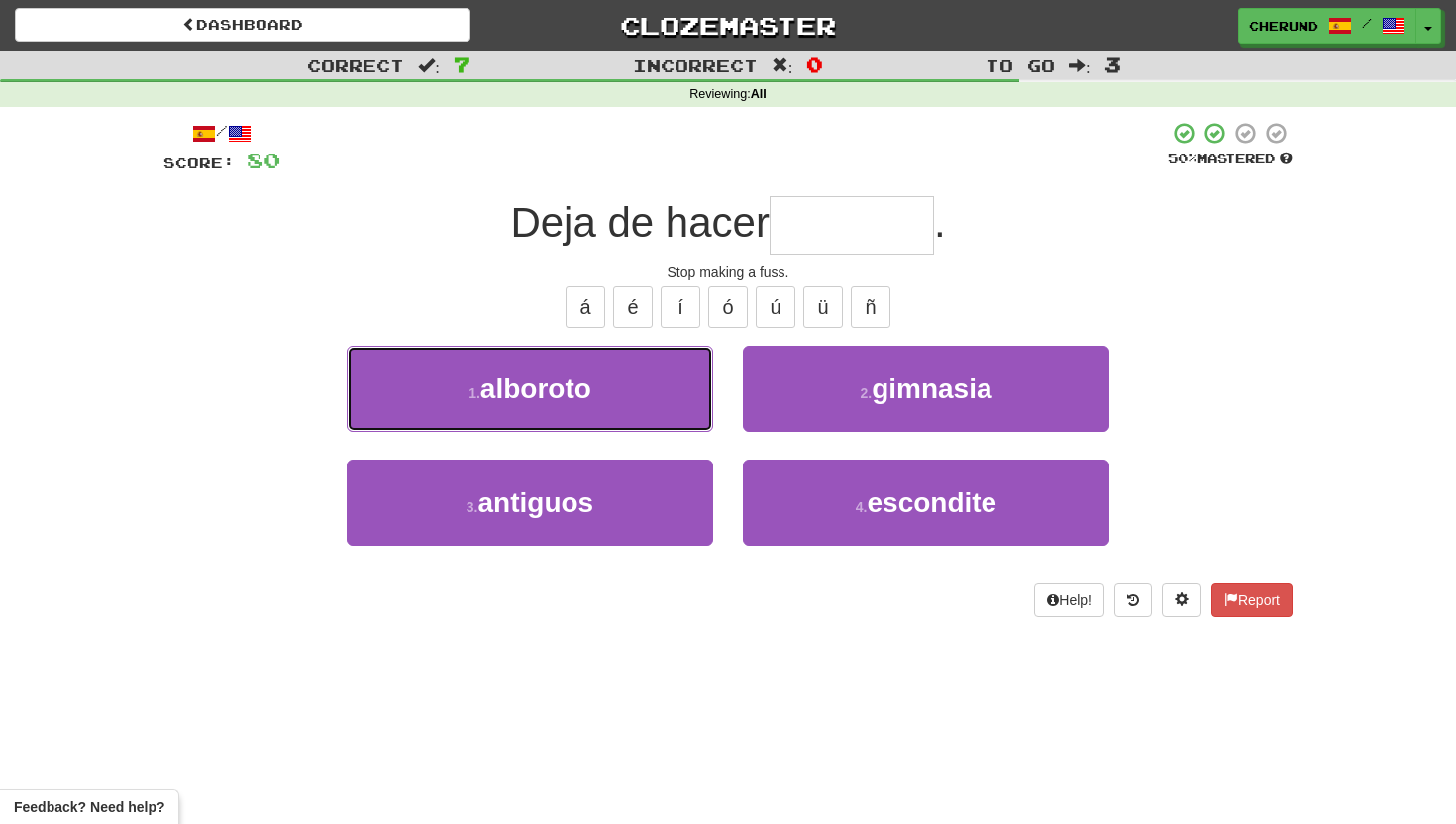 click on "1 .  alboroto" at bounding box center (530, 388) 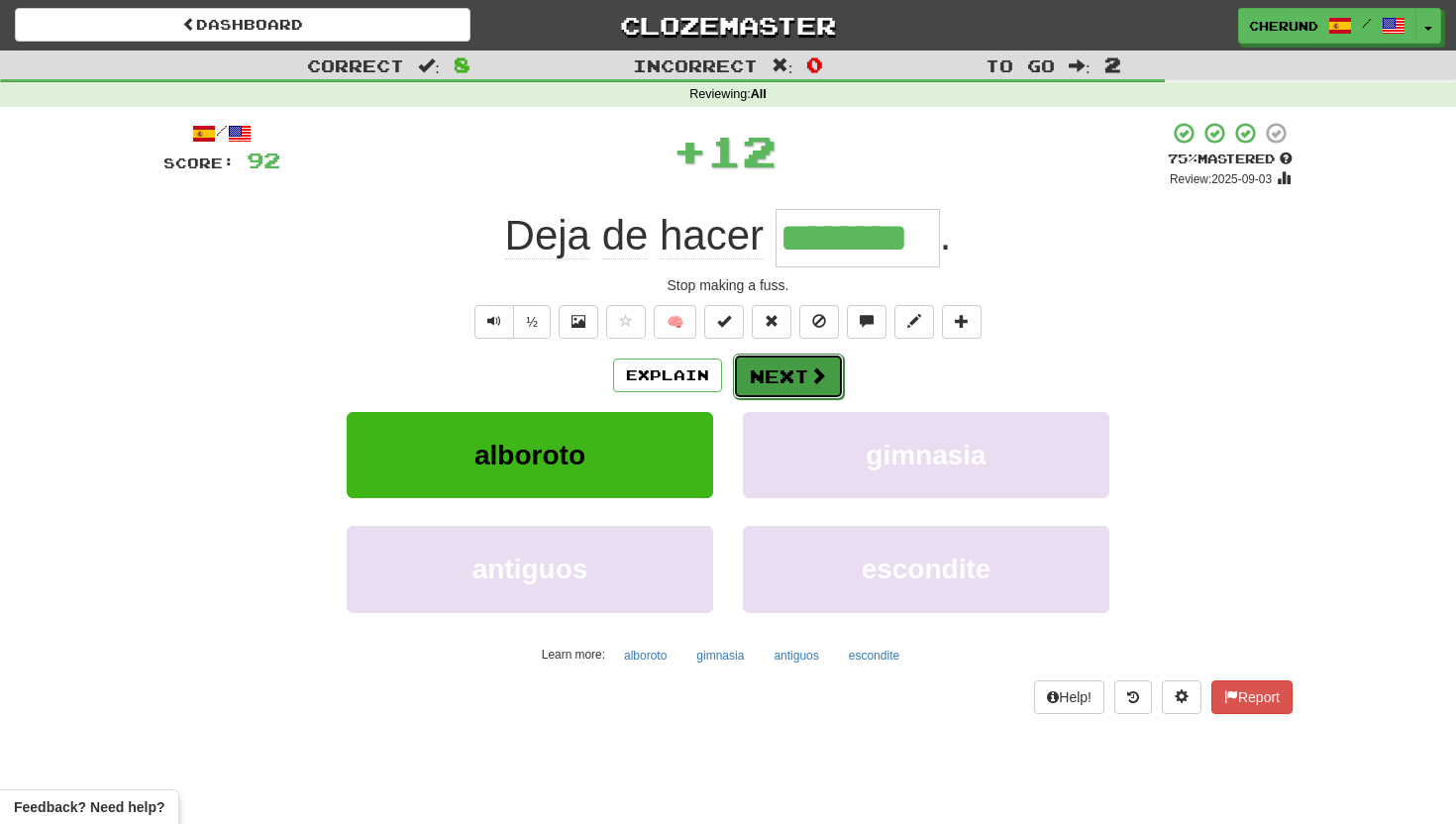 click at bounding box center [818, 375] 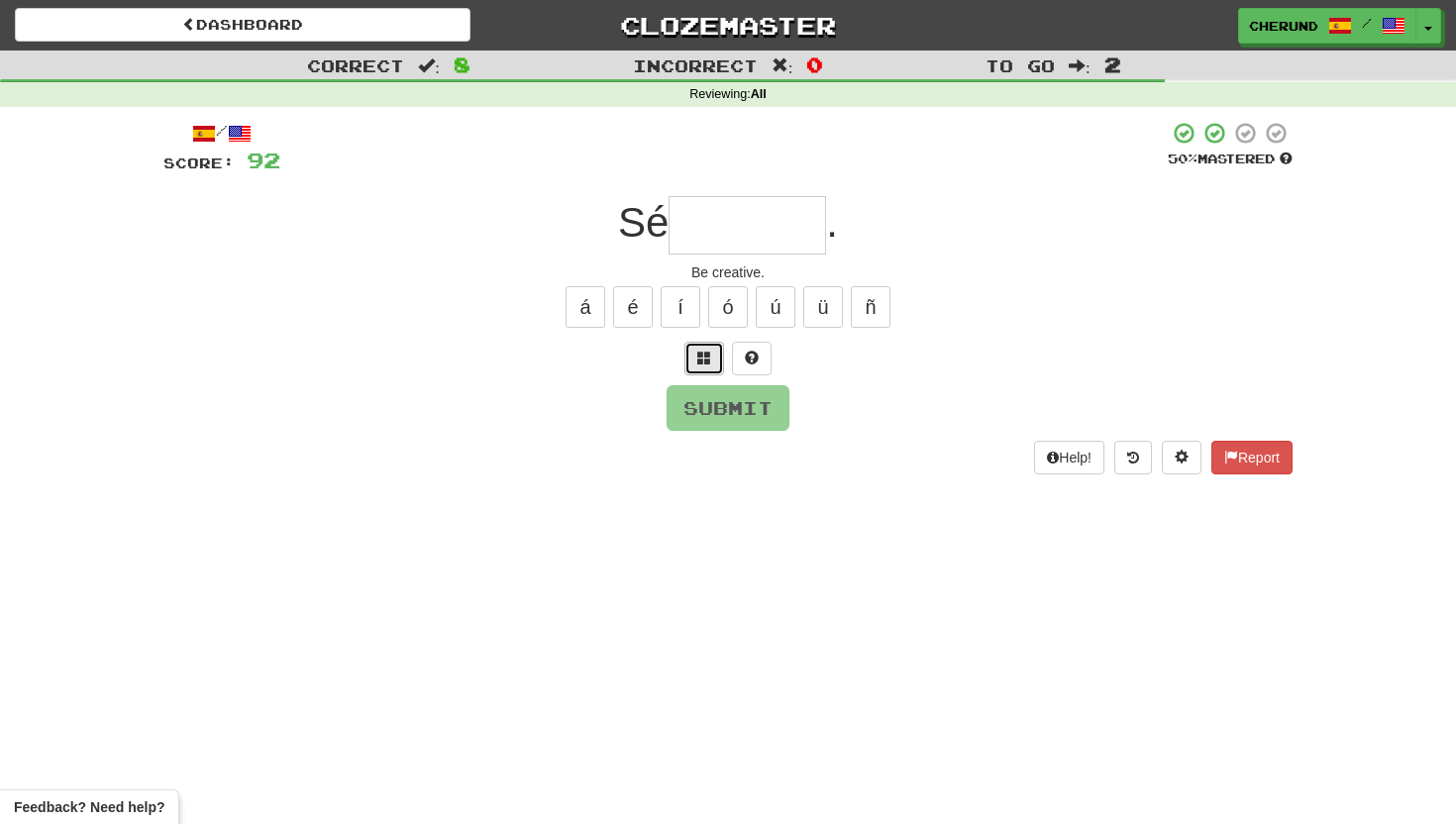 click at bounding box center [704, 358] 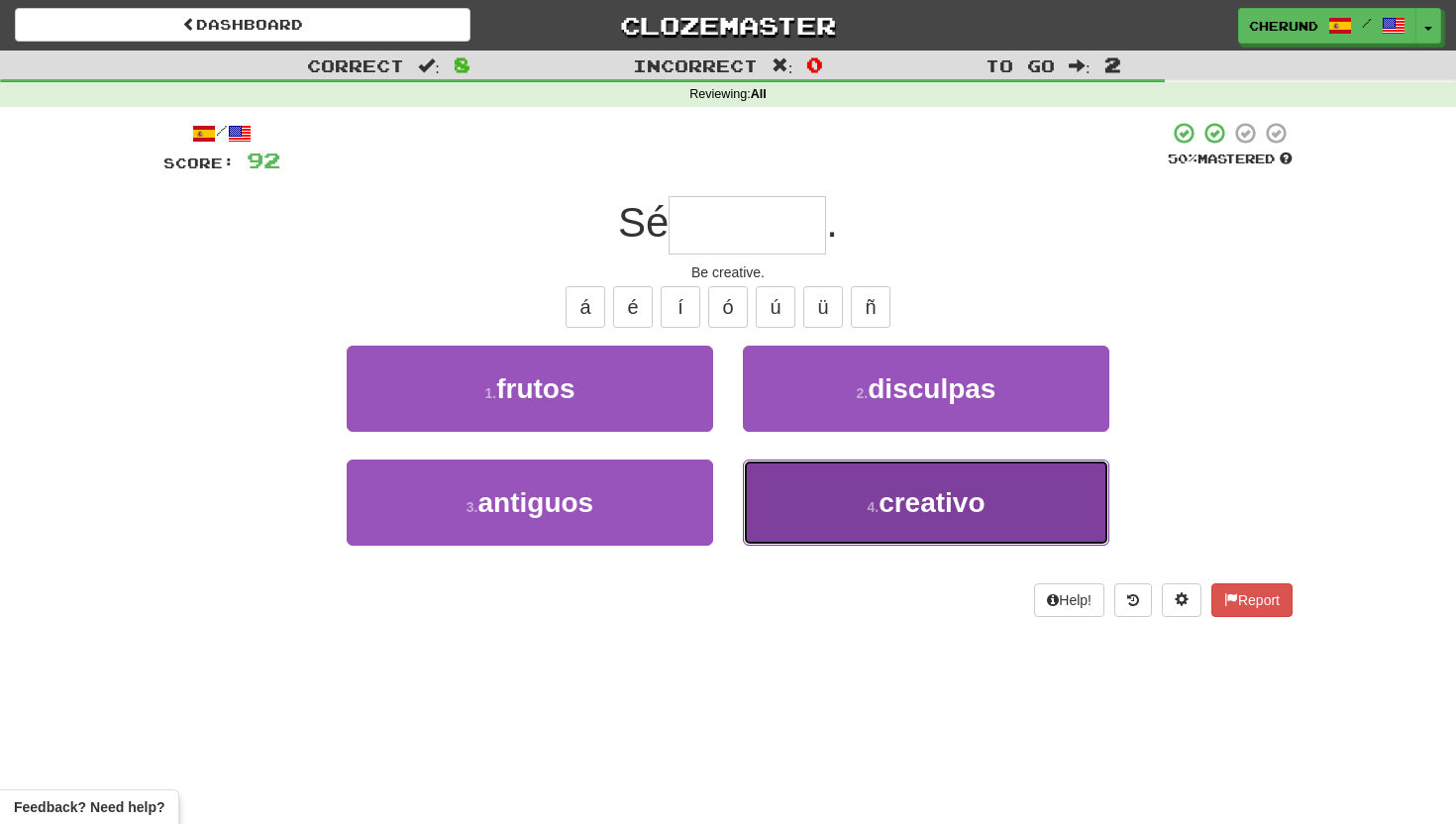 click on "creativo" at bounding box center (931, 502) 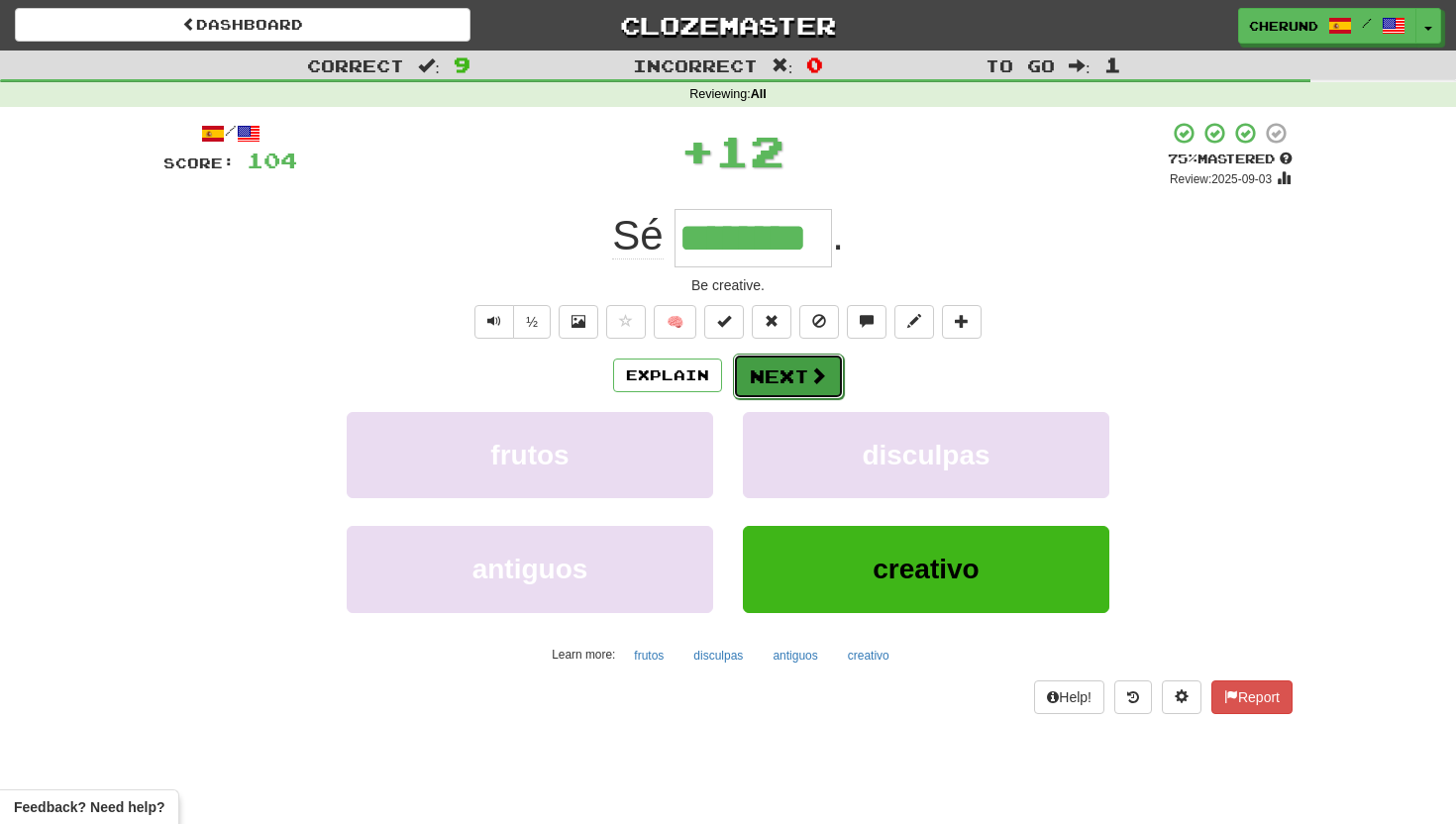 click on "Next" at bounding box center (788, 376) 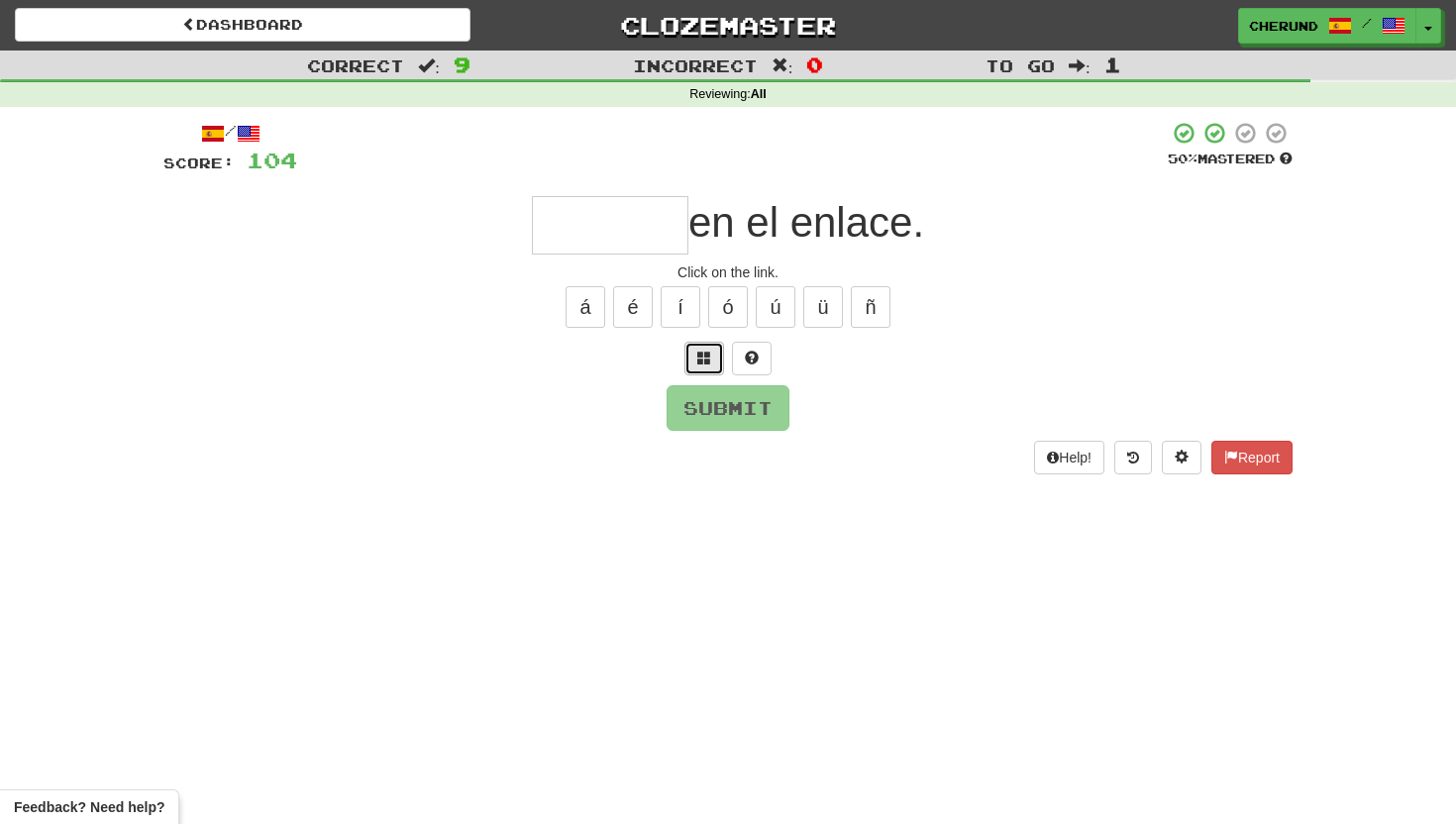 click at bounding box center (704, 359) 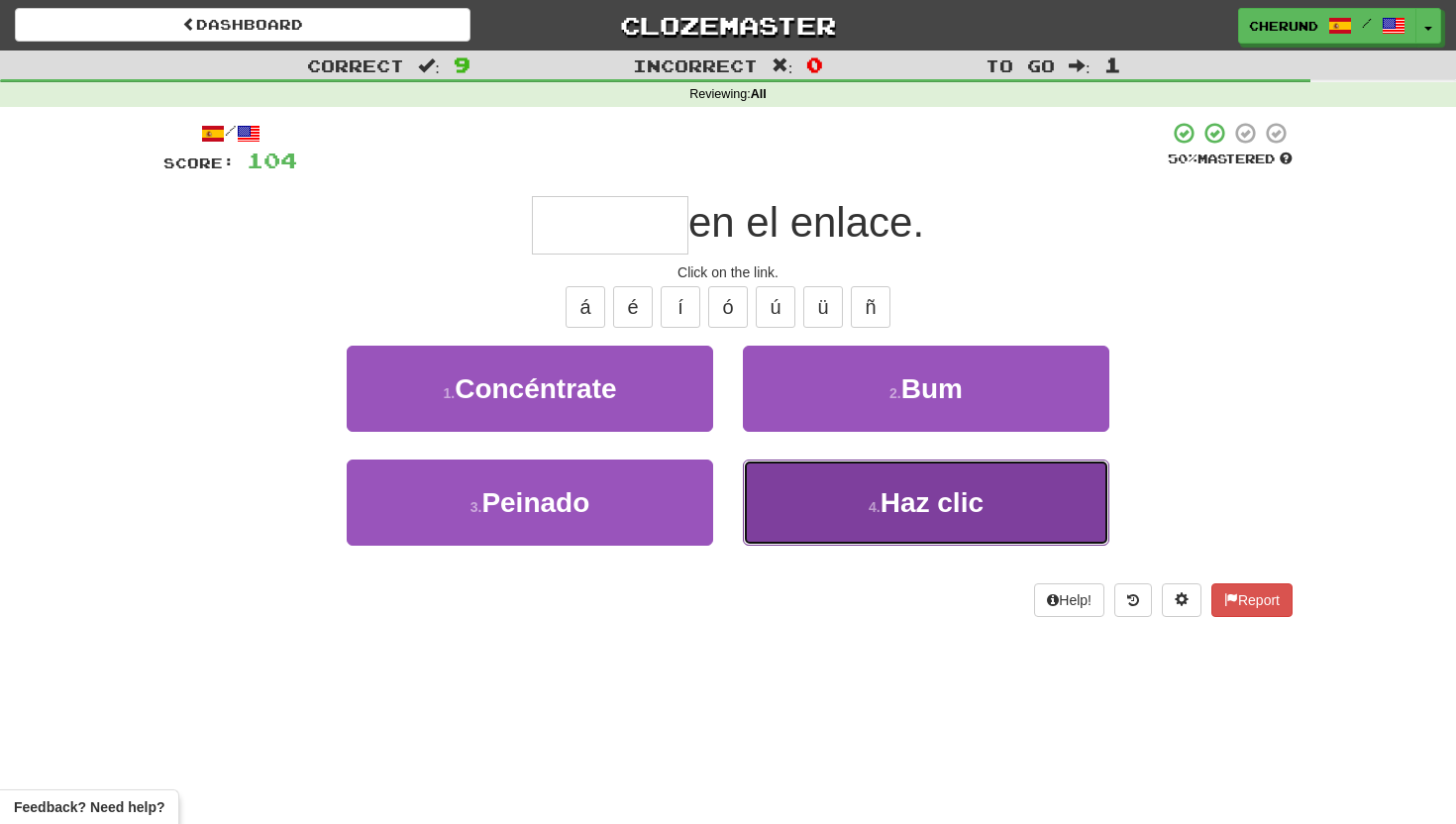 click on "4 .  Haz clic" at bounding box center (926, 502) 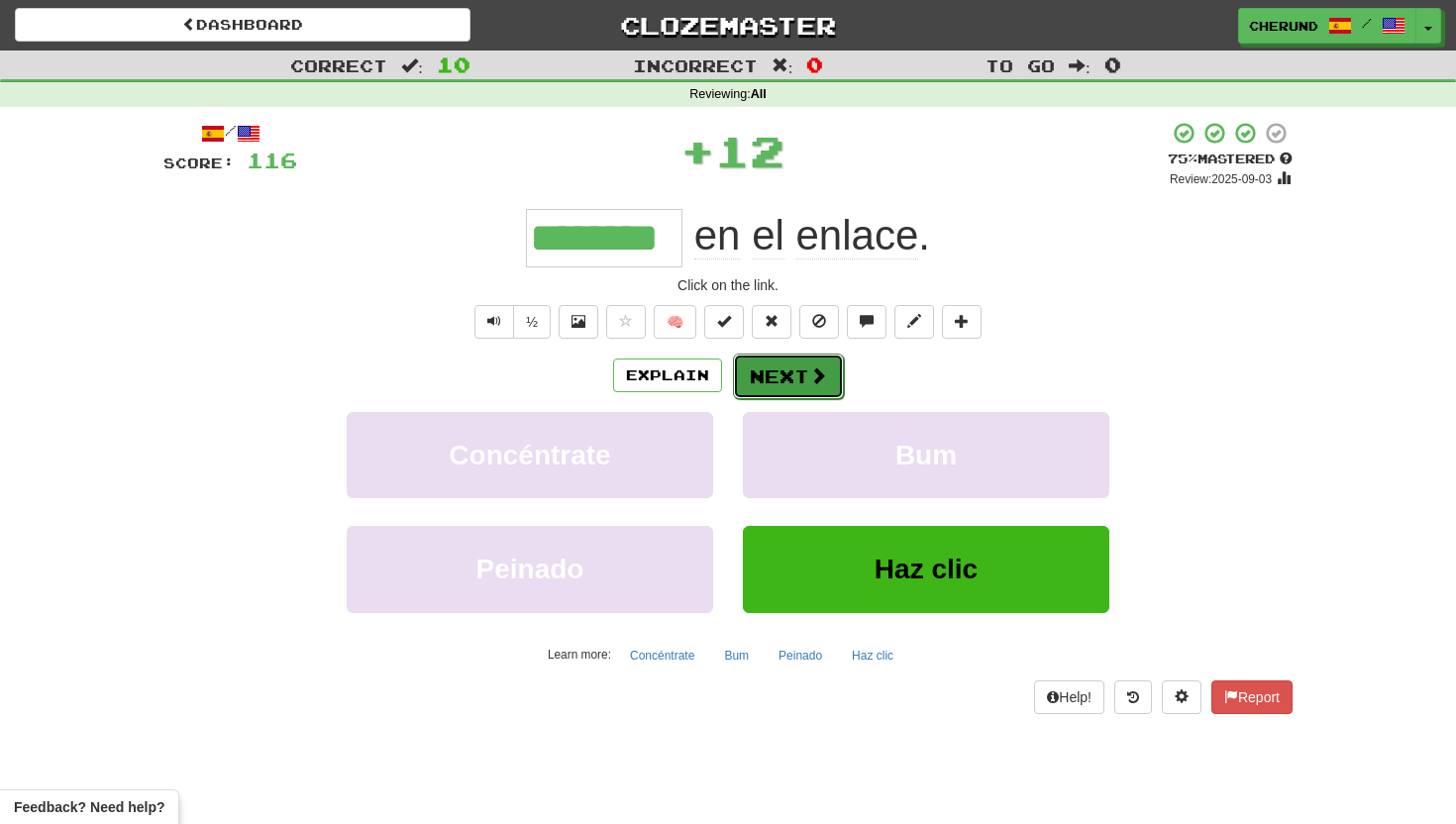 click at bounding box center [818, 375] 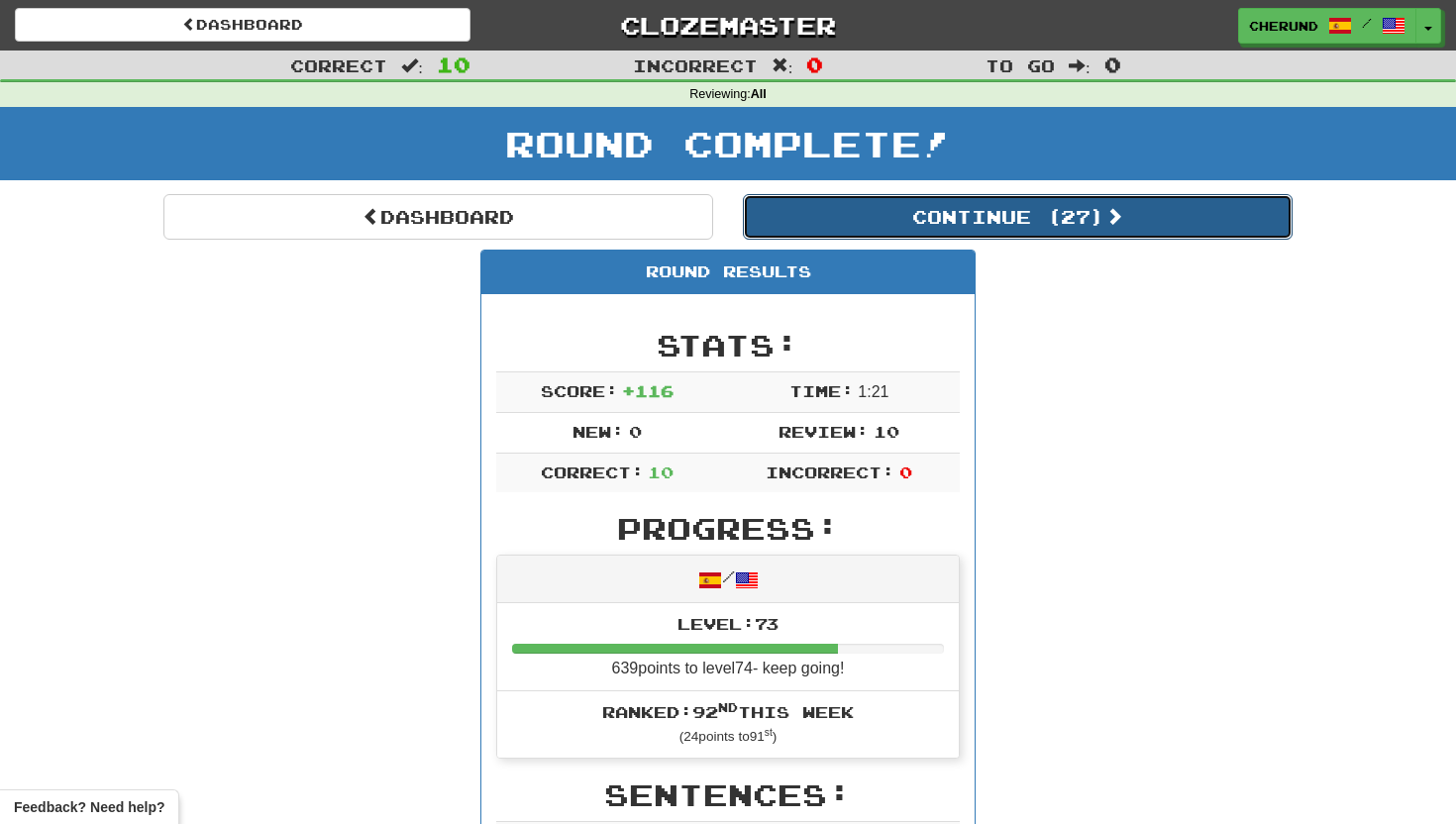 click on "Continue ( 27 )" at bounding box center [1017, 217] 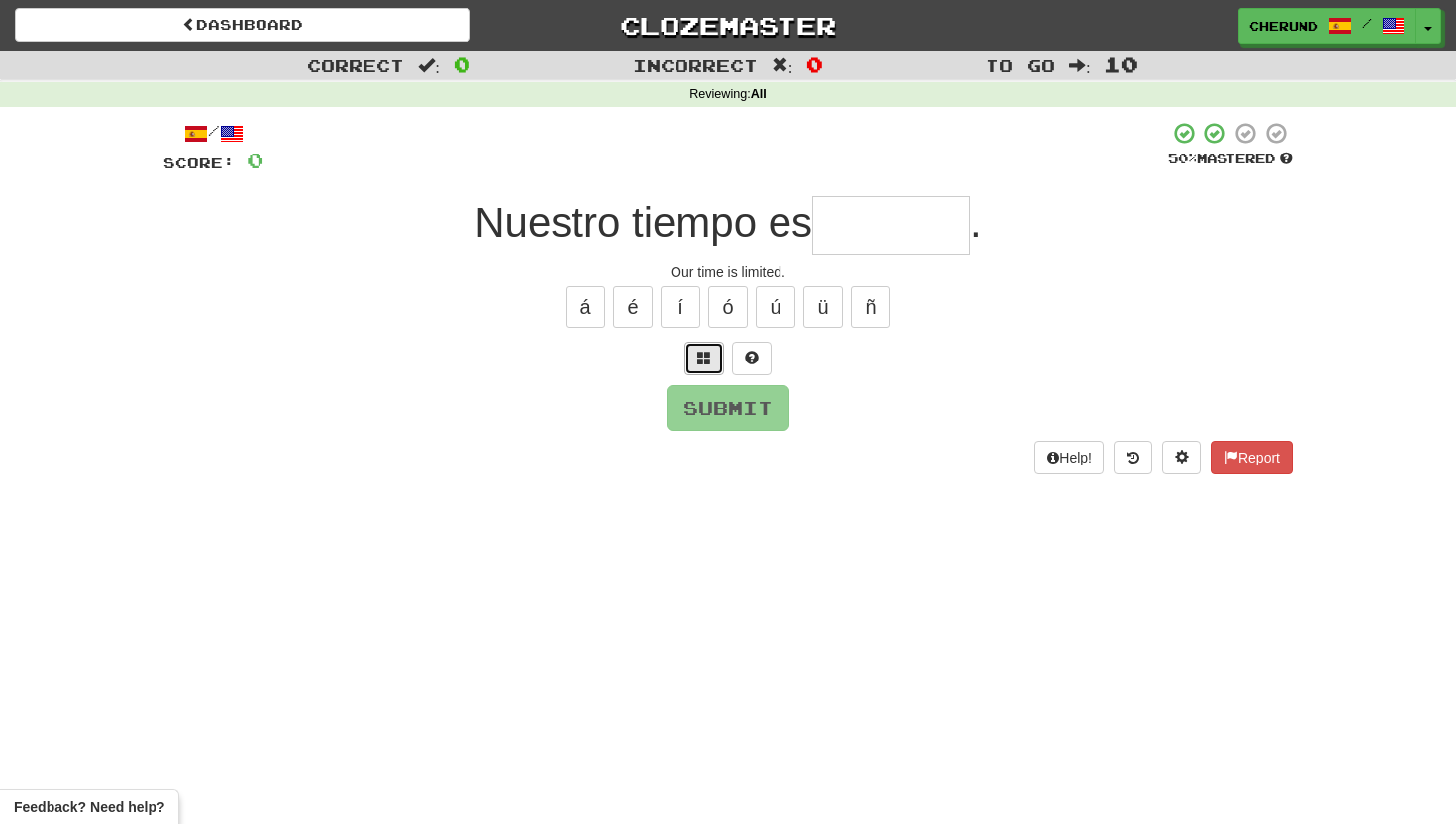 click at bounding box center [704, 359] 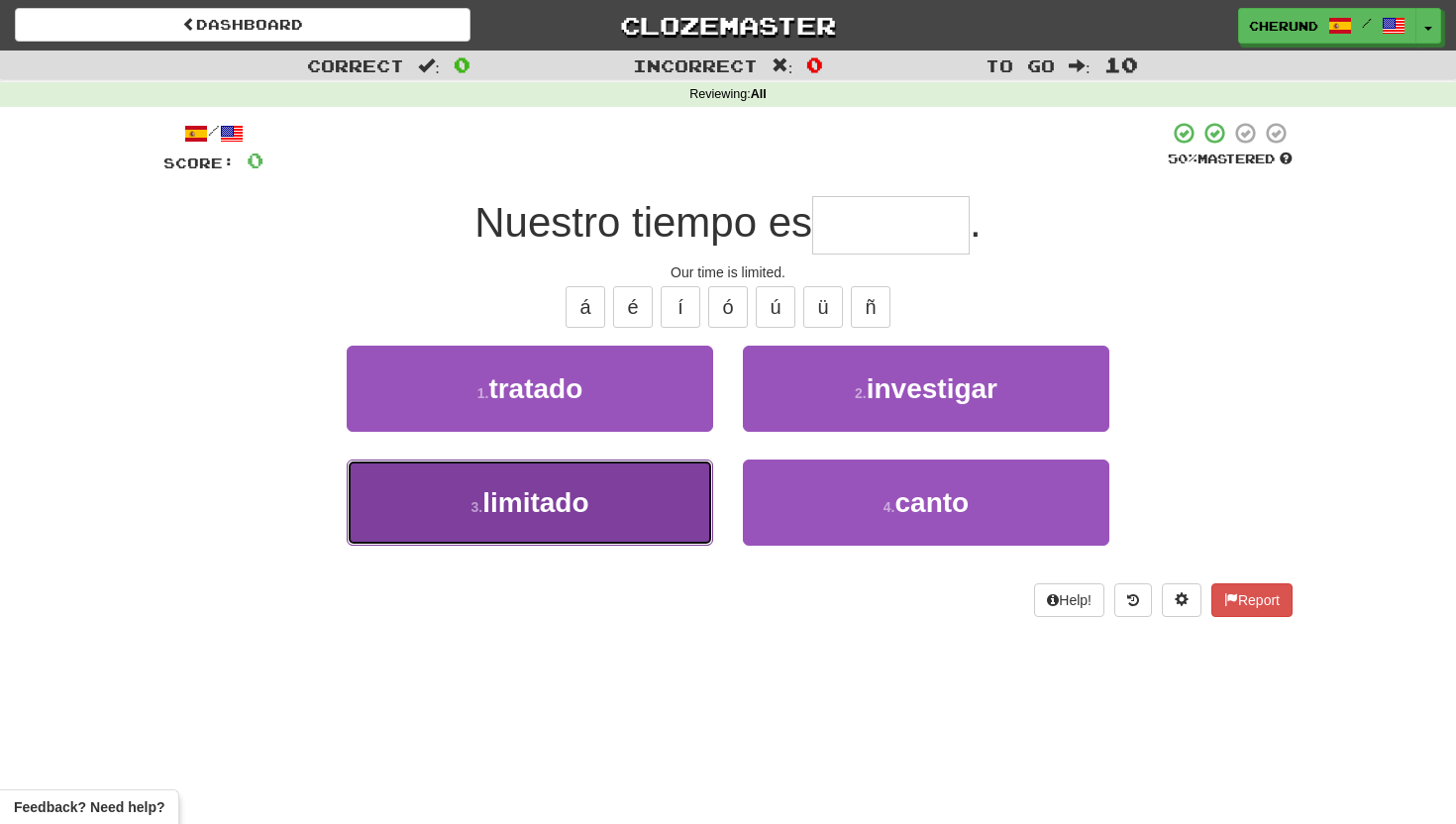 click on "3 .  limitado" at bounding box center (530, 502) 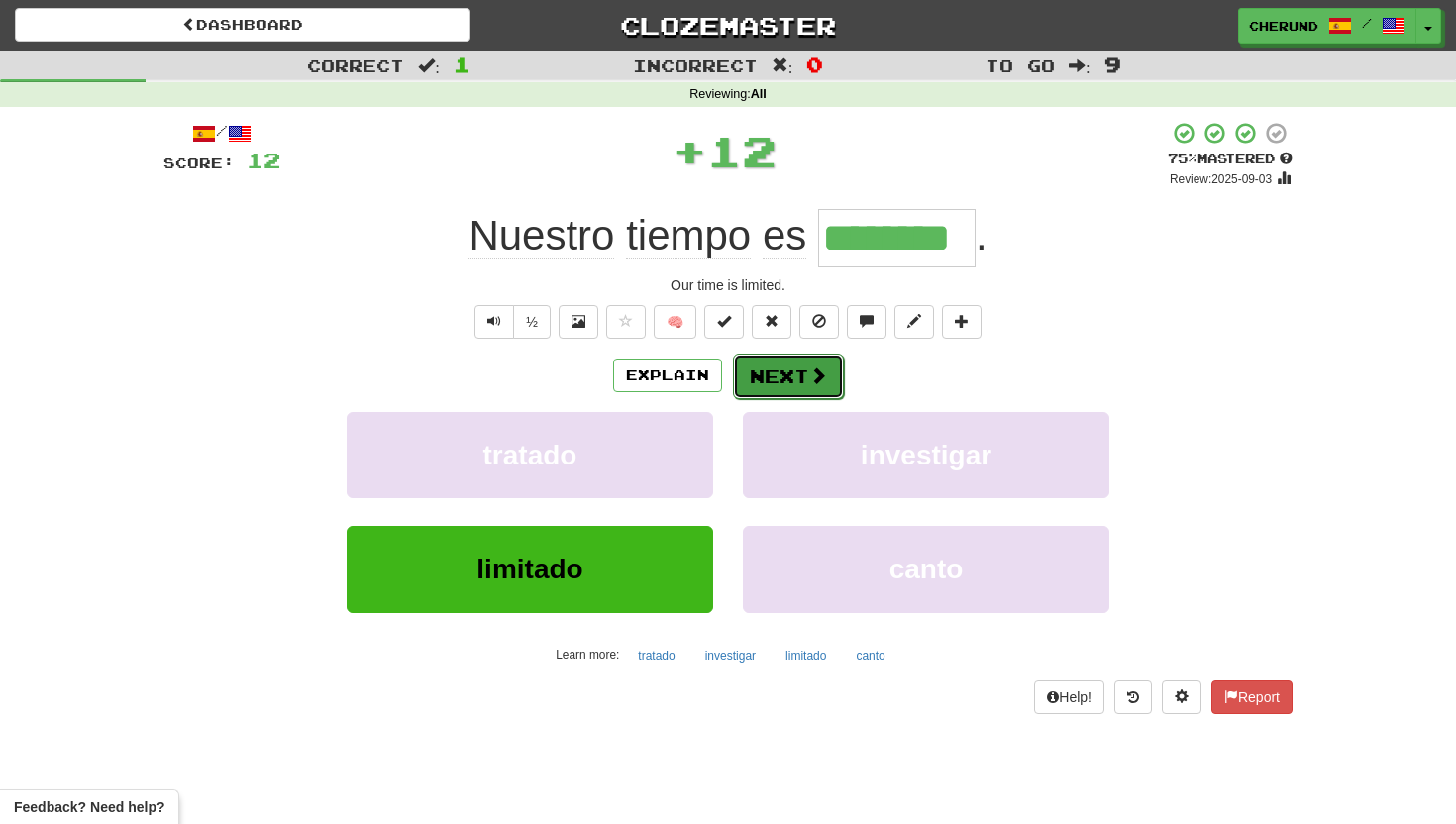 click at bounding box center [818, 375] 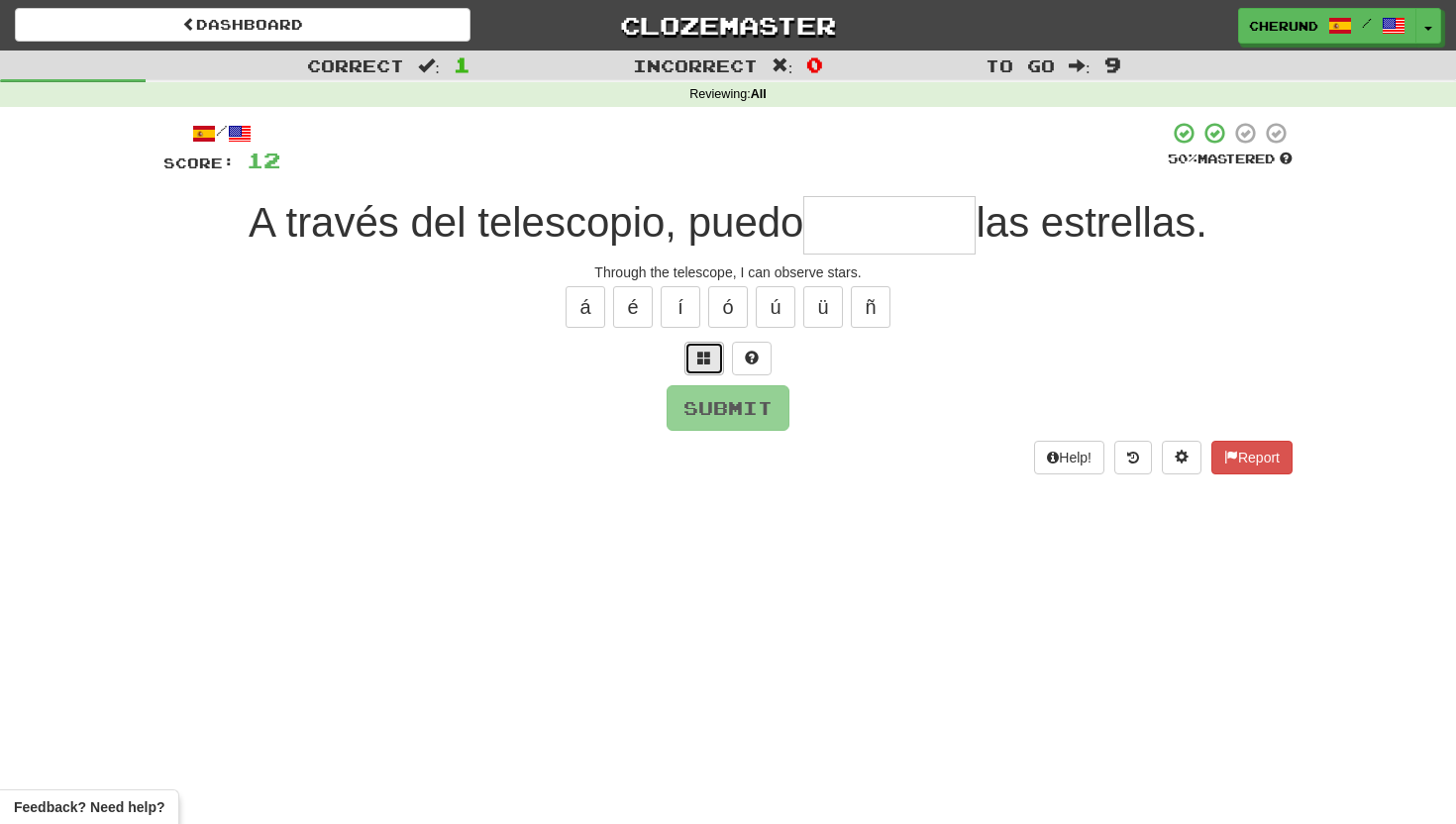 click at bounding box center (704, 359) 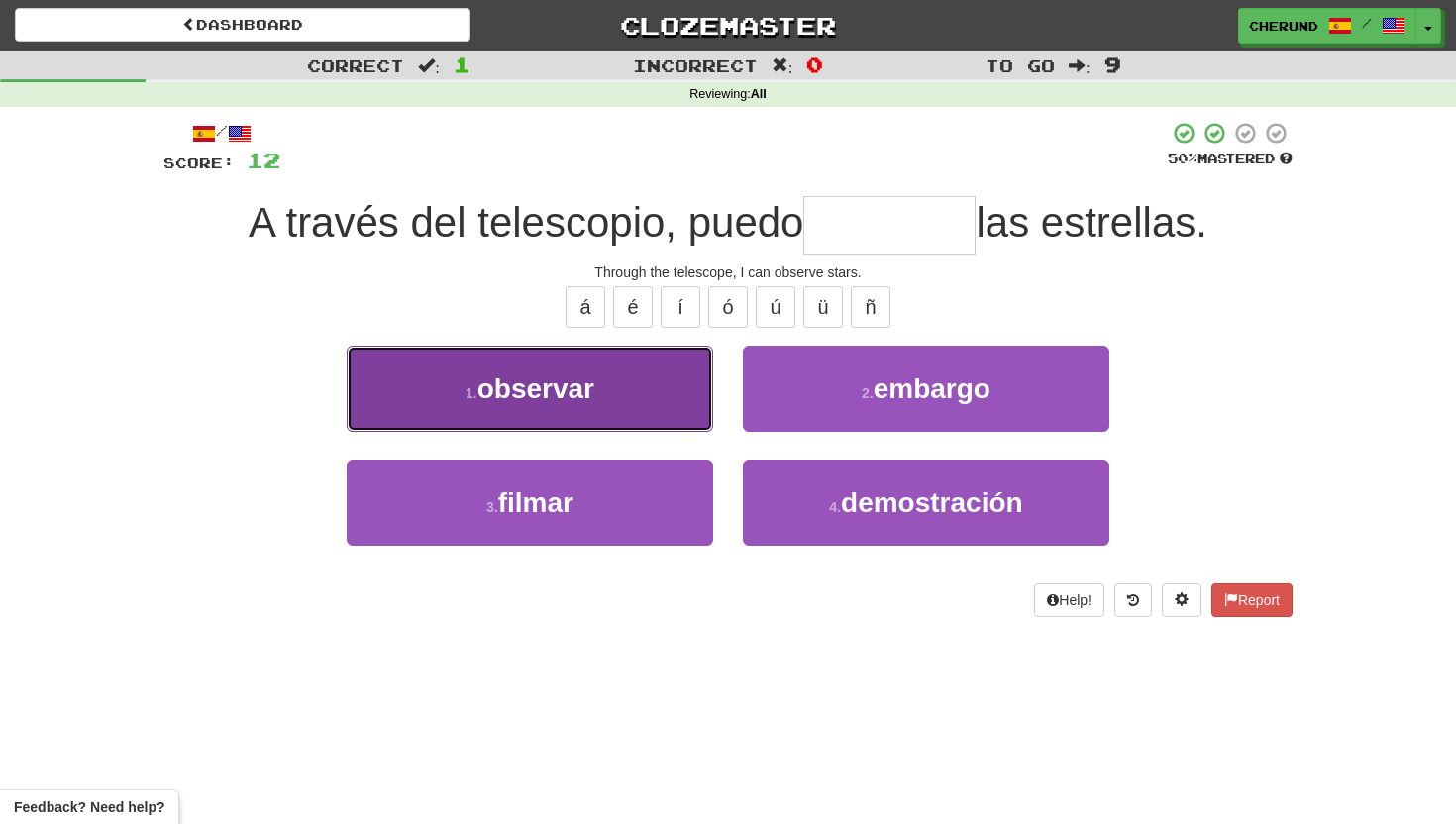 click on "1 .  observar" at bounding box center [530, 388] 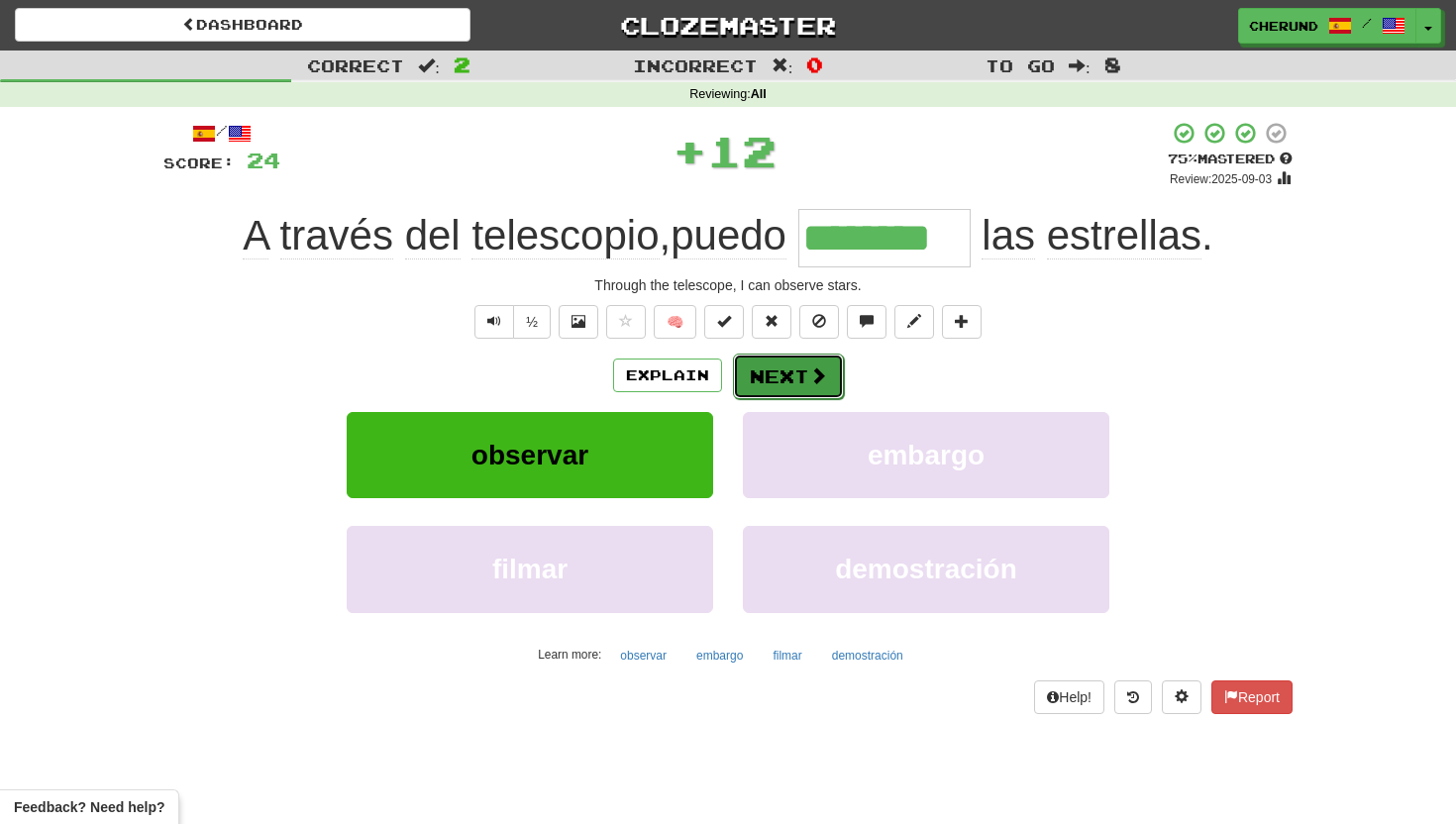 click on "Next" at bounding box center [788, 376] 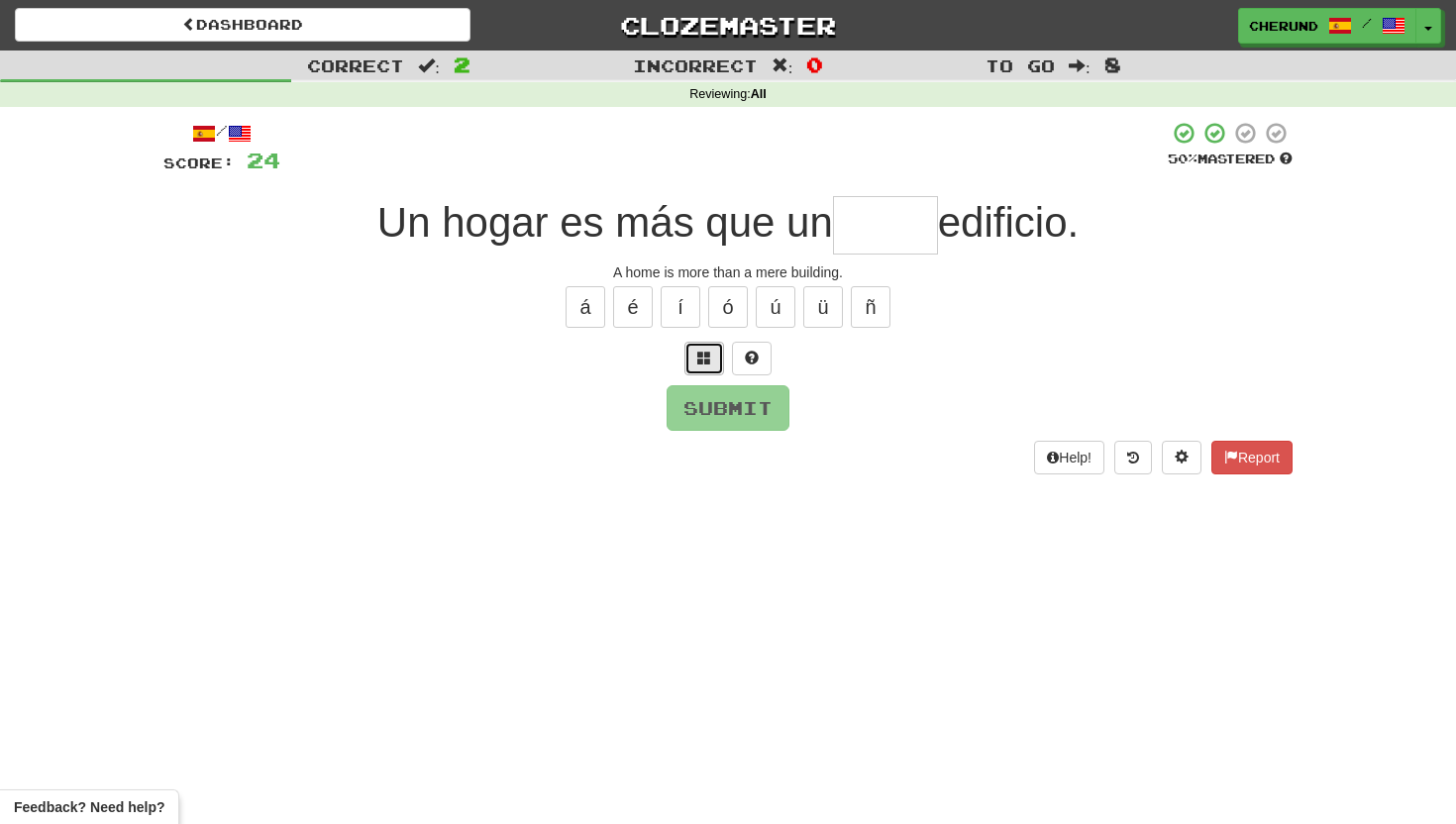 click at bounding box center [704, 358] 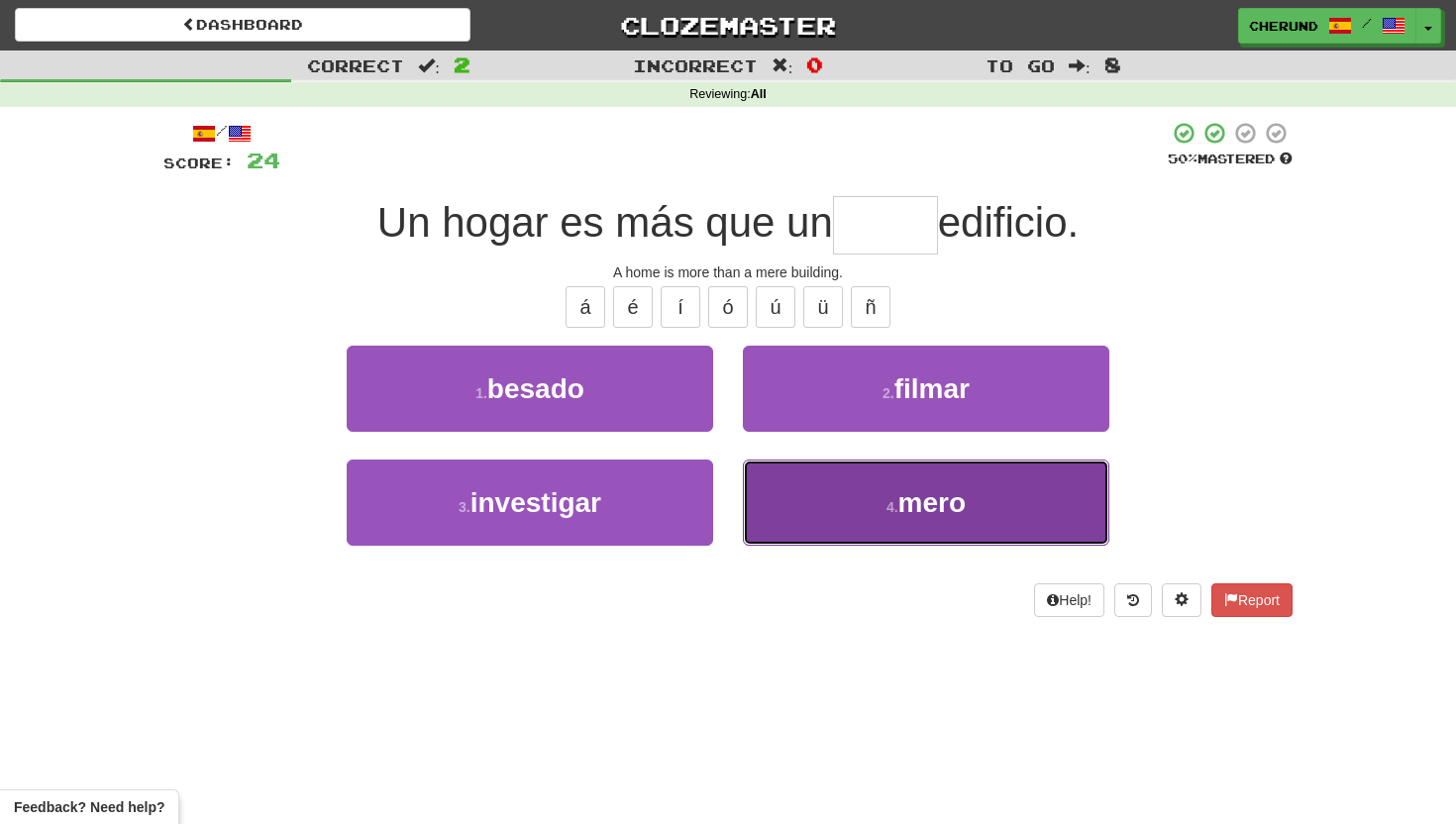 click on "4 .  mero" at bounding box center [926, 502] 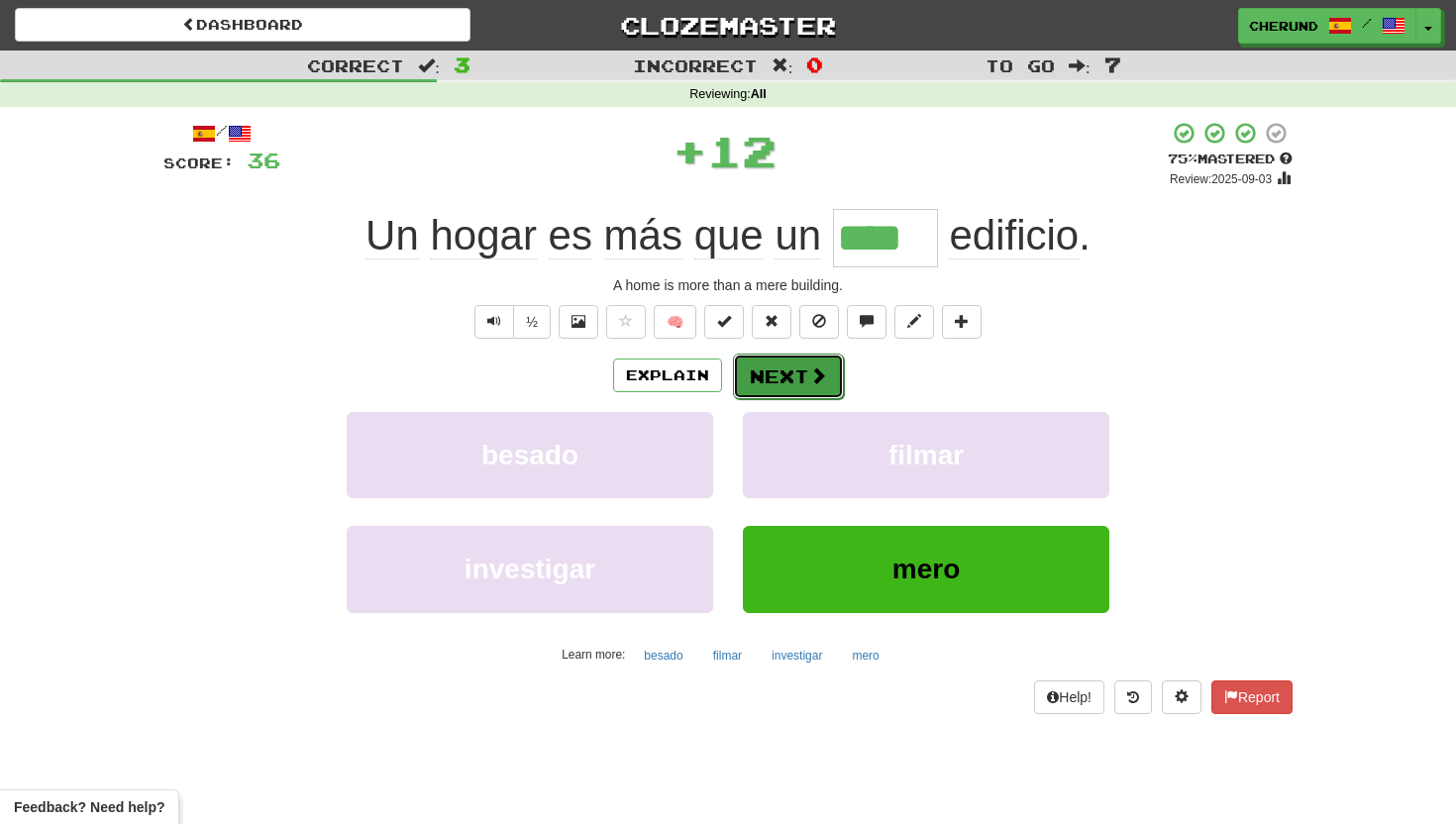 click on "Next" at bounding box center [788, 376] 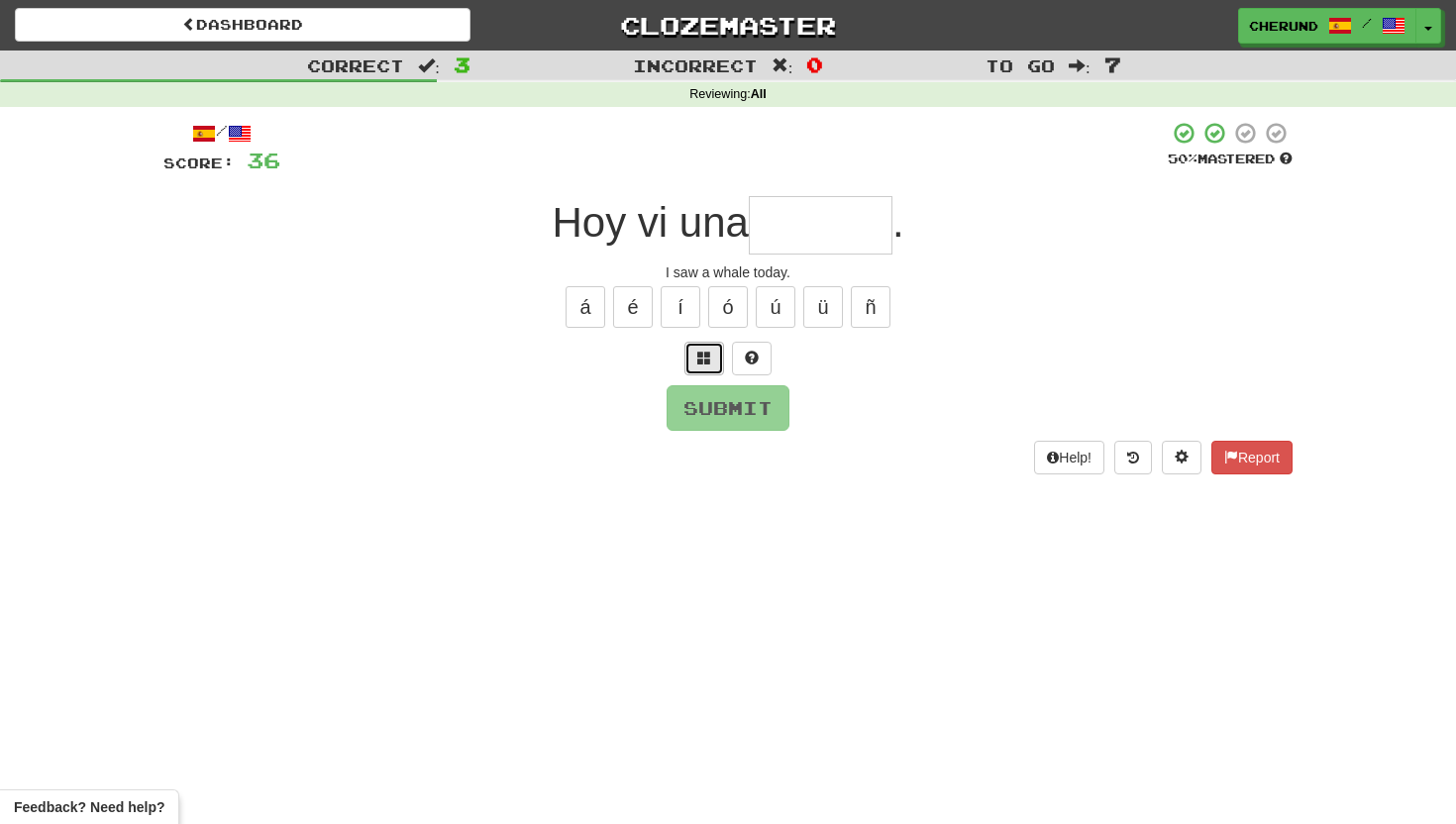 click at bounding box center [704, 358] 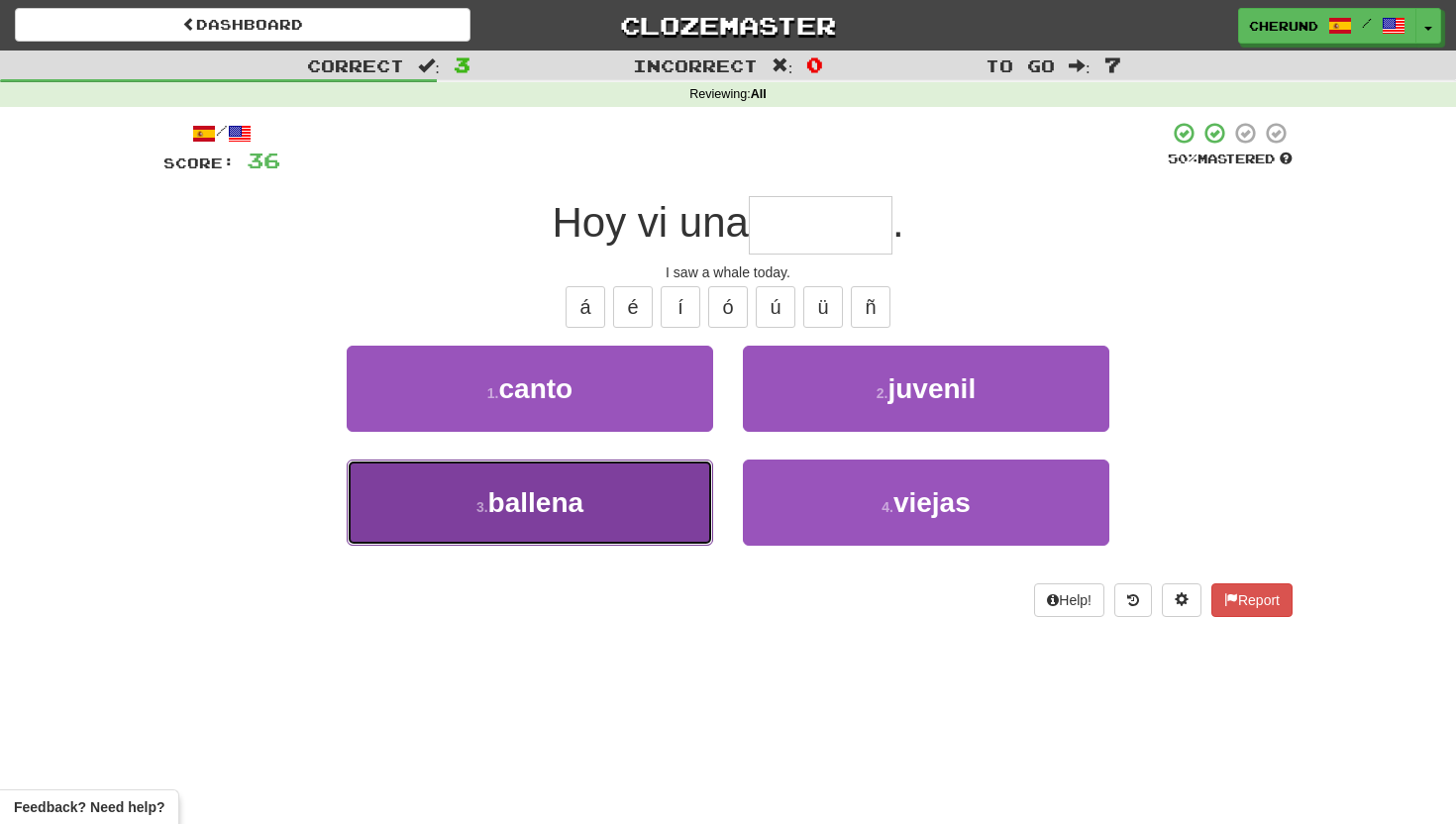 click on "3 .  ballena" at bounding box center [530, 502] 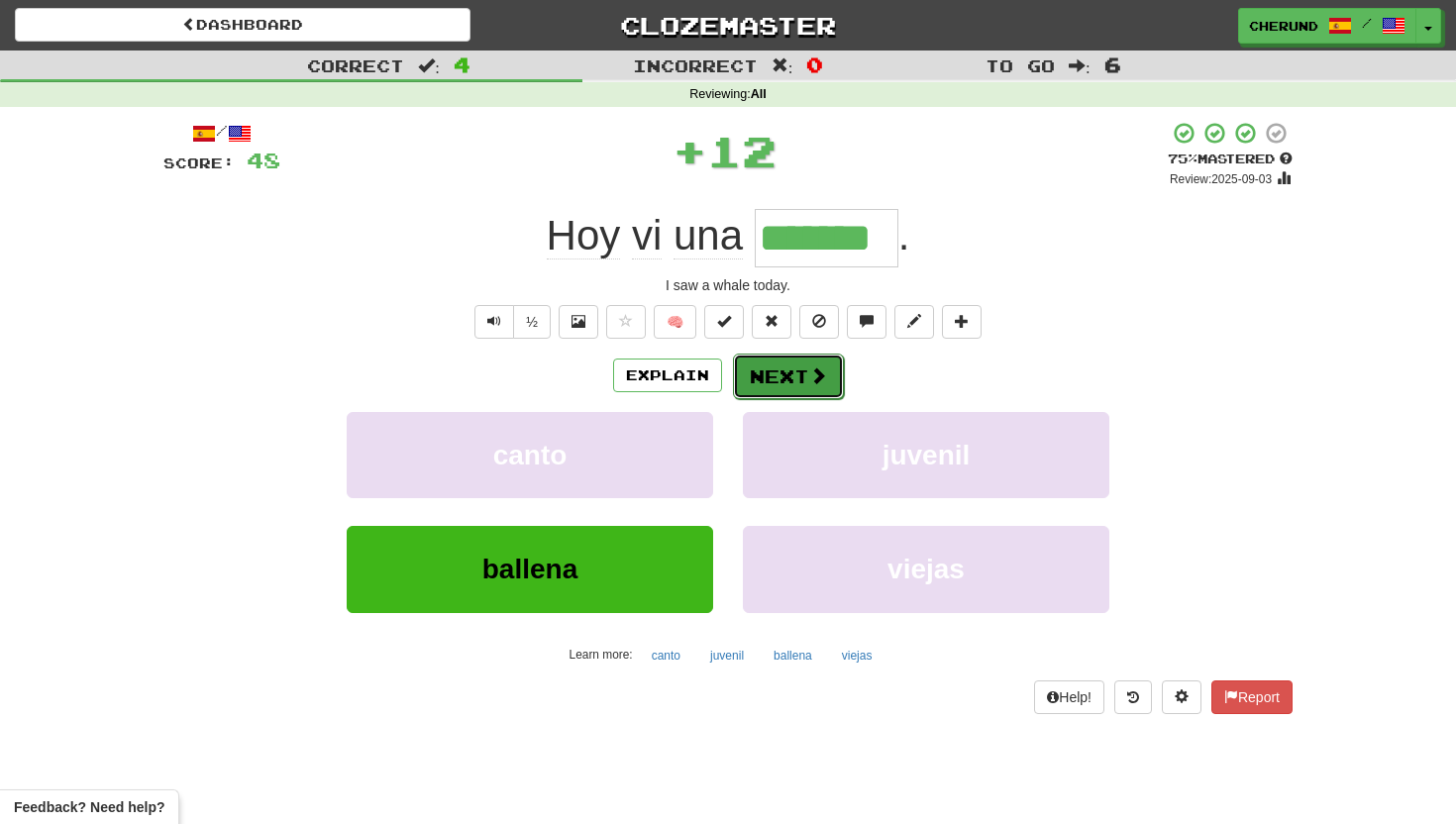 click on "Next" at bounding box center (788, 376) 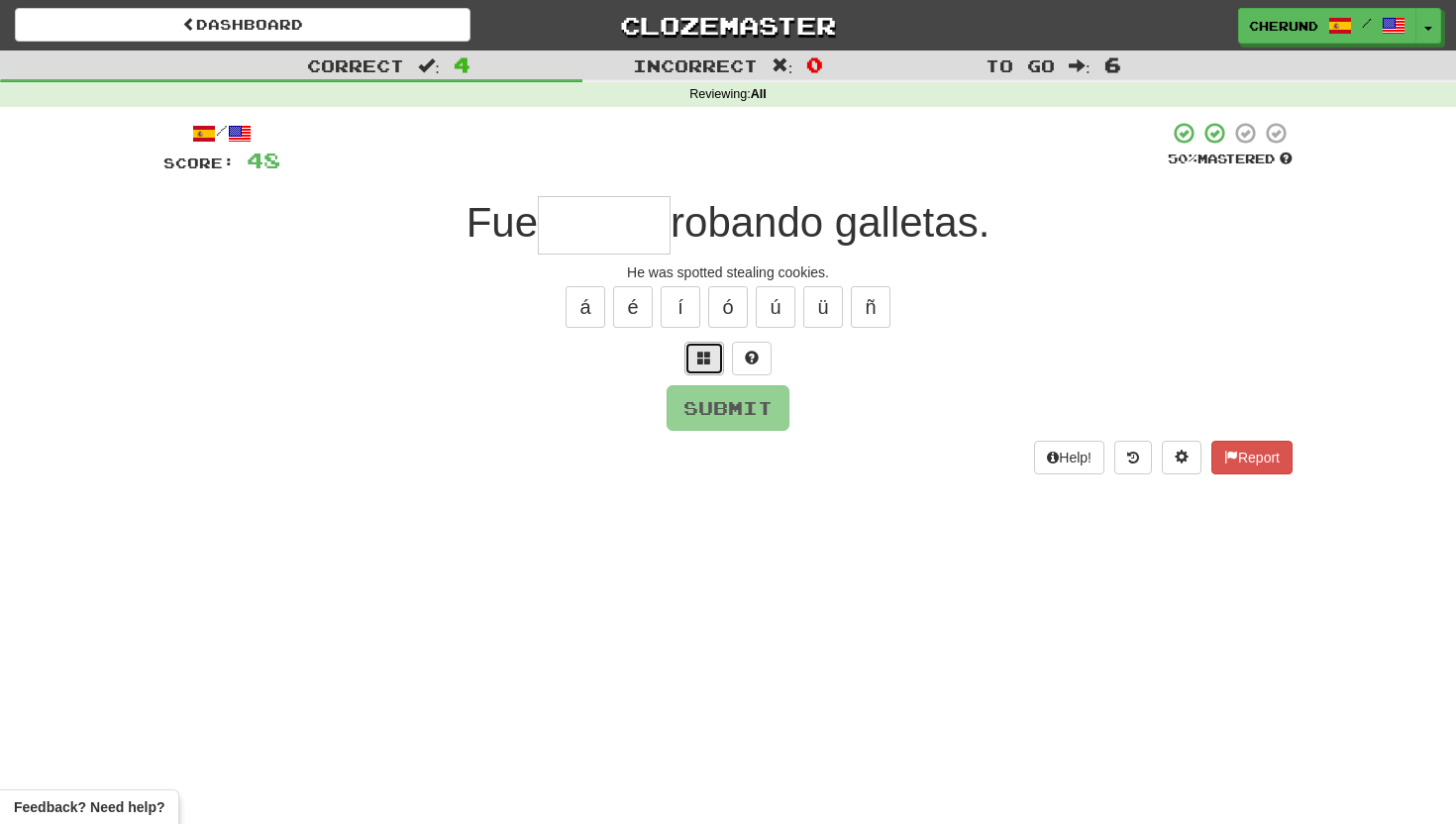 click at bounding box center (704, 359) 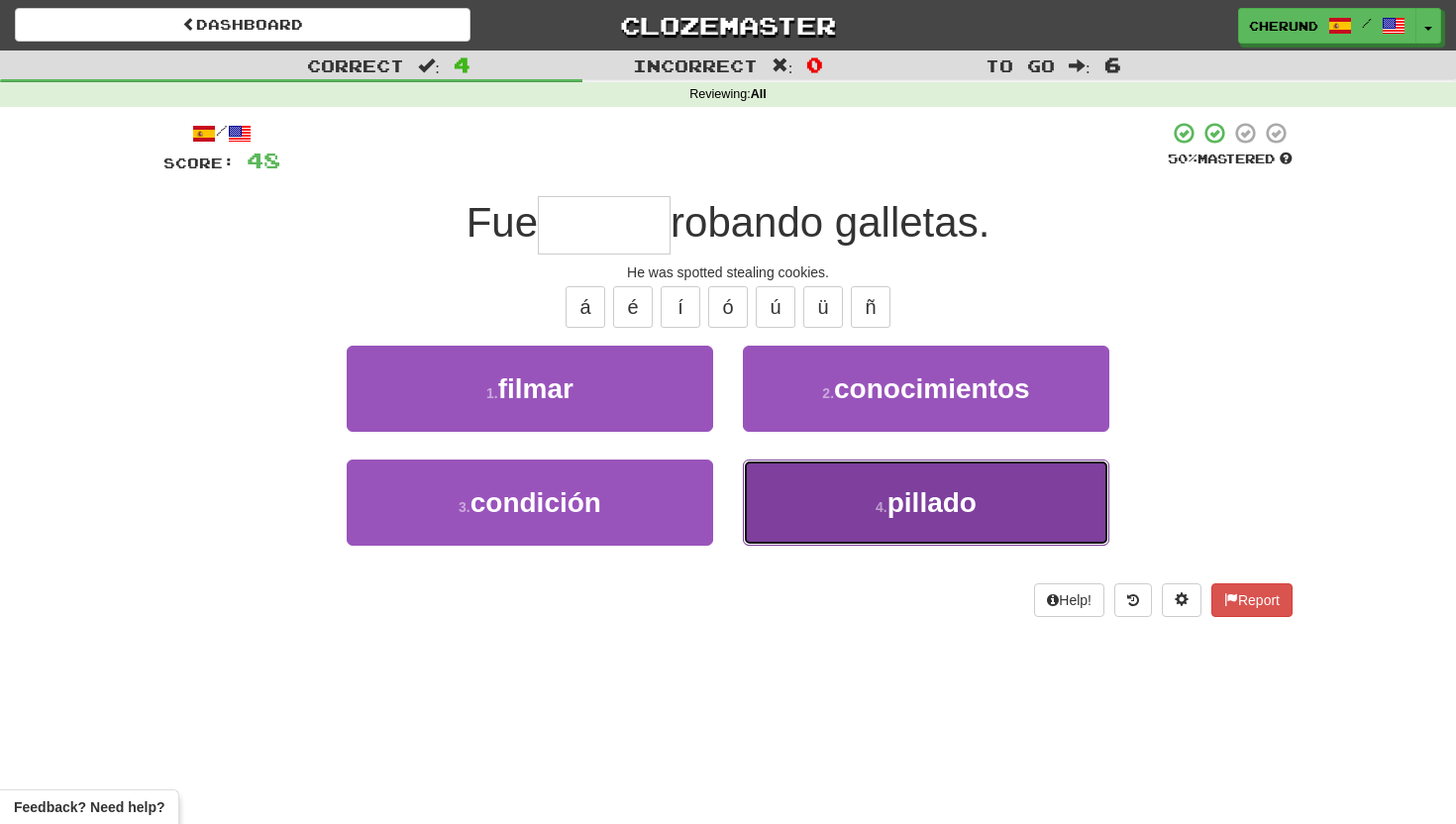 click on "pillado" at bounding box center (932, 502) 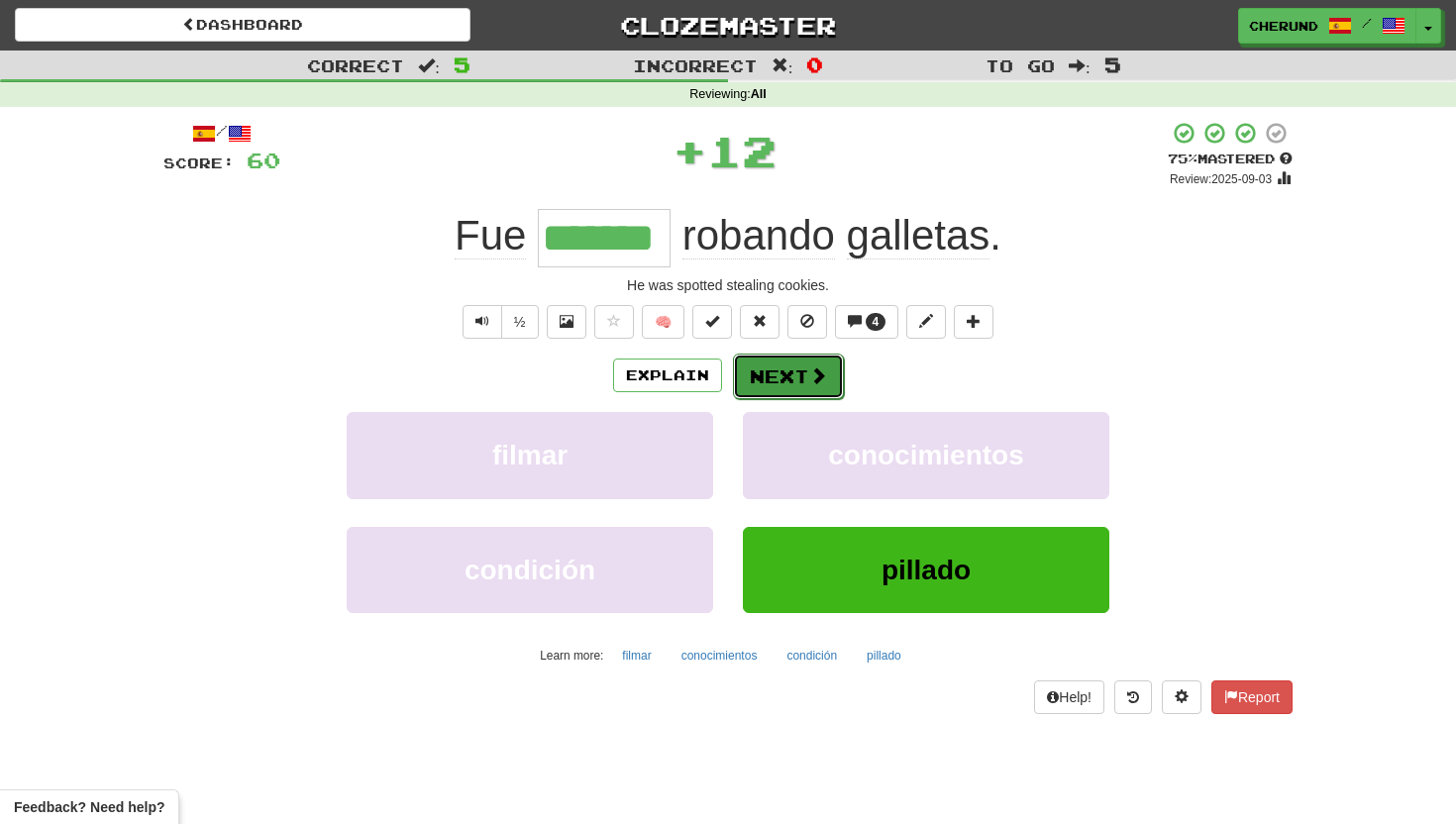 click on "Next" at bounding box center (788, 376) 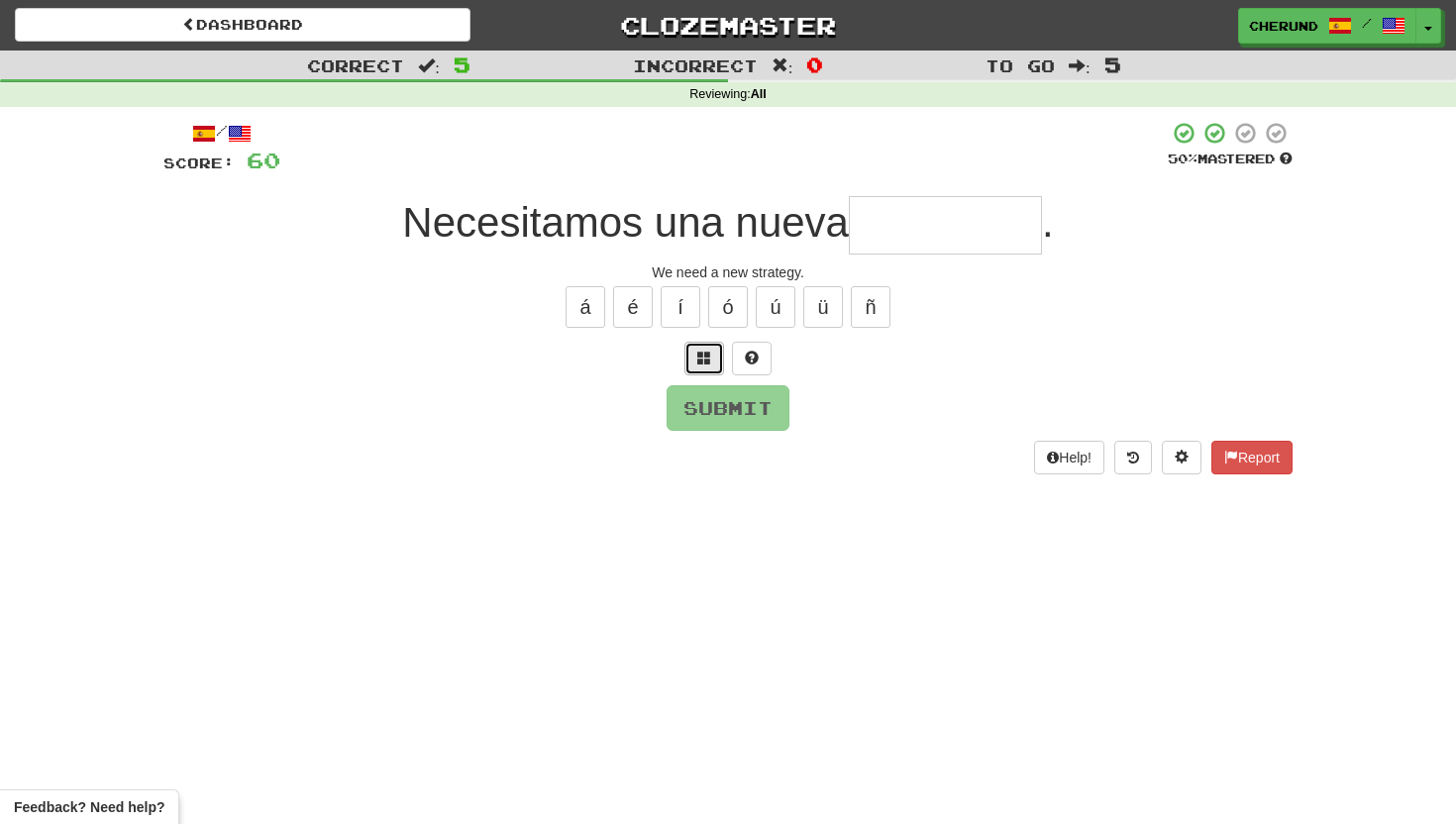 click at bounding box center (704, 358) 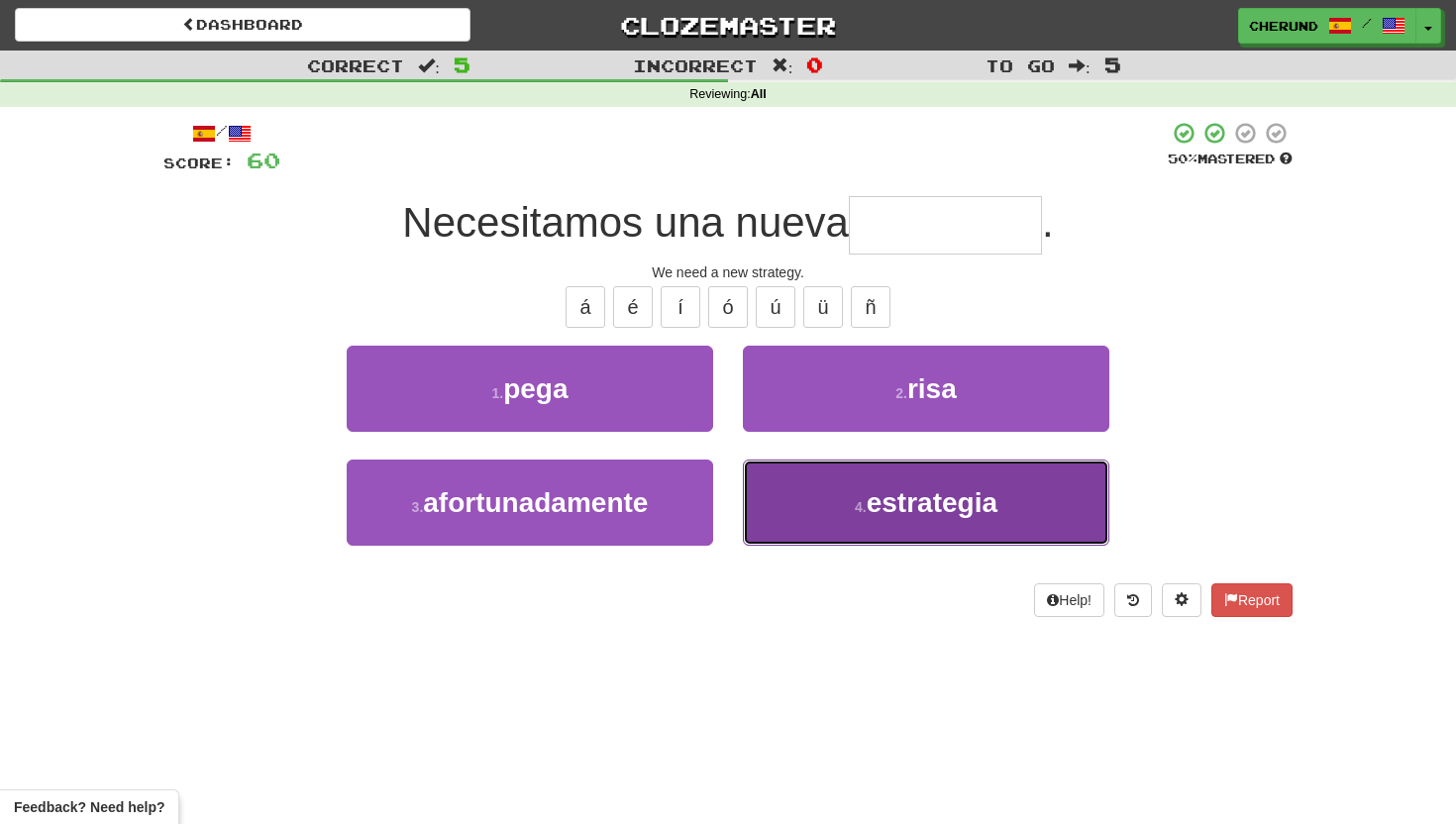 click on "4 .  estrategia" at bounding box center (926, 502) 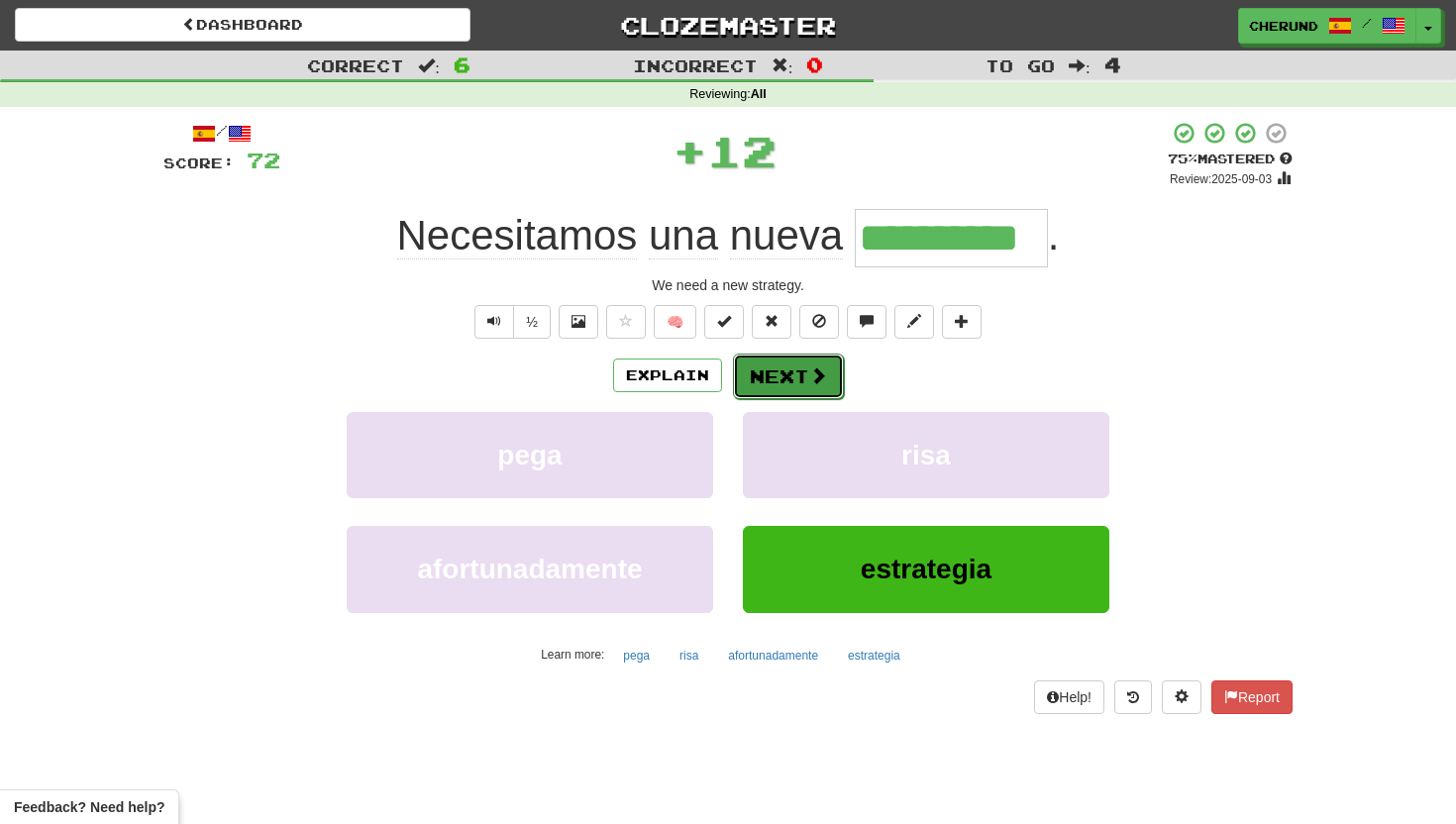 click at bounding box center [818, 375] 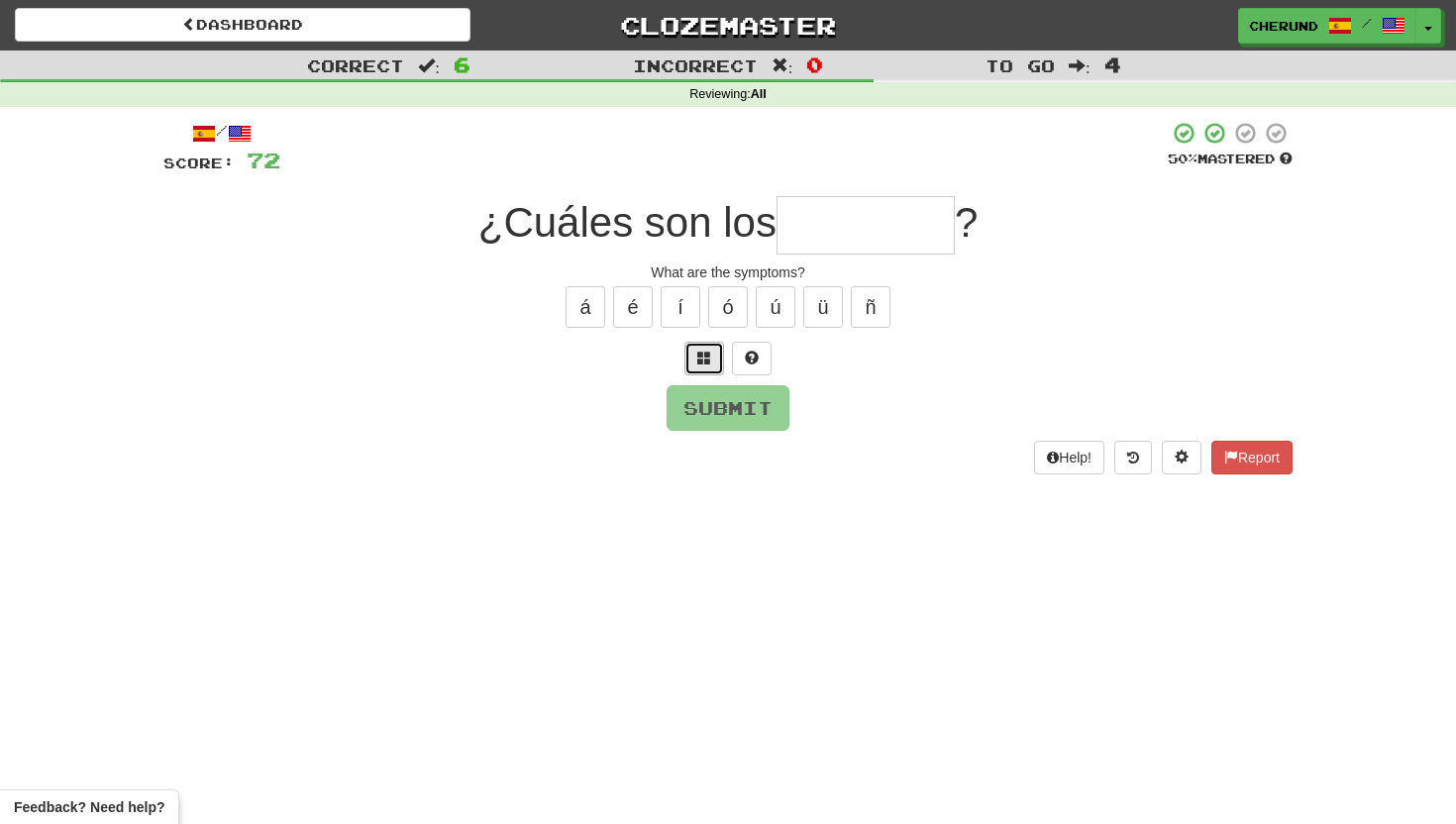 click at bounding box center (704, 358) 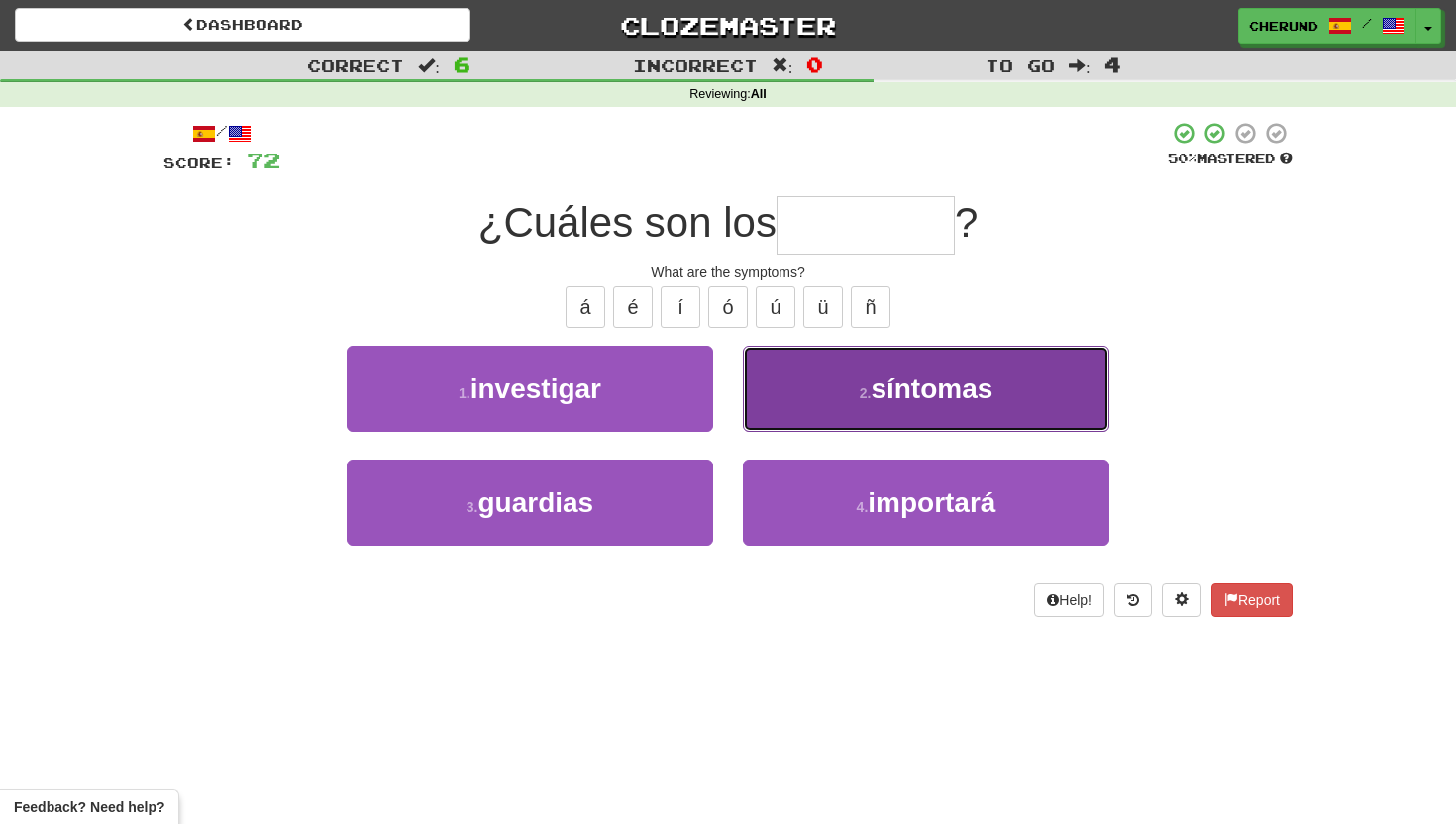 click on "síntomas" at bounding box center (931, 388) 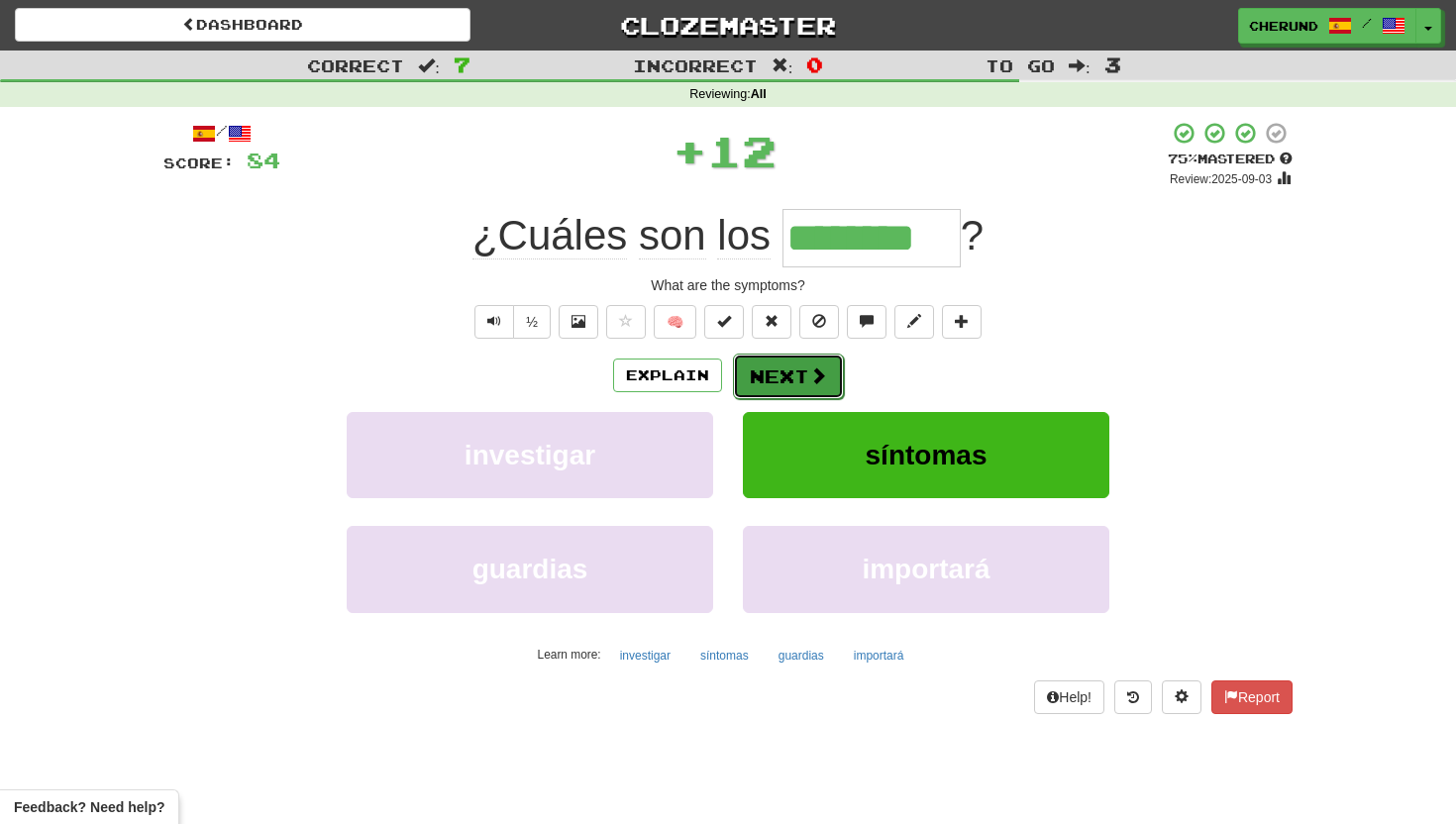 click on "Next" at bounding box center [788, 376] 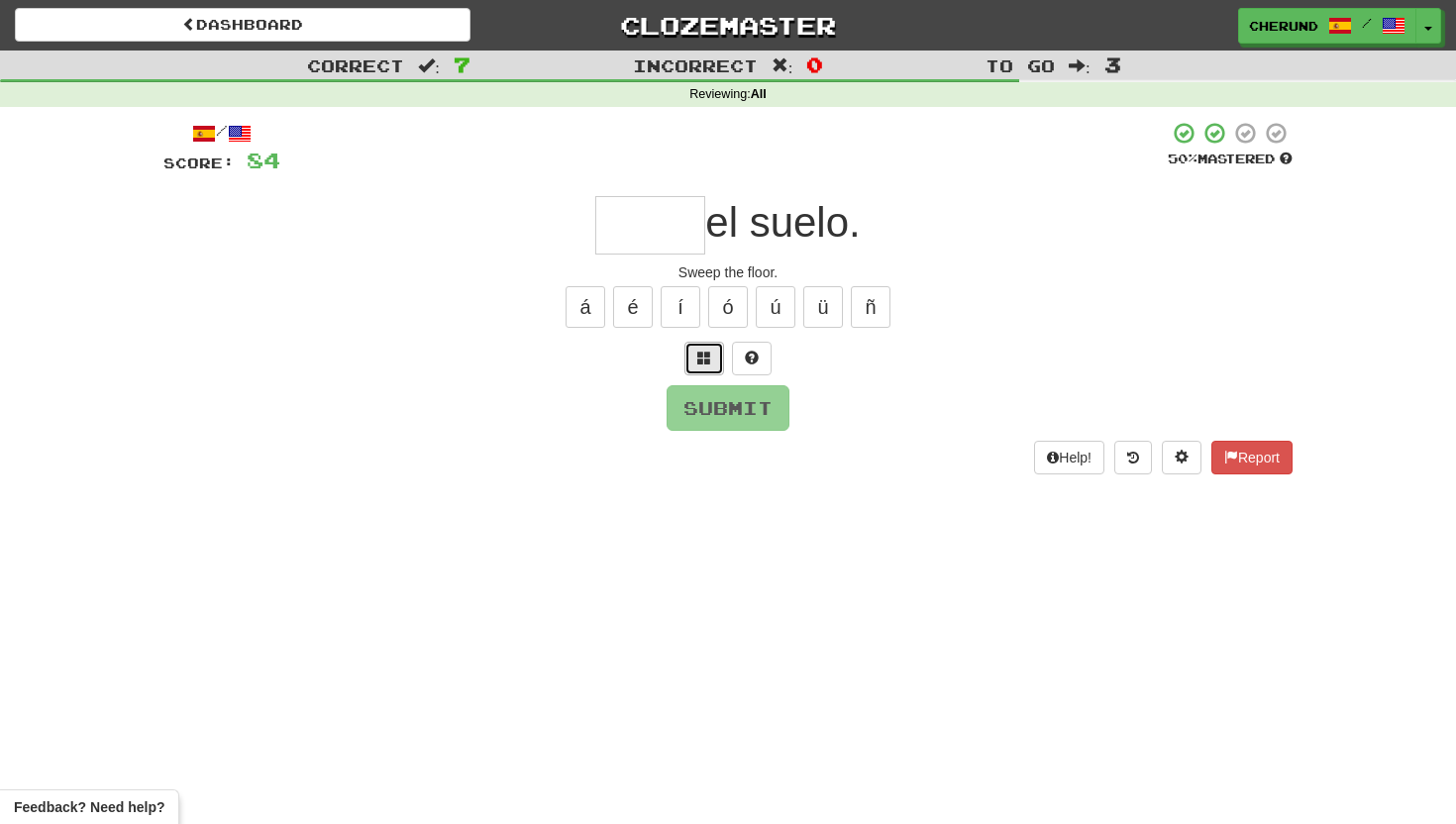 click at bounding box center (704, 359) 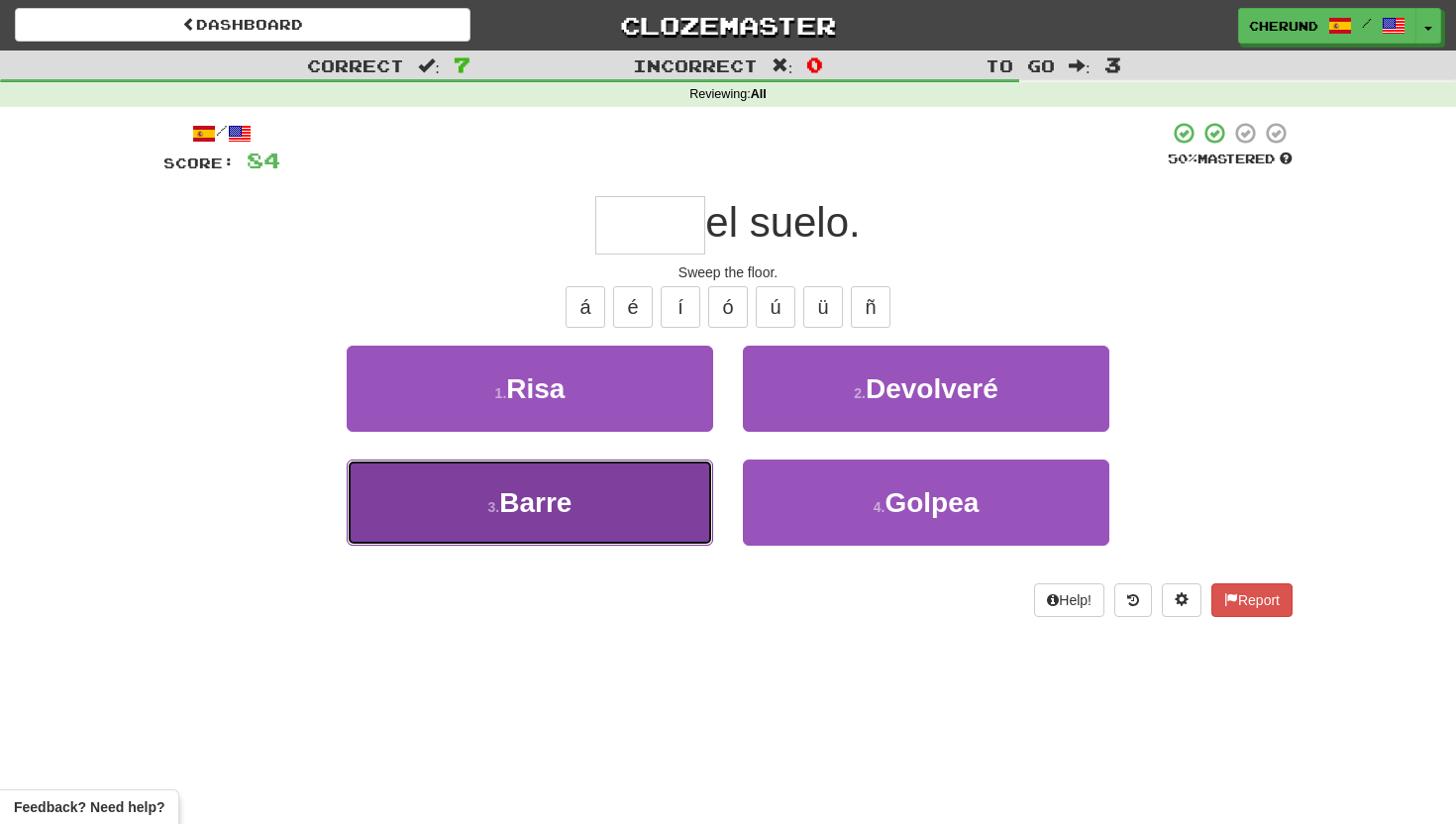 click on "3 .  Barre" at bounding box center [530, 502] 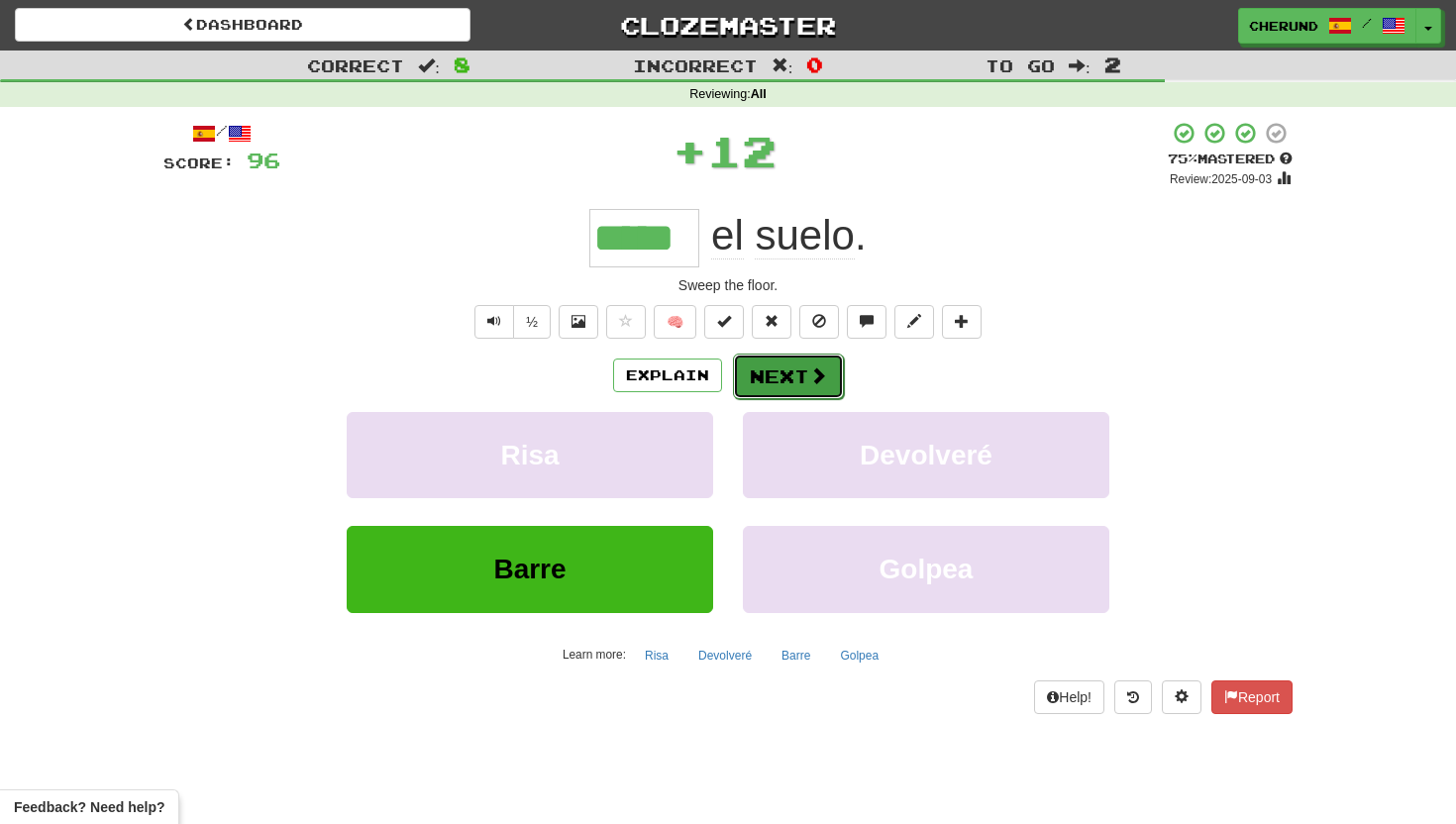 click on "Next" at bounding box center [788, 376] 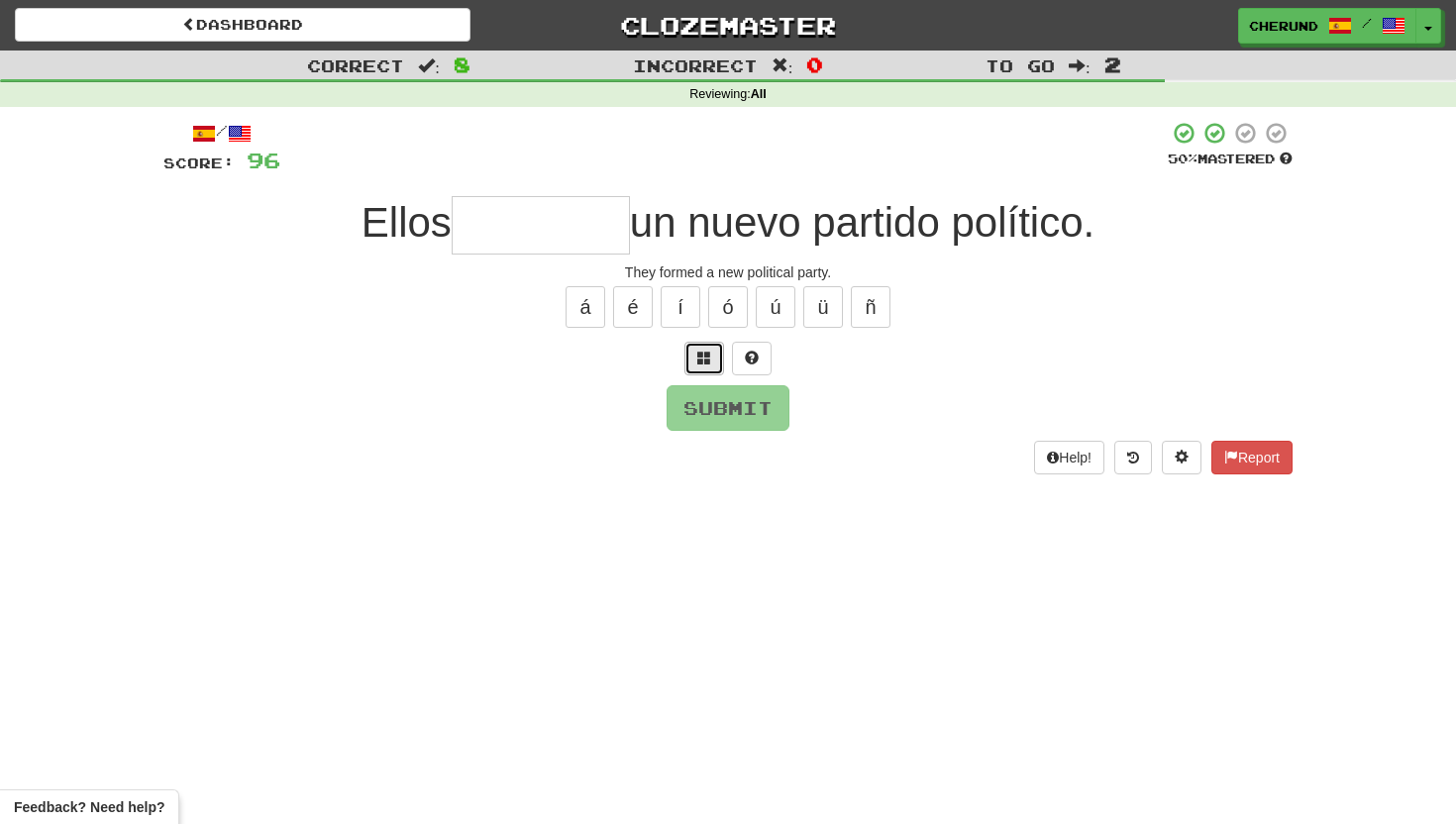 click at bounding box center (704, 358) 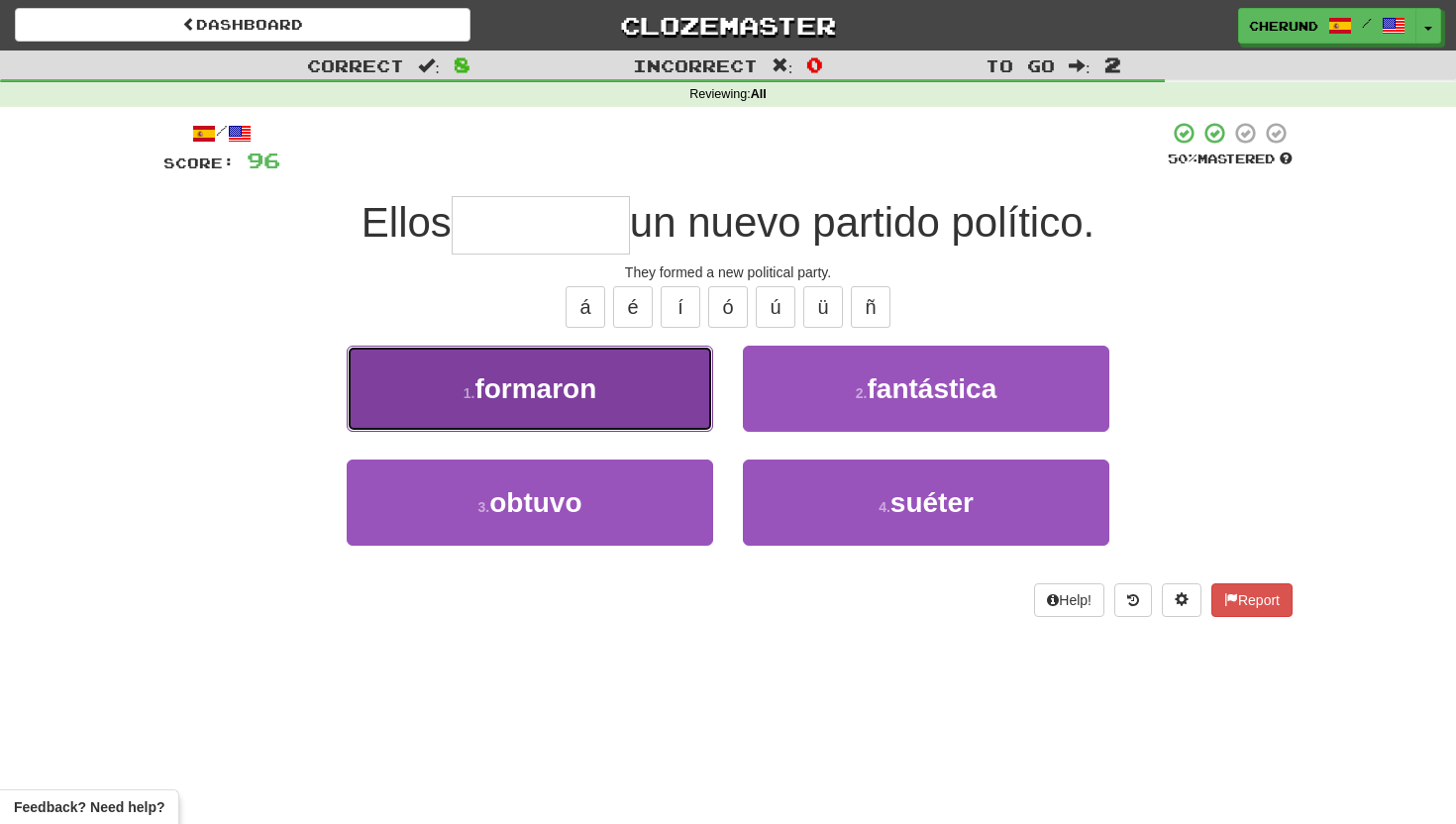 click on "1 .  formaron" at bounding box center [530, 388] 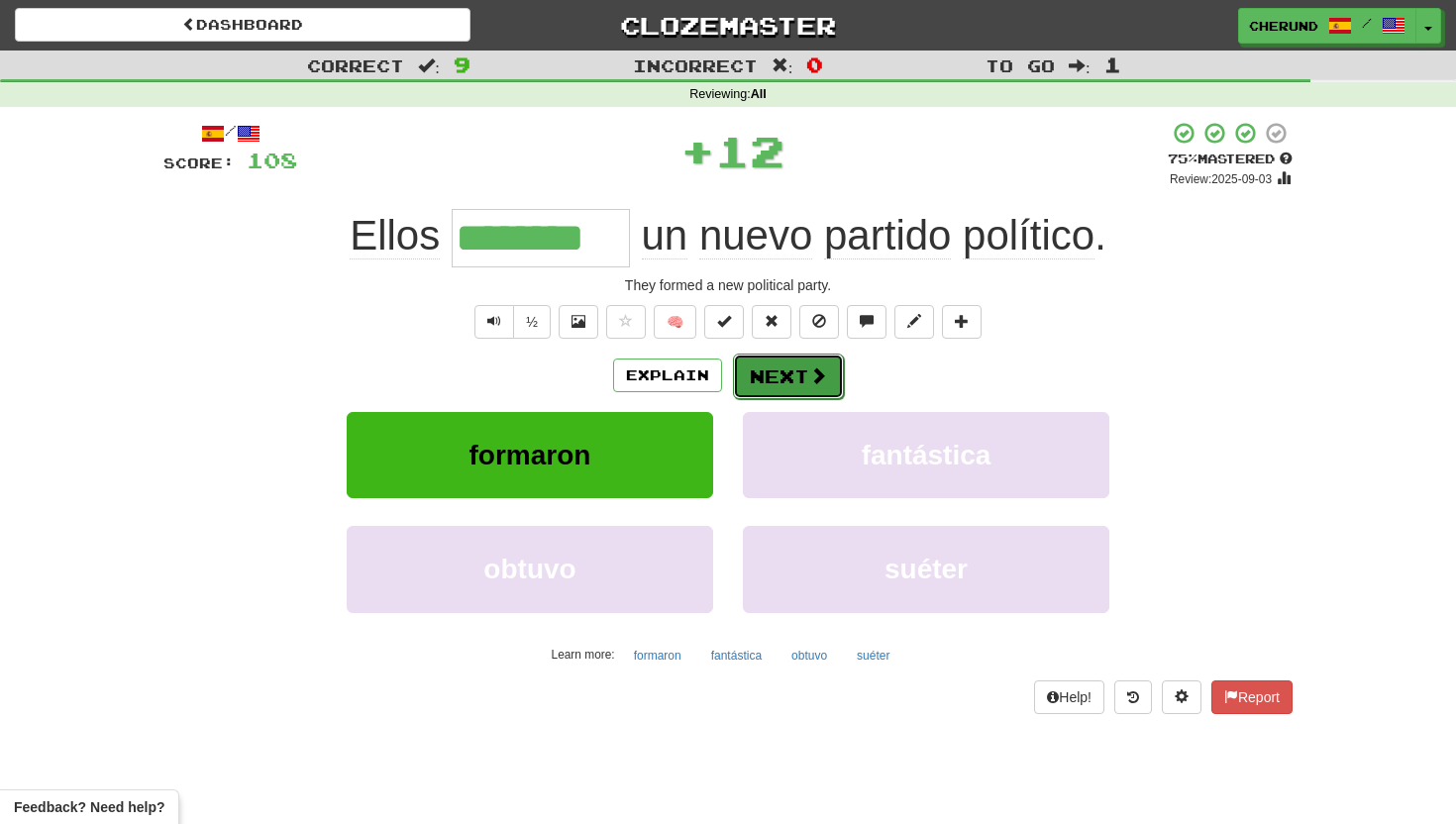 click on "Next" at bounding box center (788, 376) 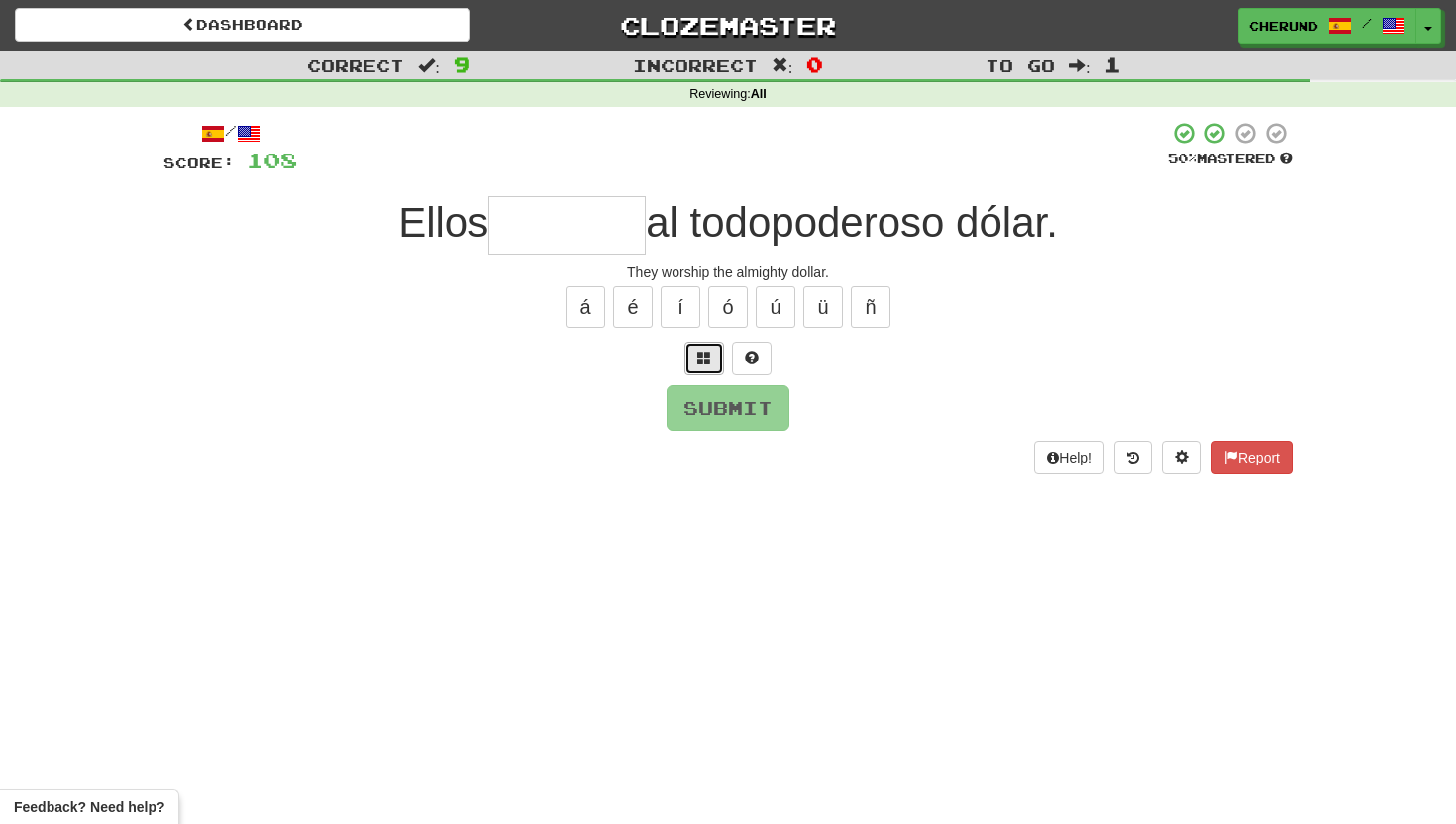 click at bounding box center (704, 358) 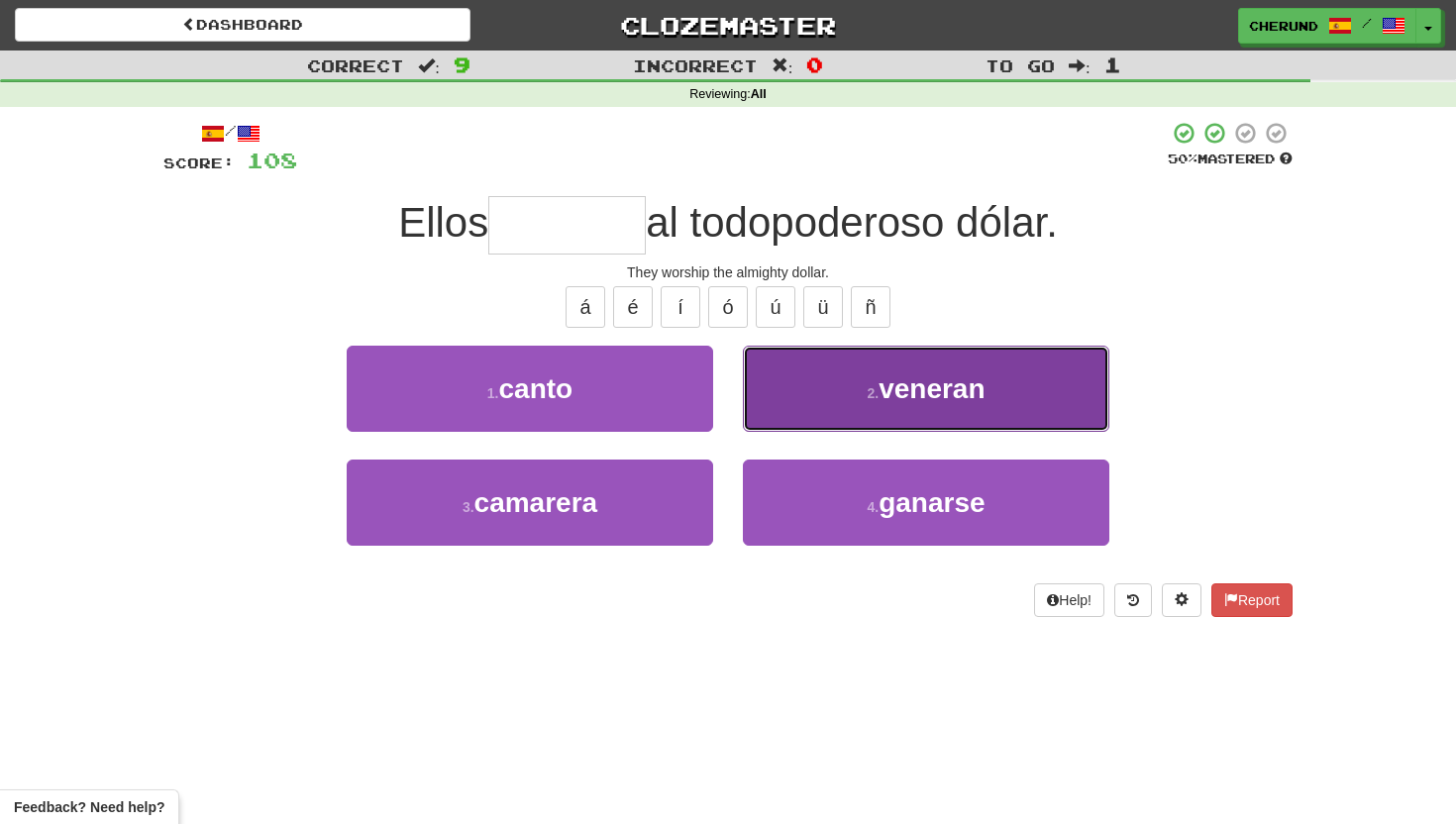 click on "2 .  veneran" at bounding box center (926, 388) 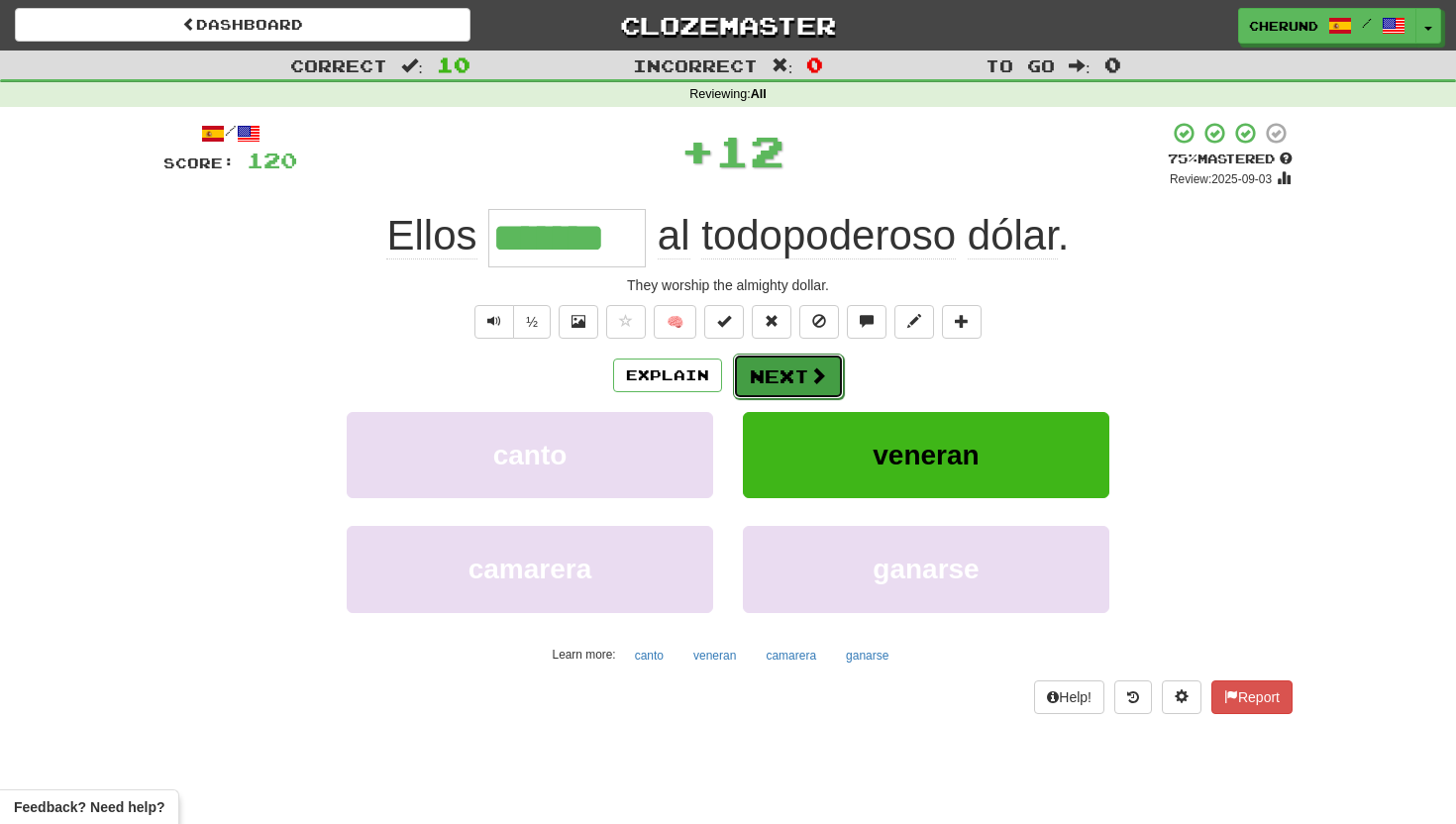 click on "Next" at bounding box center [788, 376] 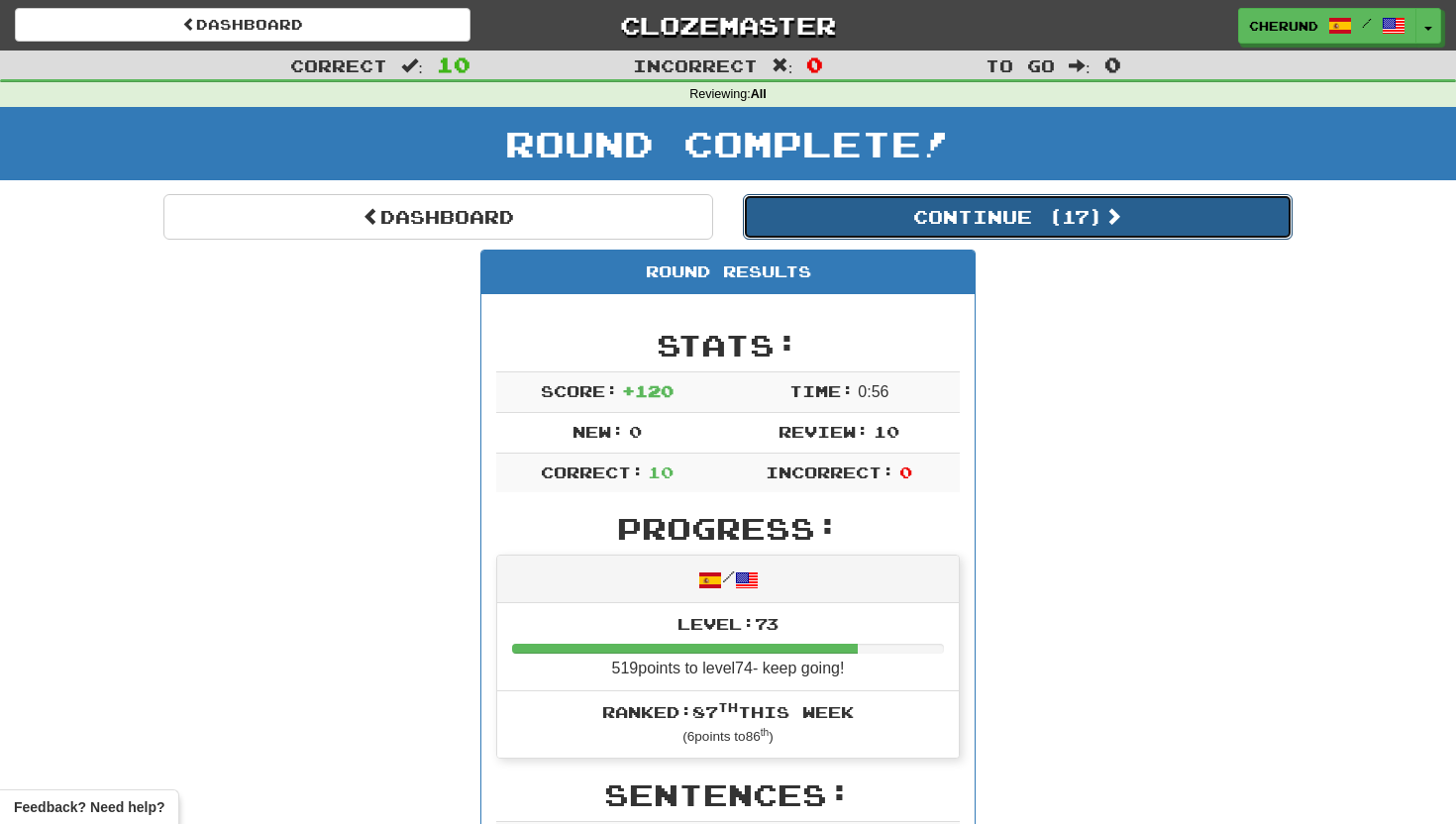 click on "Continue ( 17 )" at bounding box center (1017, 217) 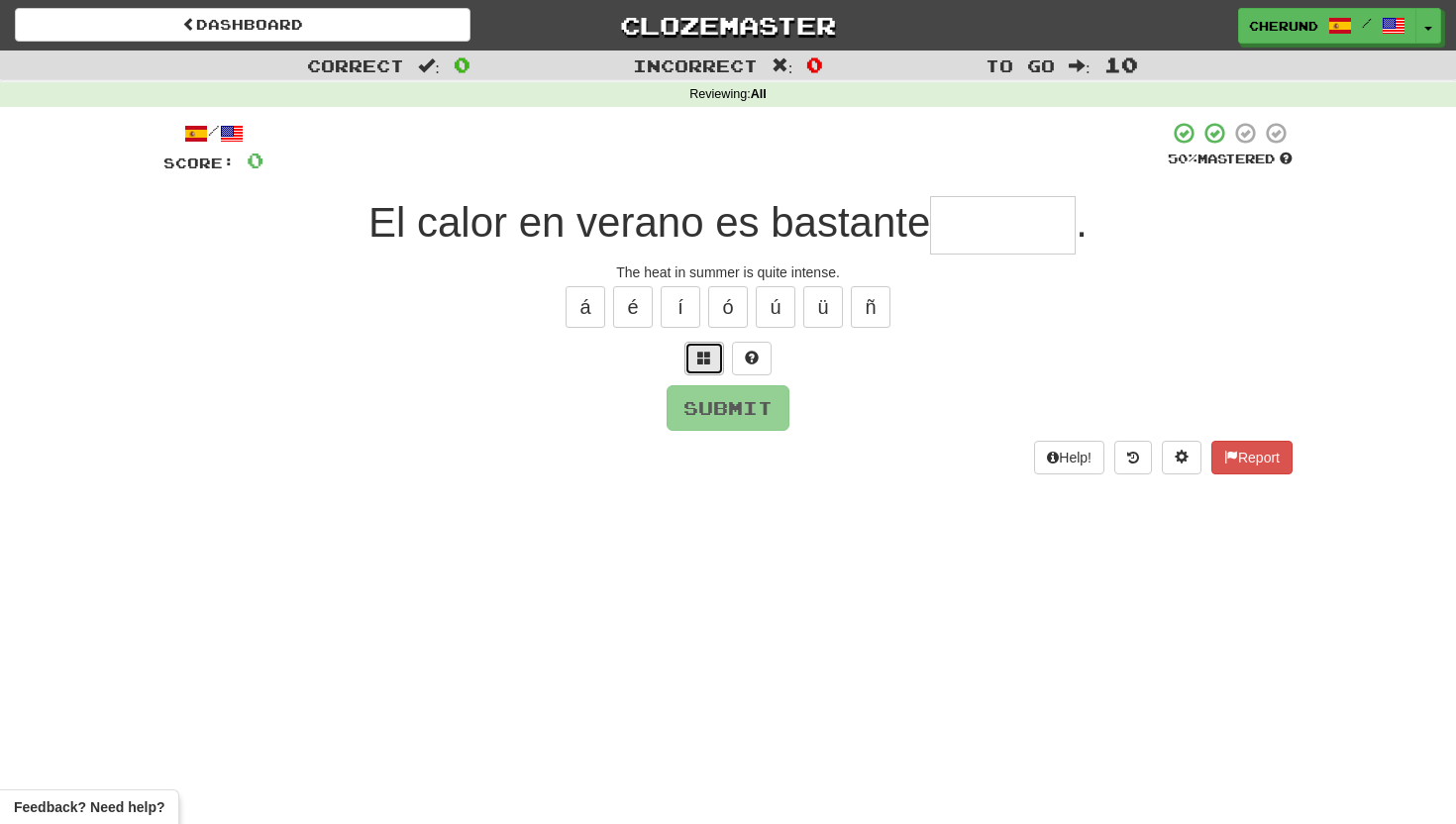 click at bounding box center [704, 358] 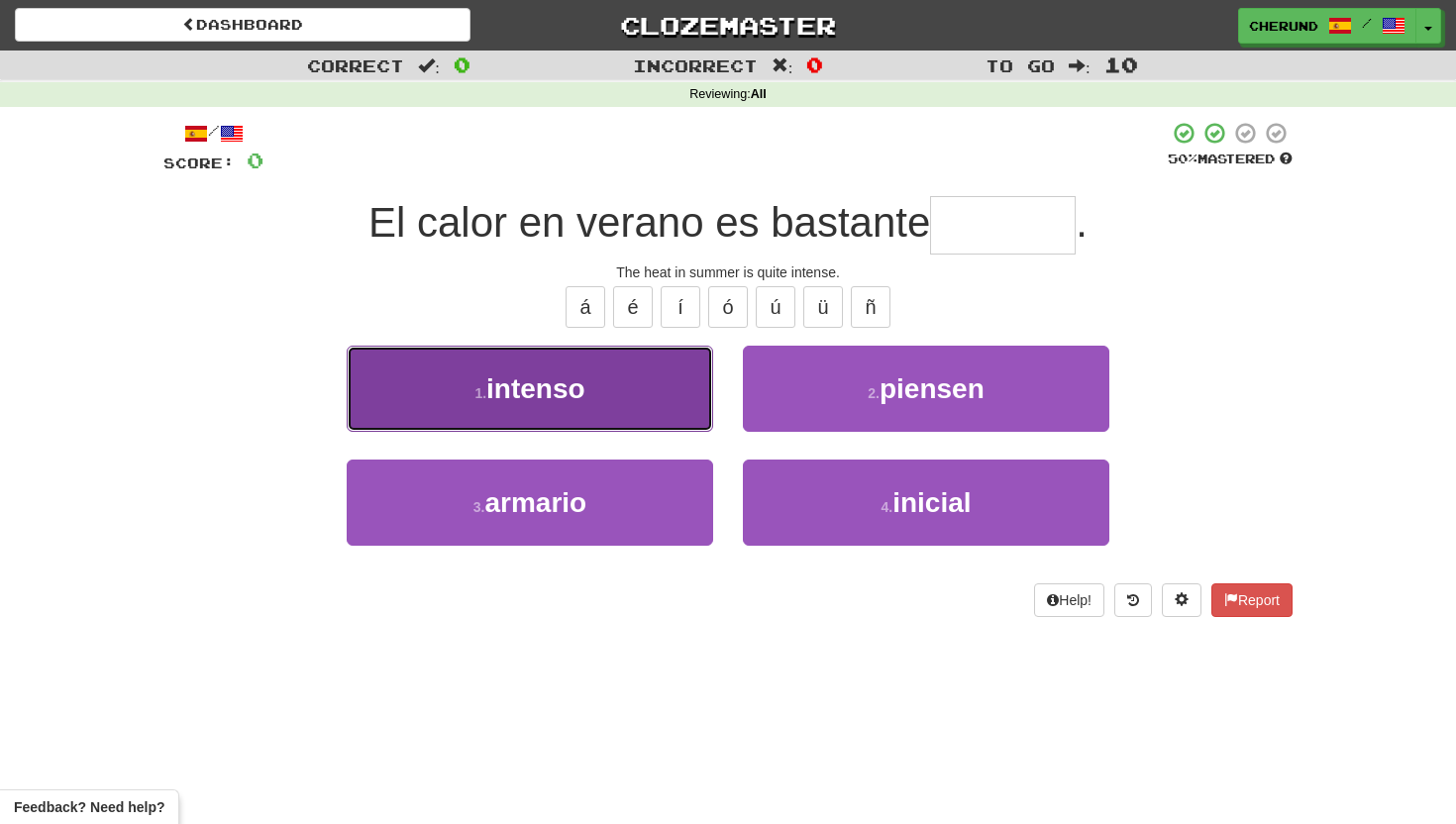 click on "1 .  intenso" at bounding box center [530, 388] 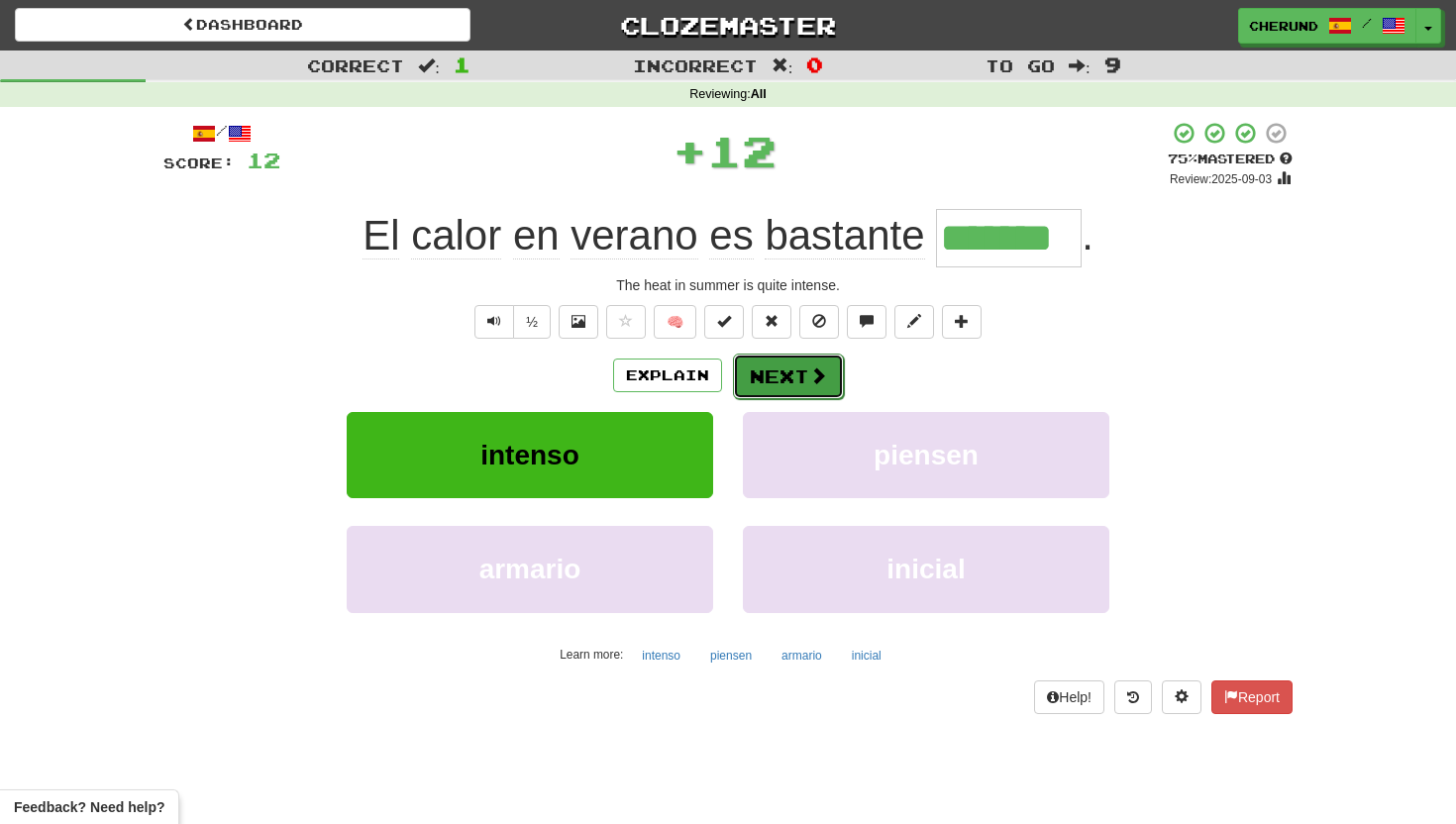 click on "Next" at bounding box center (788, 376) 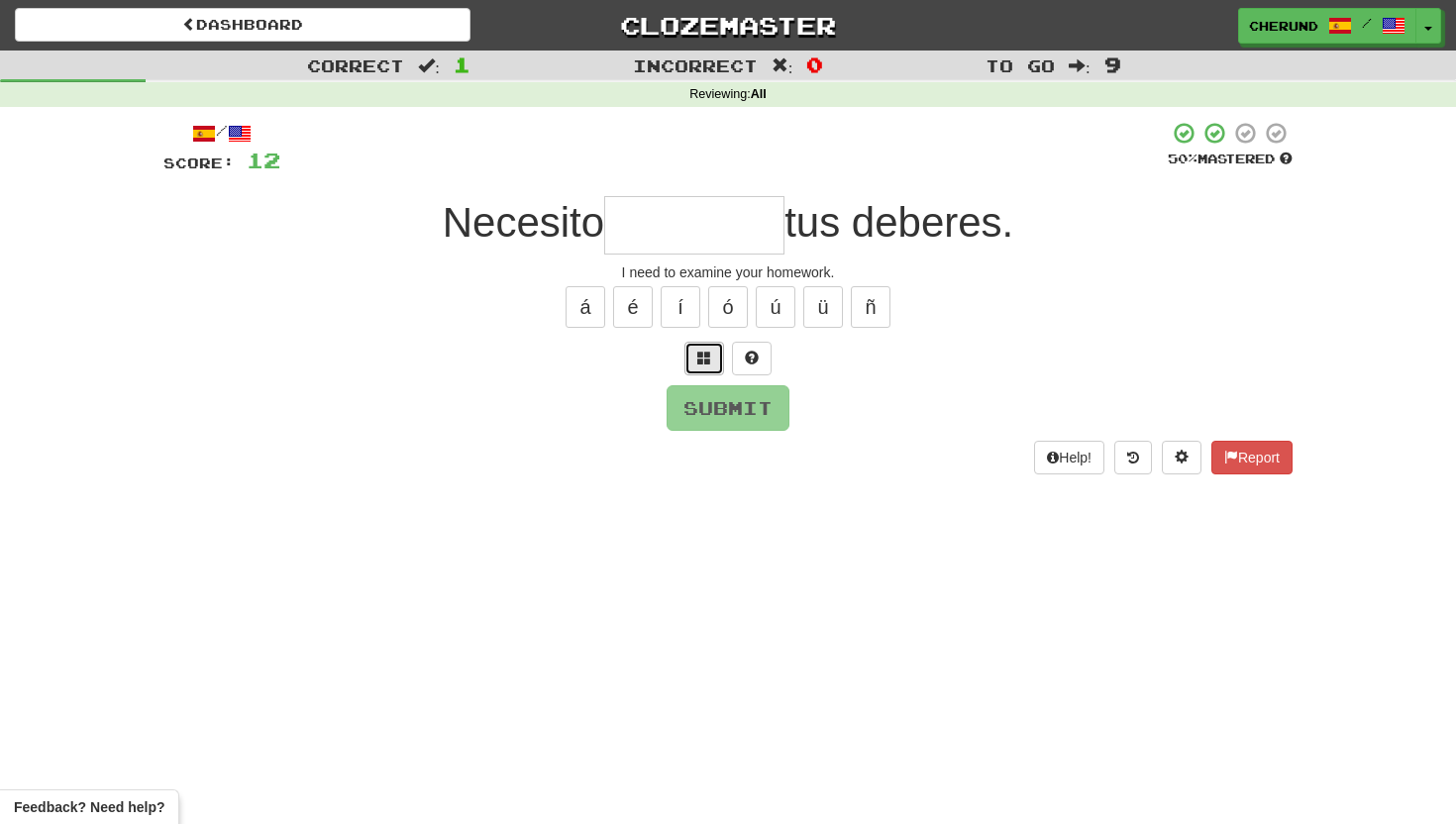 click at bounding box center (704, 358) 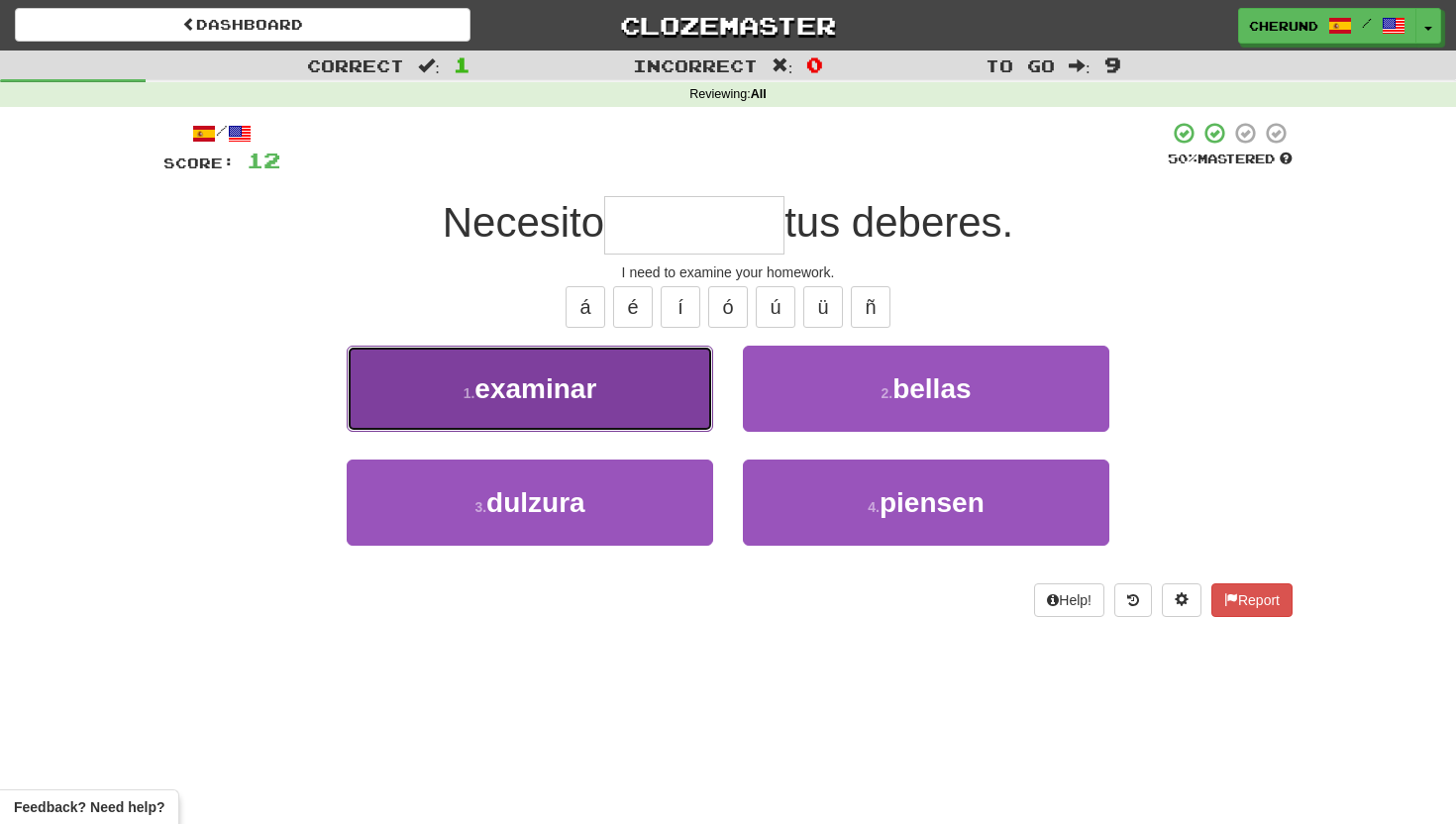 click on "1 .  examinar" at bounding box center (530, 388) 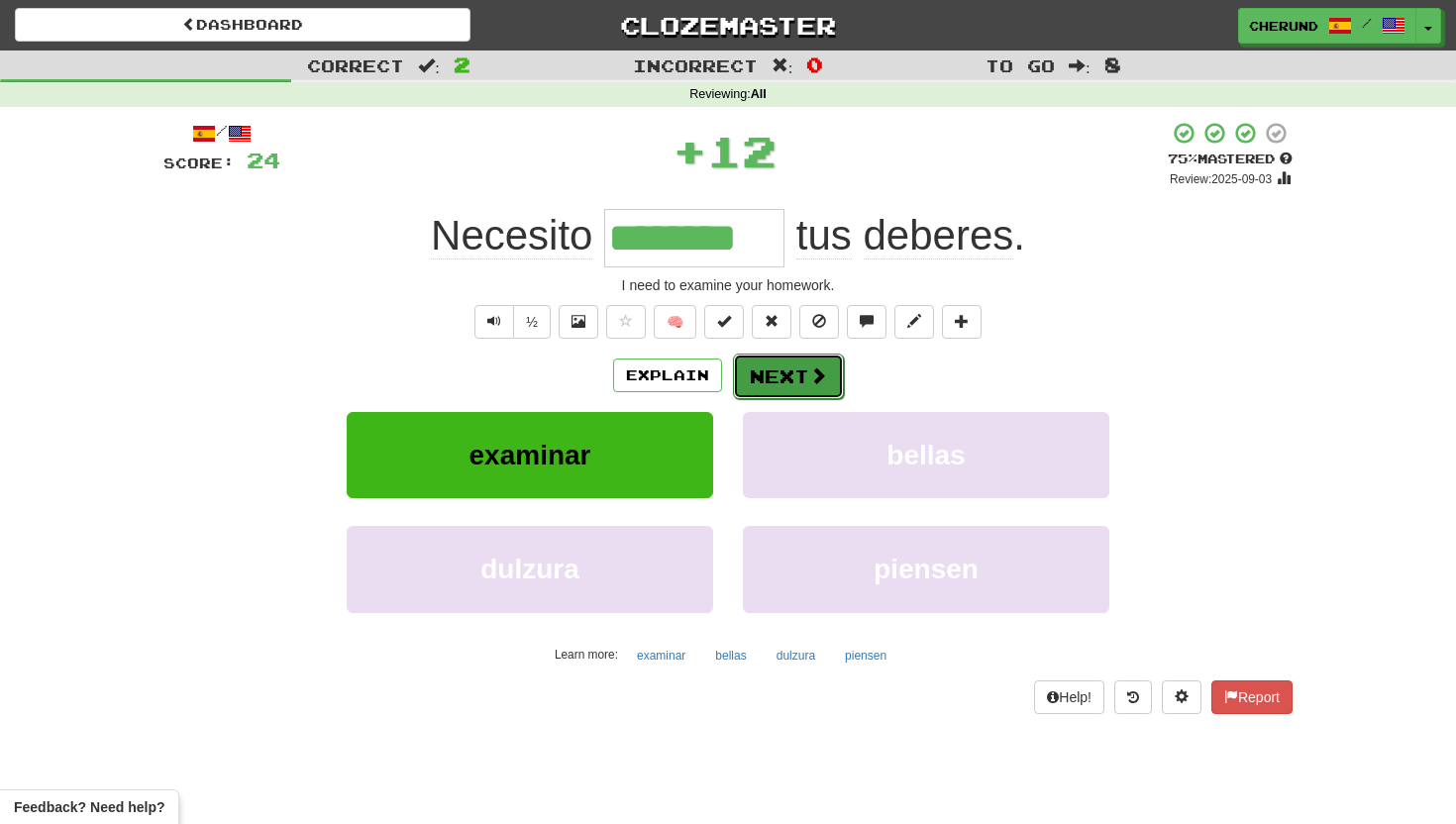 click on "Next" at bounding box center (788, 376) 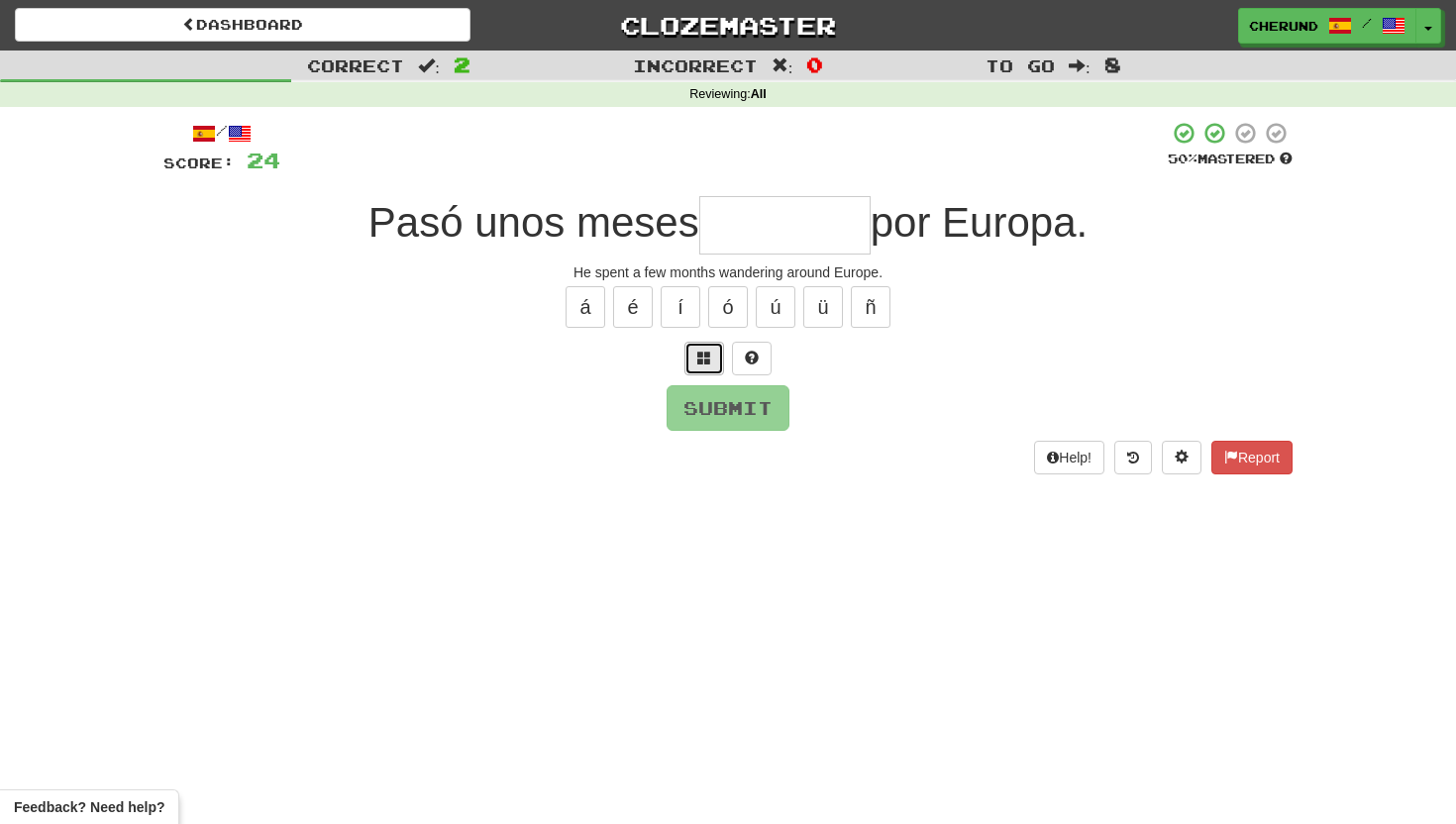 click at bounding box center [704, 359] 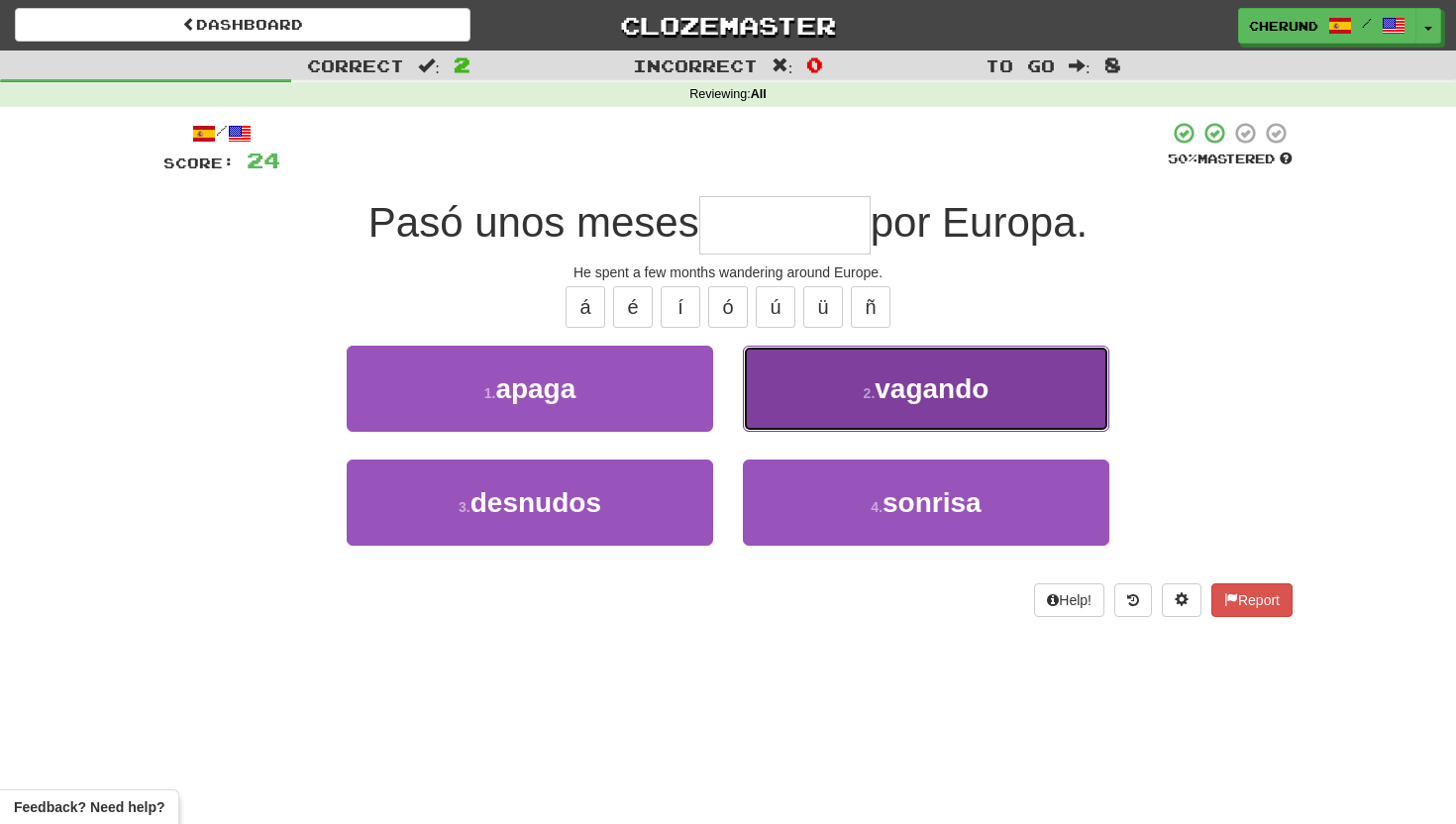 click on "2 .  vagando" at bounding box center [926, 388] 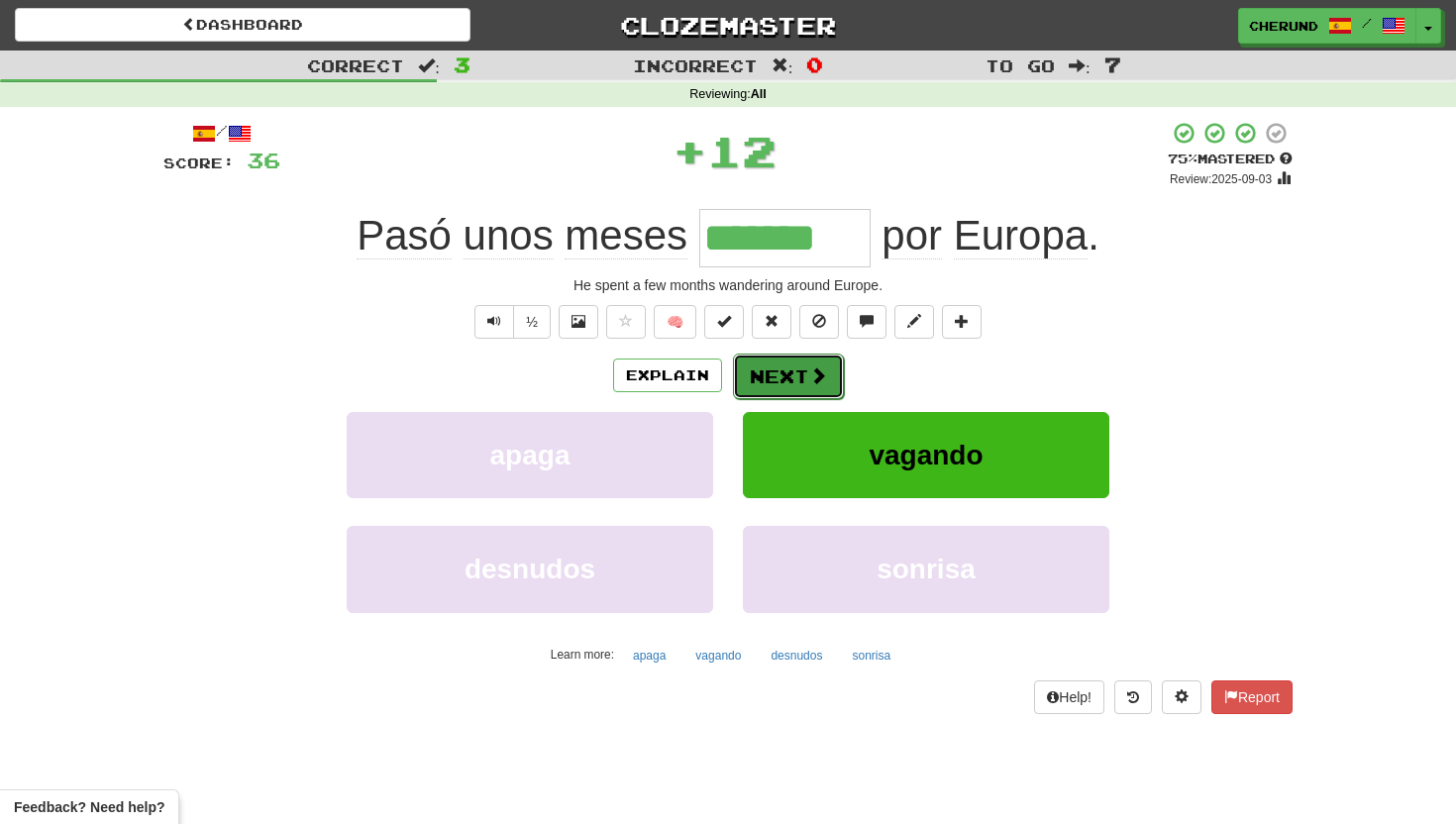 click at bounding box center [818, 375] 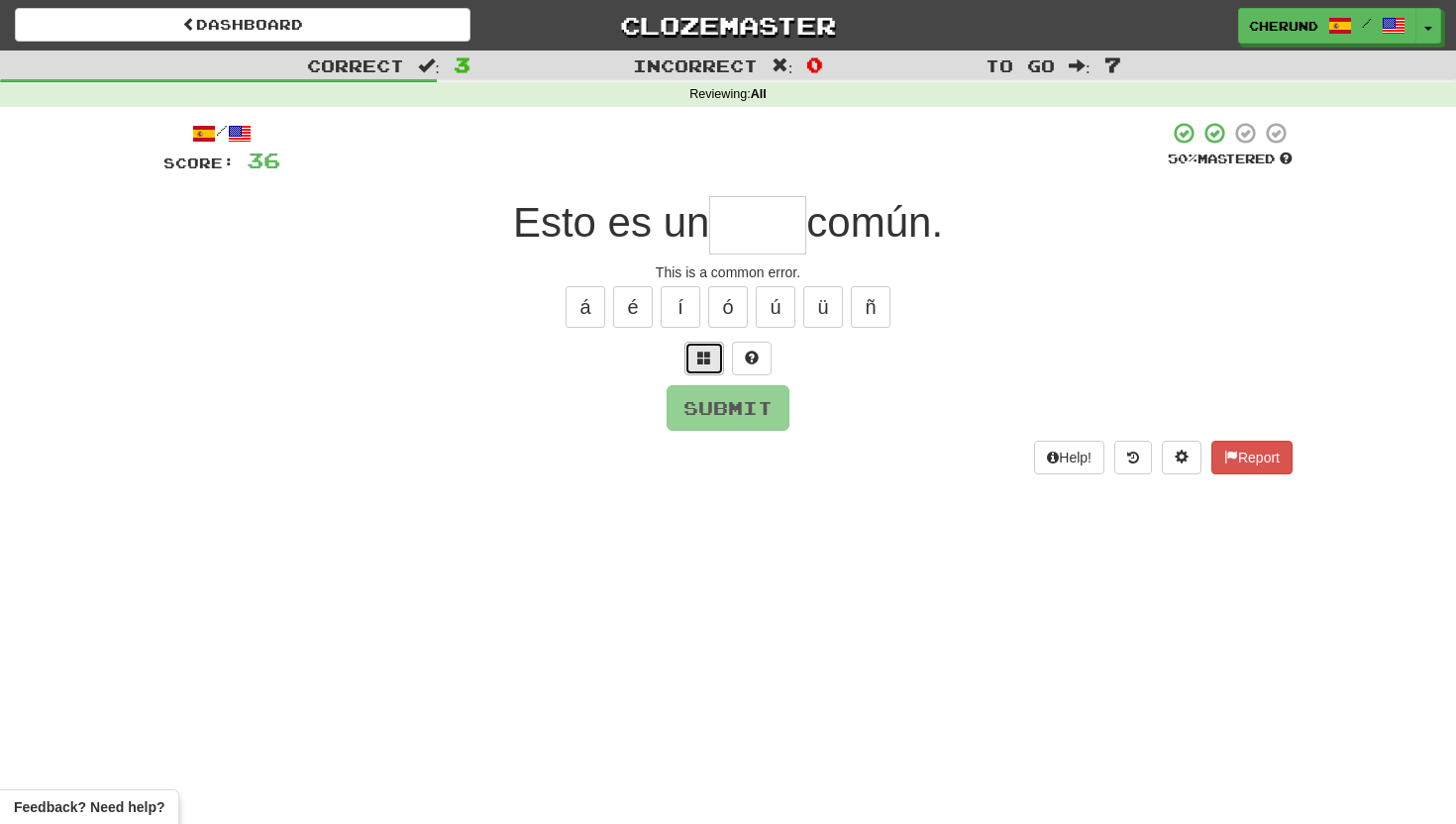 click at bounding box center (704, 359) 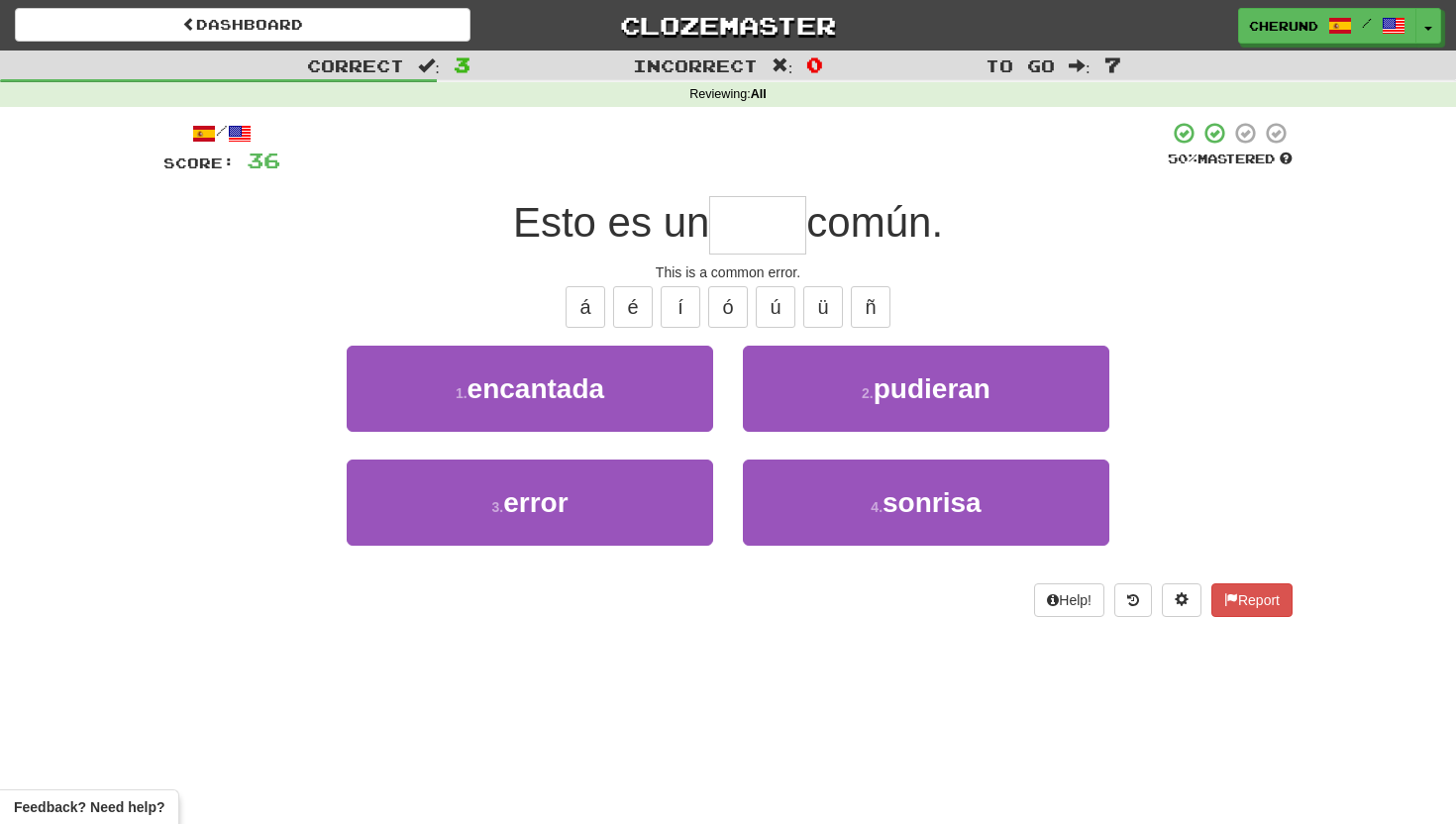 click on "3 .  error" at bounding box center (530, 516) 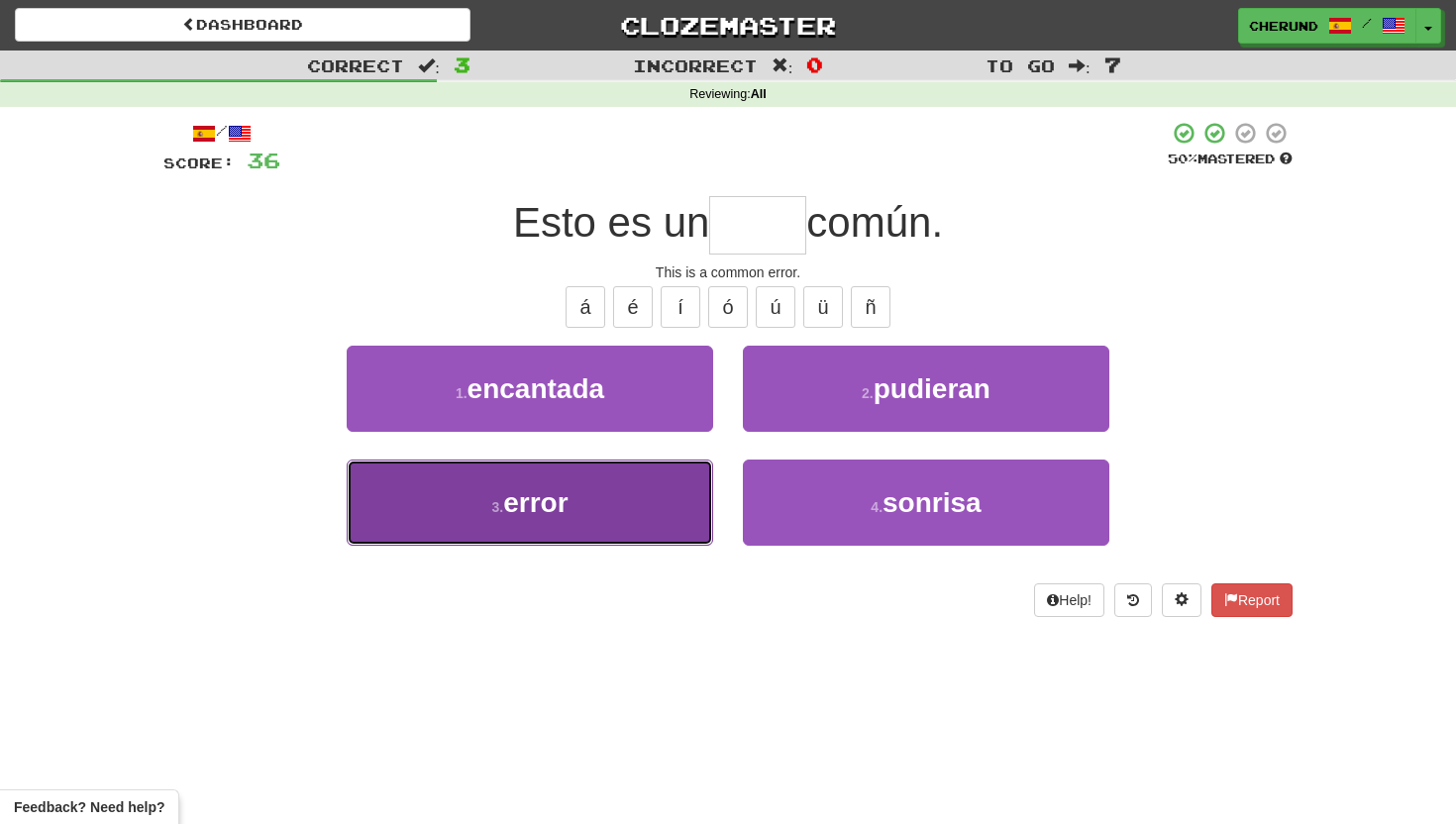 click on "error" at bounding box center [535, 502] 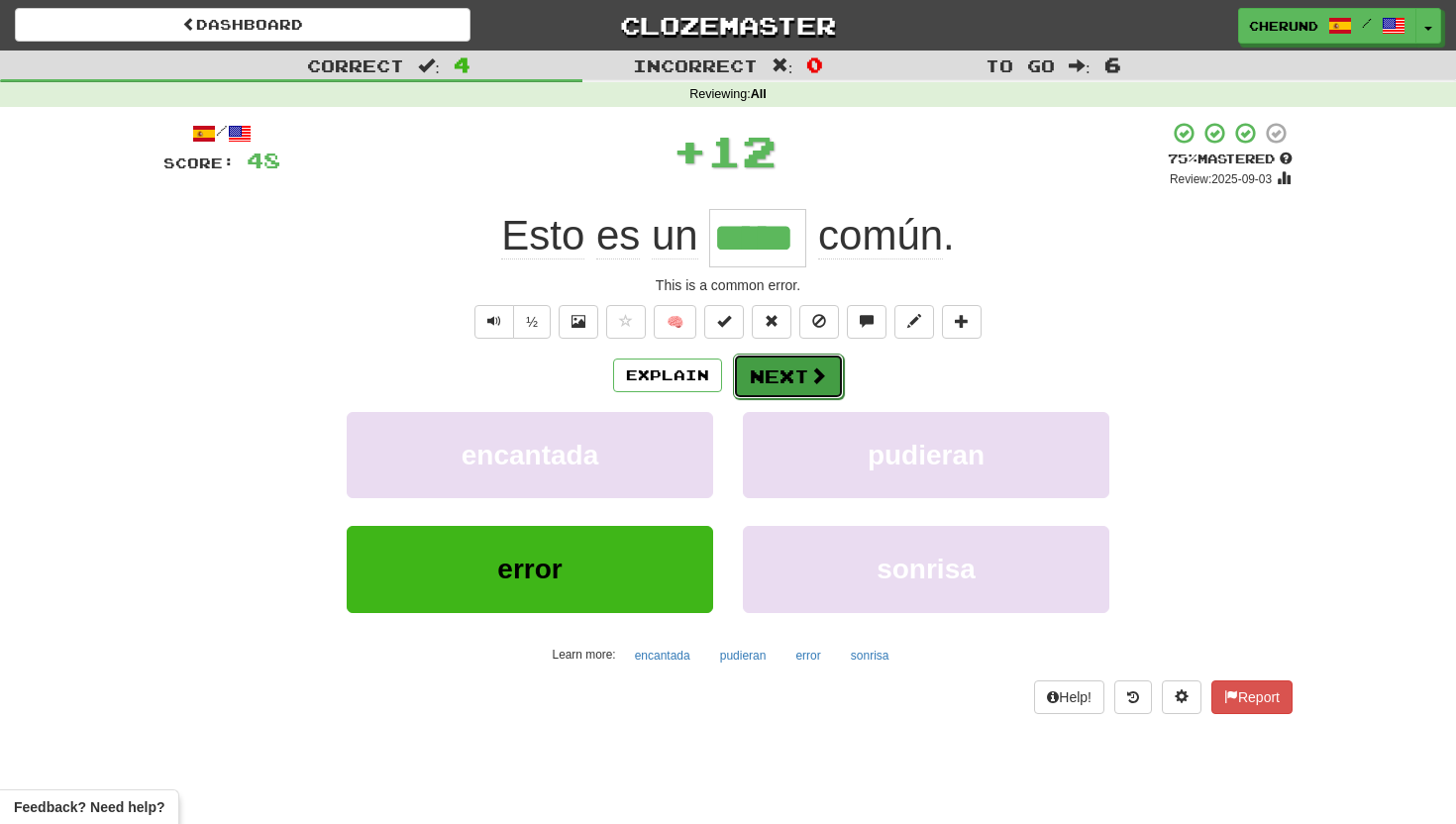 click on "Next" at bounding box center (788, 376) 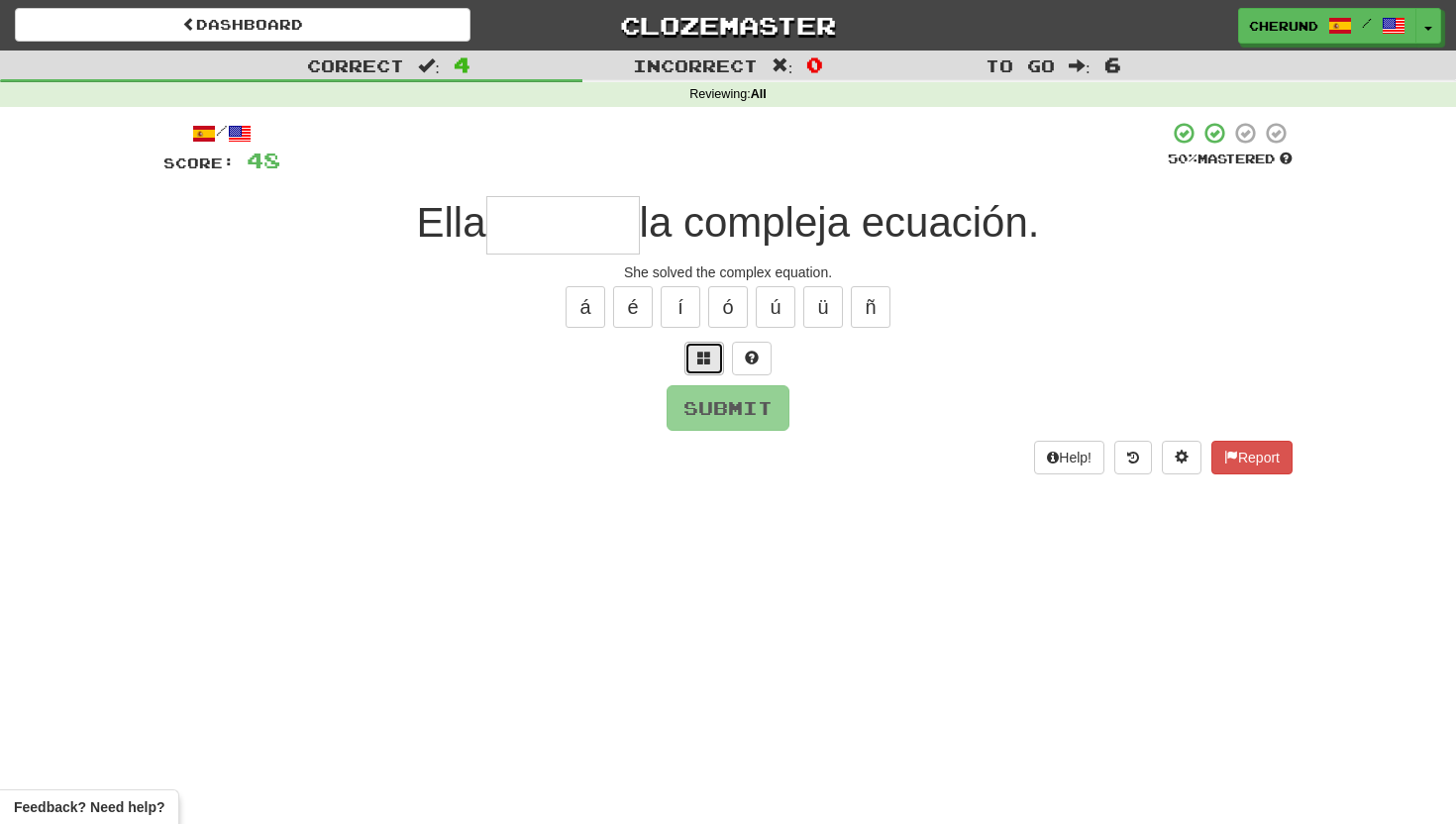 click at bounding box center [704, 358] 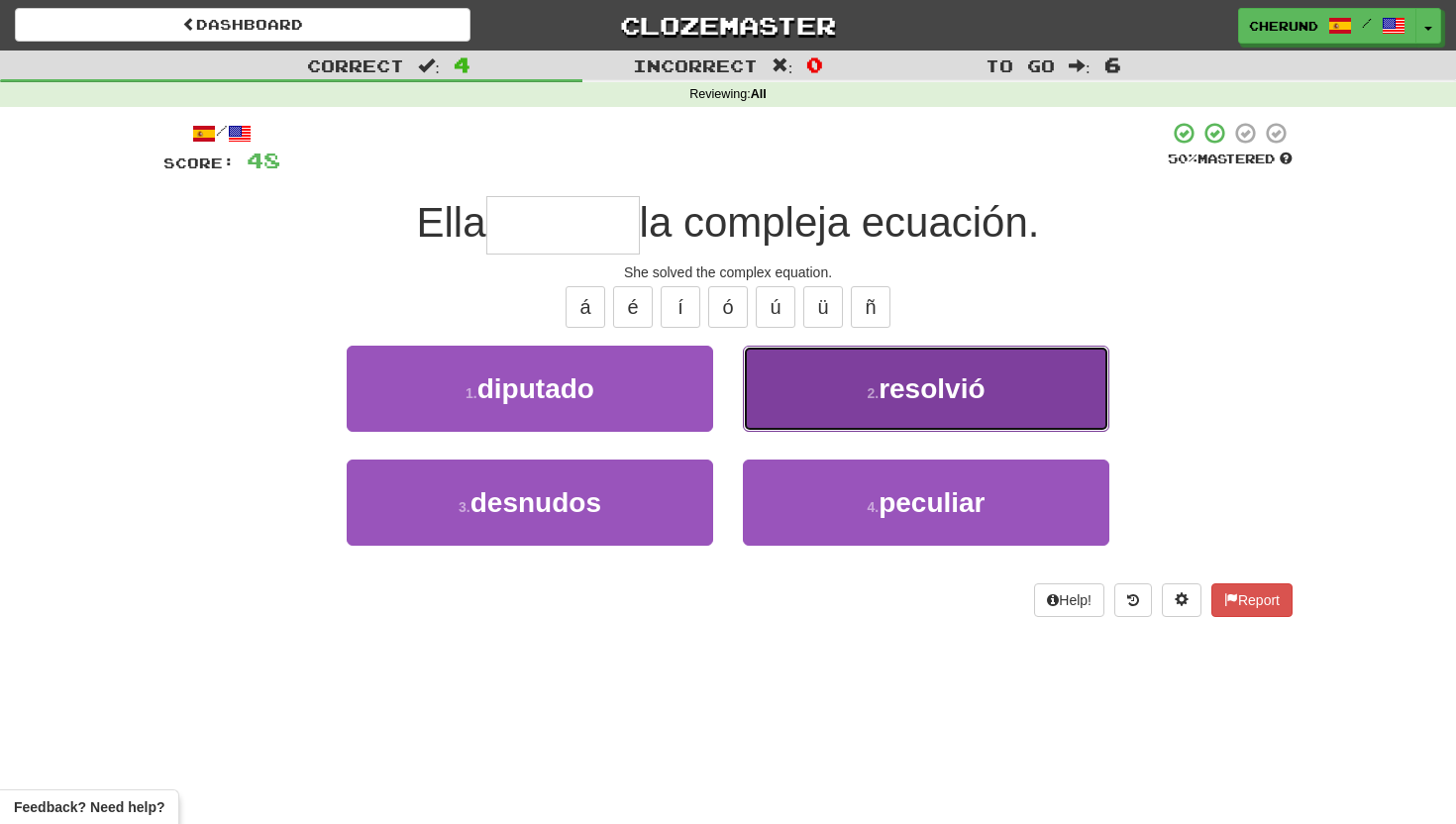 click on "2 .  resolvió" at bounding box center (926, 388) 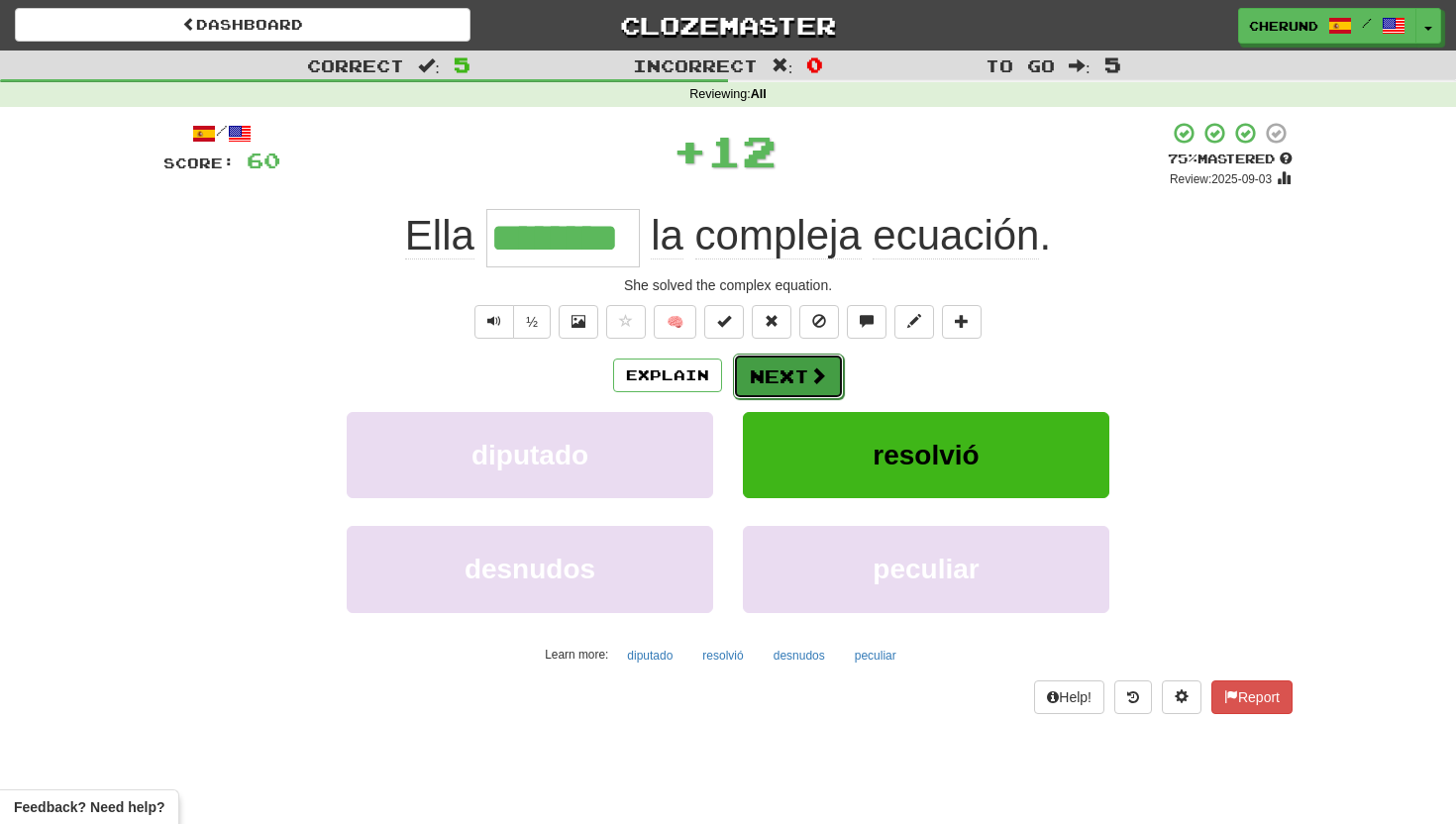 click on "Next" at bounding box center (788, 376) 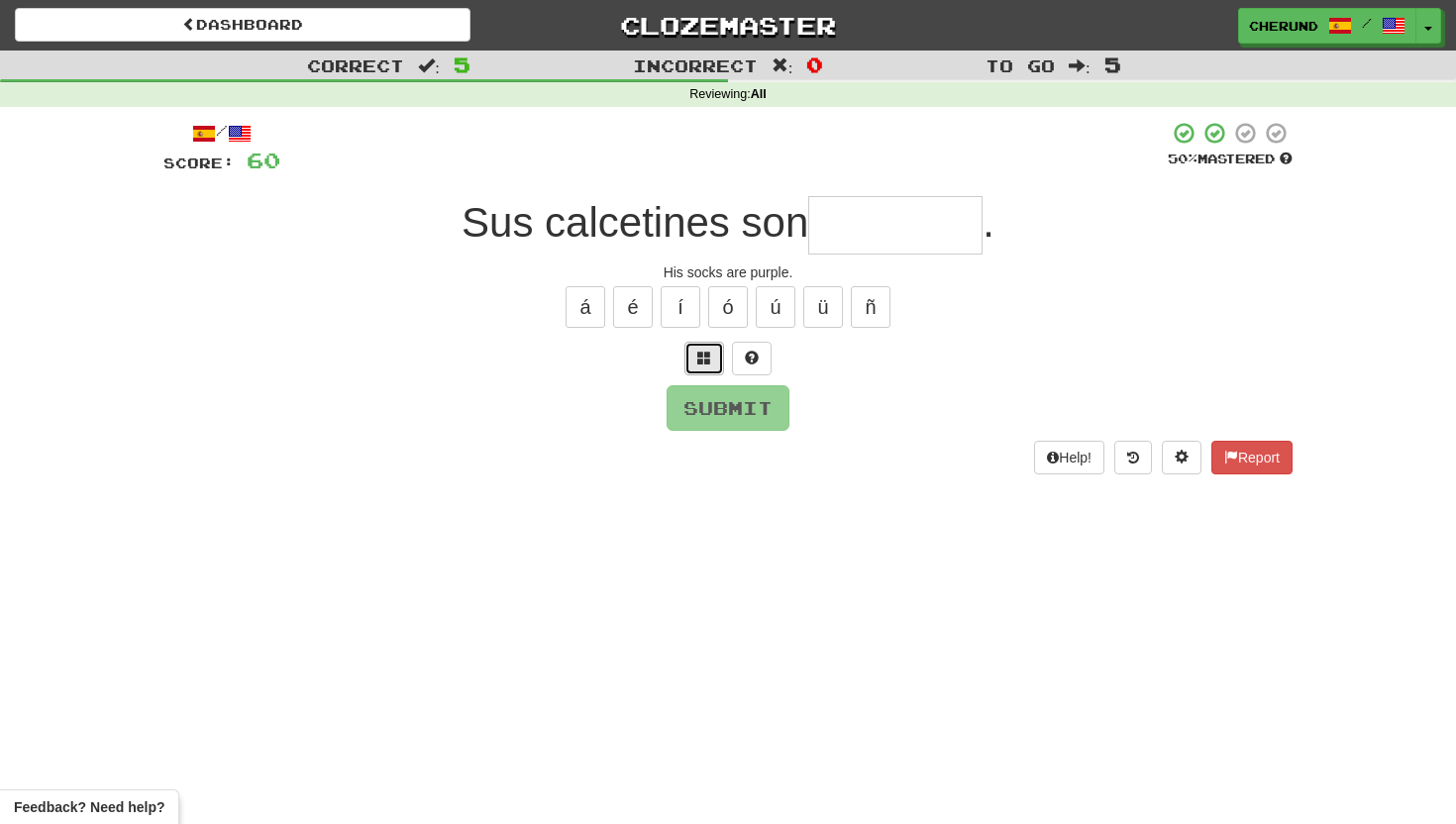 click at bounding box center (704, 358) 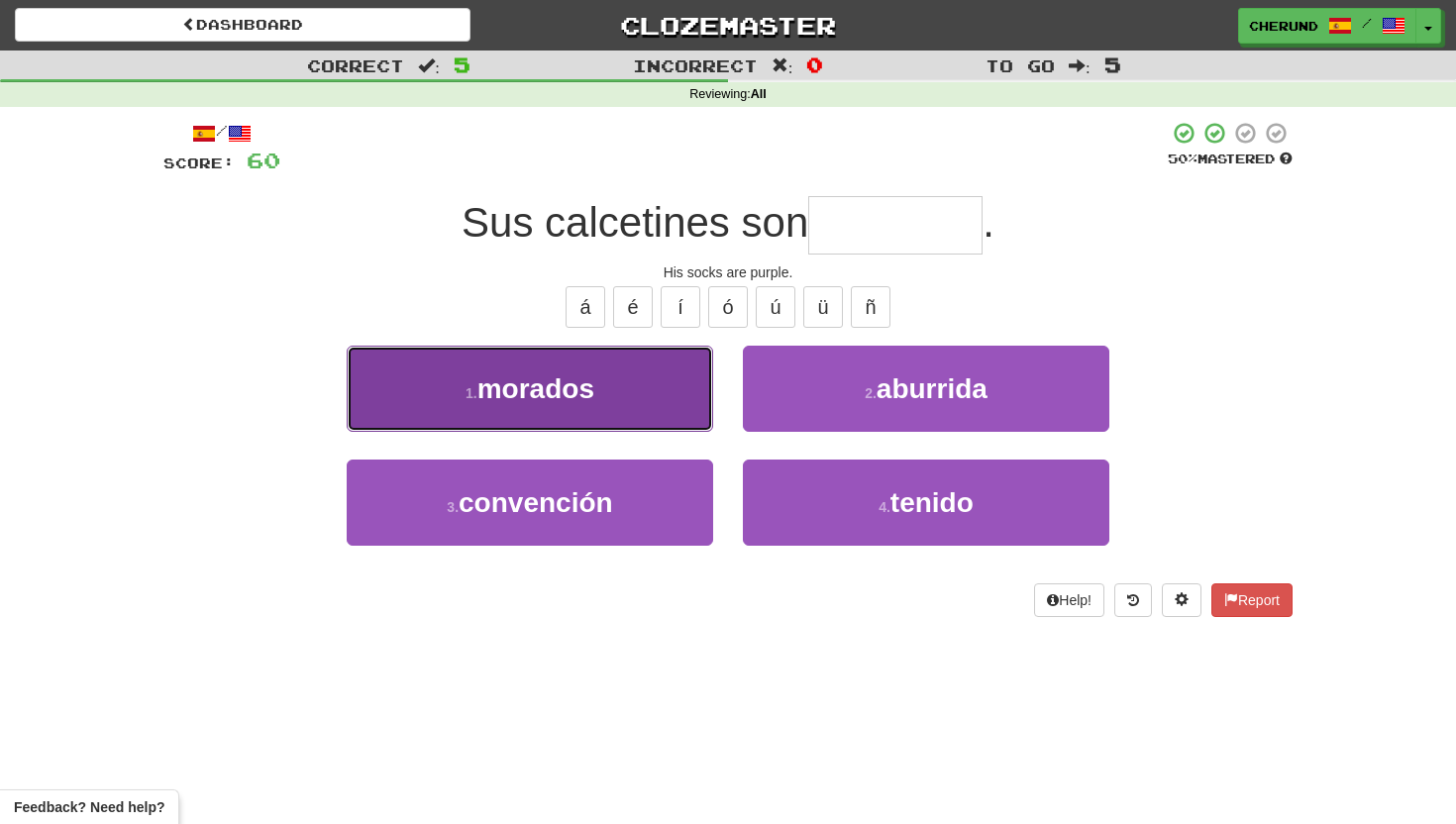 click on "1 .  morados" at bounding box center (530, 388) 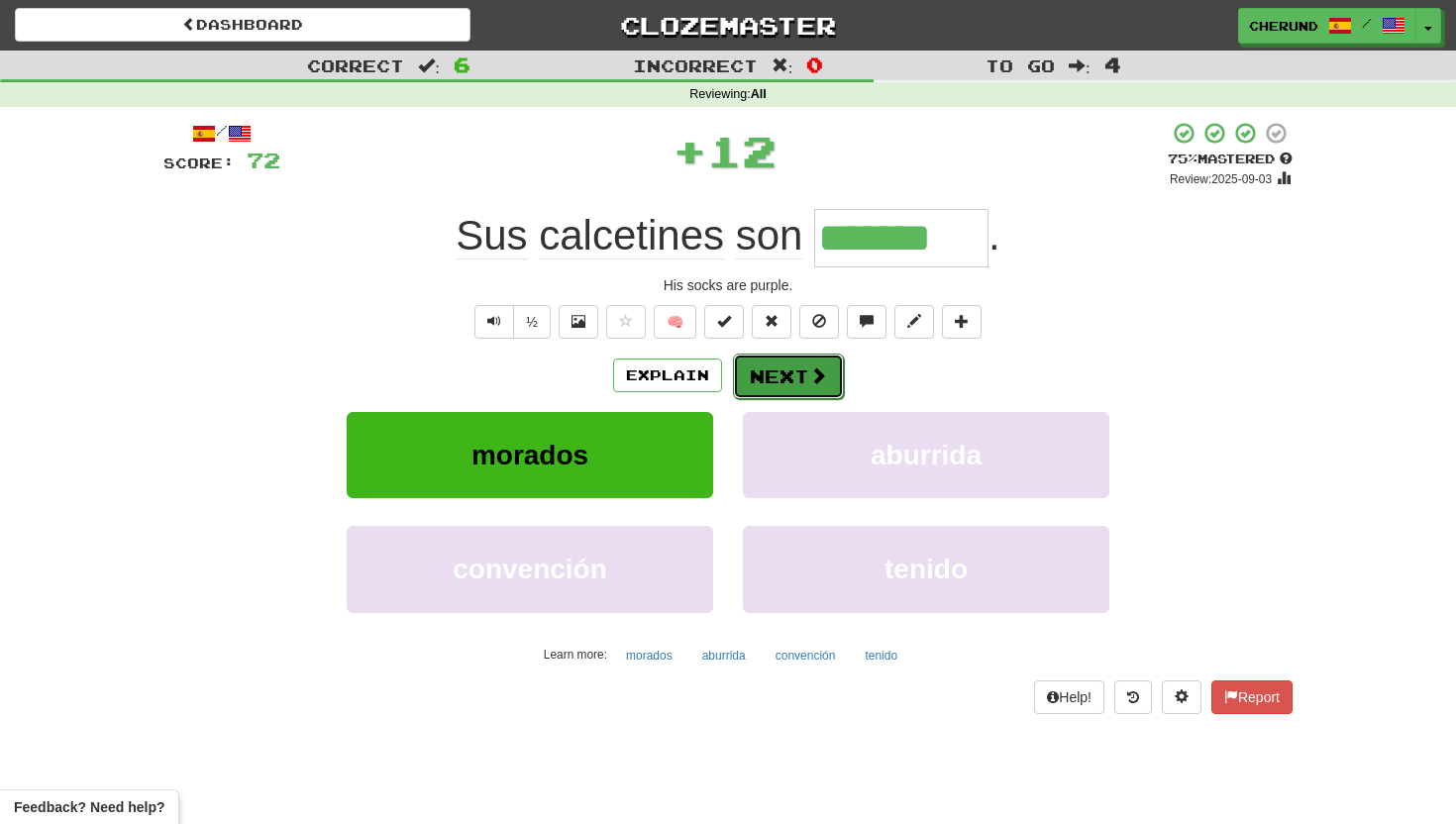 click at bounding box center (818, 375) 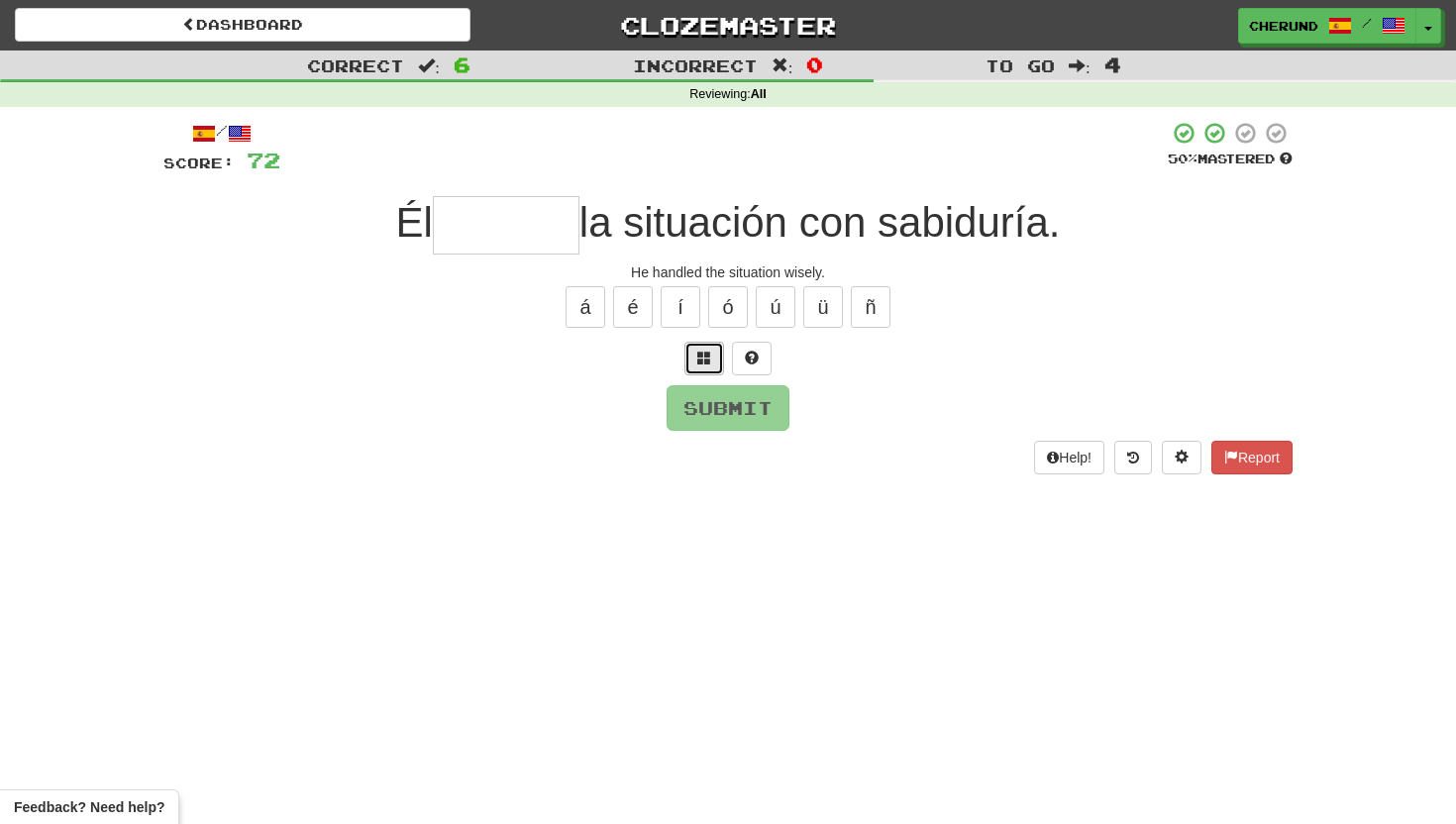 click at bounding box center (704, 358) 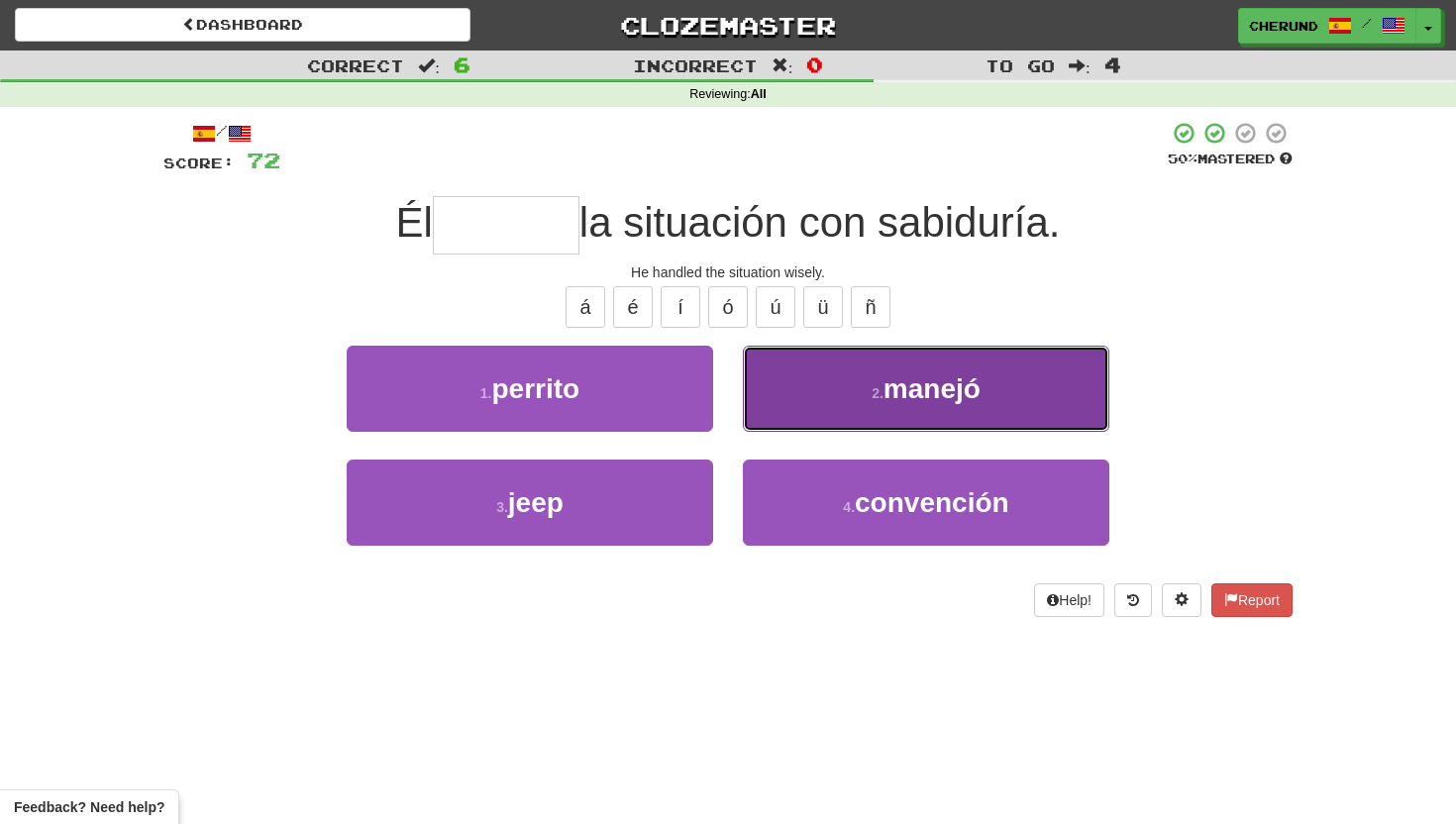 click on "manejó" at bounding box center [932, 388] 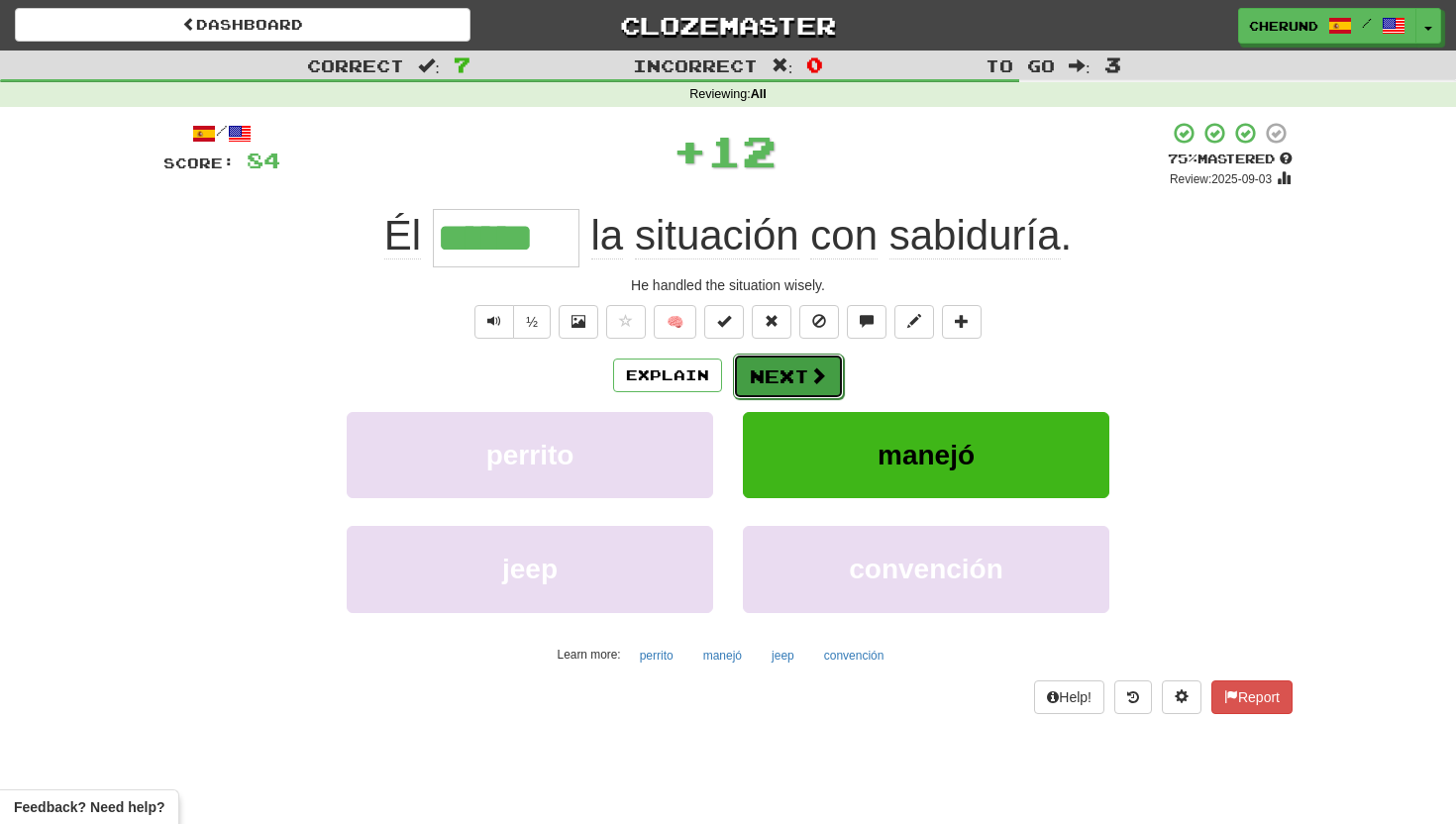 click on "Next" at bounding box center [788, 376] 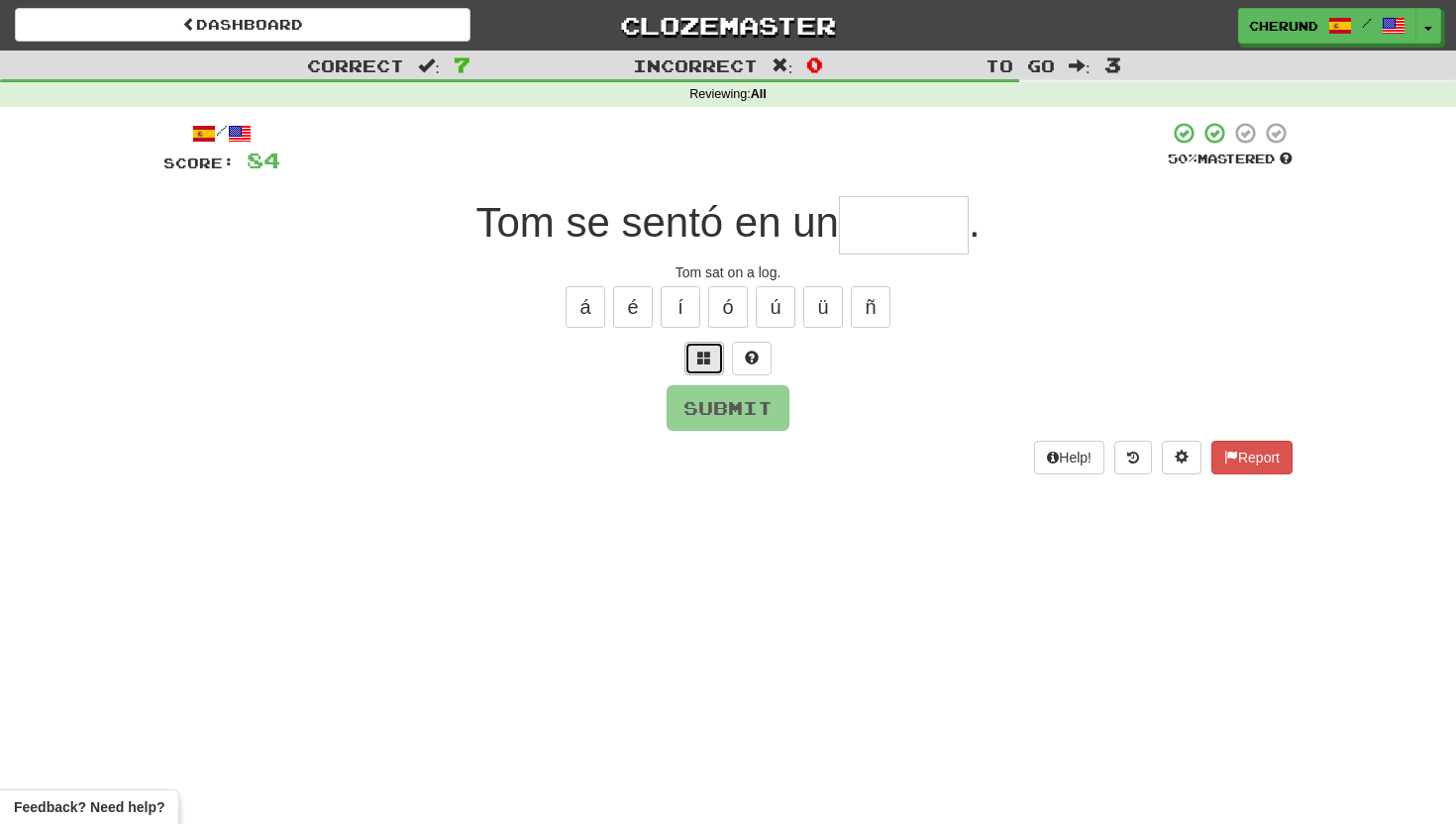 click at bounding box center (704, 358) 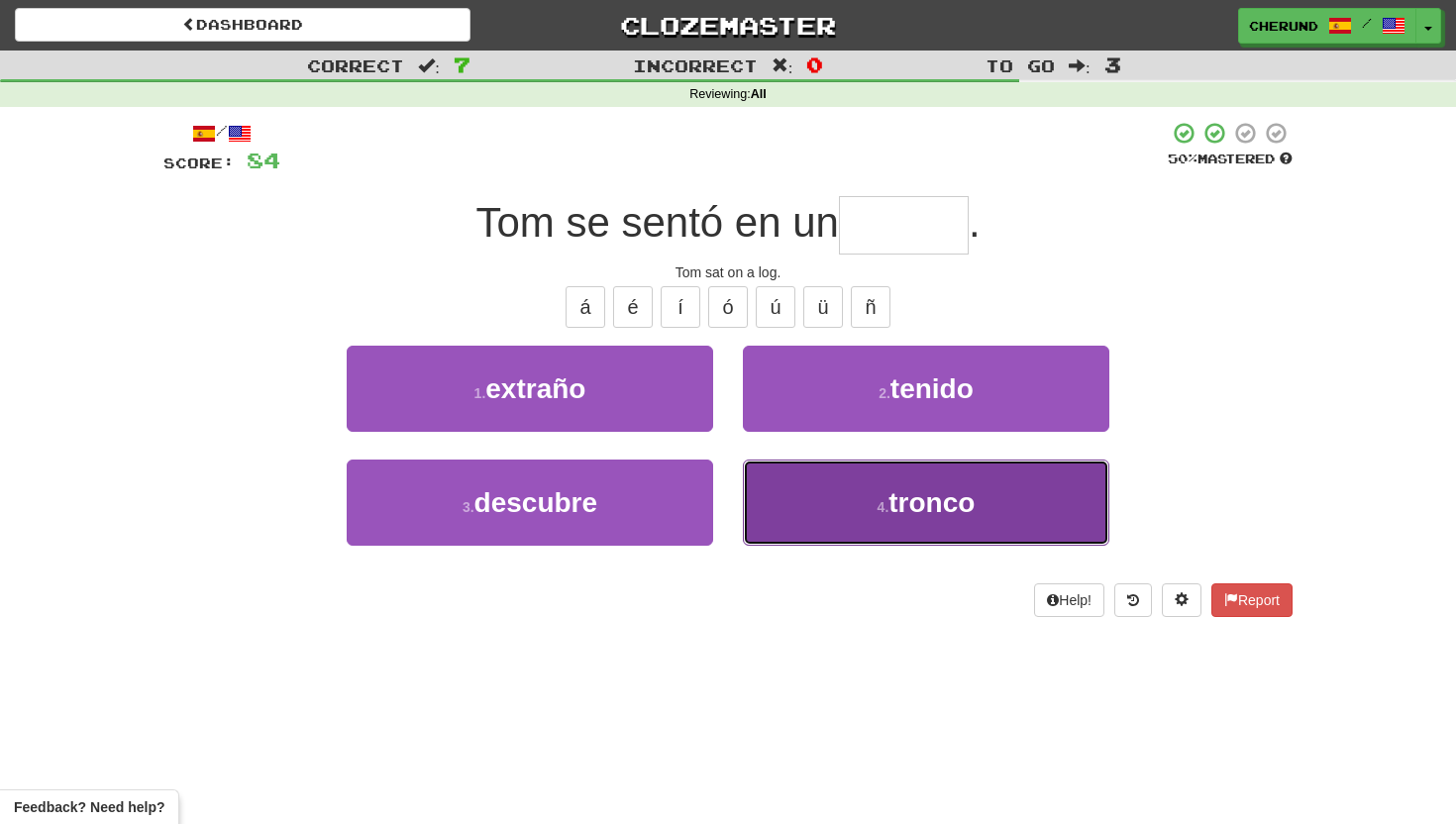 click on "tronco" at bounding box center [931, 502] 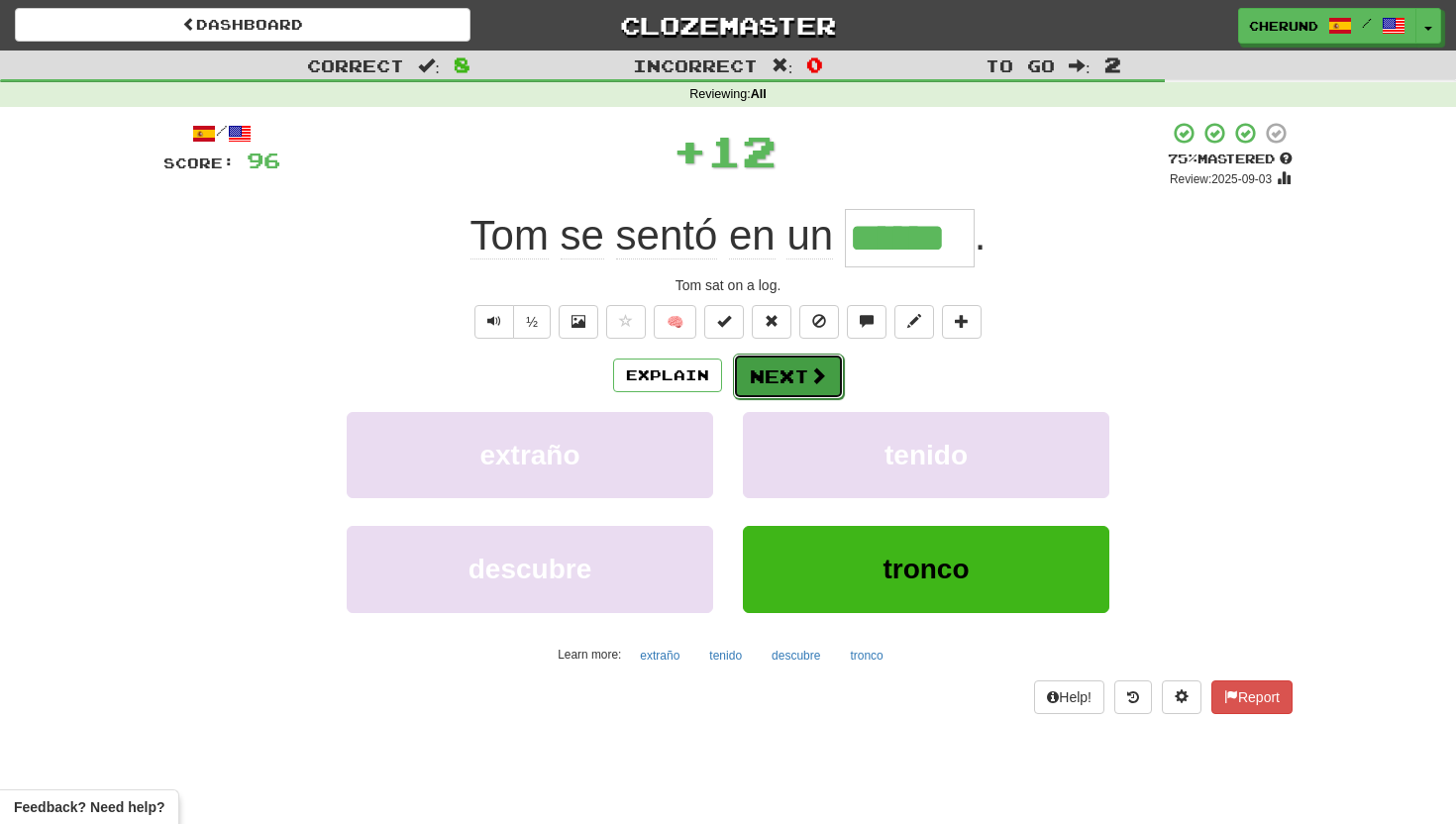 click on "Next" at bounding box center [788, 376] 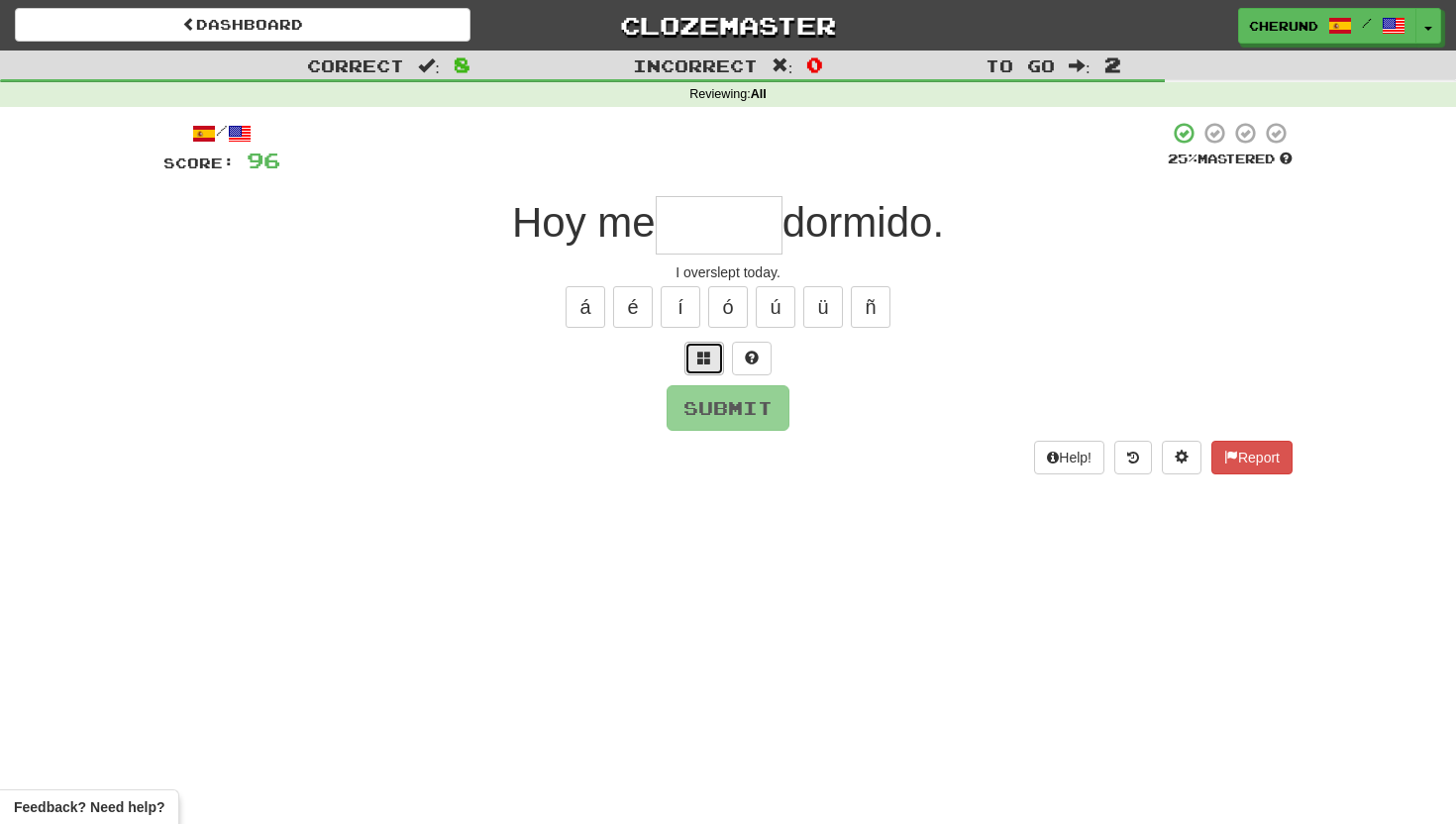 click at bounding box center [704, 359] 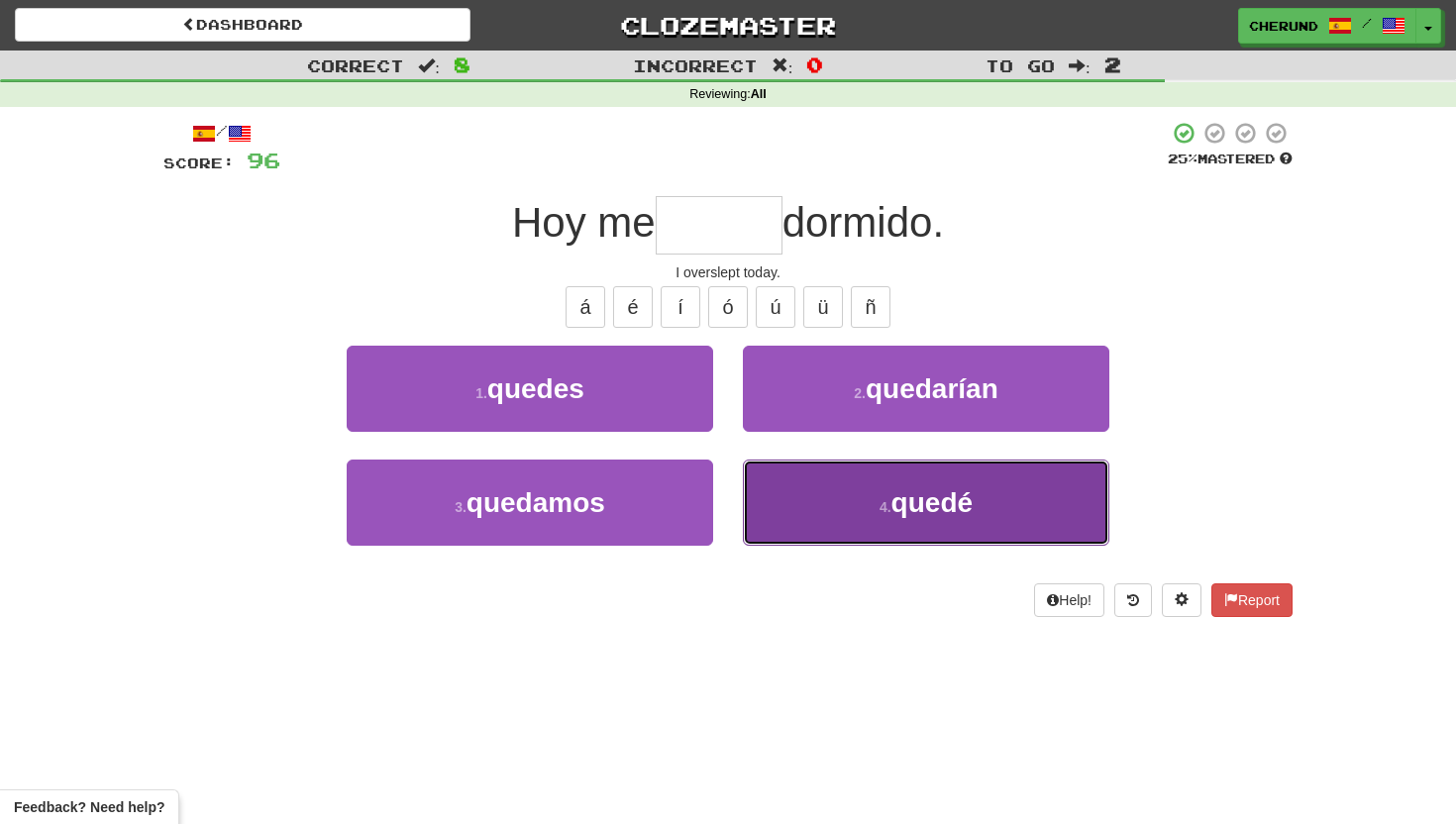 click on "quedé" at bounding box center [932, 502] 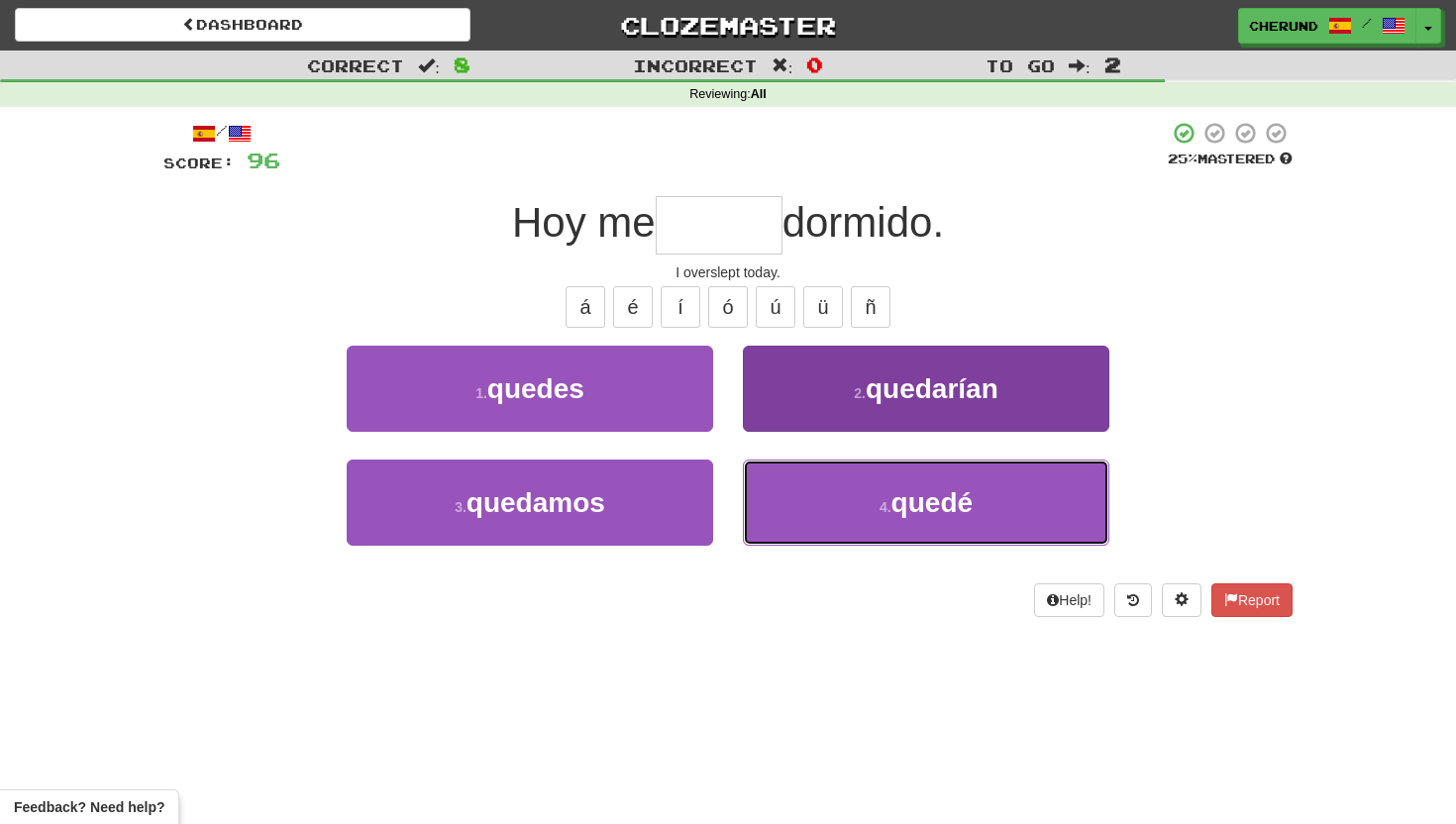 type on "*****" 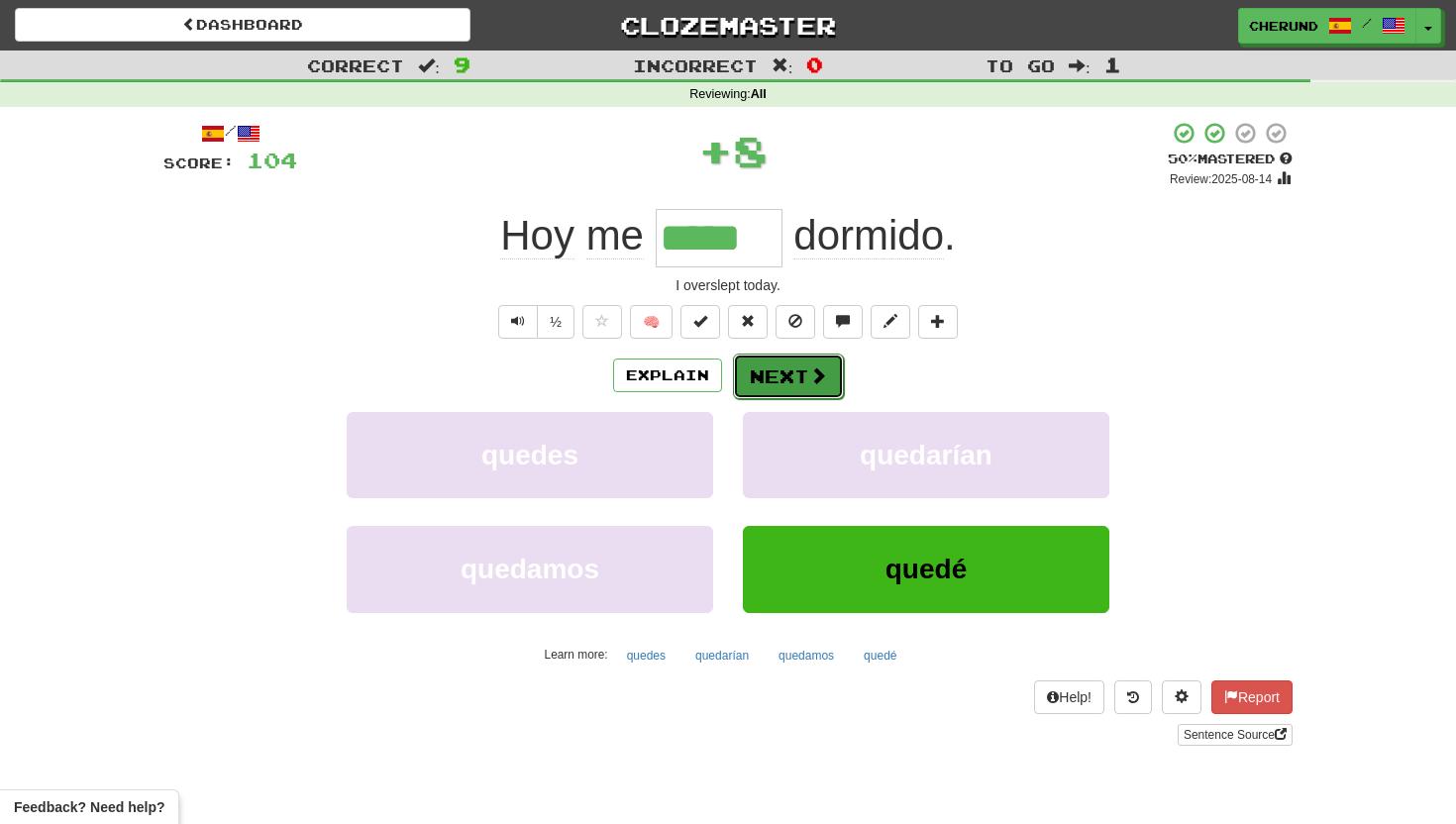 click at bounding box center (818, 375) 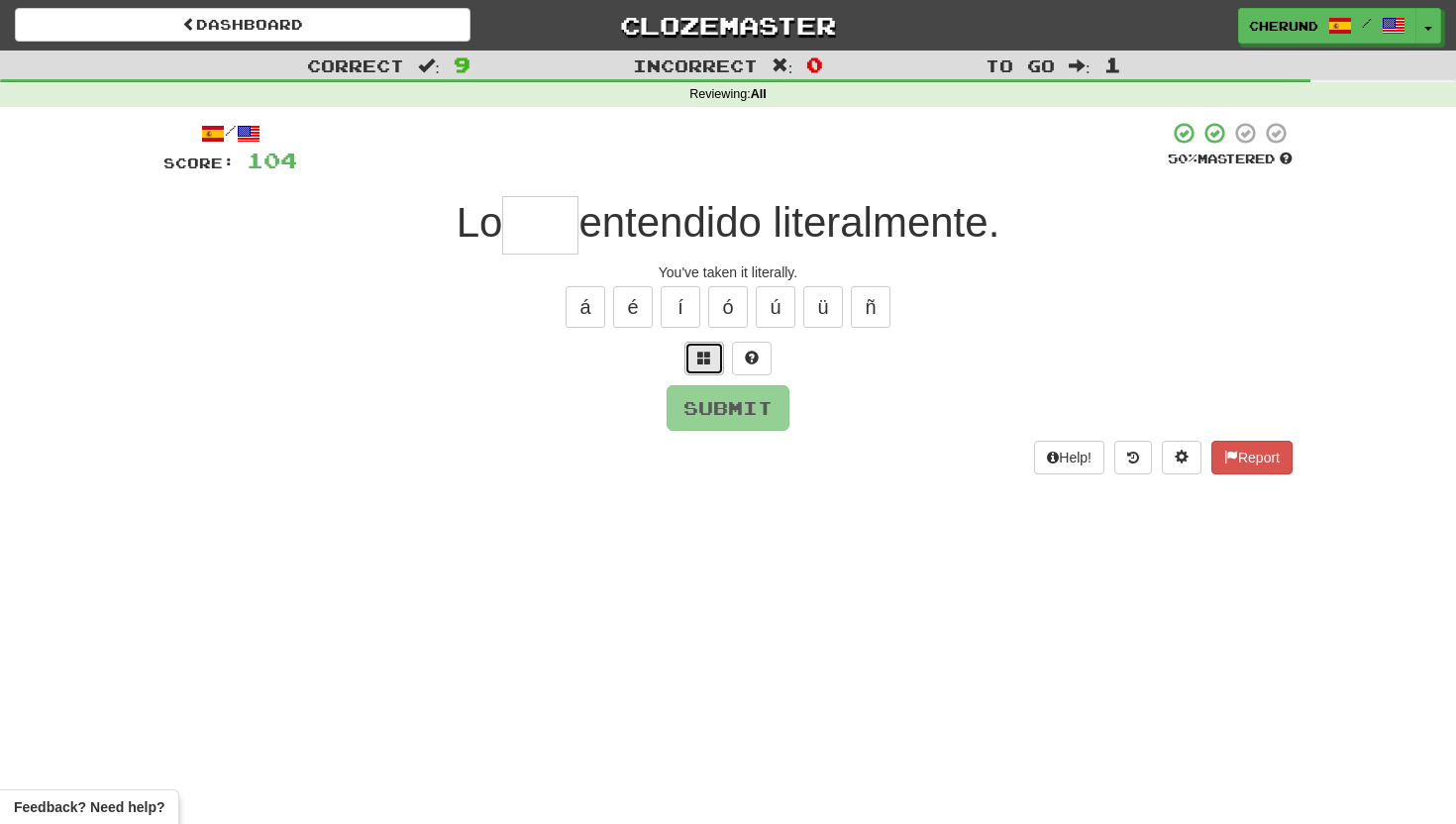 click at bounding box center (704, 358) 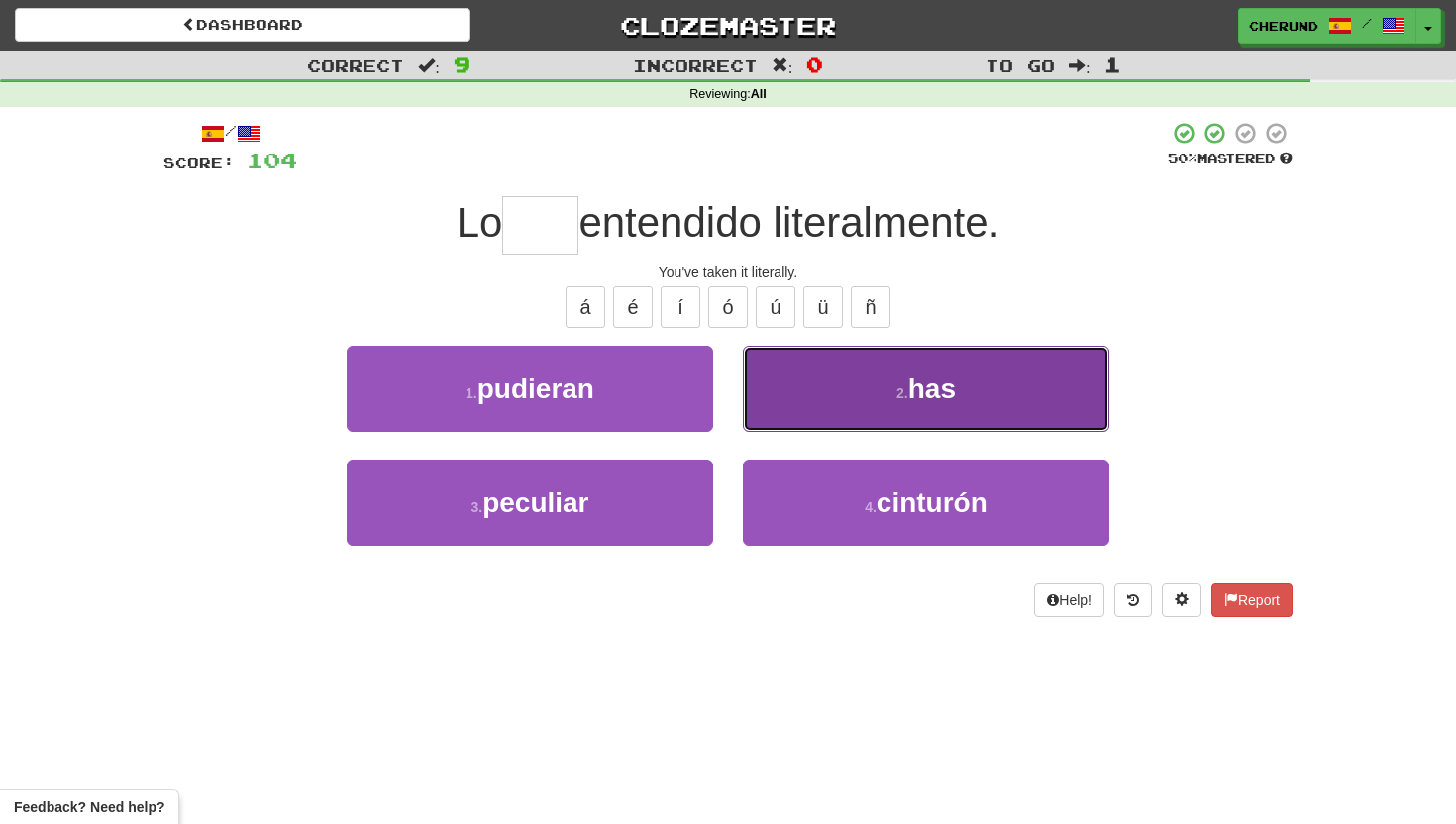 click on "has" at bounding box center (932, 388) 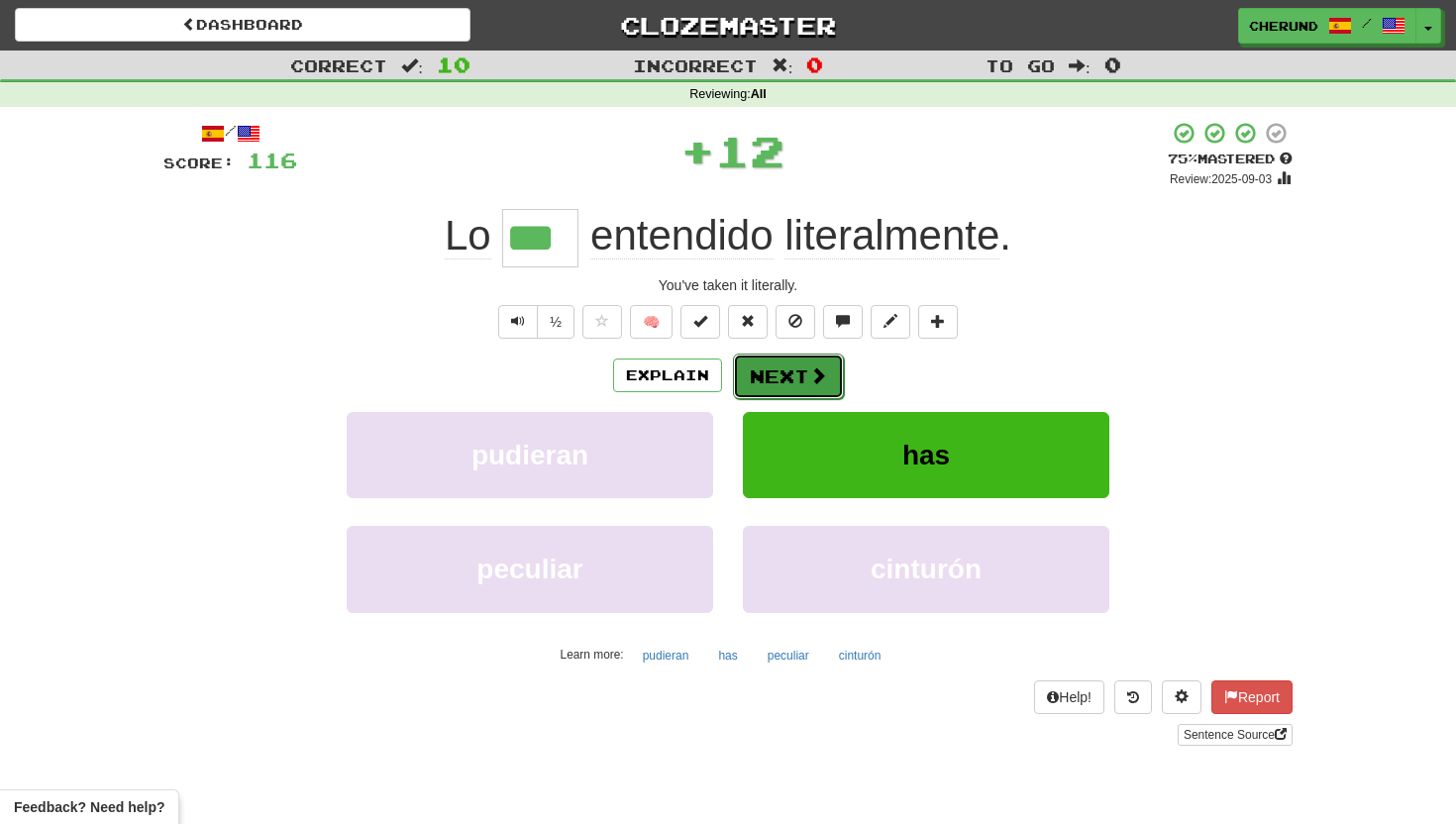 click at bounding box center (818, 375) 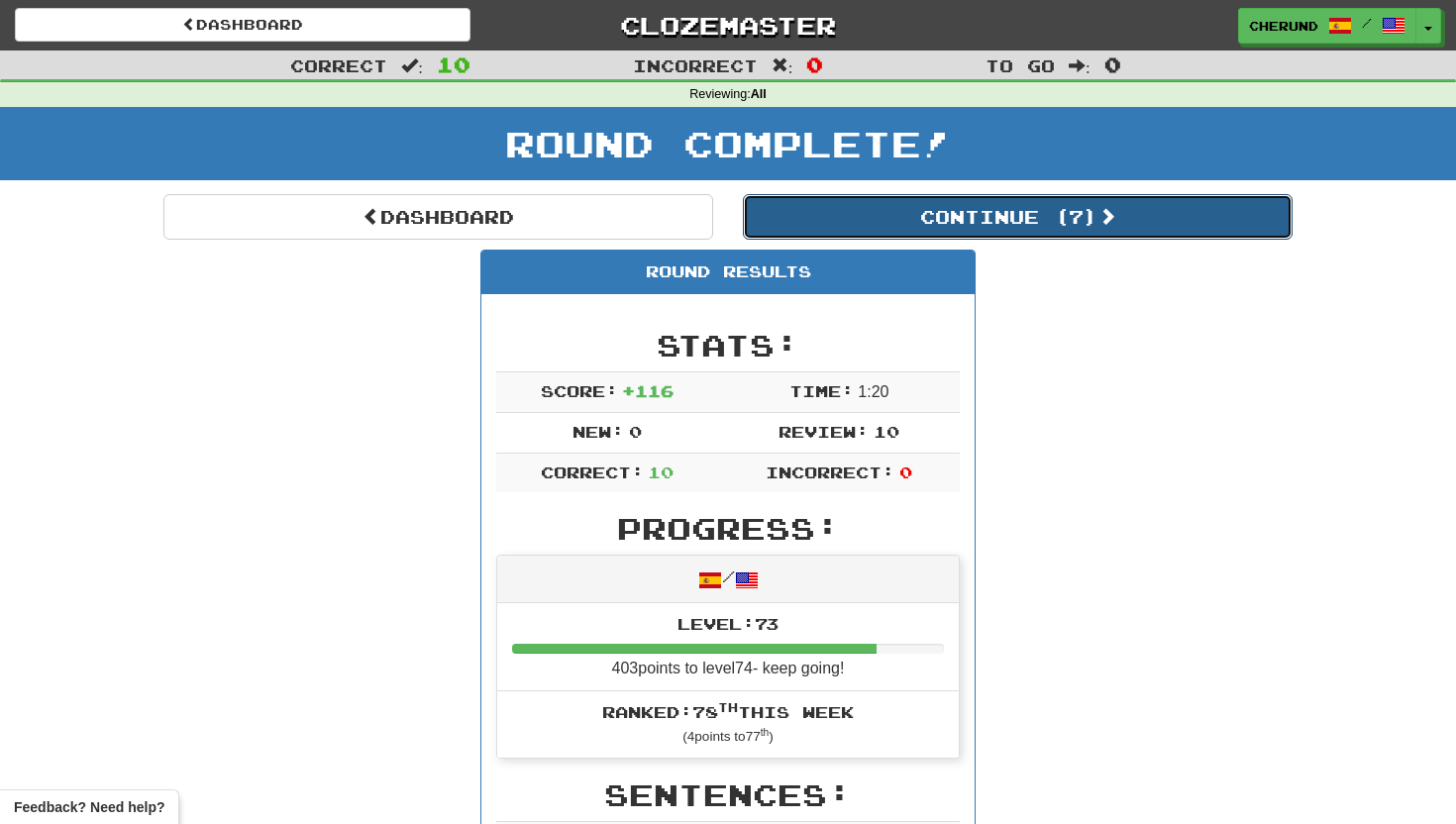 click on "Continue ( 7 )" at bounding box center [1017, 217] 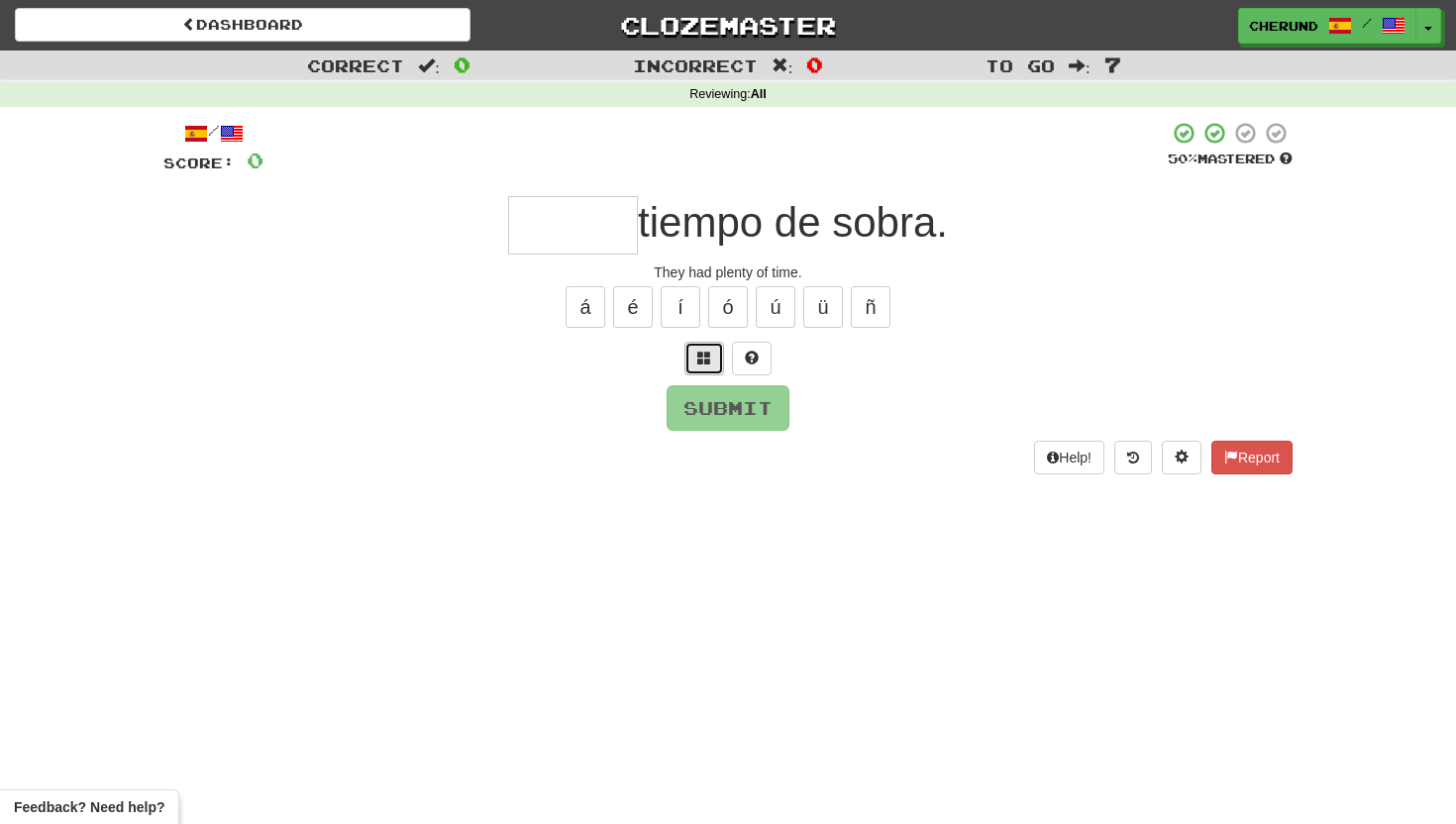 click at bounding box center [704, 359] 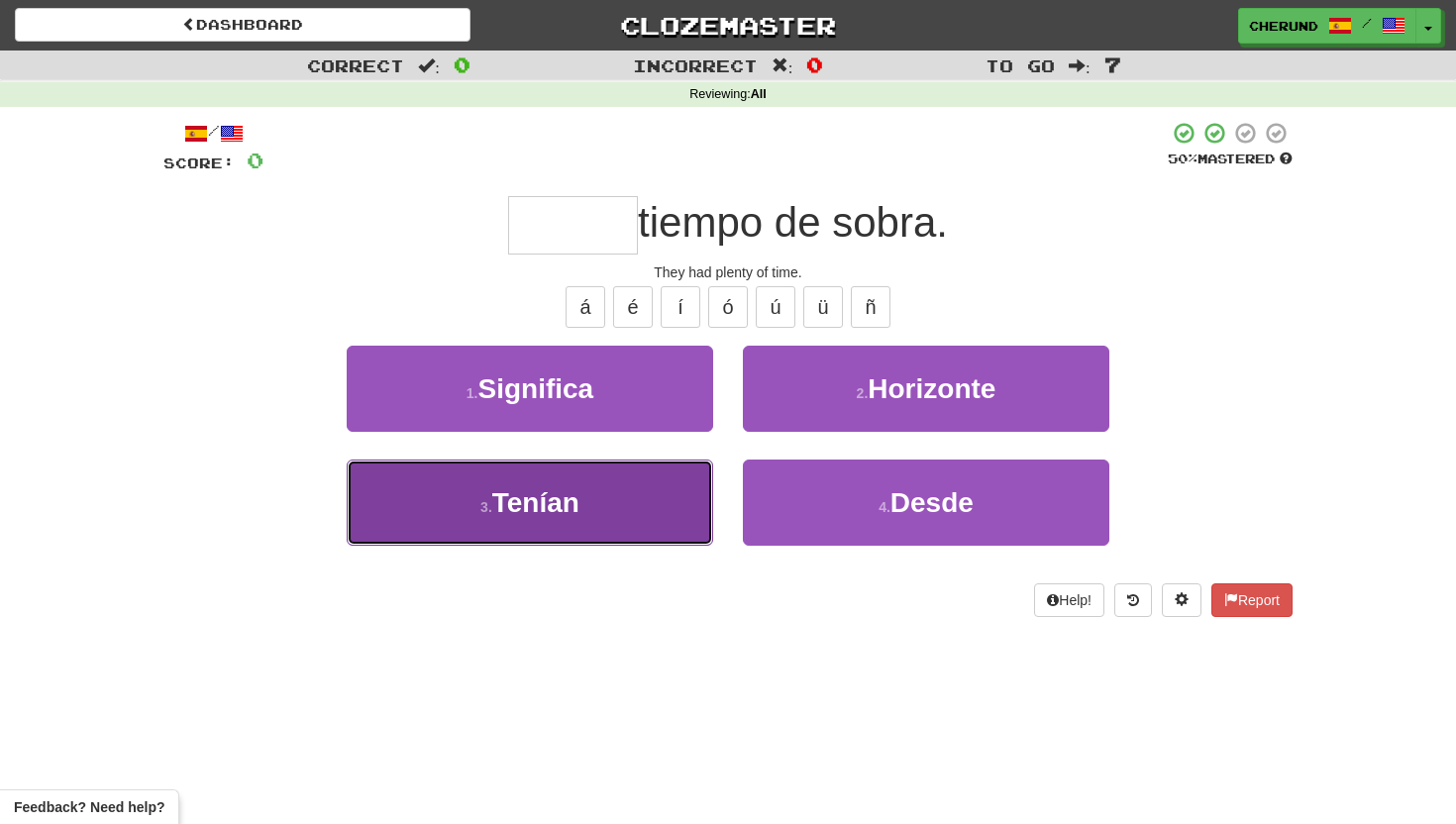 click on "Tenían" at bounding box center [530, 502] 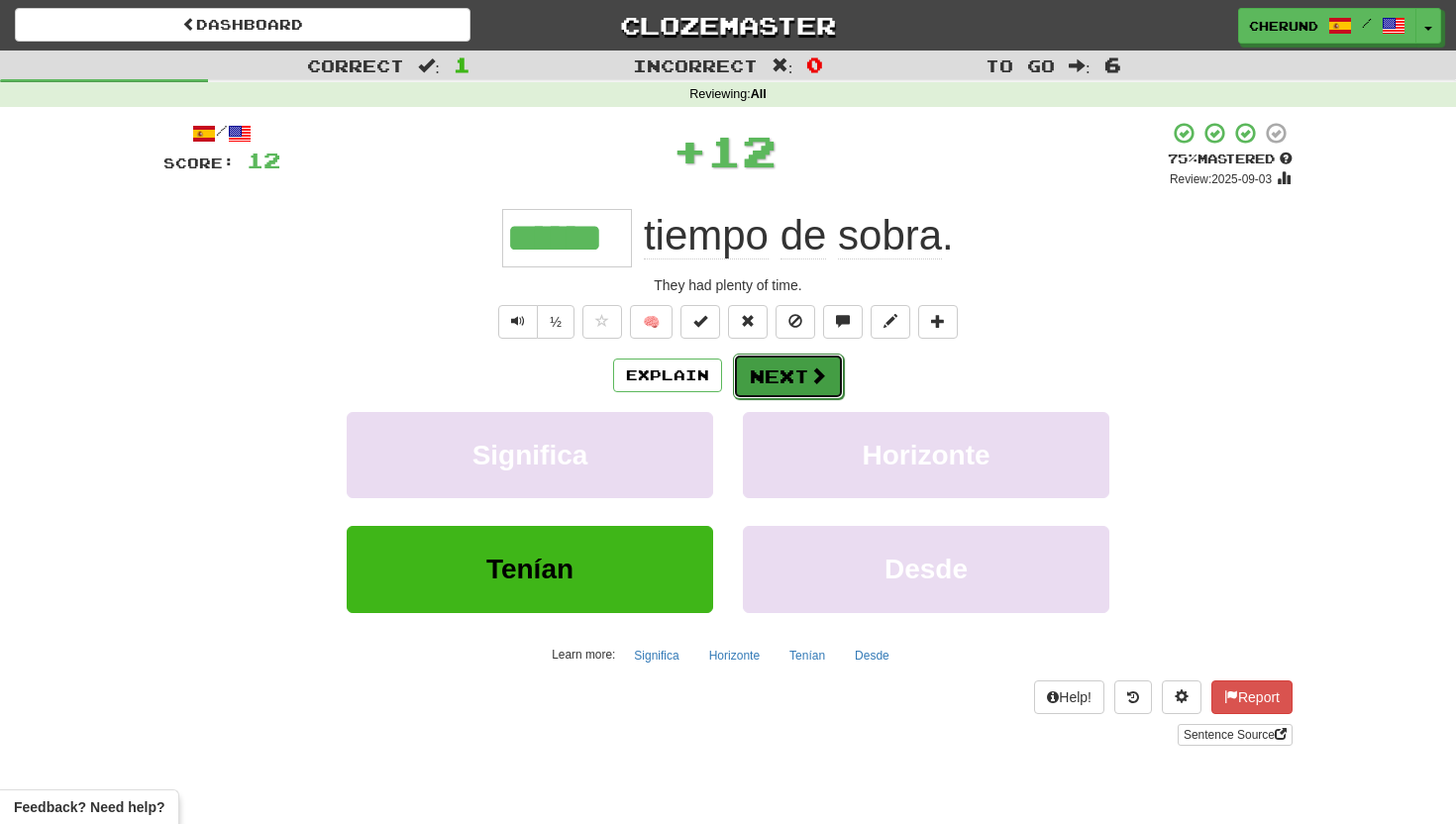 click on "Next" at bounding box center [788, 376] 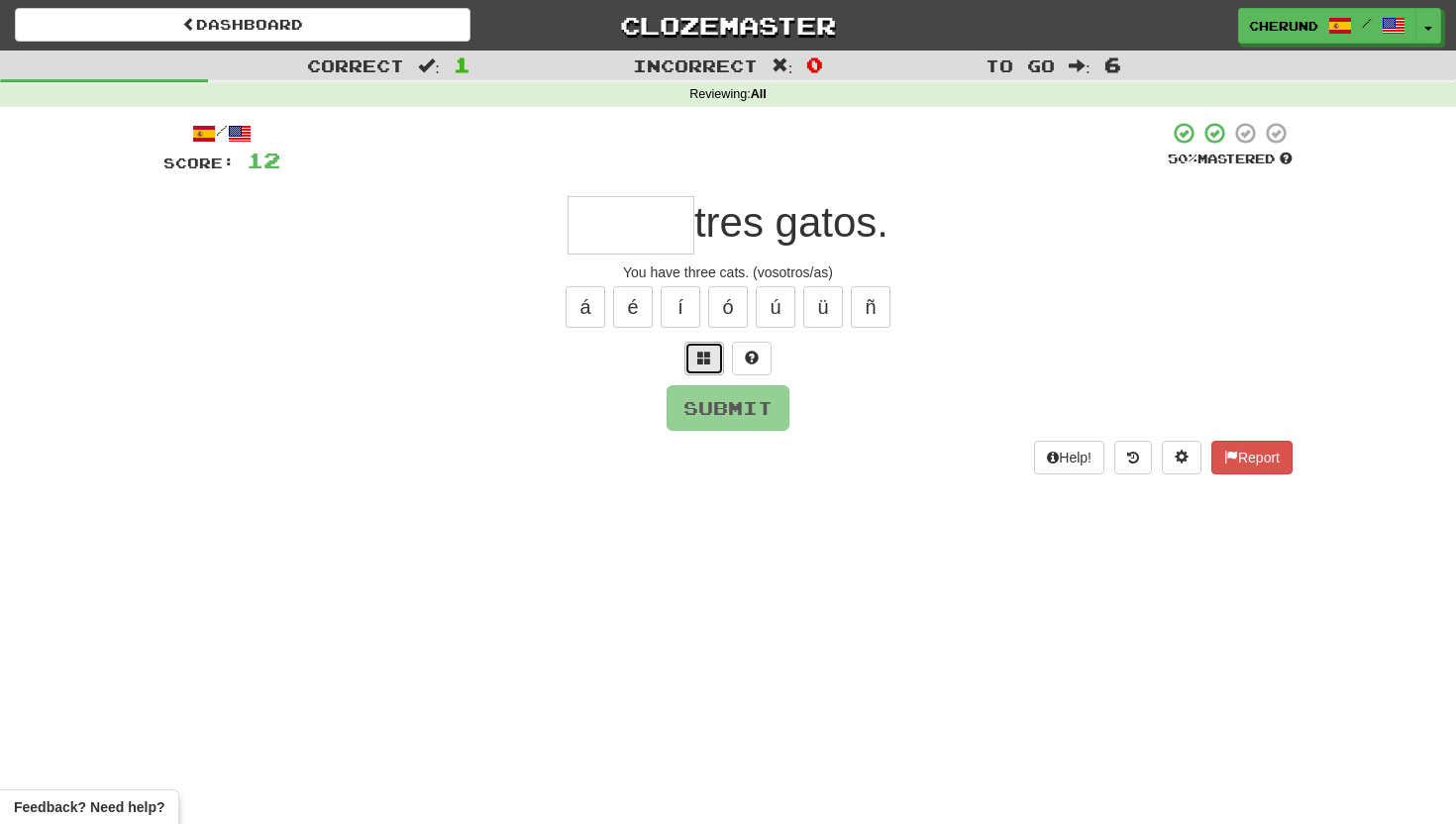click at bounding box center (704, 358) 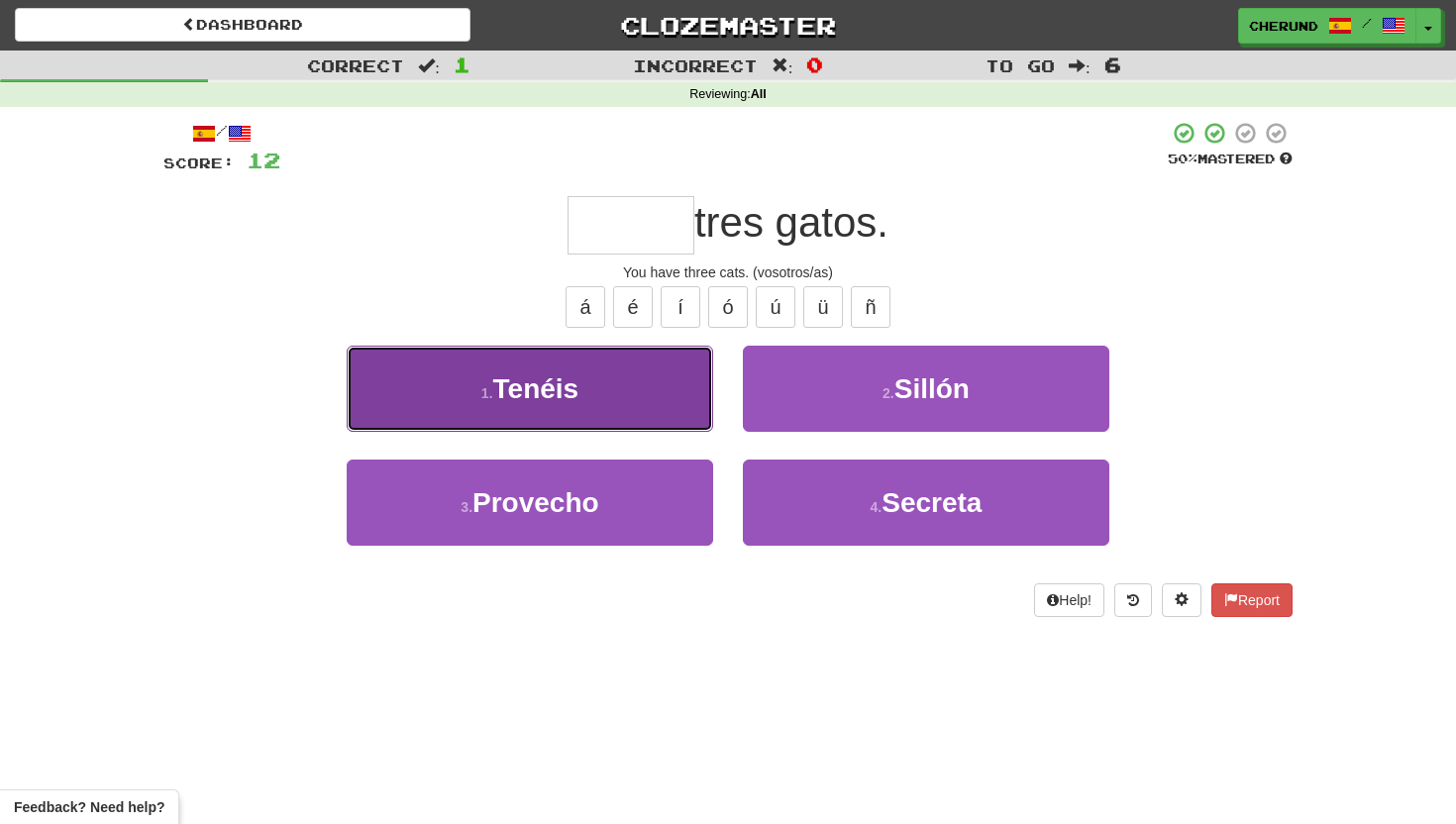click on "1 .  Tenéis" at bounding box center (530, 388) 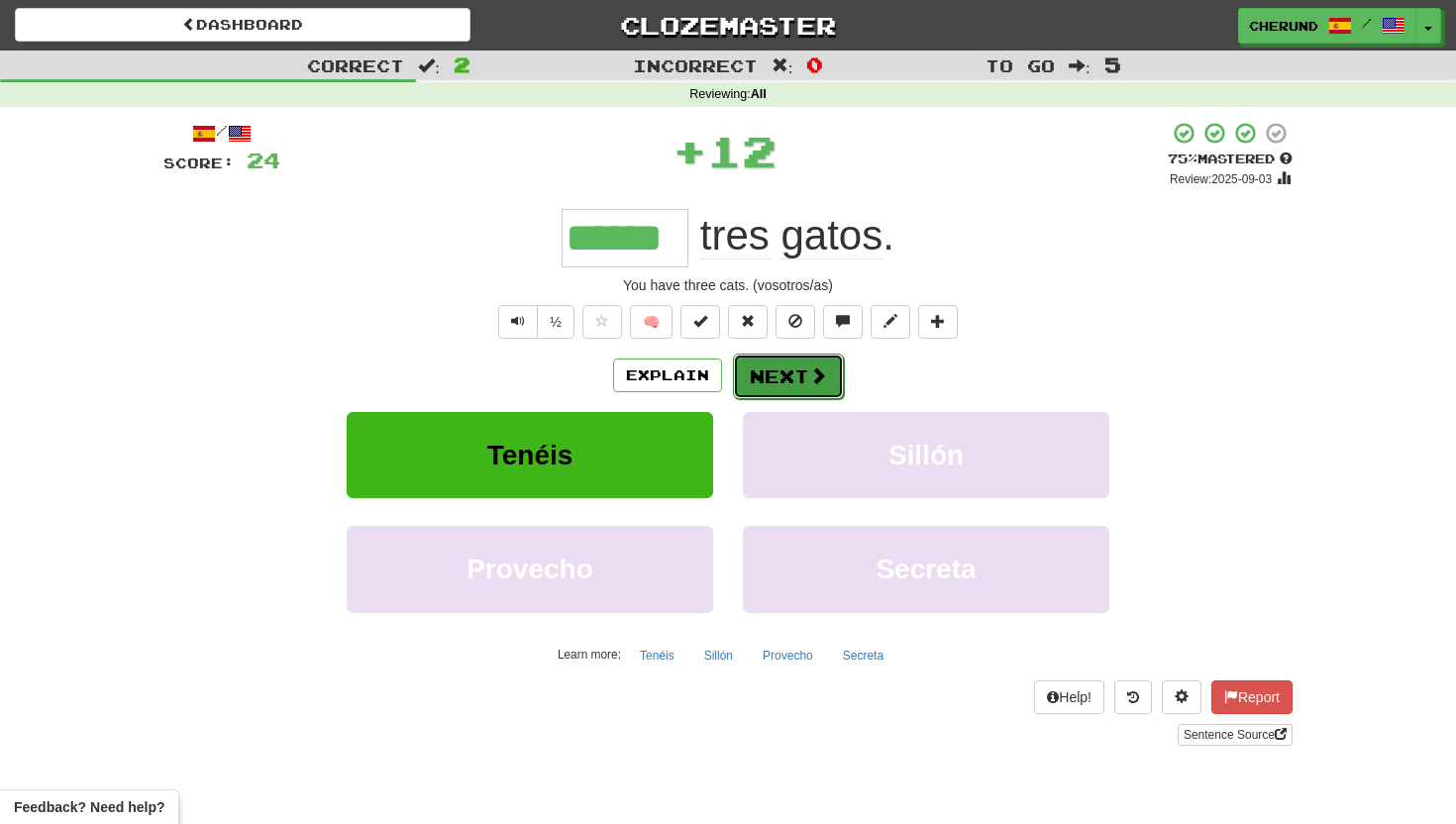 click on "Next" at bounding box center (788, 376) 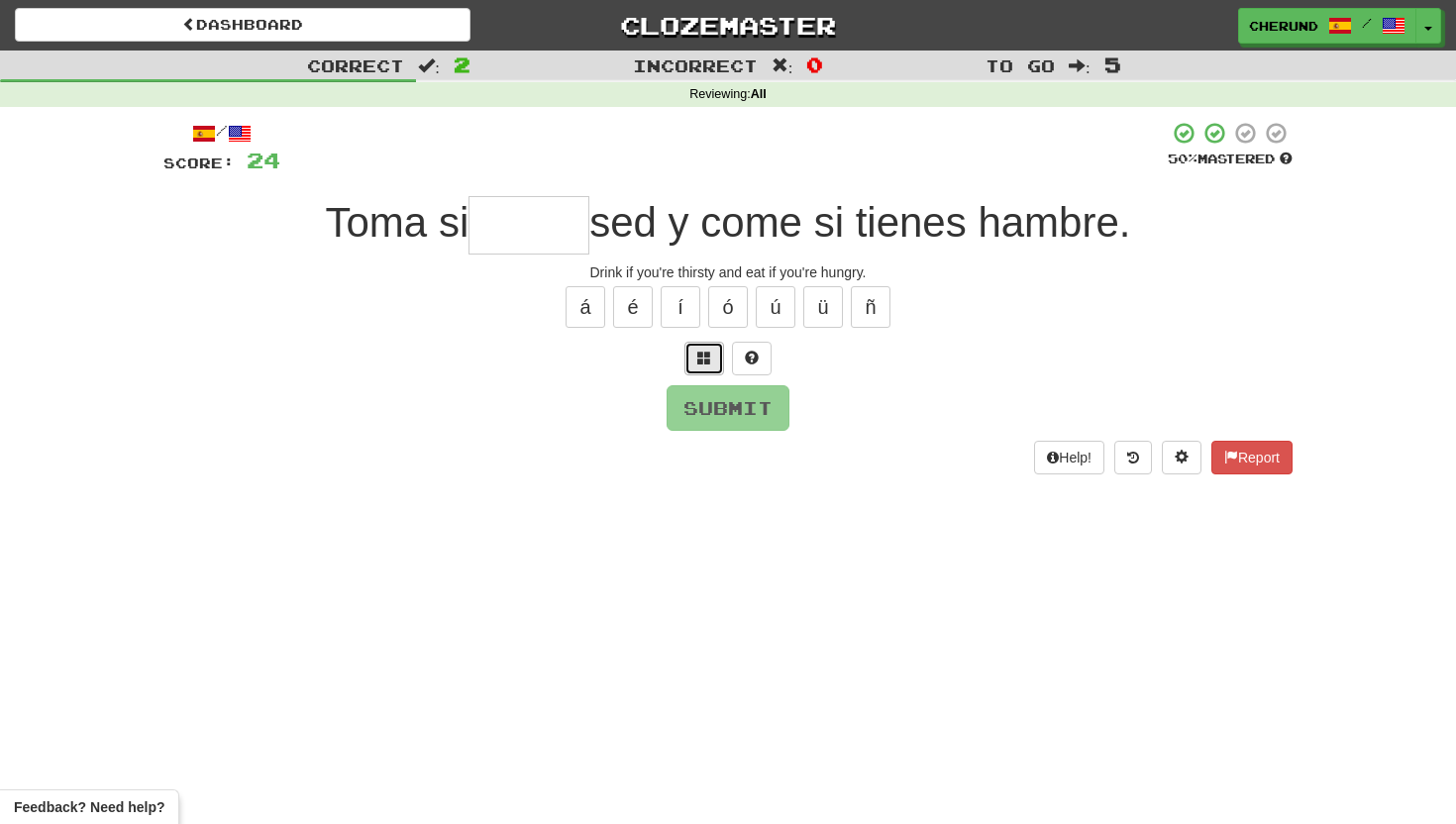click at bounding box center [704, 359] 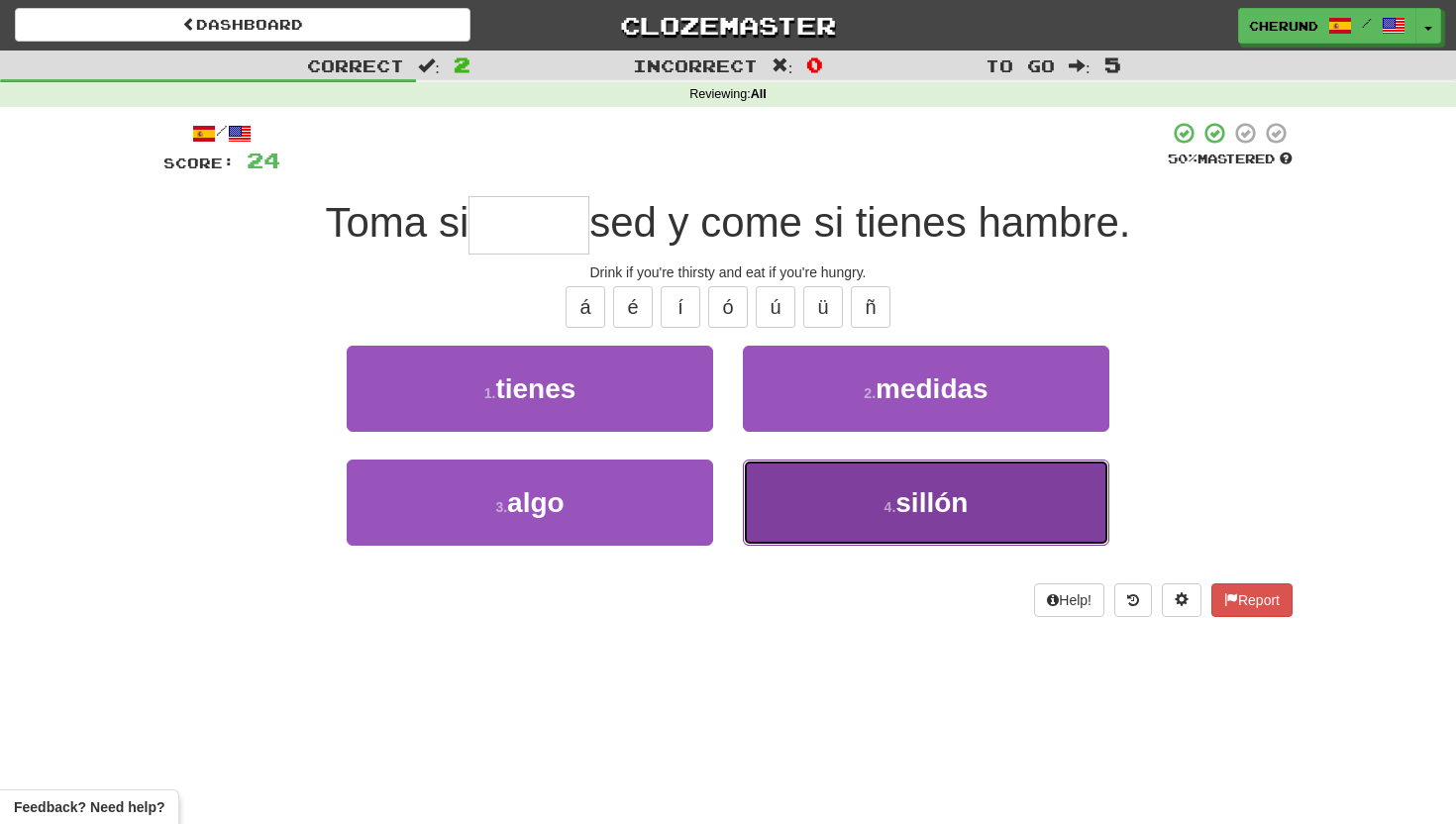 click on "4 .  sillón" at bounding box center (926, 502) 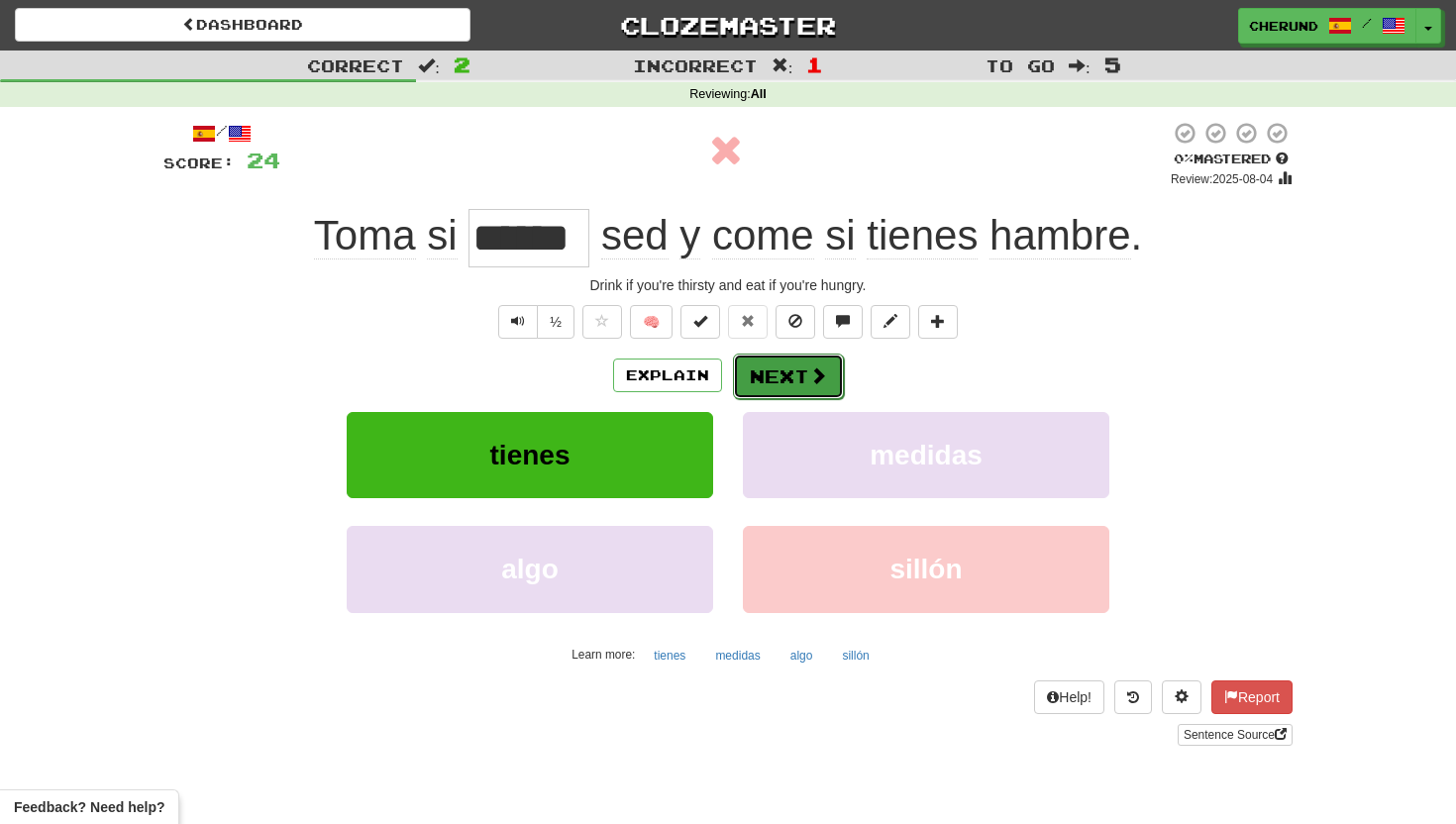 click on "Next" at bounding box center [788, 376] 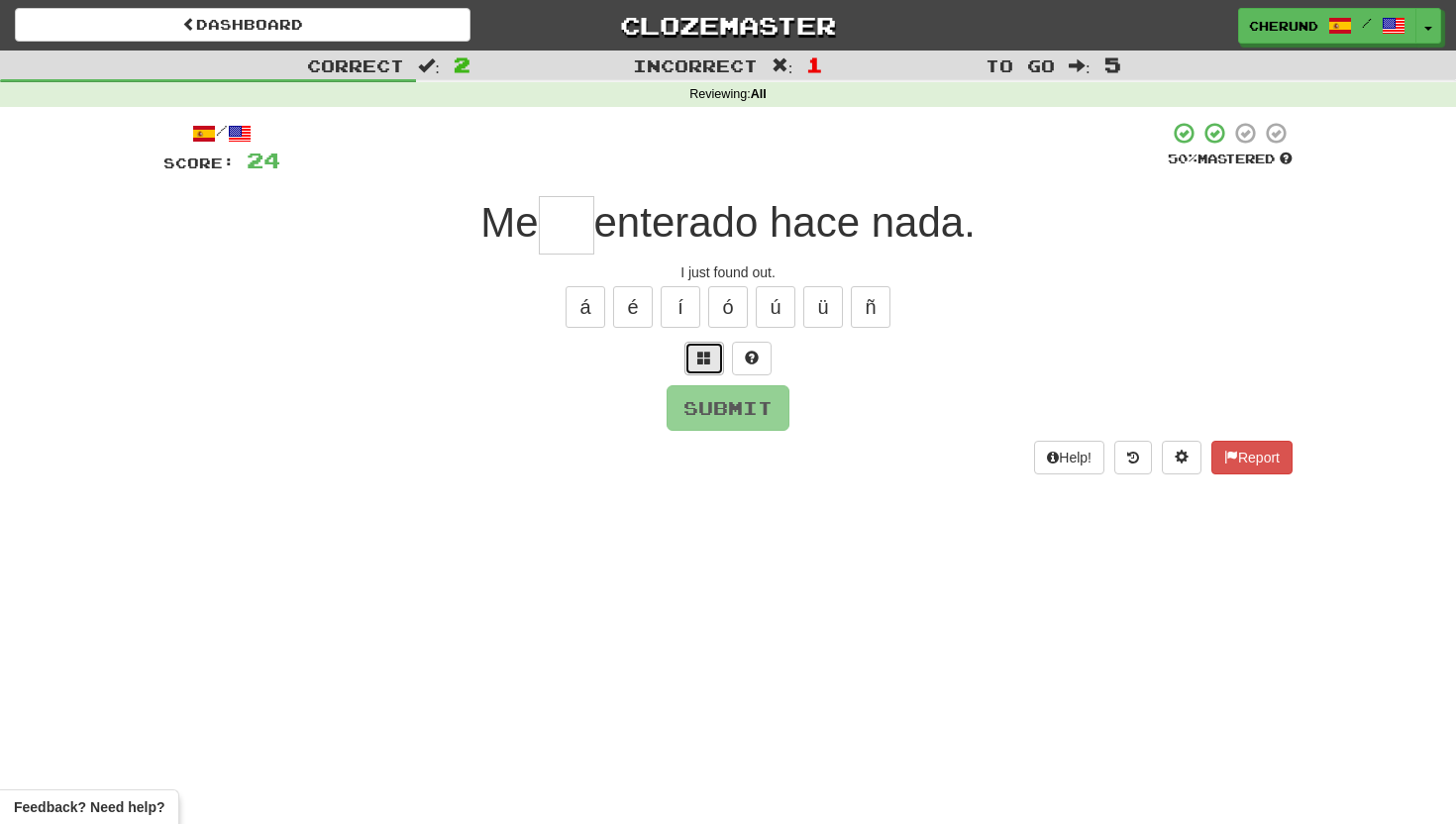 click at bounding box center (704, 358) 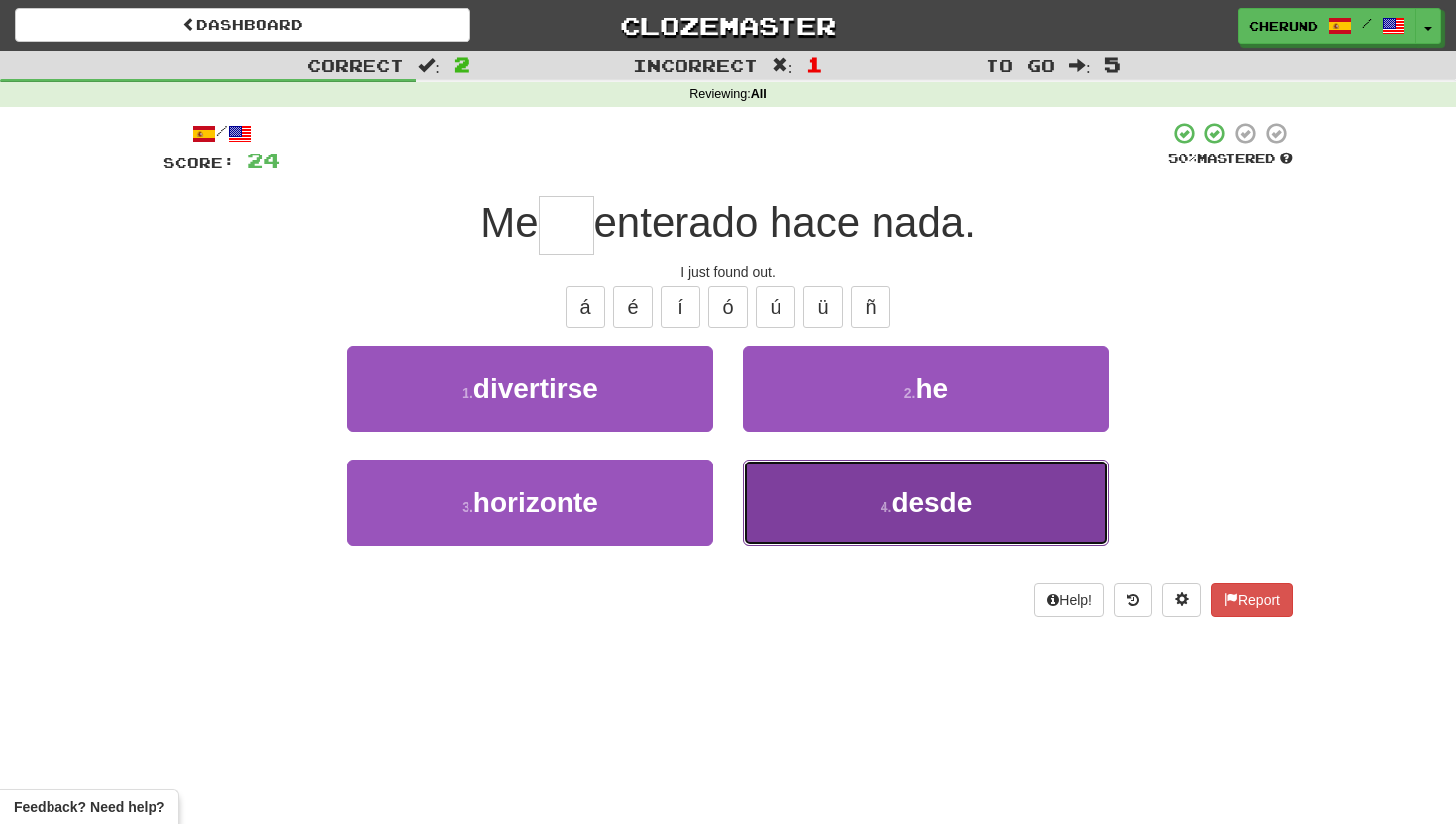 click on "4 .  desde" at bounding box center (926, 502) 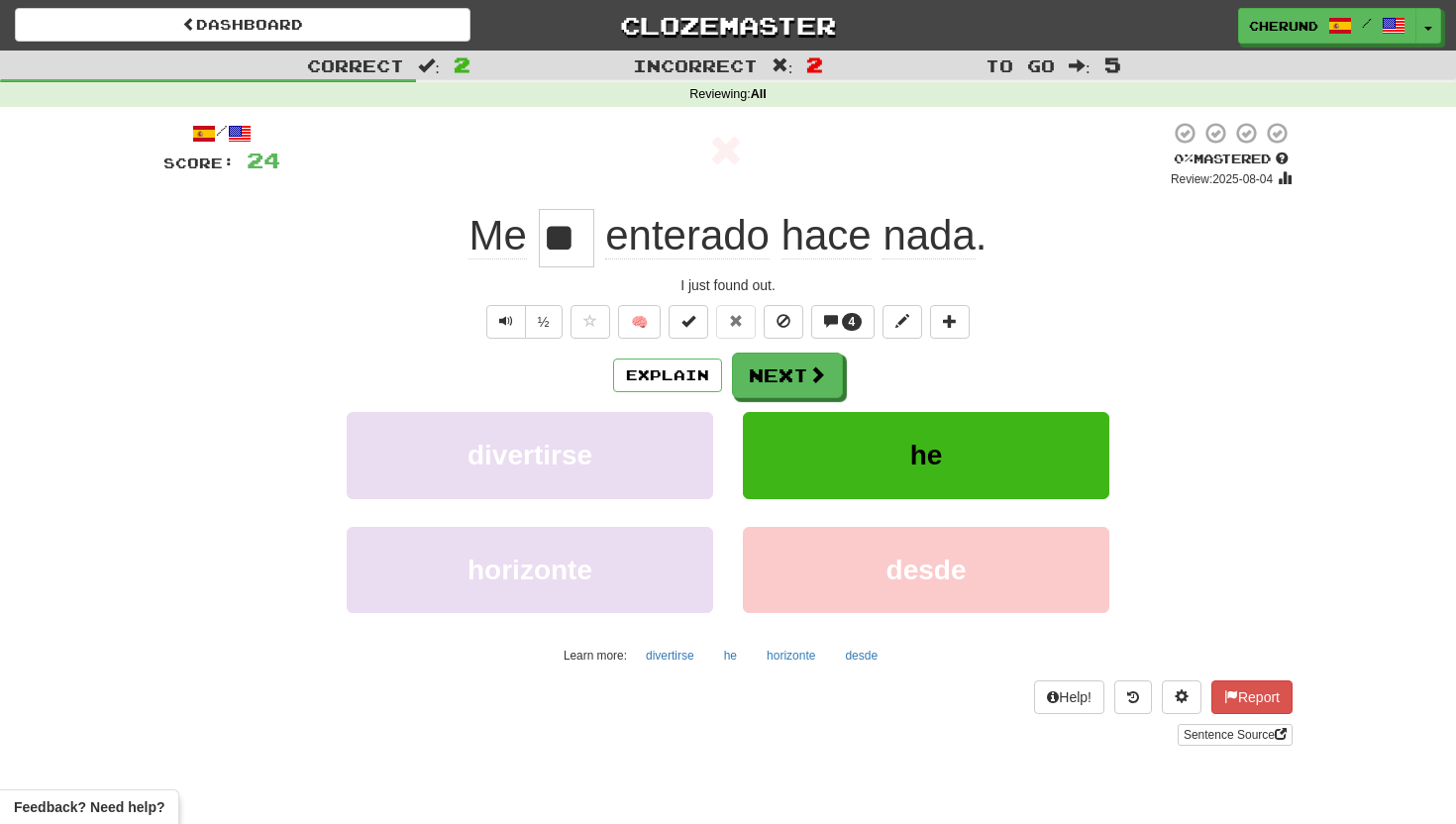 click on "enterado" at bounding box center [687, 236] 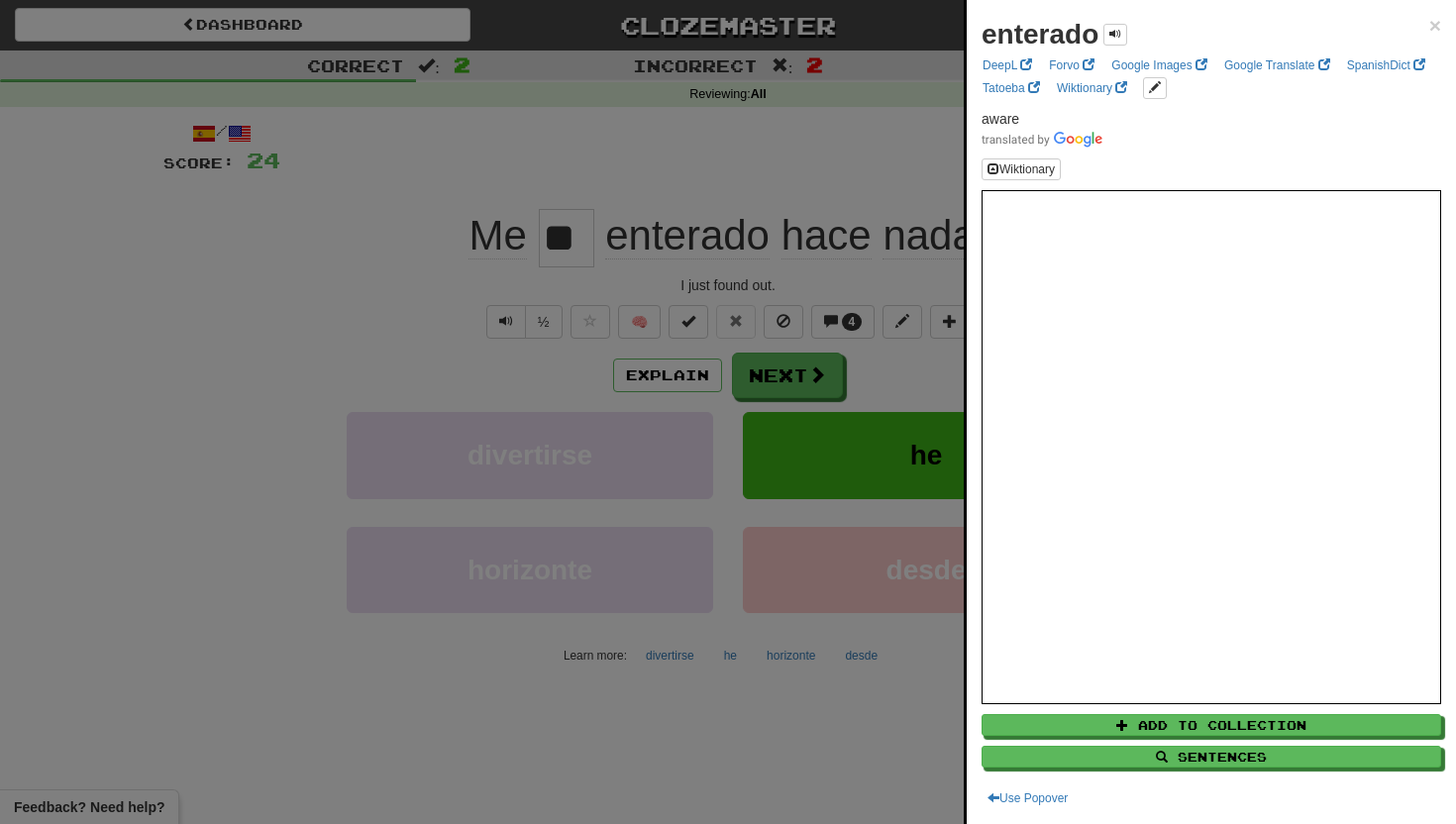 click at bounding box center [728, 412] 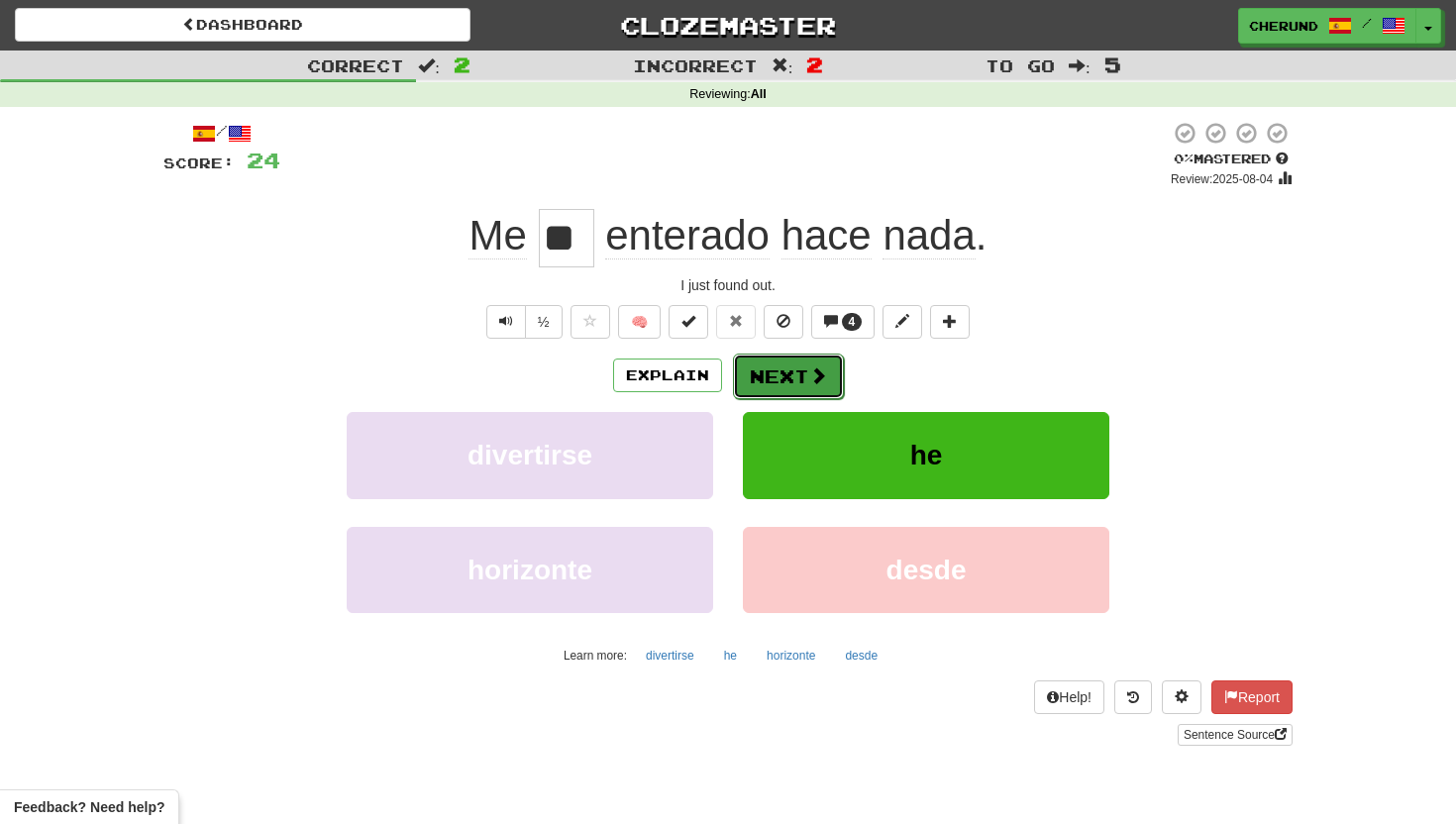 click at bounding box center (818, 375) 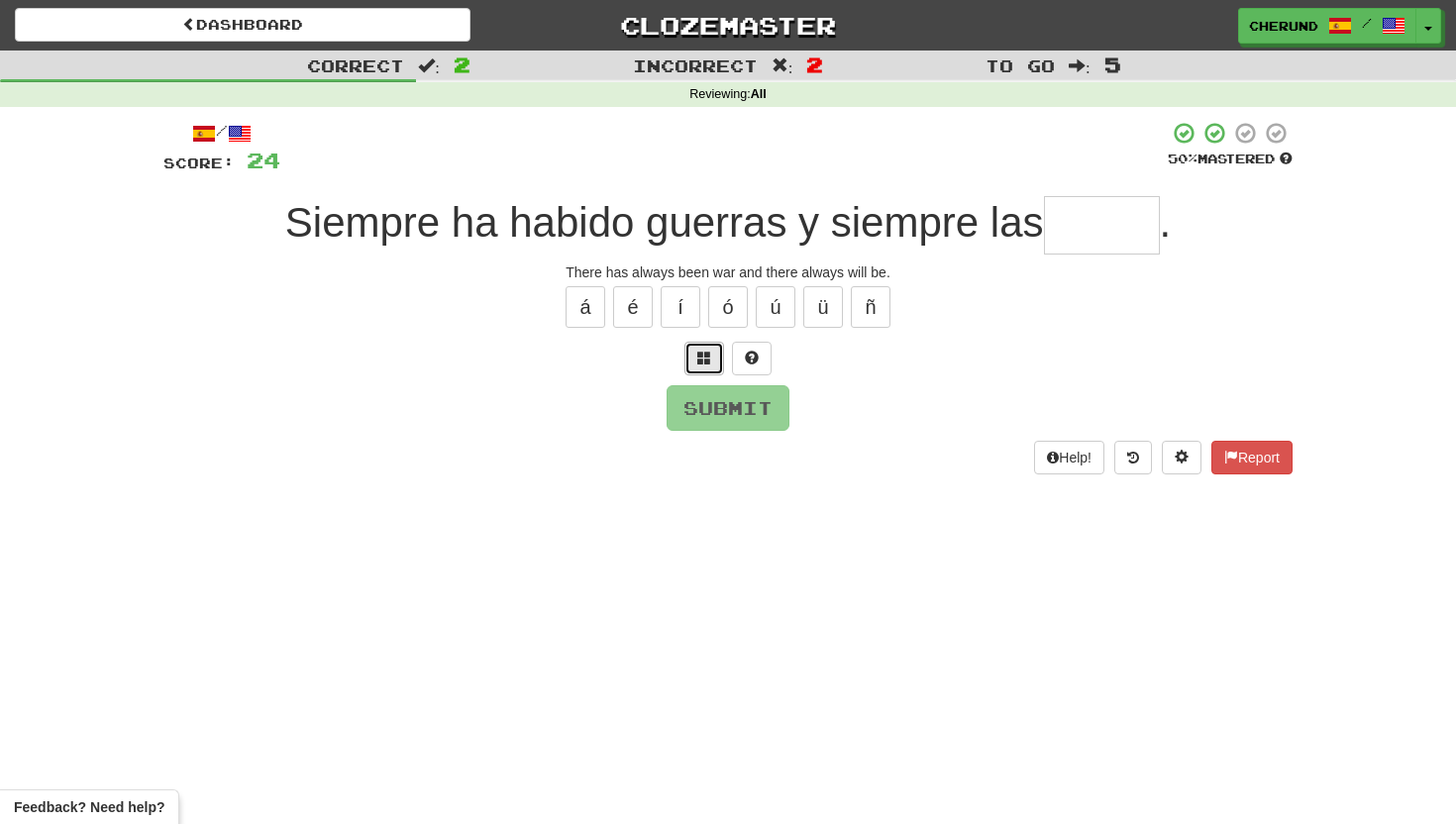click at bounding box center [704, 358] 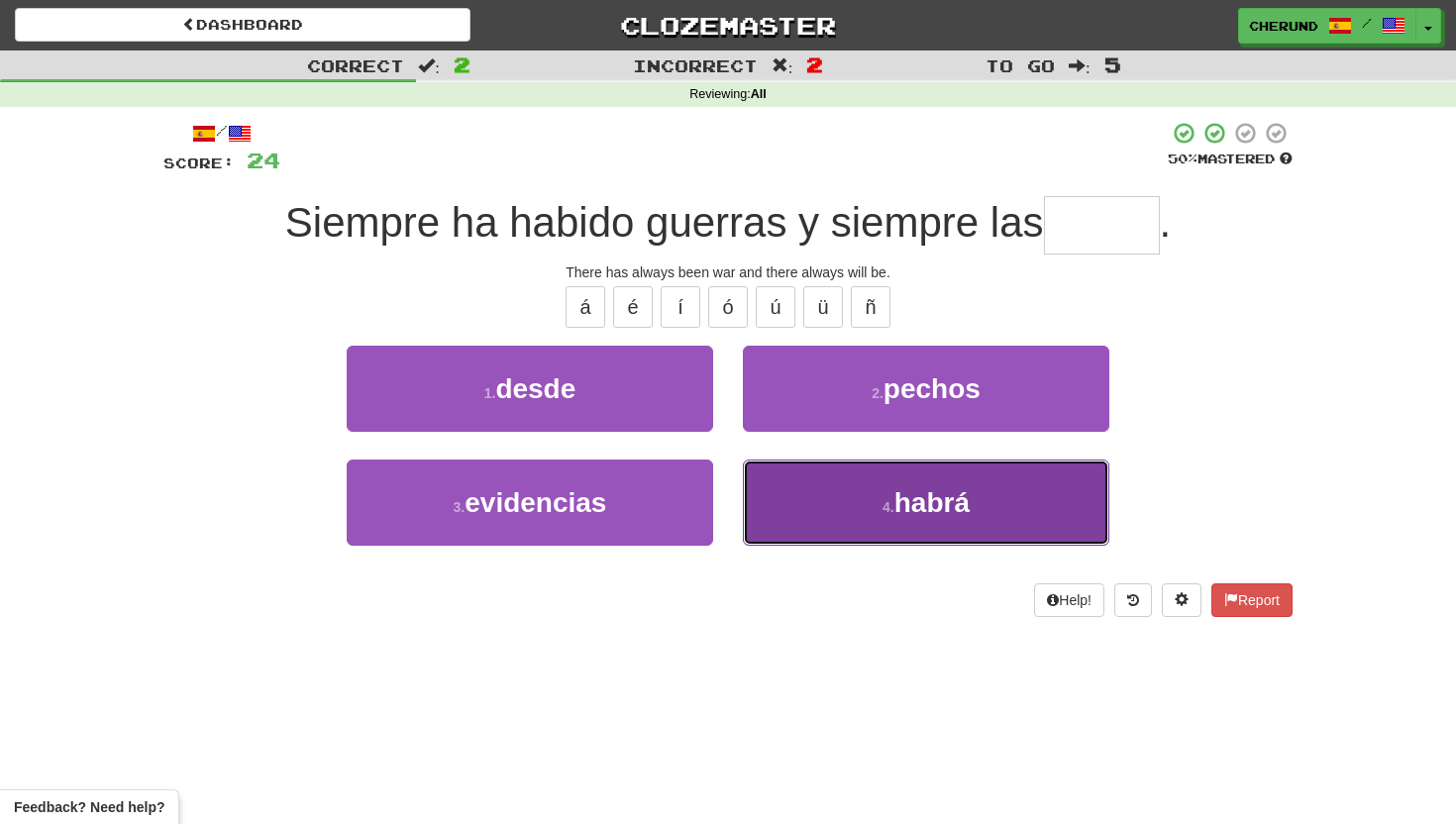 click on "4 .  habrá" at bounding box center (926, 502) 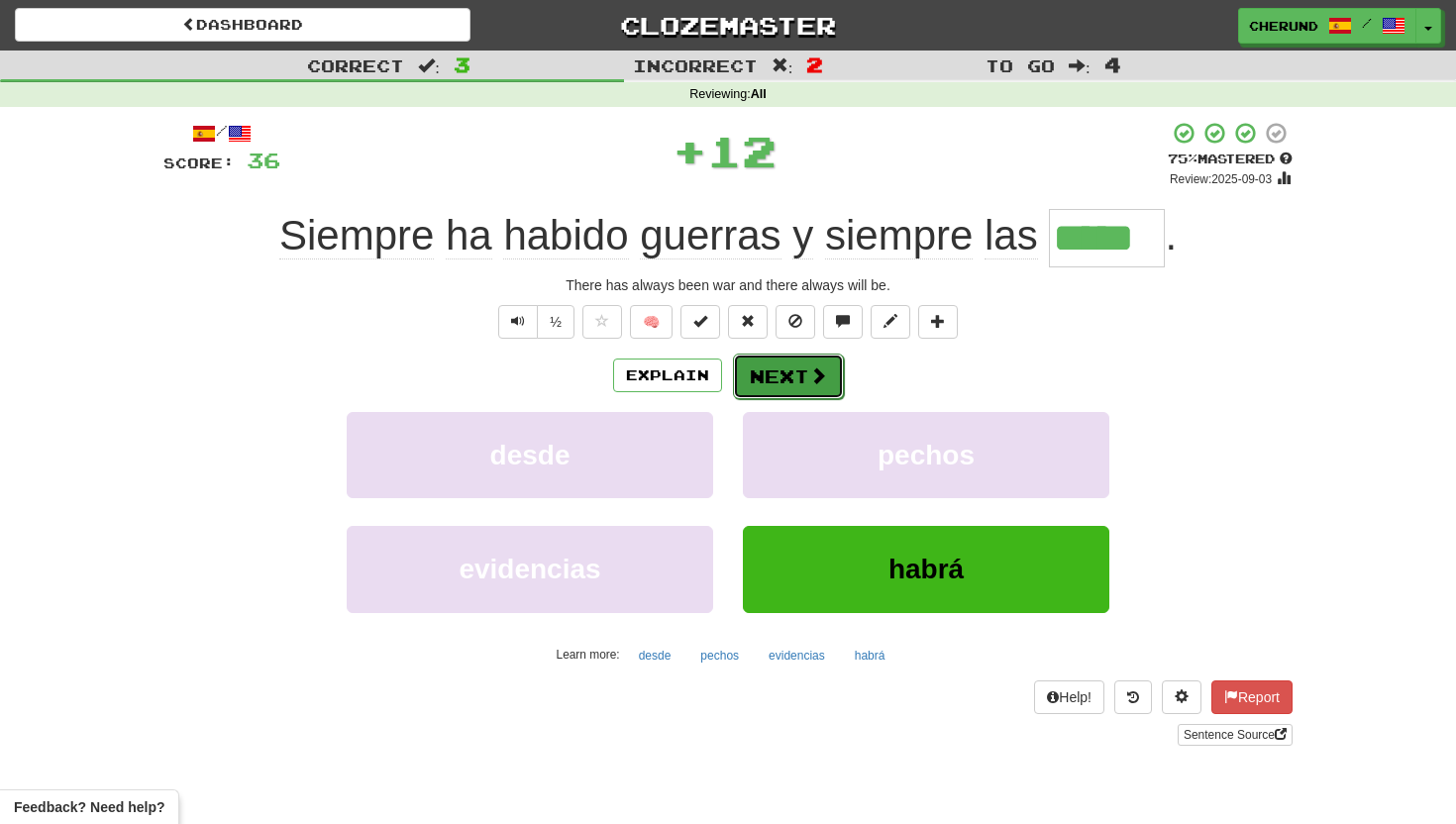 click on "Next" at bounding box center [788, 376] 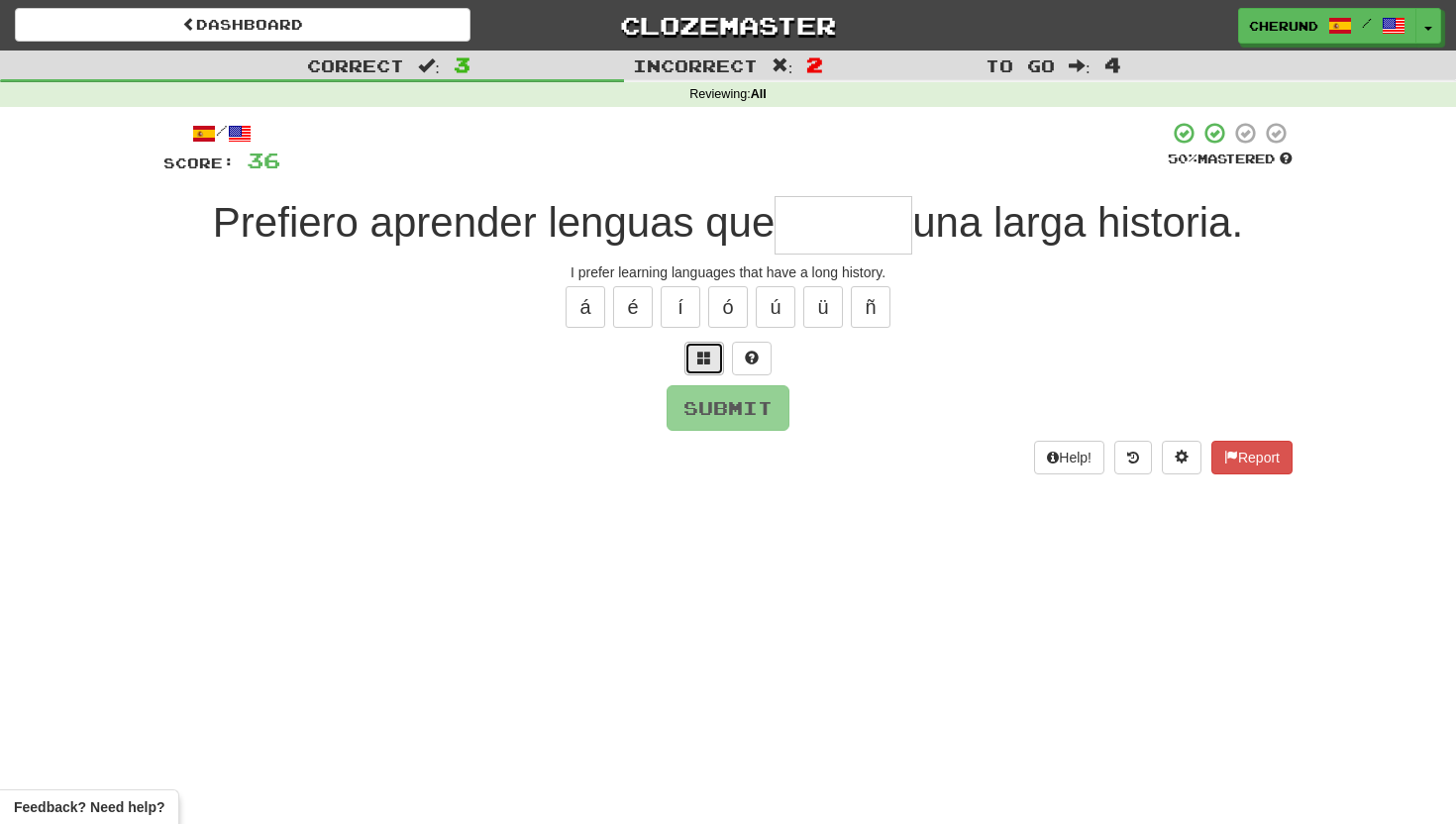 click at bounding box center (704, 358) 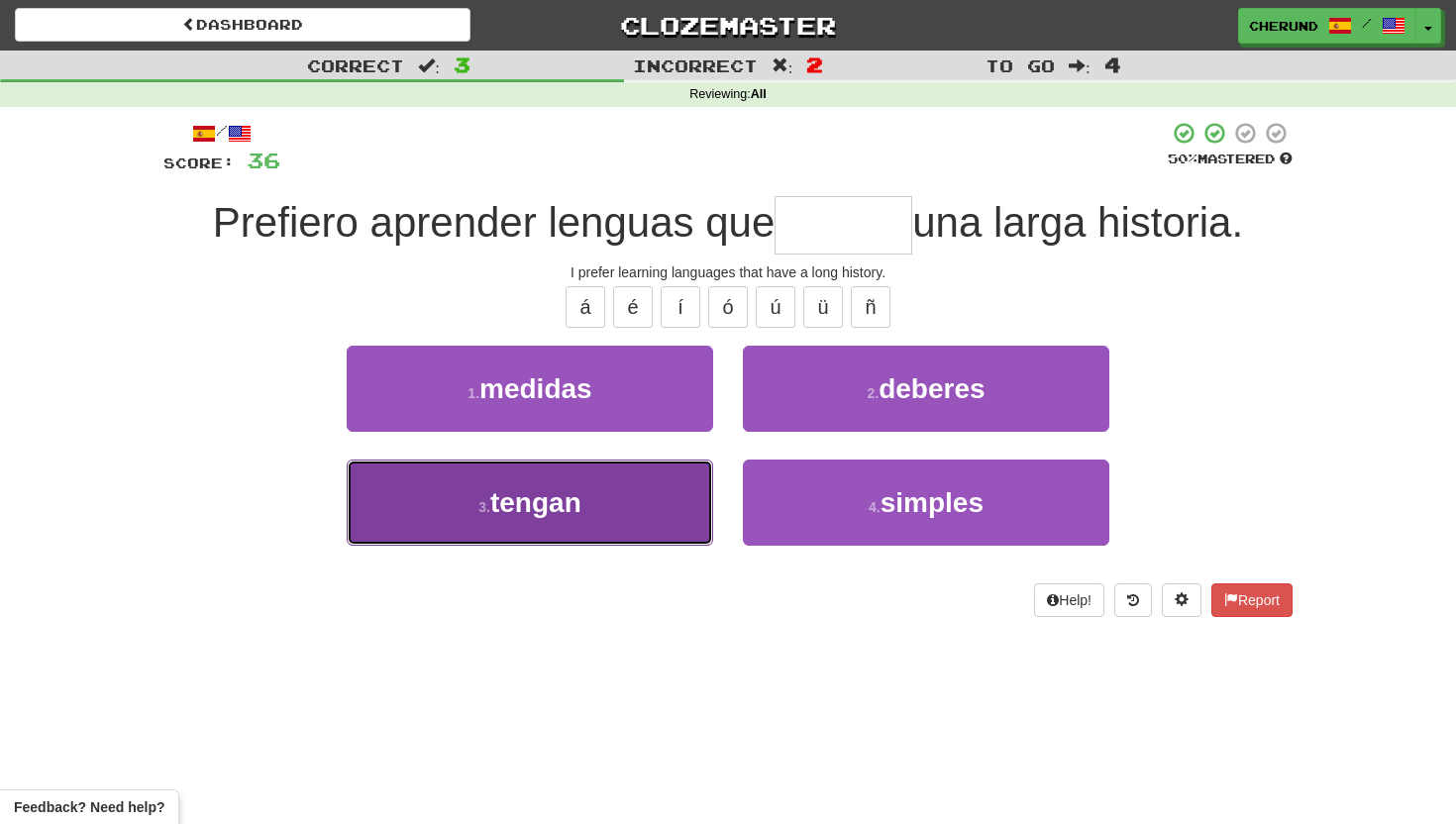 click on "3 .  tengan" at bounding box center (530, 502) 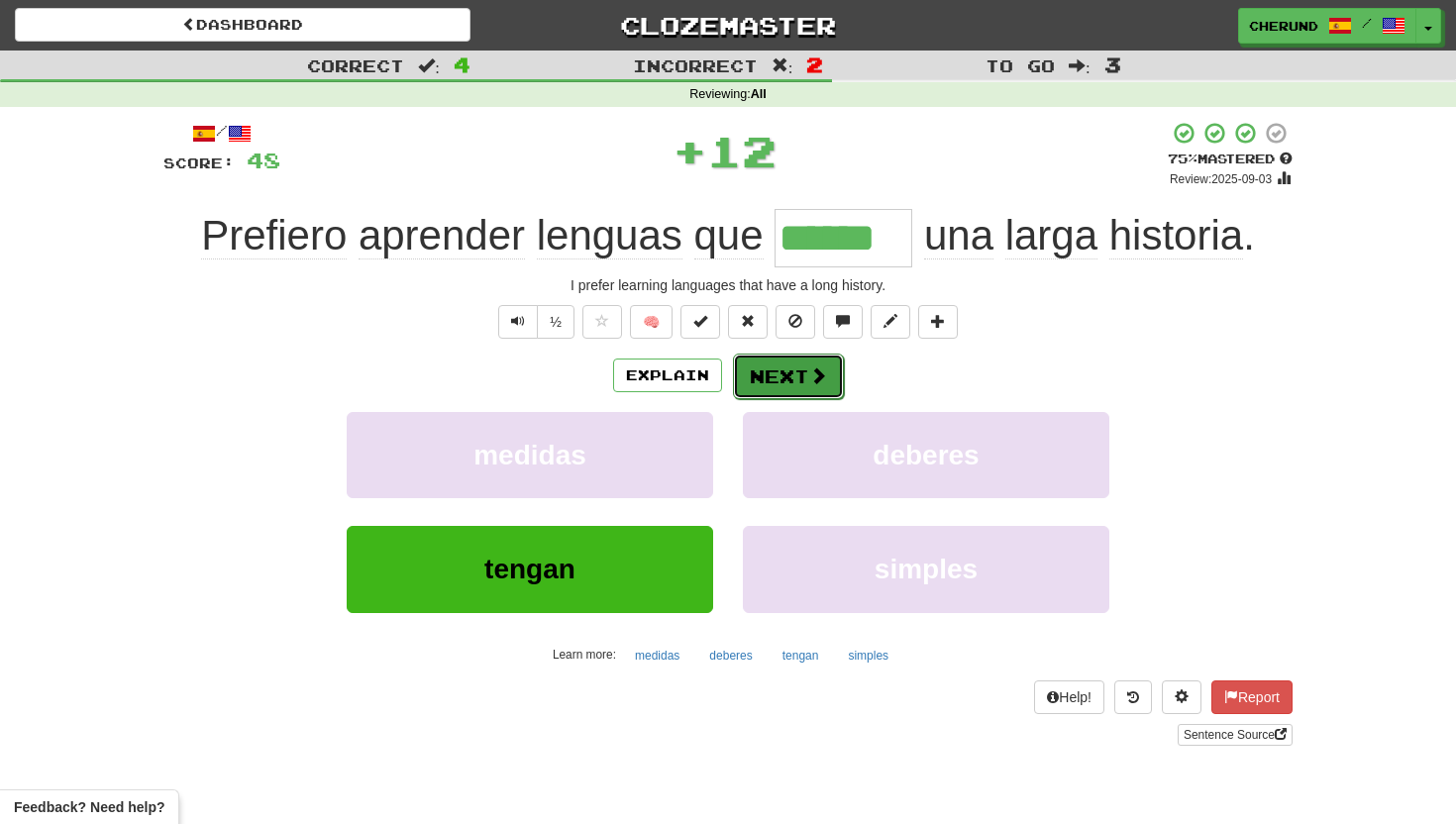 click on "Next" at bounding box center [788, 376] 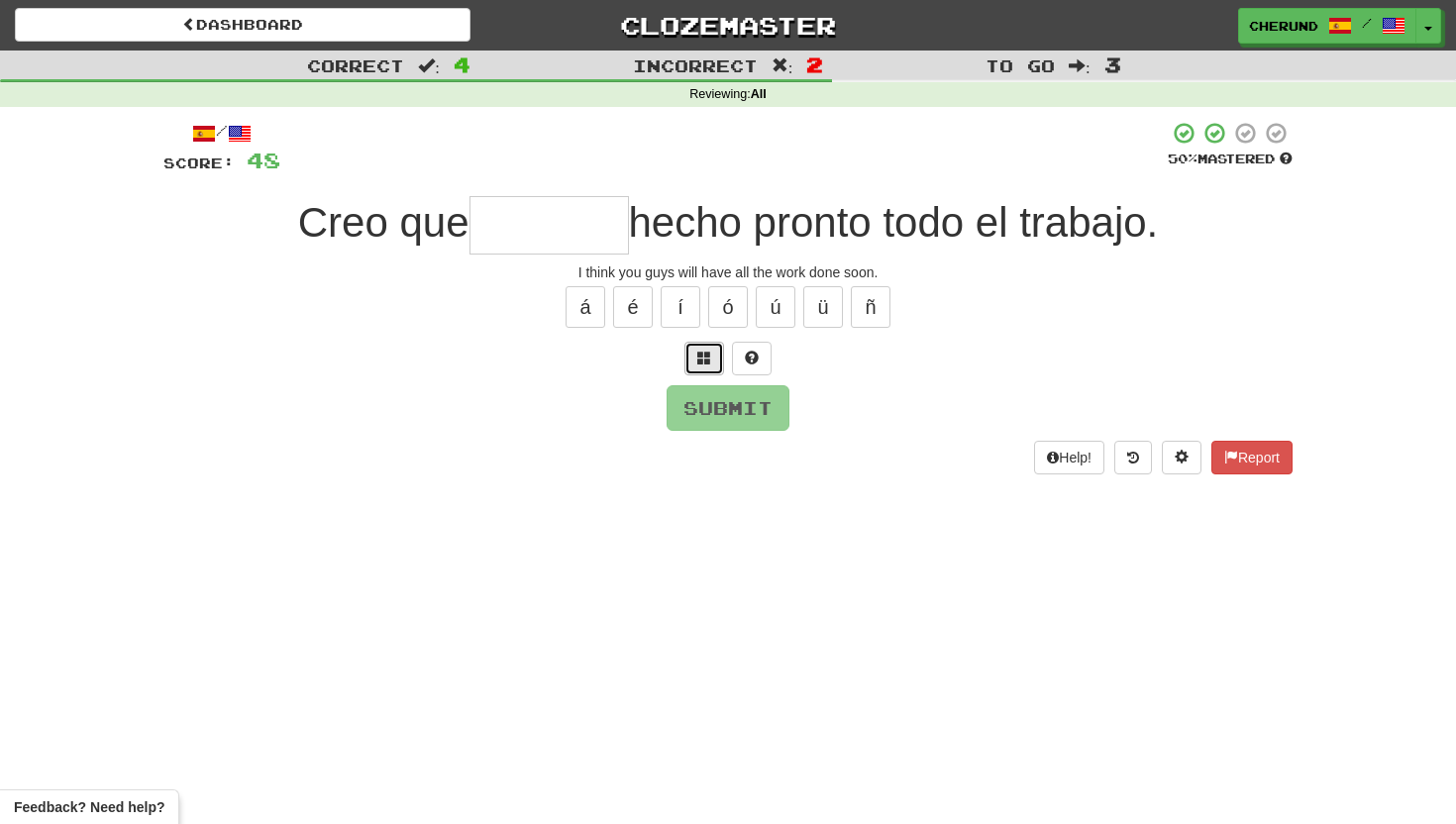 click at bounding box center [704, 358] 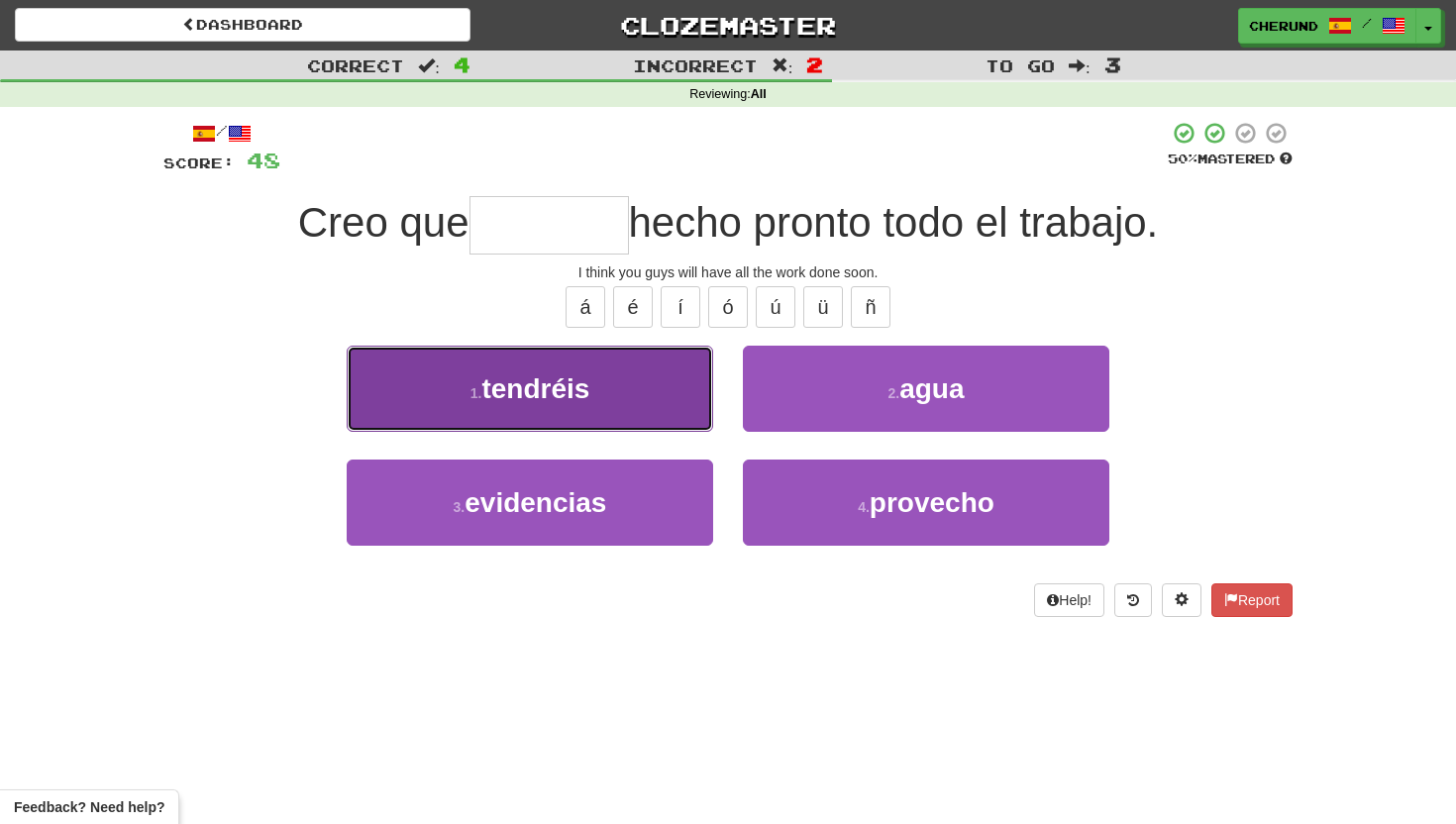 click on "1 .  tendréis" at bounding box center [530, 388] 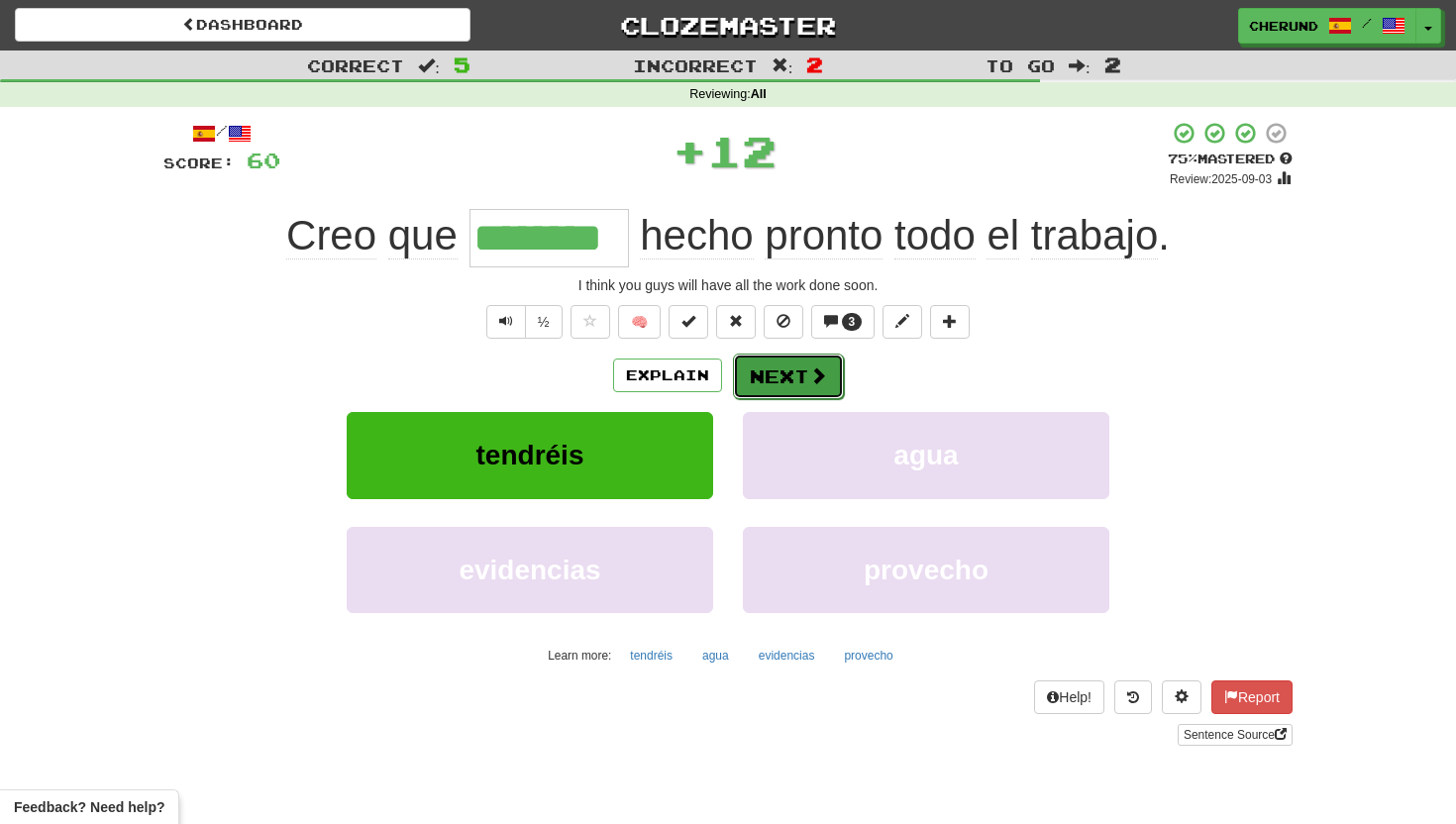 click on "Next" at bounding box center (788, 376) 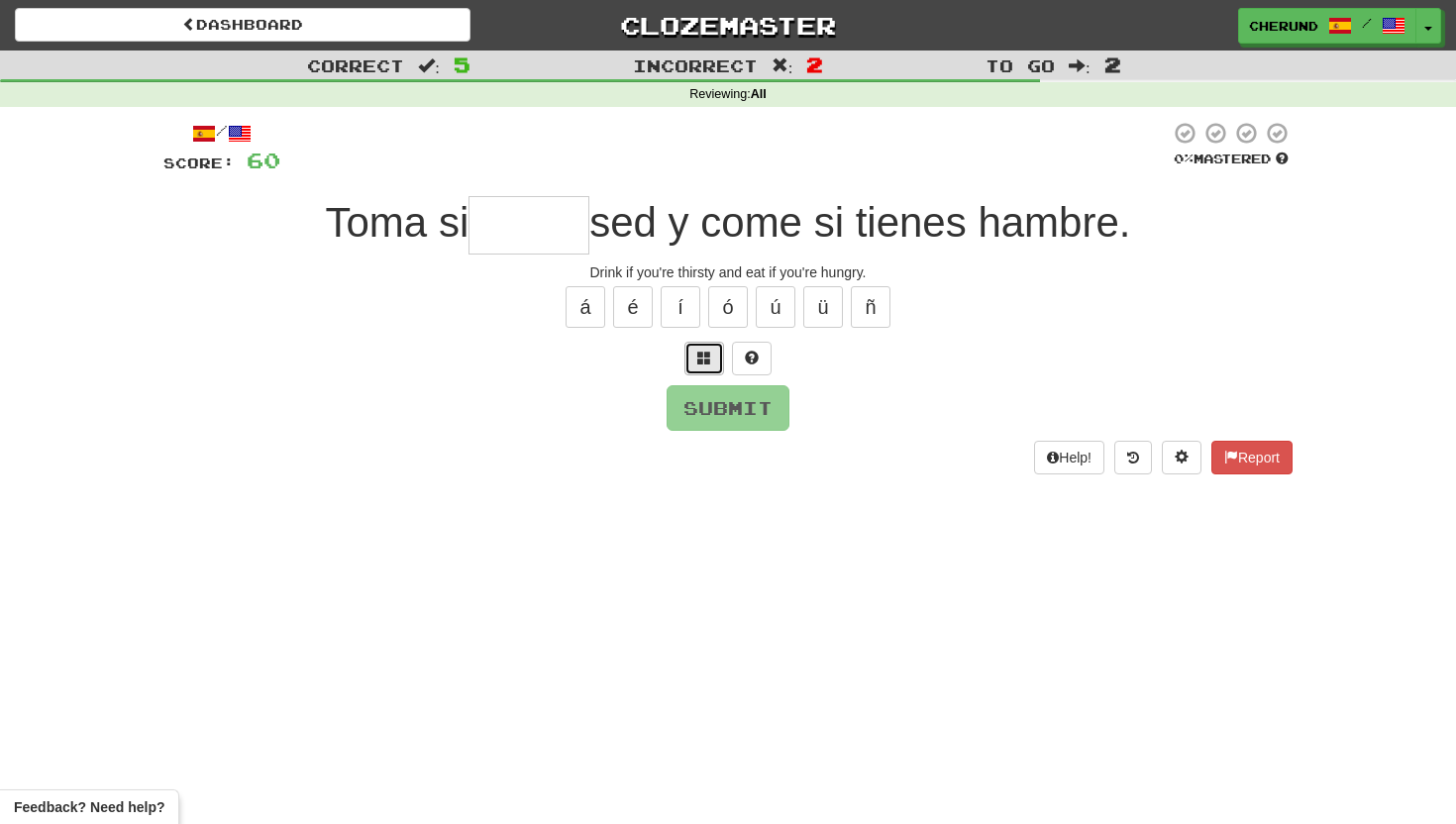 click at bounding box center (704, 358) 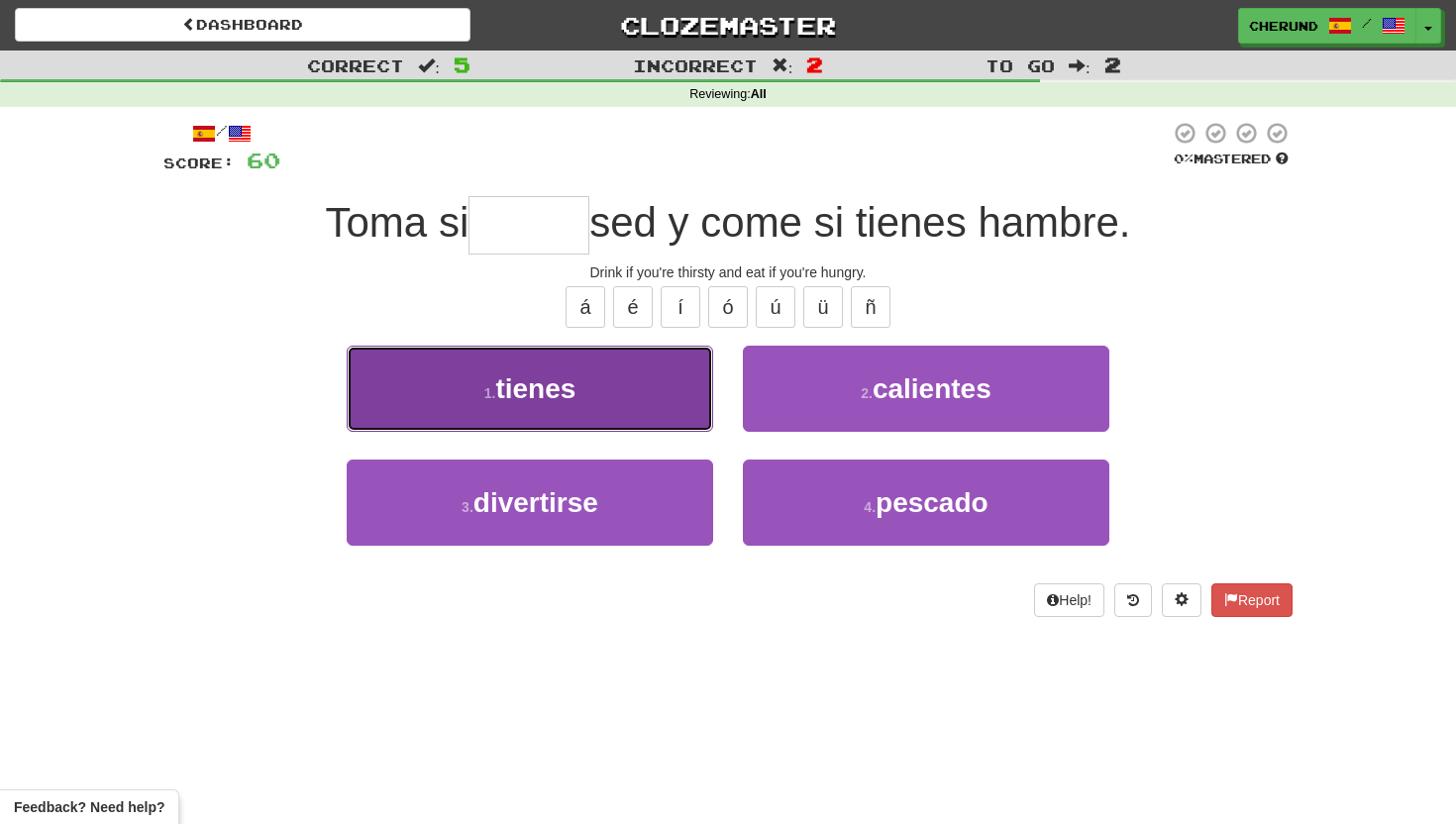 click on "1 .  tienes" at bounding box center [530, 388] 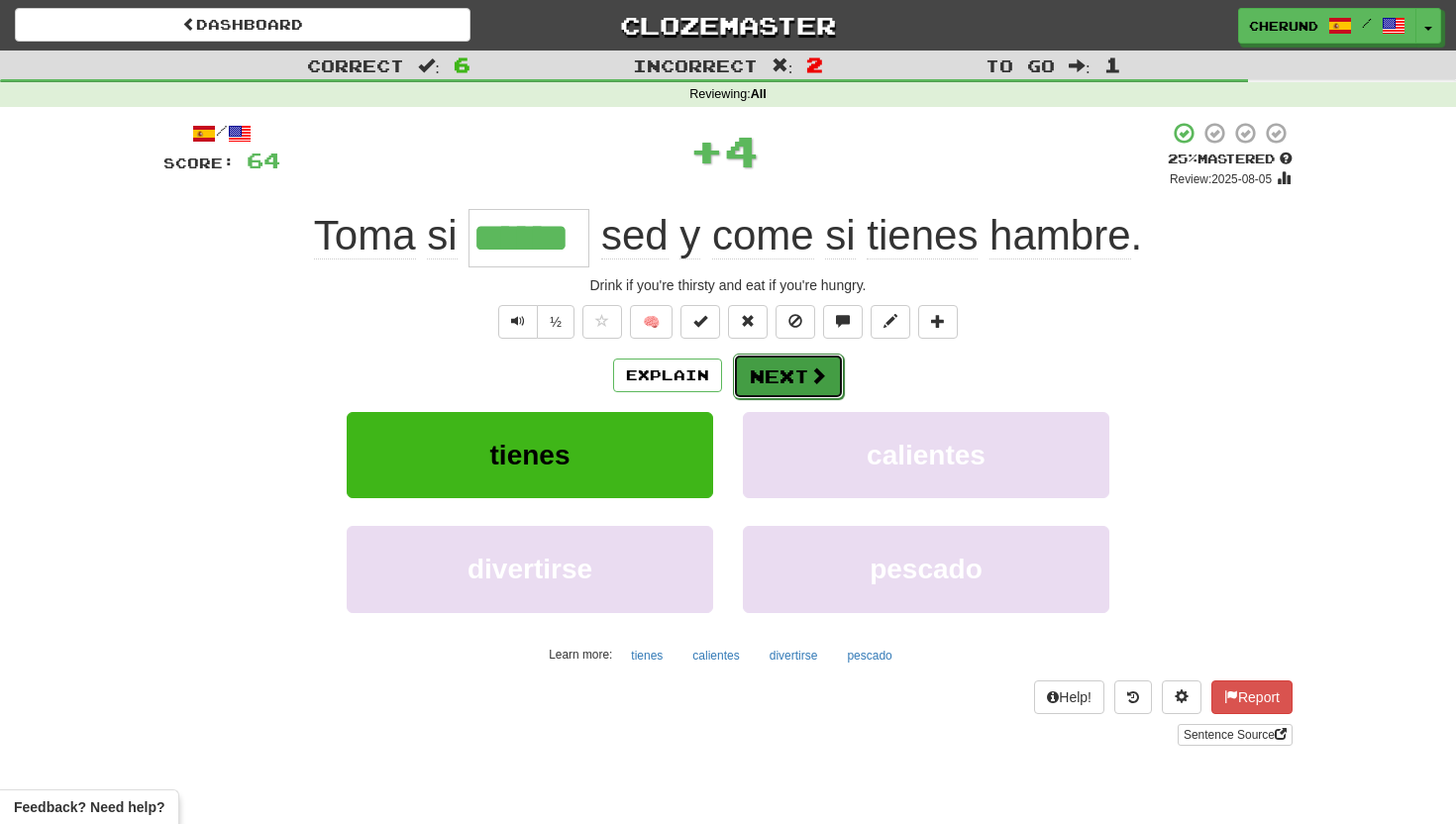 click on "Next" at bounding box center (788, 376) 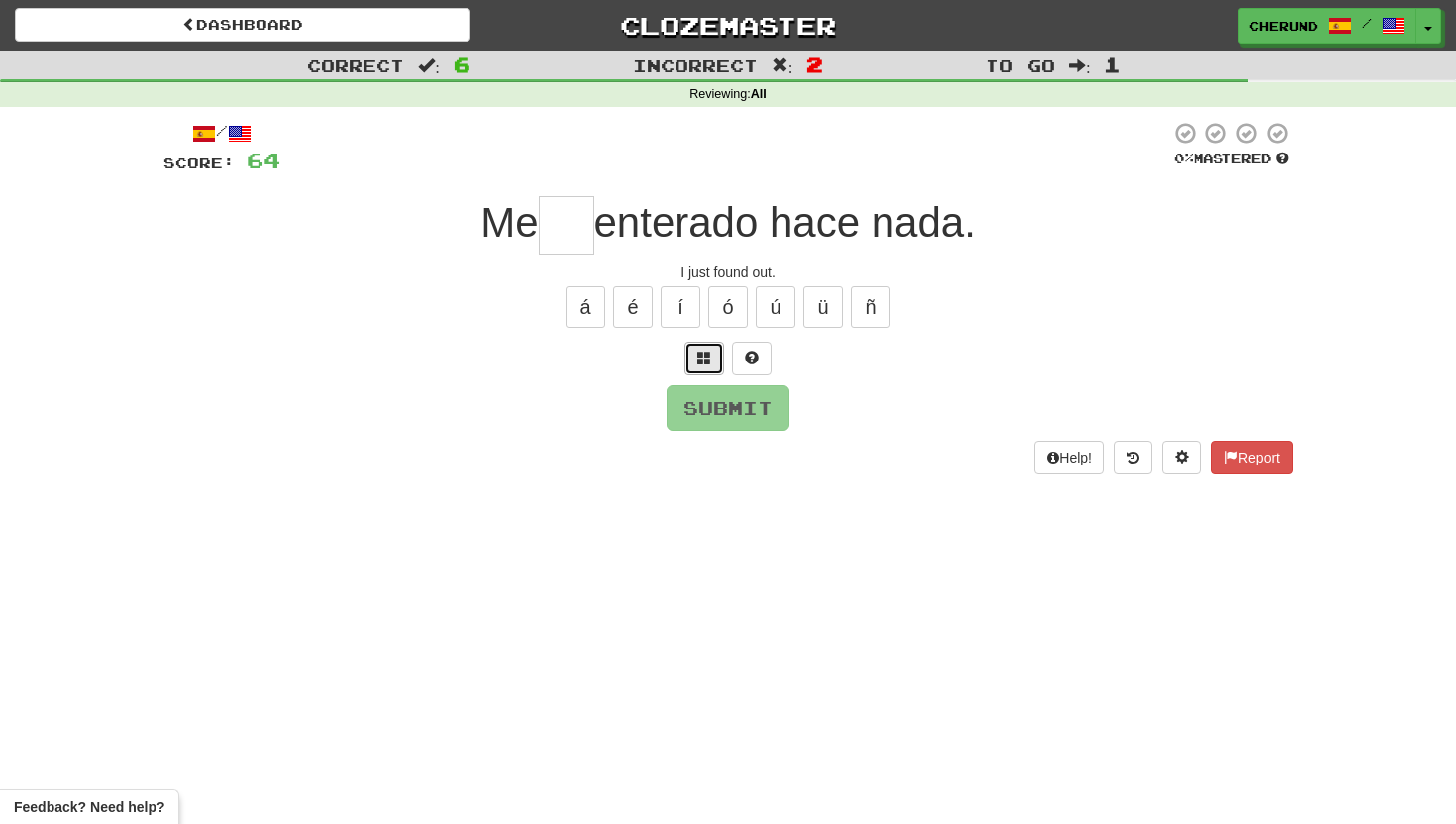 click at bounding box center (704, 359) 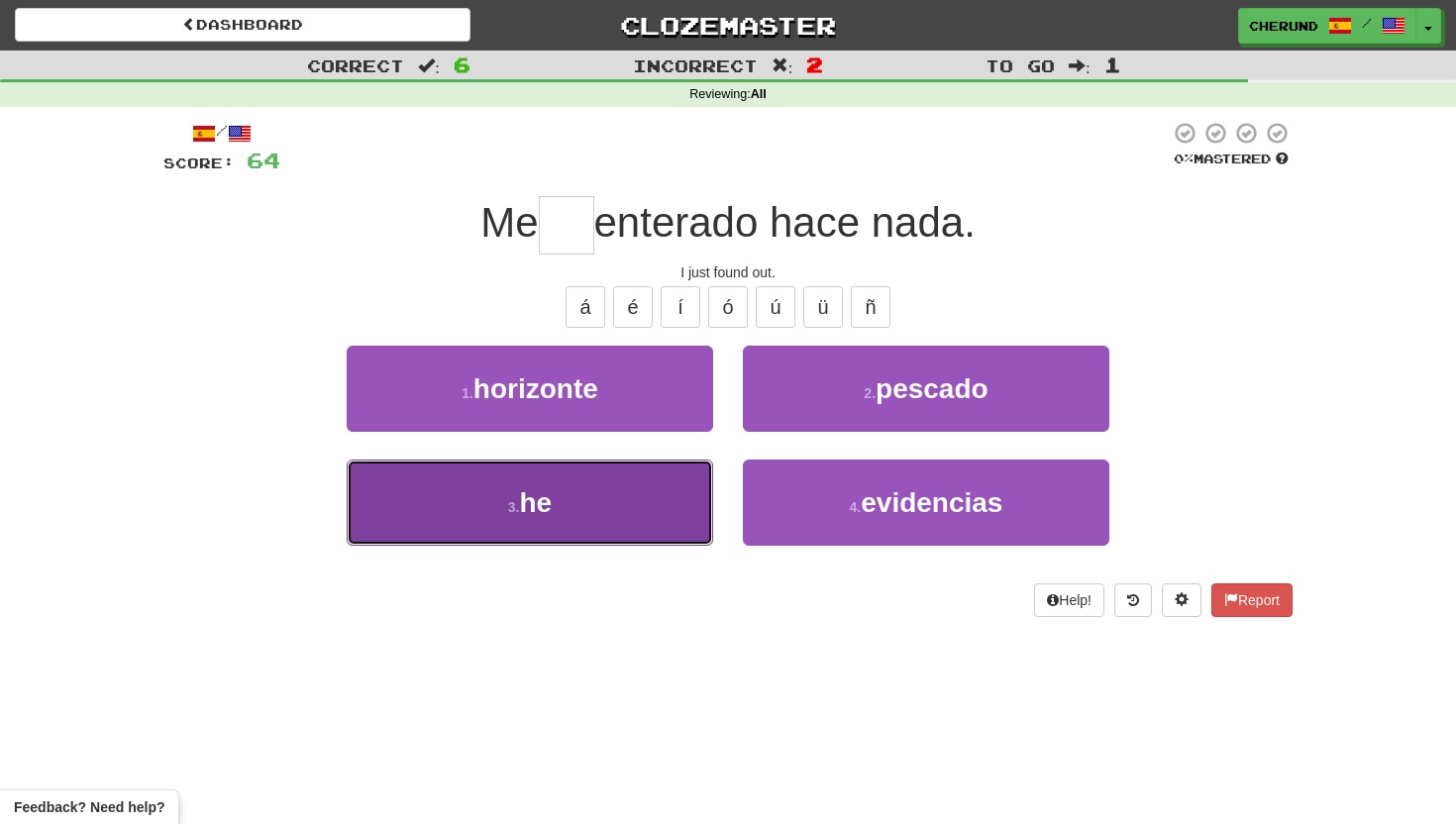click on "3 .  he" at bounding box center [530, 502] 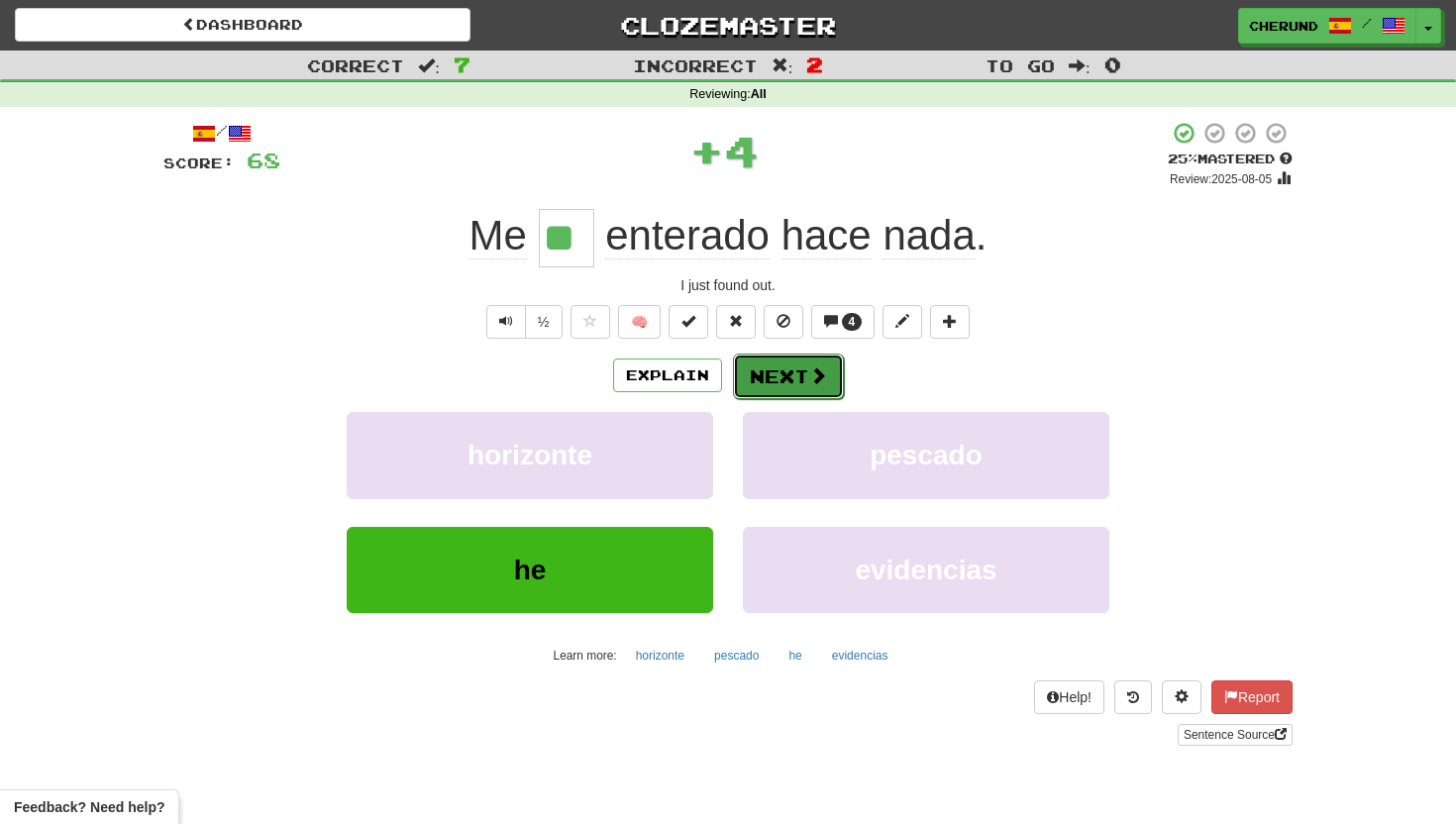 click on "Next" at bounding box center [788, 376] 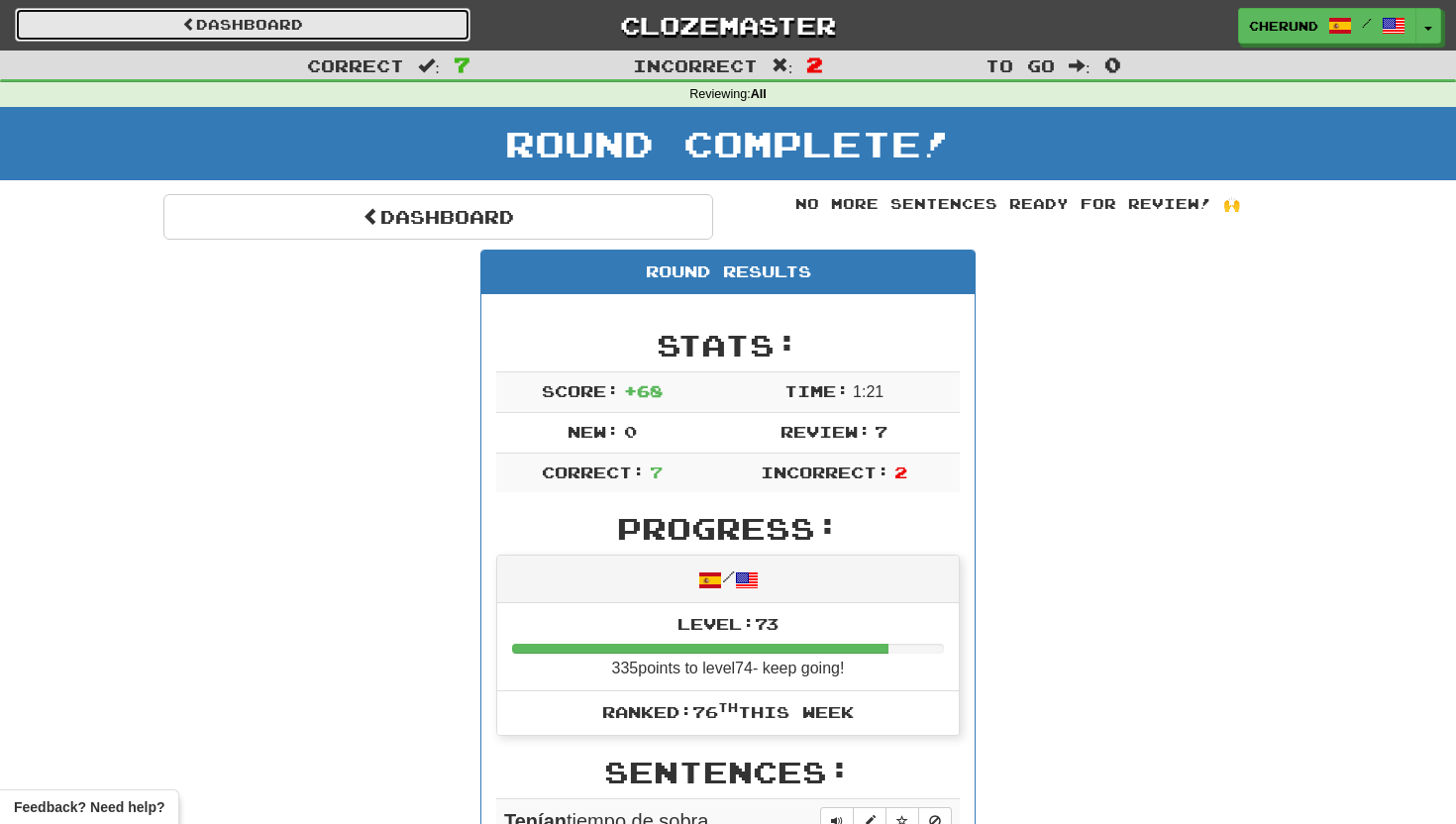 click on "Dashboard" at bounding box center [243, 25] 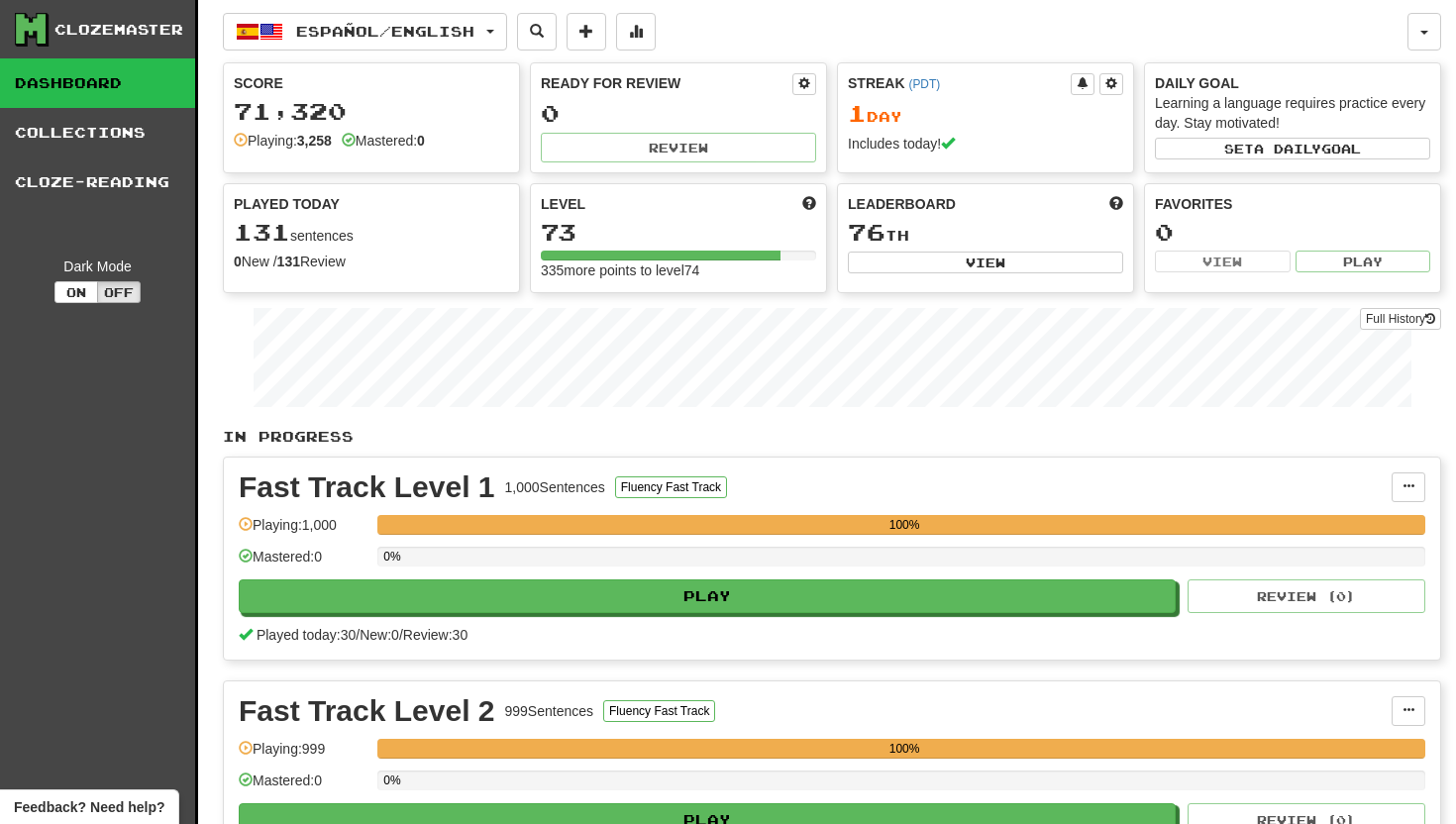 scroll, scrollTop: 0, scrollLeft: 0, axis: both 